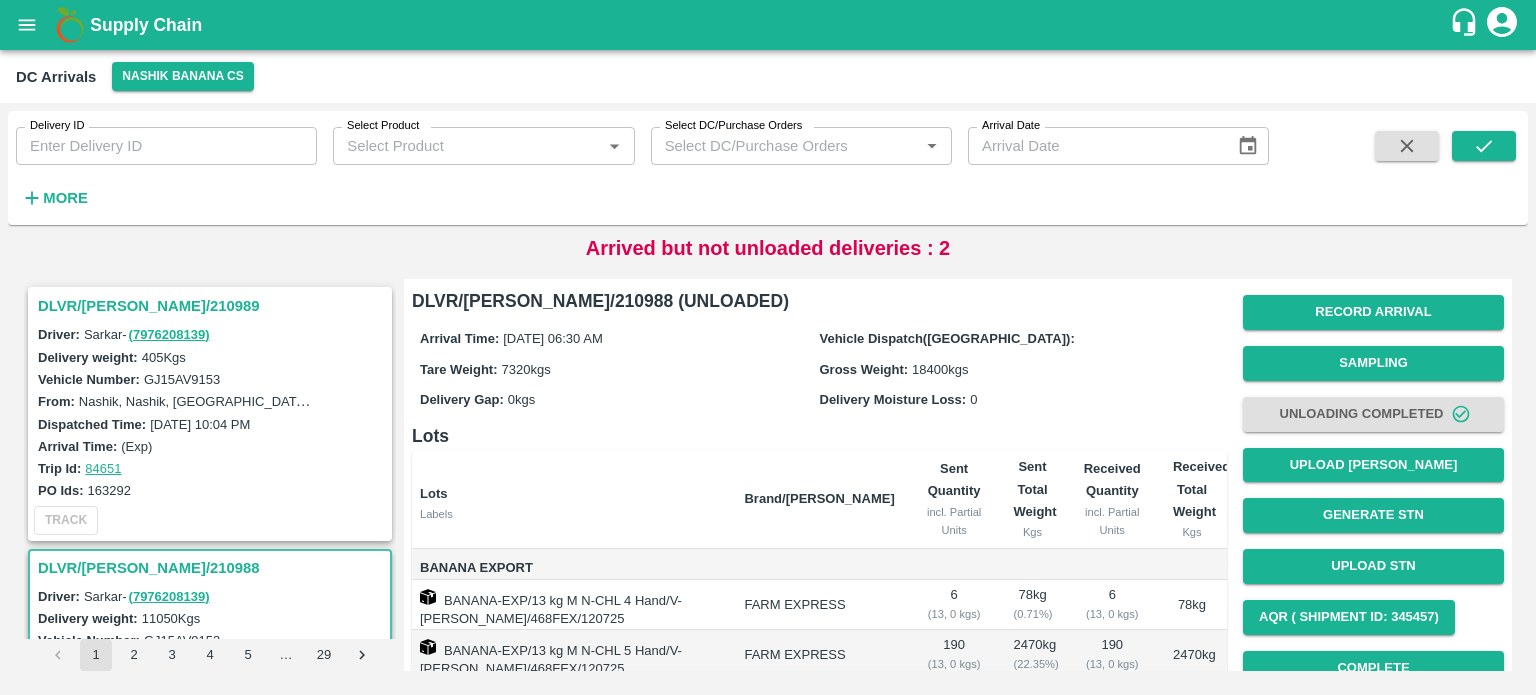 scroll, scrollTop: 0, scrollLeft: 0, axis: both 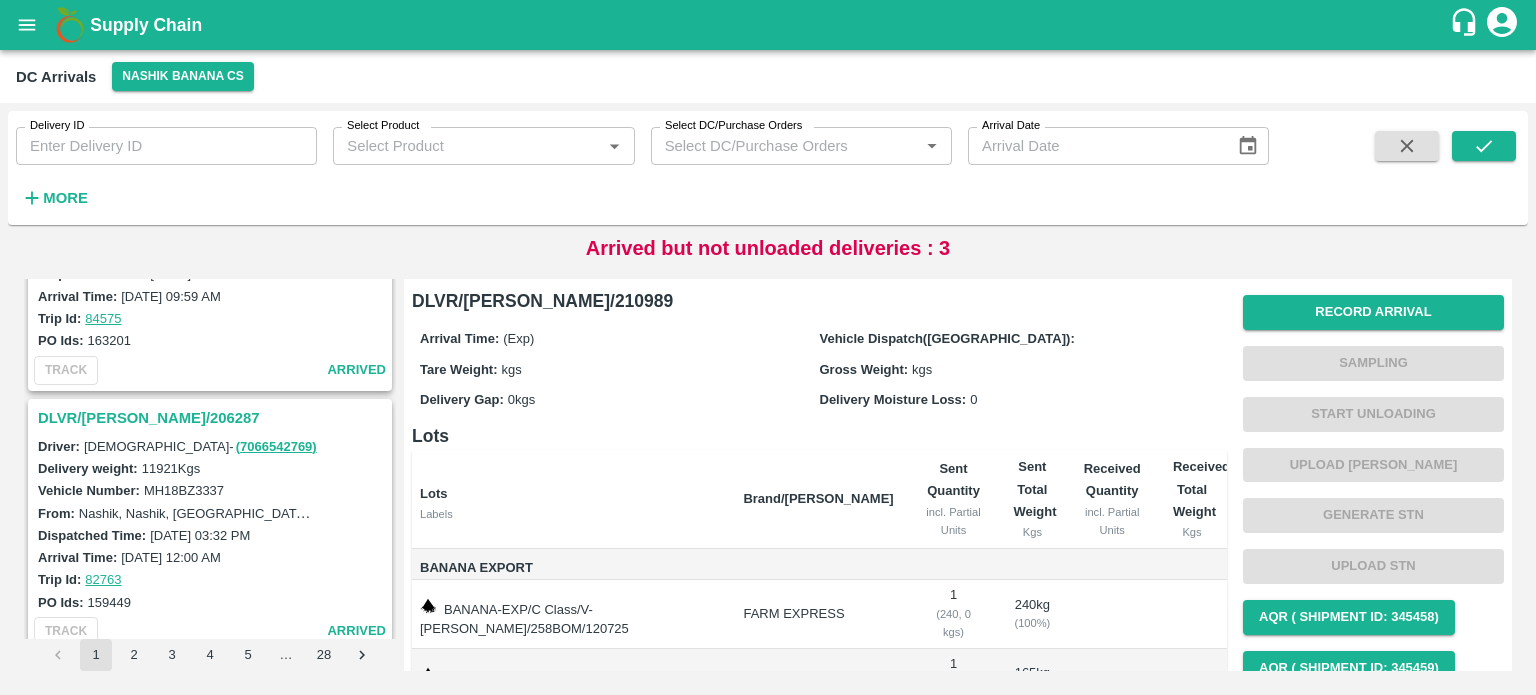 click on "DLVR/[PERSON_NAME]/206287" at bounding box center [213, 418] 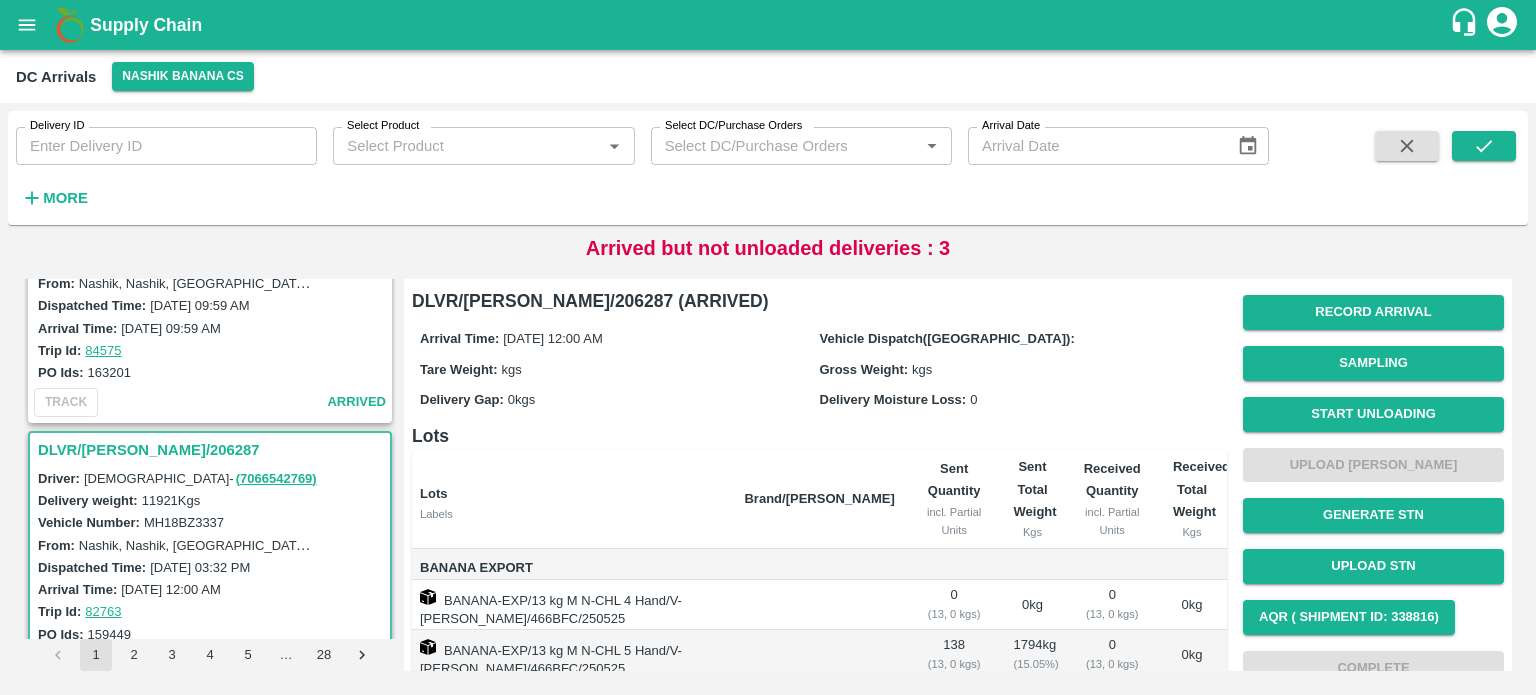 scroll, scrollTop: 3514, scrollLeft: 0, axis: vertical 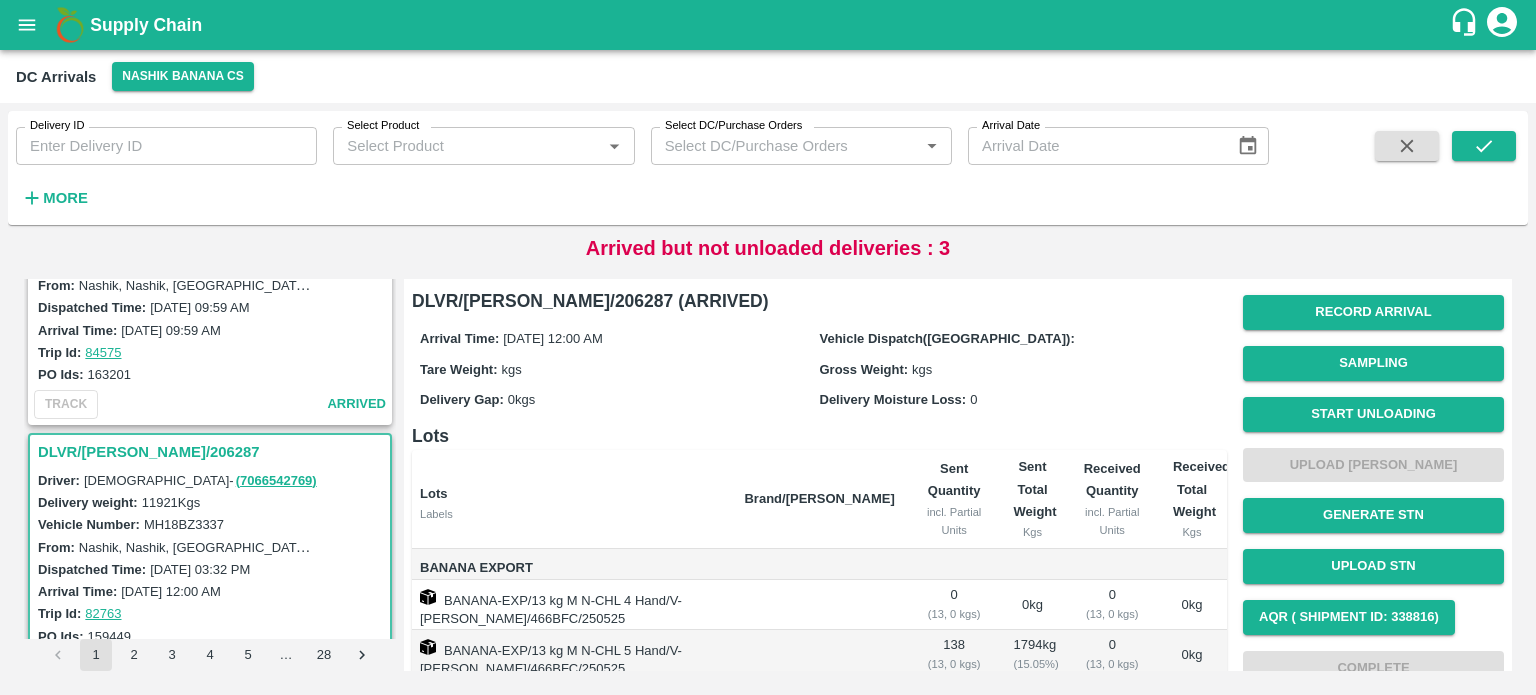 click on "MH18BZ3337" at bounding box center (184, 524) 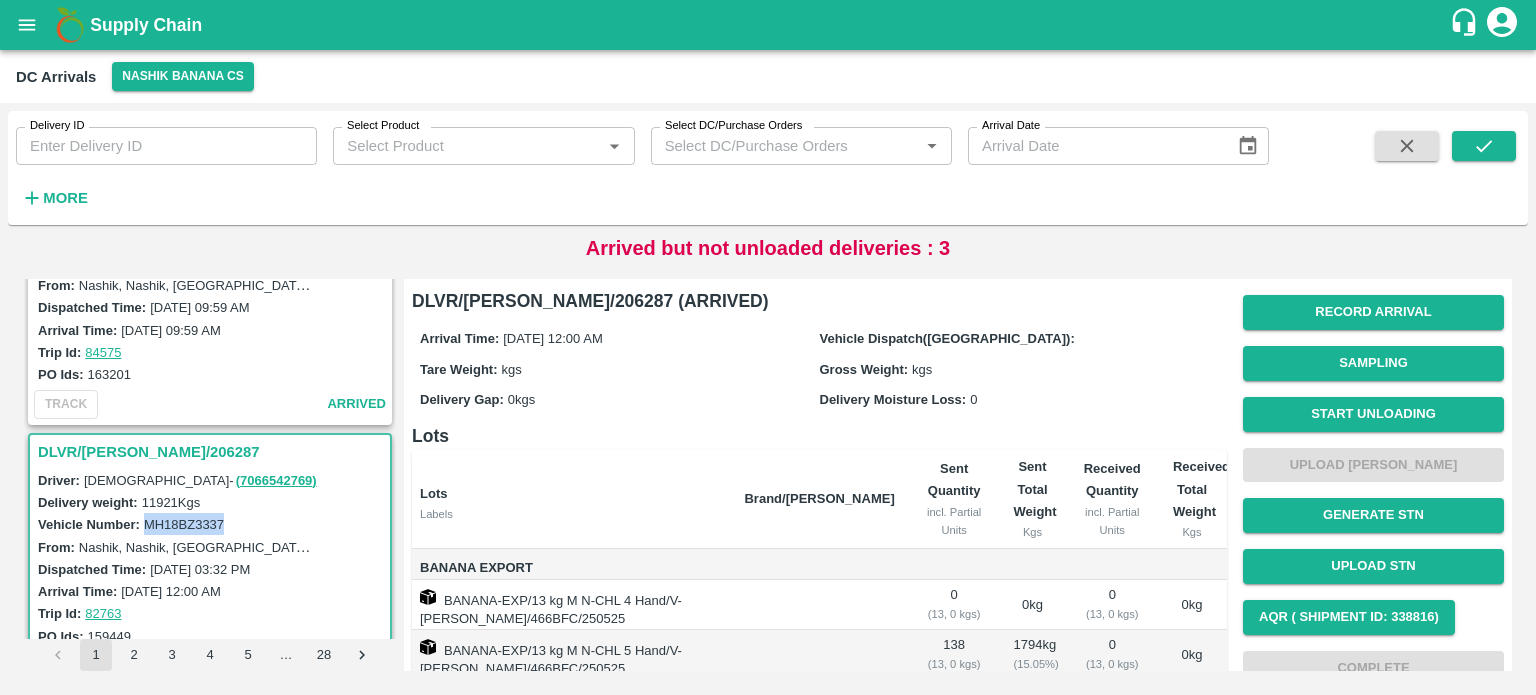 click on "MH18BZ3337" at bounding box center (184, 524) 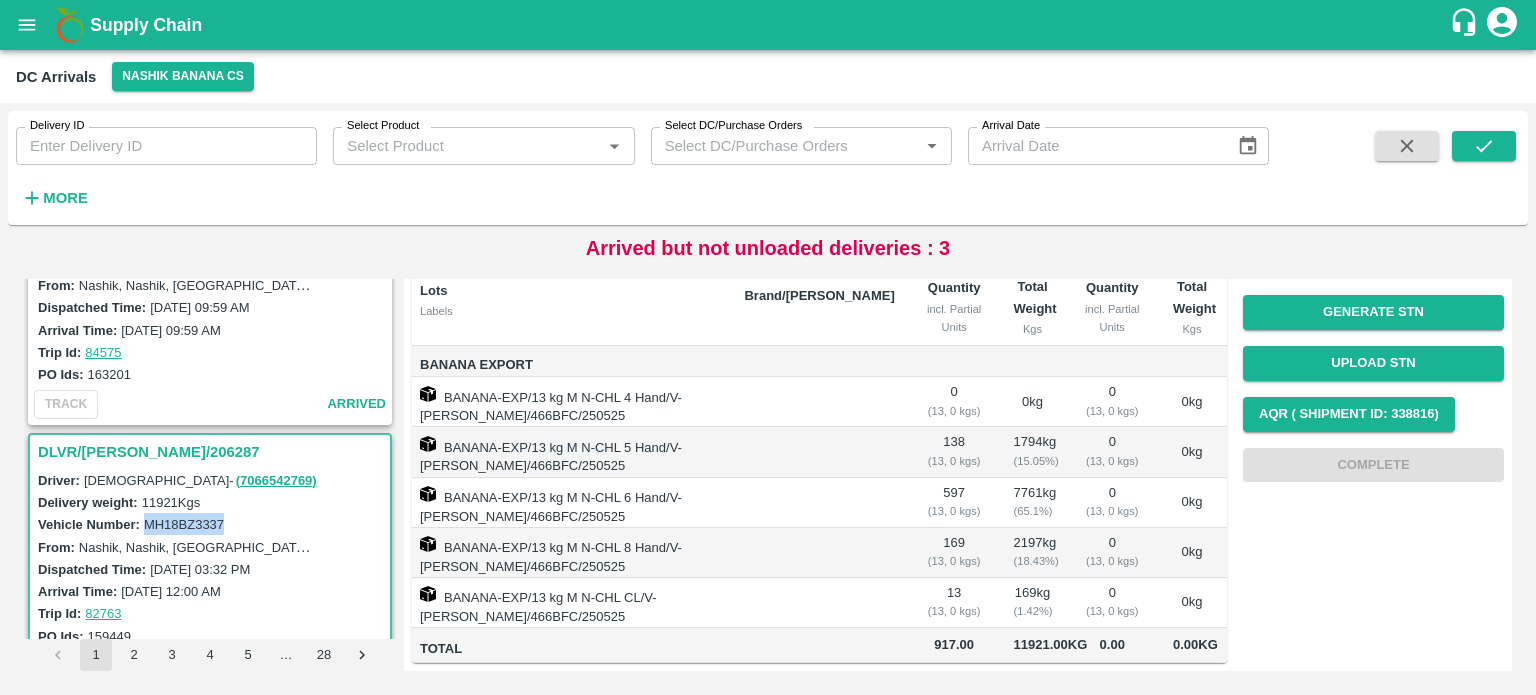 click on "Vehicle Number: MH18BZ3337" at bounding box center [213, 524] 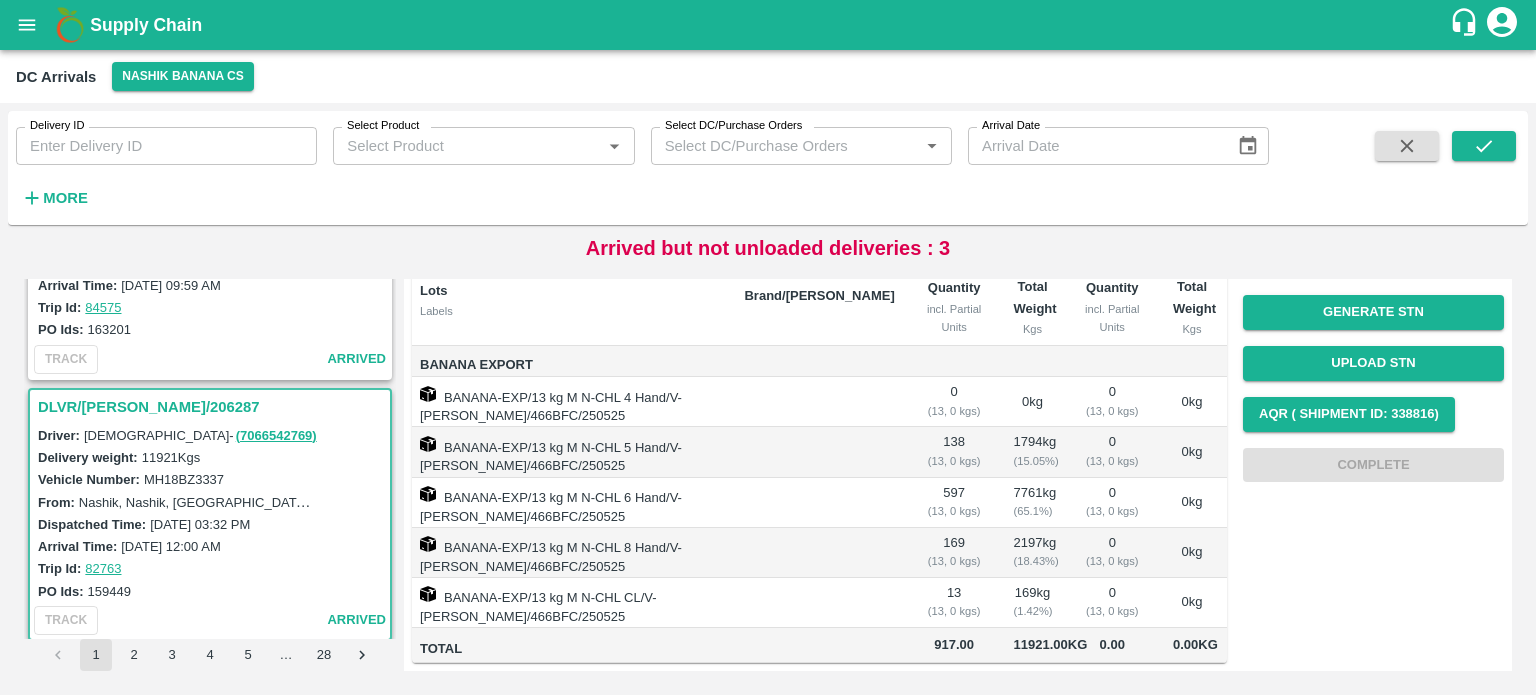 scroll, scrollTop: 3564, scrollLeft: 0, axis: vertical 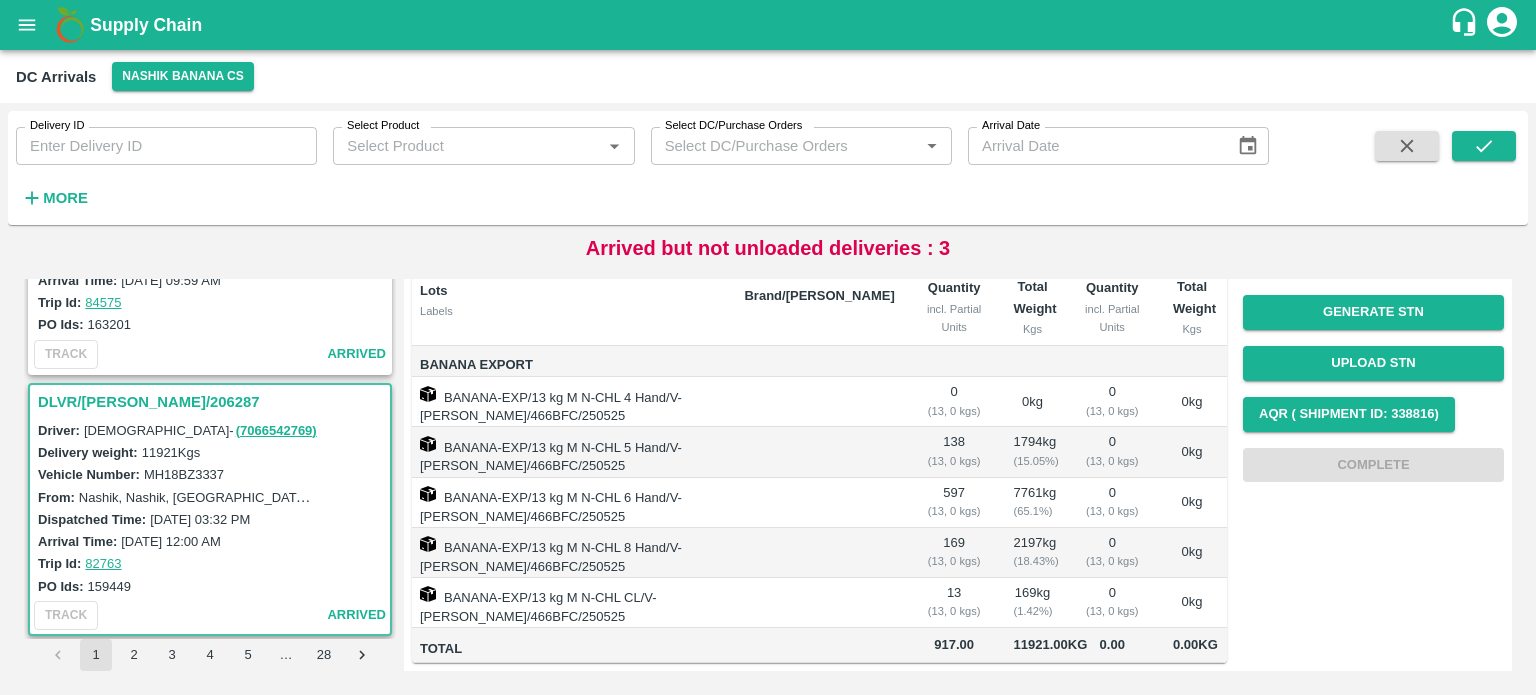 click on "DLVR/[PERSON_NAME]/206287" at bounding box center [213, 402] 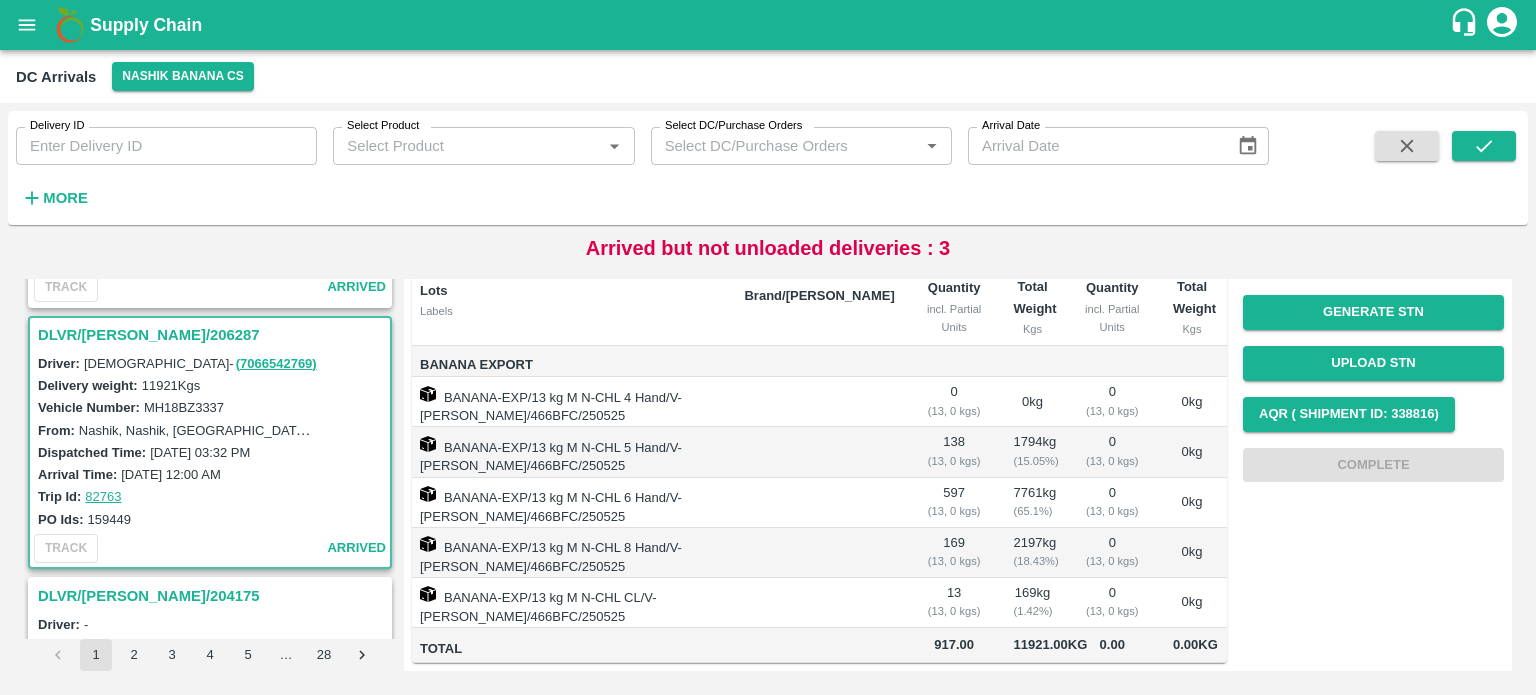 scroll, scrollTop: 3651, scrollLeft: 0, axis: vertical 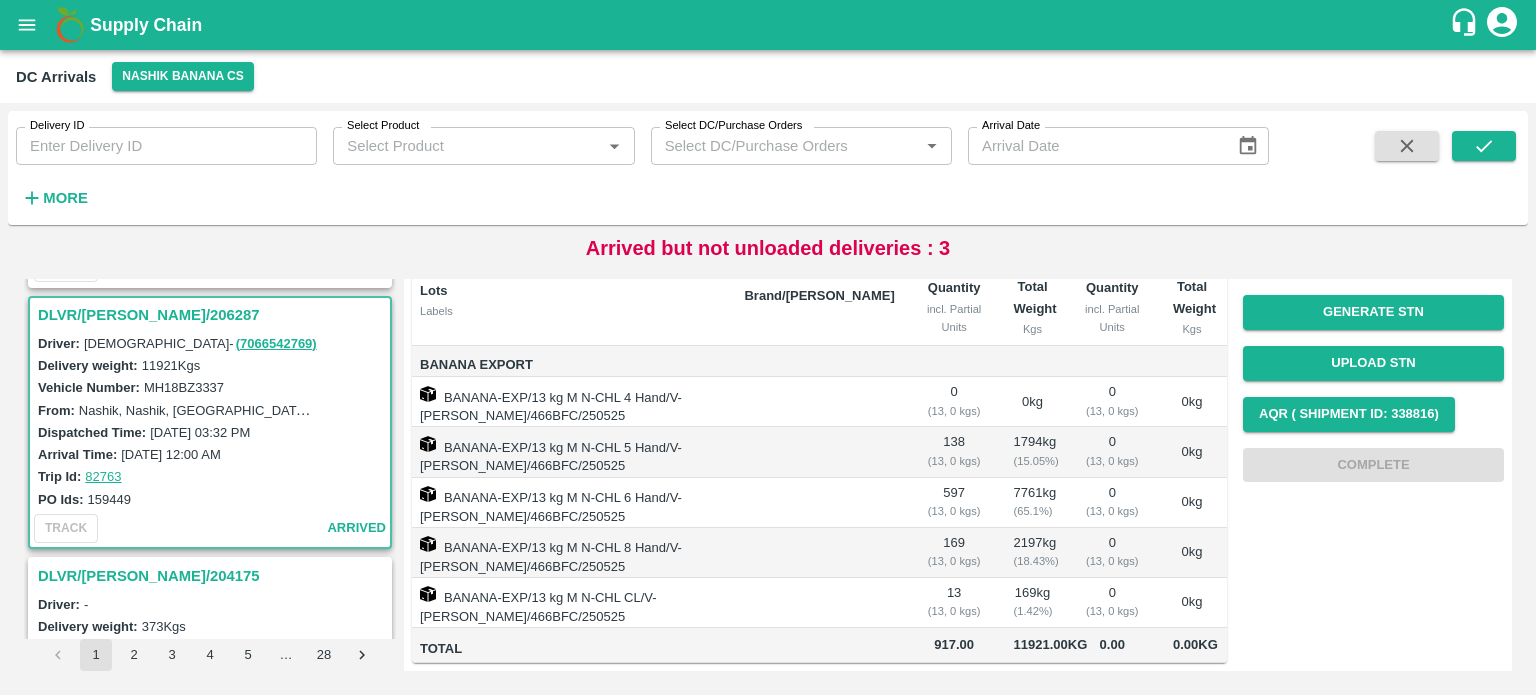click on "DLVR/[PERSON_NAME]/206287" at bounding box center (213, 315) 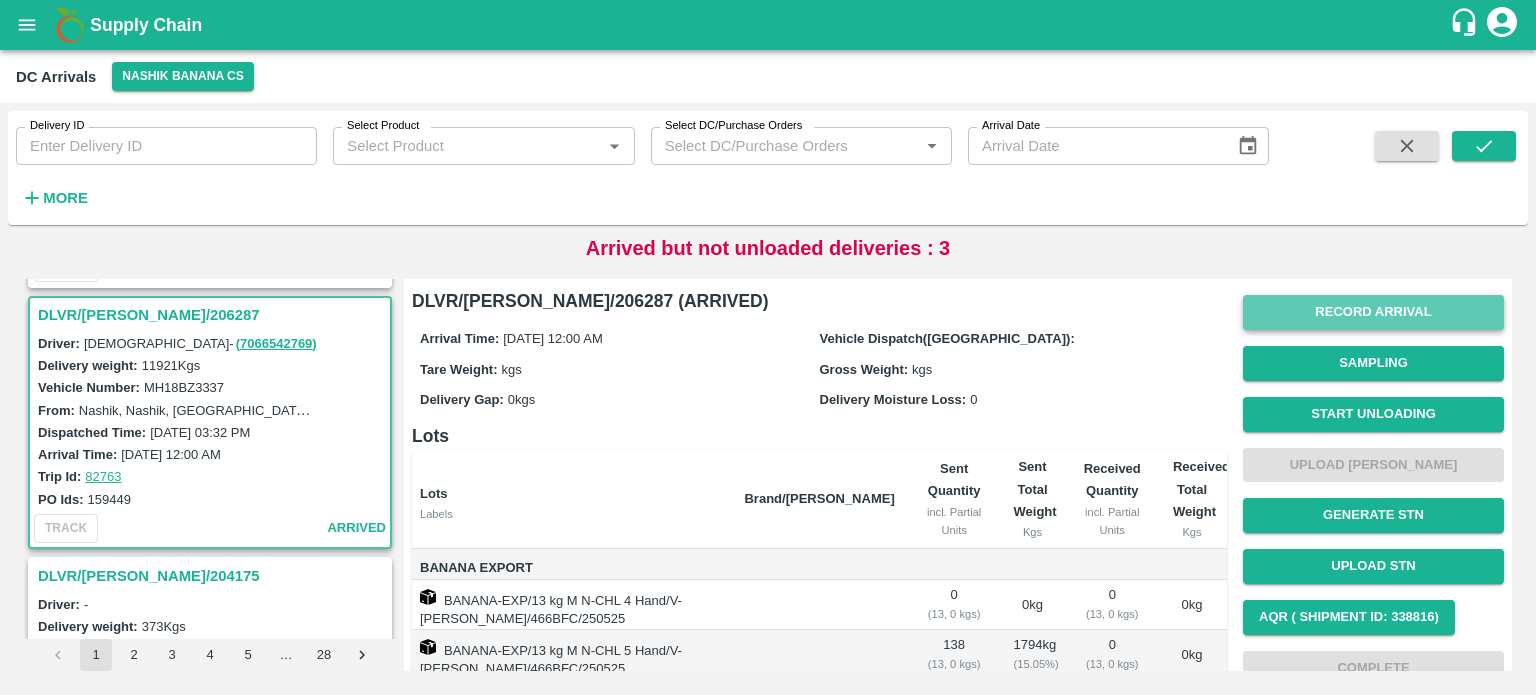 click on "Record Arrival" at bounding box center (1373, 312) 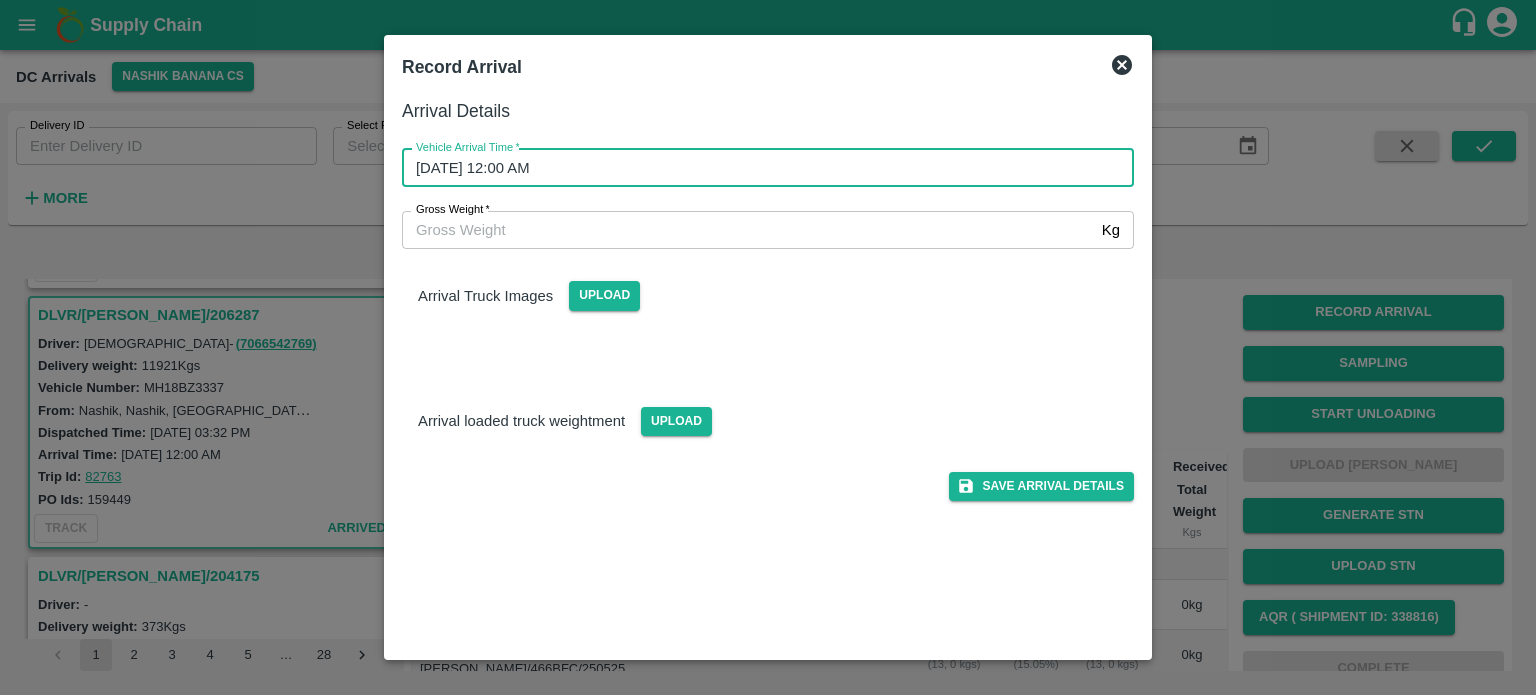 click on "[DATE] 12:00 AM" at bounding box center (761, 168) 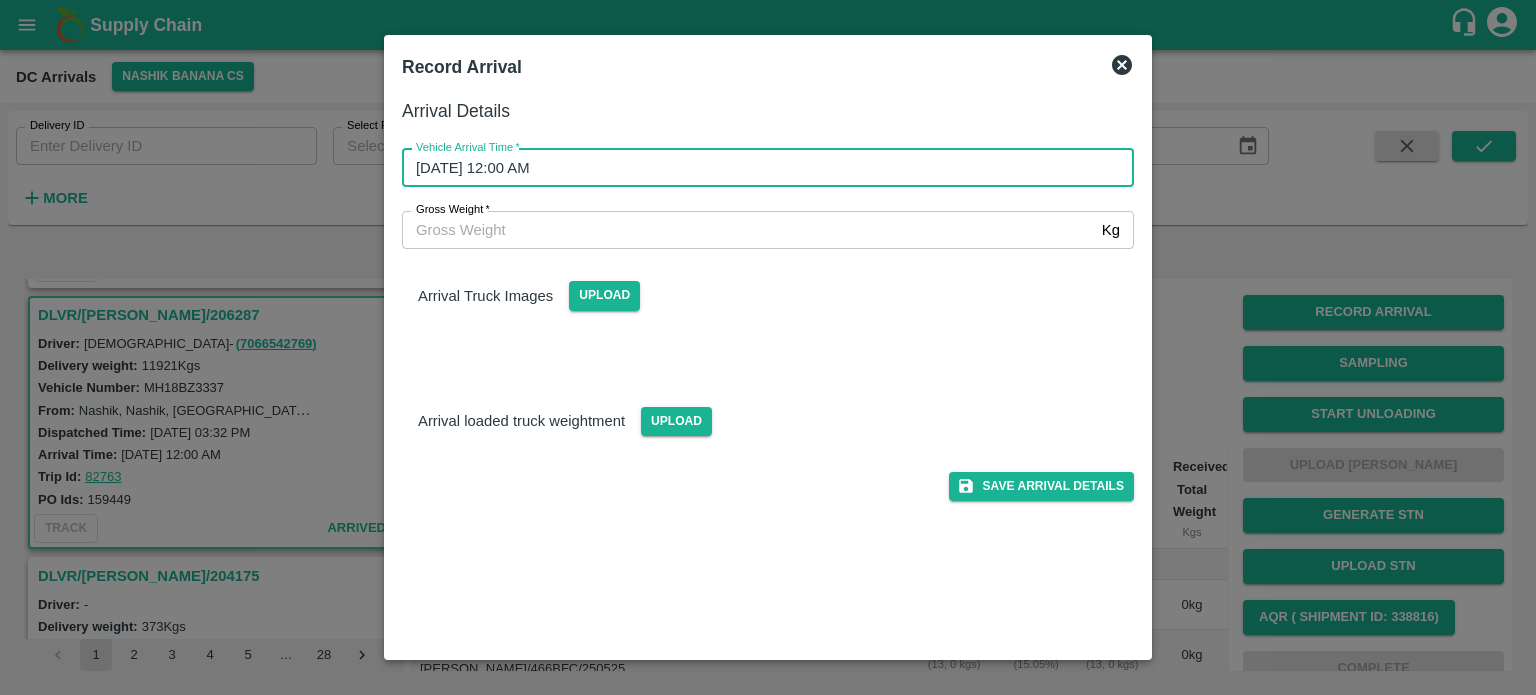 click on "[DATE] 12:00 AM" at bounding box center [761, 168] 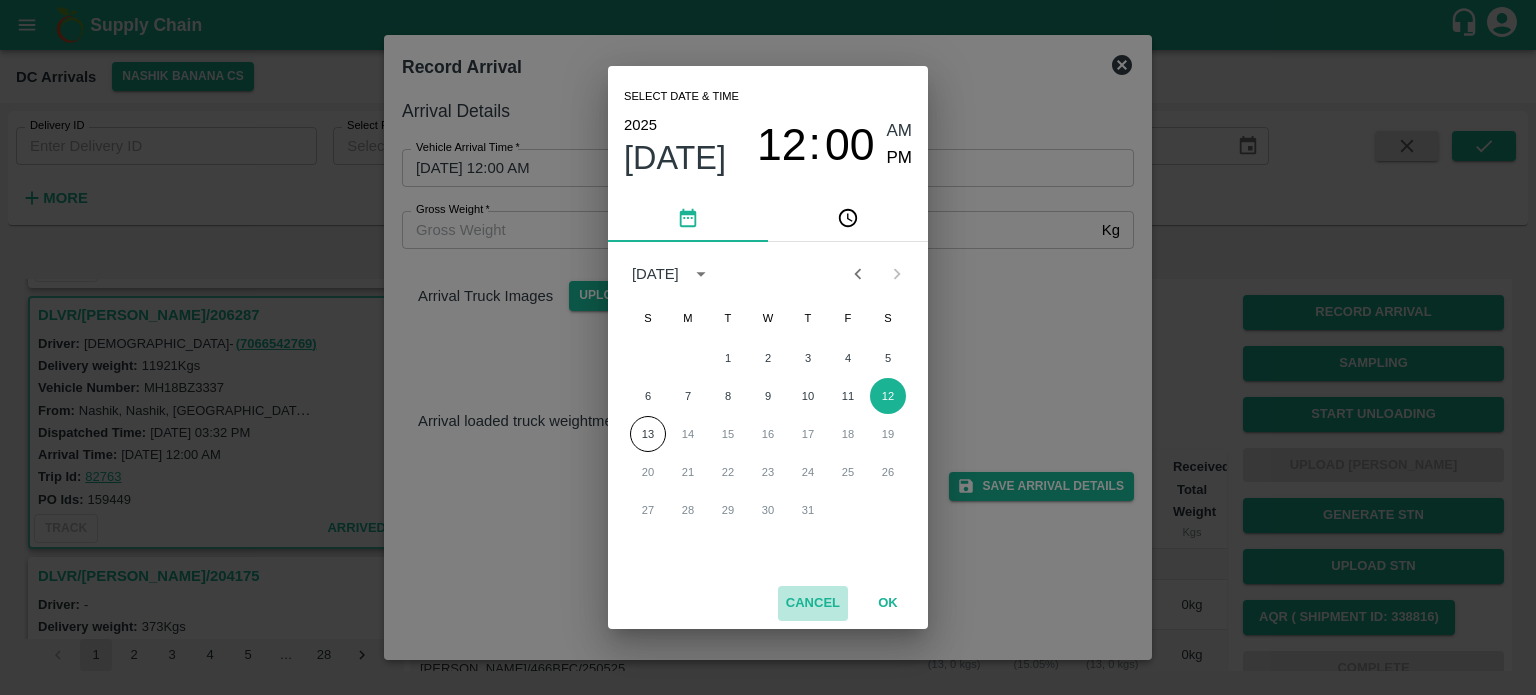click on "Cancel" at bounding box center [813, 603] 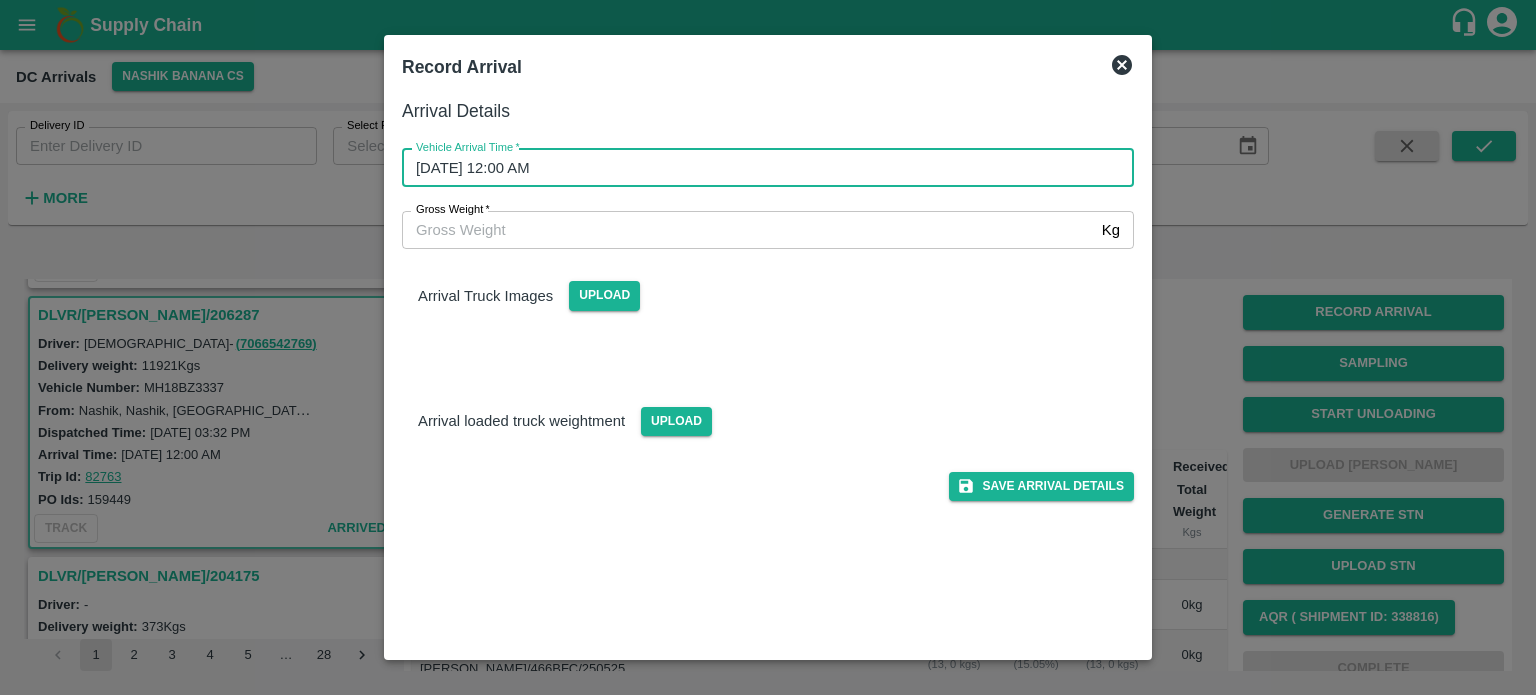 click on "[DATE] 12:00 AM" at bounding box center (761, 168) 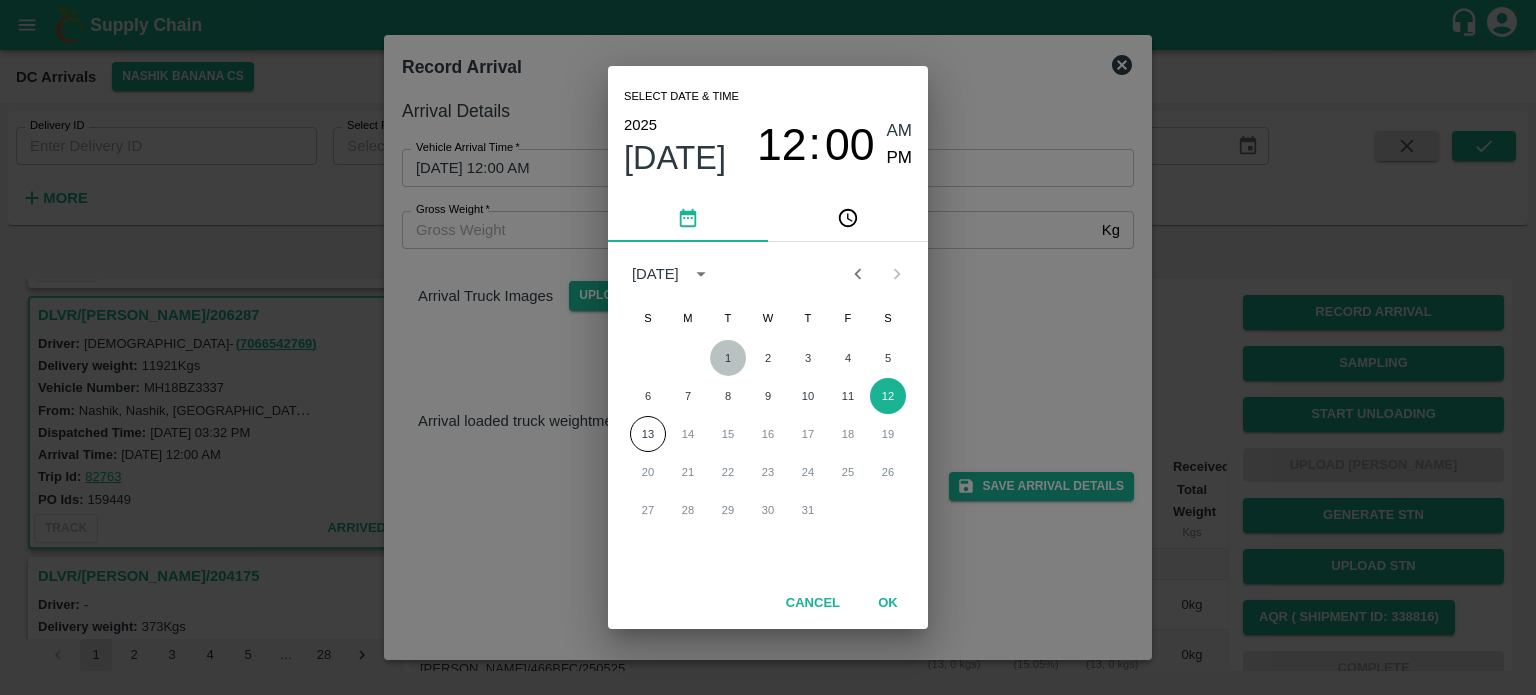 click on "1" at bounding box center (728, 358) 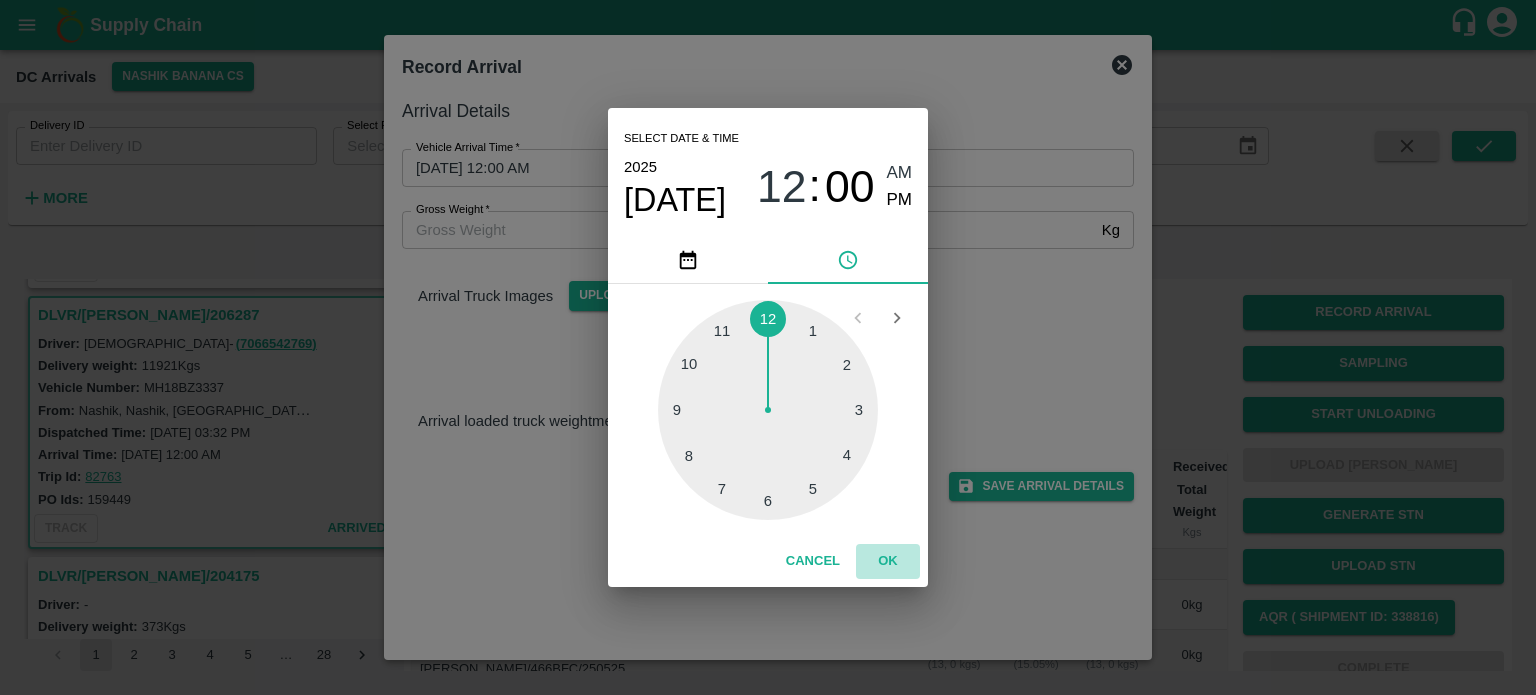 click on "OK" at bounding box center (888, 561) 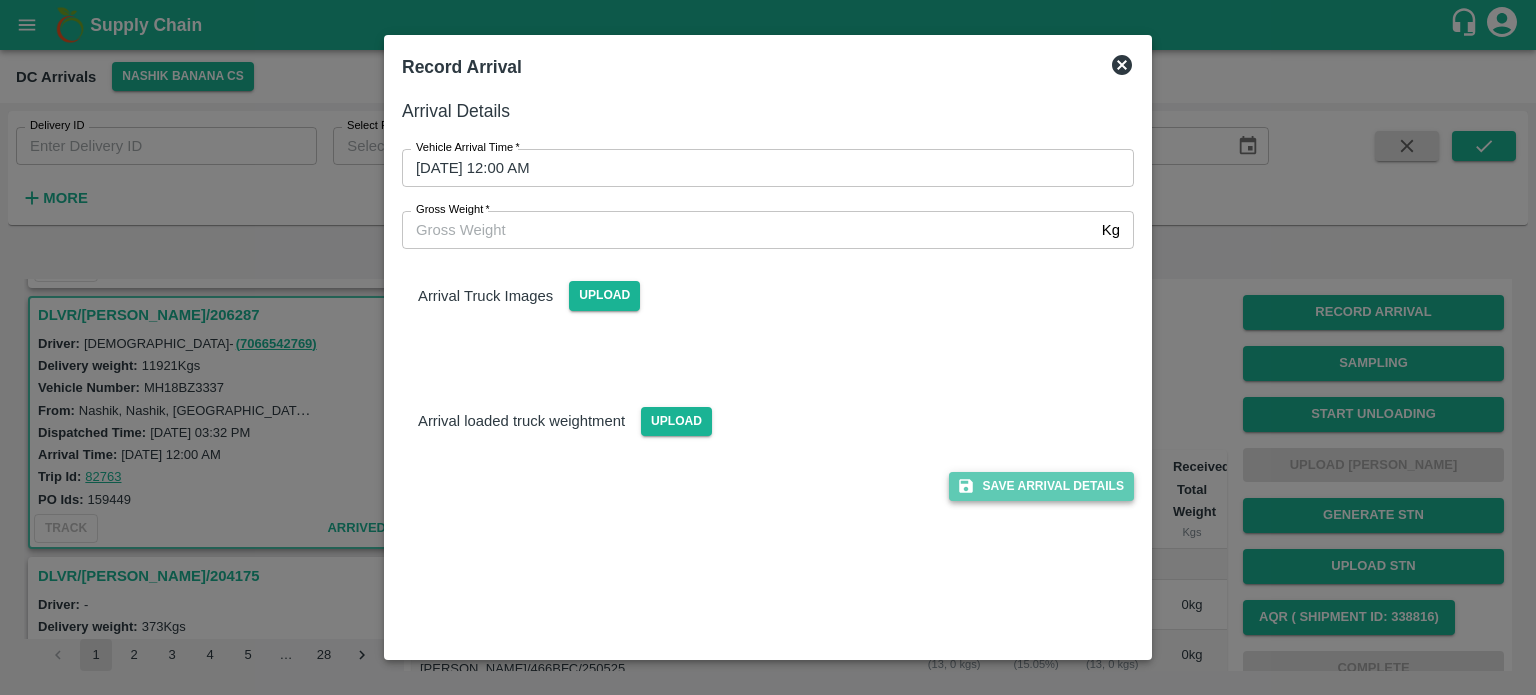 click on "Save Arrival Details" at bounding box center (1041, 486) 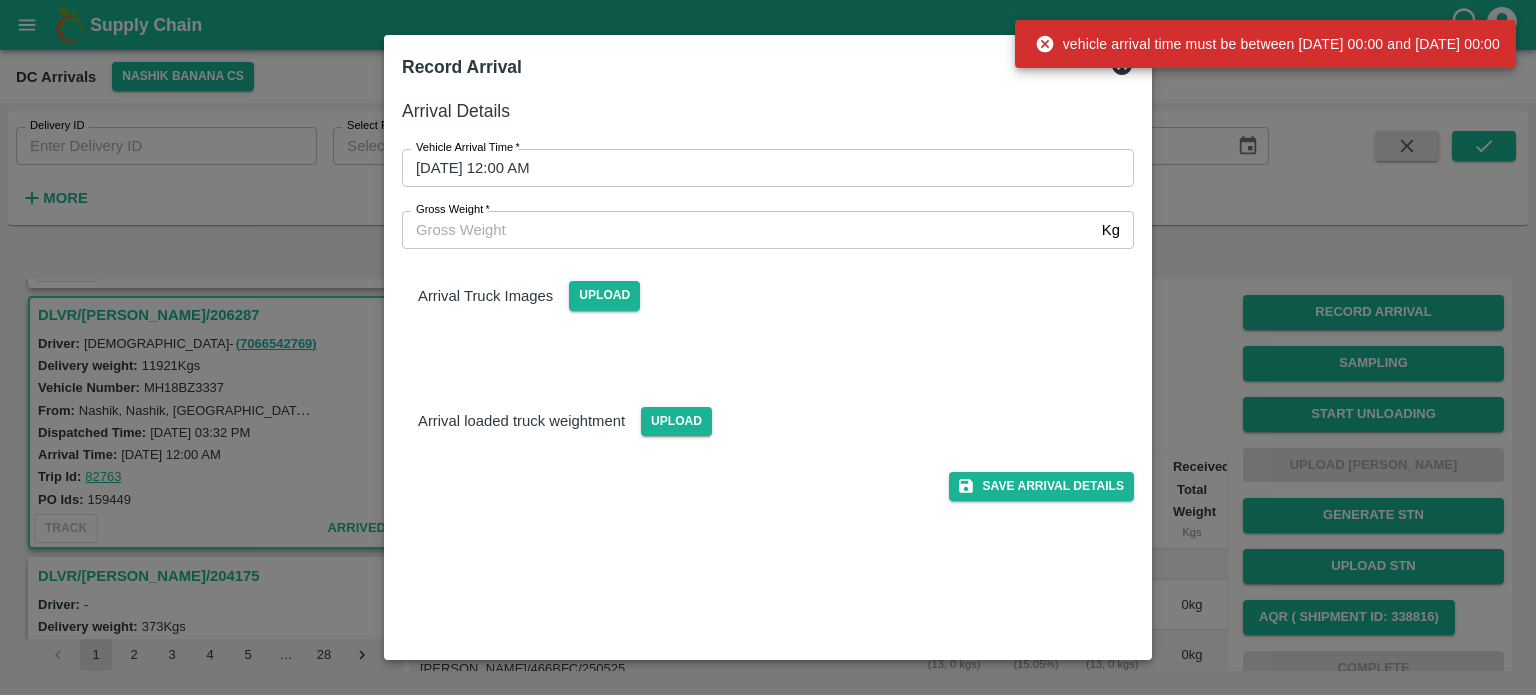 click on "vehicle arrival time must be between [DATE] 00:00 and [DATE] 00:00" at bounding box center (1265, 44) 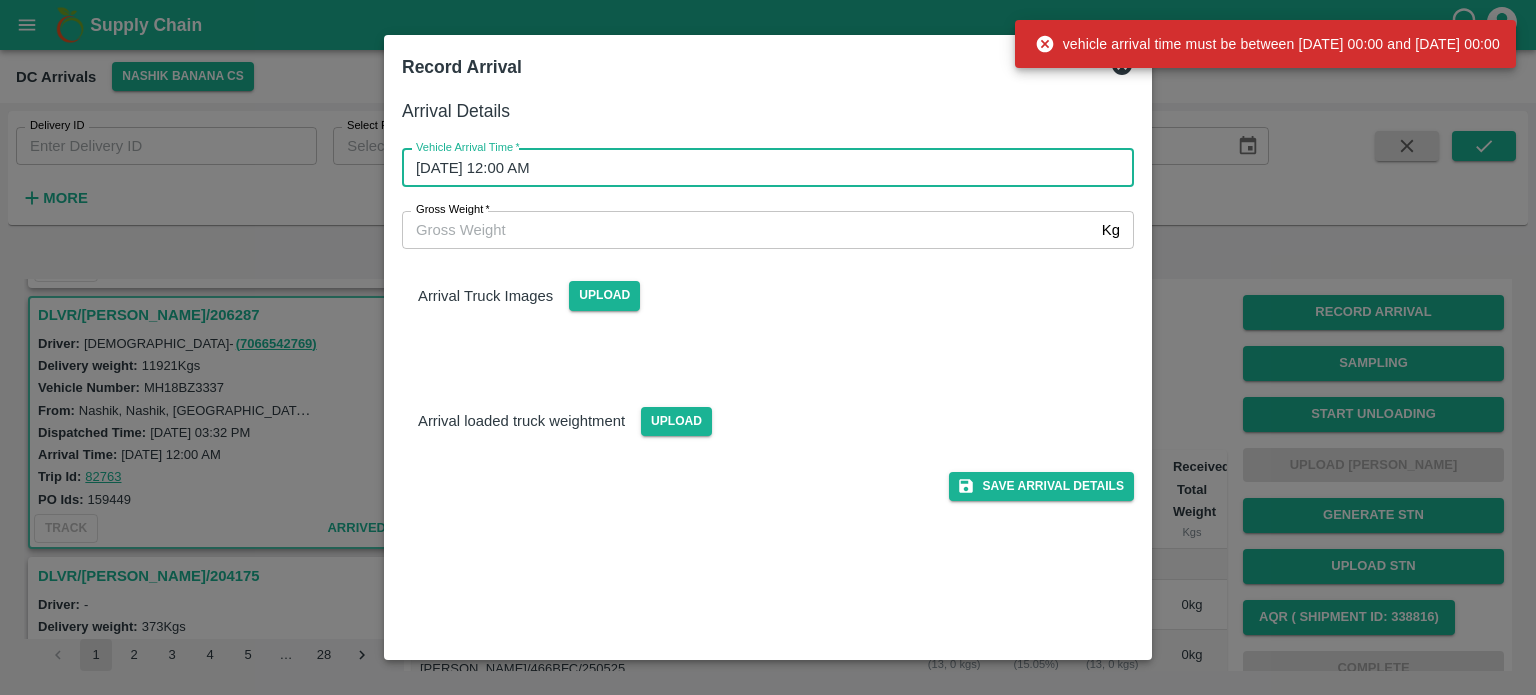 click on "[DATE] 12:00 AM" at bounding box center [761, 168] 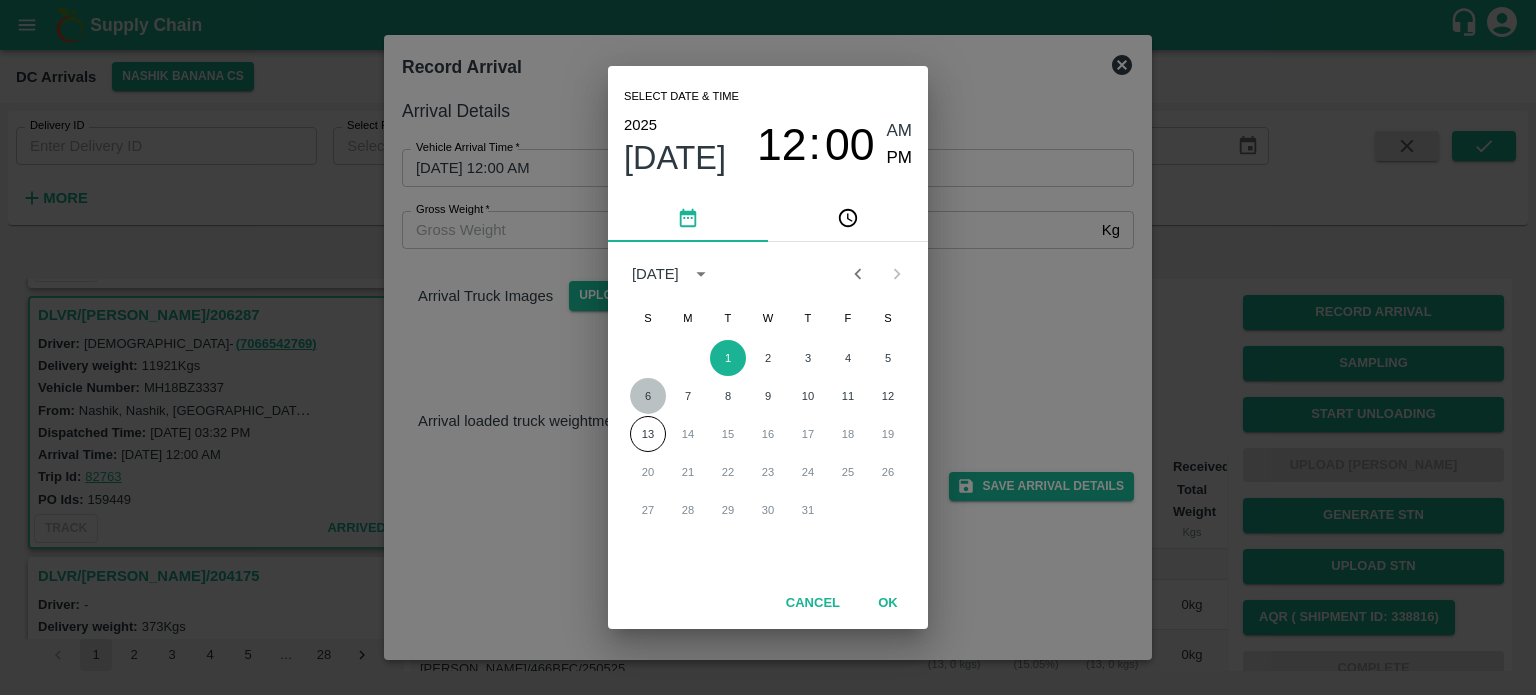 click on "6" at bounding box center [648, 396] 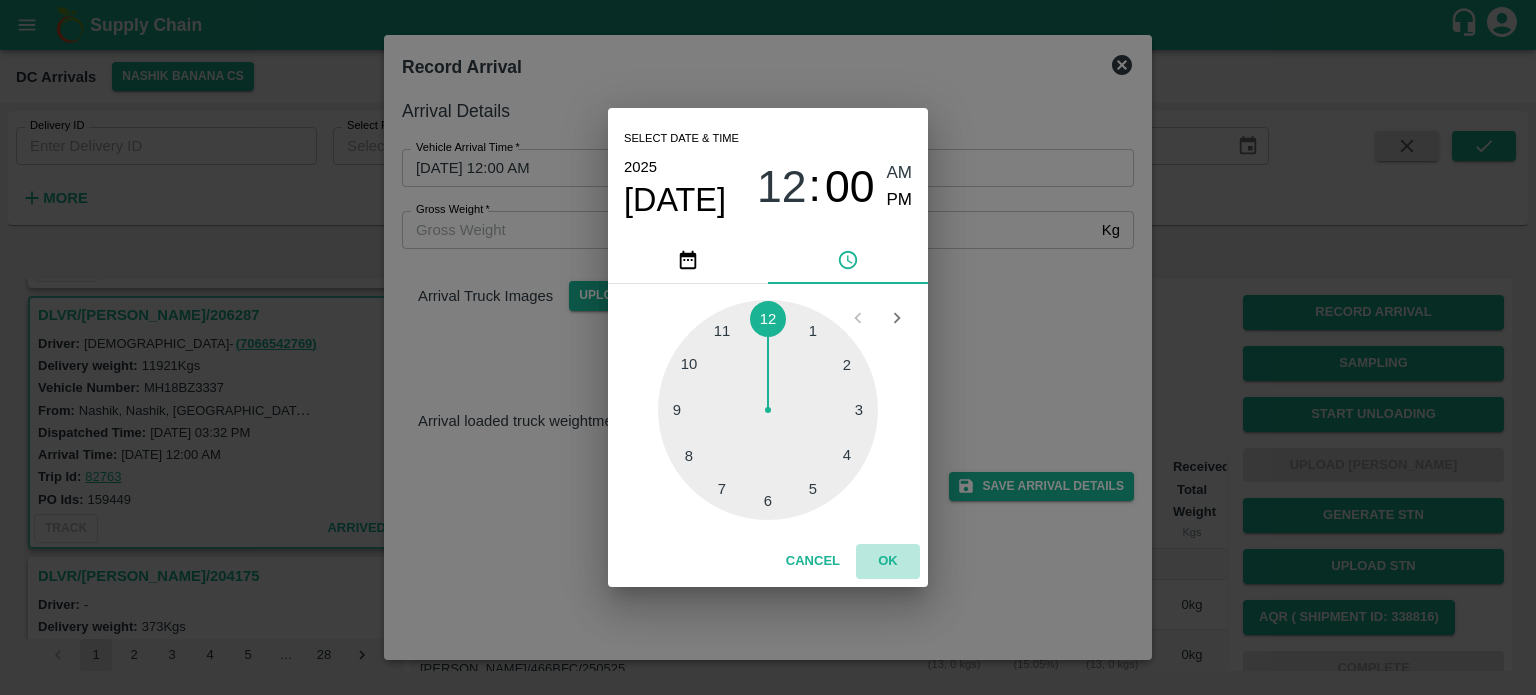 click on "OK" at bounding box center [888, 561] 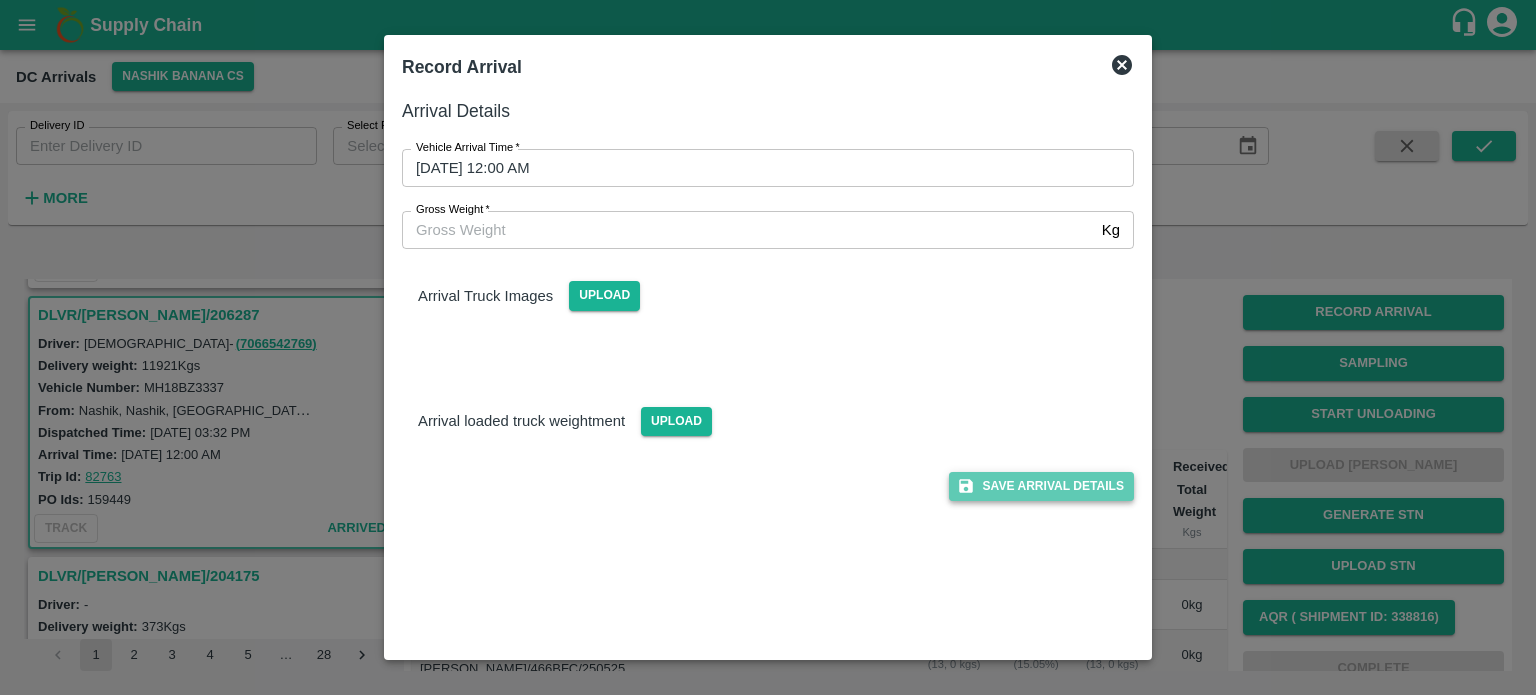 click on "Save Arrival Details" at bounding box center [1041, 486] 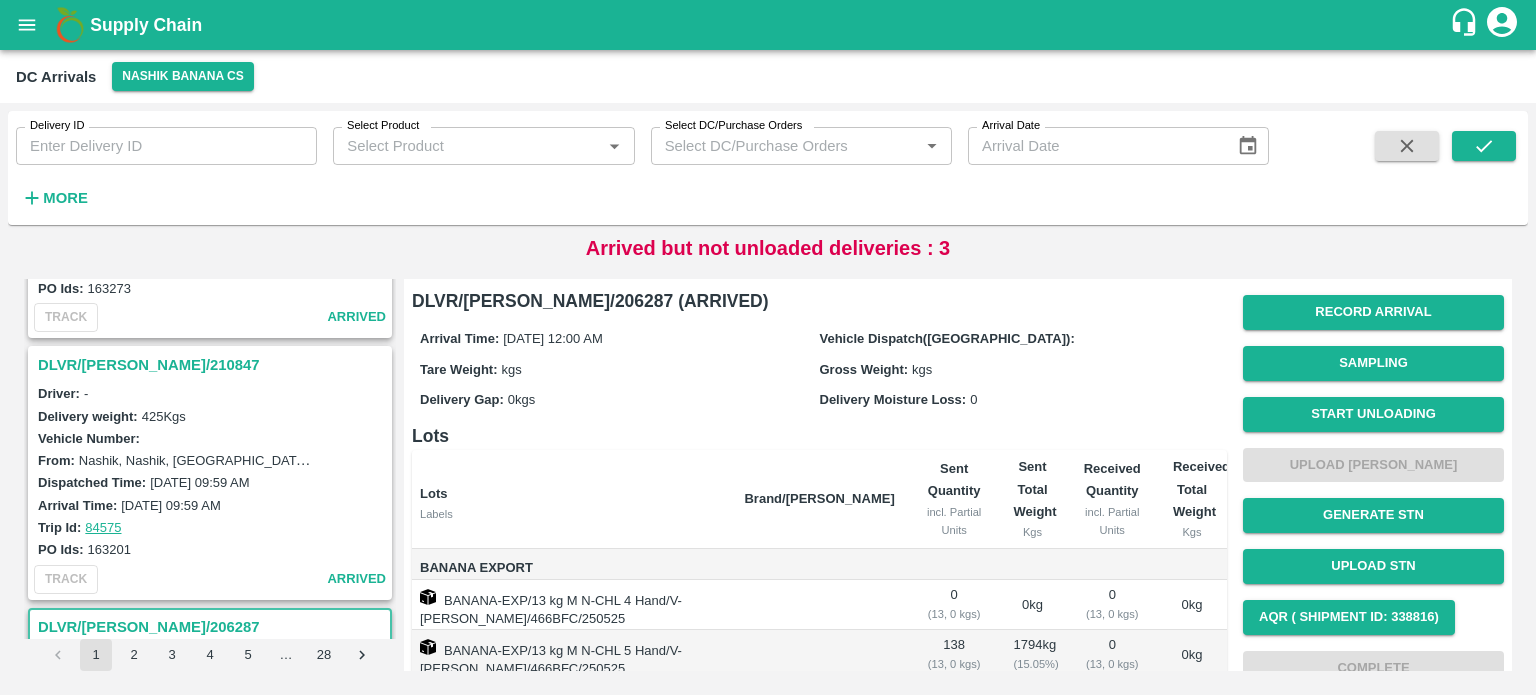 scroll, scrollTop: 3332, scrollLeft: 0, axis: vertical 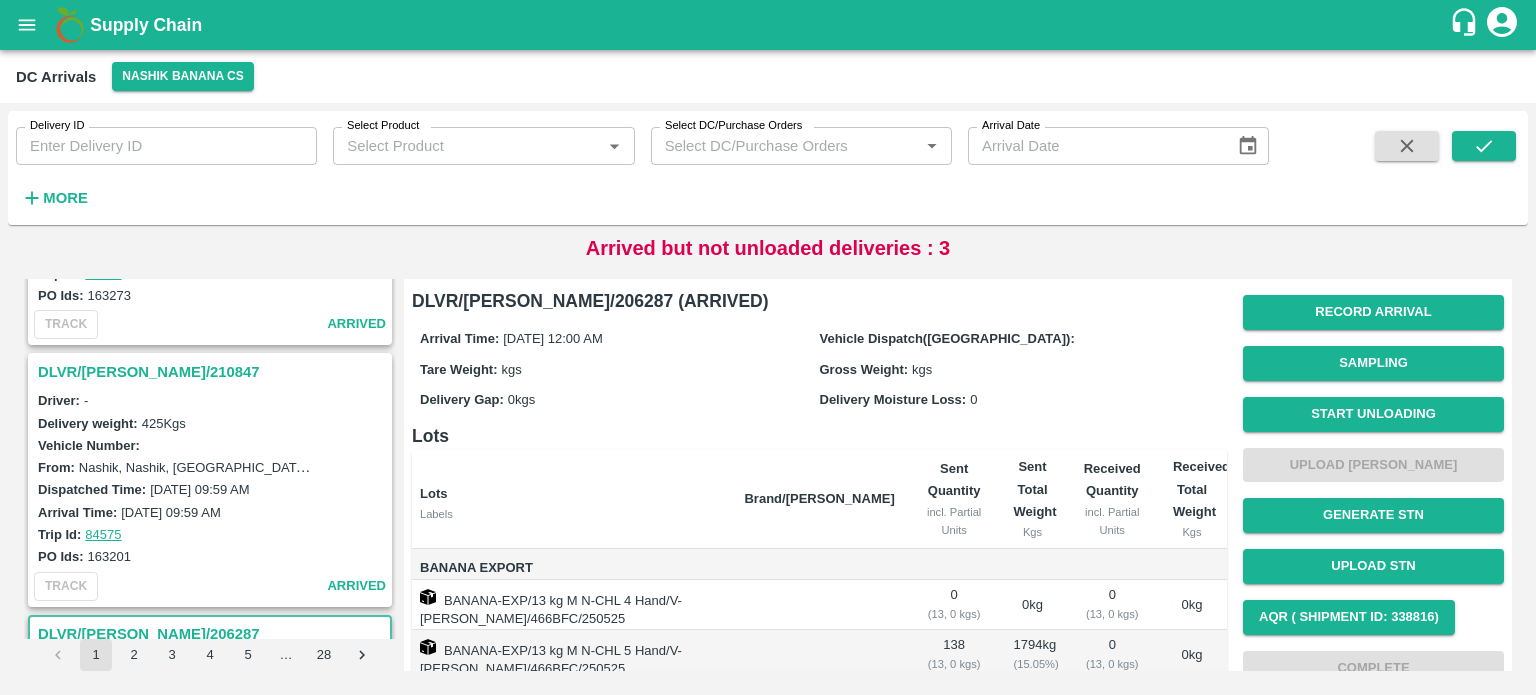click on "DLVR/[PERSON_NAME]/210847" at bounding box center [213, 372] 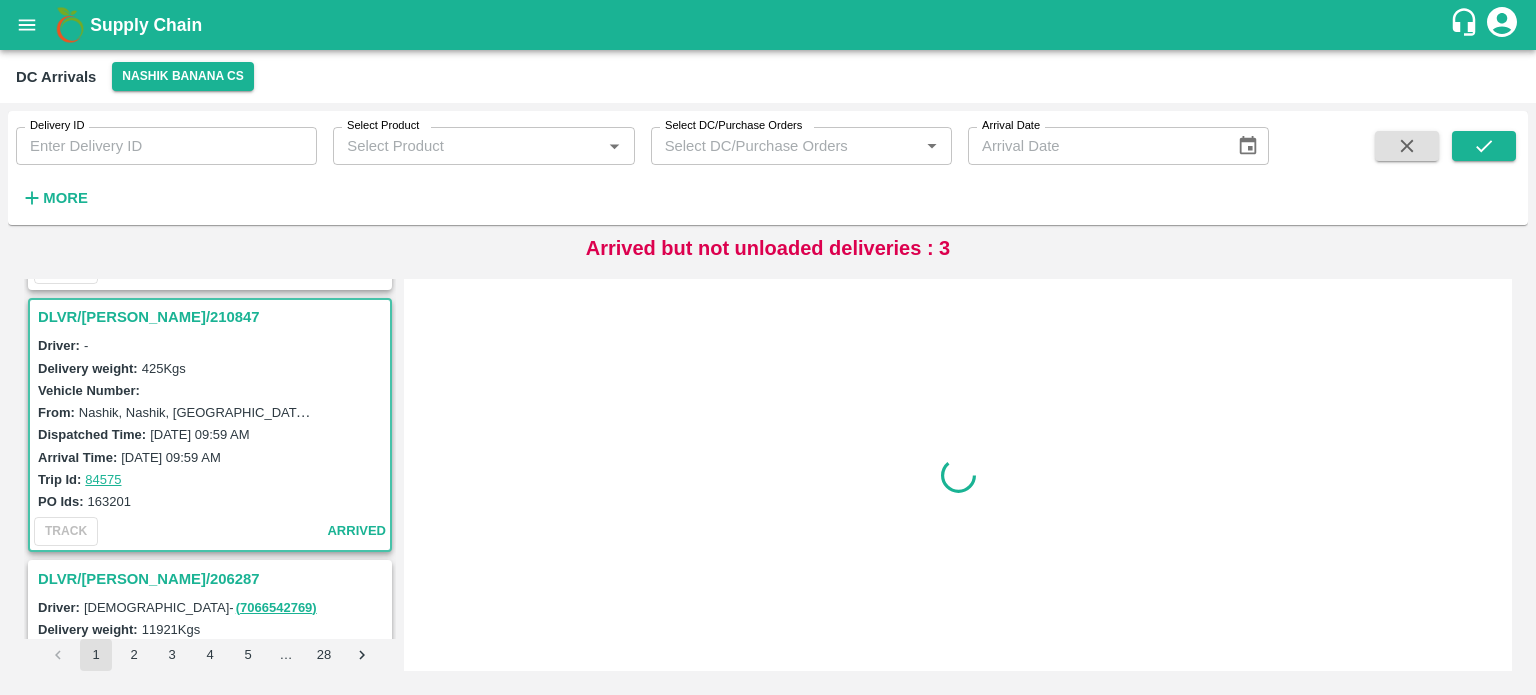 scroll, scrollTop: 3391, scrollLeft: 0, axis: vertical 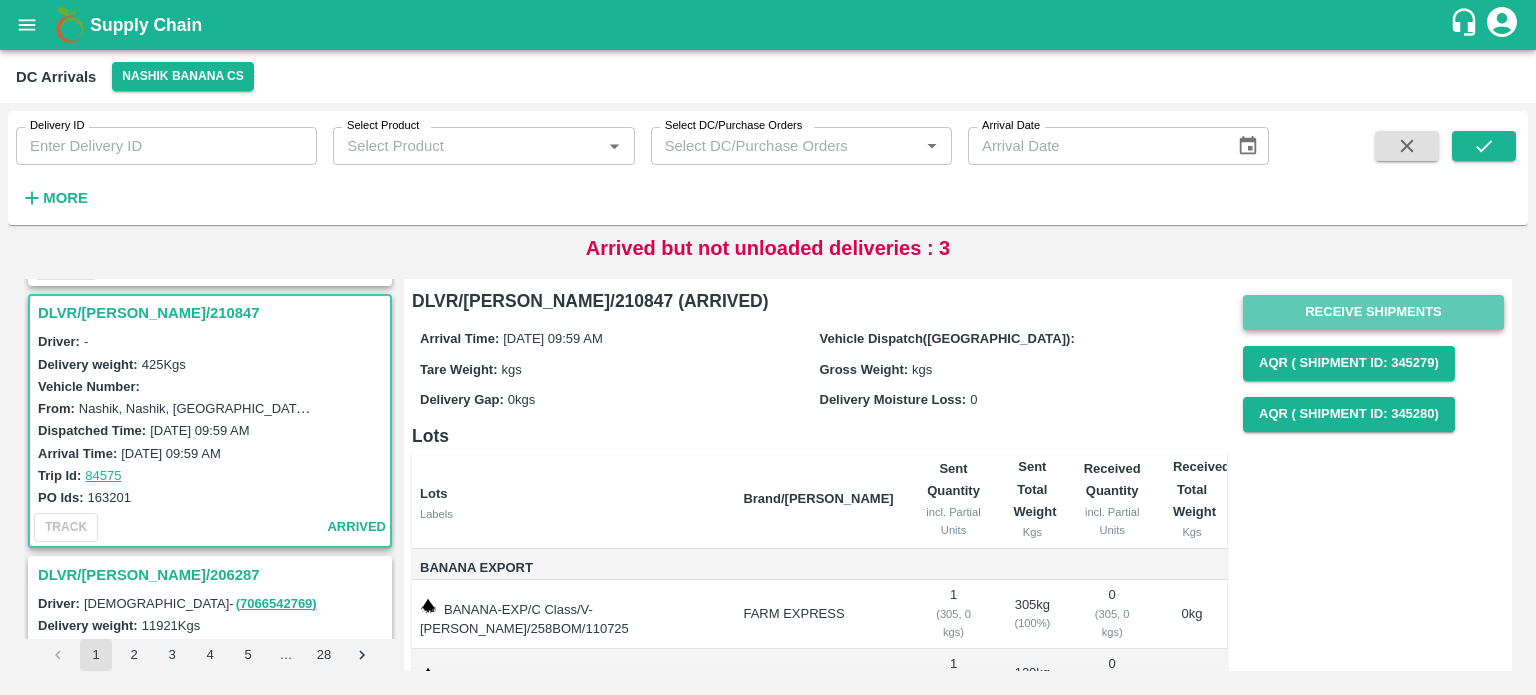 click on "Receive Shipments" at bounding box center [1373, 312] 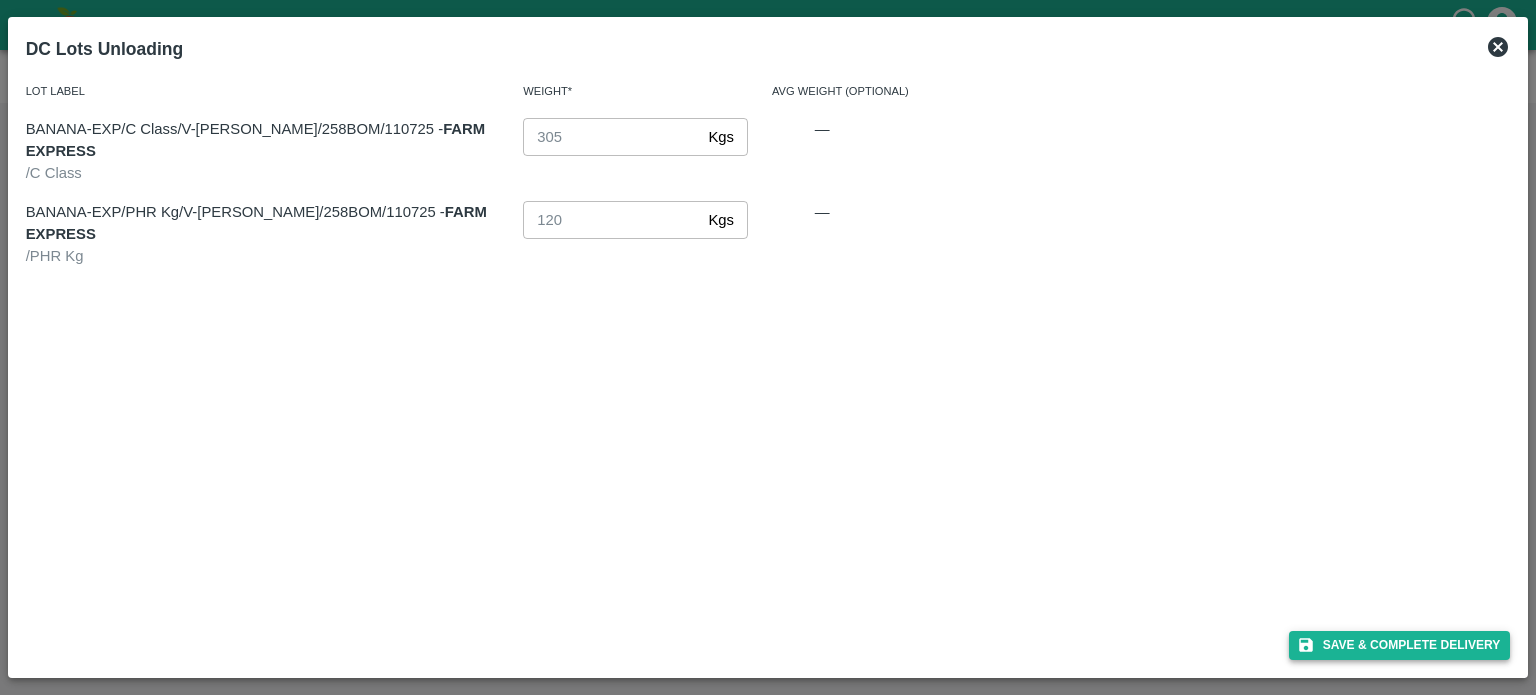 click on "Save & Complete Delivery" at bounding box center [1400, 645] 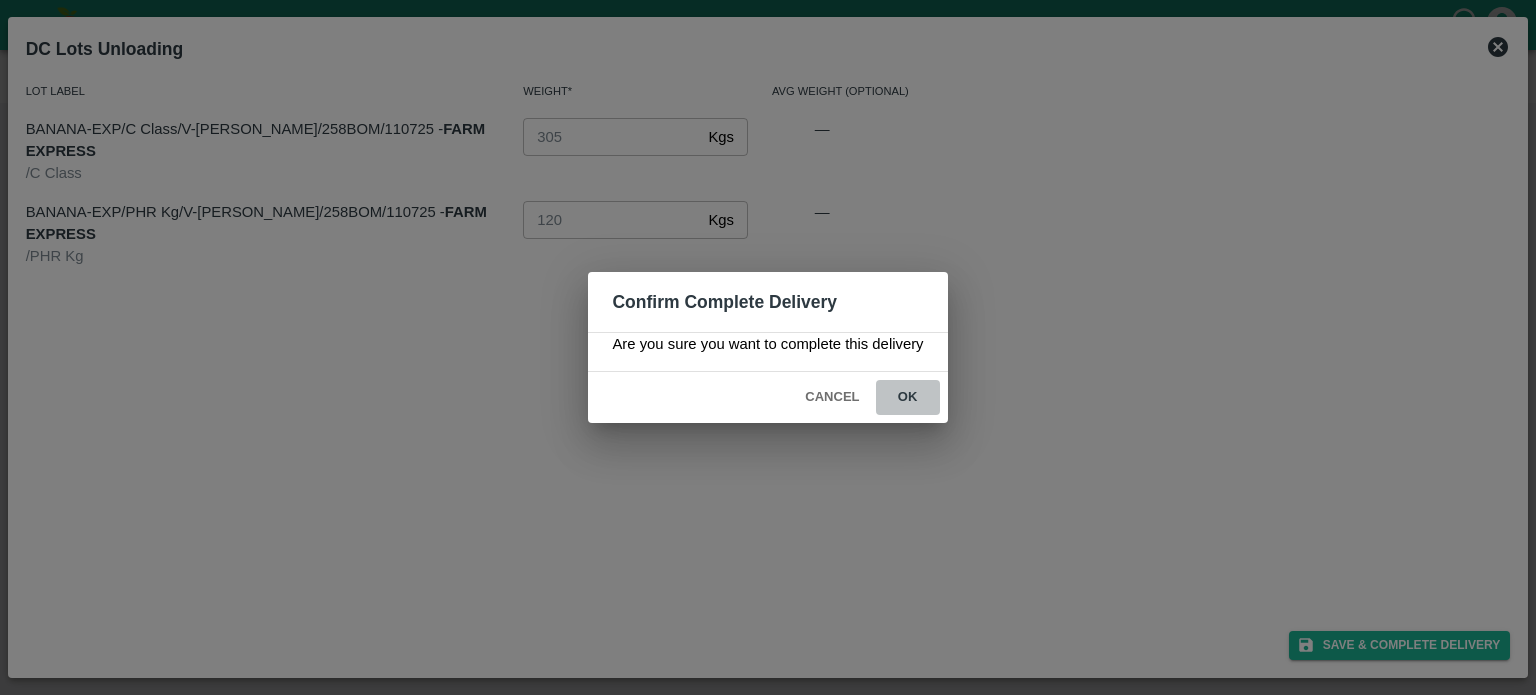 click on "ok" at bounding box center (908, 397) 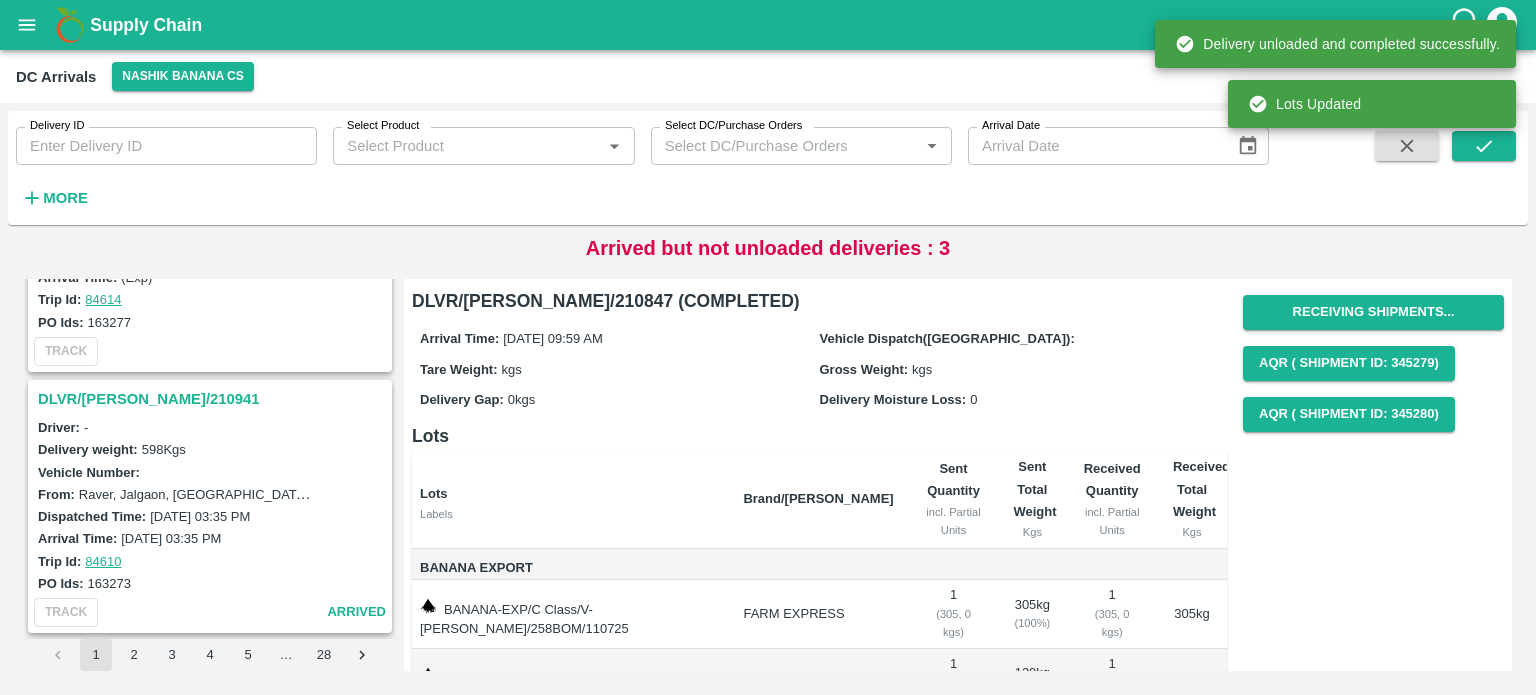 scroll, scrollTop: 3043, scrollLeft: 0, axis: vertical 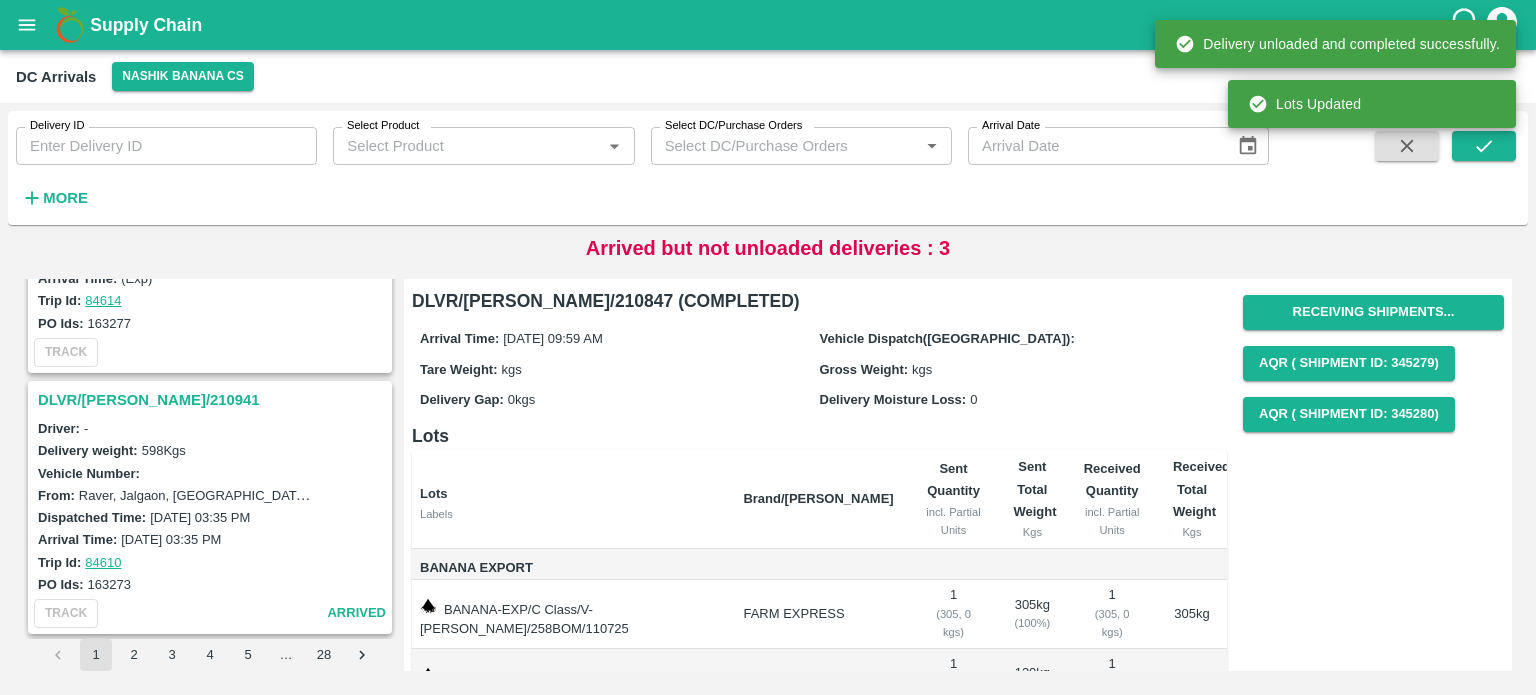 click on "DLVR/[PERSON_NAME]/210941" at bounding box center (213, 400) 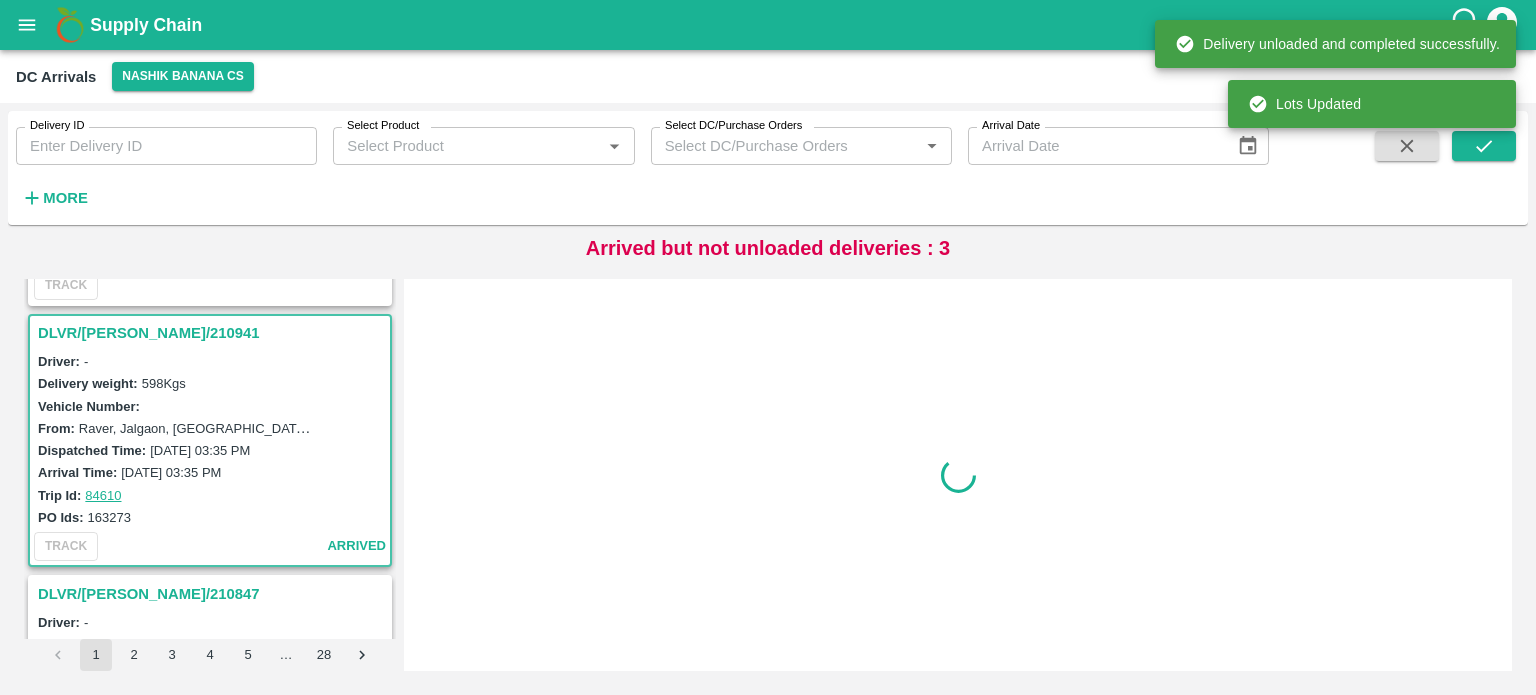 scroll, scrollTop: 3130, scrollLeft: 0, axis: vertical 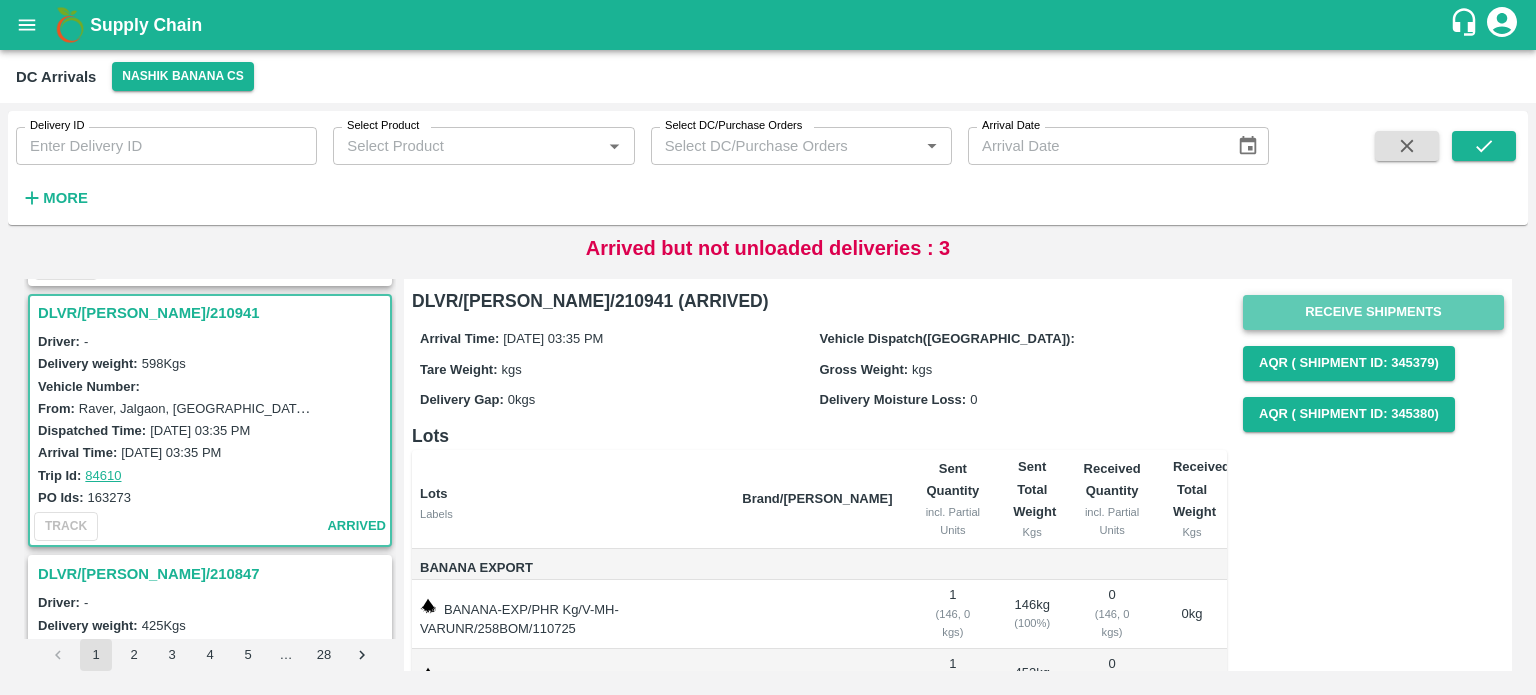 click on "Receive Shipments" at bounding box center (1373, 312) 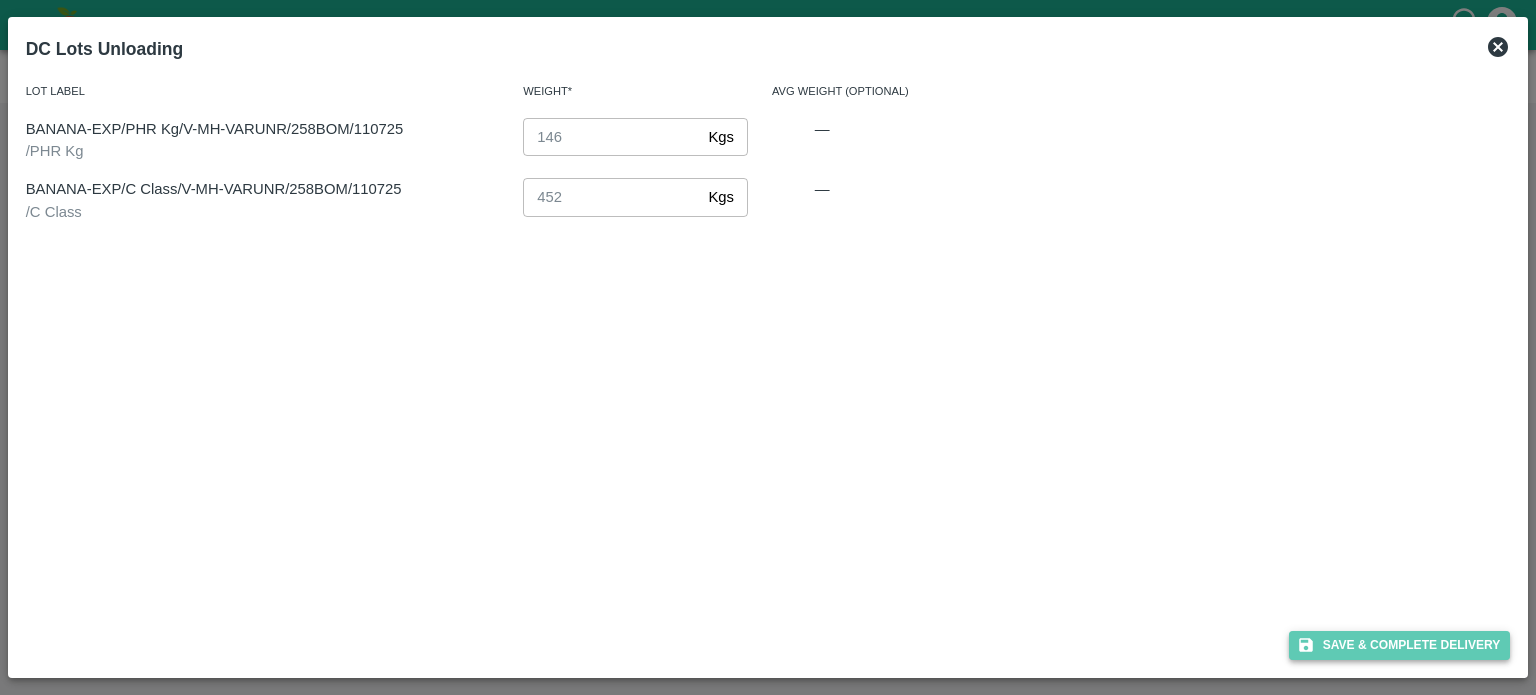 click on "Save & Complete Delivery" at bounding box center (1400, 645) 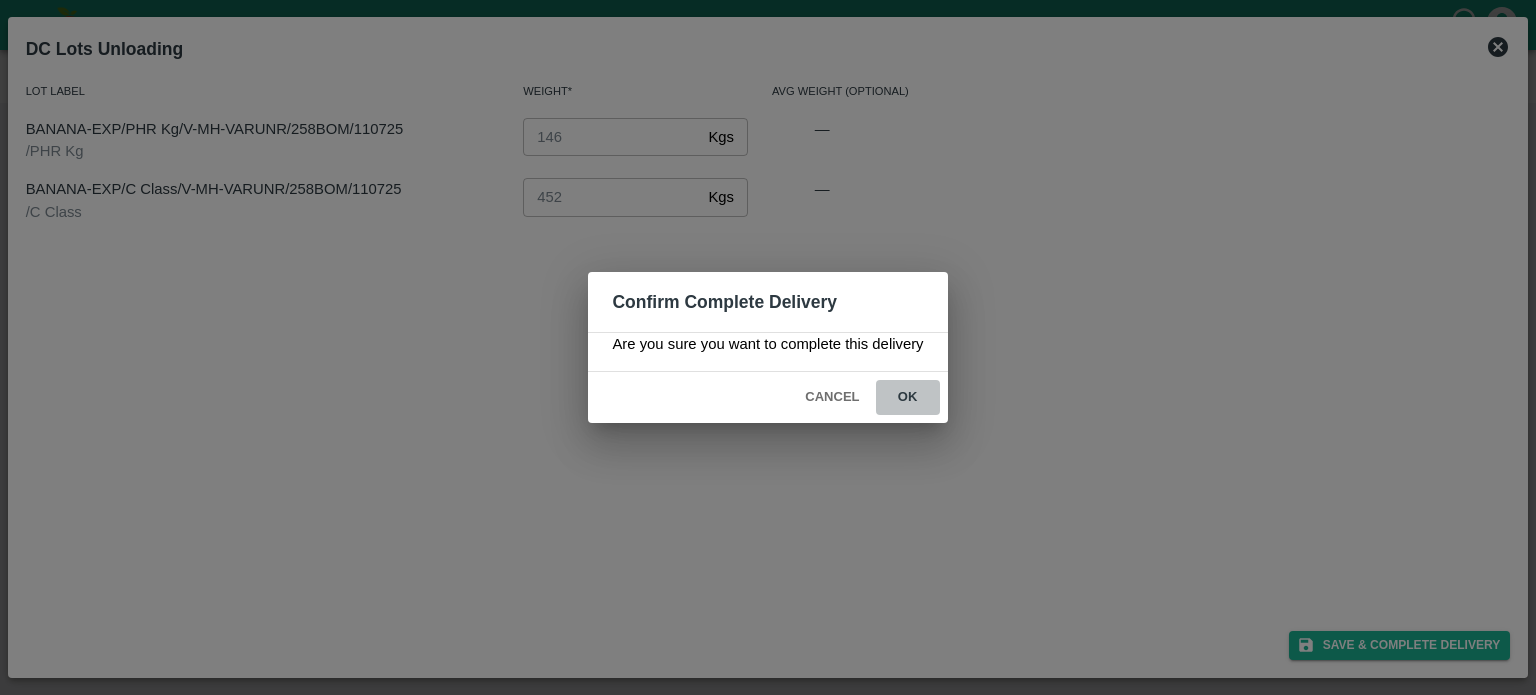 click on "ok" at bounding box center (908, 397) 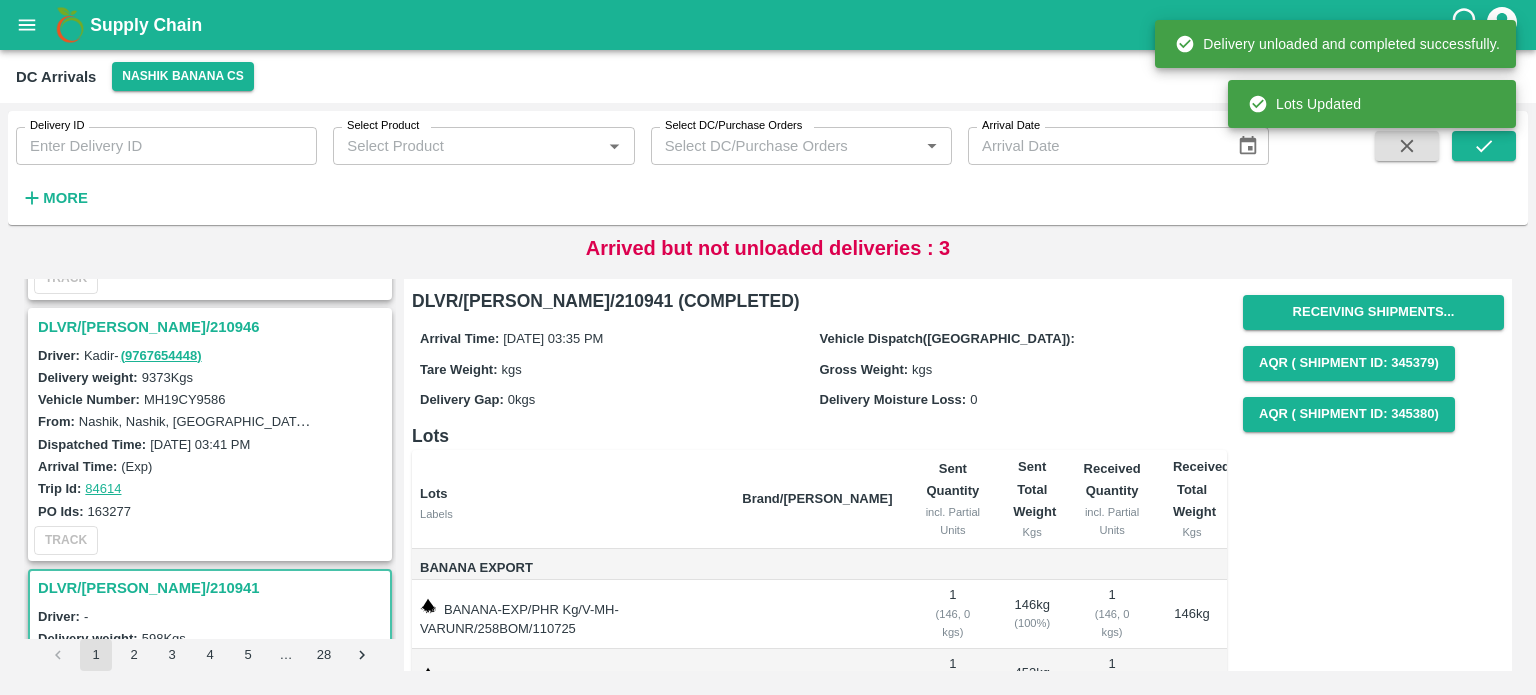 scroll, scrollTop: 2857, scrollLeft: 0, axis: vertical 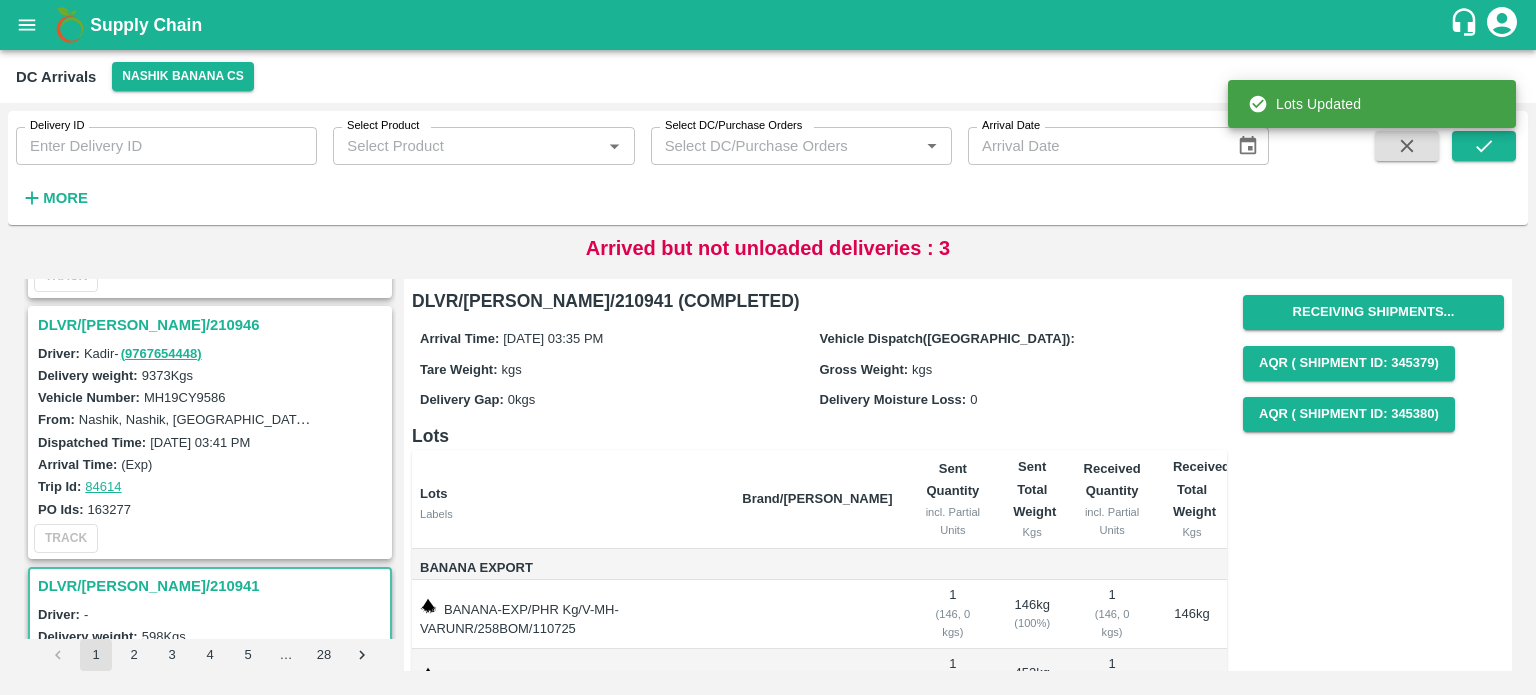 click on "DLVR/[PERSON_NAME]/210946" at bounding box center [213, 325] 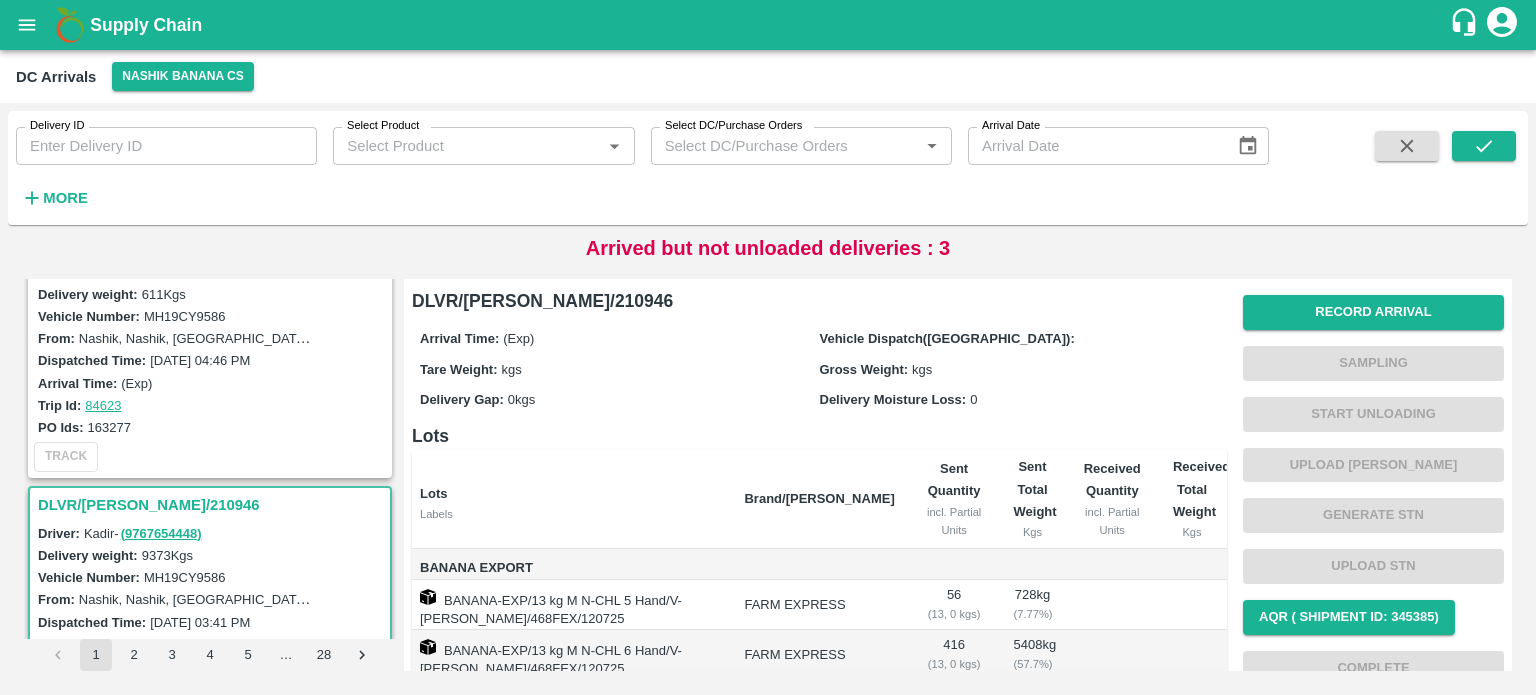 scroll, scrollTop: 2799, scrollLeft: 0, axis: vertical 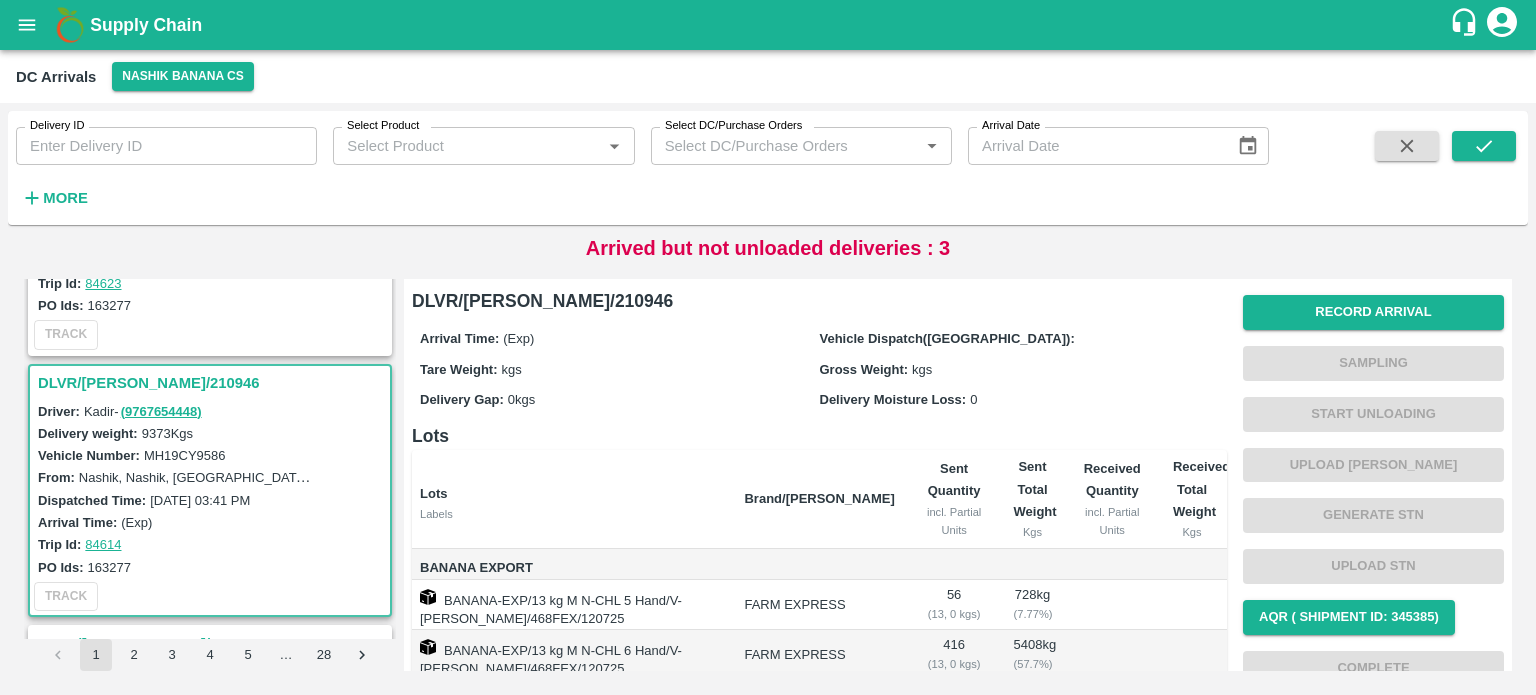 click on "Vehicle Number: MH19CY9586" at bounding box center [213, 455] 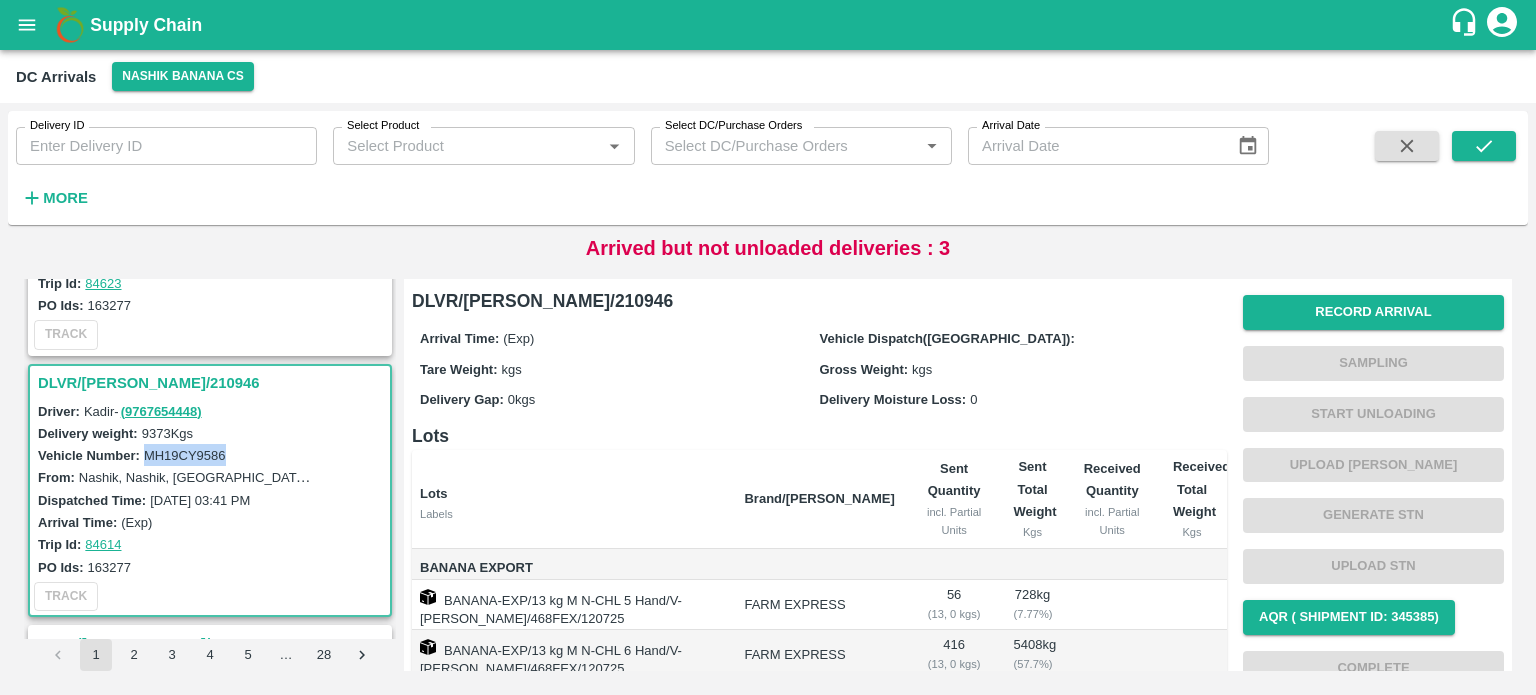 click on "Vehicle Number: MH19CY9586" at bounding box center [213, 455] 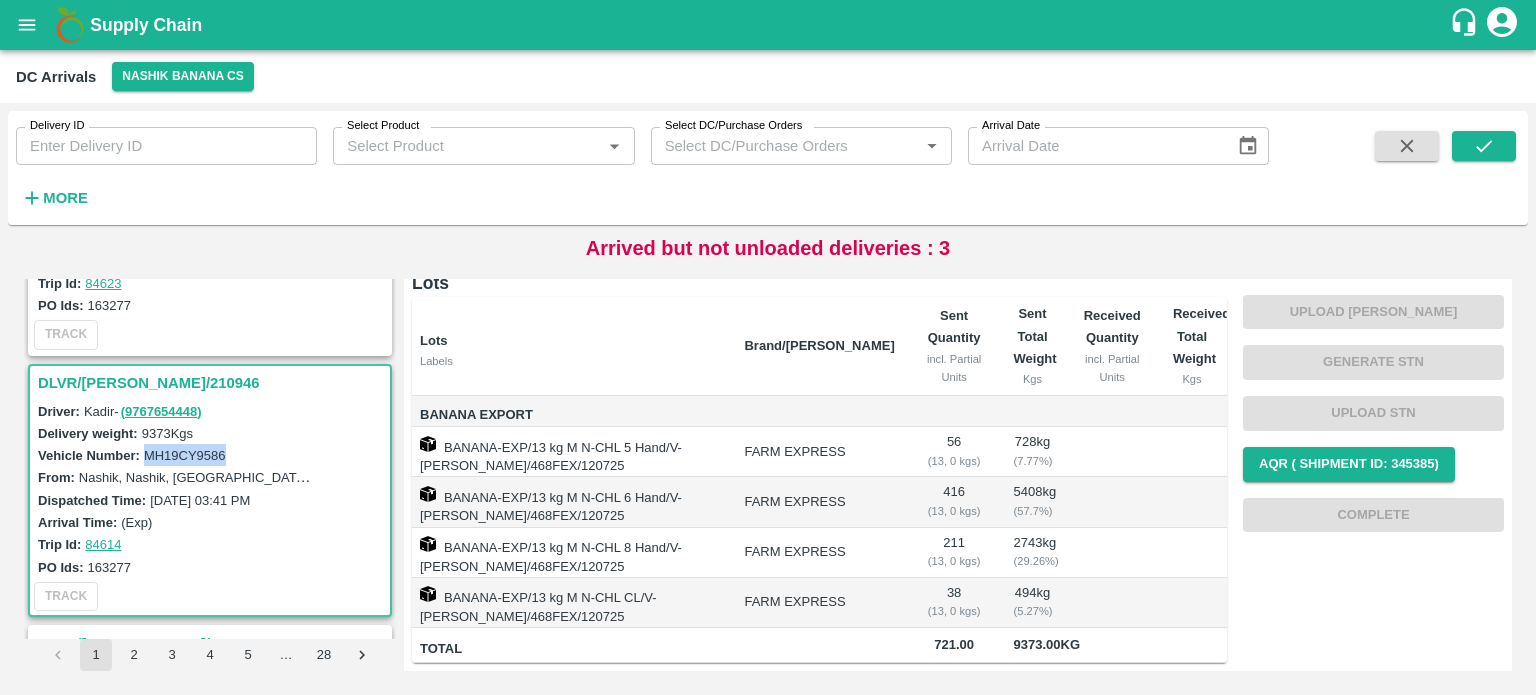 scroll, scrollTop: 0, scrollLeft: 0, axis: both 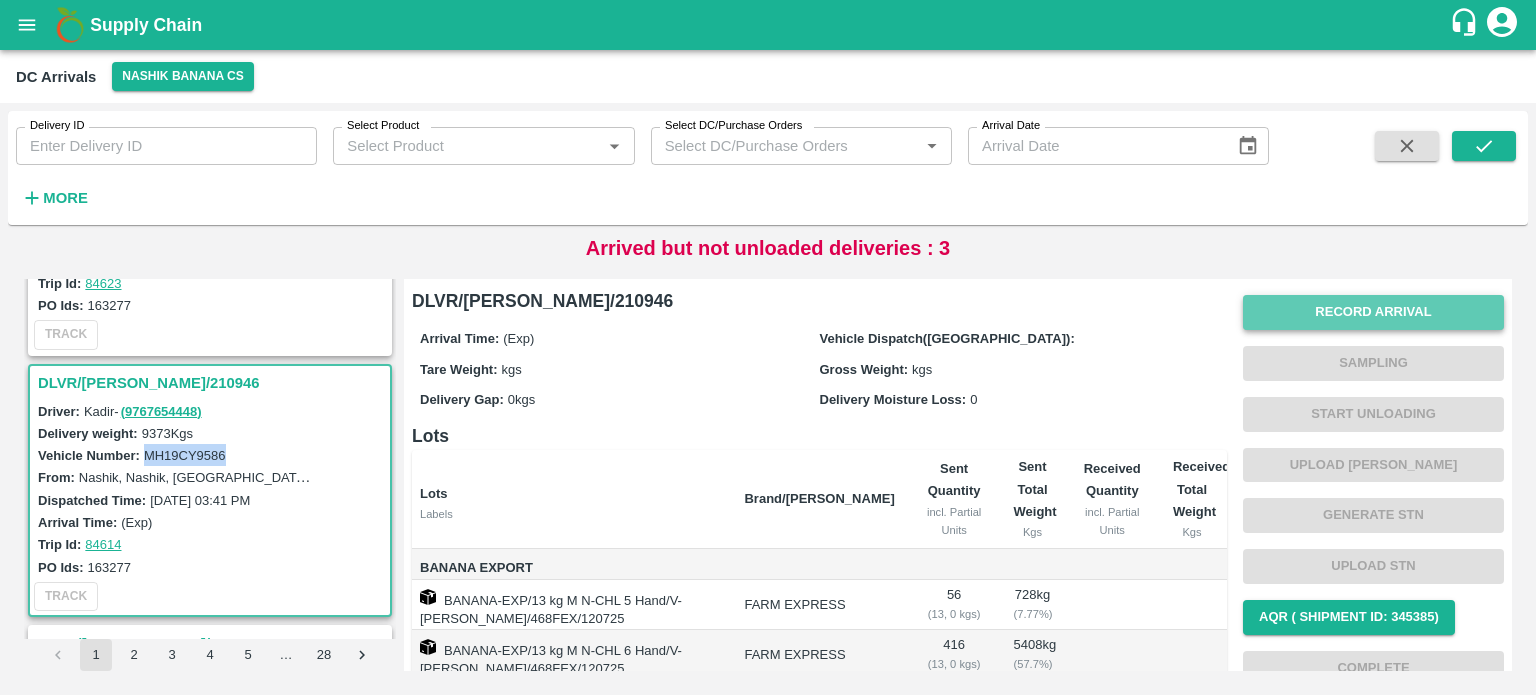 click on "Record Arrival" at bounding box center [1373, 312] 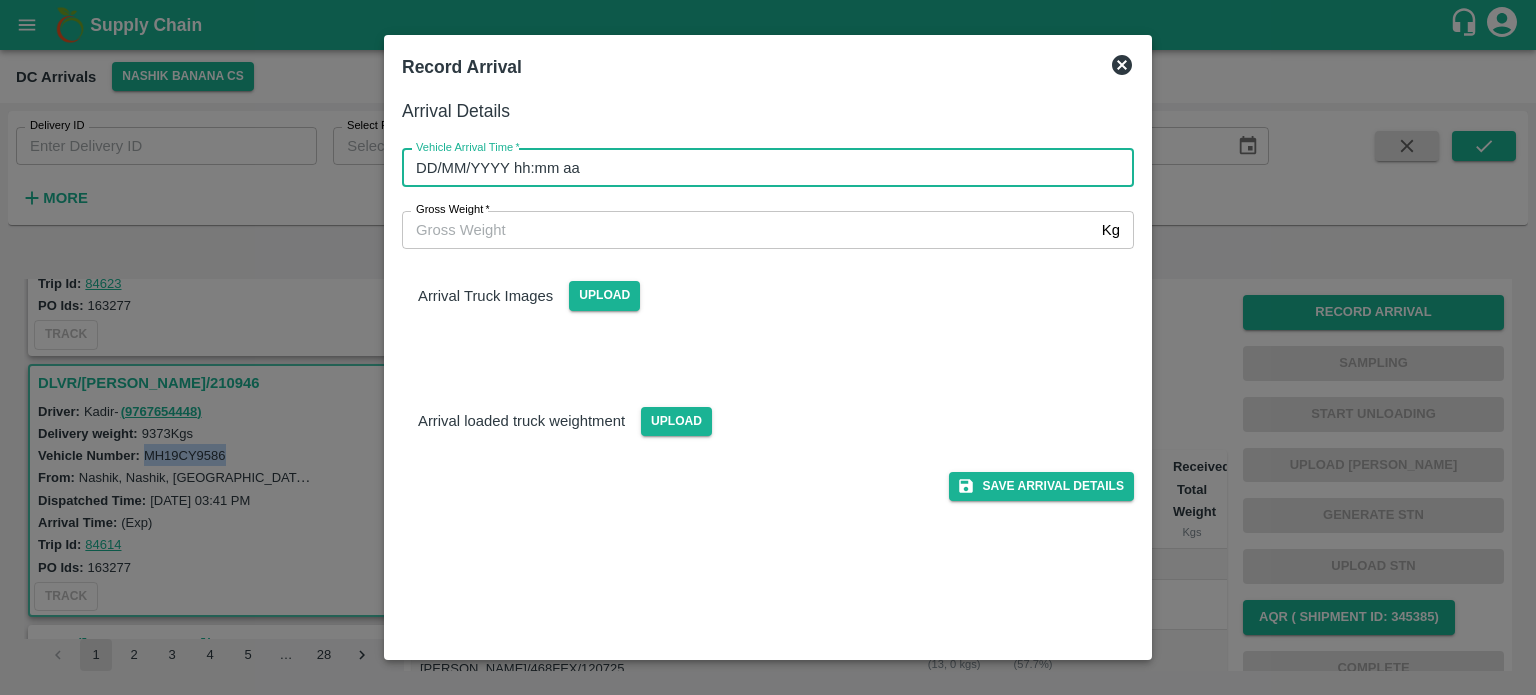 type on "DD/MM/YYYY hh:mm aa" 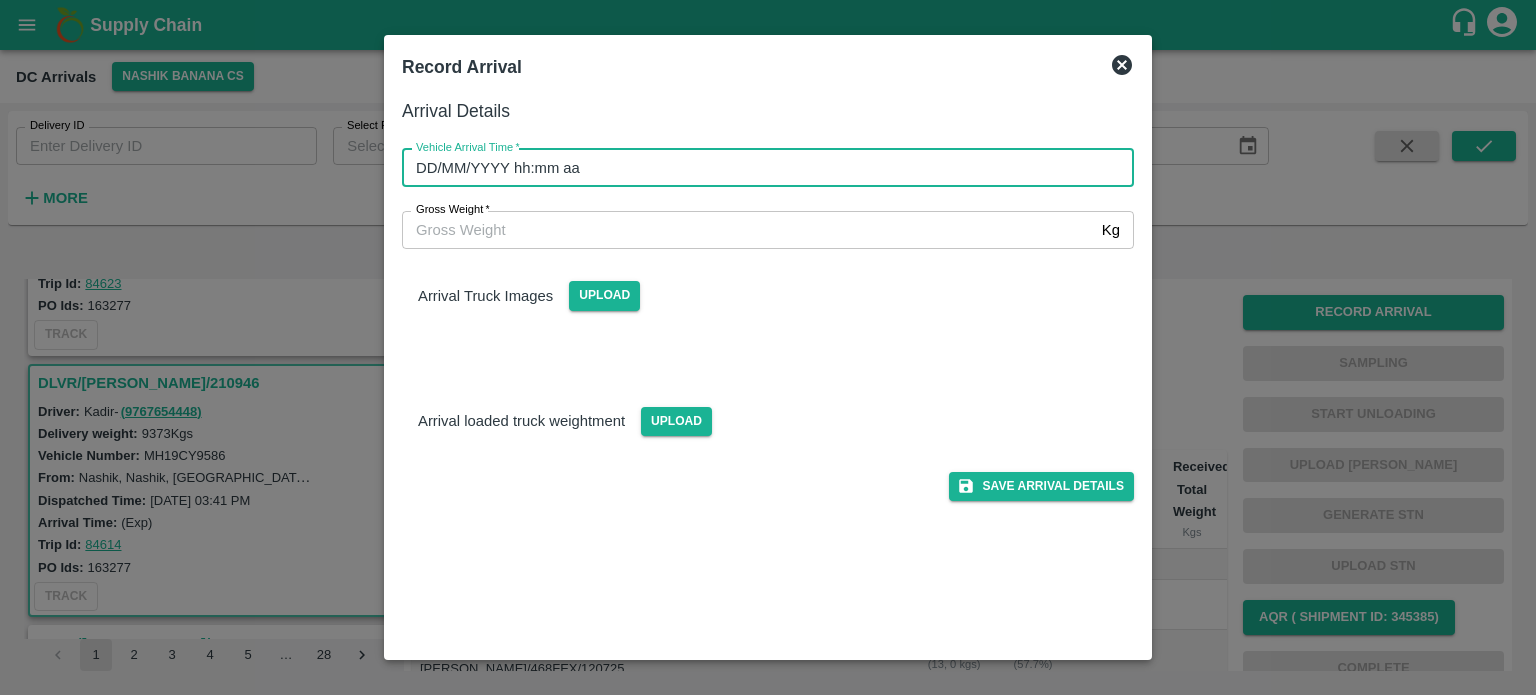 click on "DD/MM/YYYY hh:mm aa" at bounding box center (761, 168) 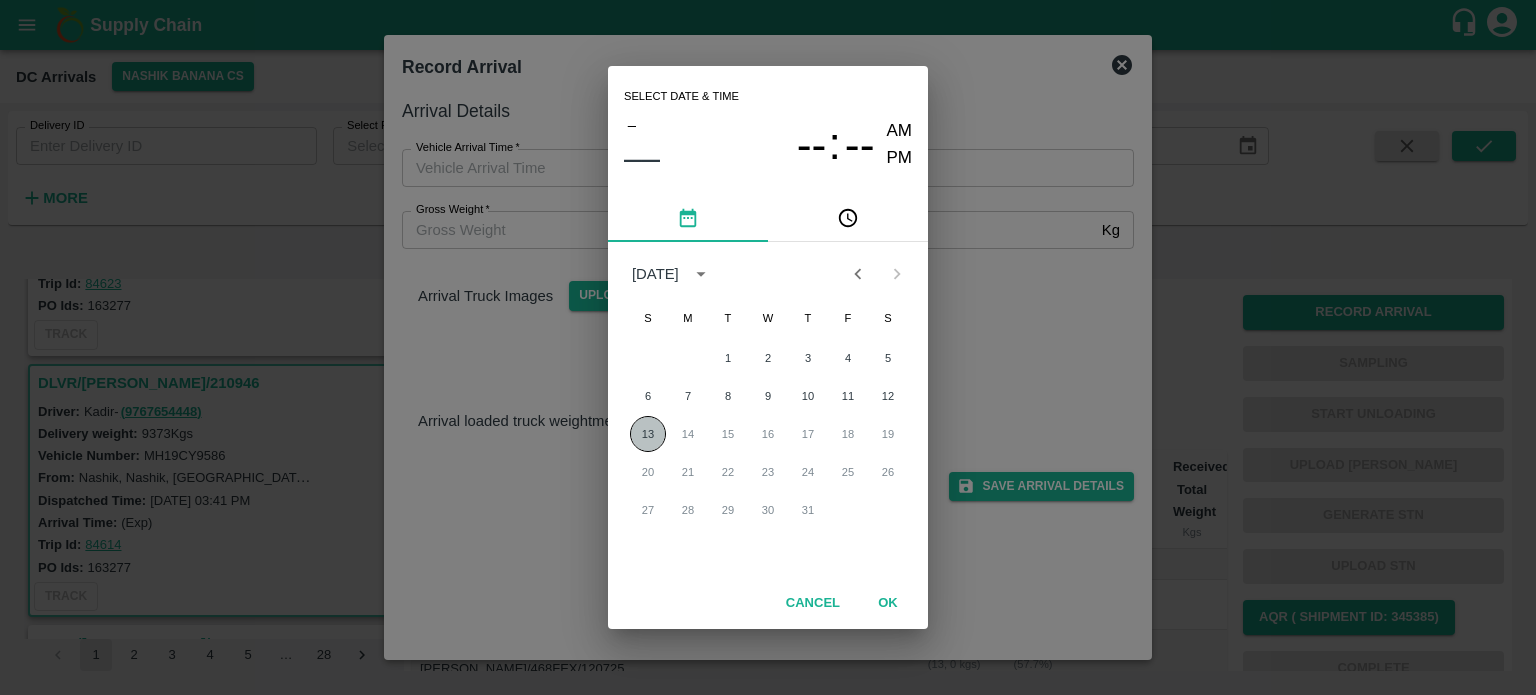 click on "13" at bounding box center [648, 434] 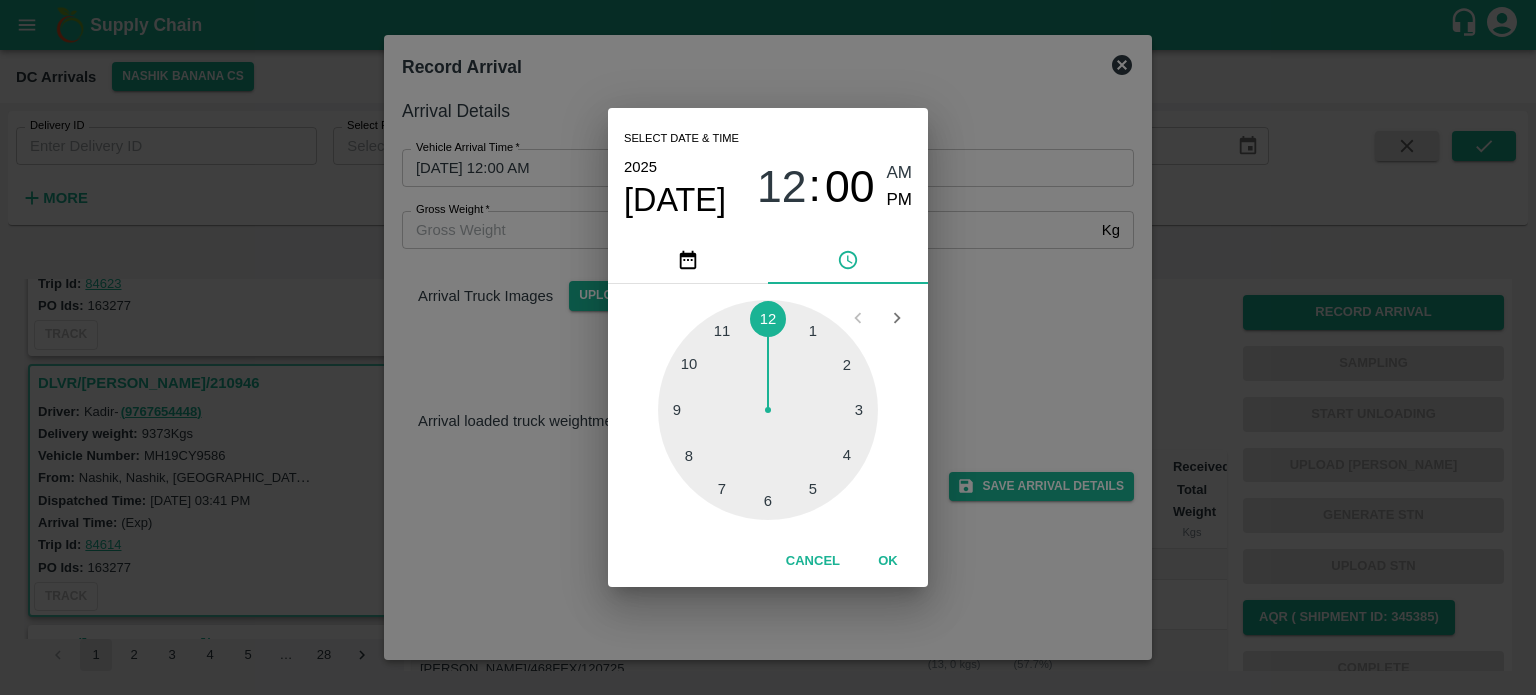 click at bounding box center [768, 410] 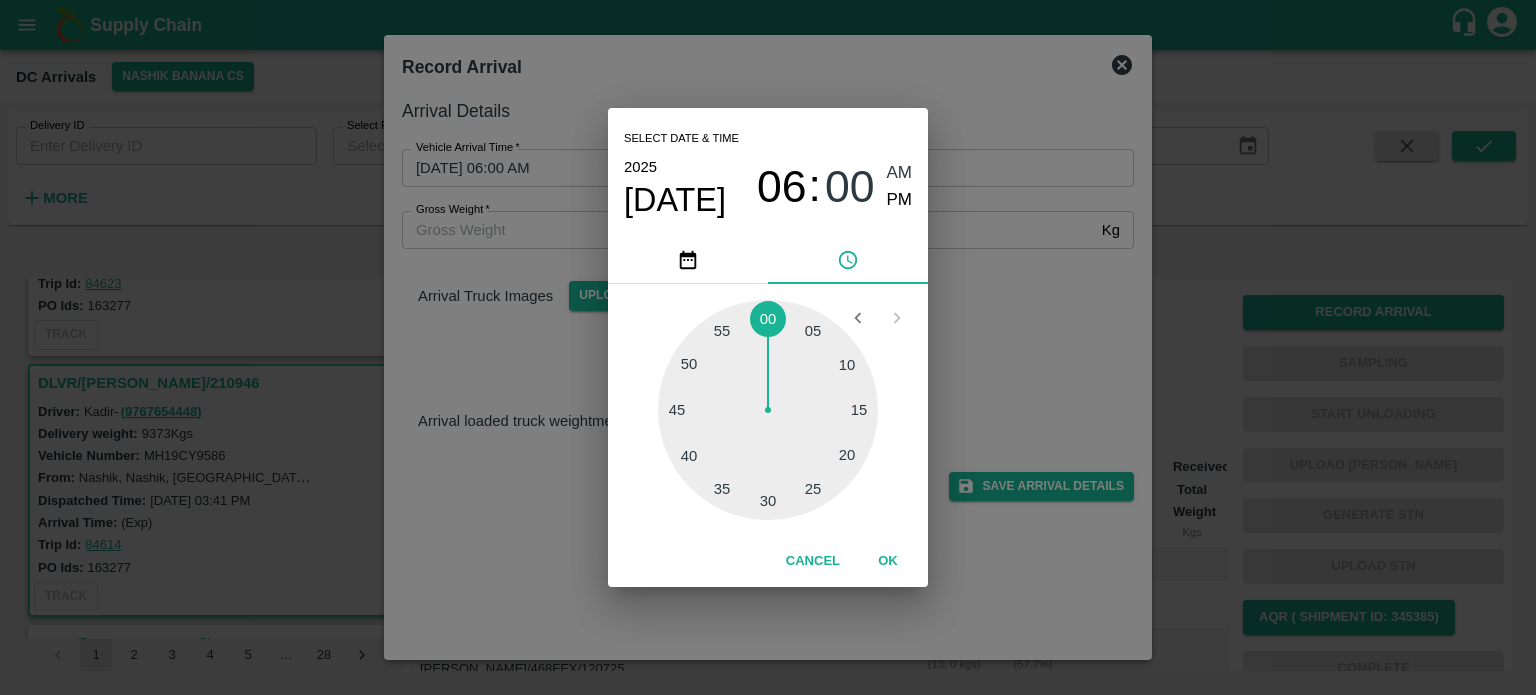 click at bounding box center (768, 410) 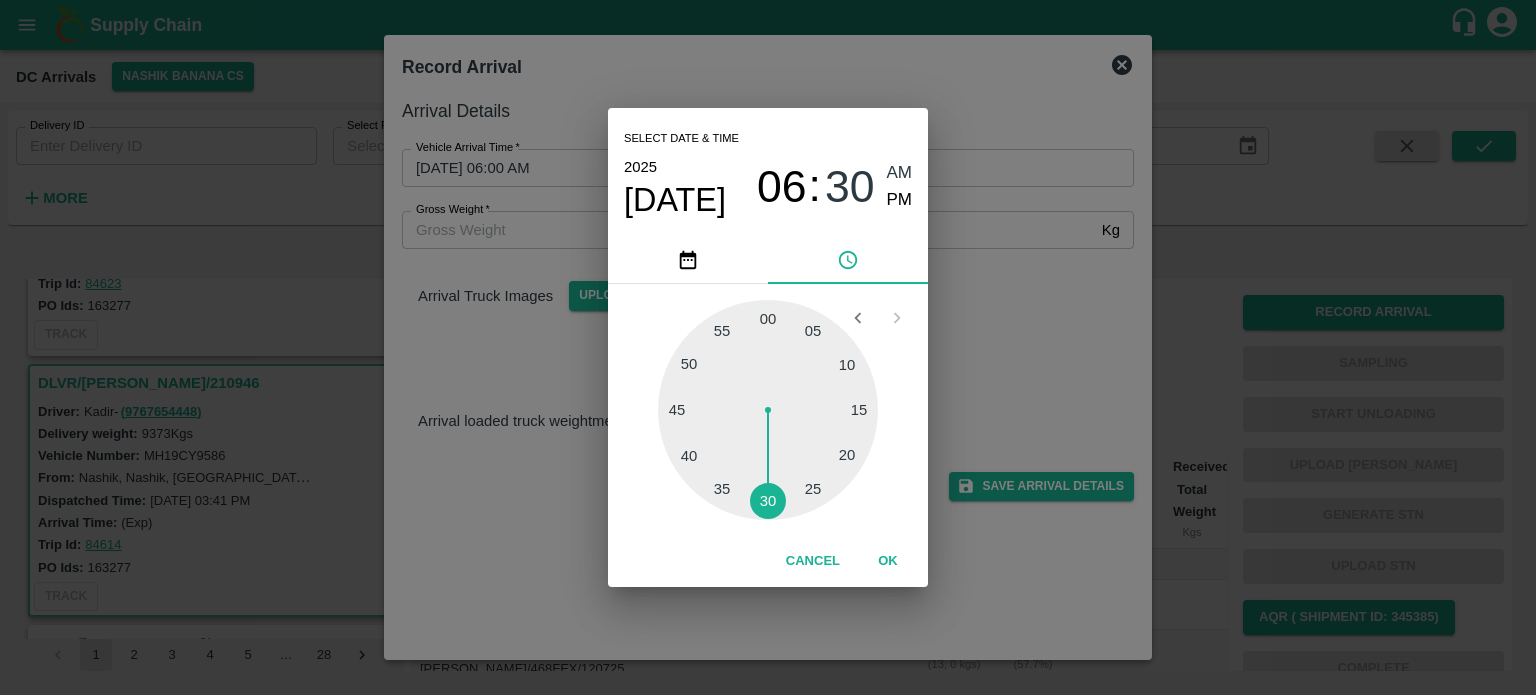 type on "[DATE] 06:30 AM" 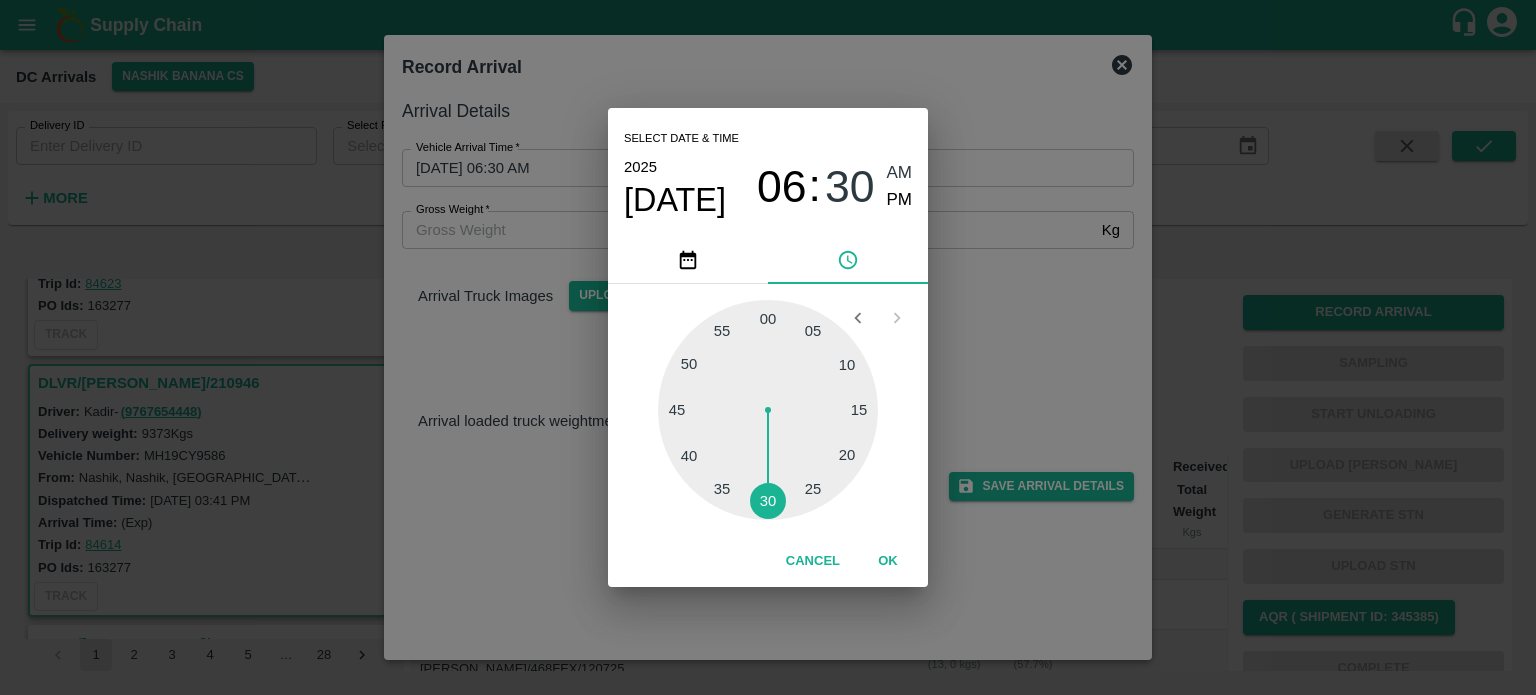 click on "Select date & time [DATE] 06 : 30 AM PM 05 10 15 20 25 30 35 40 45 50 55 00 Cancel OK" at bounding box center [768, 347] 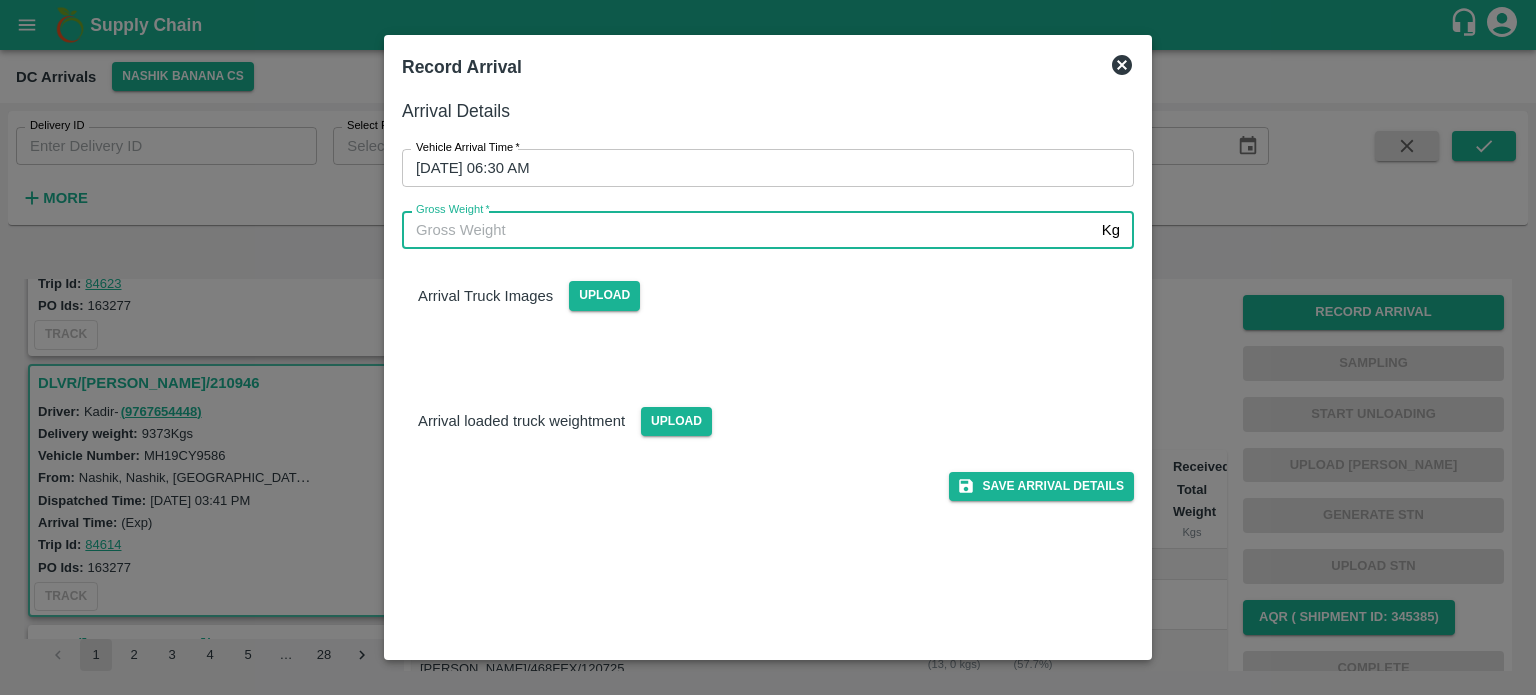 click on "Gross Weight   *" at bounding box center [748, 230] 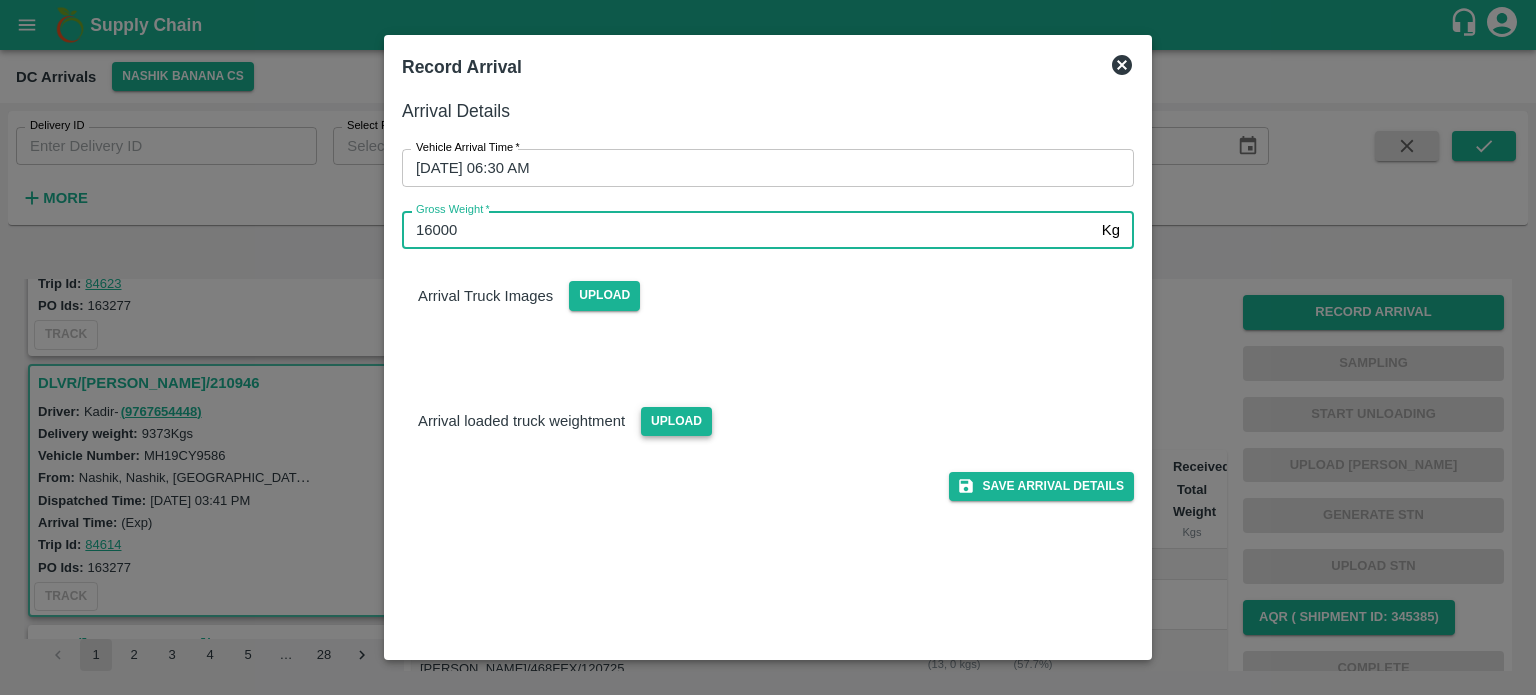 type on "16000" 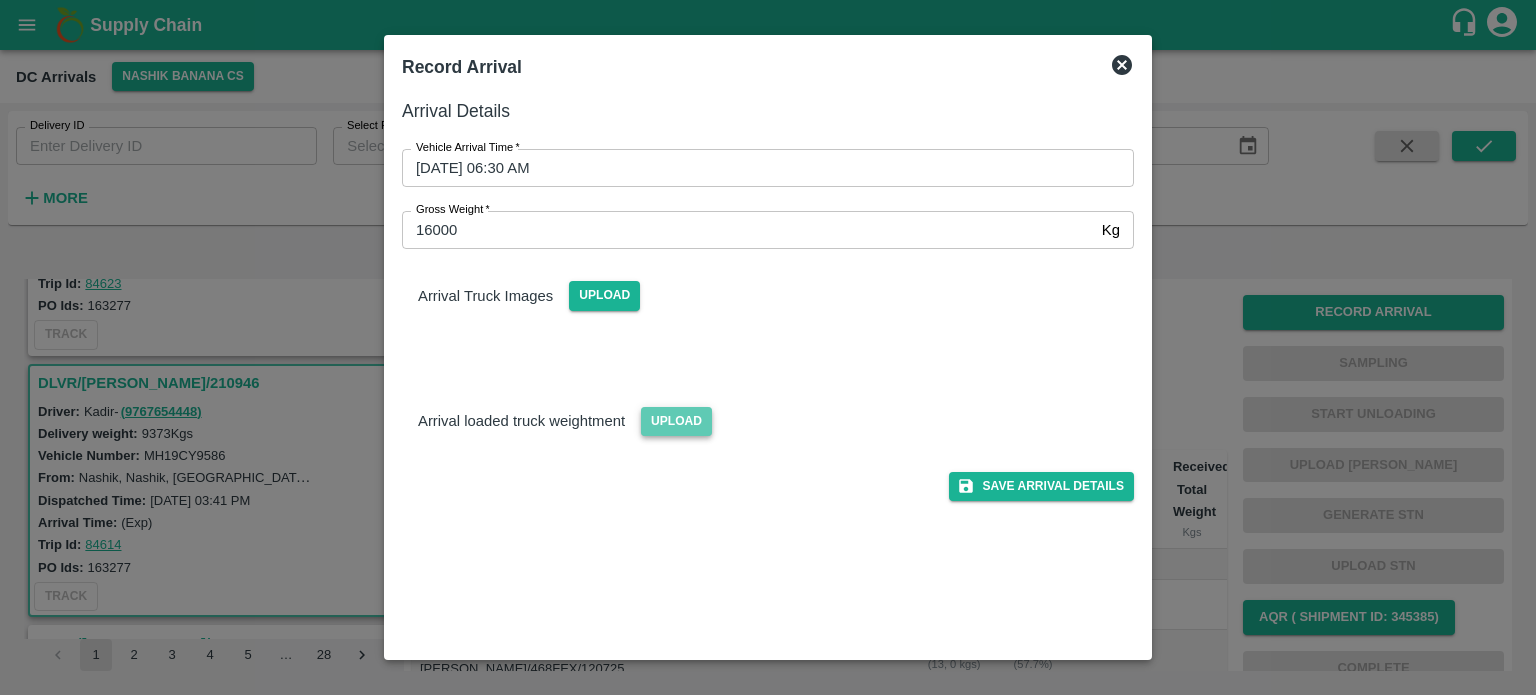 click on "Upload" at bounding box center (676, 421) 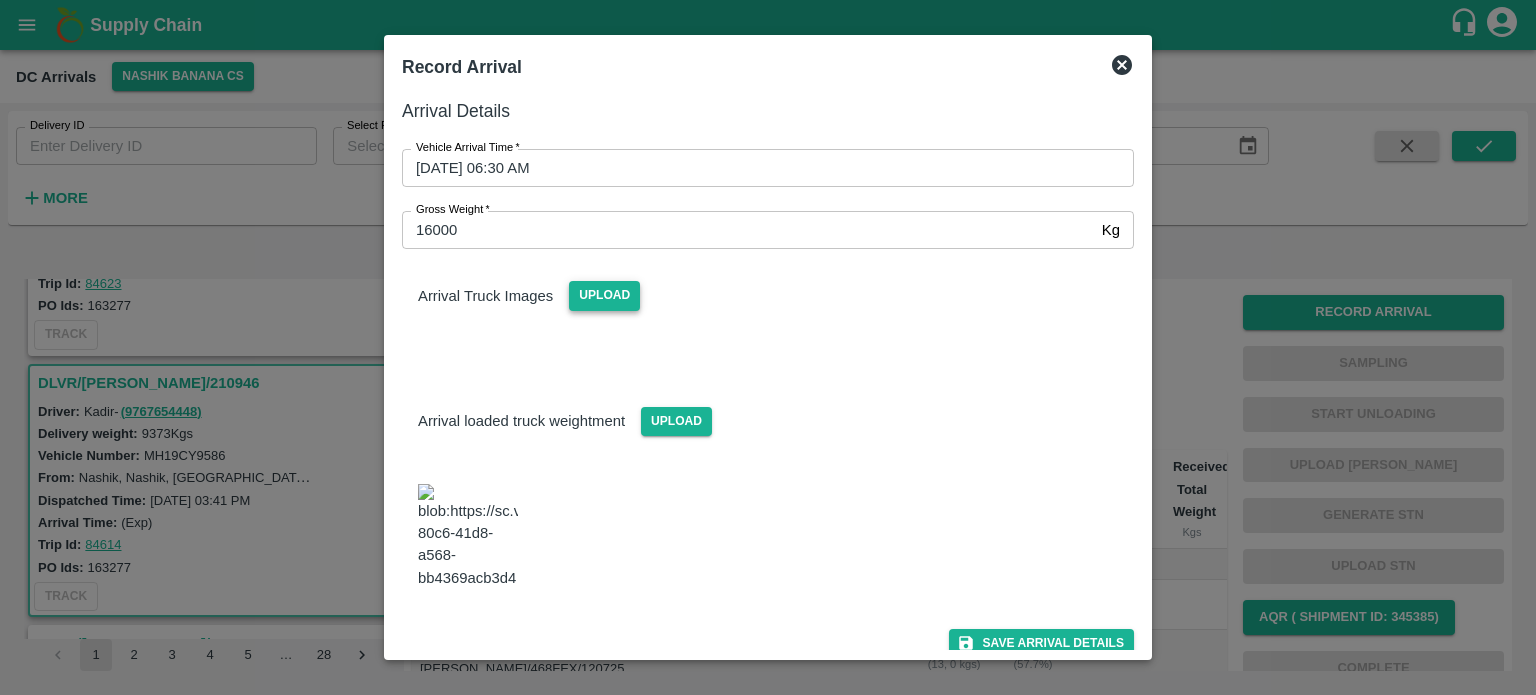 click on "Upload" at bounding box center (604, 295) 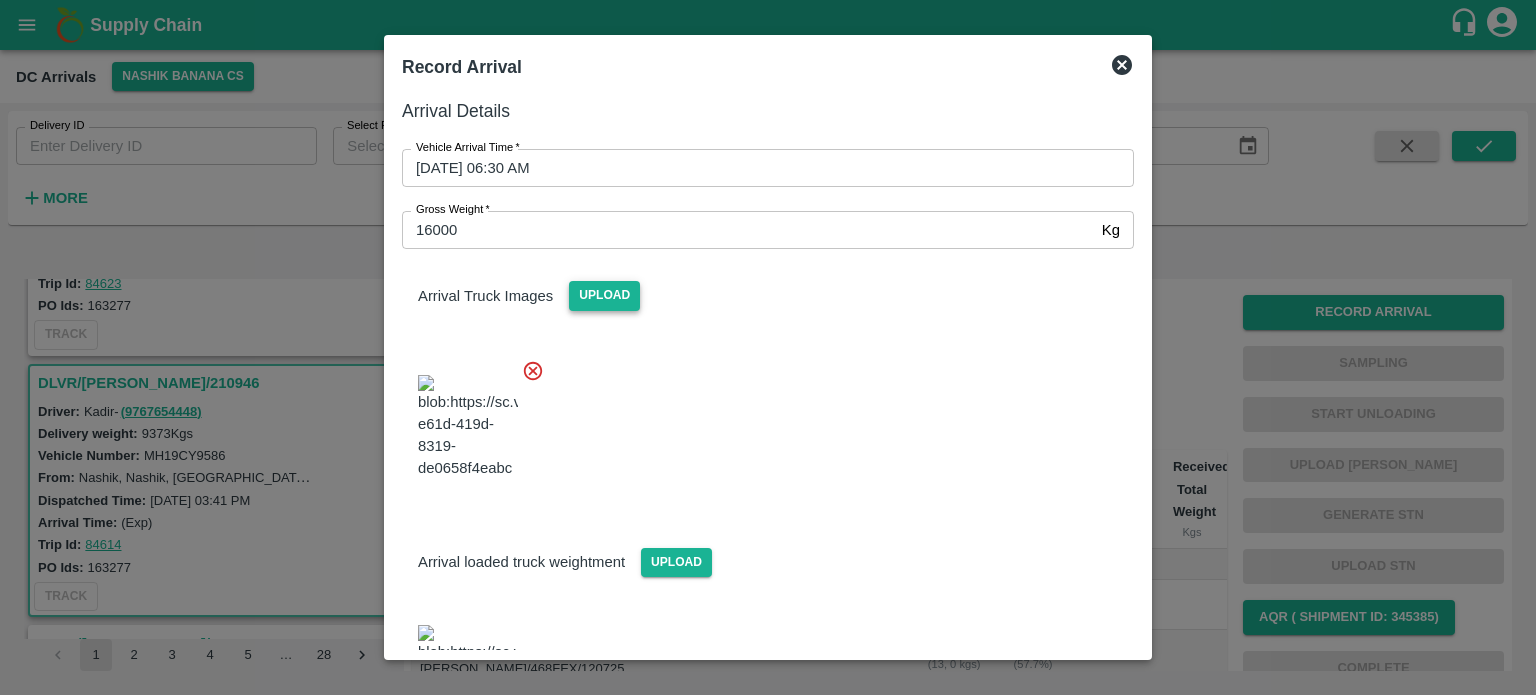 scroll, scrollTop: 200, scrollLeft: 0, axis: vertical 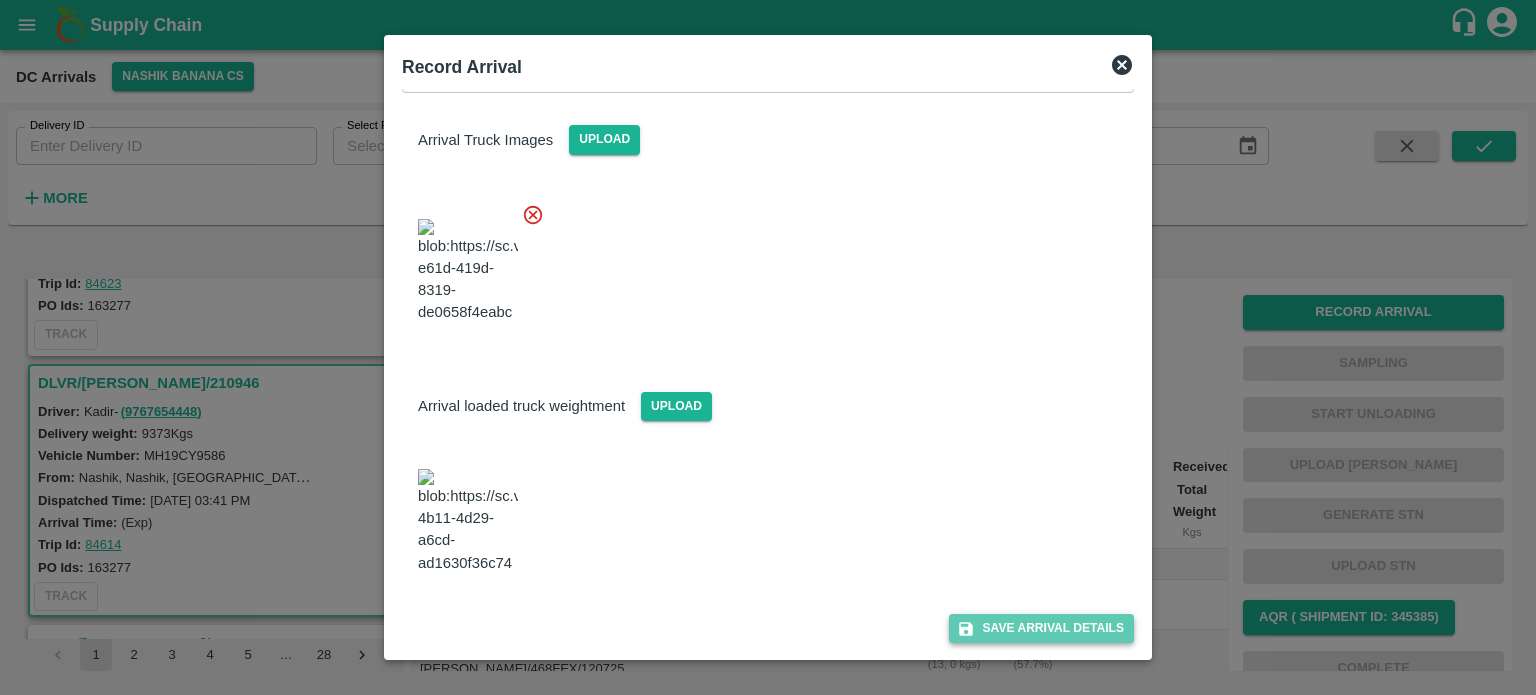 click on "Save Arrival Details" at bounding box center (1041, 628) 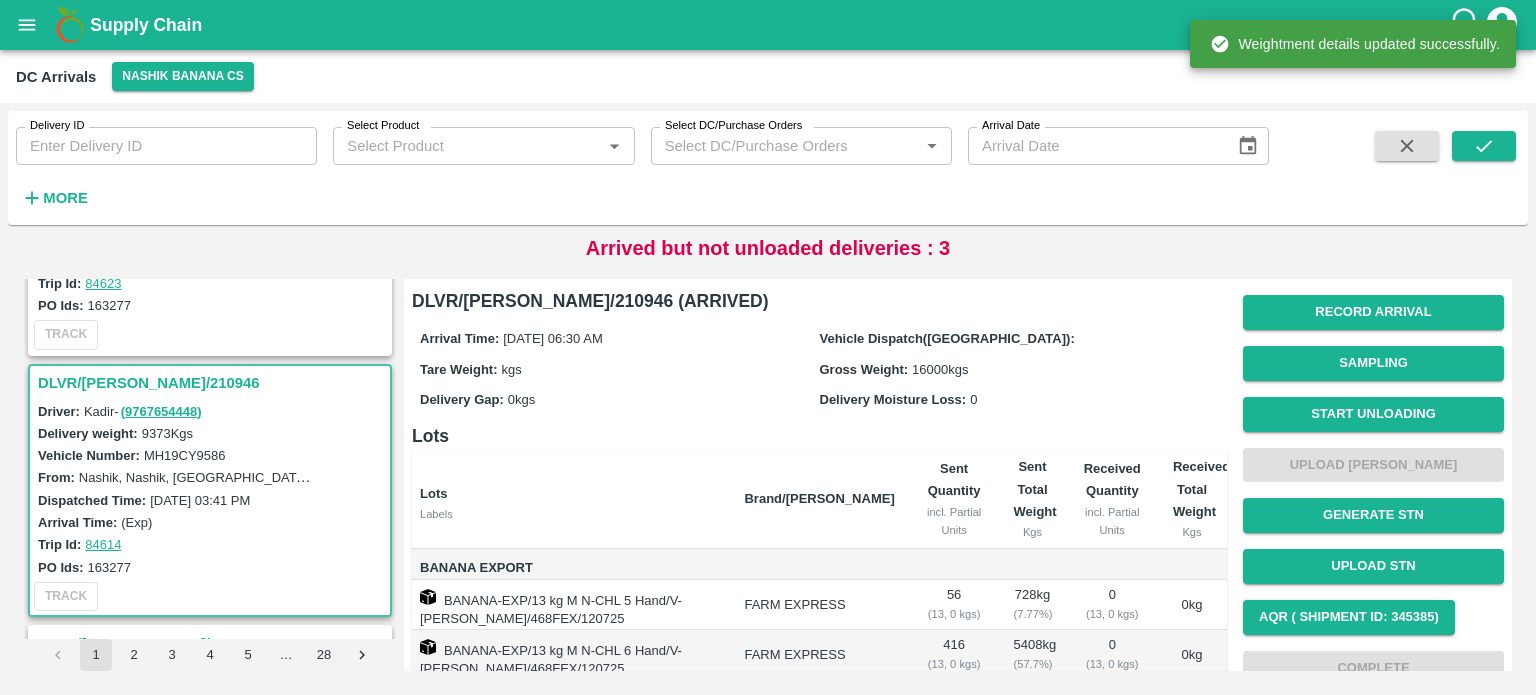 drag, startPoint x: 1368, startPoint y: 417, endPoint x: 888, endPoint y: 484, distance: 484.65347 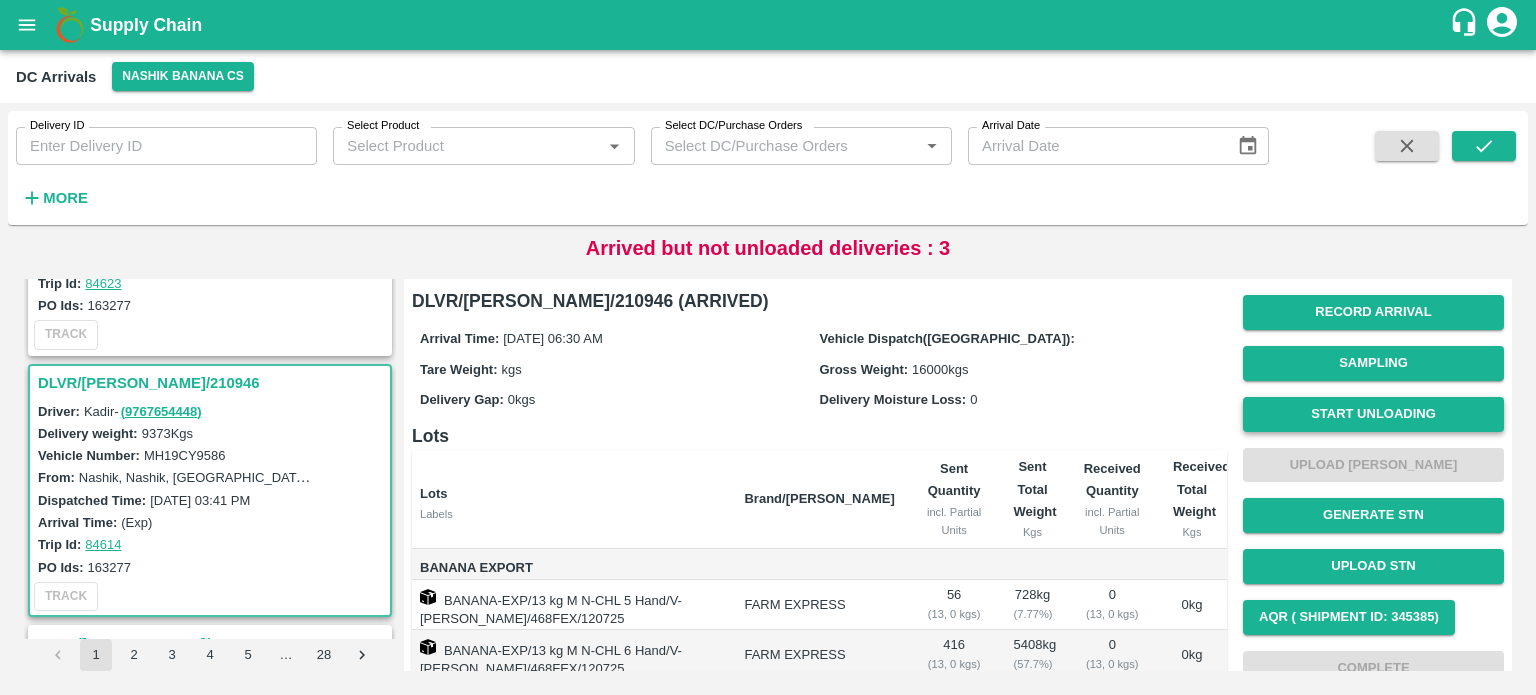 click on "Start Unloading" at bounding box center (1373, 414) 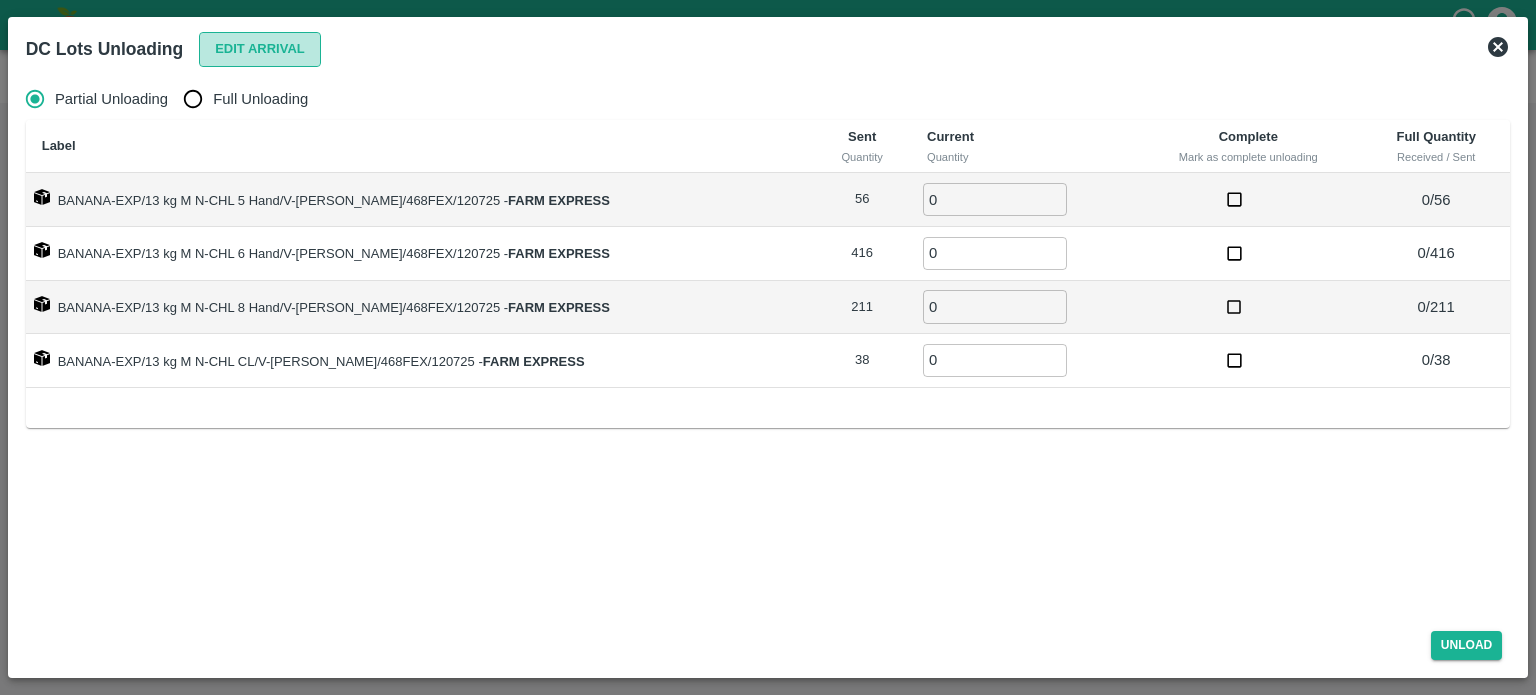 click on "Edit Arrival" at bounding box center [260, 49] 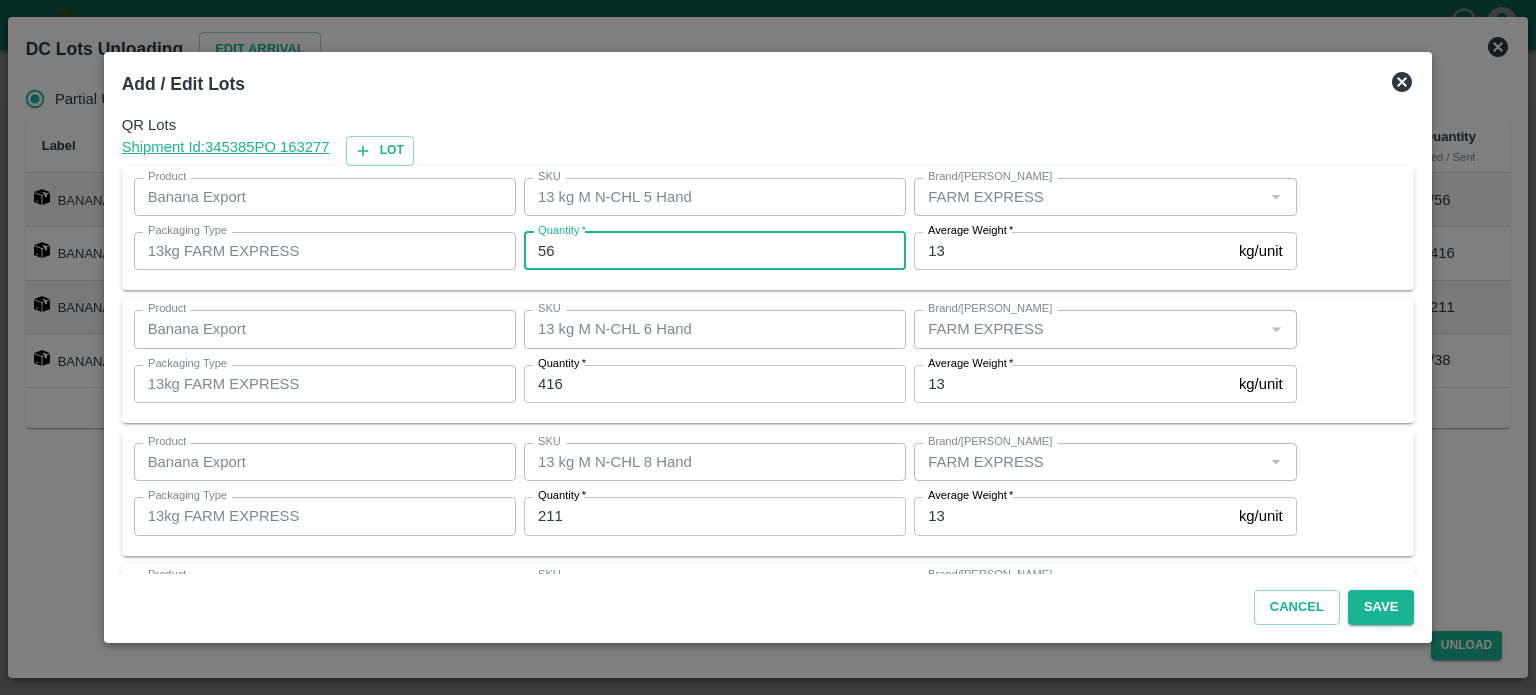 click on "56" at bounding box center [715, 251] 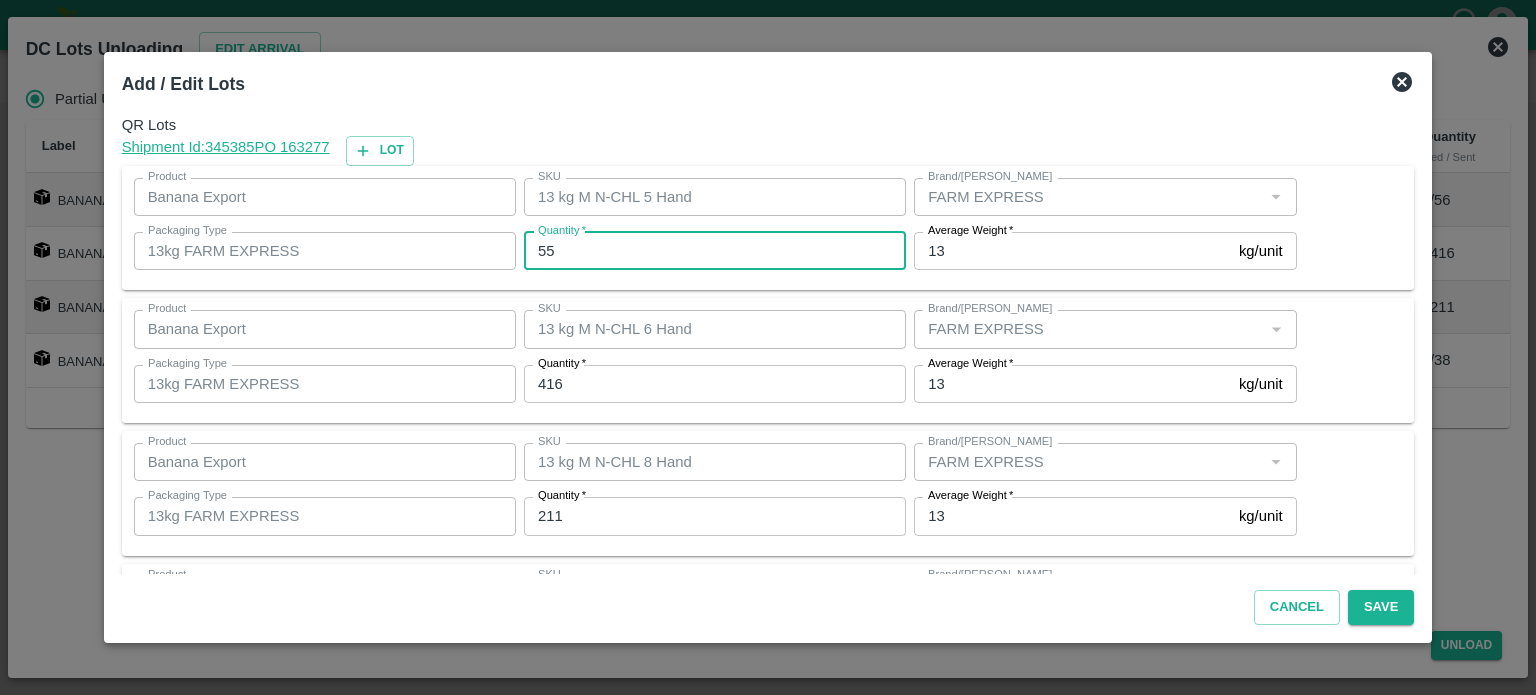 type on "55" 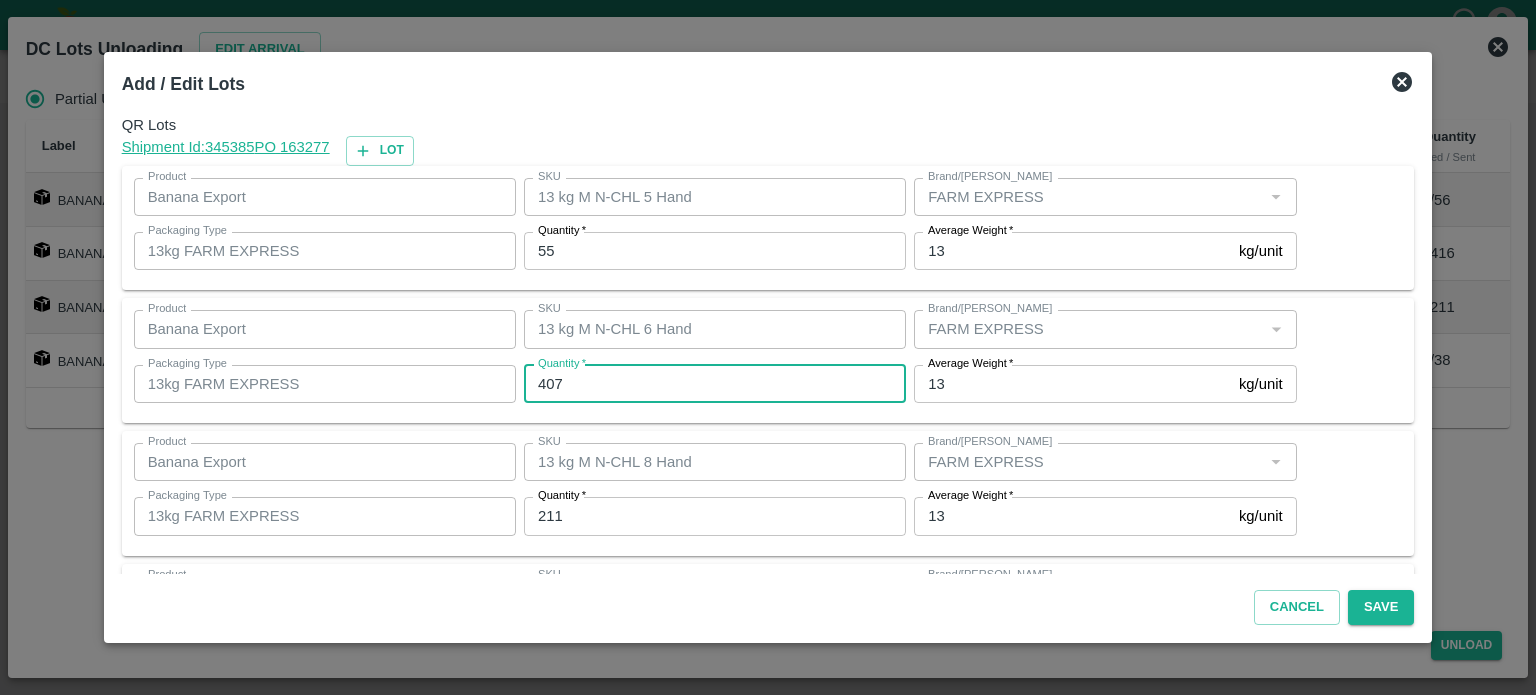 type on "407" 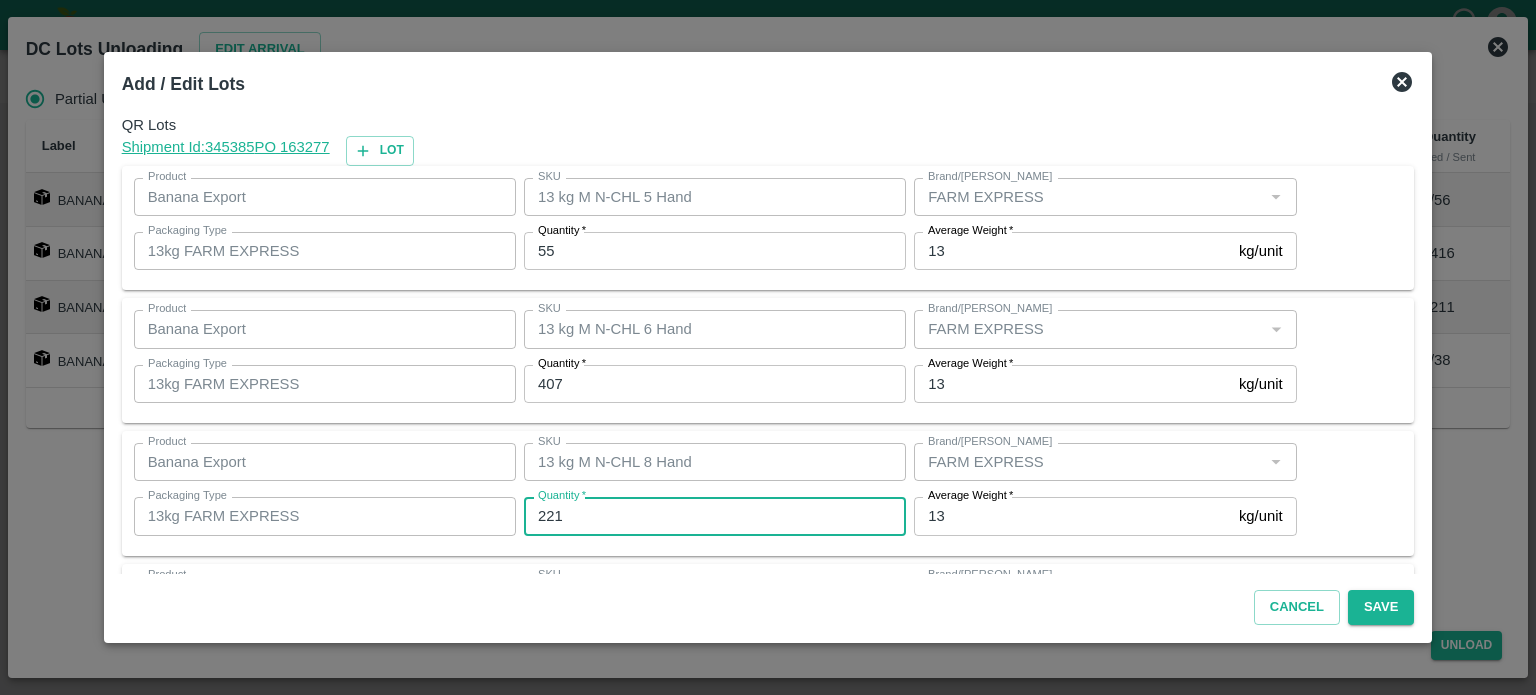 type on "221" 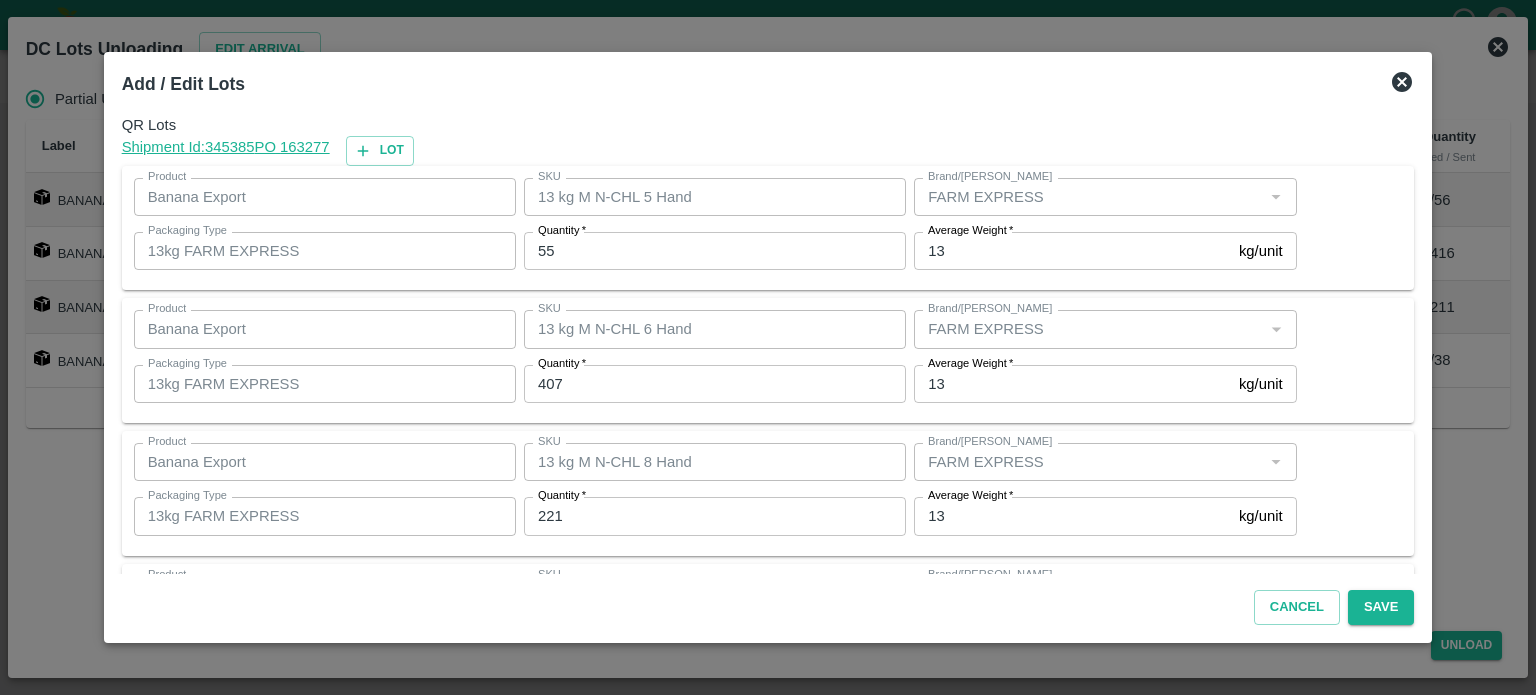 scroll, scrollTop: 129, scrollLeft: 0, axis: vertical 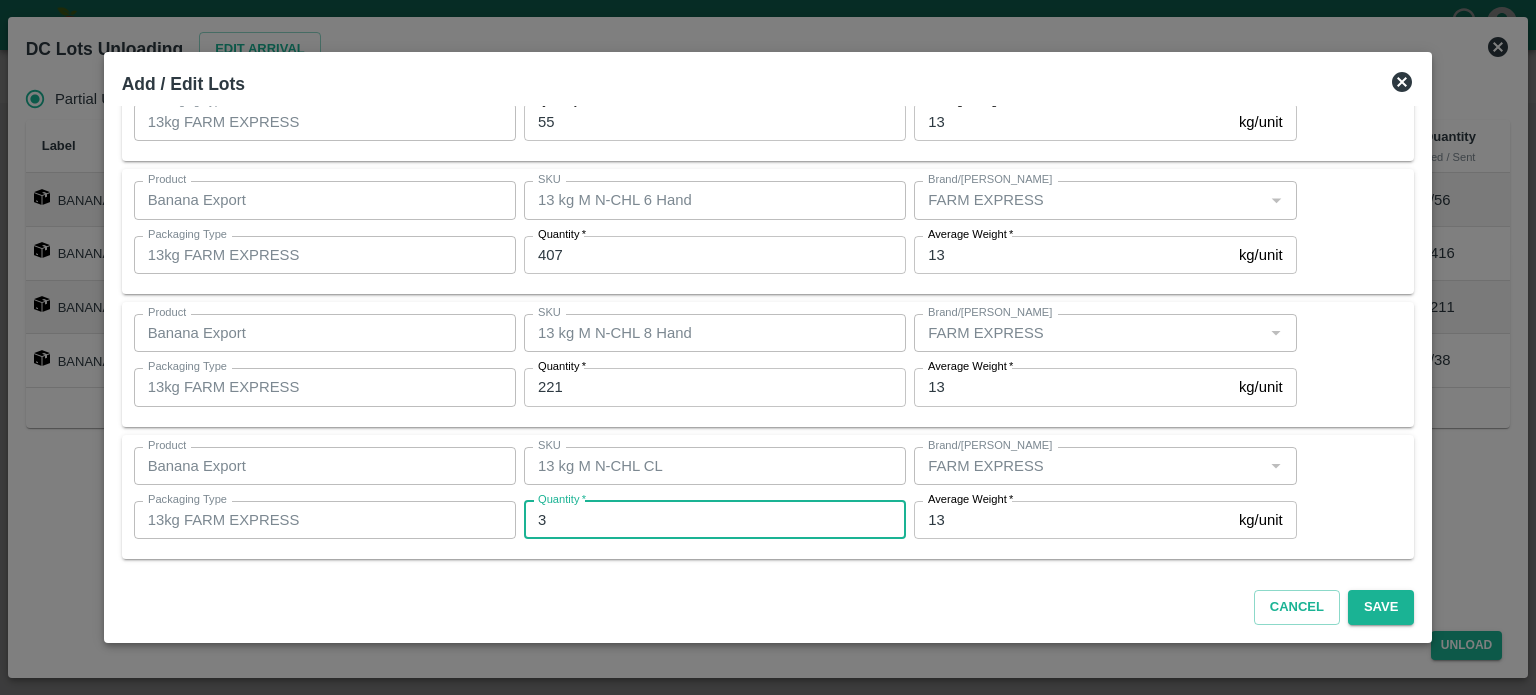 type on "38" 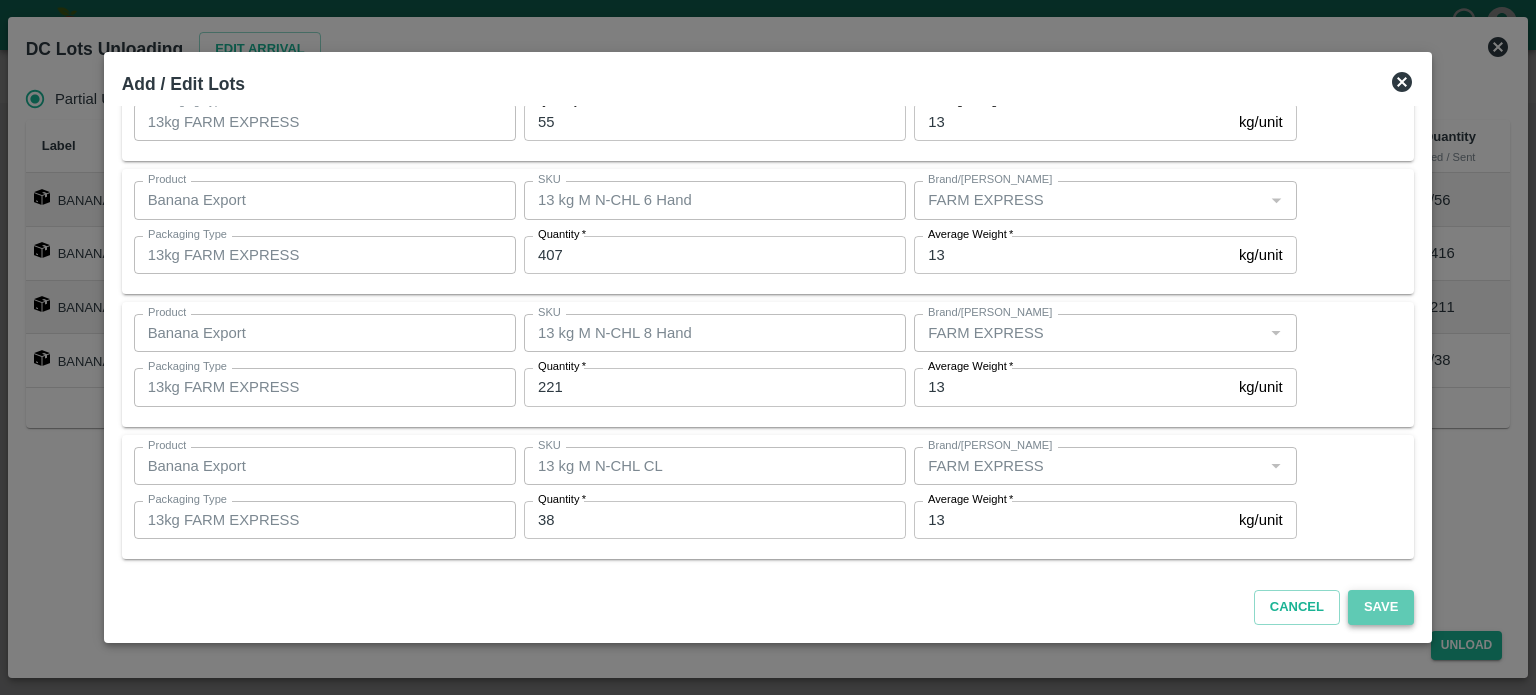 click on "Save" at bounding box center (1381, 607) 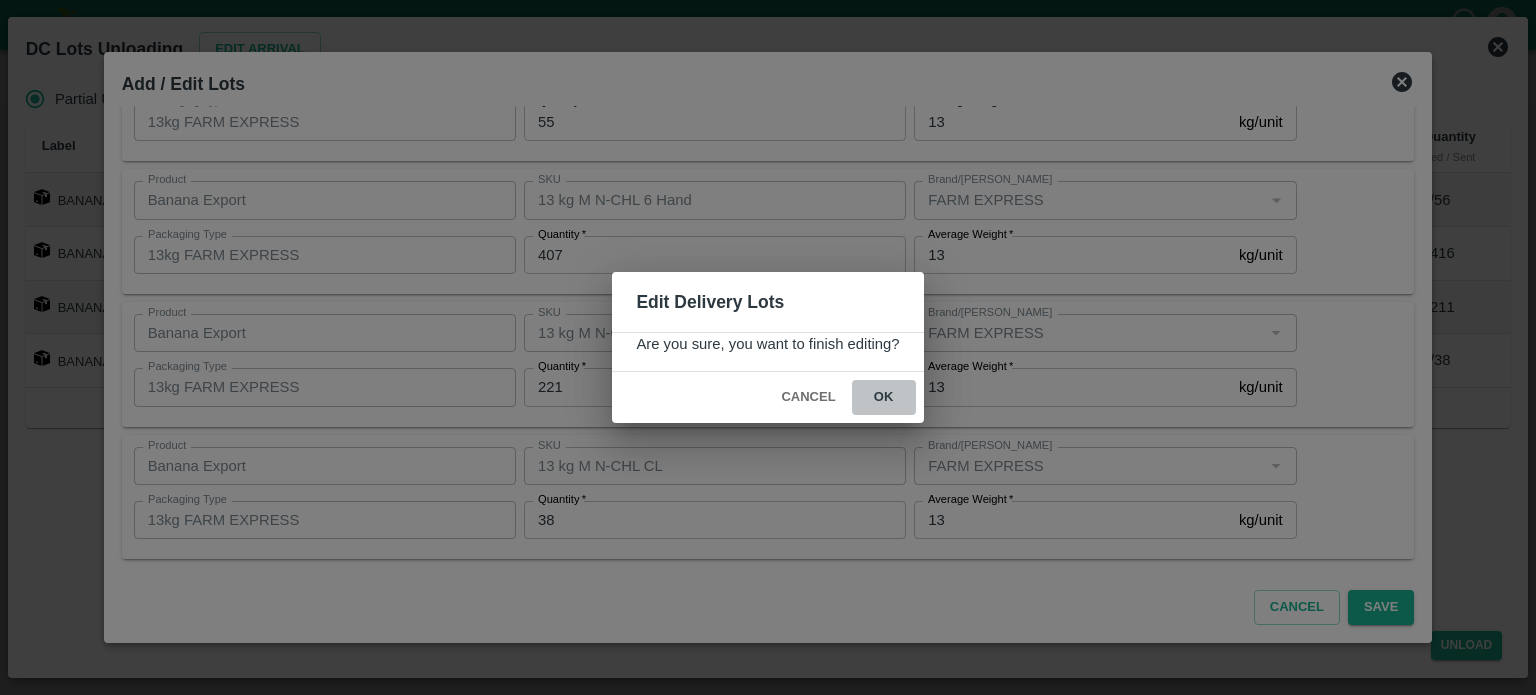 click on "ok" at bounding box center [884, 397] 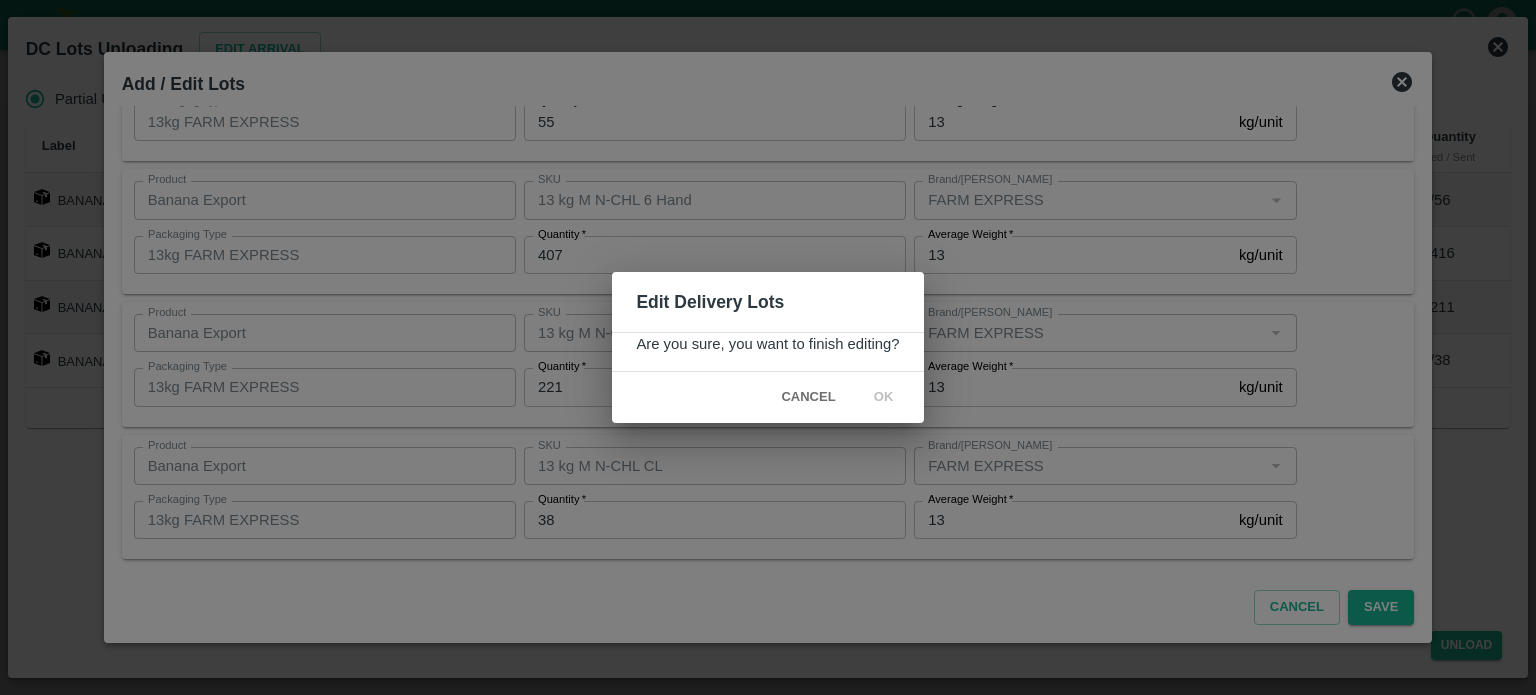 click on "Edit Delivery Lots Are you sure, you want to finish editing? Cancel ok" at bounding box center (768, 347) 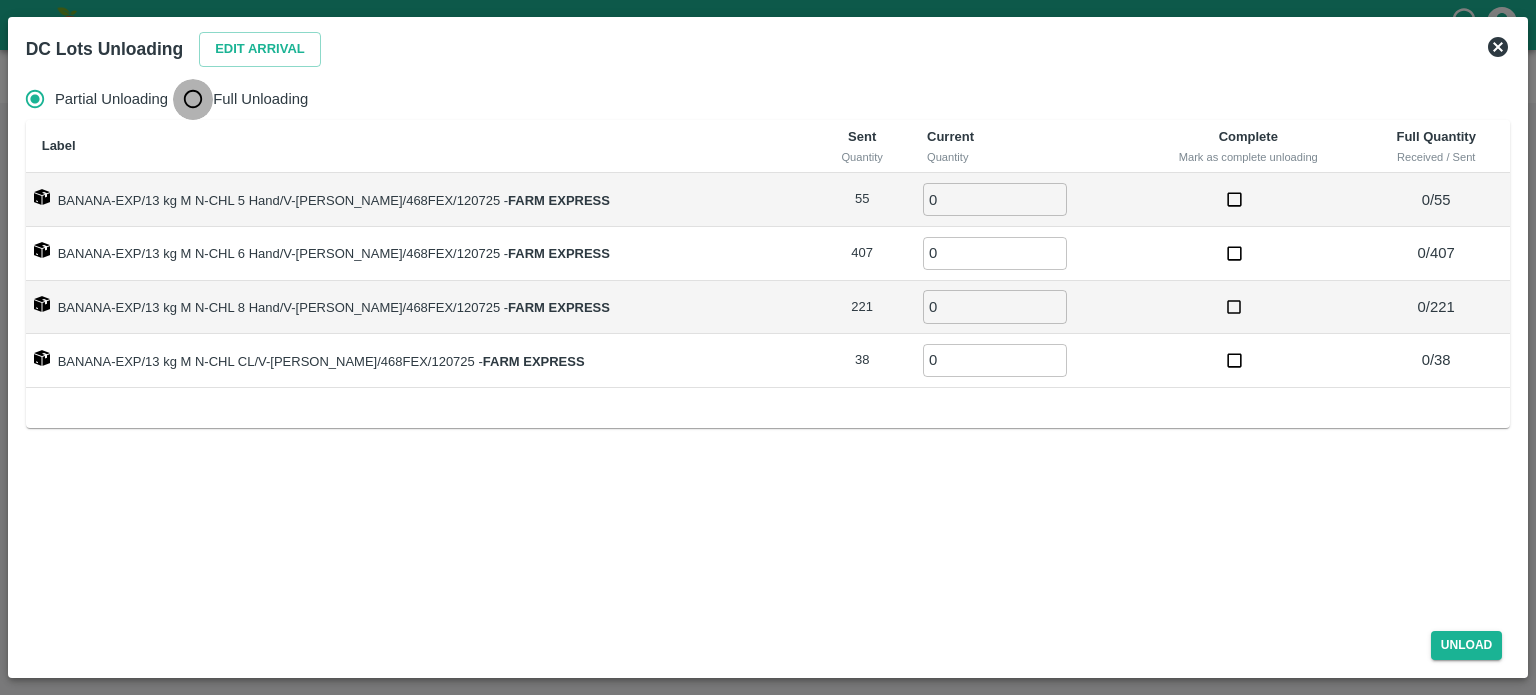 click on "Full Unloading" at bounding box center (193, 99) 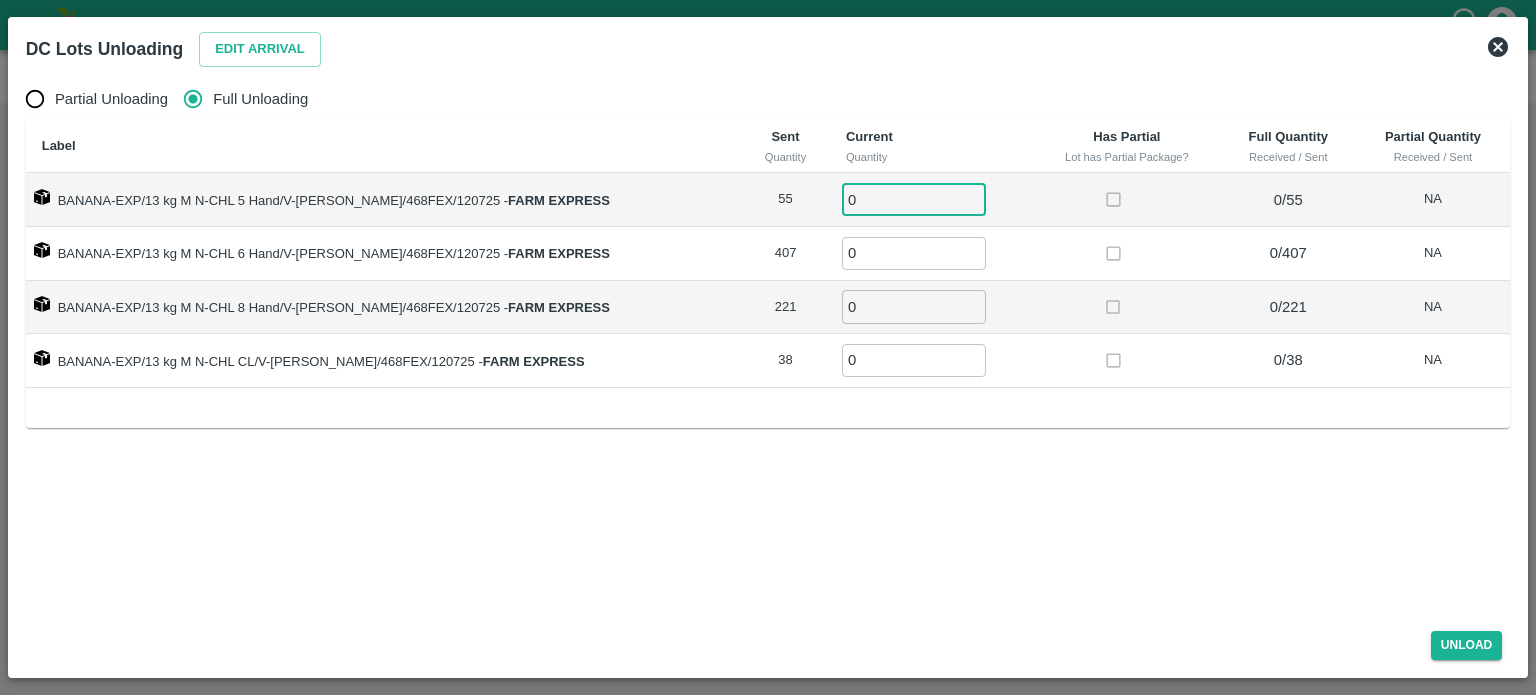 click on "0" at bounding box center (914, 199) 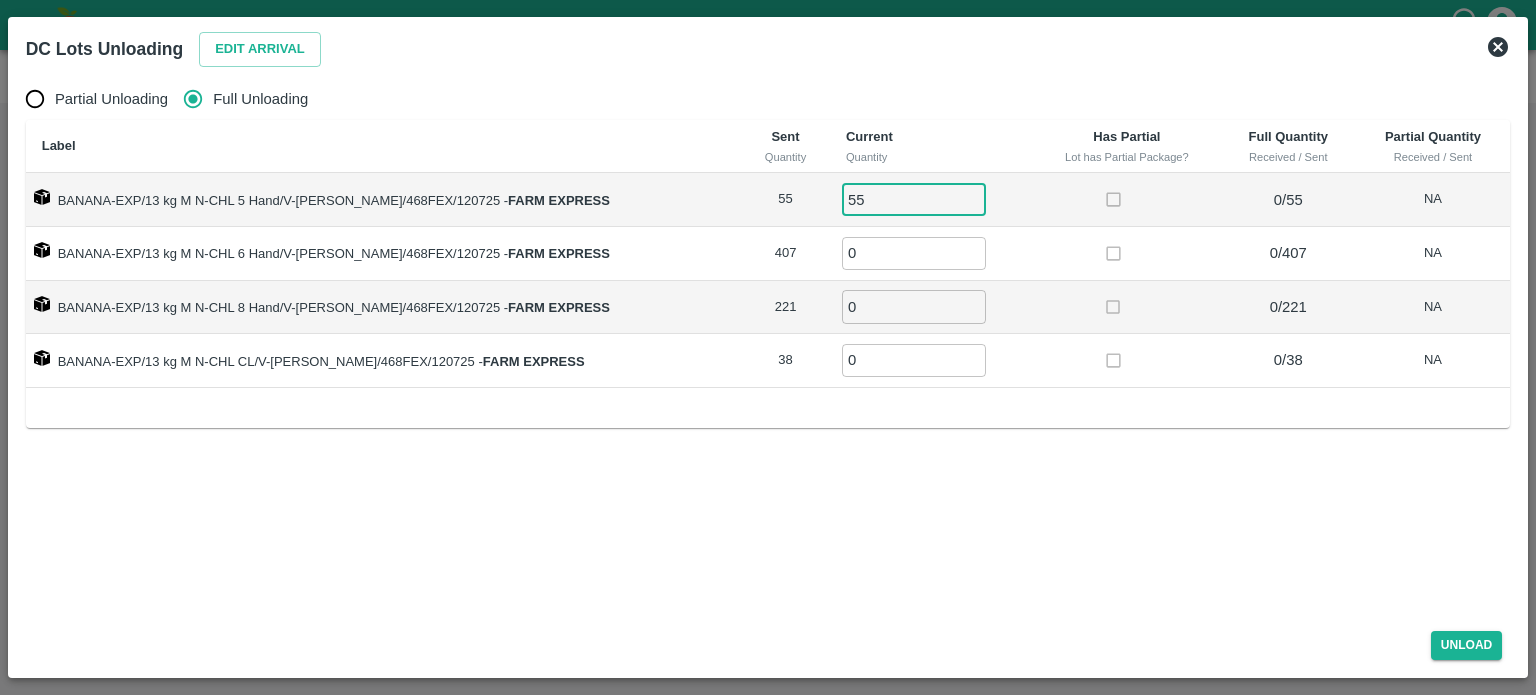type on "55" 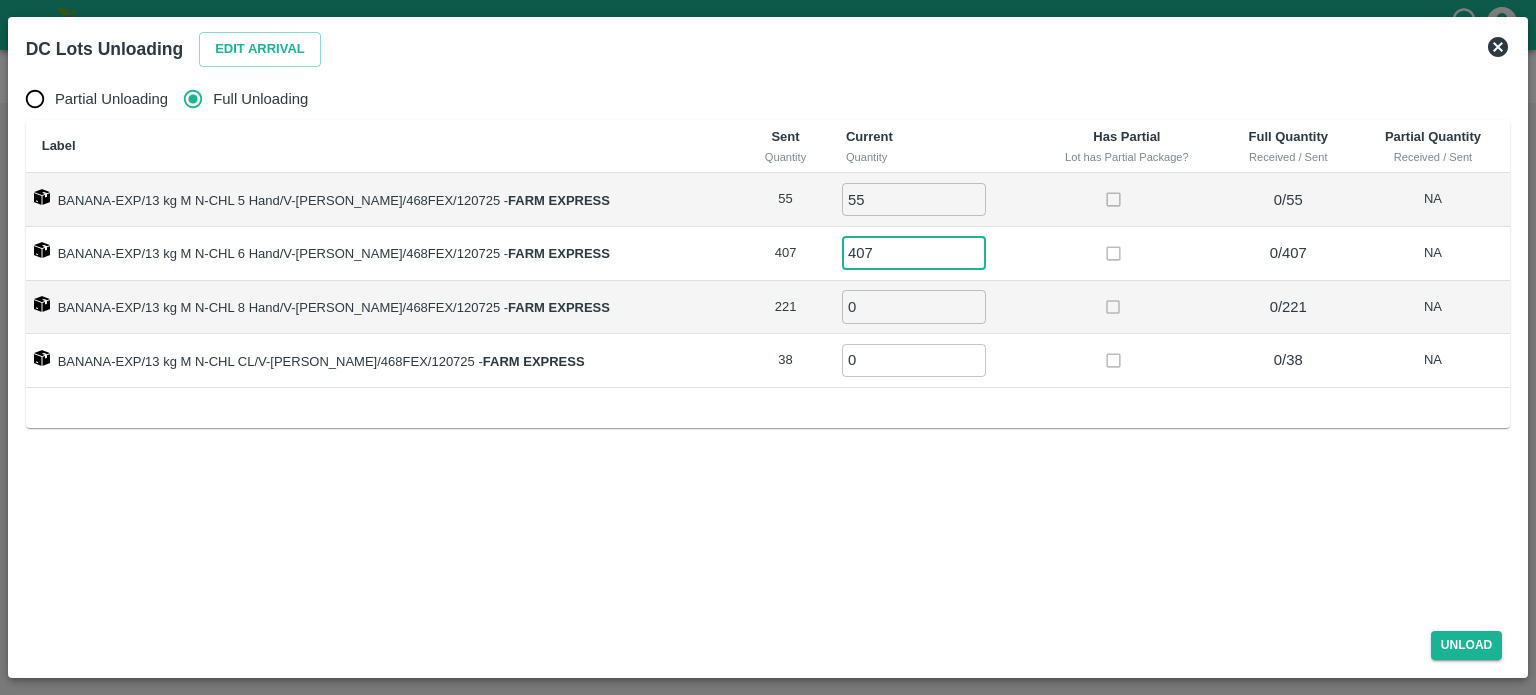 type on "407" 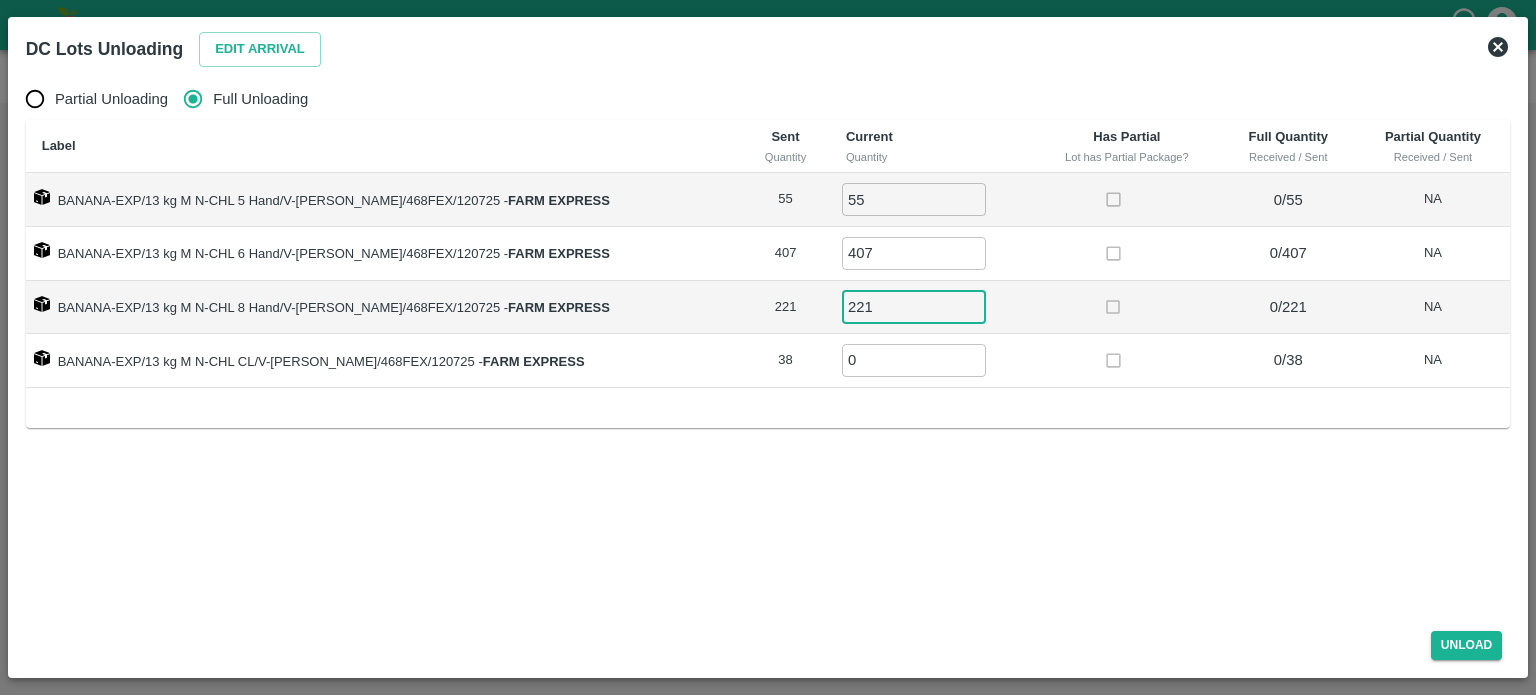 type on "221" 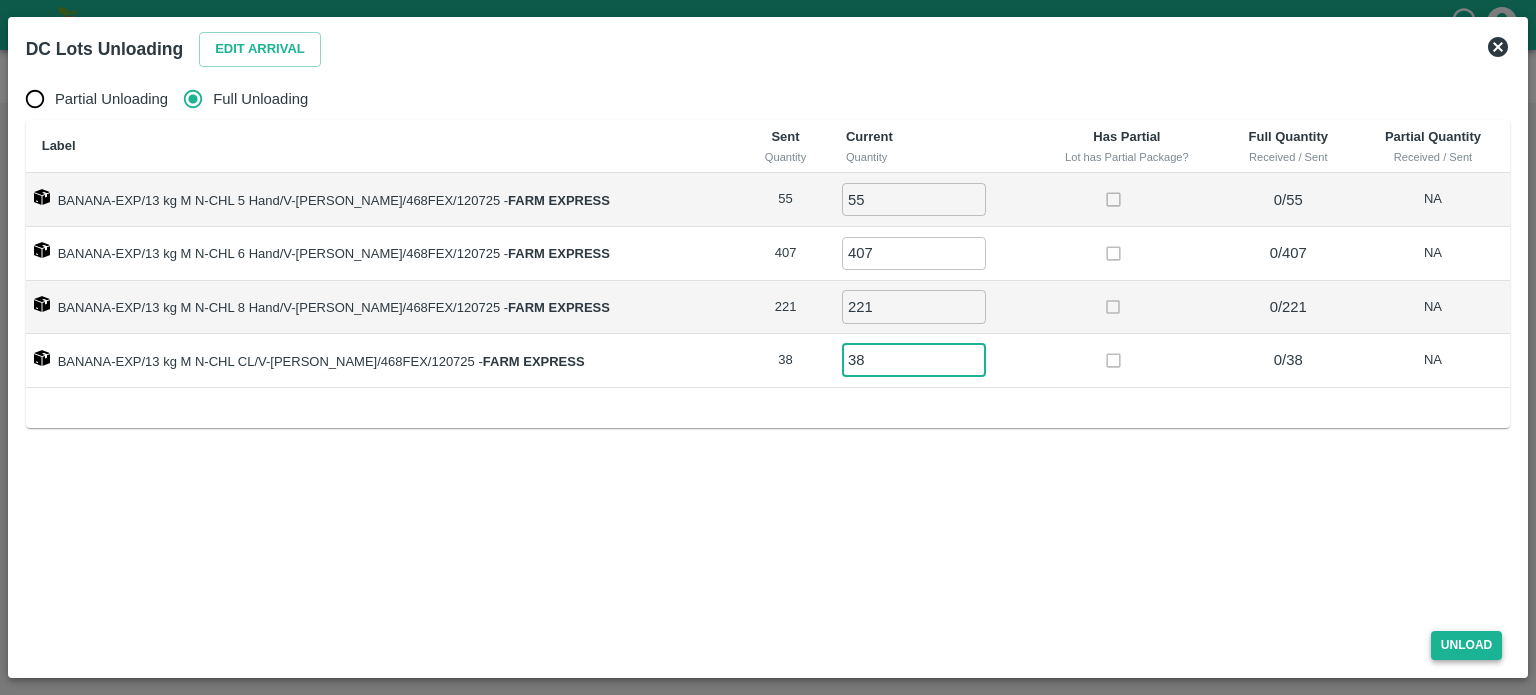 type on "38" 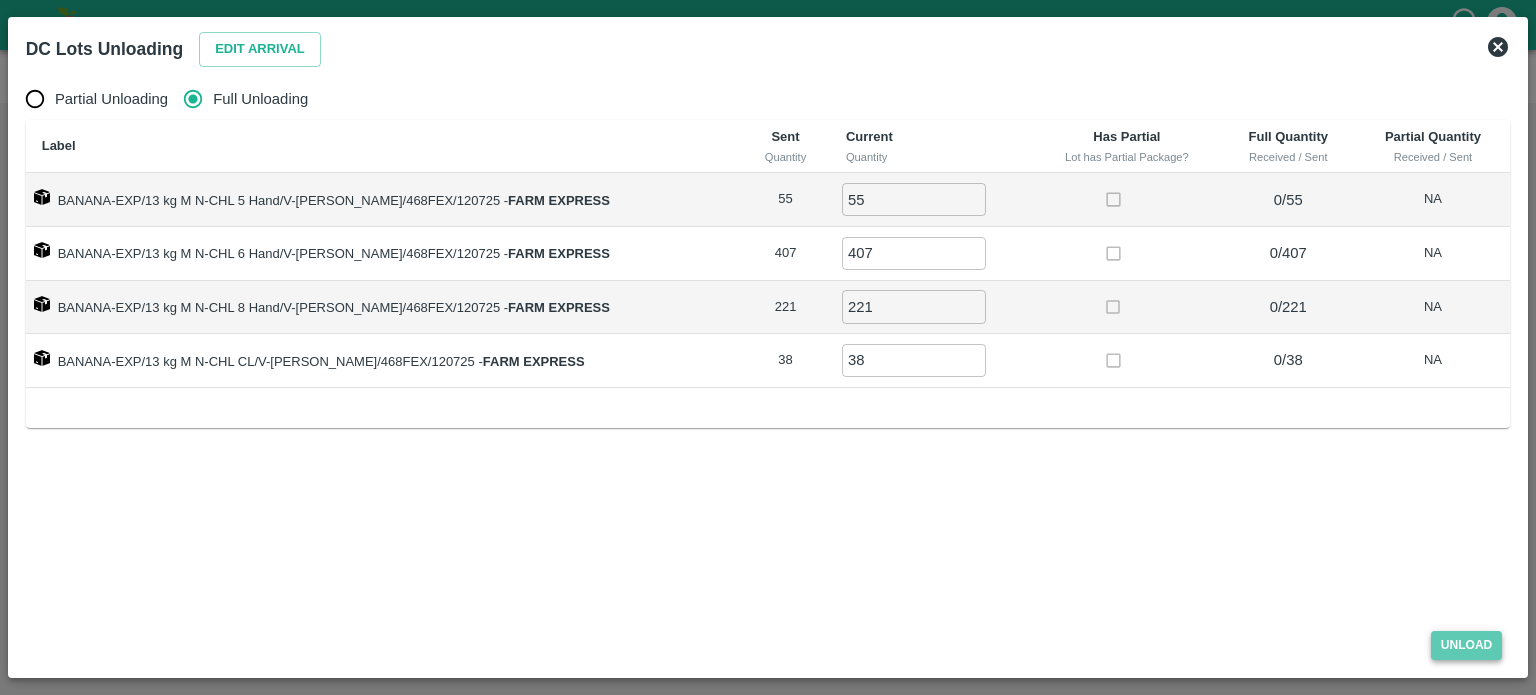 click on "Unload" at bounding box center [1467, 645] 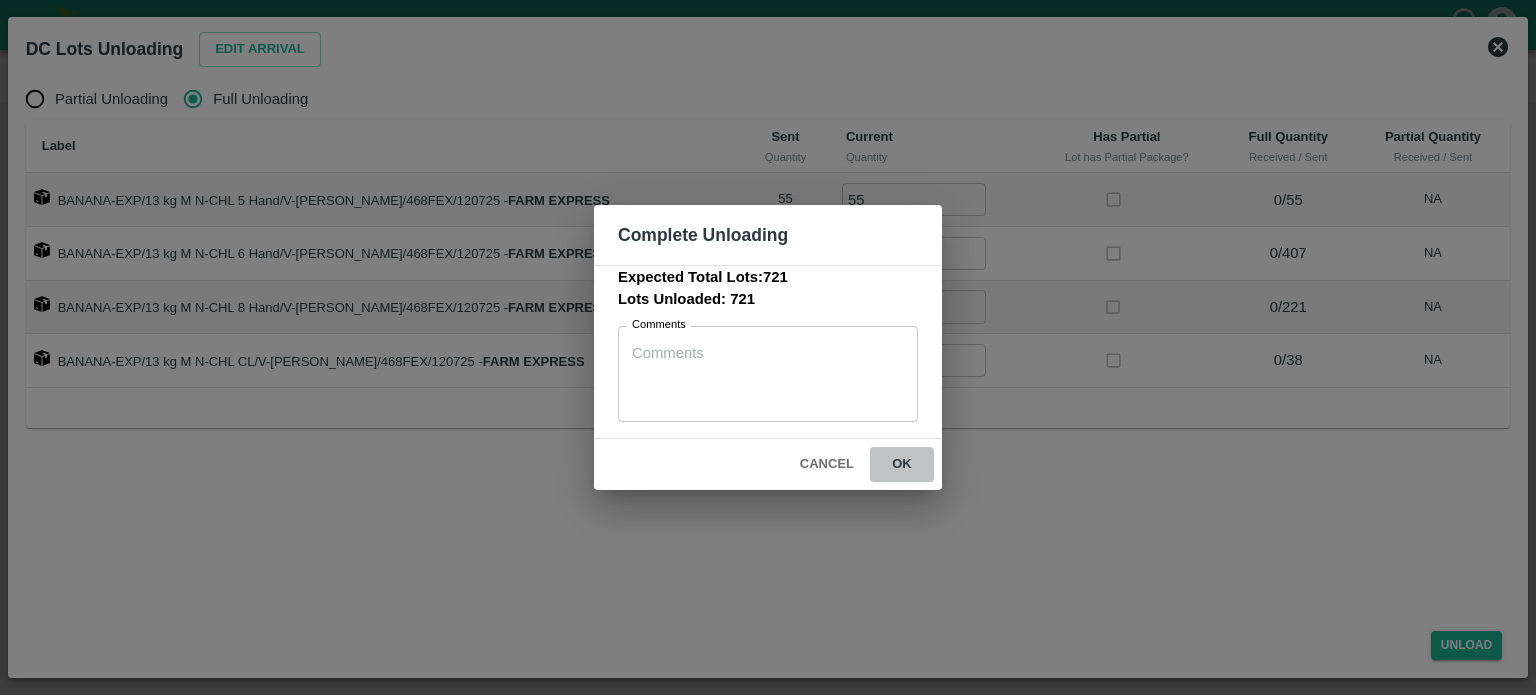 click on "ok" at bounding box center (902, 464) 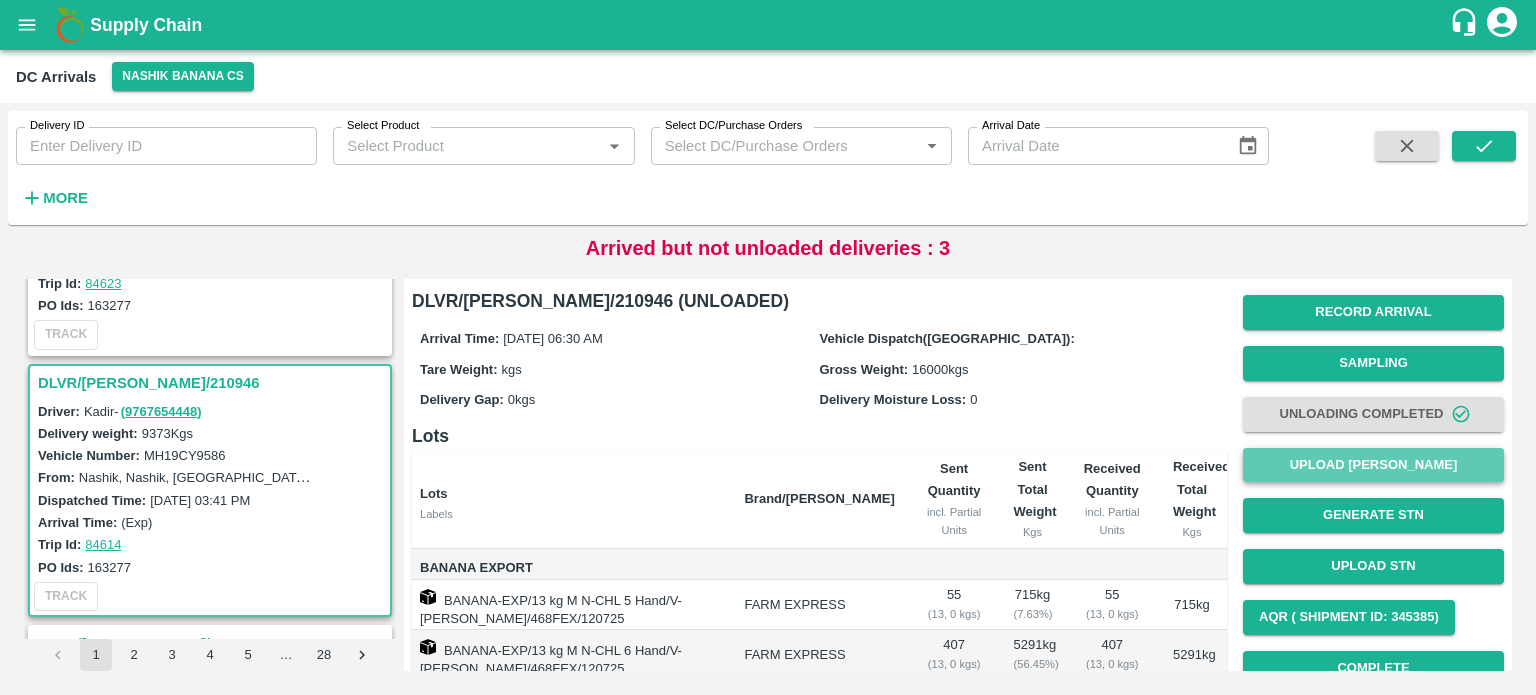 click on "Upload [PERSON_NAME]" at bounding box center (1373, 465) 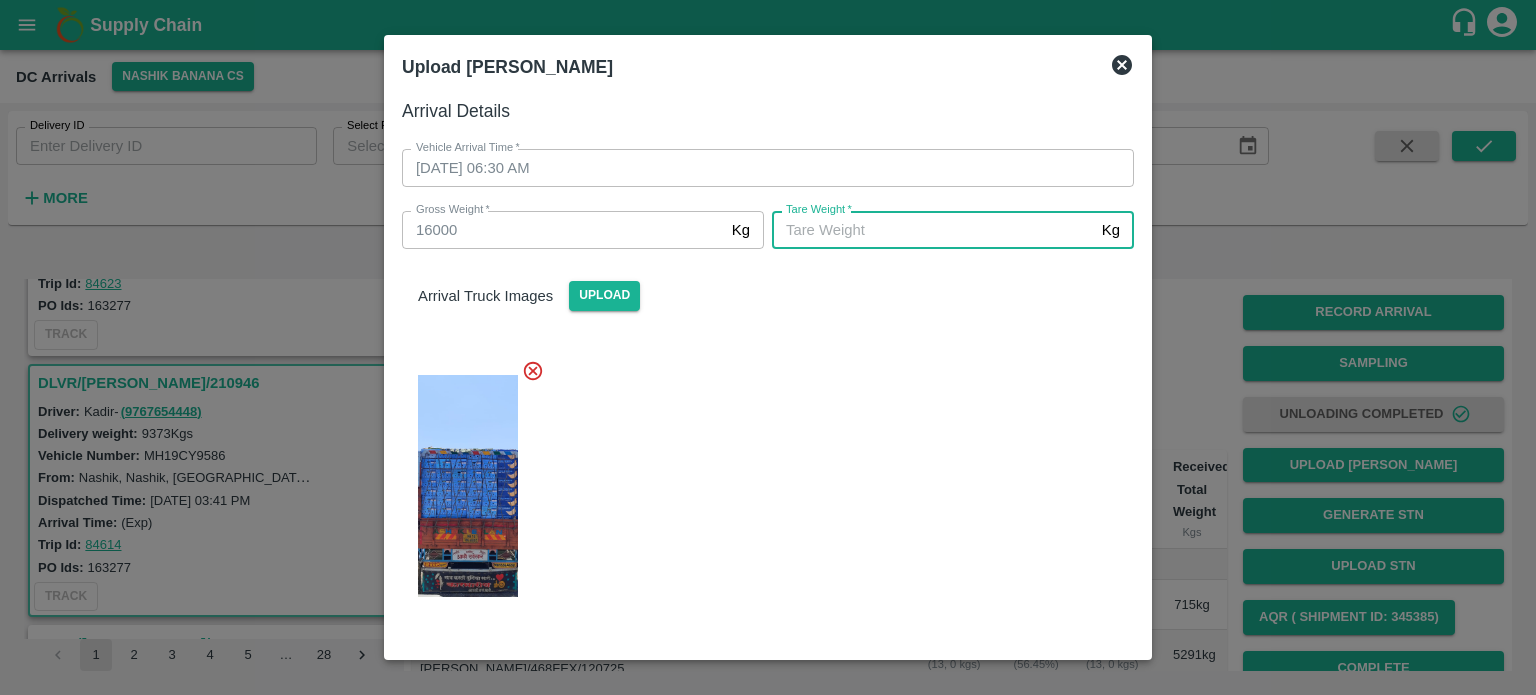 click on "[PERSON_NAME]   *" at bounding box center [933, 230] 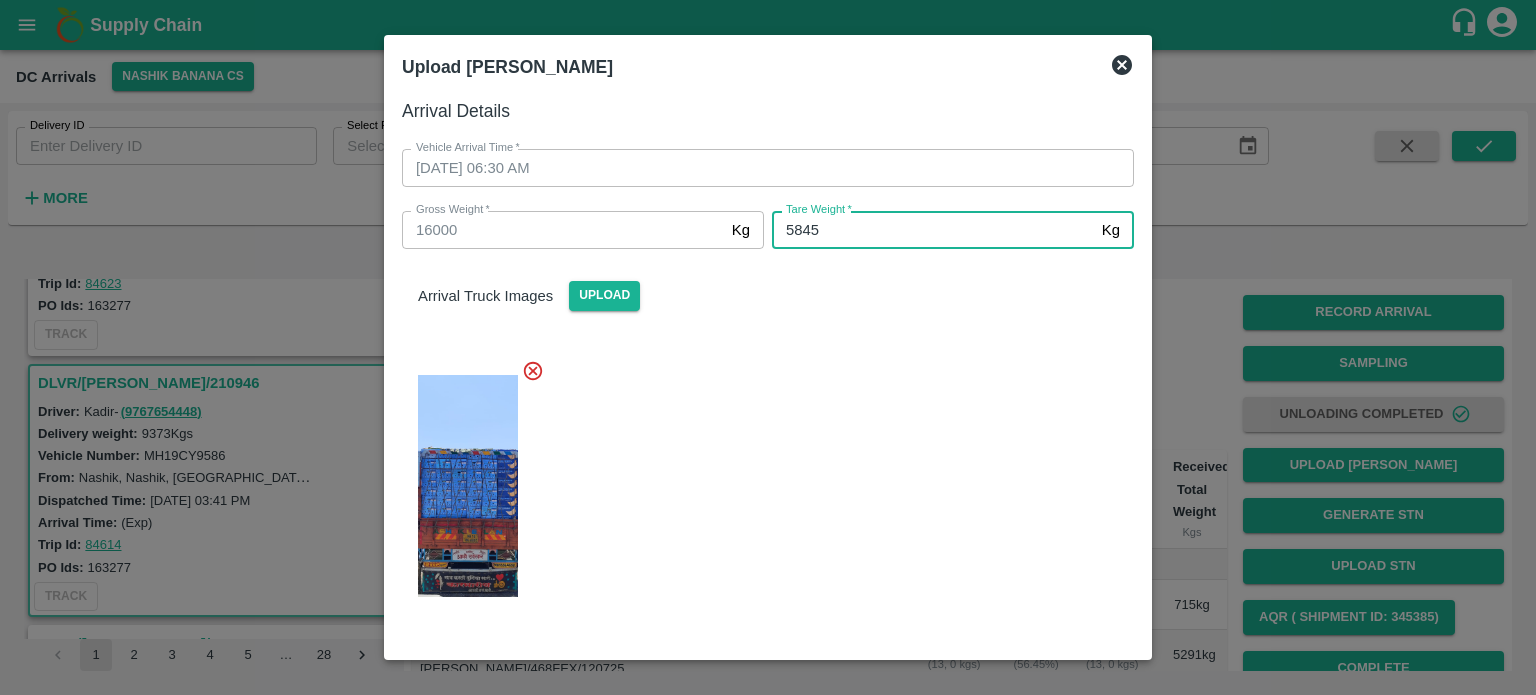 type on "5845" 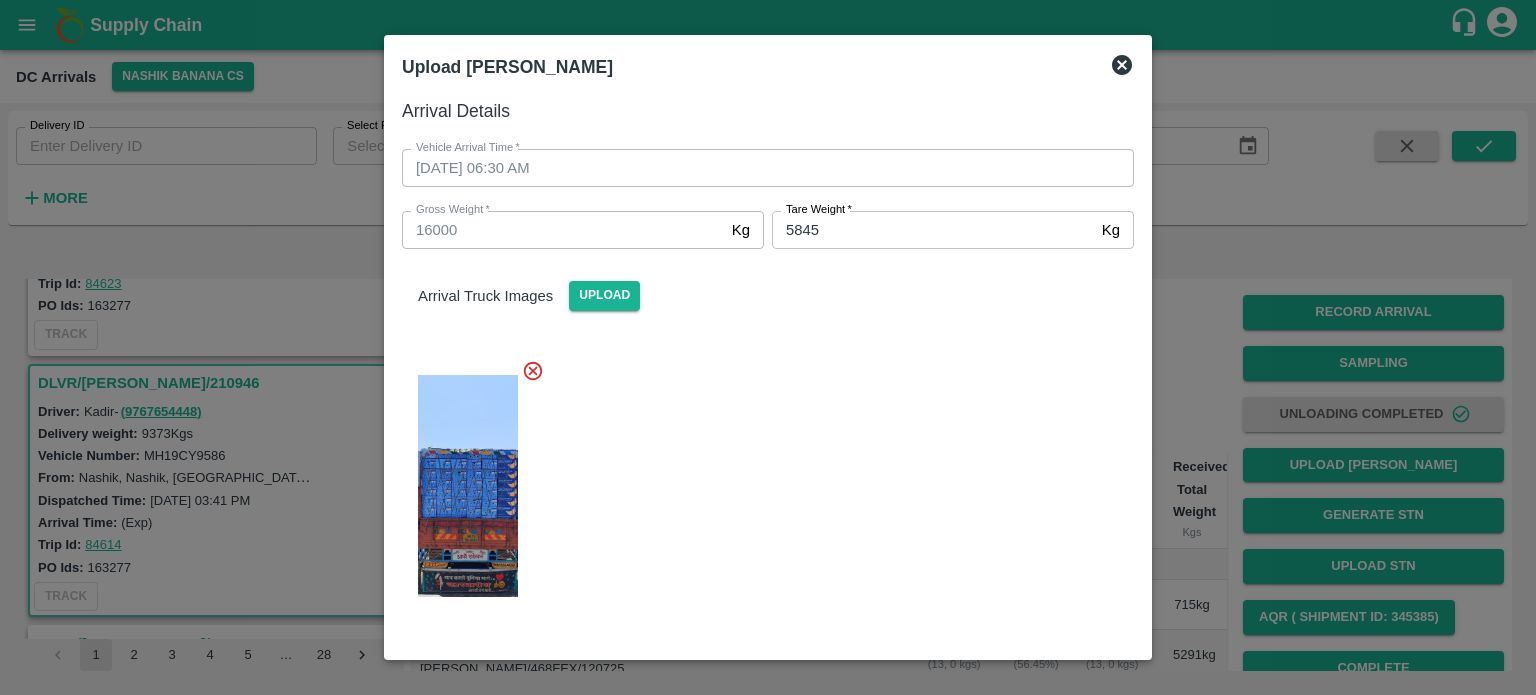 click at bounding box center (760, 480) 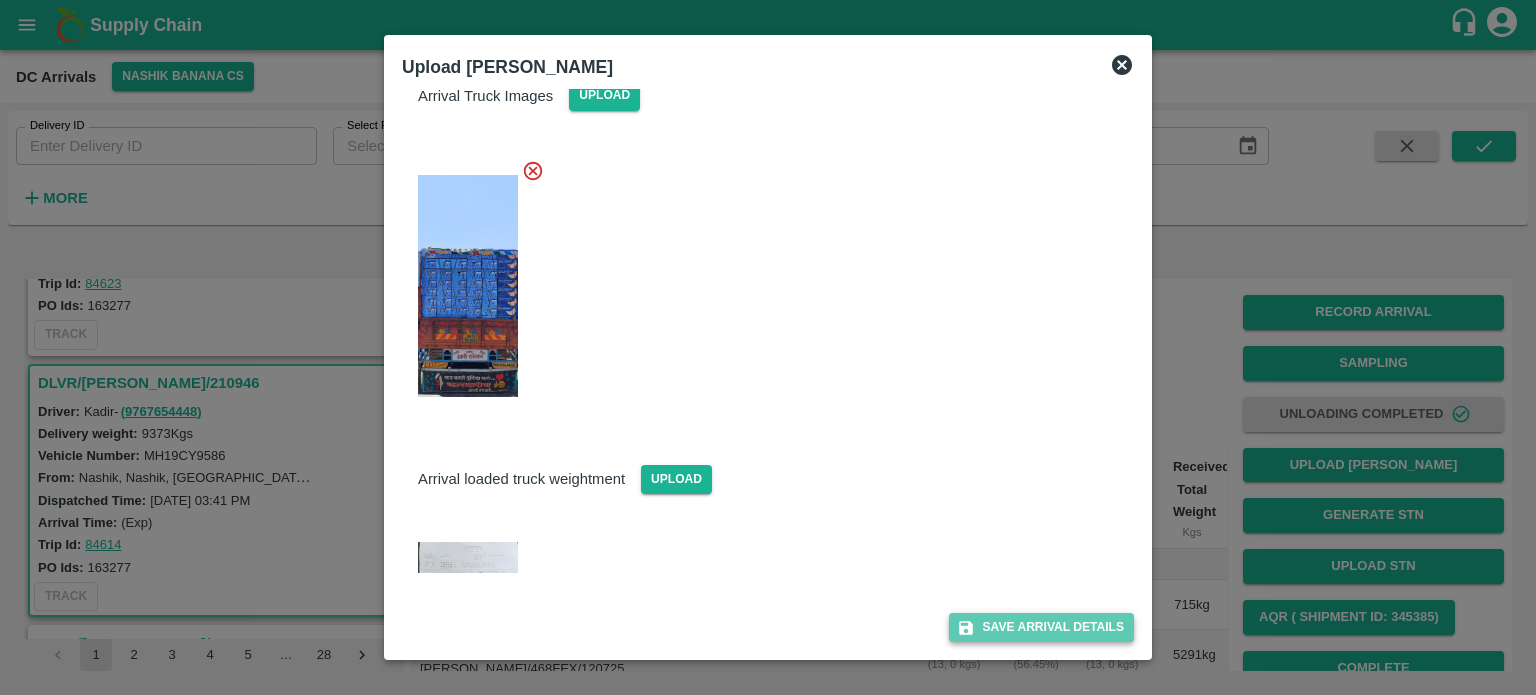 click on "Save Arrival Details" at bounding box center (1041, 627) 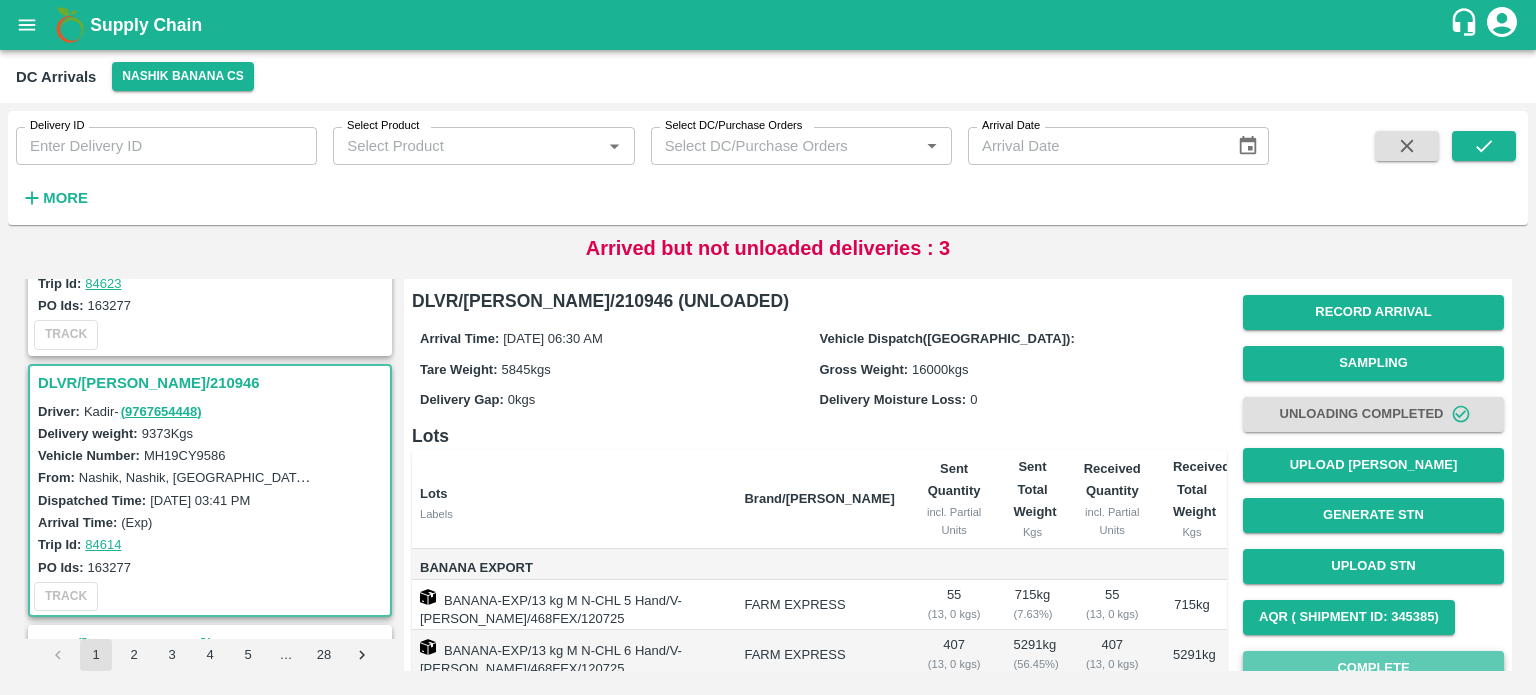click on "Complete" at bounding box center (1373, 668) 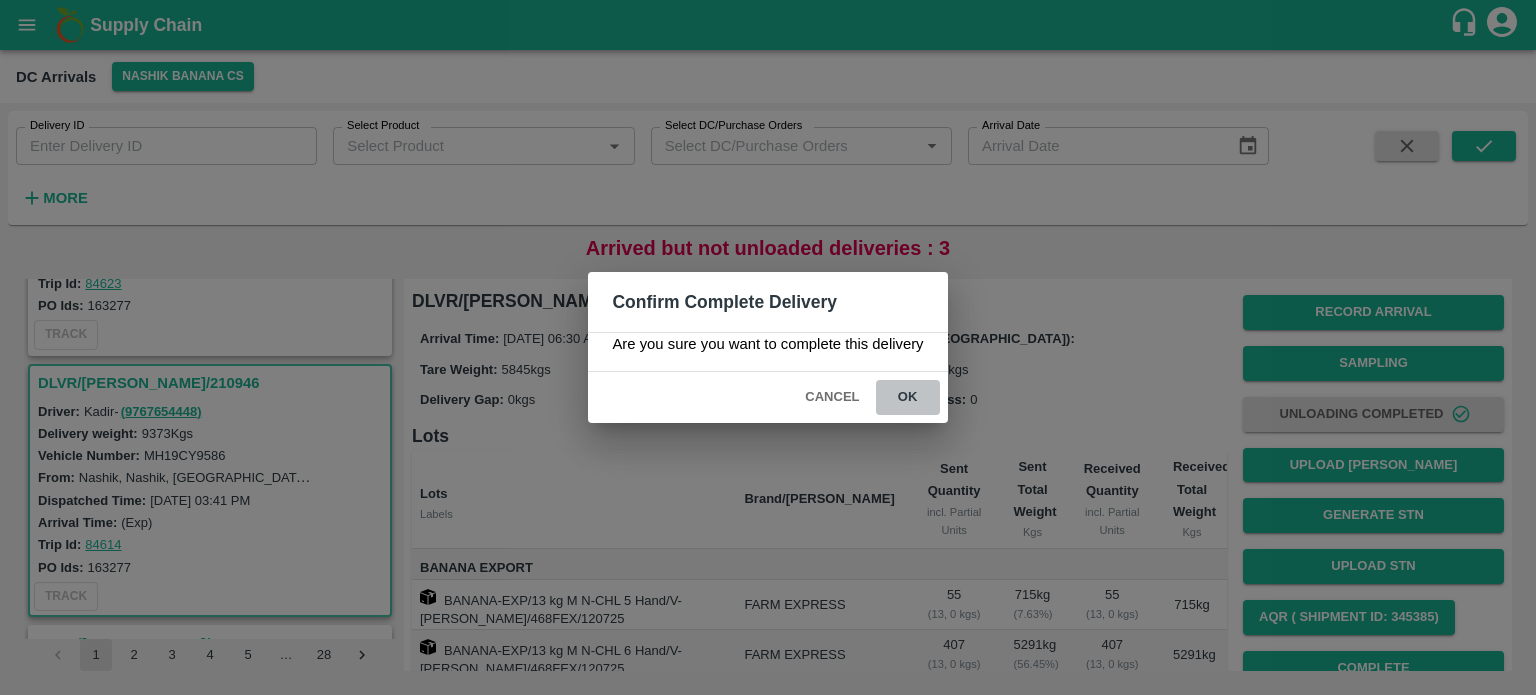 click on "ok" at bounding box center (908, 397) 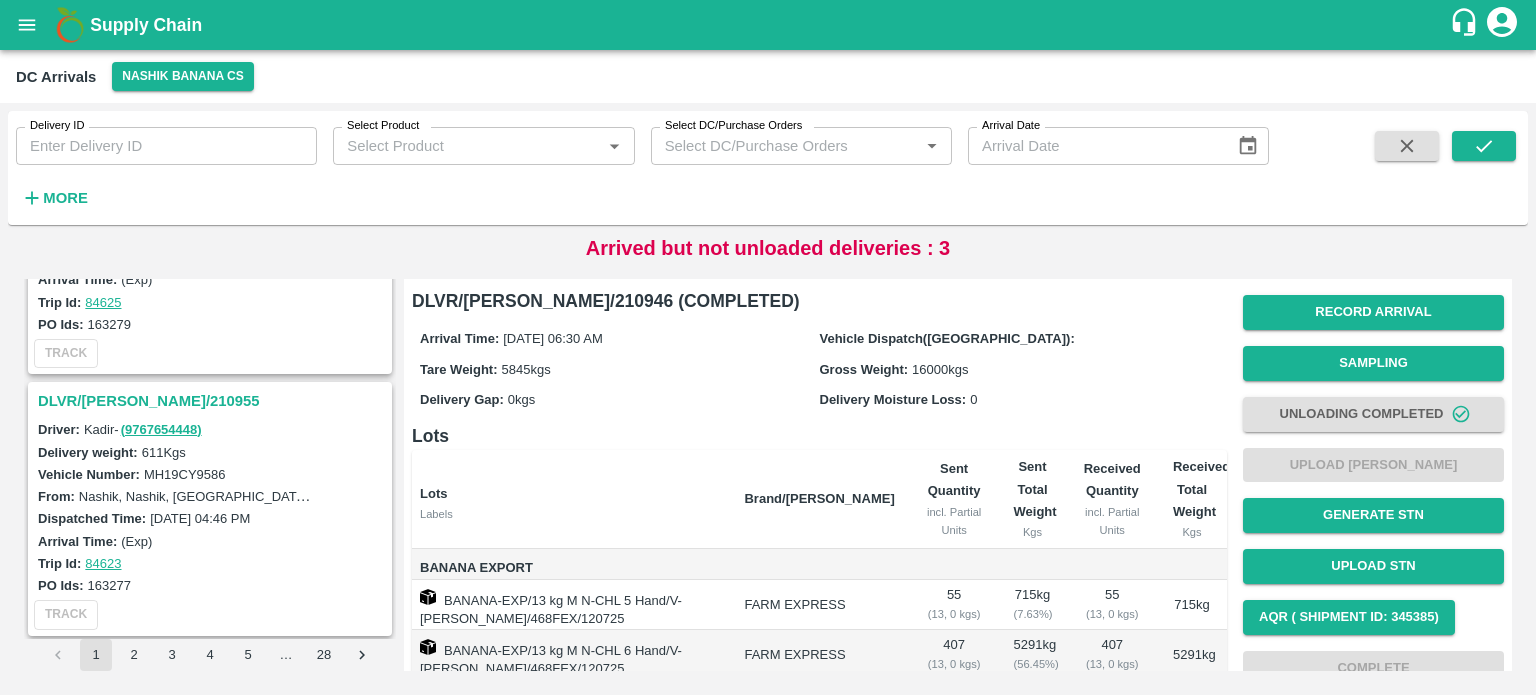 scroll, scrollTop: 2499, scrollLeft: 0, axis: vertical 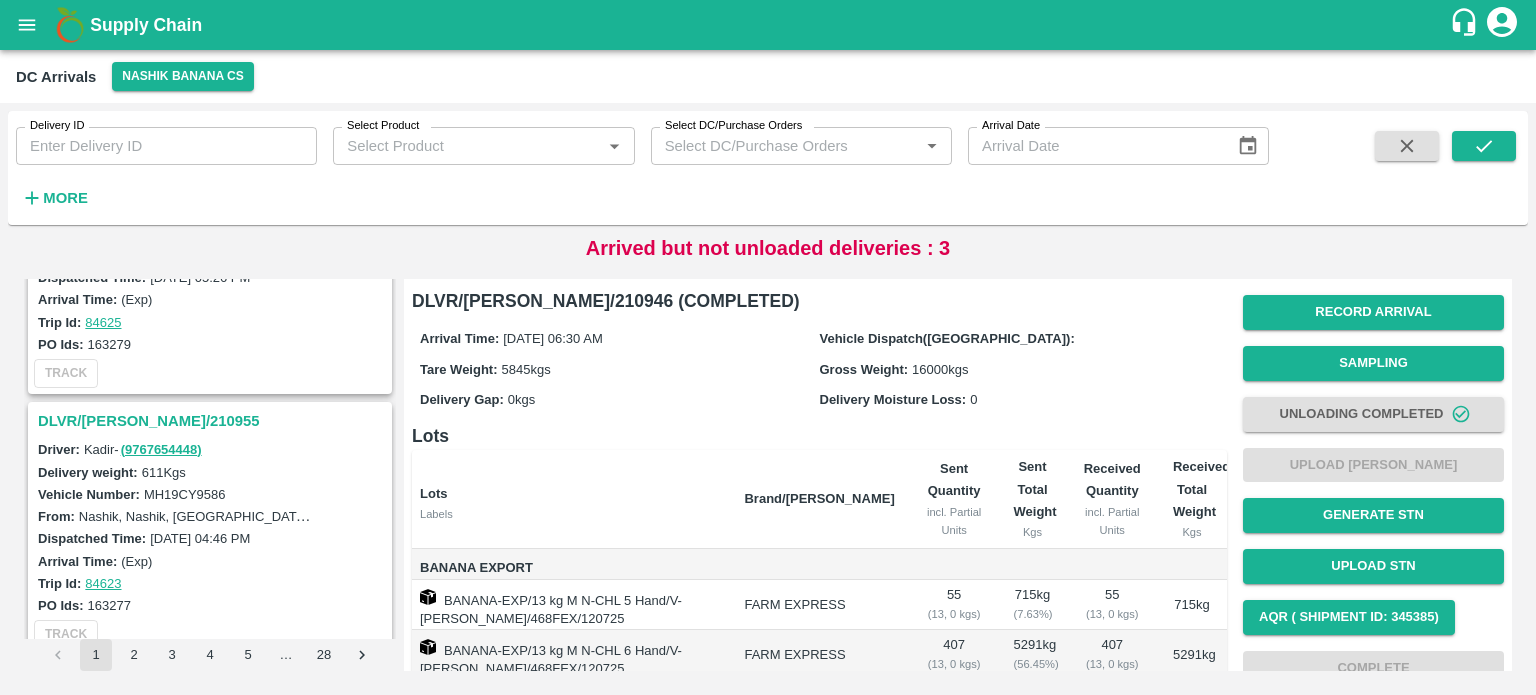 click on "DLVR/[PERSON_NAME]/210955" at bounding box center (210, 421) 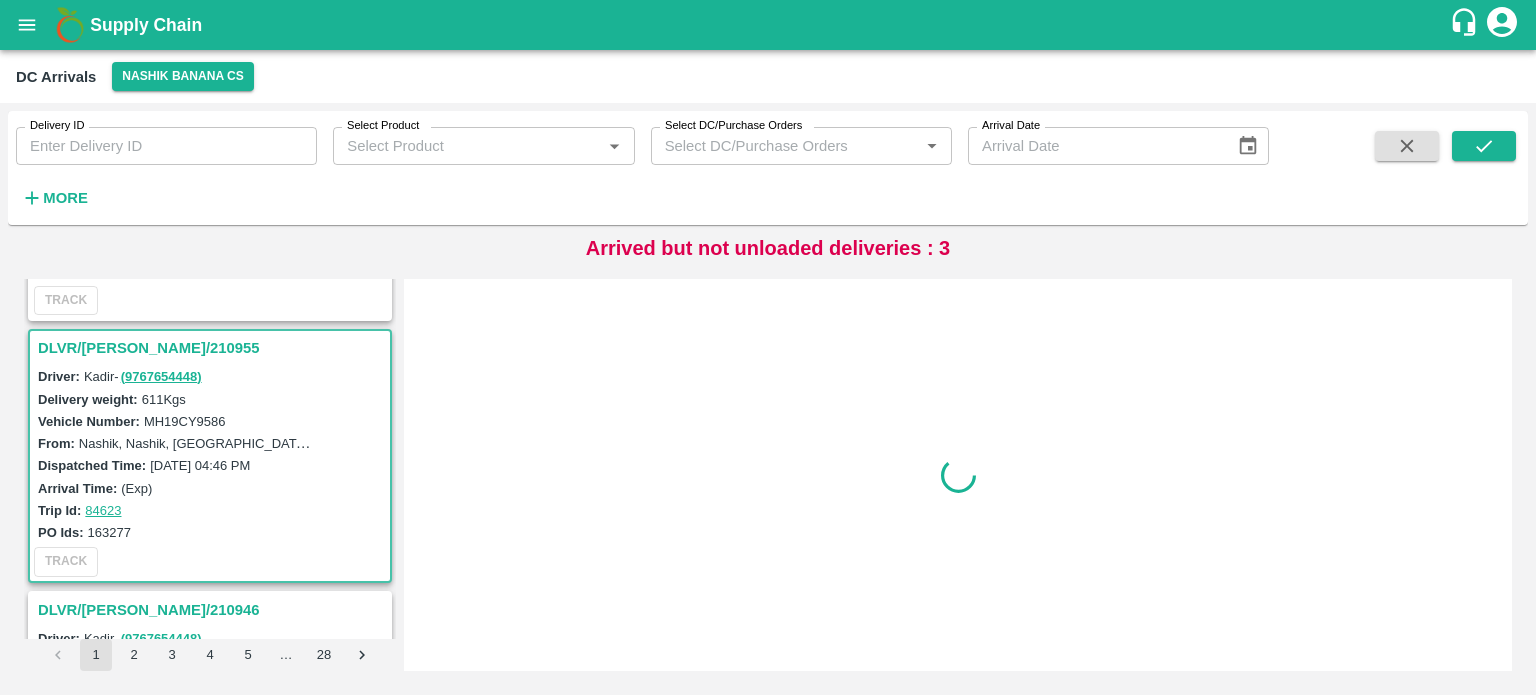 scroll, scrollTop: 2610, scrollLeft: 0, axis: vertical 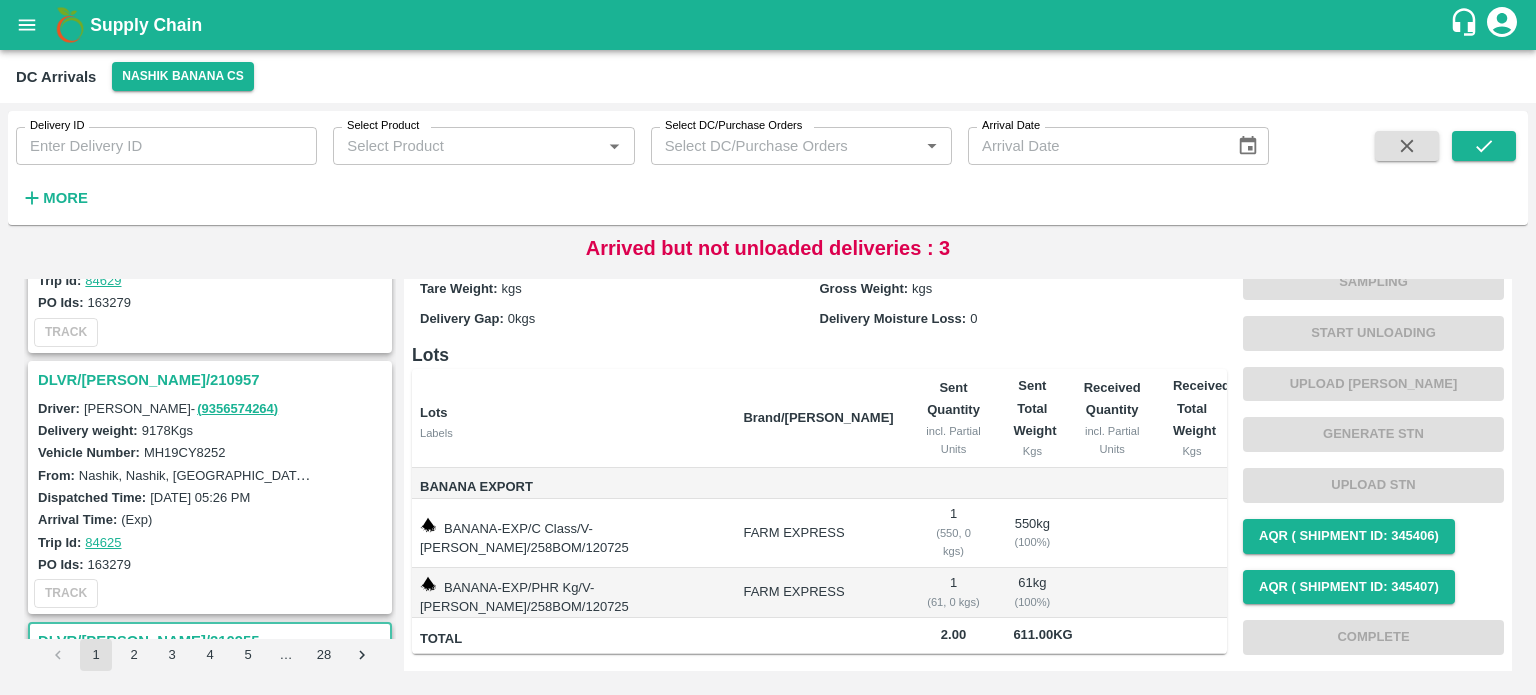 click on "DLVR/[PERSON_NAME]/210957" at bounding box center [213, 380] 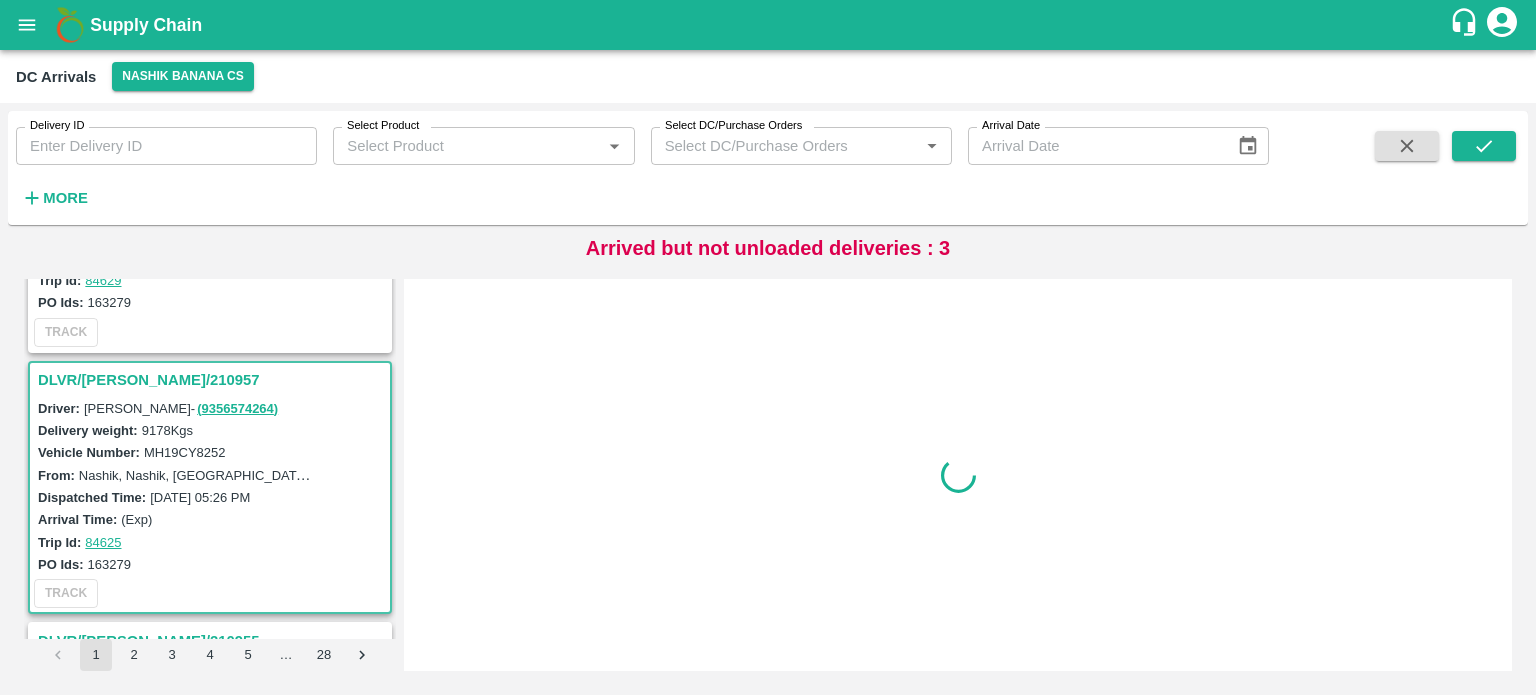 scroll, scrollTop: 0, scrollLeft: 0, axis: both 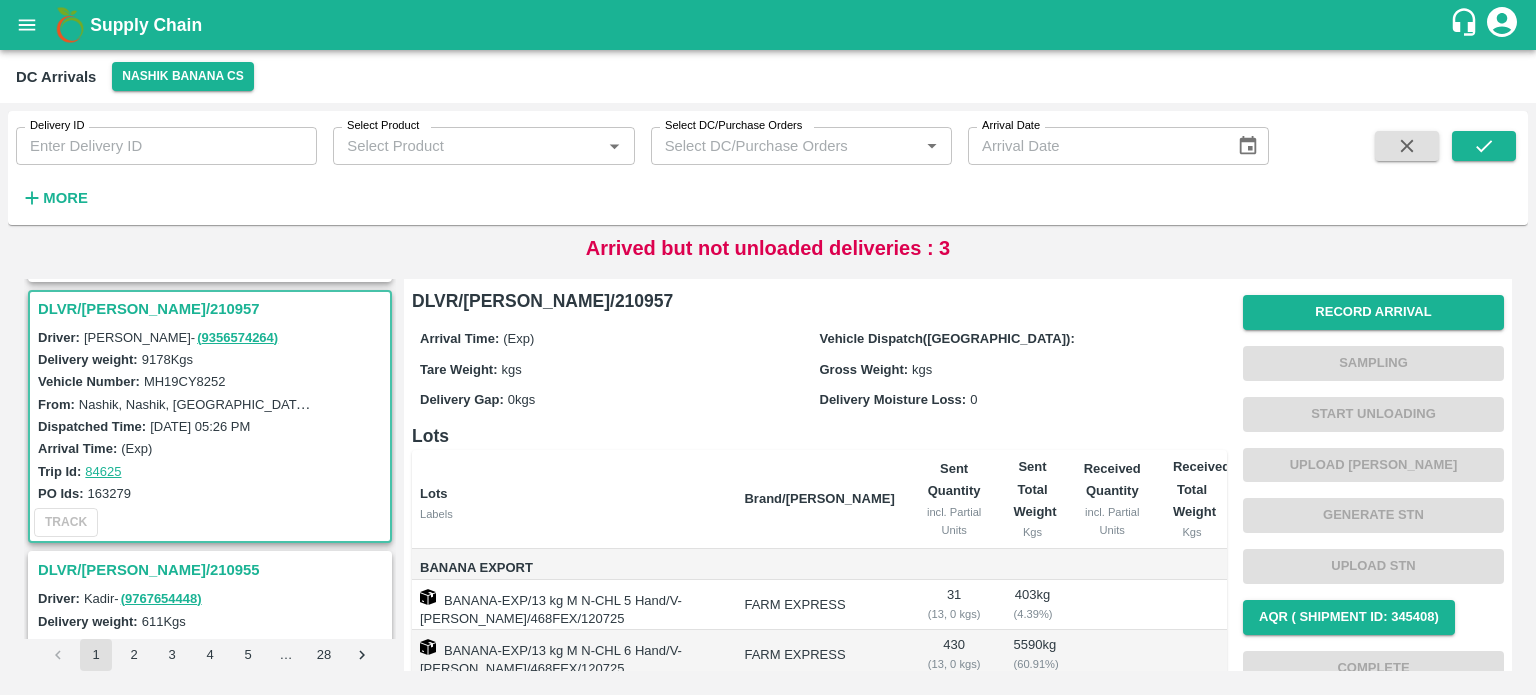 click on "MH19CY8252" at bounding box center (185, 381) 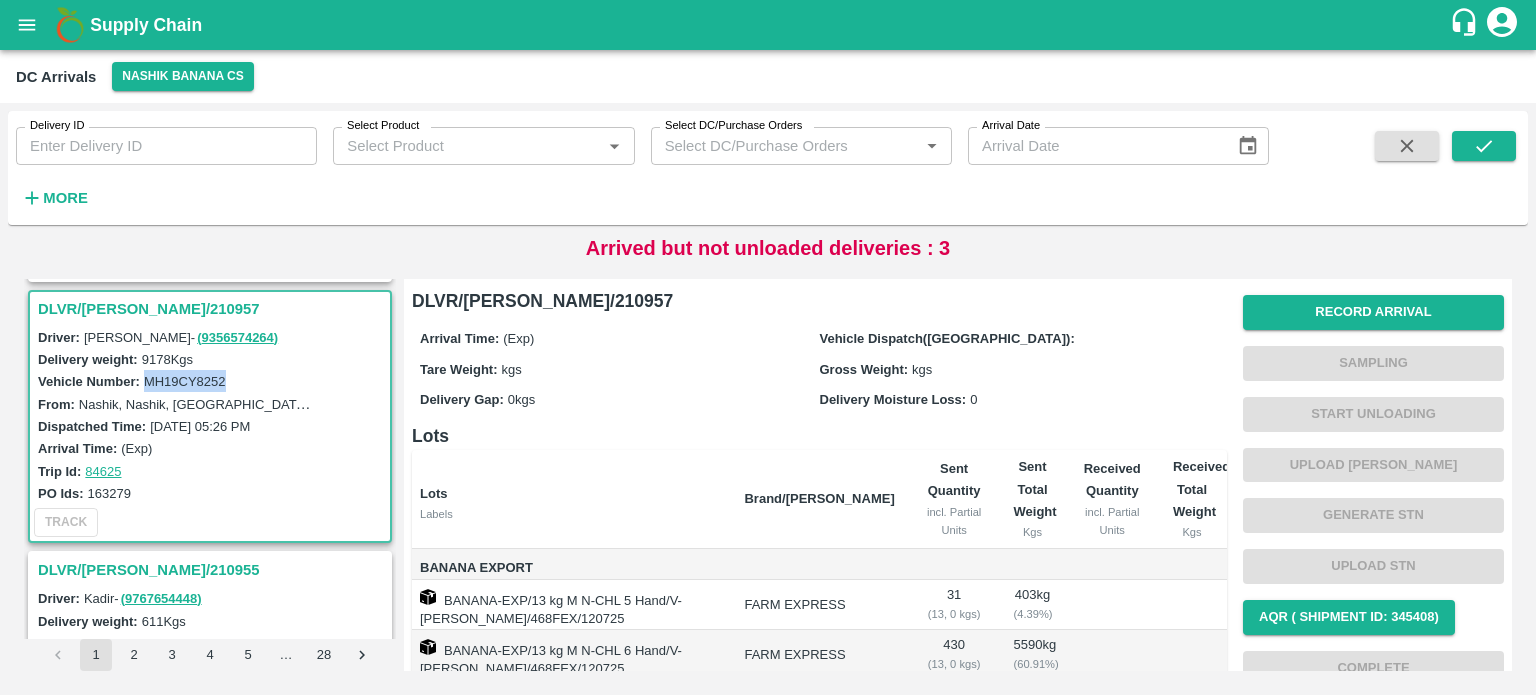 click on "MH19CY8252" at bounding box center [185, 381] 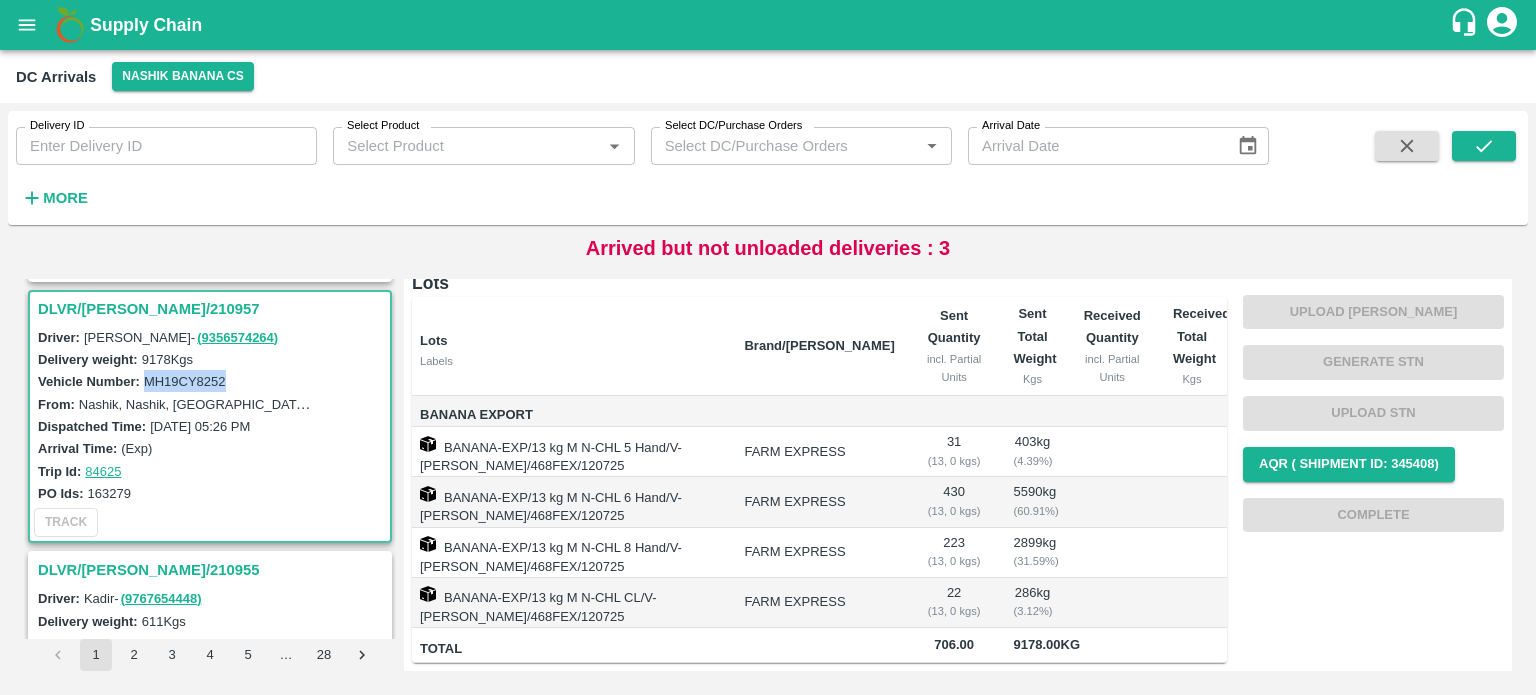 scroll, scrollTop: 0, scrollLeft: 0, axis: both 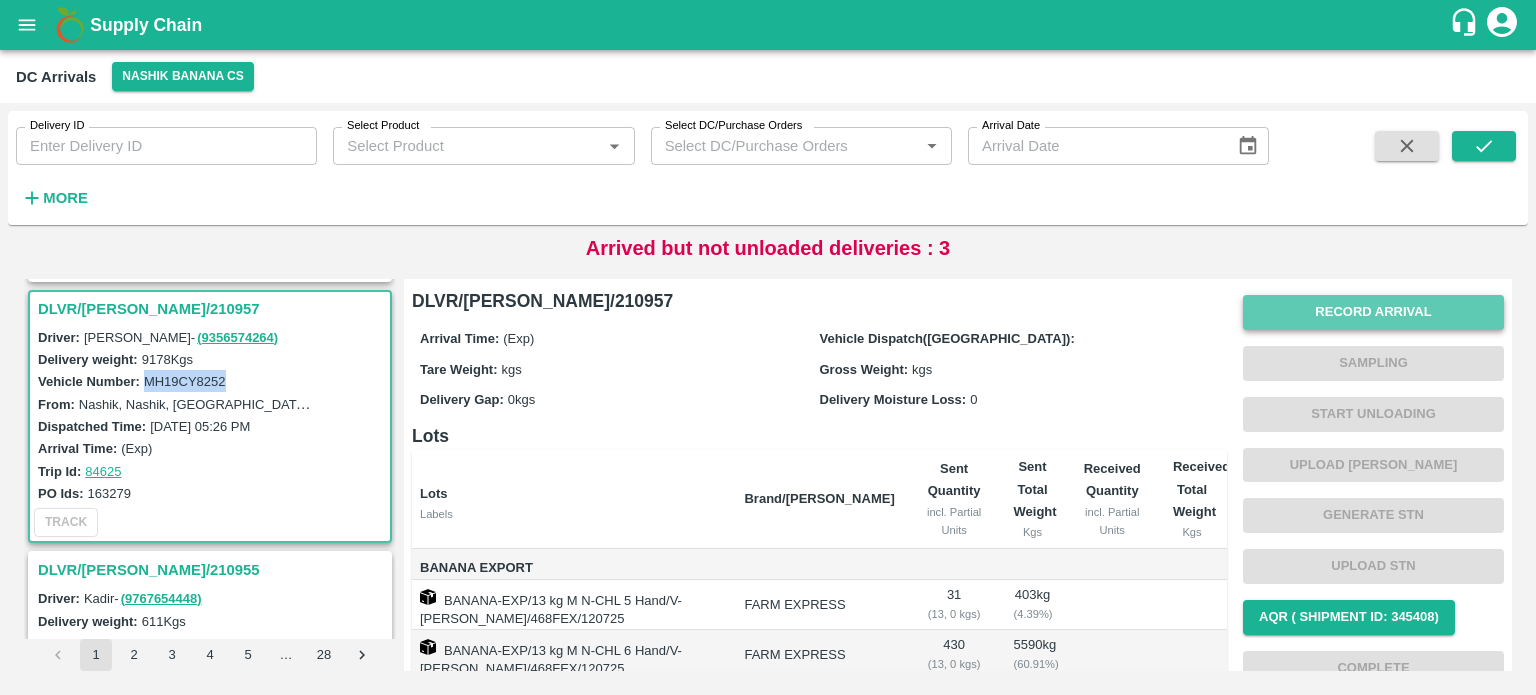 click on "Record Arrival" at bounding box center [1373, 312] 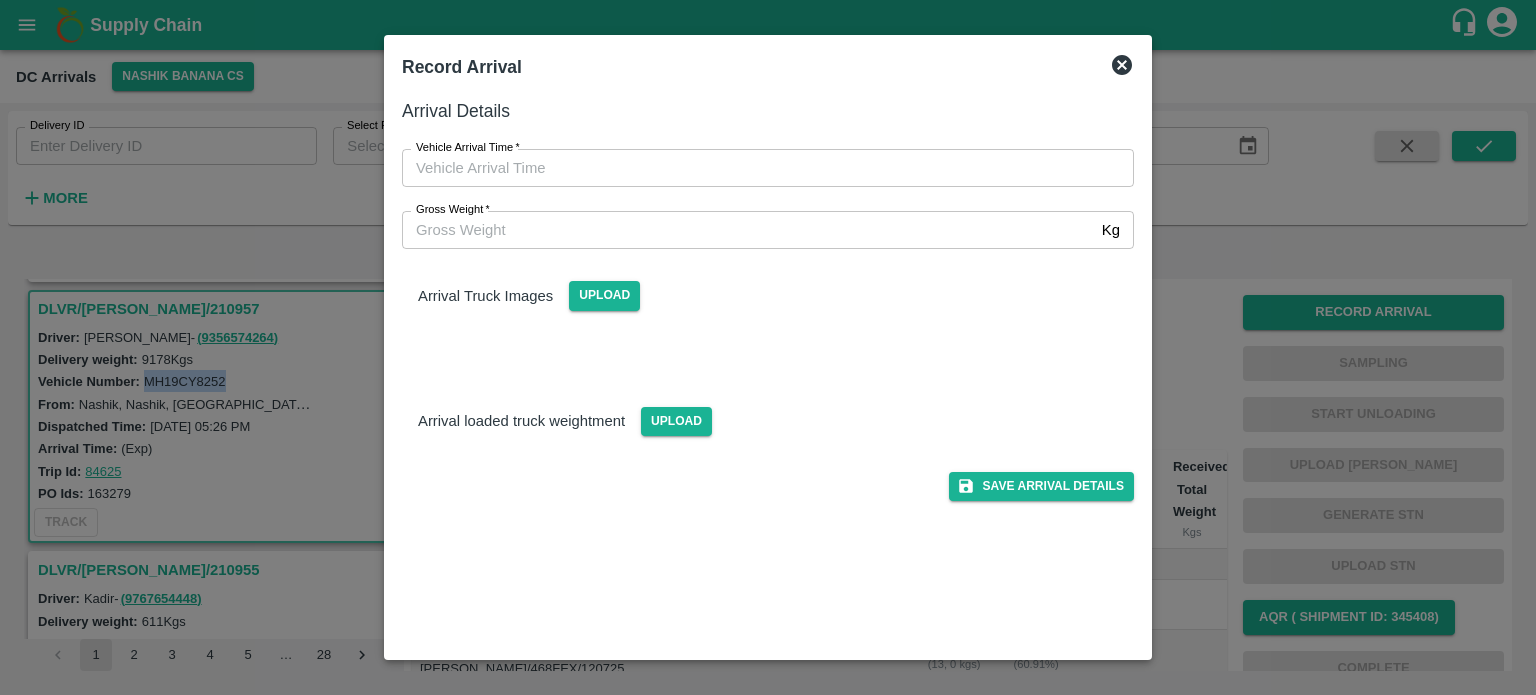 type on "DD/MM/YYYY hh:mm aa" 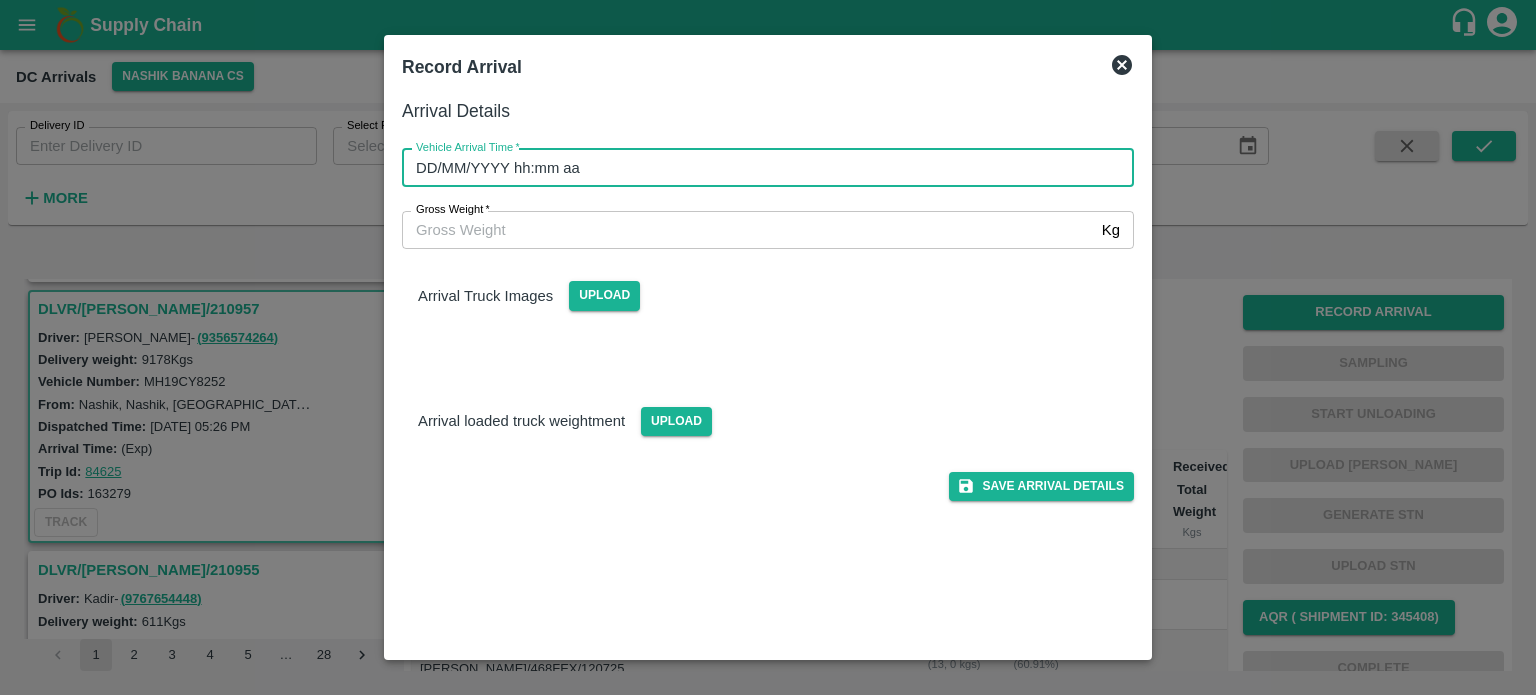 click on "DD/MM/YYYY hh:mm aa" at bounding box center [761, 168] 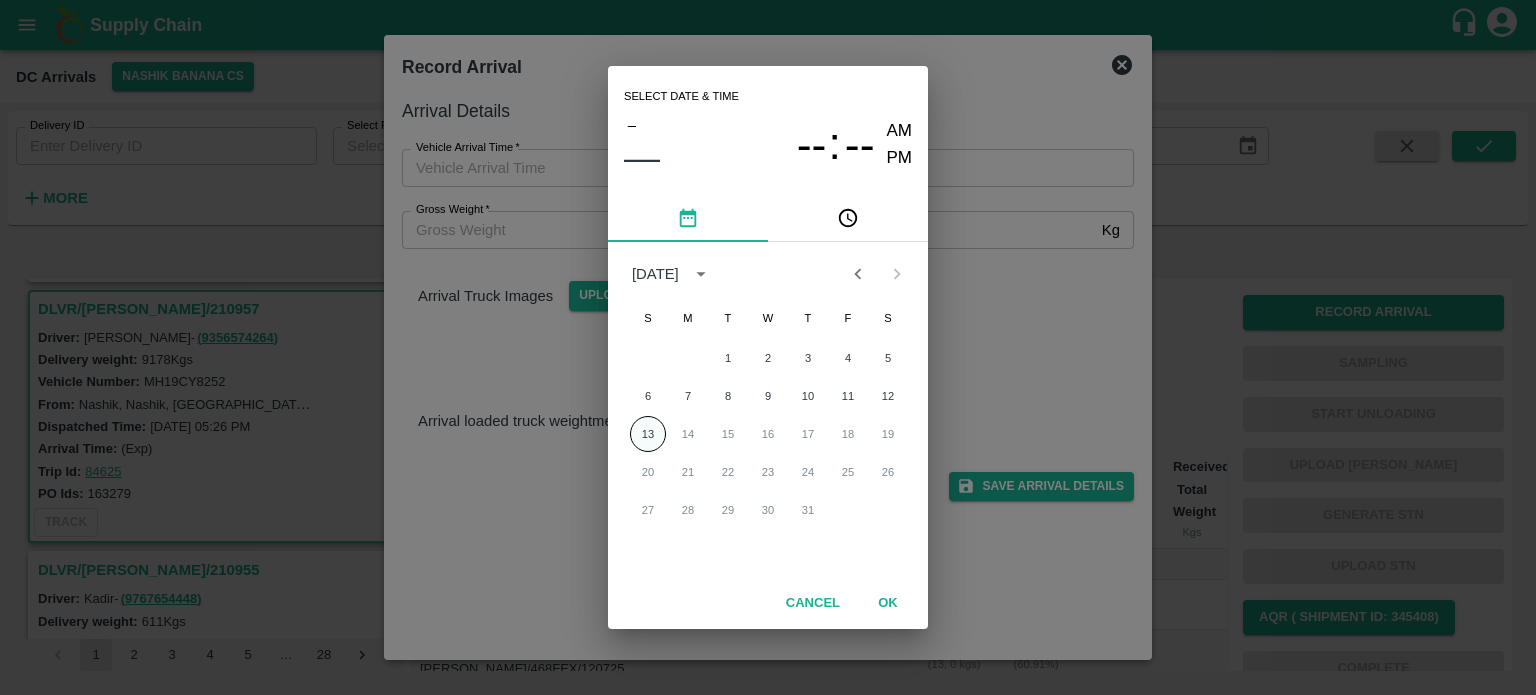 click on "13" at bounding box center (648, 434) 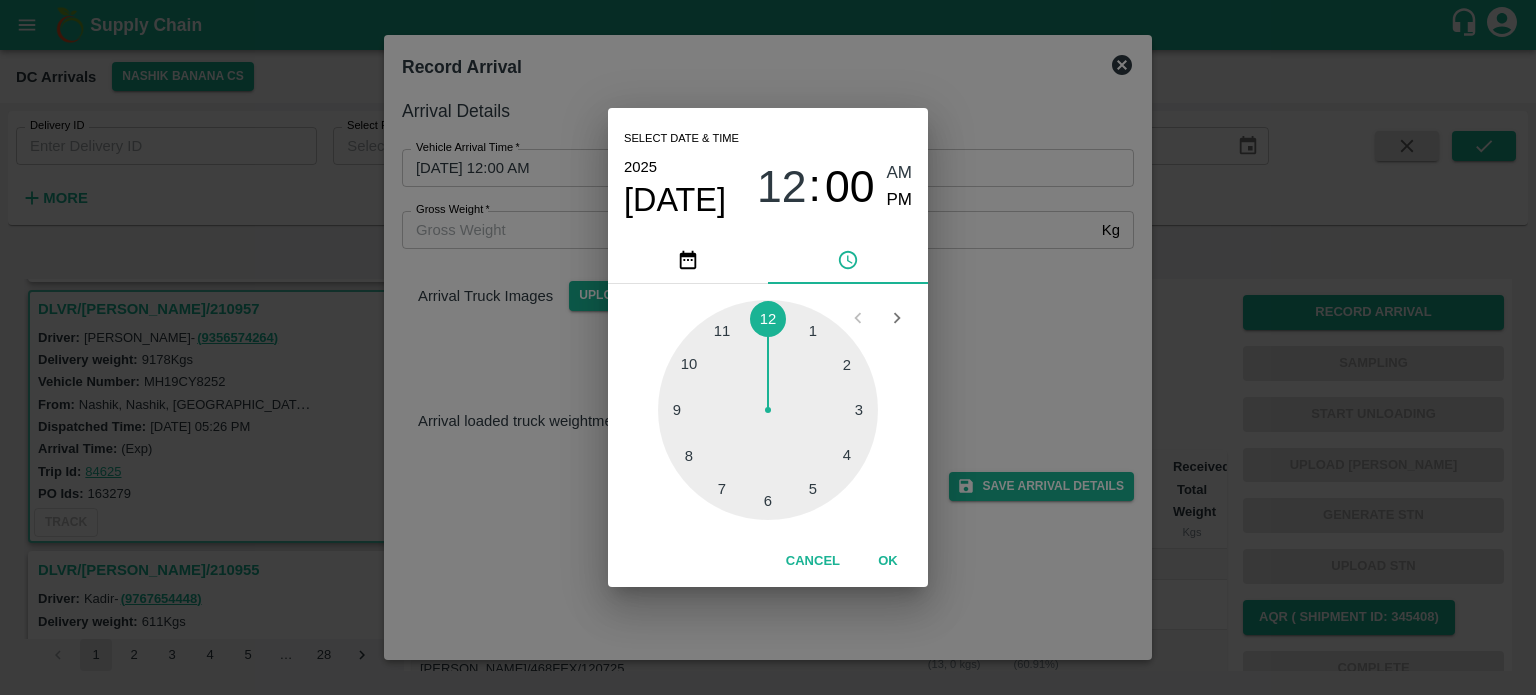 click at bounding box center (768, 410) 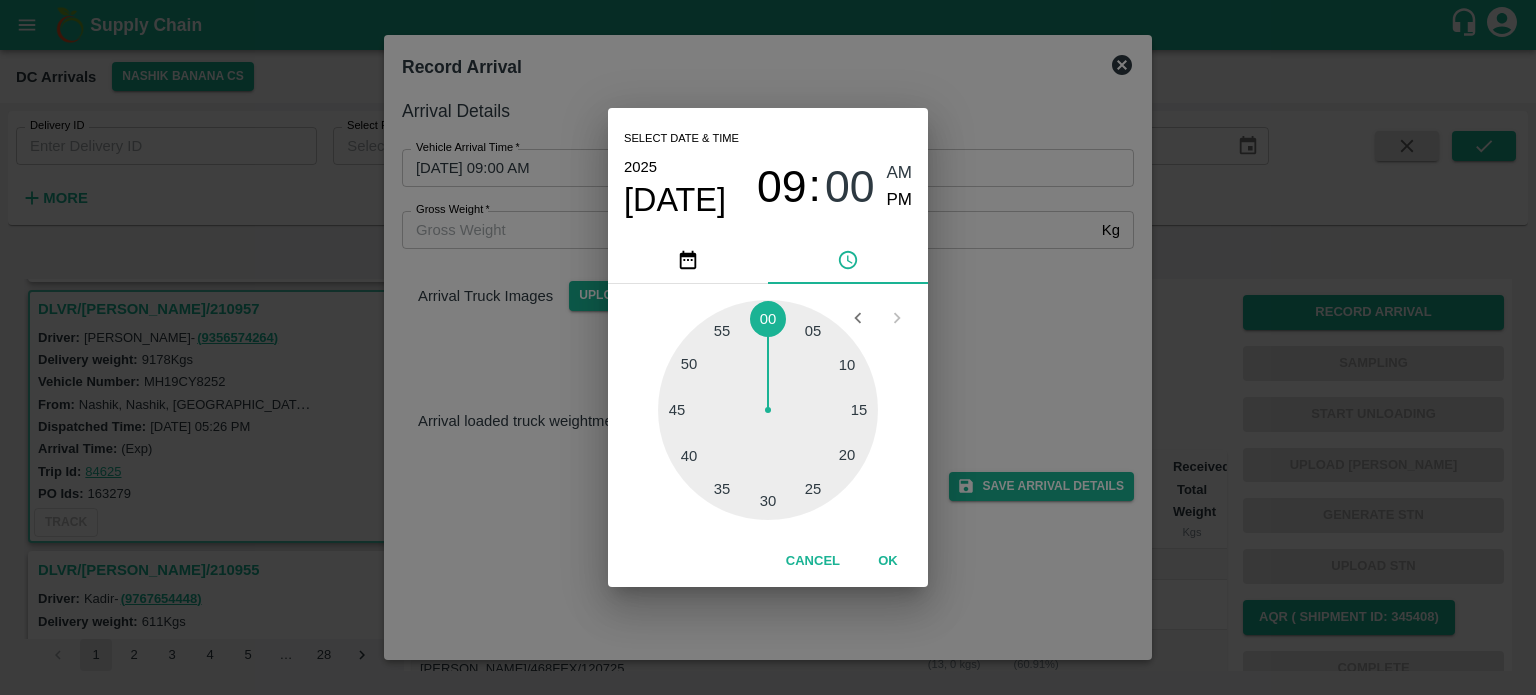 click at bounding box center (768, 410) 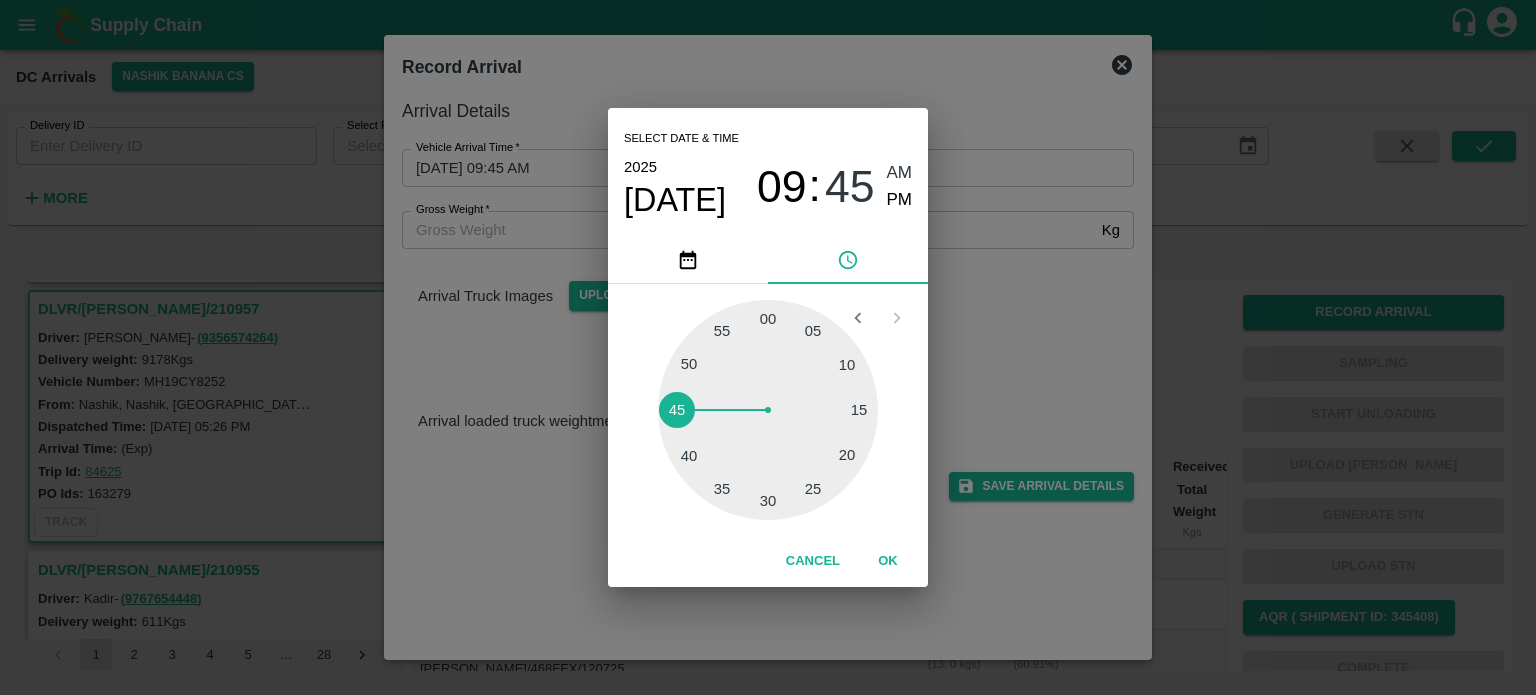 click on "Select date & time [DATE] 09 : 45 AM PM 05 10 15 20 25 30 35 40 45 50 55 00 Cancel OK" at bounding box center (768, 347) 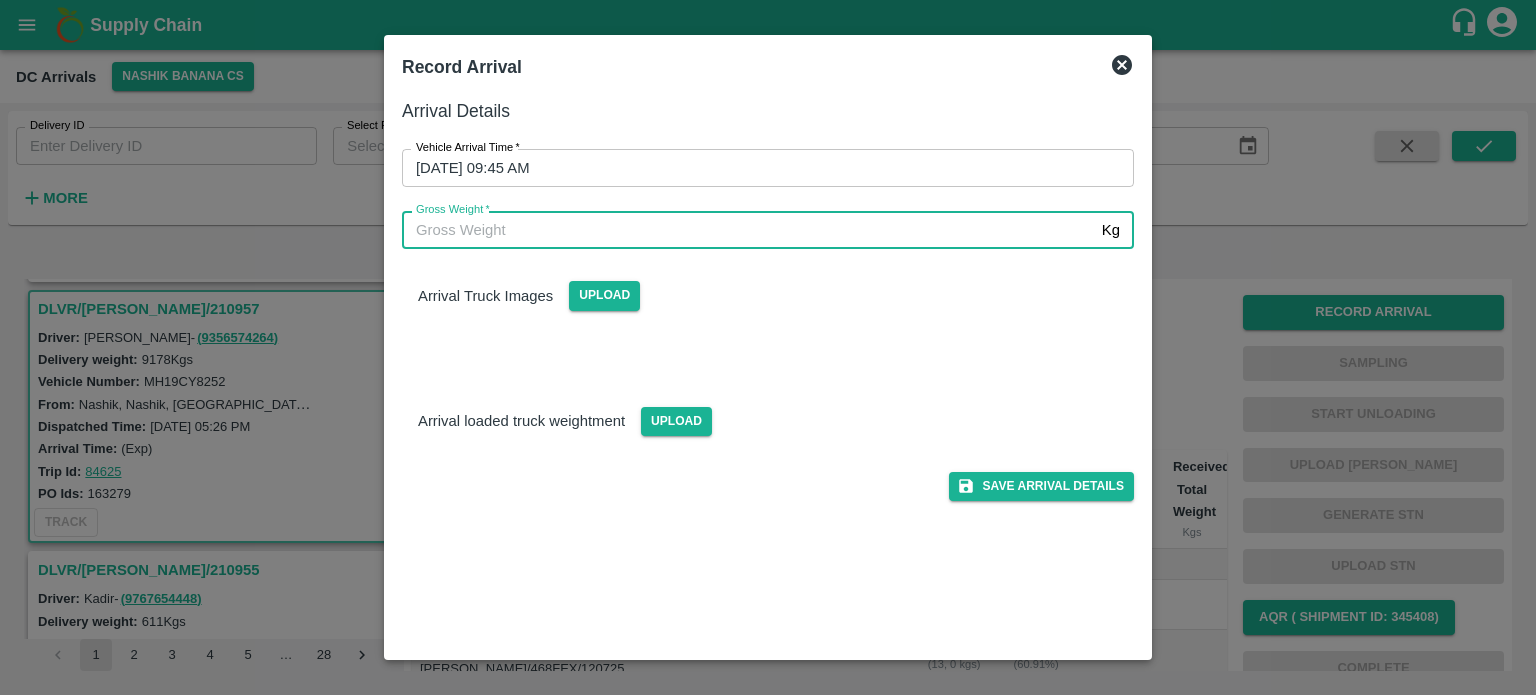 click on "Gross Weight   *" at bounding box center [748, 230] 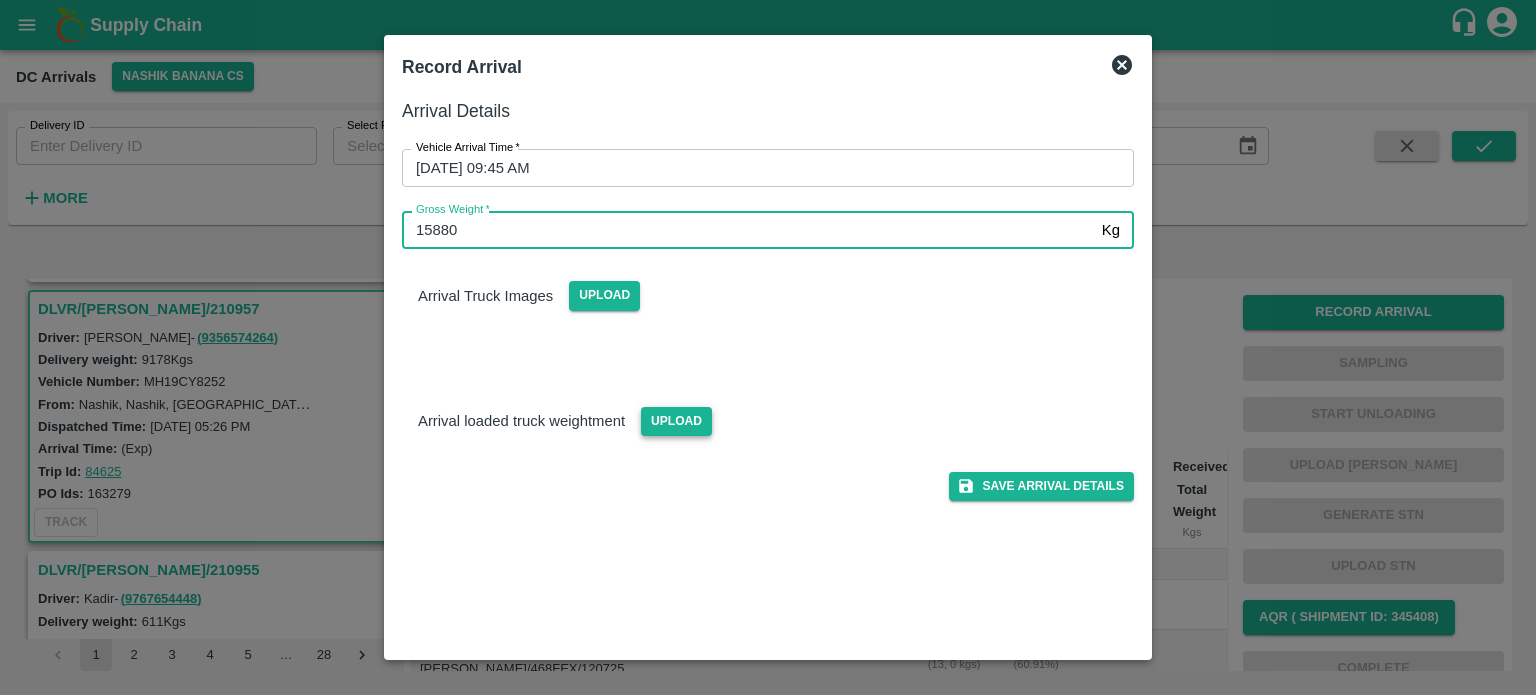 type on "15880" 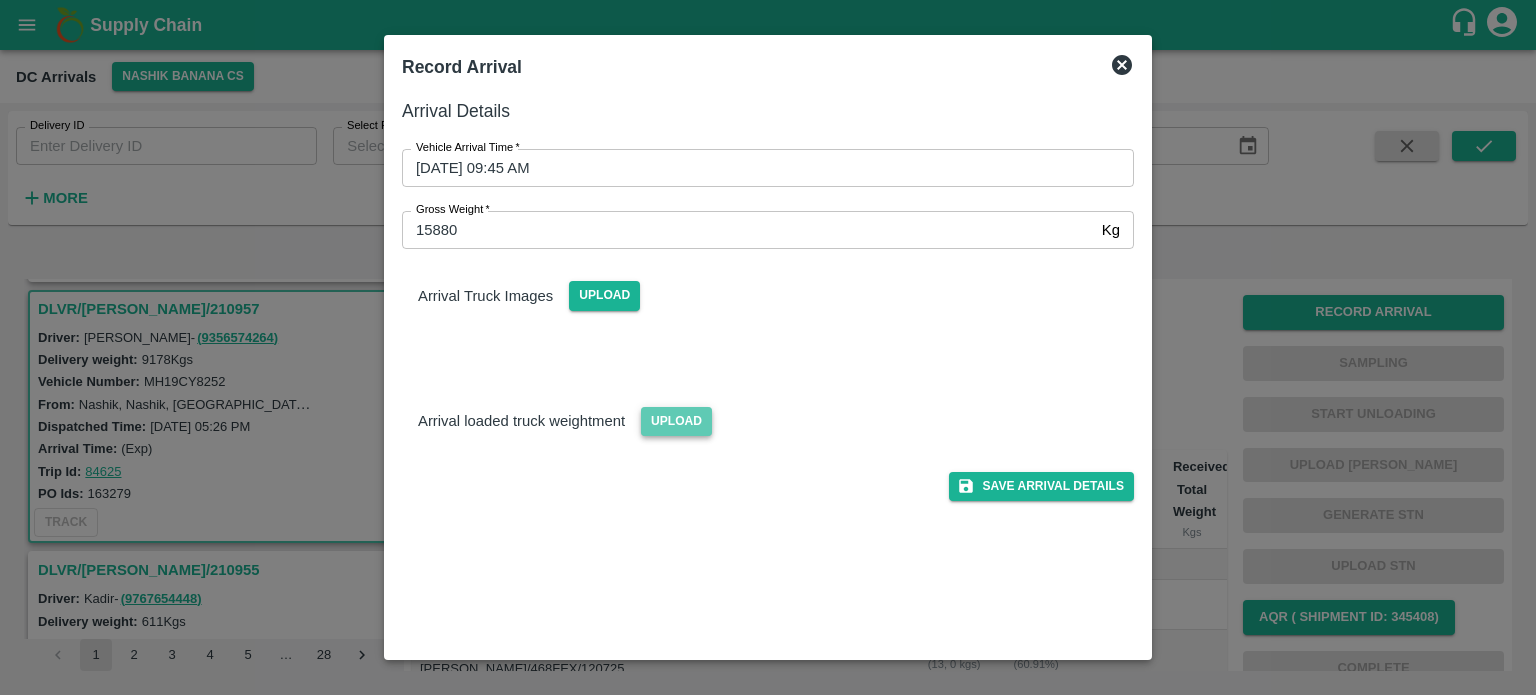 click on "Upload" at bounding box center [676, 421] 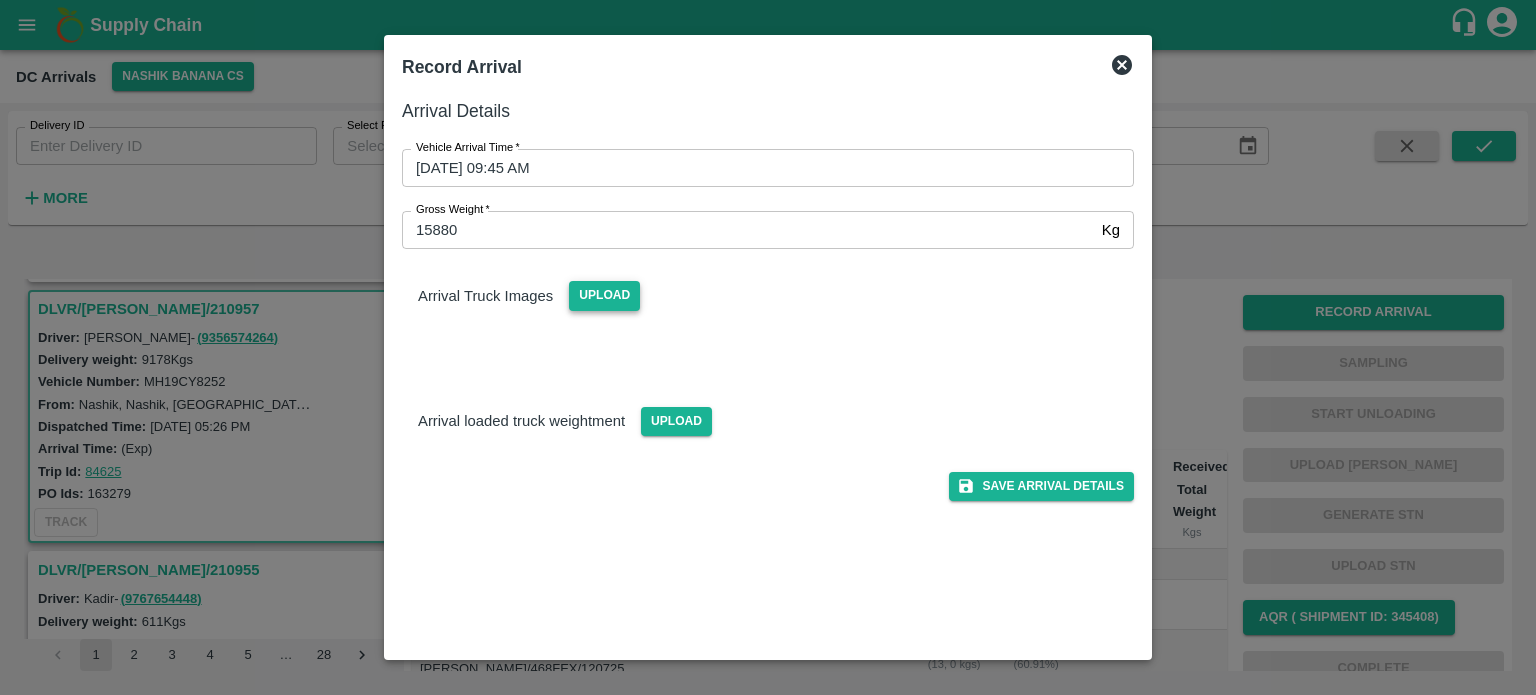 click on "Upload" at bounding box center (604, 295) 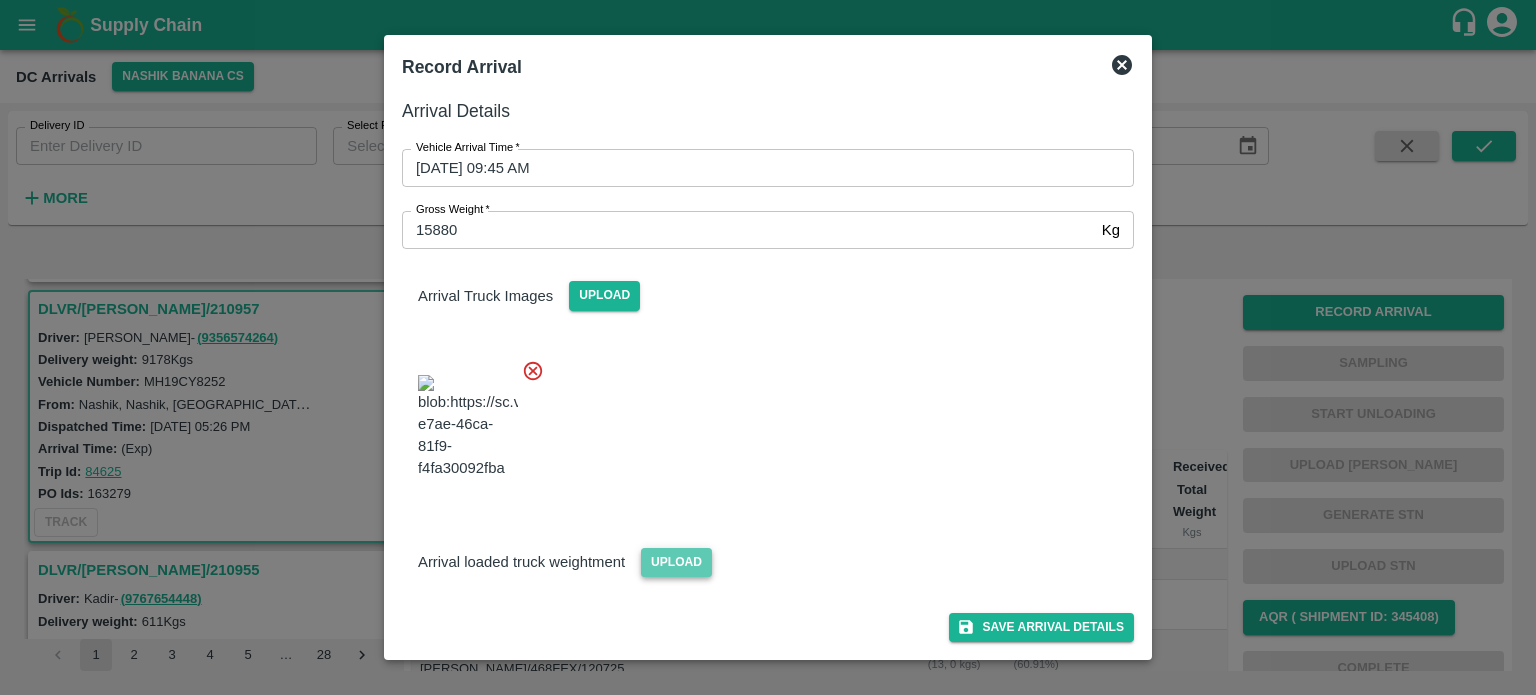 click on "Upload" at bounding box center (676, 562) 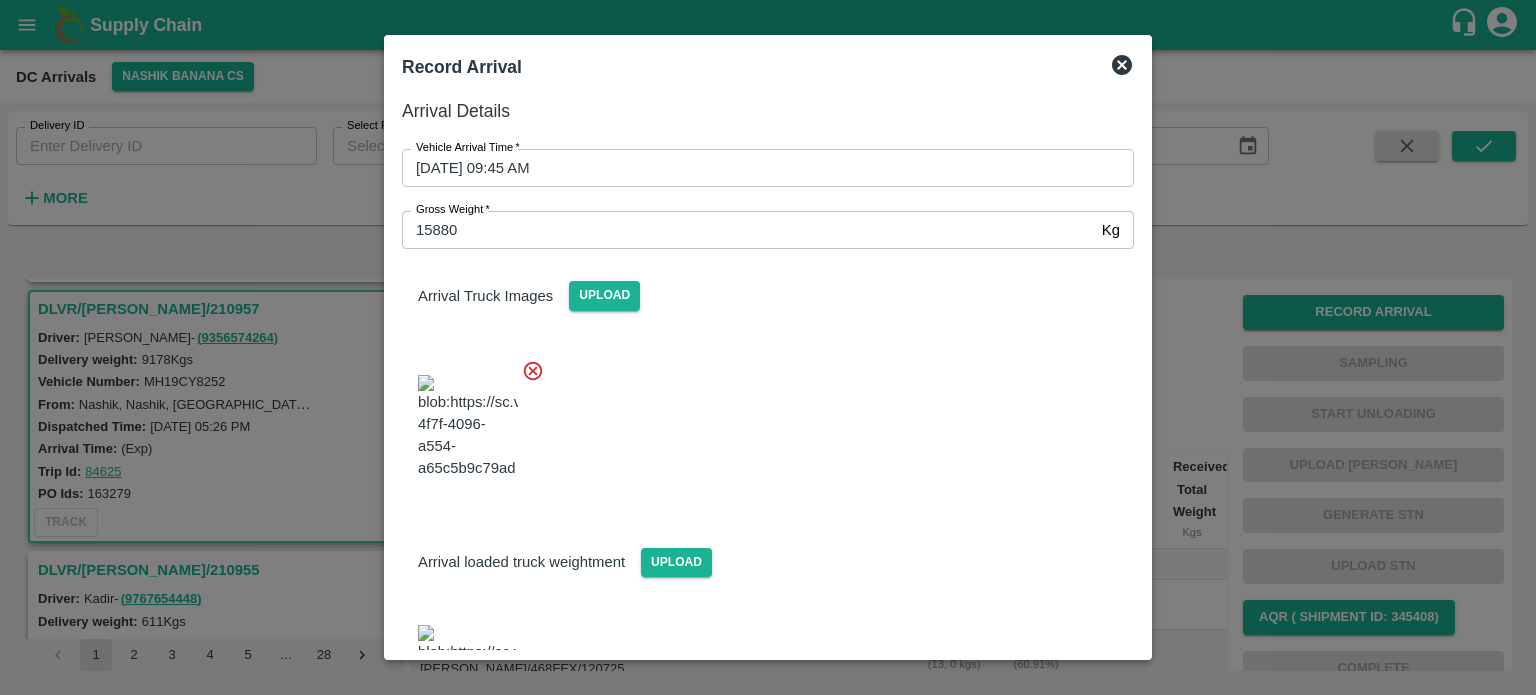 click at bounding box center [760, 421] 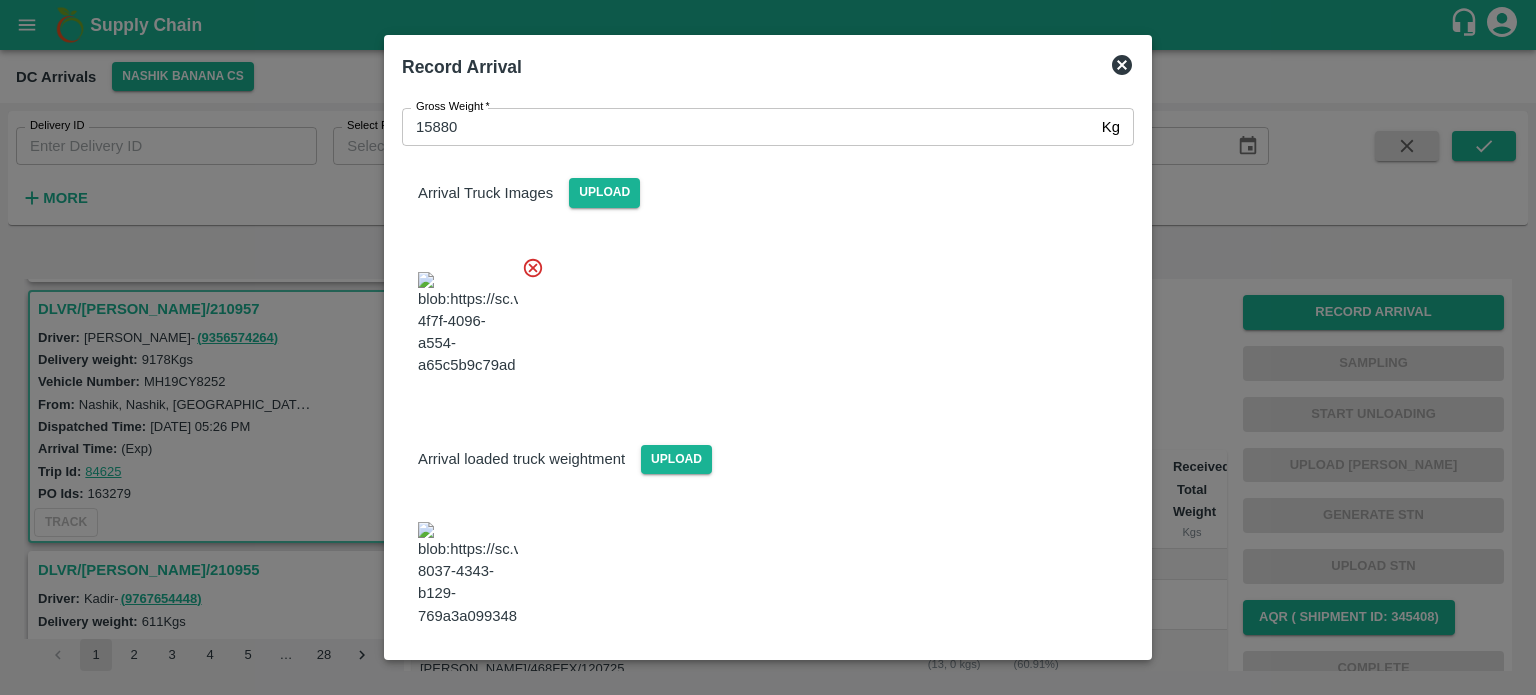 click on "Save Arrival Details" at bounding box center [1041, 681] 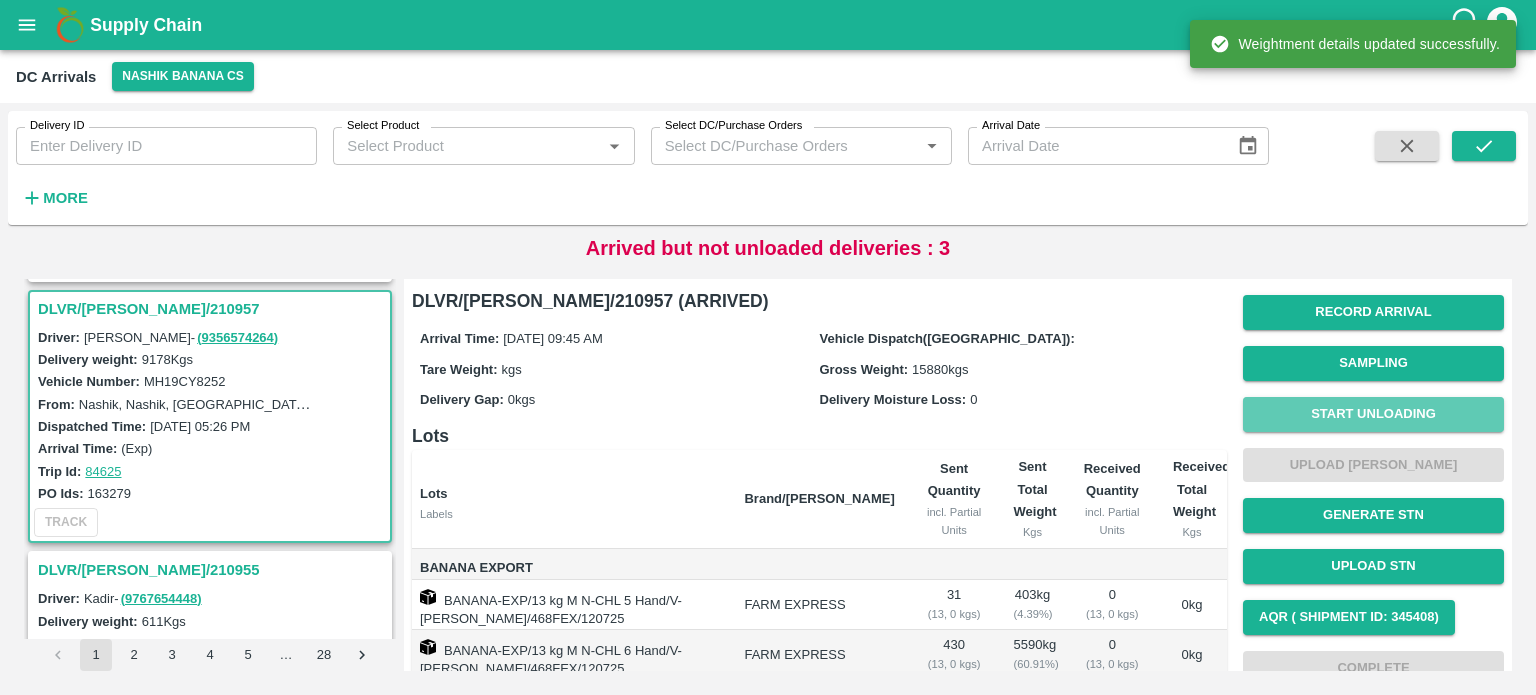 click on "Start Unloading" at bounding box center [1373, 414] 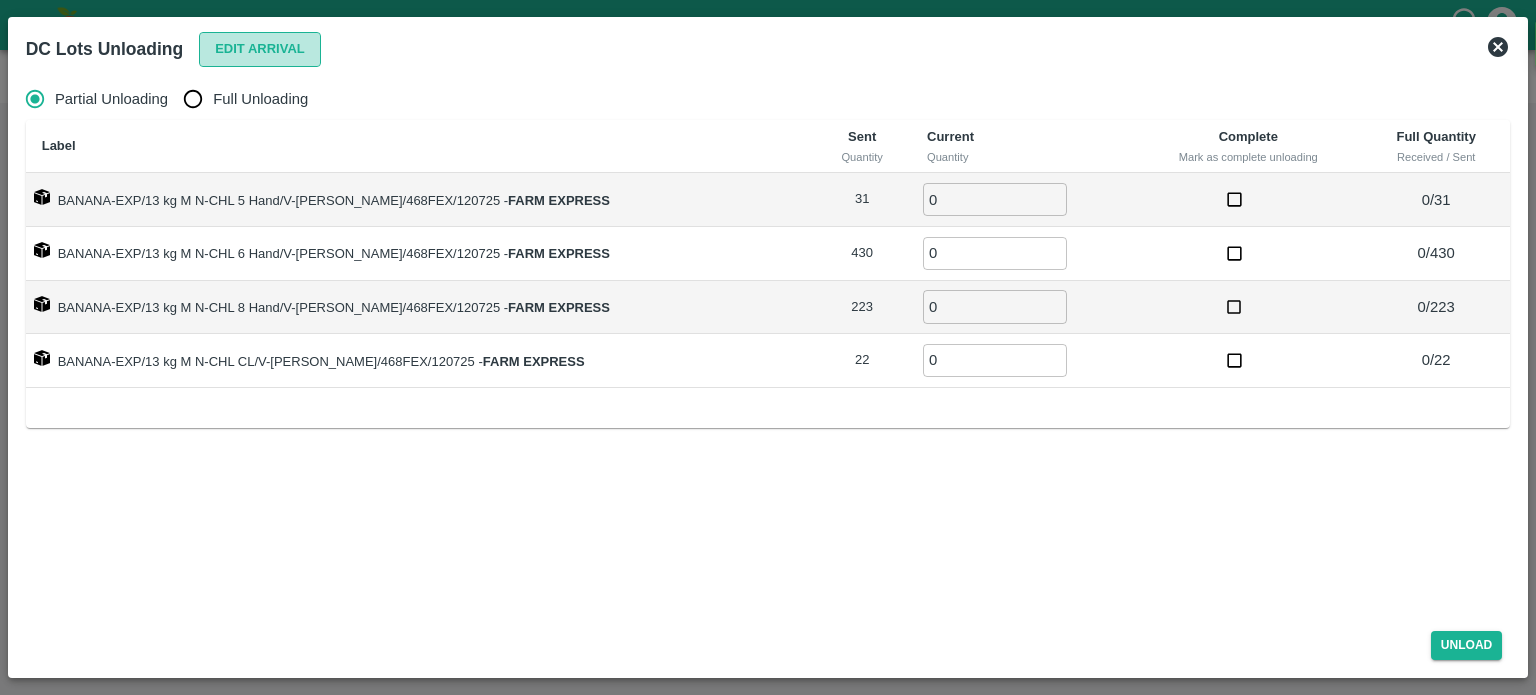 click on "Edit Arrival" at bounding box center [260, 49] 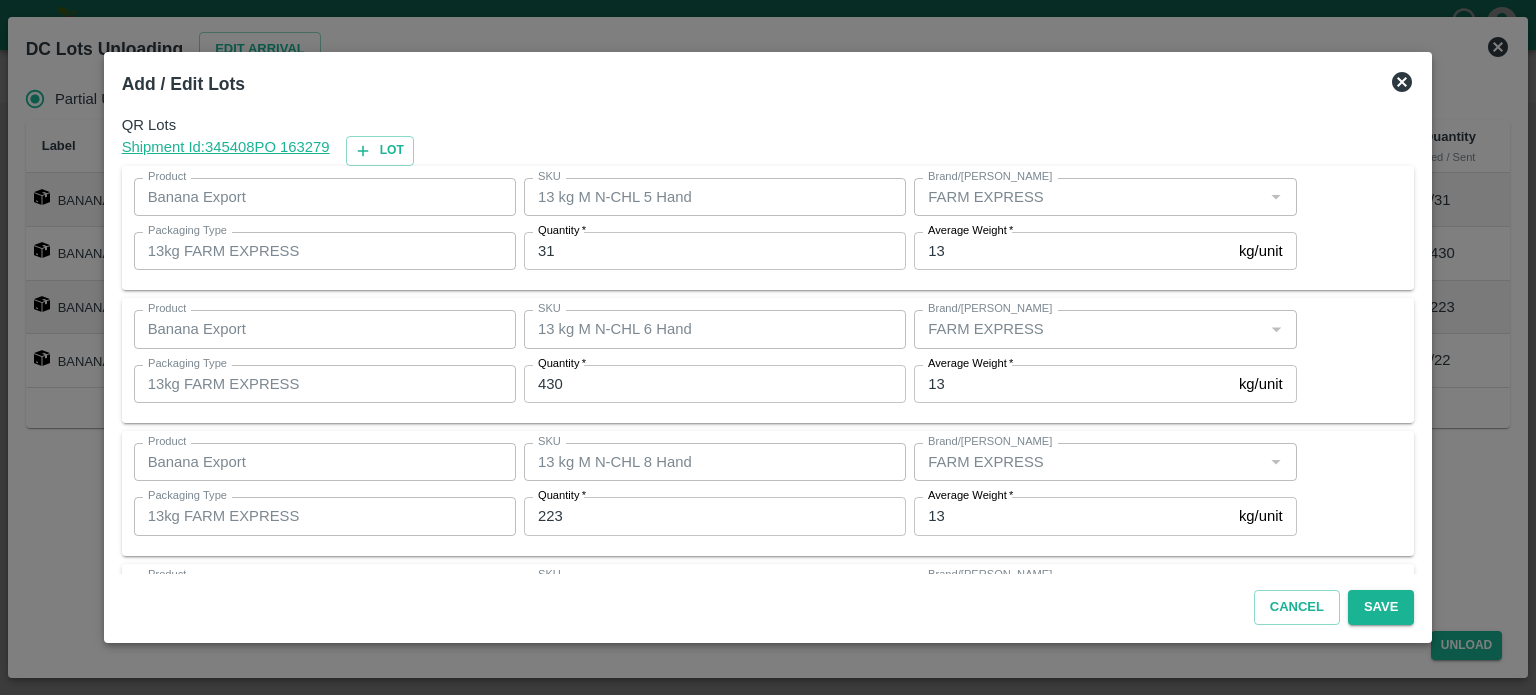 click on "31" at bounding box center [715, 251] 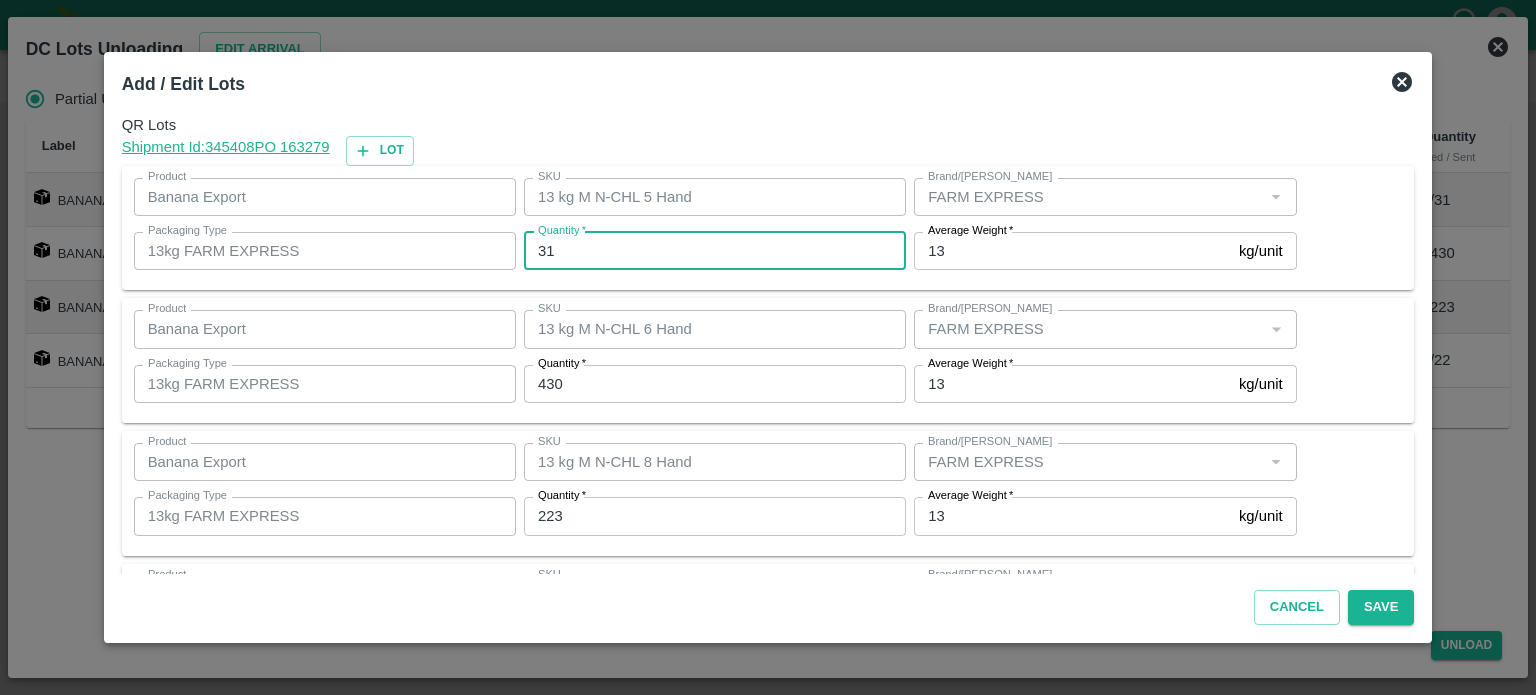 click on "31" at bounding box center (715, 251) 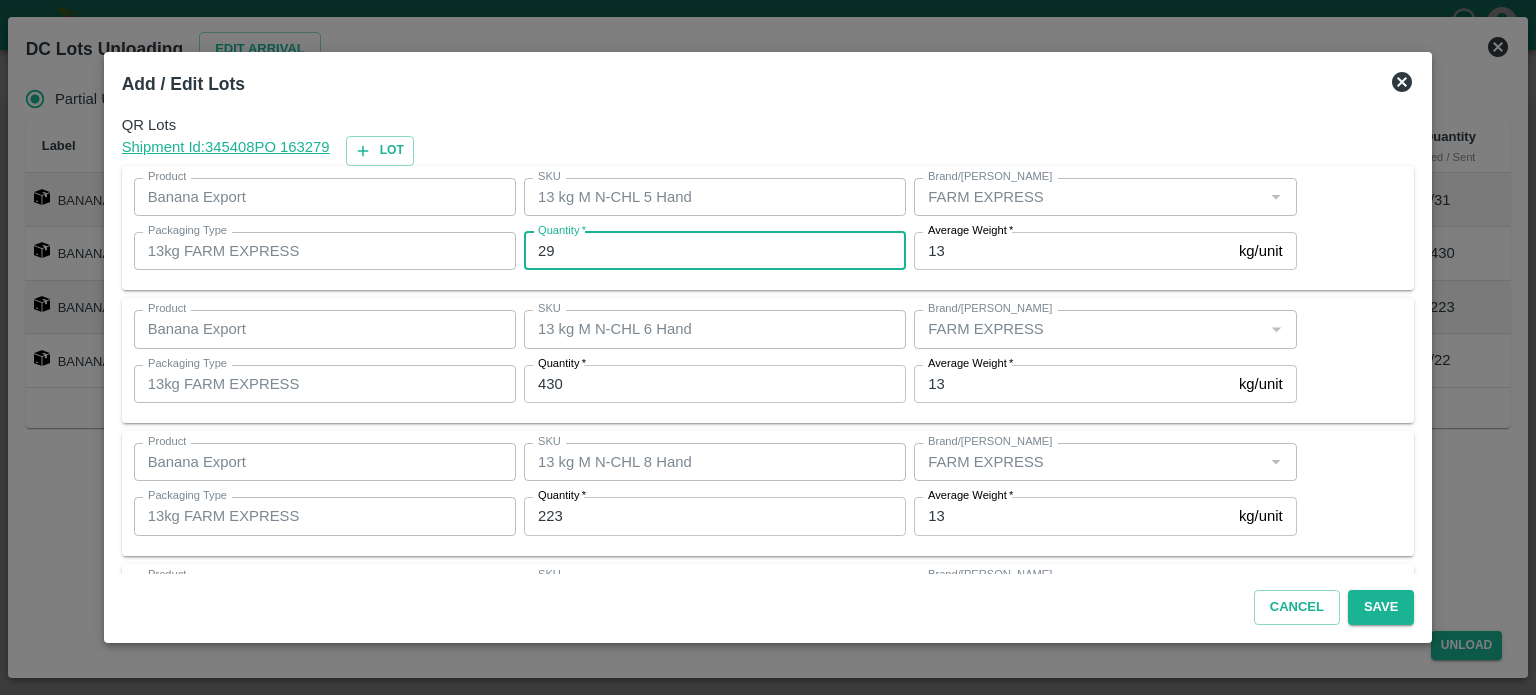 type on "29" 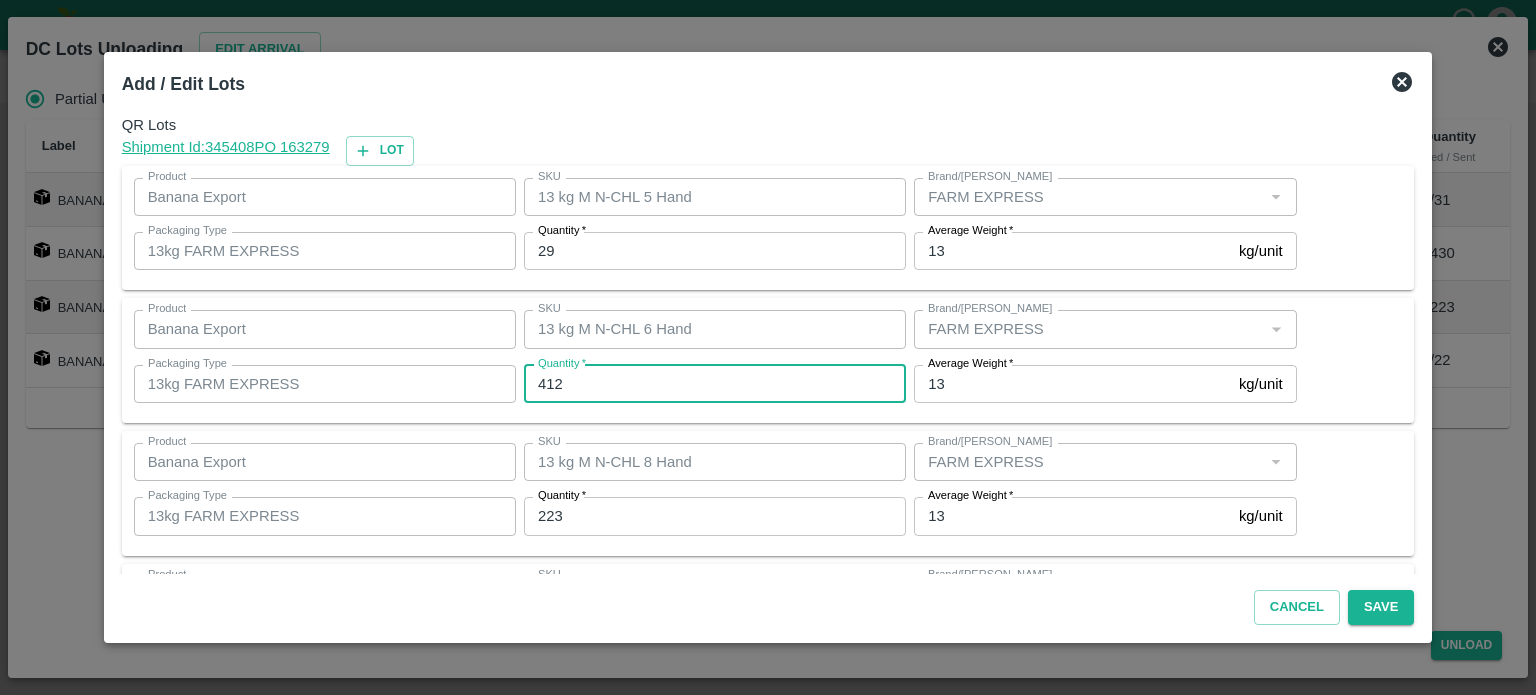 type on "412" 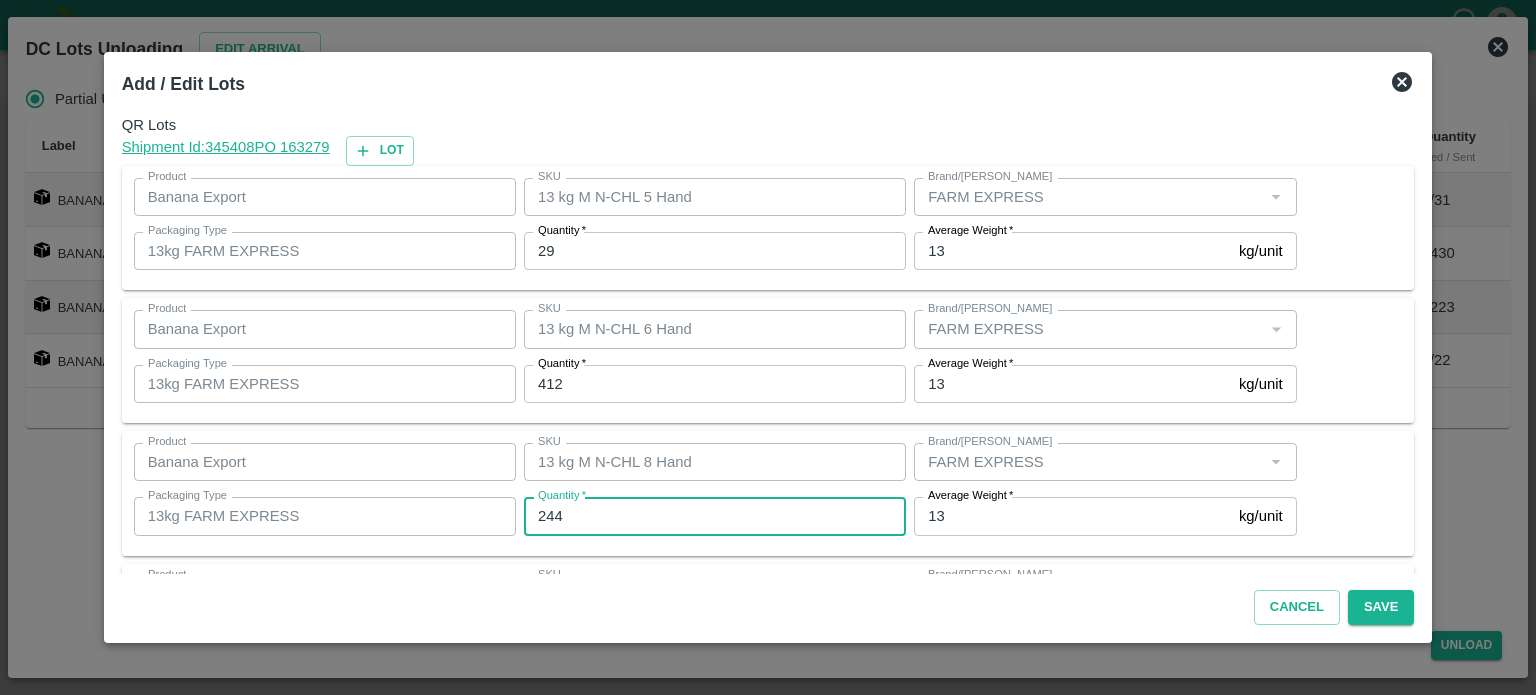type on "244" 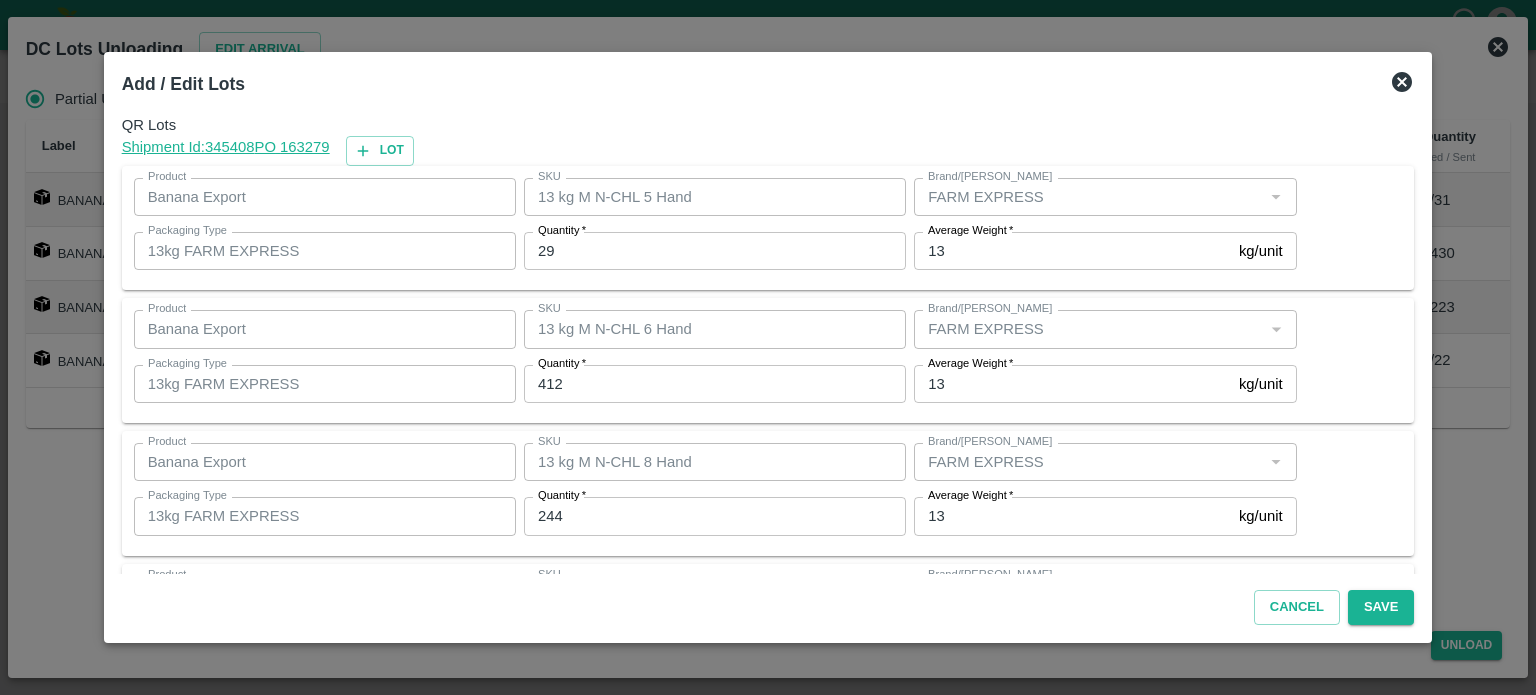 scroll, scrollTop: 129, scrollLeft: 0, axis: vertical 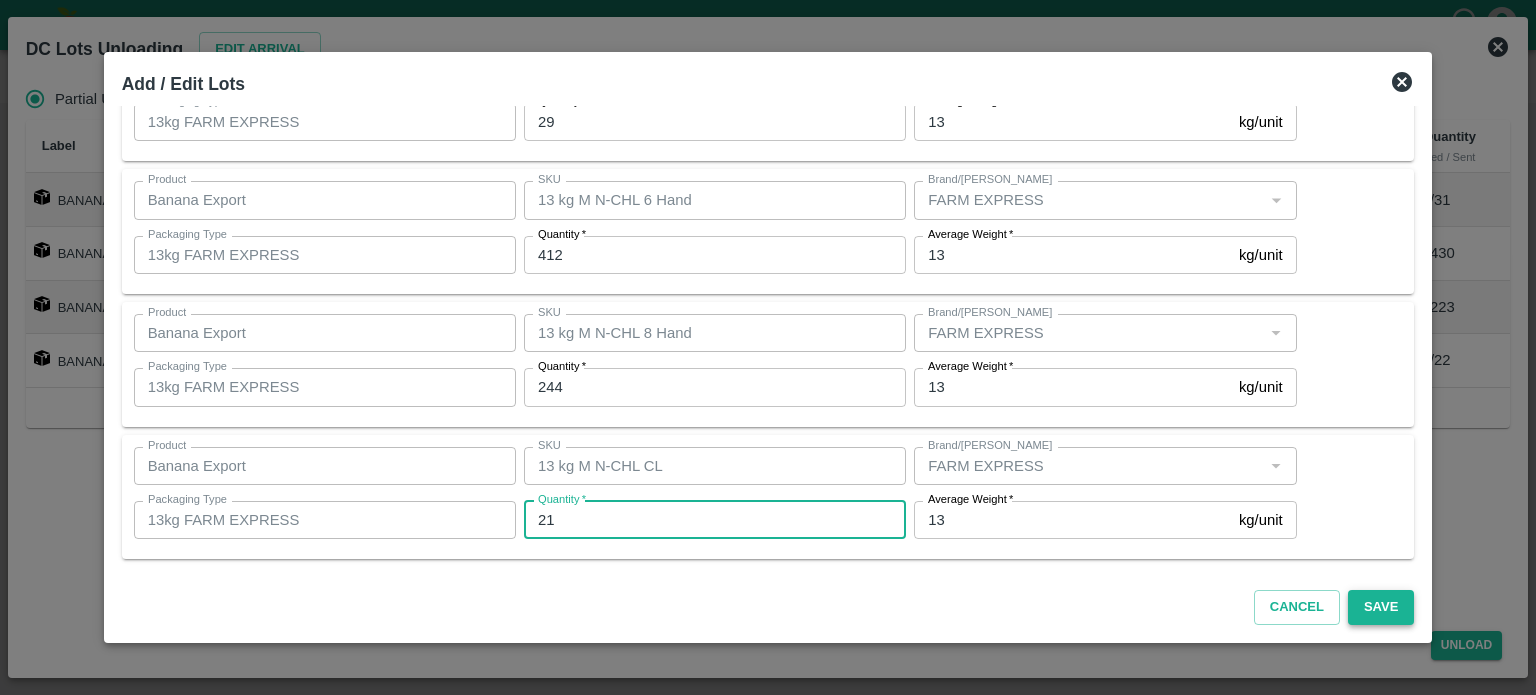 type on "21" 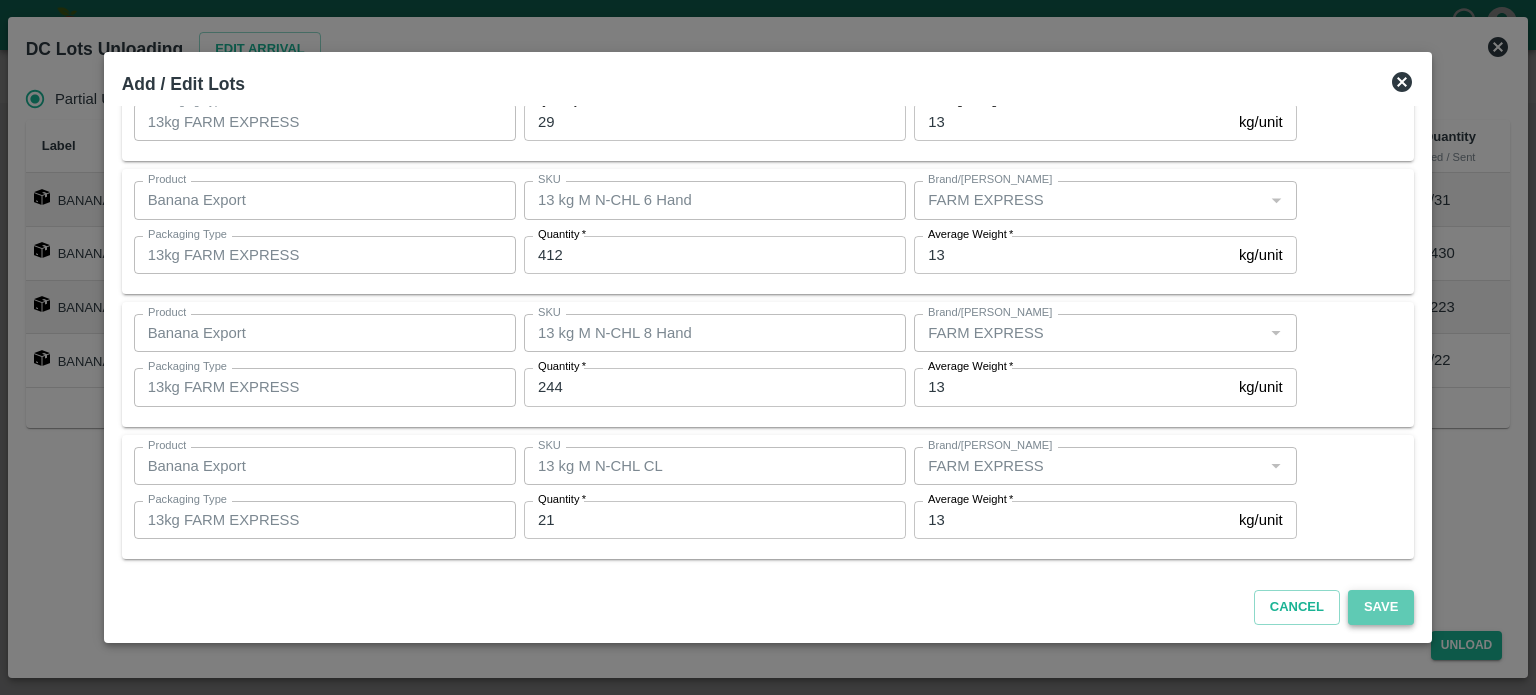 click on "Save" at bounding box center (1381, 607) 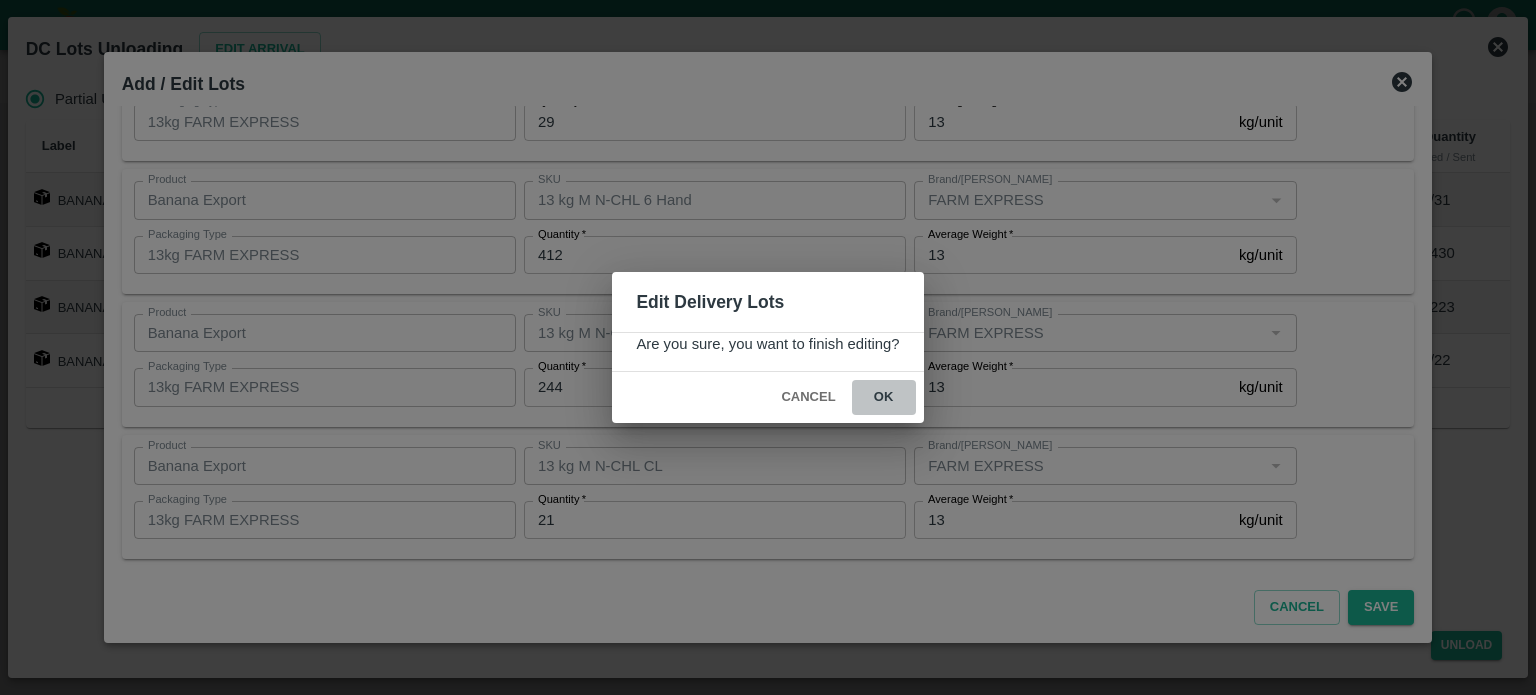 click on "ok" at bounding box center (884, 397) 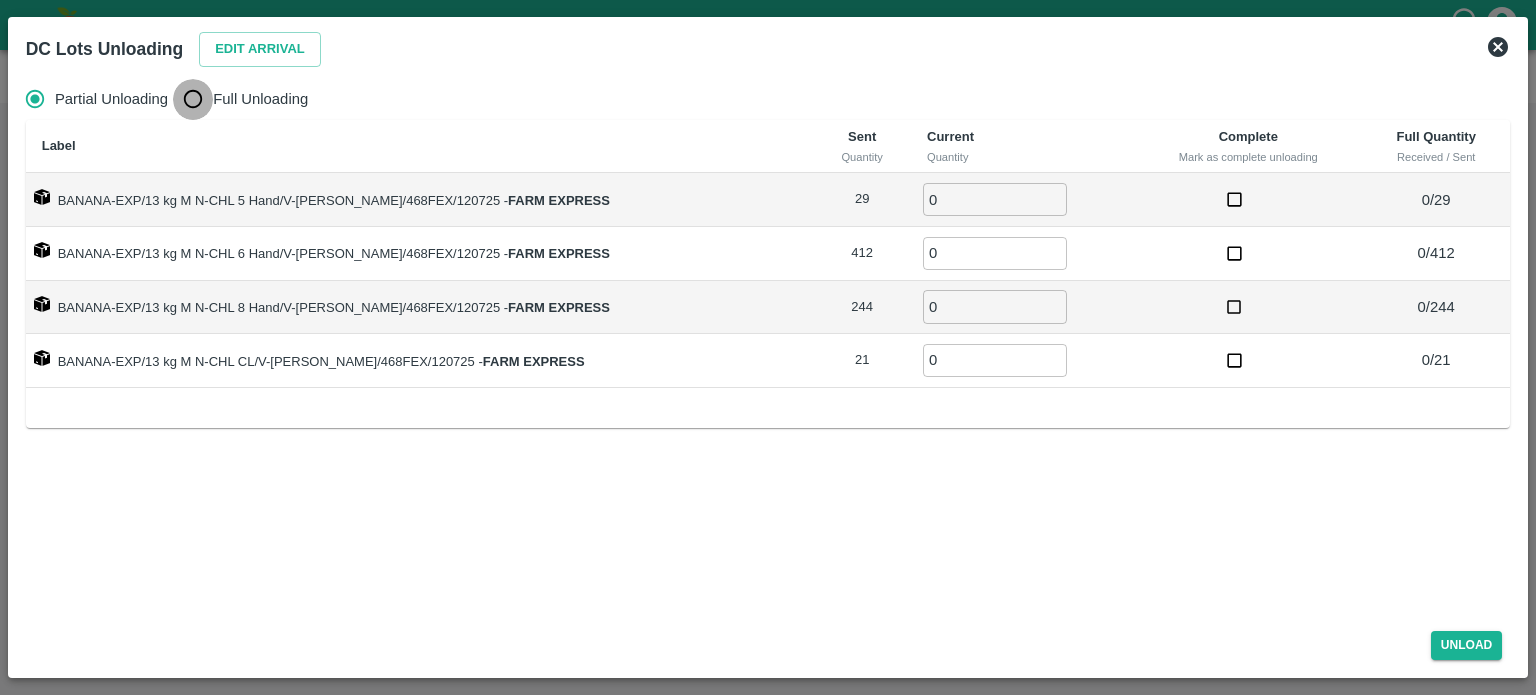 click on "Full Unloading" at bounding box center [193, 99] 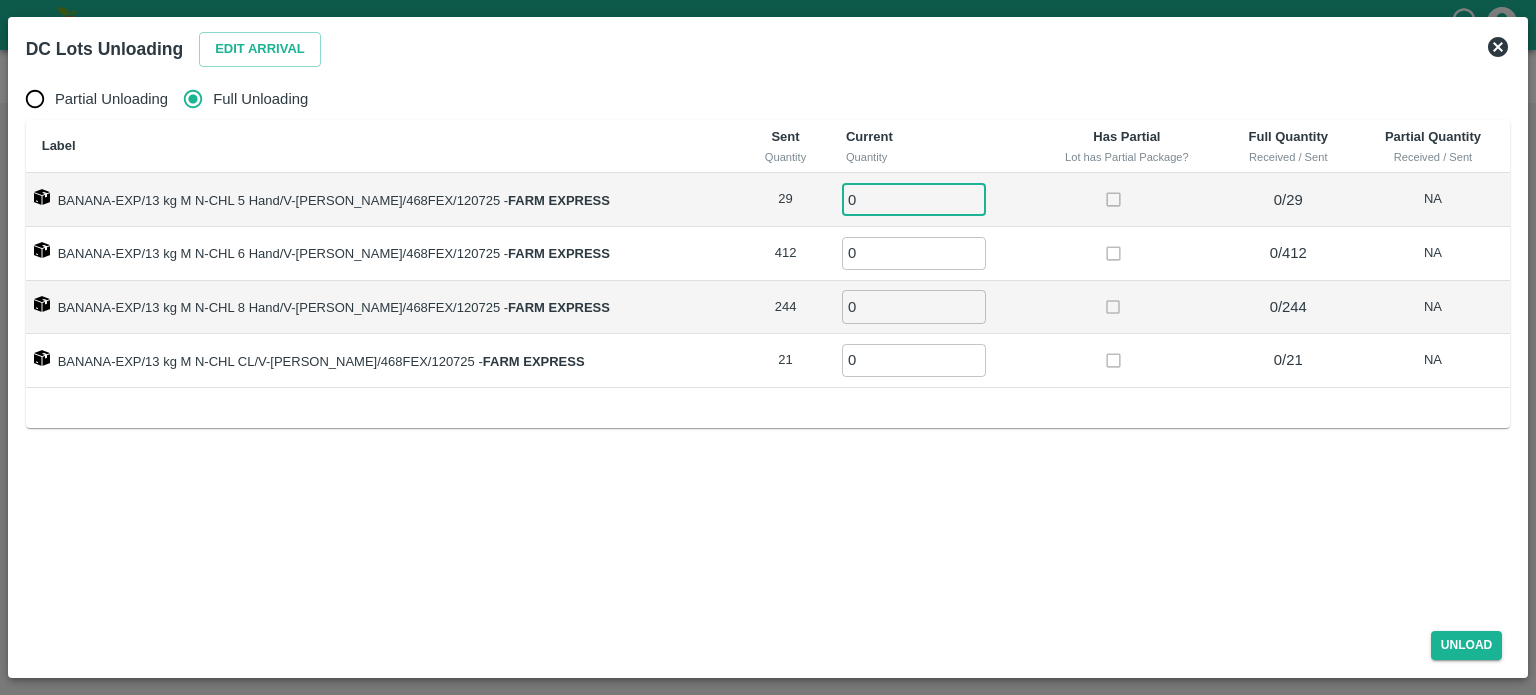 click on "0" at bounding box center [914, 199] 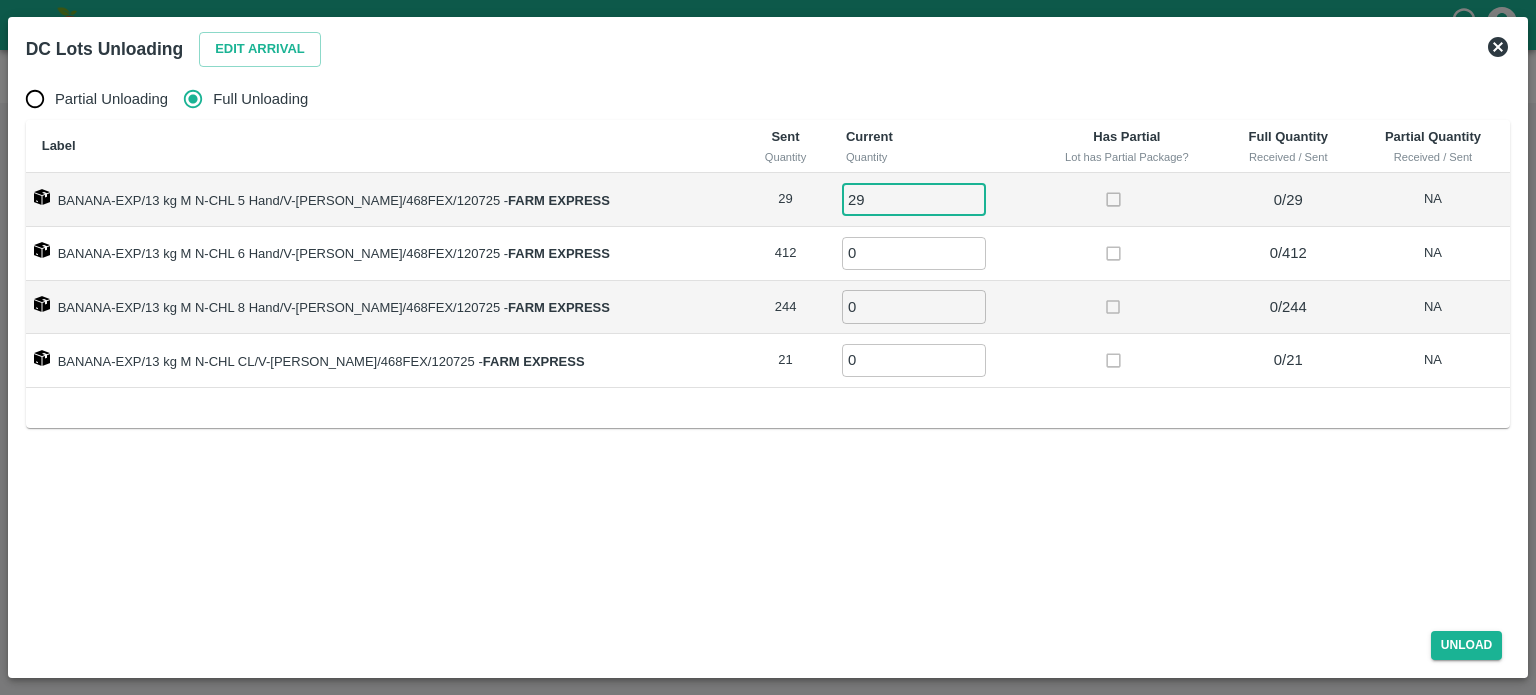 type on "29" 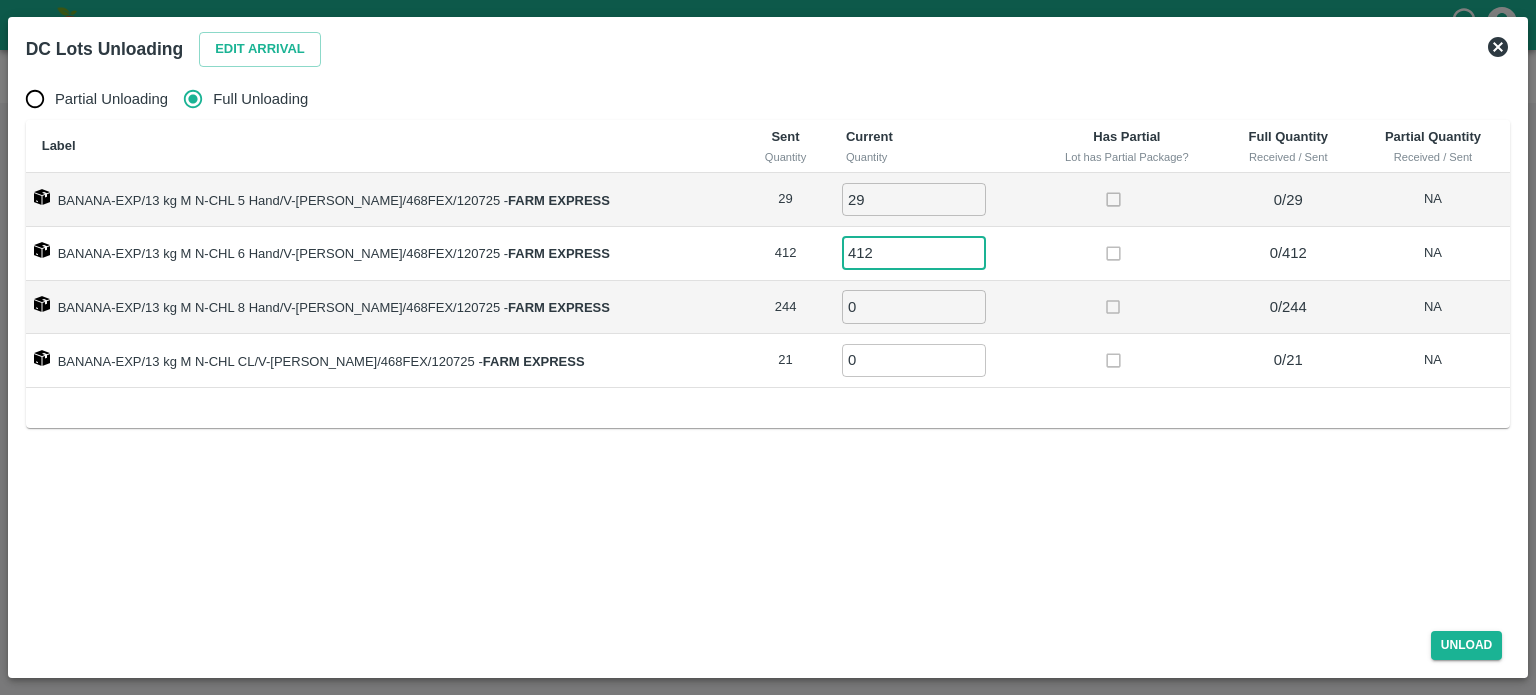 type on "412" 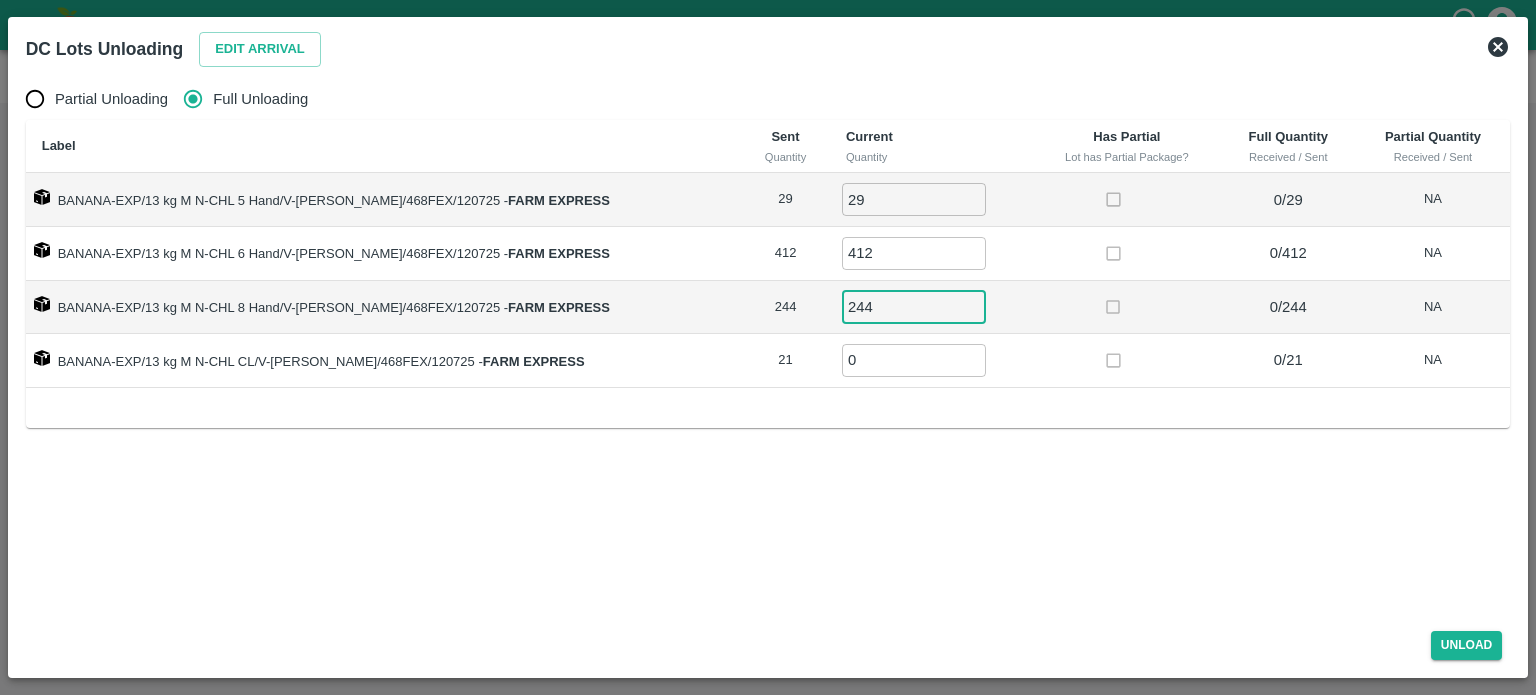 type on "244" 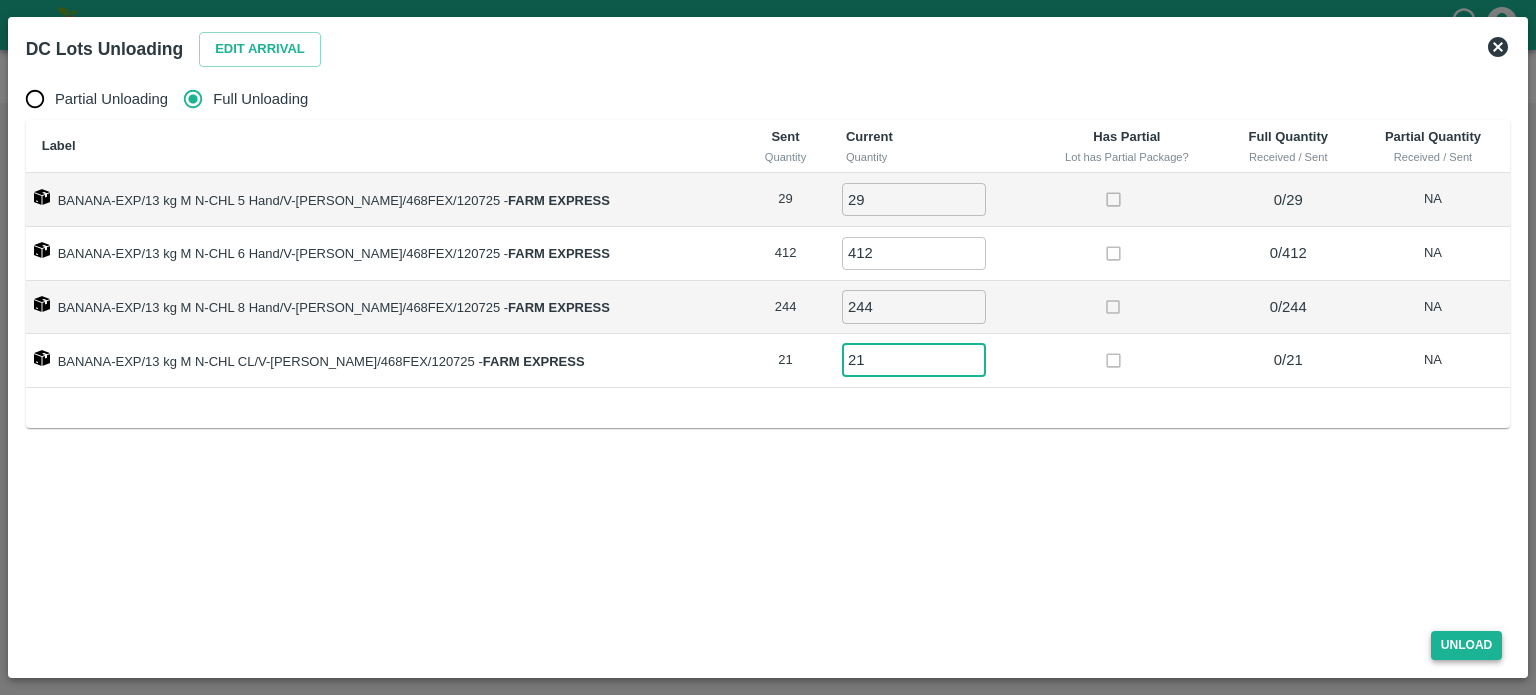 type on "21" 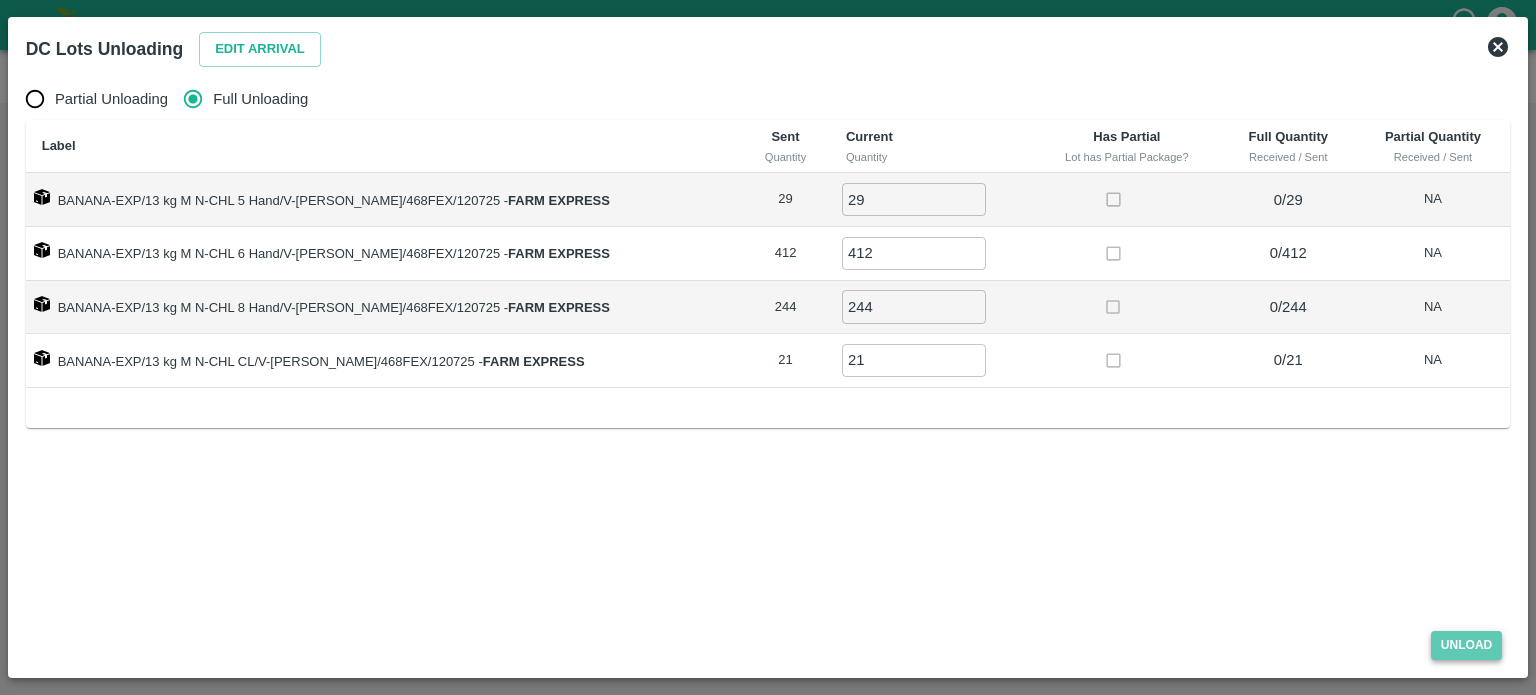 click on "Unload" at bounding box center [1467, 645] 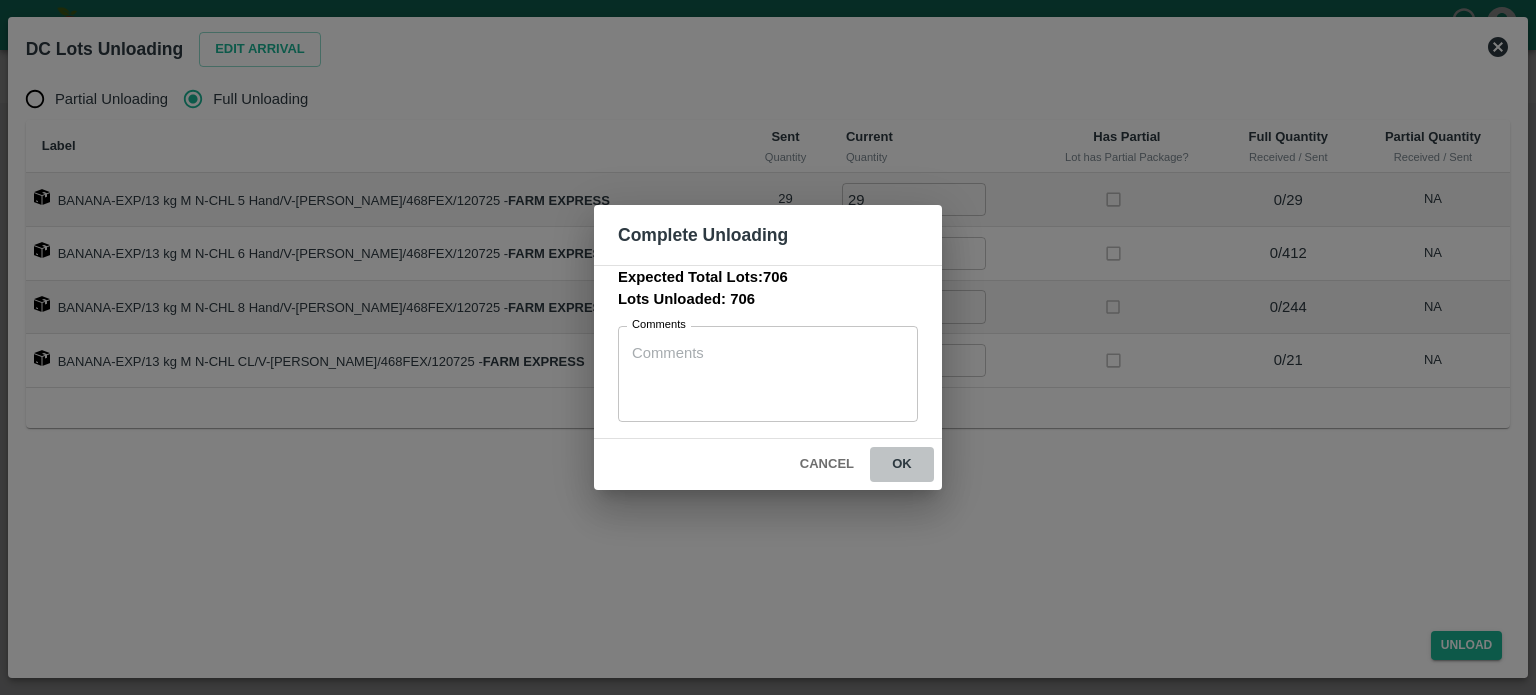 click on "ok" at bounding box center (902, 464) 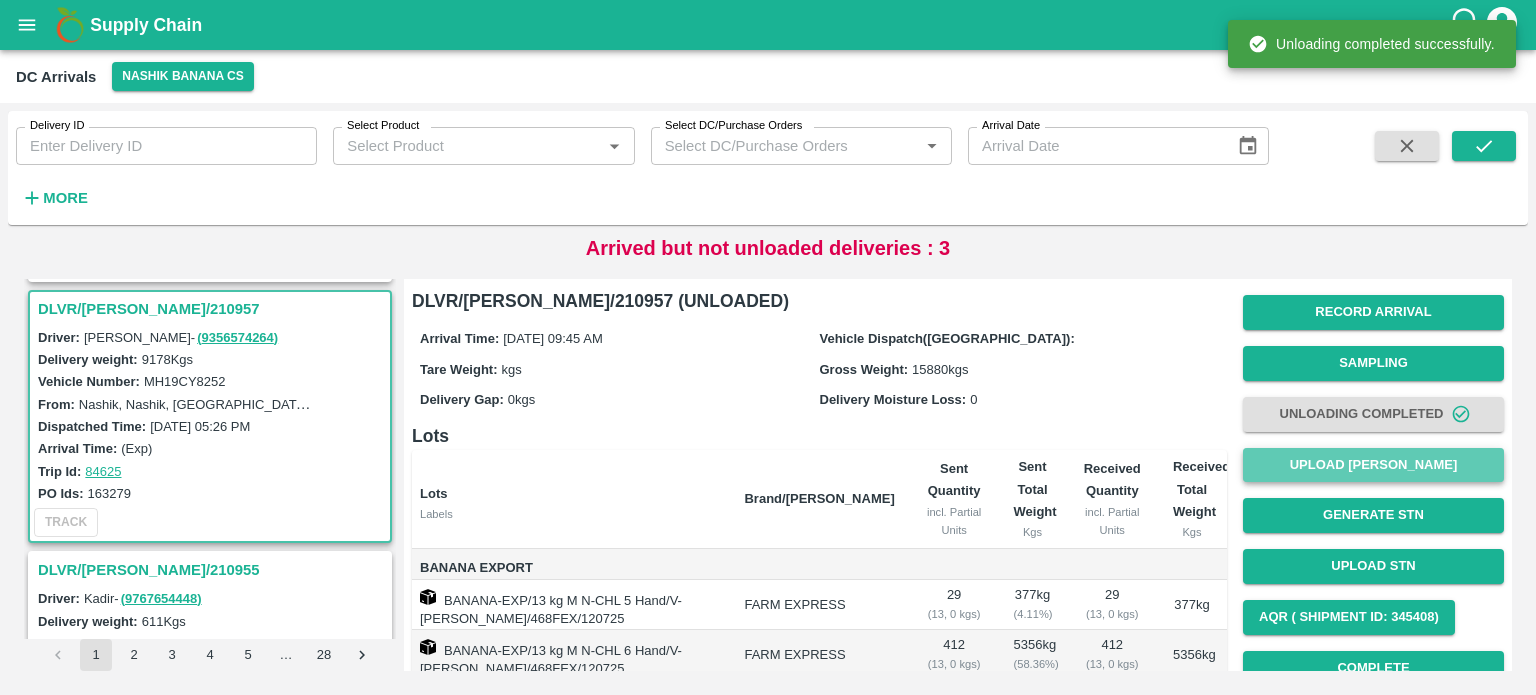 click on "Upload [PERSON_NAME]" at bounding box center (1373, 465) 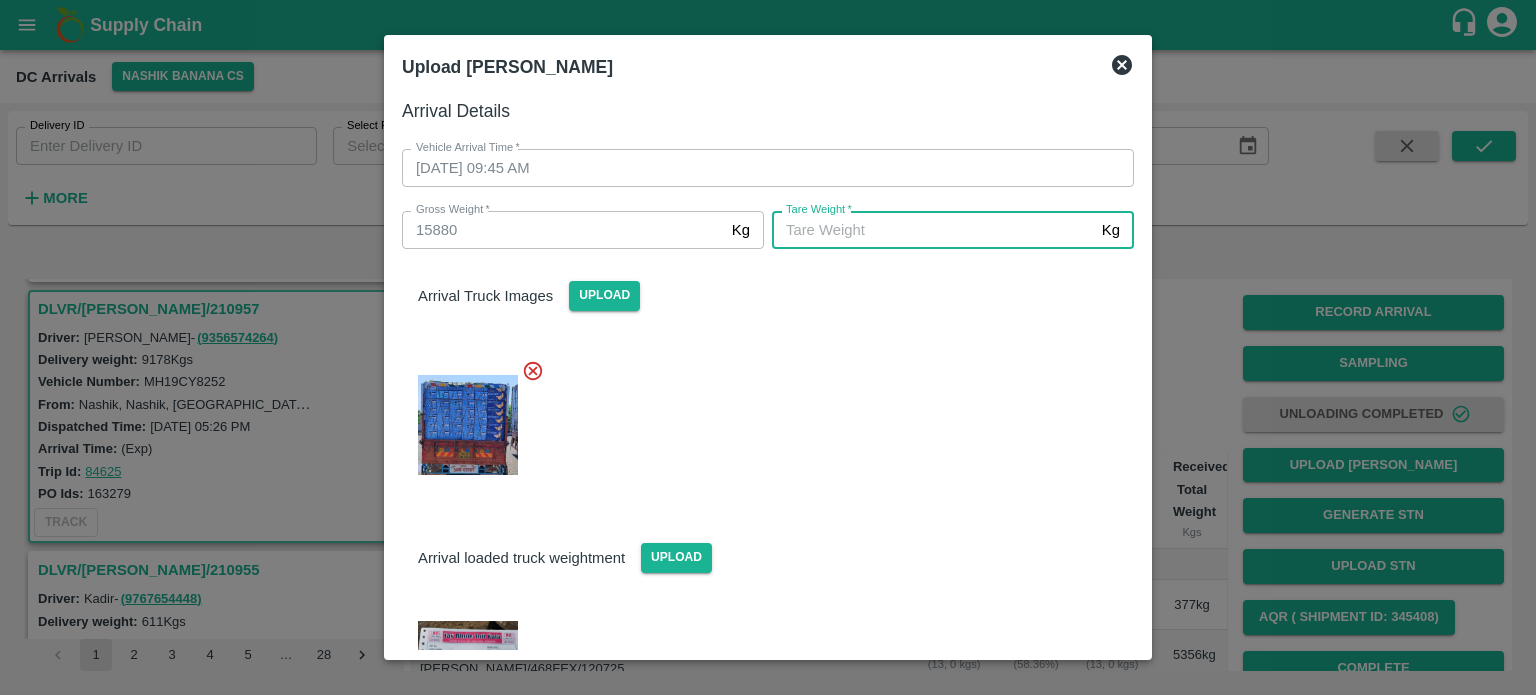 click on "[PERSON_NAME]   *" at bounding box center (933, 230) 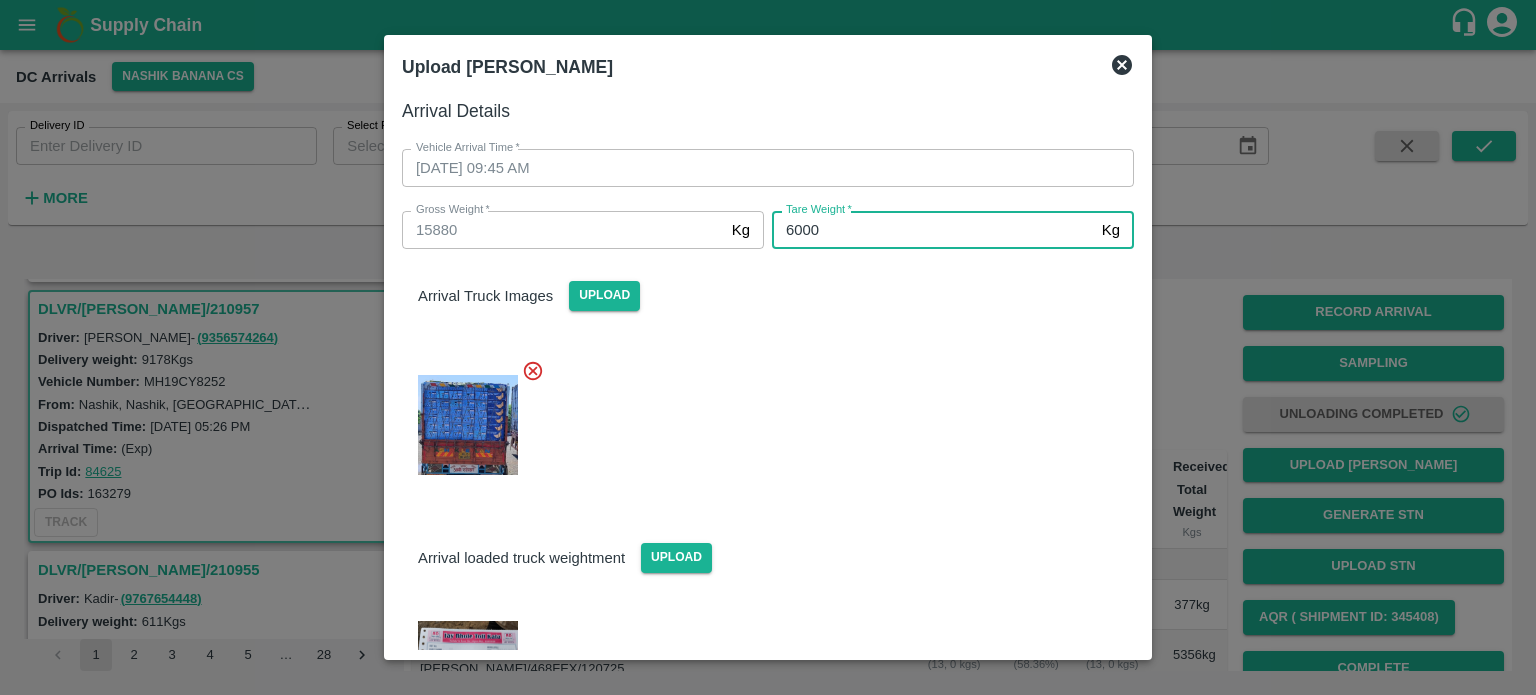type on "6000" 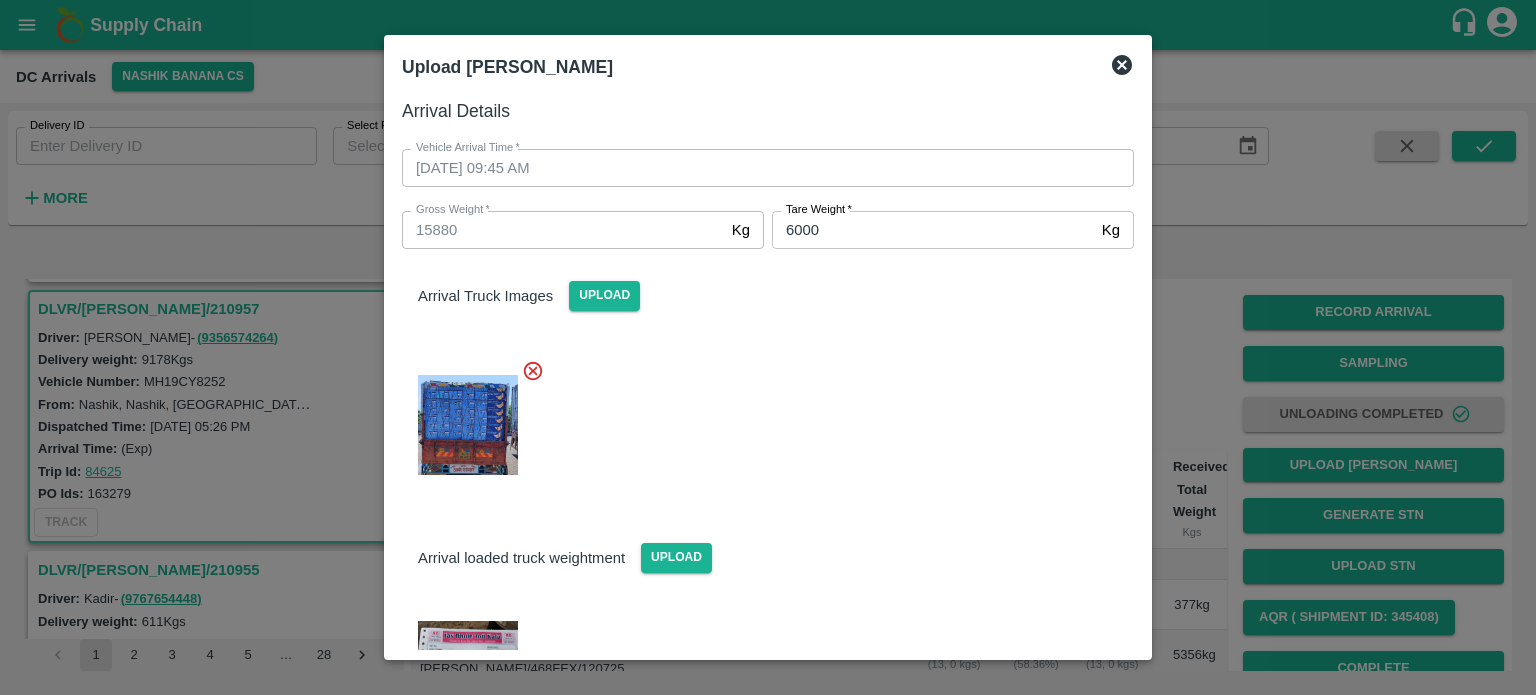 click at bounding box center [760, 419] 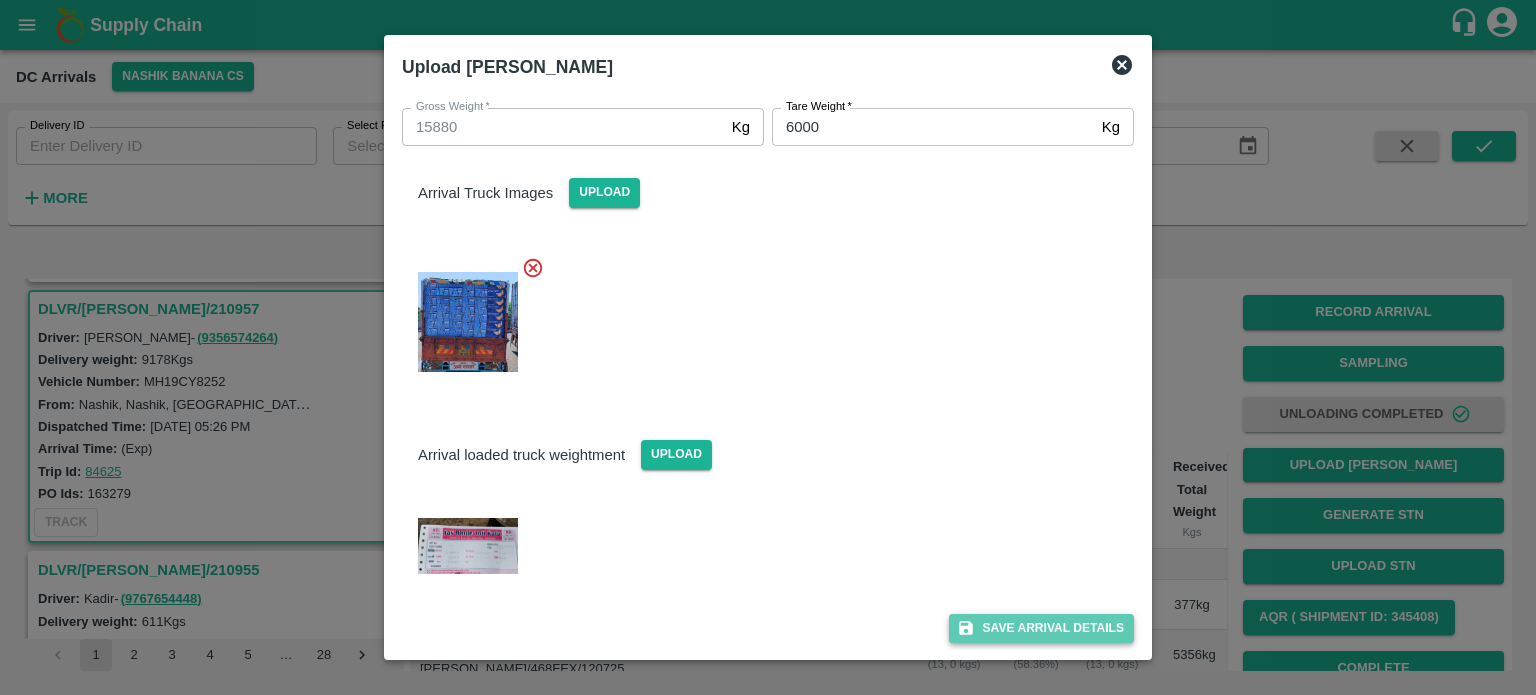click on "Save Arrival Details" at bounding box center [1041, 628] 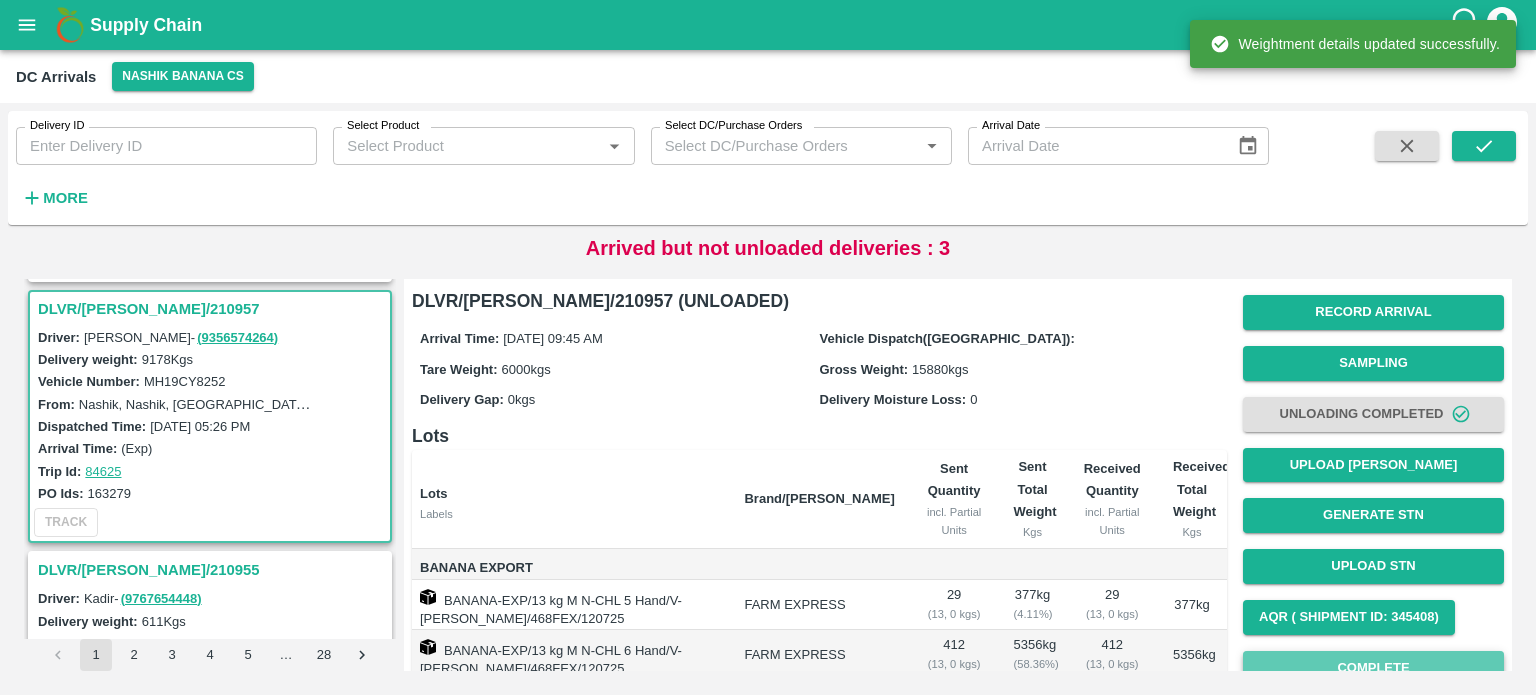 click on "Complete" at bounding box center (1373, 668) 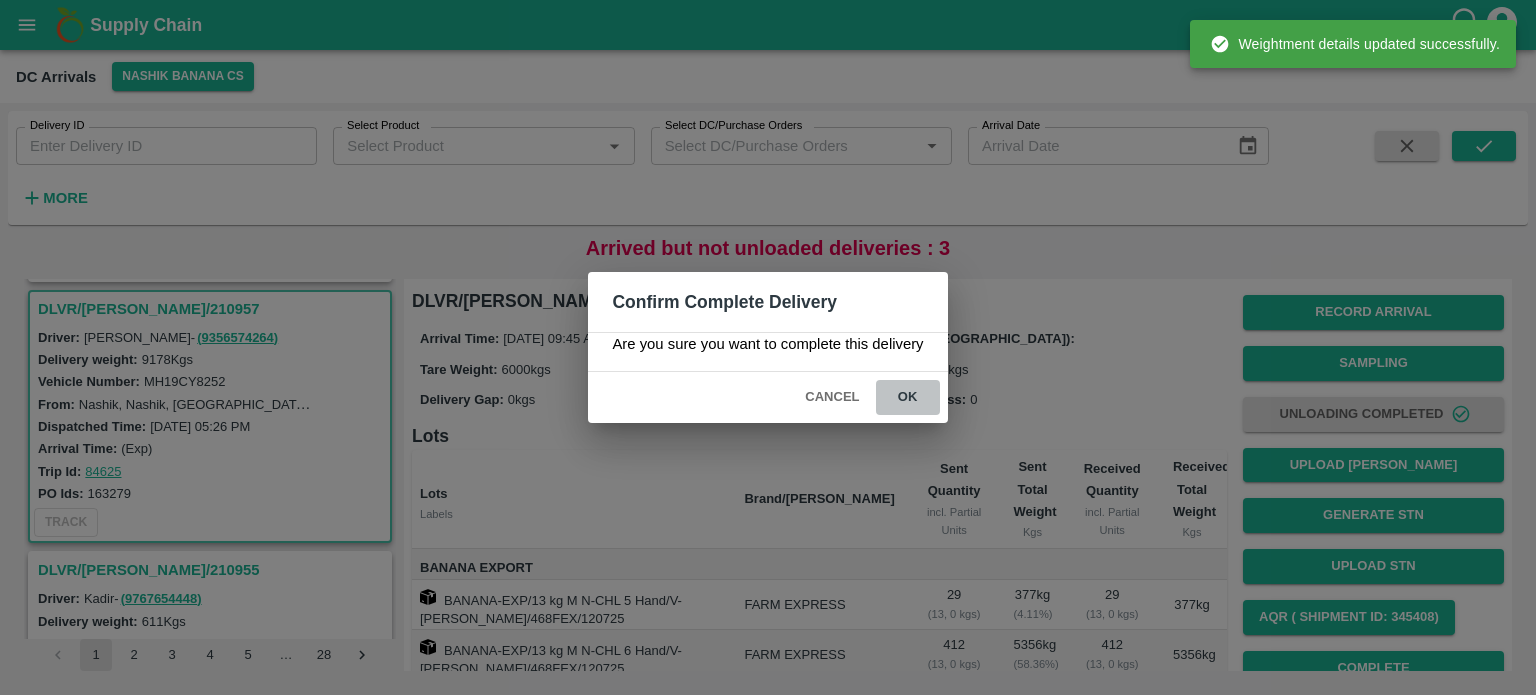 click on "ok" at bounding box center (908, 397) 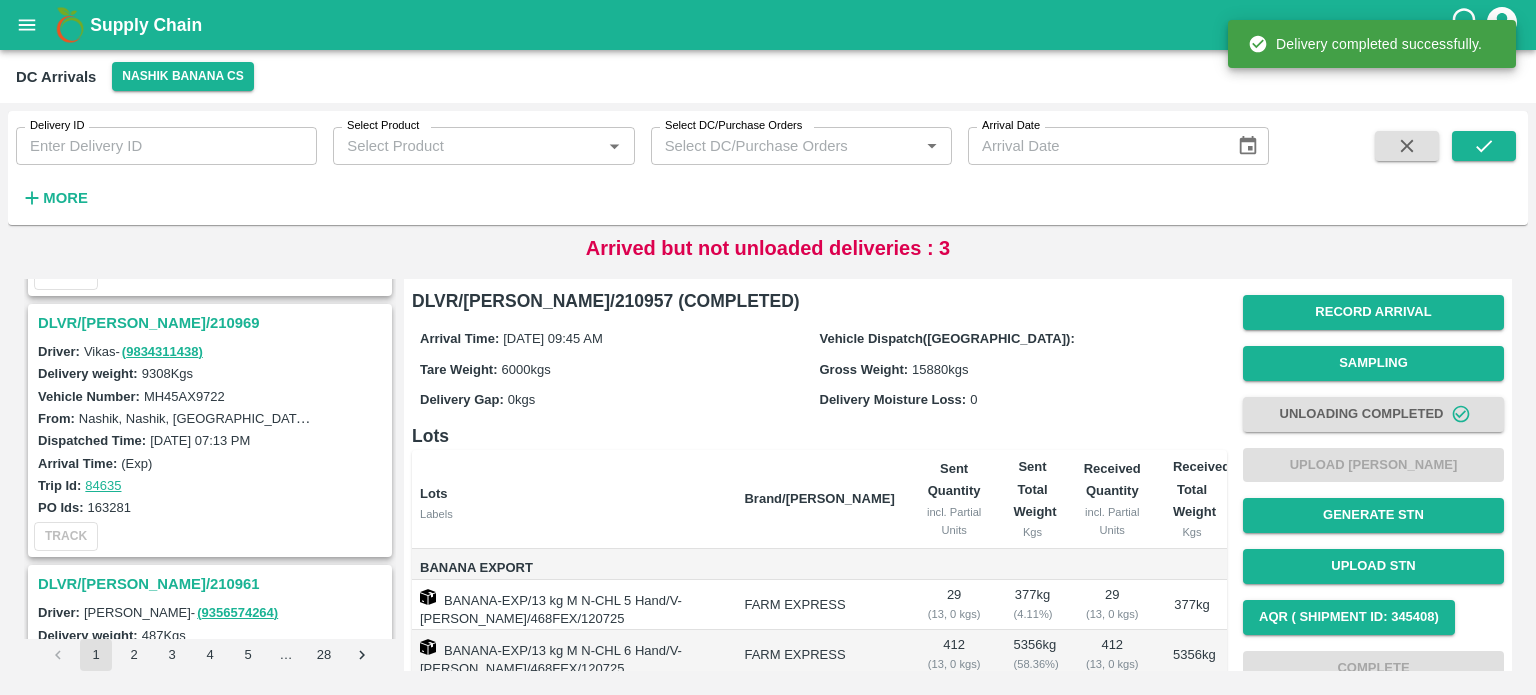 scroll, scrollTop: 1798, scrollLeft: 0, axis: vertical 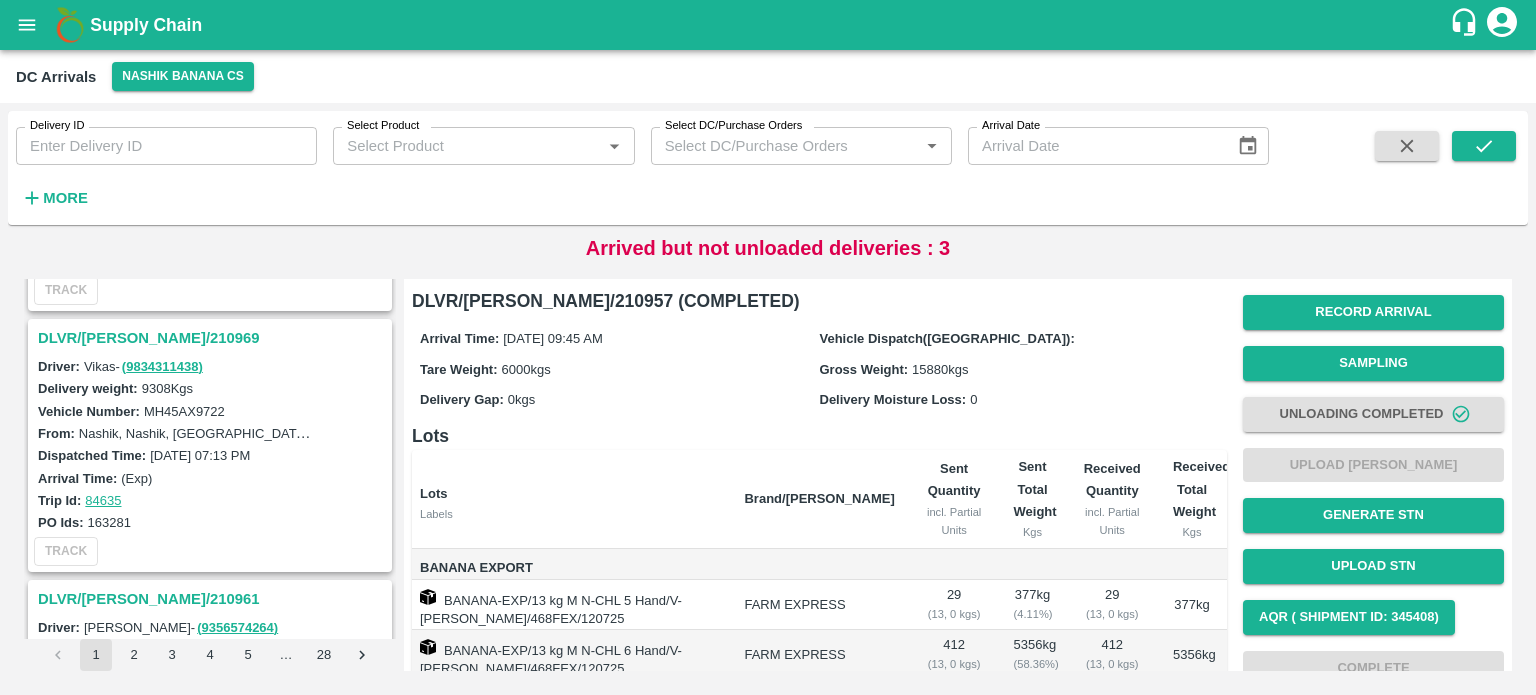 click on "DLVR/[PERSON_NAME]/210969" at bounding box center (213, 338) 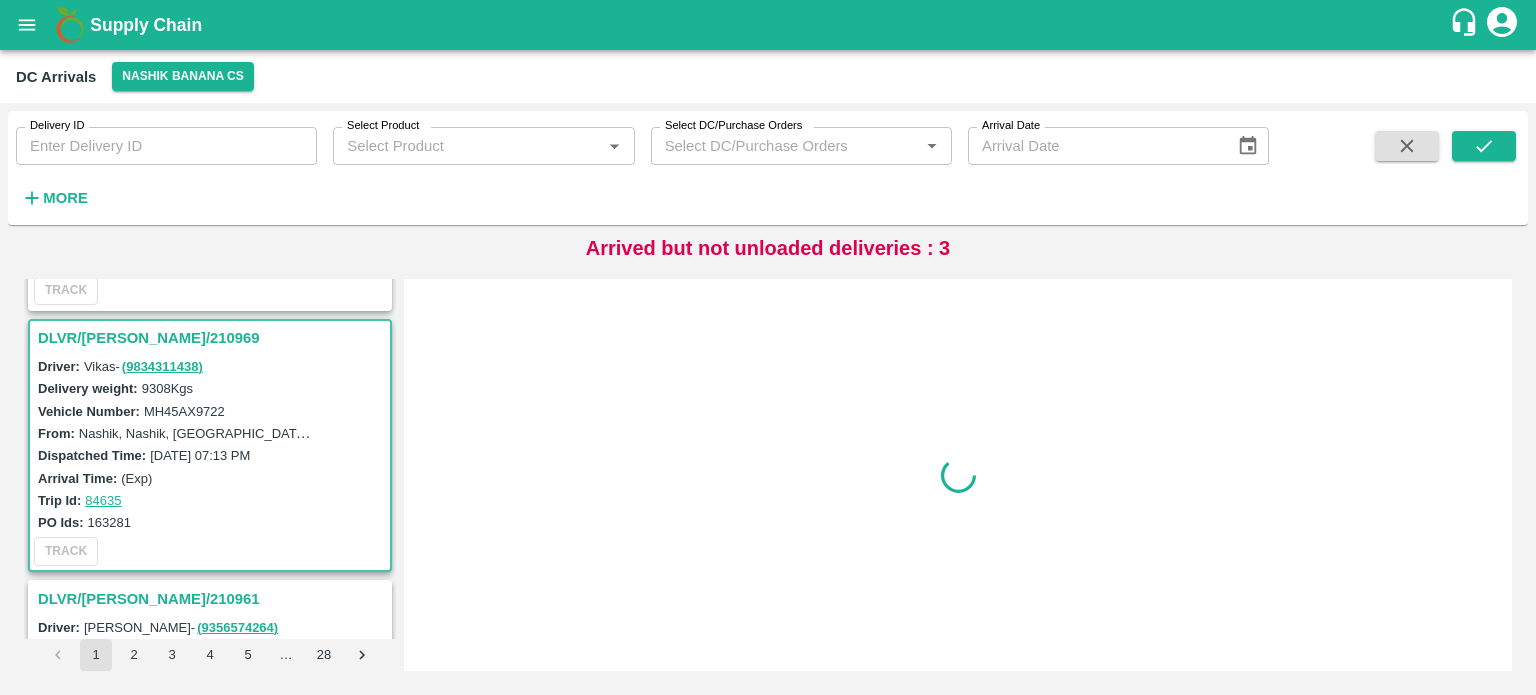 scroll, scrollTop: 1829, scrollLeft: 0, axis: vertical 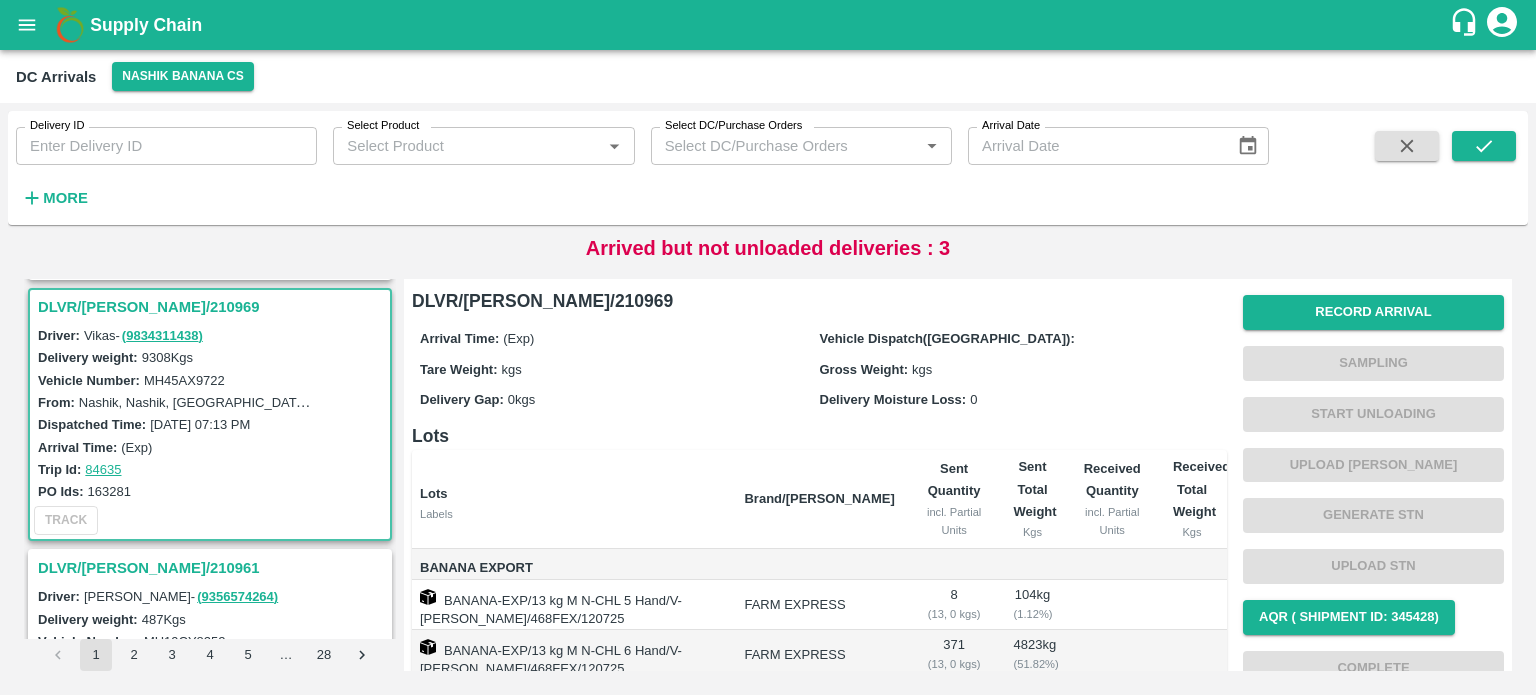 click on "MH45AX9722" at bounding box center [184, 380] 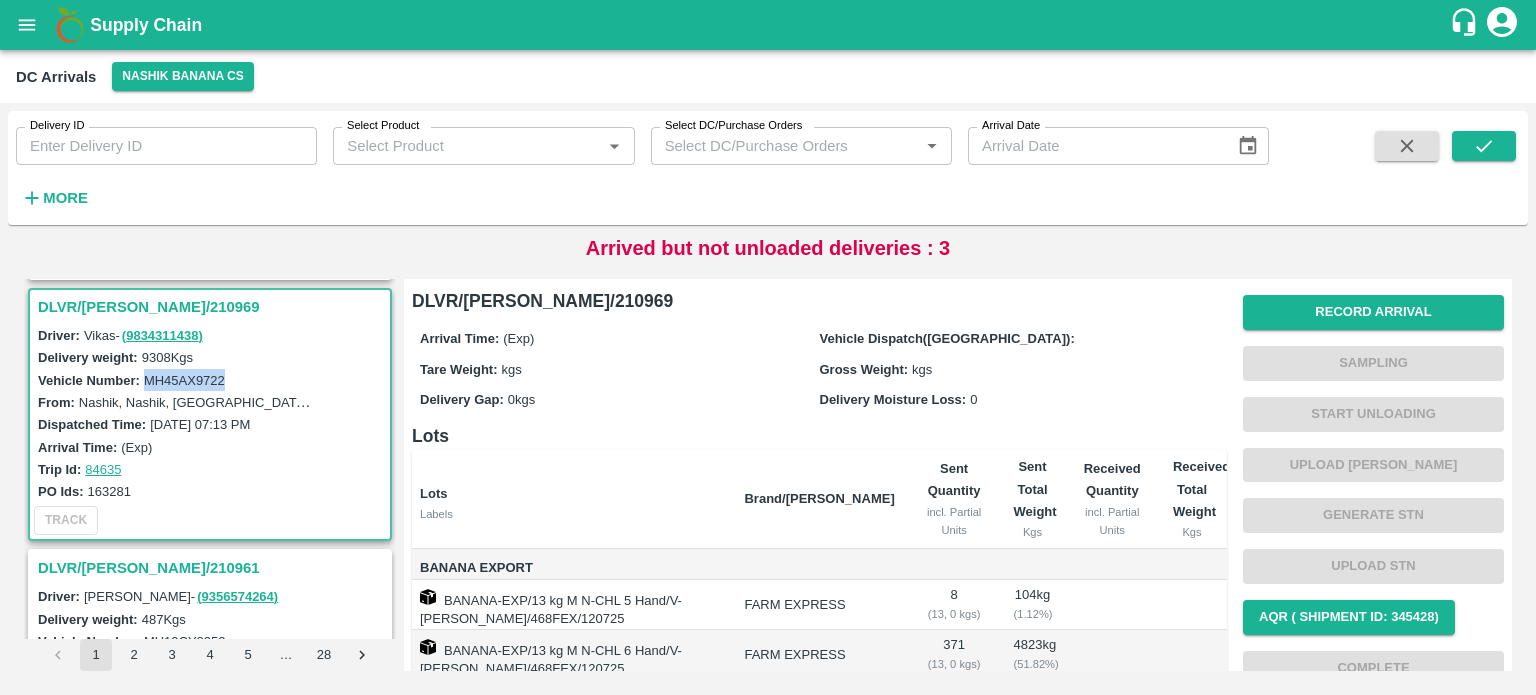 click on "MH45AX9722" at bounding box center [184, 380] 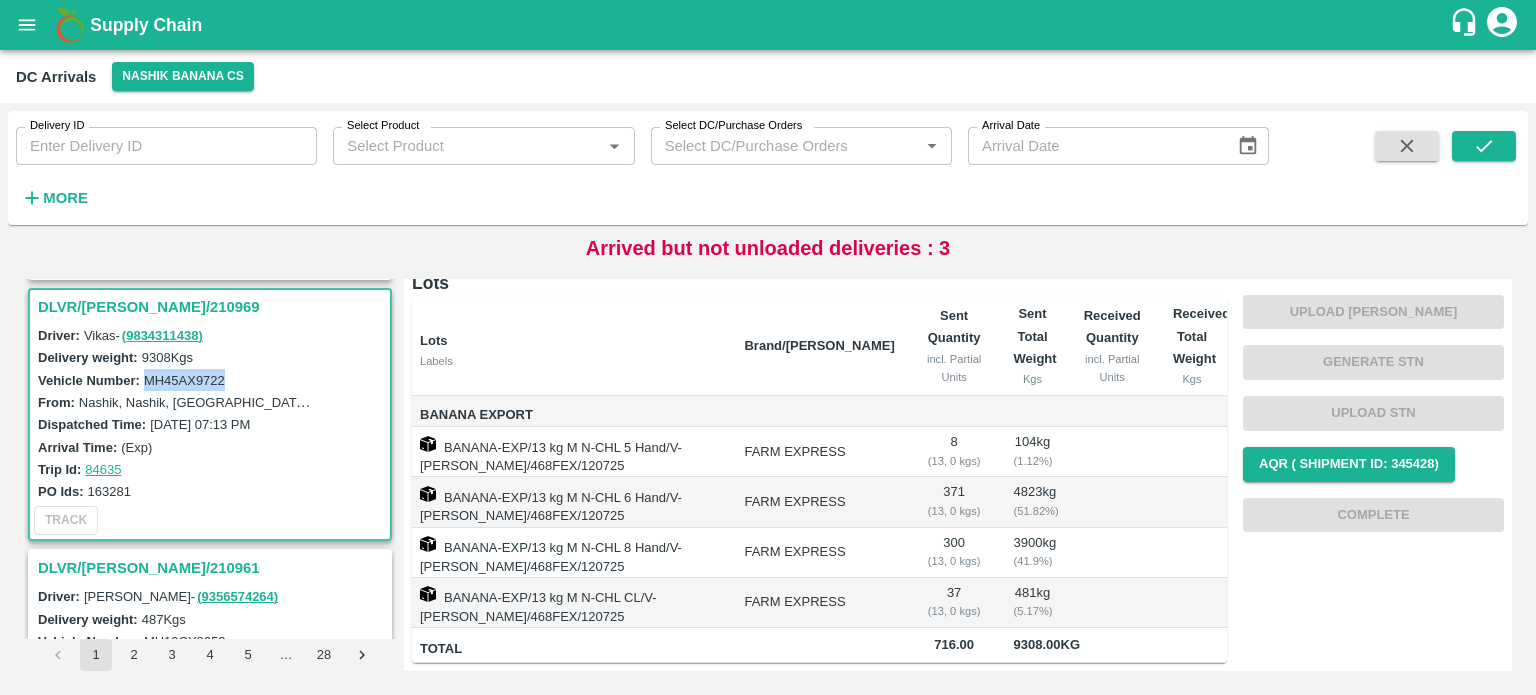 scroll, scrollTop: 0, scrollLeft: 0, axis: both 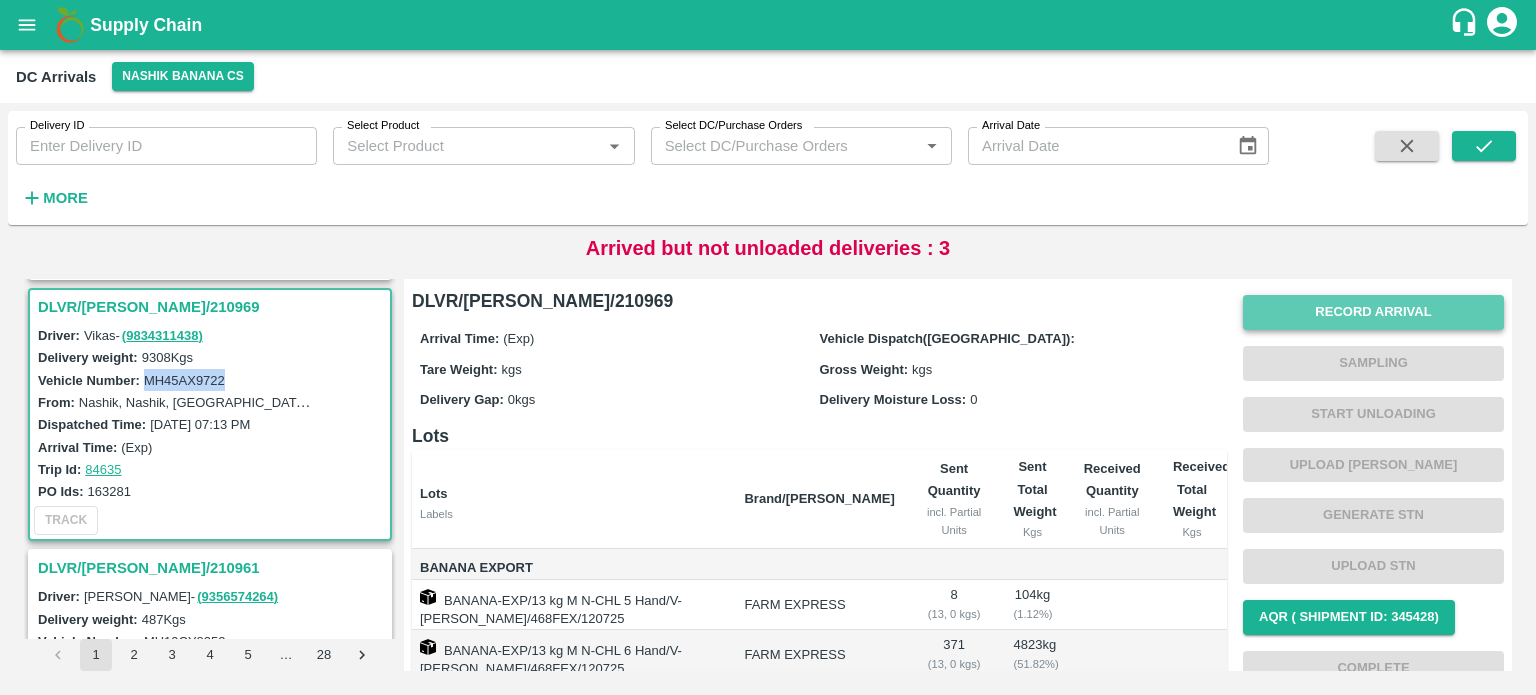click on "Record Arrival" at bounding box center [1373, 312] 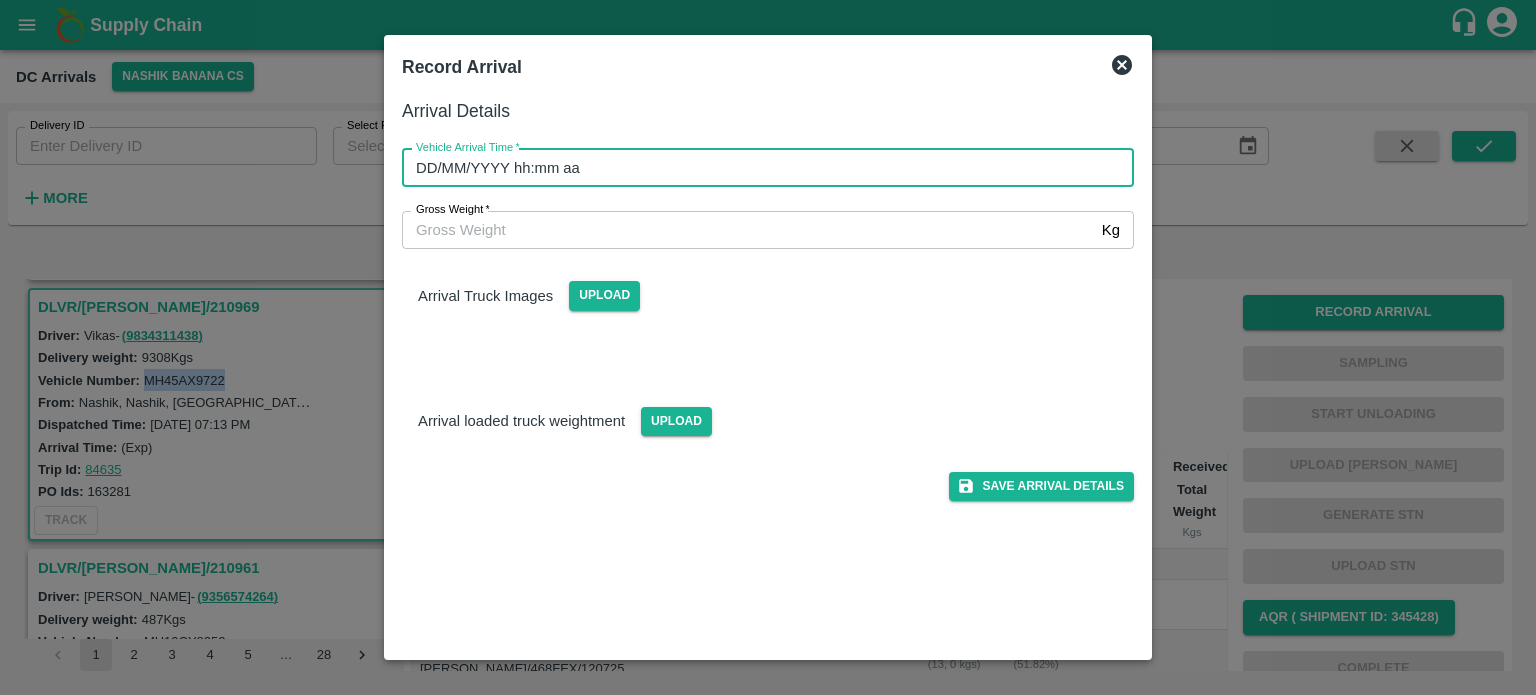 type on "DD/MM/YYYY hh:mm aa" 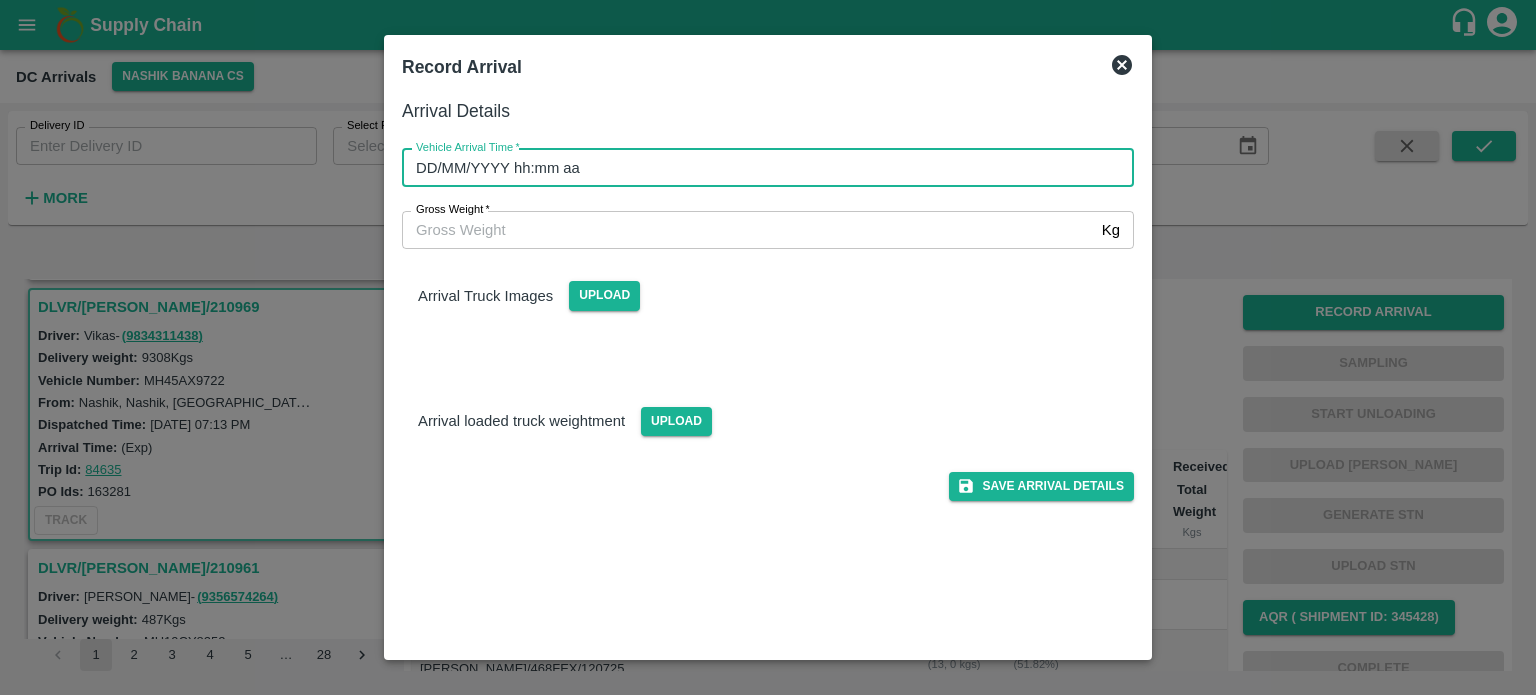 click on "DD/MM/YYYY hh:mm aa" at bounding box center [761, 168] 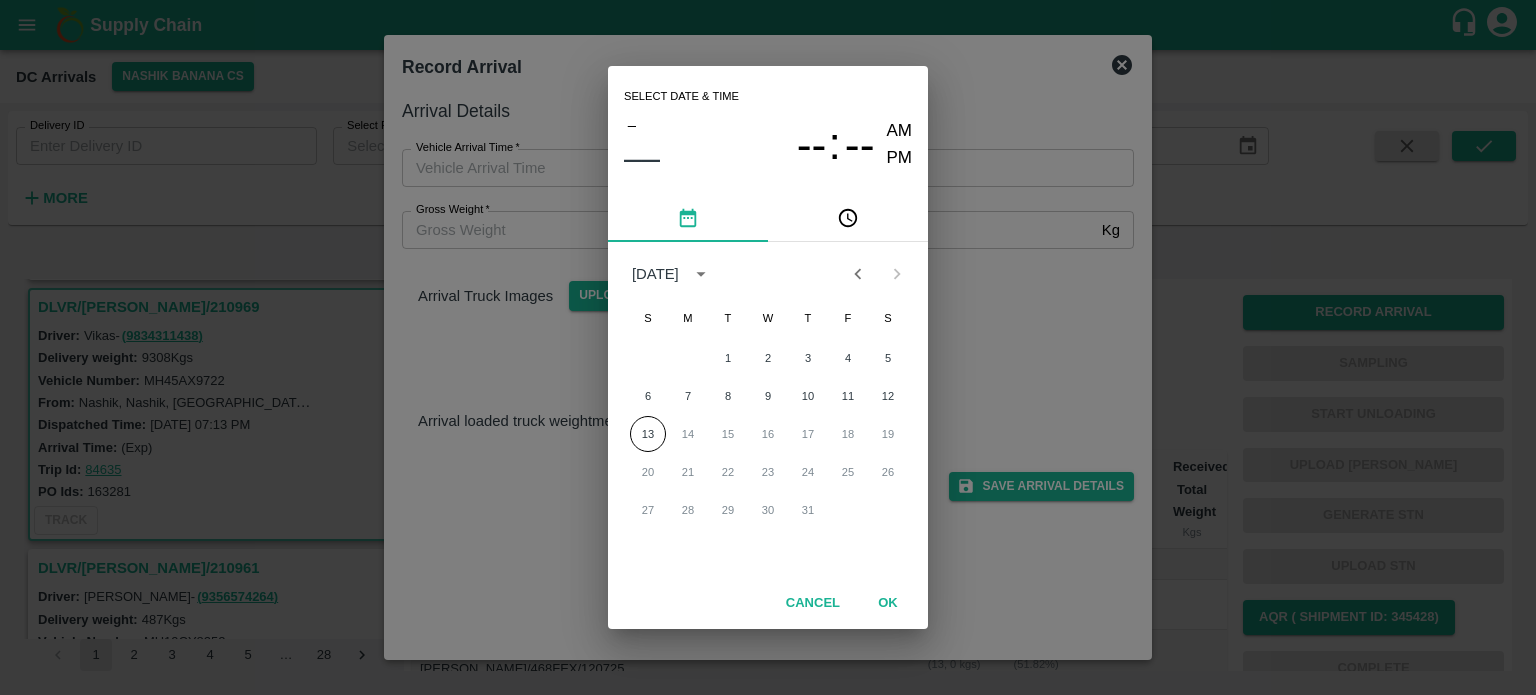 type 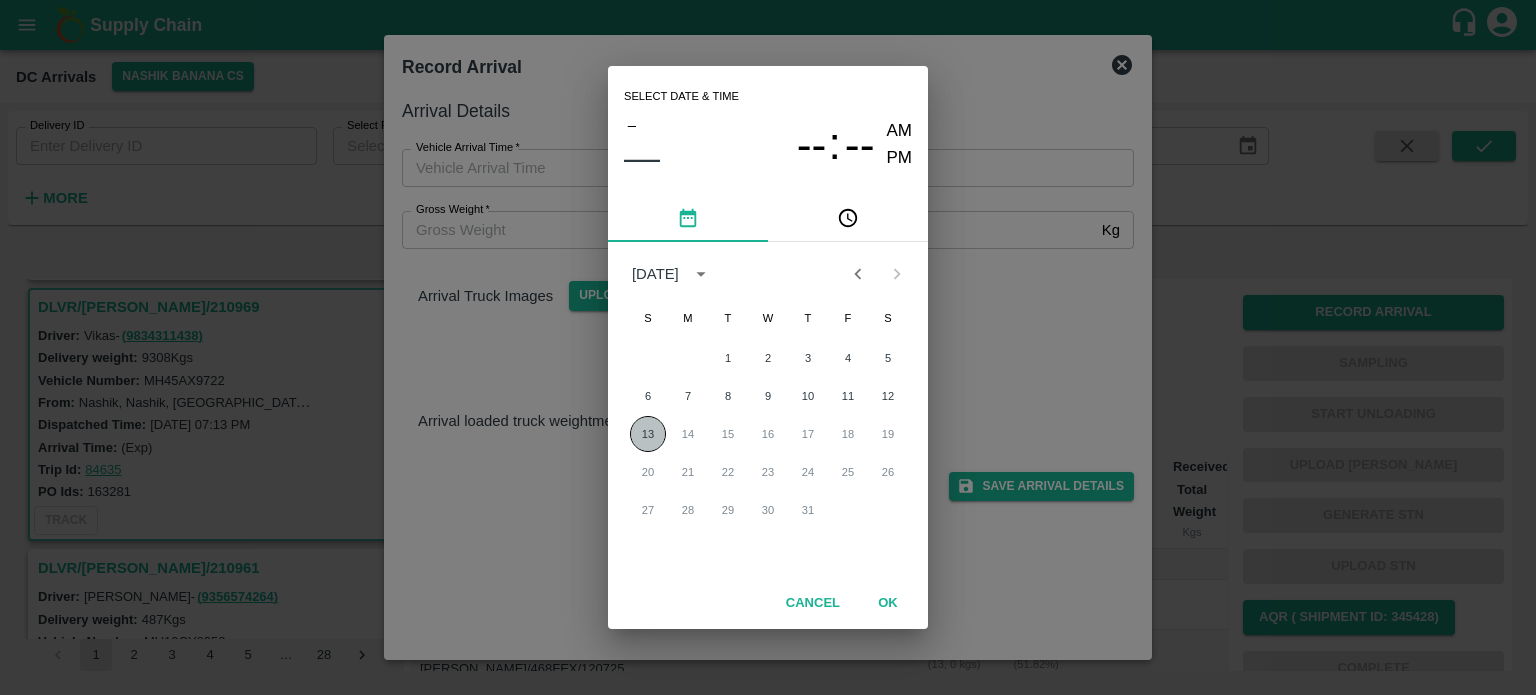 click on "13" at bounding box center (648, 434) 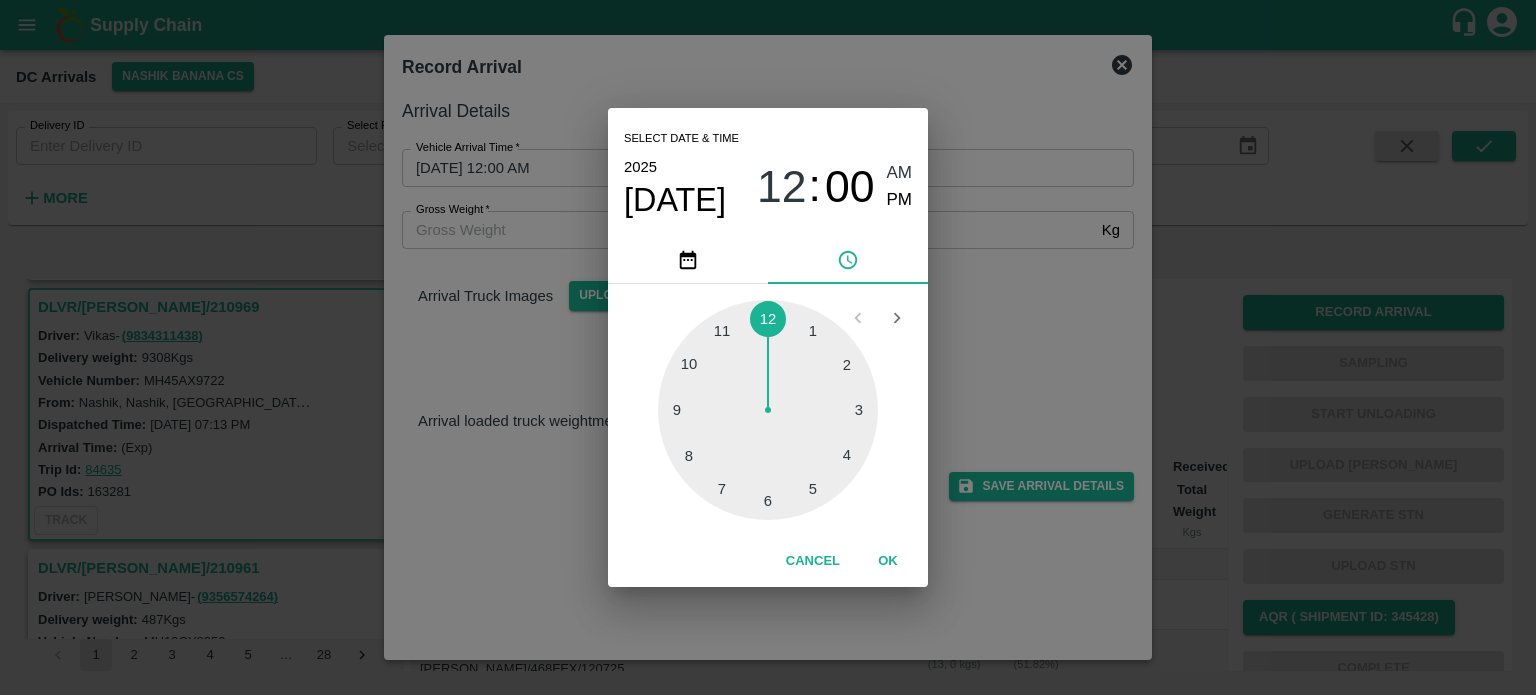 click at bounding box center (768, 410) 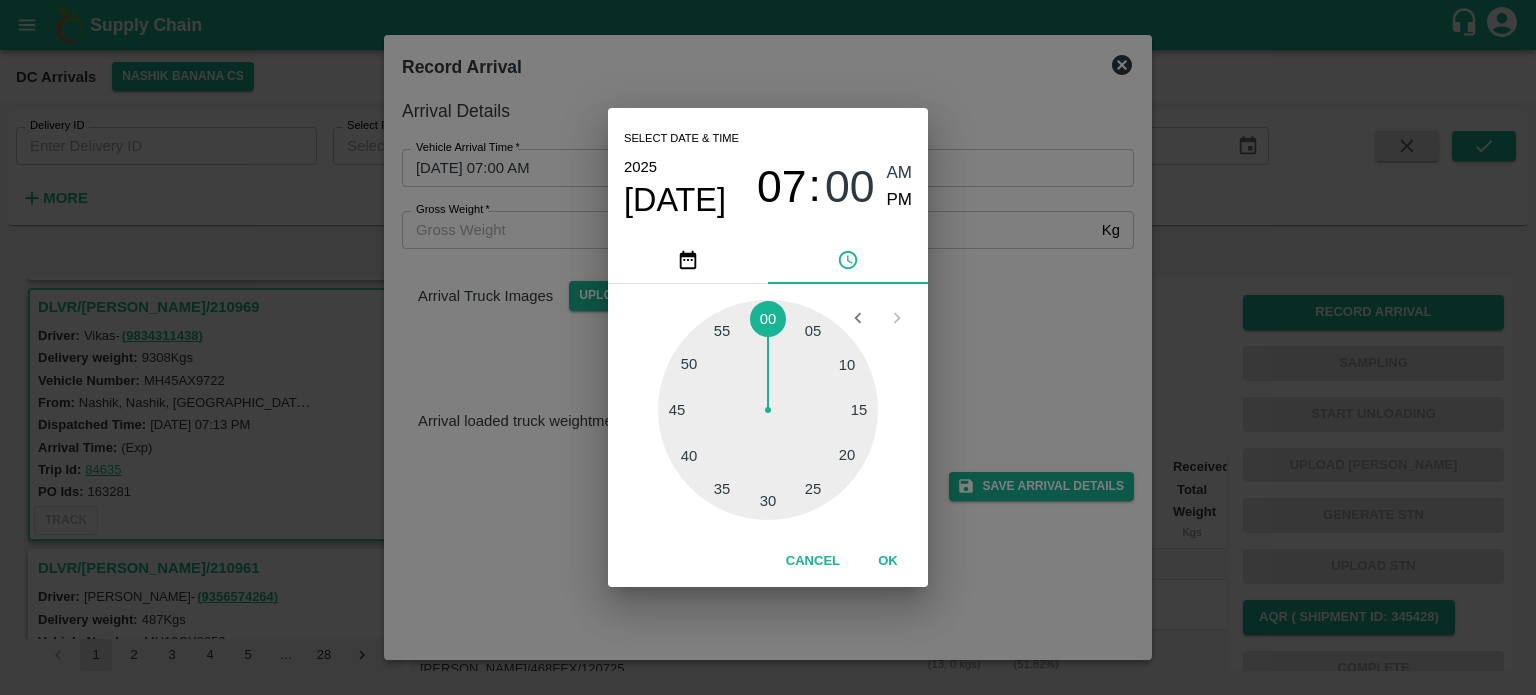click at bounding box center (768, 410) 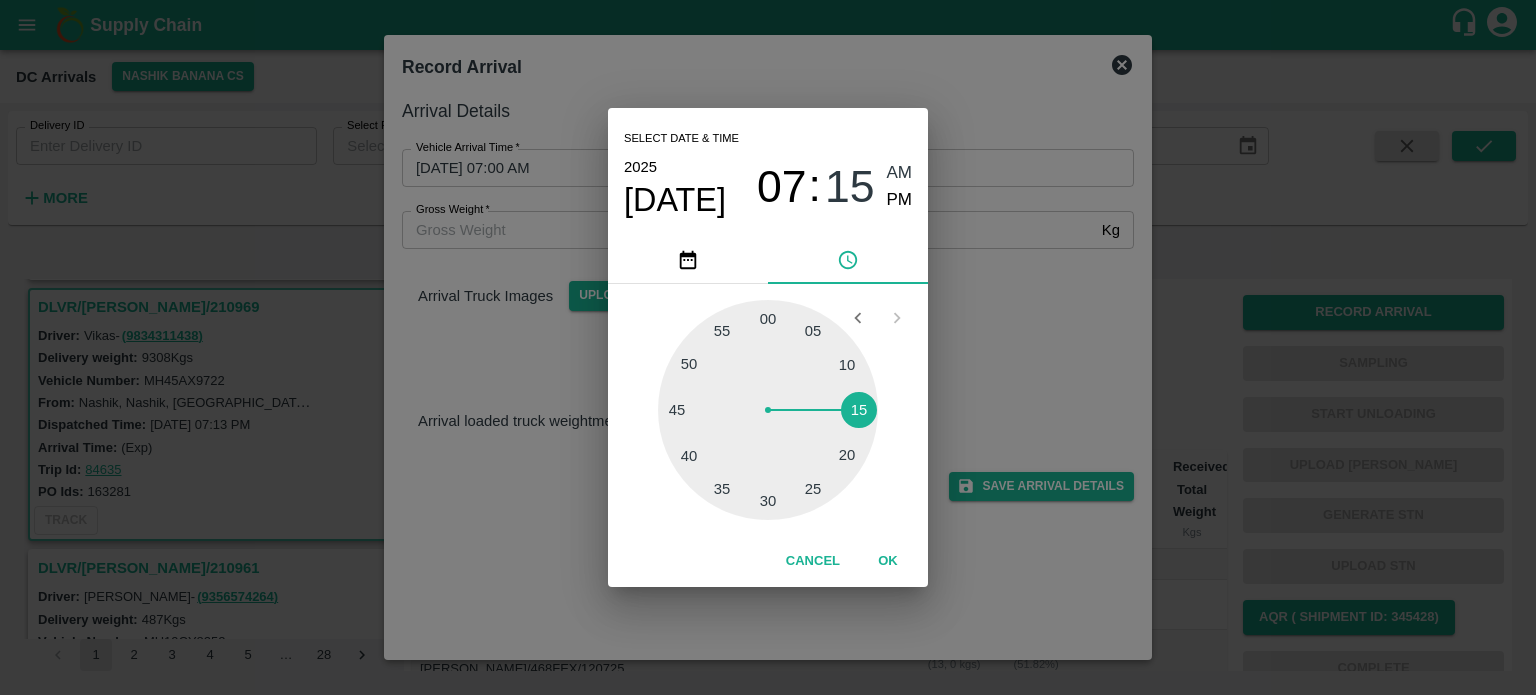 type on "[DATE] 07:15 AM" 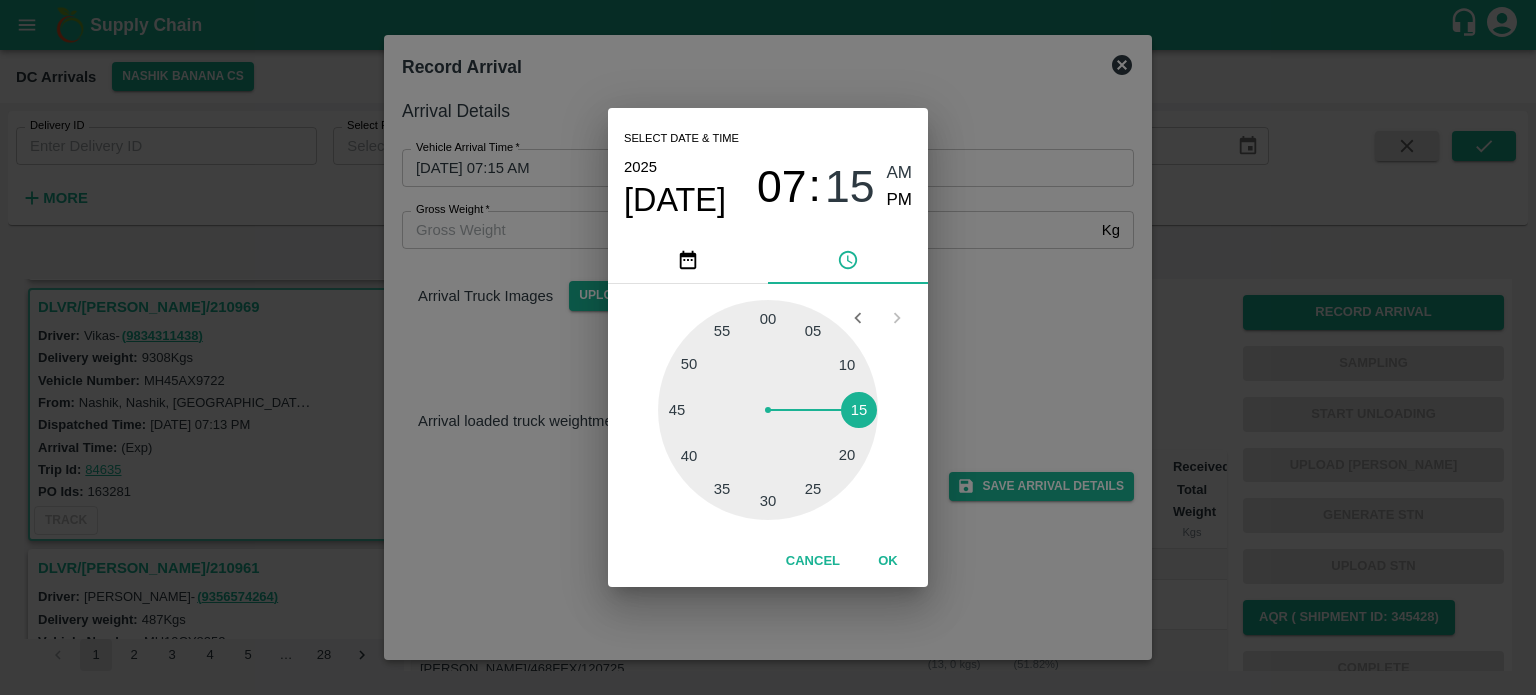 click on "Select date & time [DATE] 07 : 15 AM PM 05 10 15 20 25 30 35 40 45 50 55 00 Cancel OK" at bounding box center (768, 347) 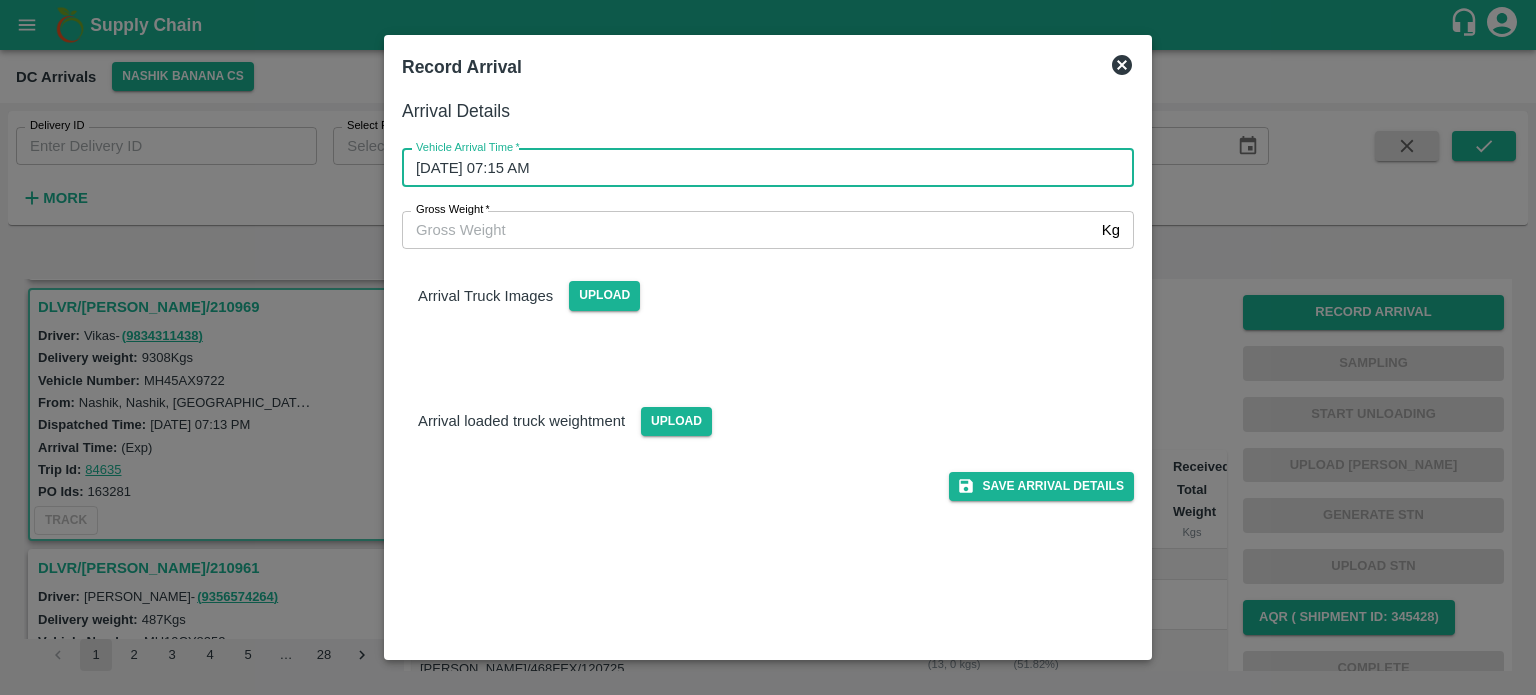 click on "Gross Weight   *" at bounding box center [748, 230] 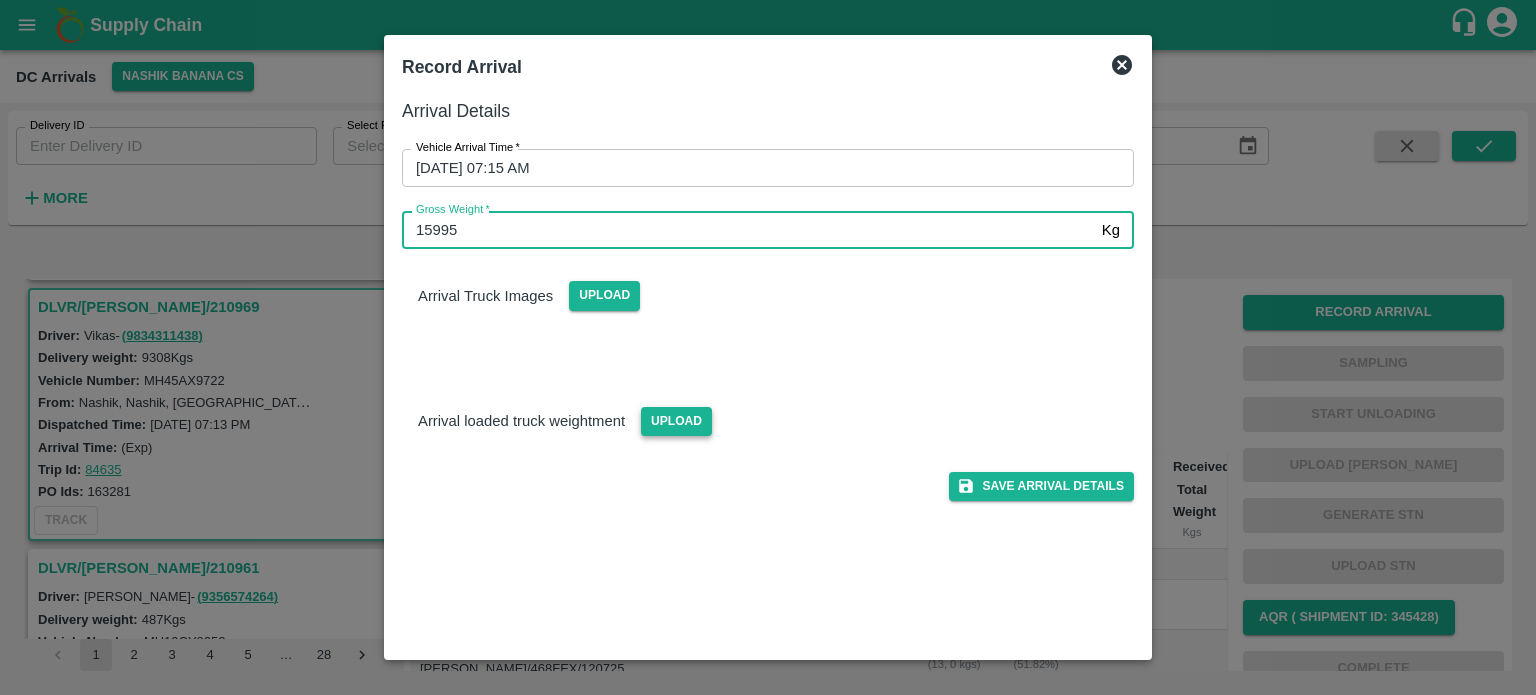 type on "15995" 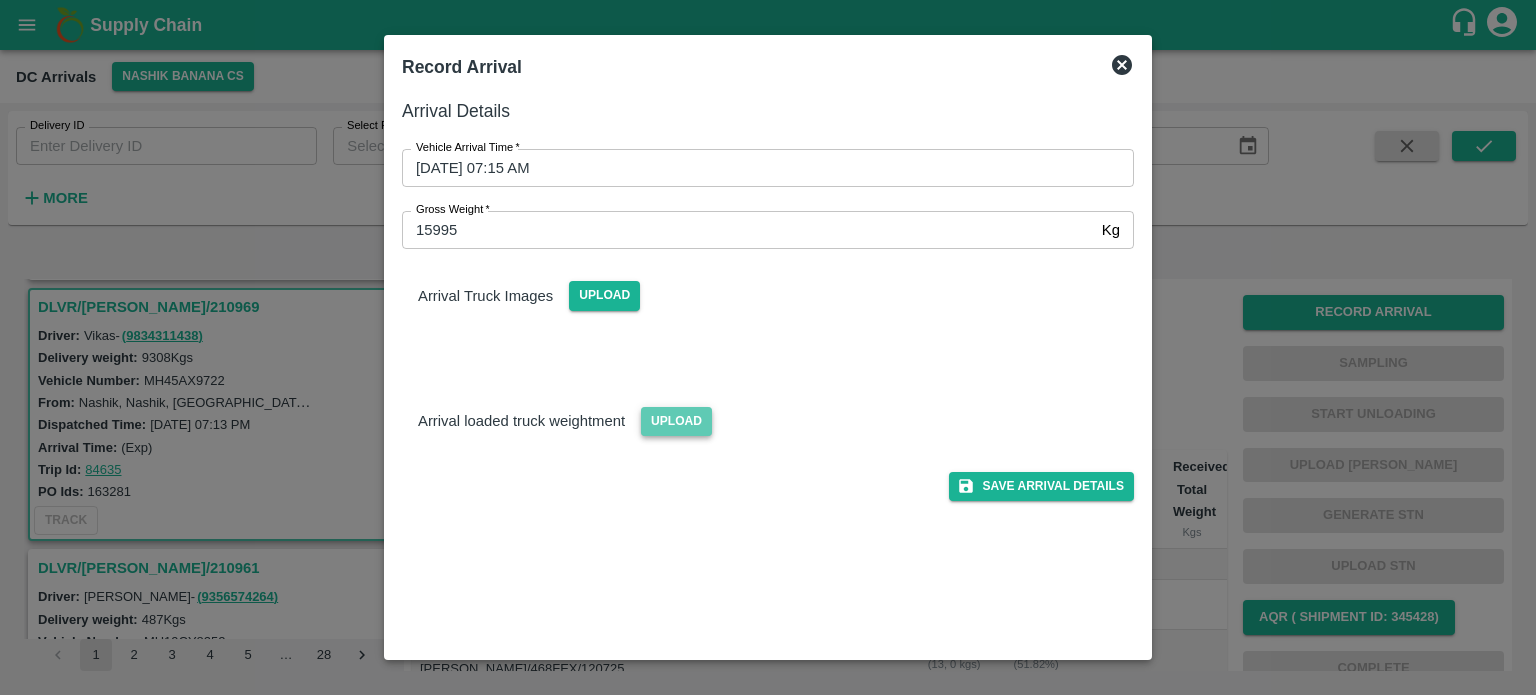 click on "Upload" at bounding box center [676, 421] 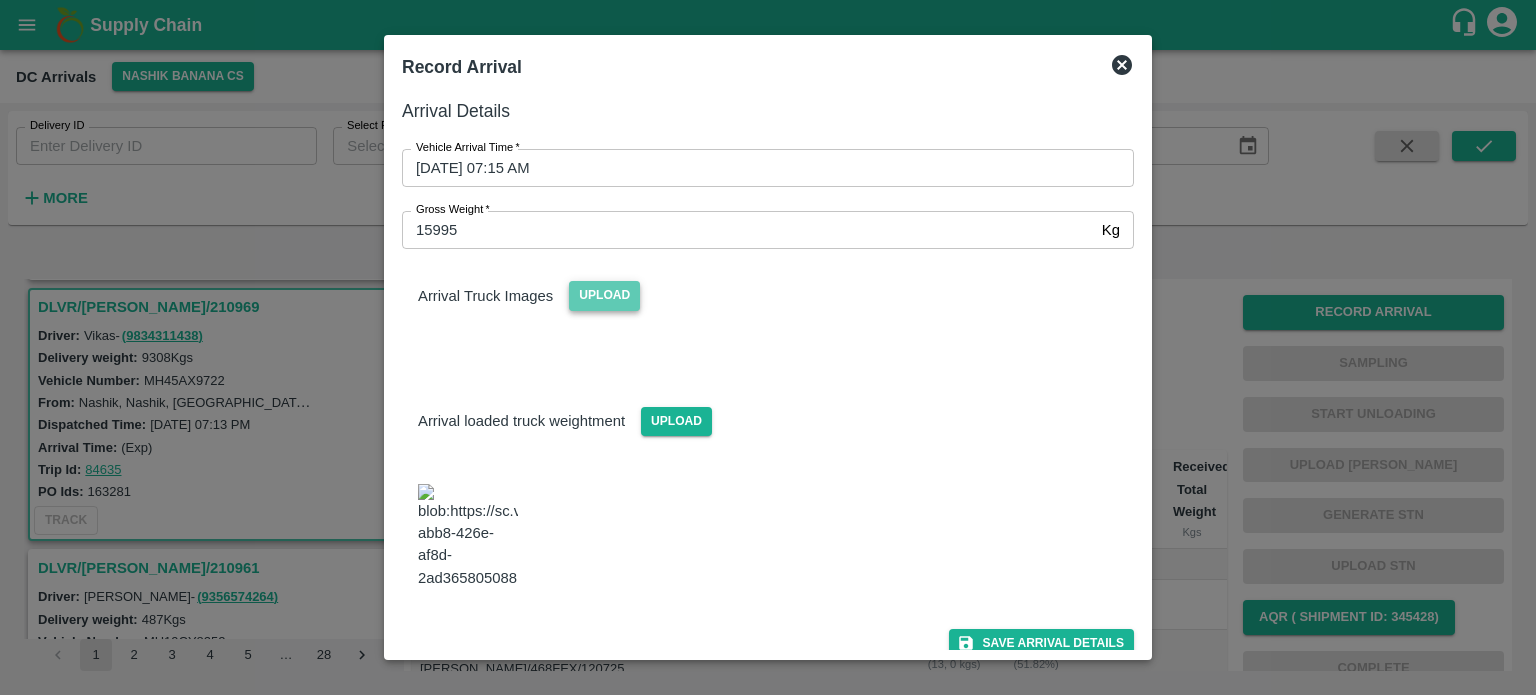click on "Upload" at bounding box center [604, 295] 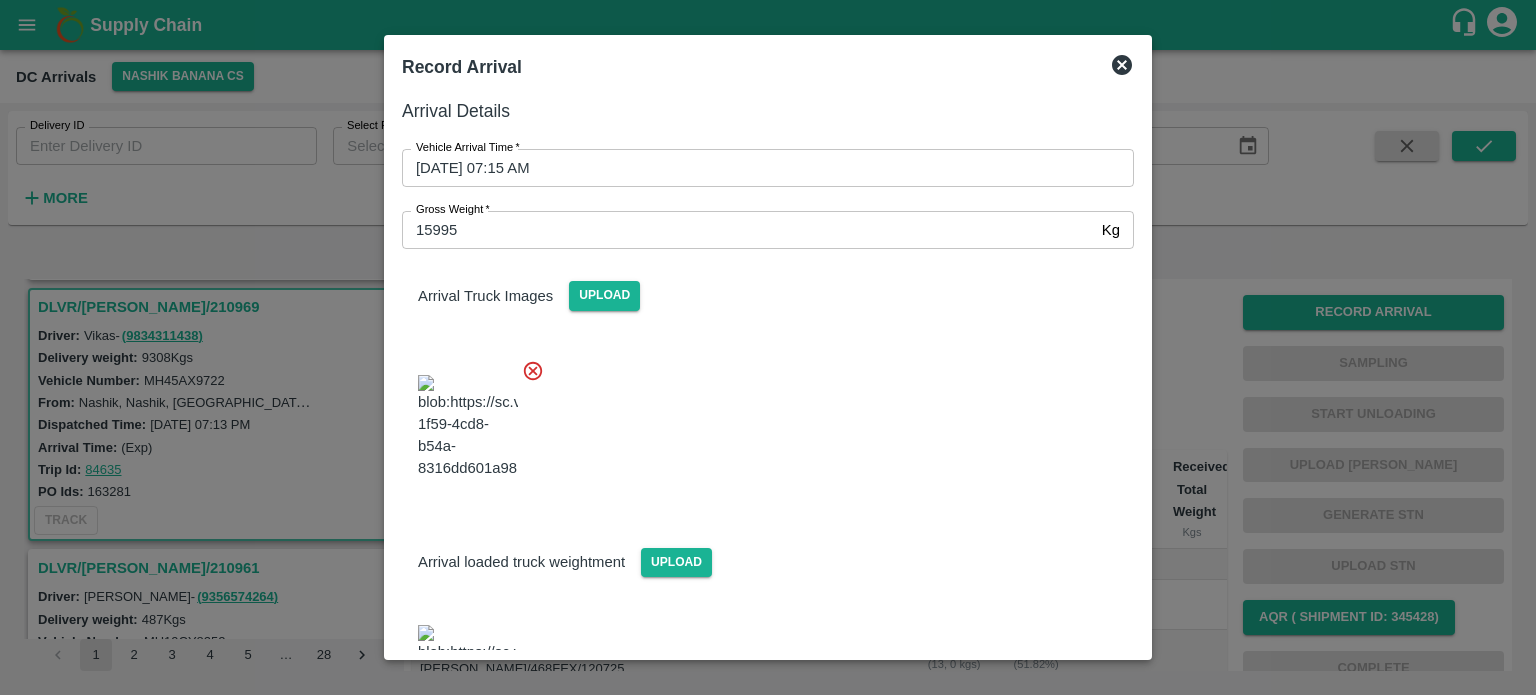 click at bounding box center [760, 421] 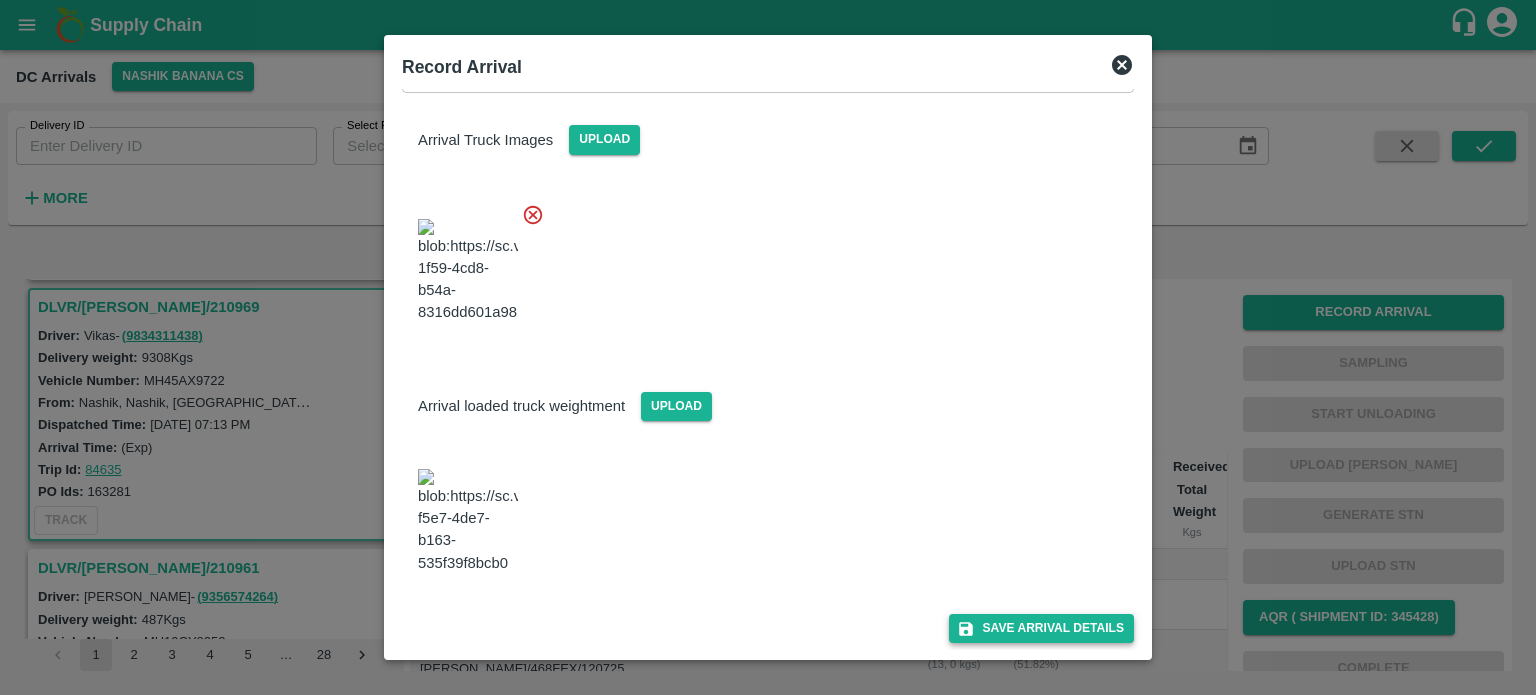 click on "Save Arrival Details" at bounding box center [1041, 628] 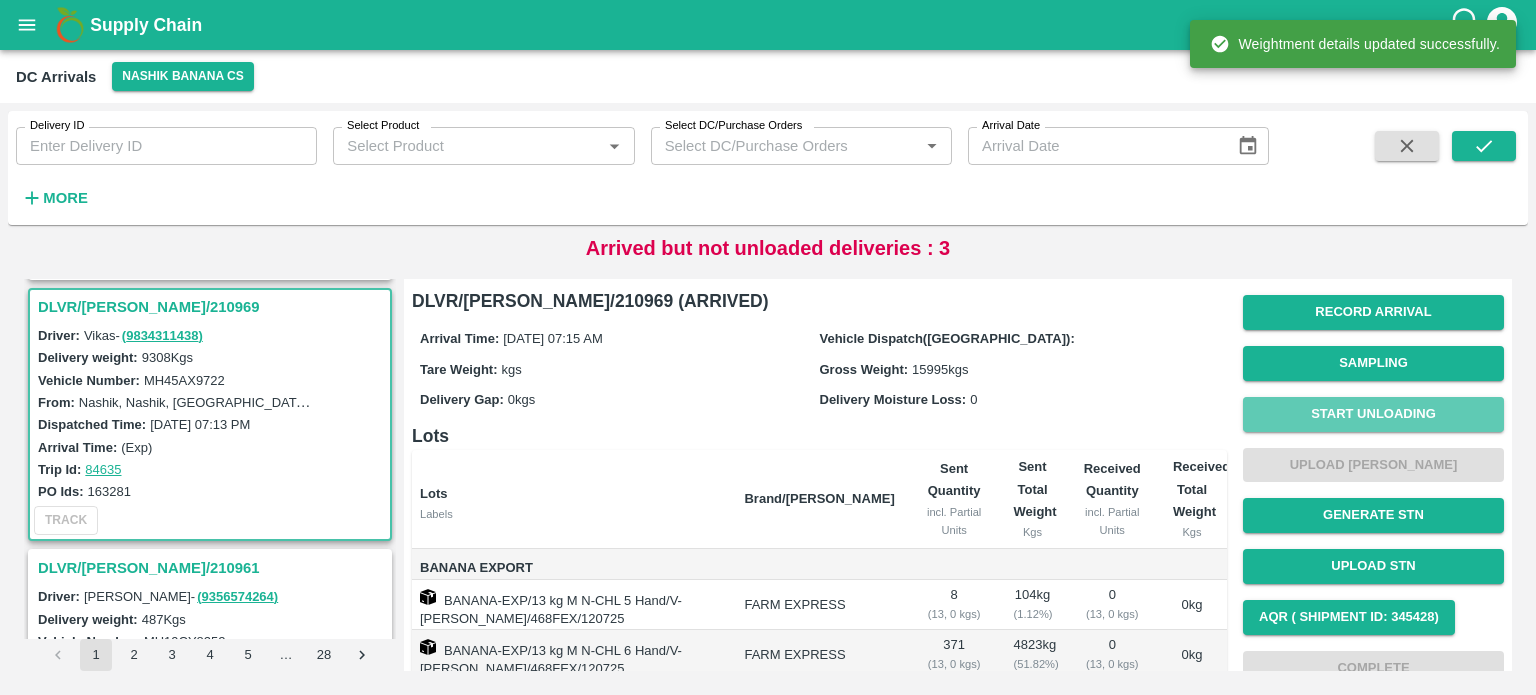 click on "Start Unloading" at bounding box center [1373, 414] 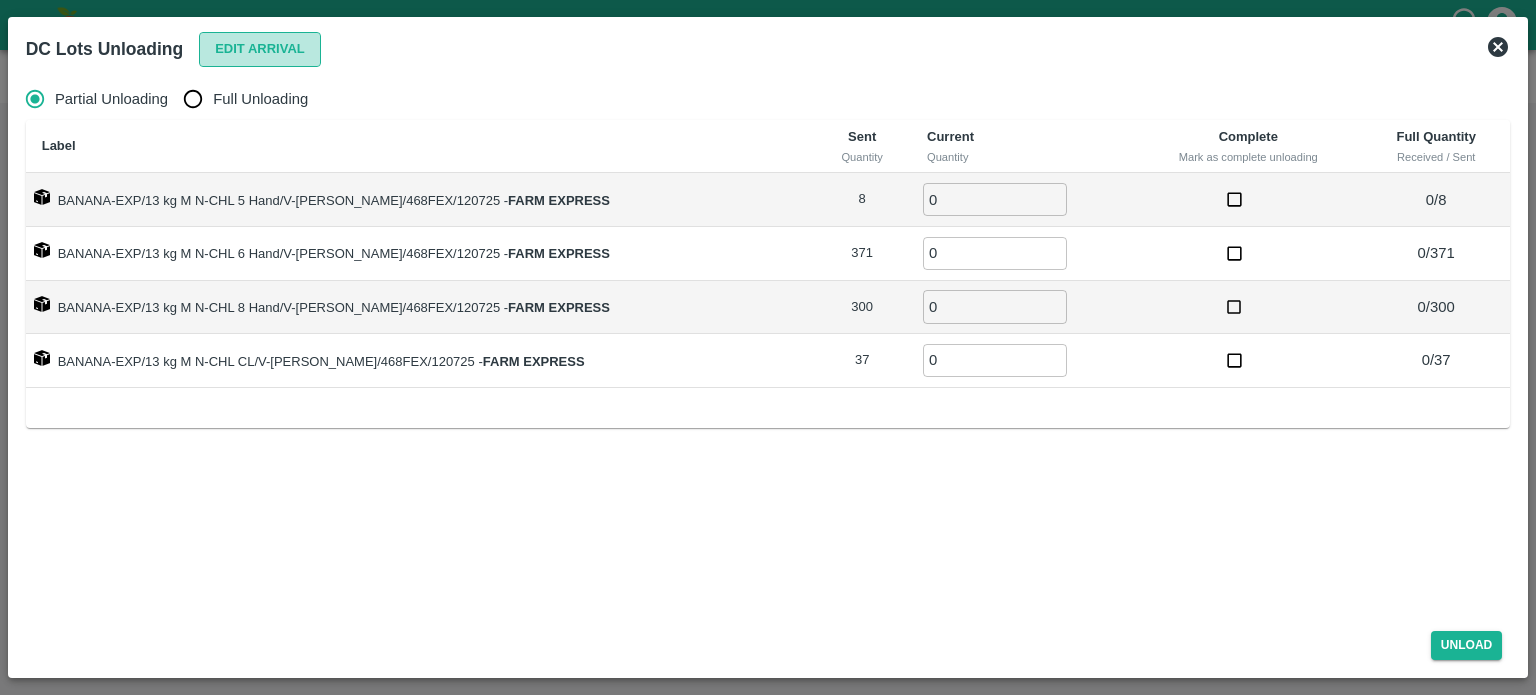 click on "Edit Arrival" at bounding box center (260, 49) 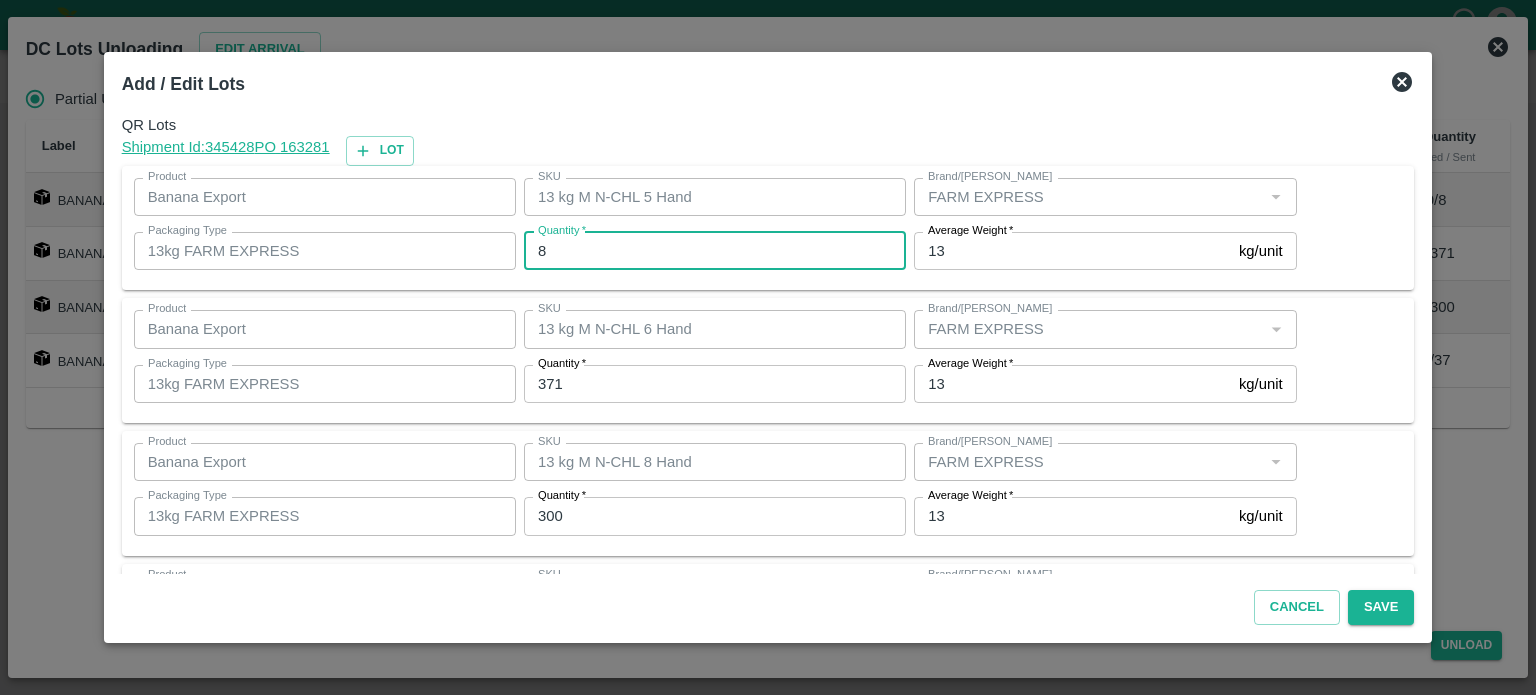 click on "8" at bounding box center (715, 251) 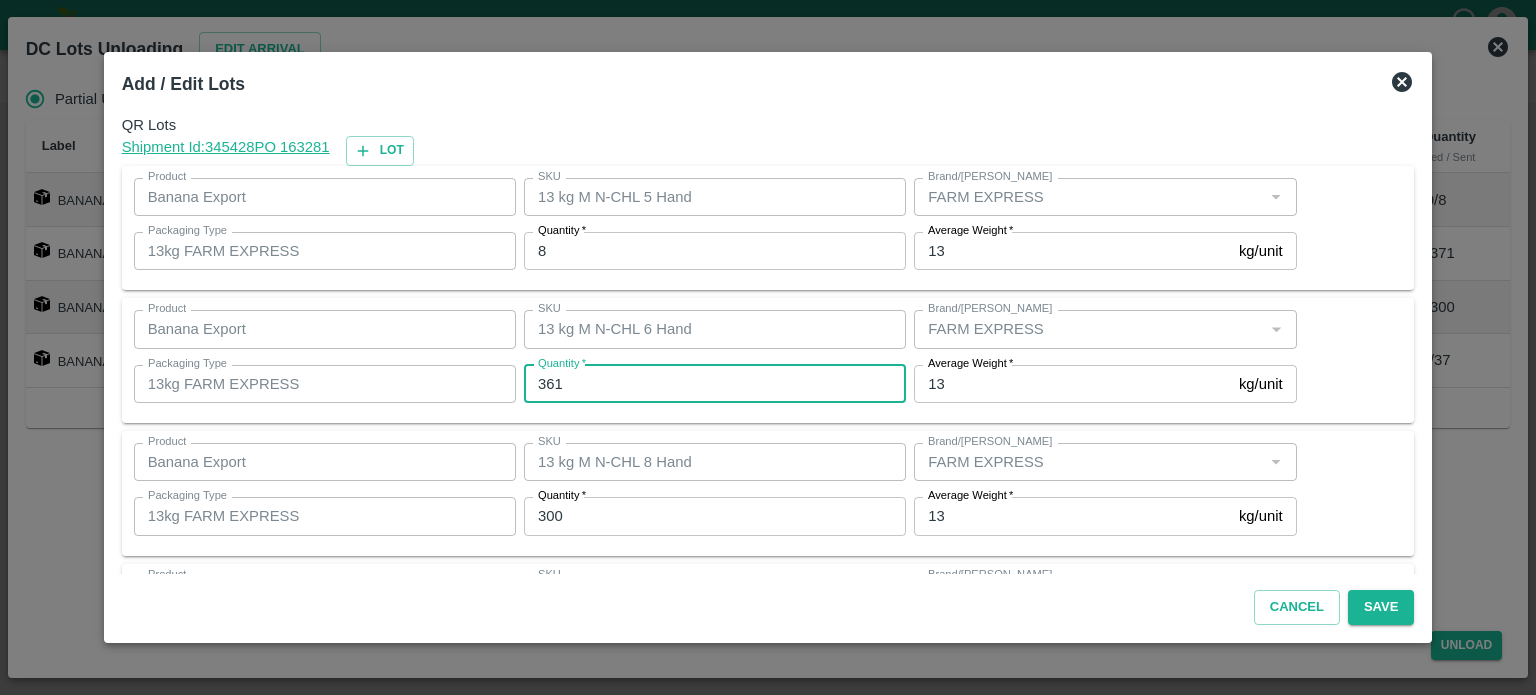 type on "361" 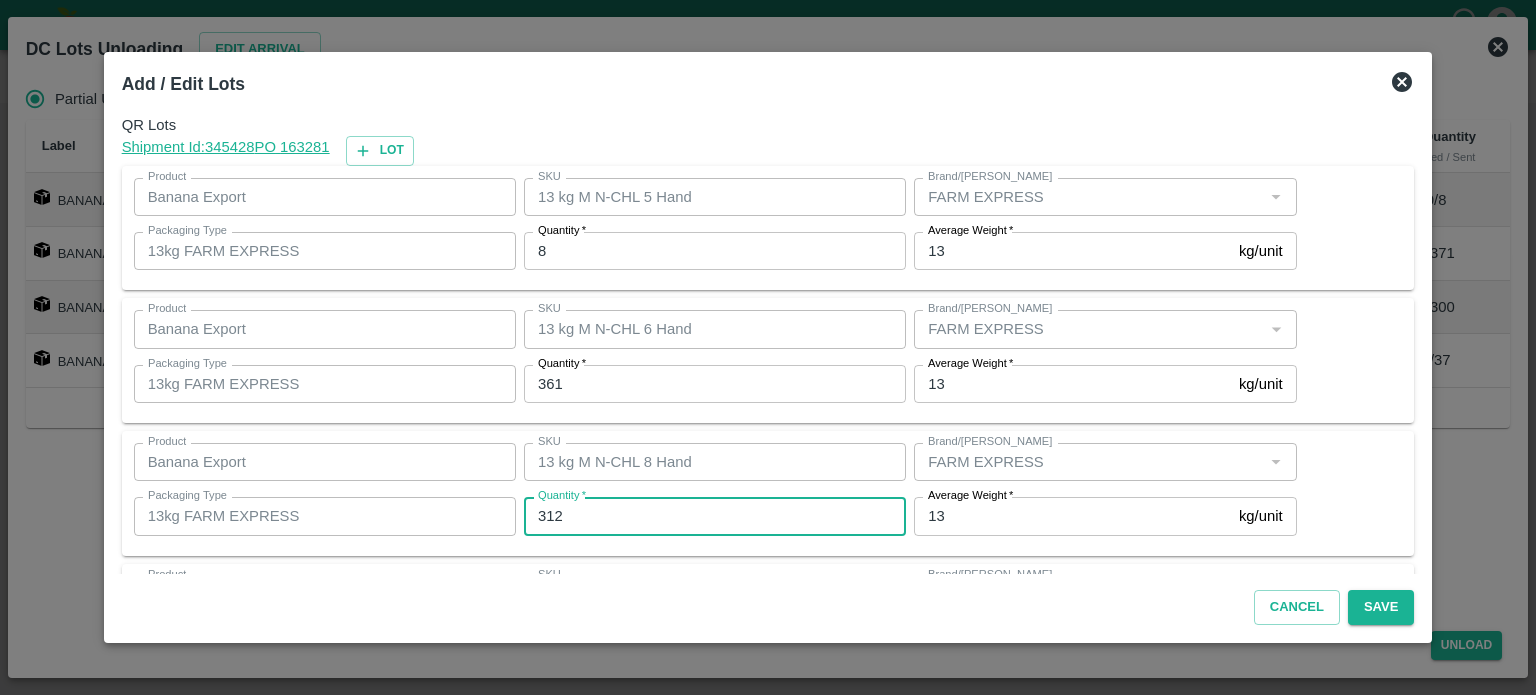 type on "312" 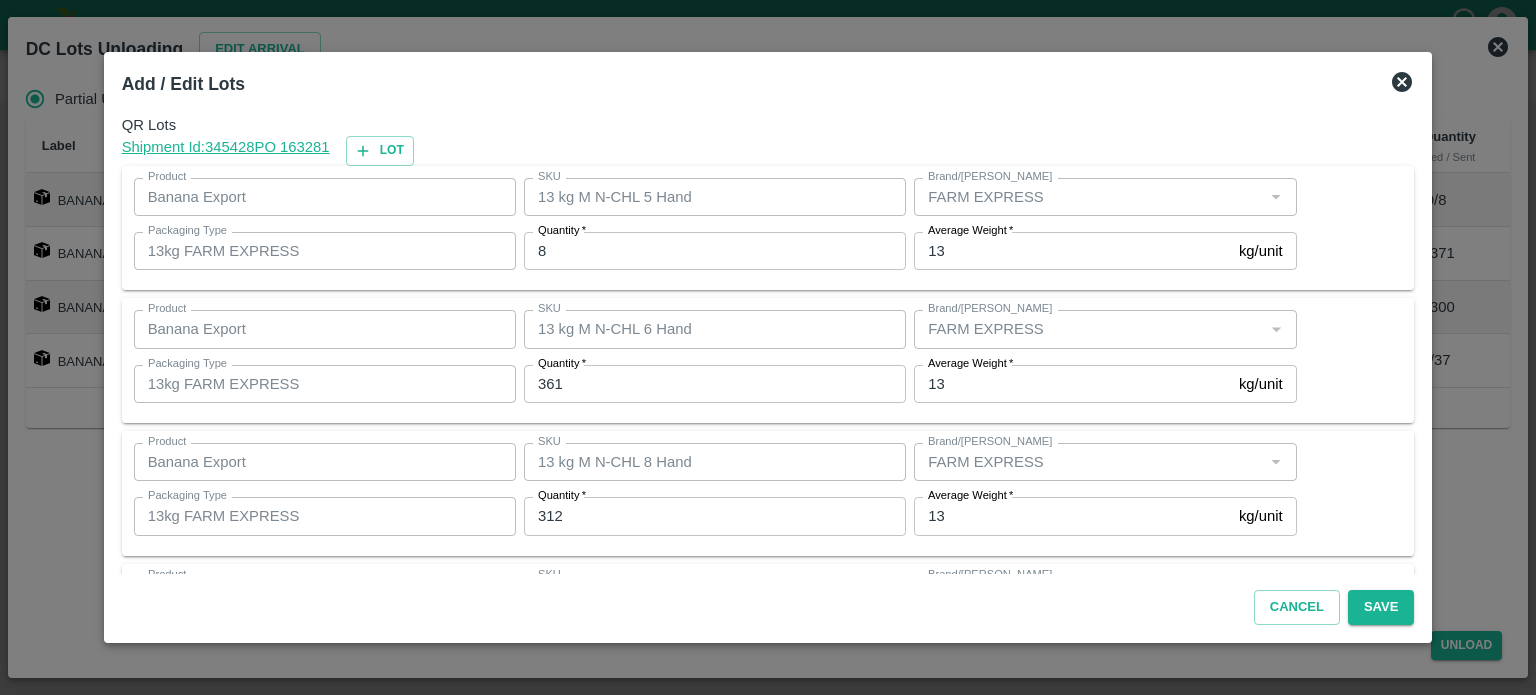 scroll, scrollTop: 129, scrollLeft: 0, axis: vertical 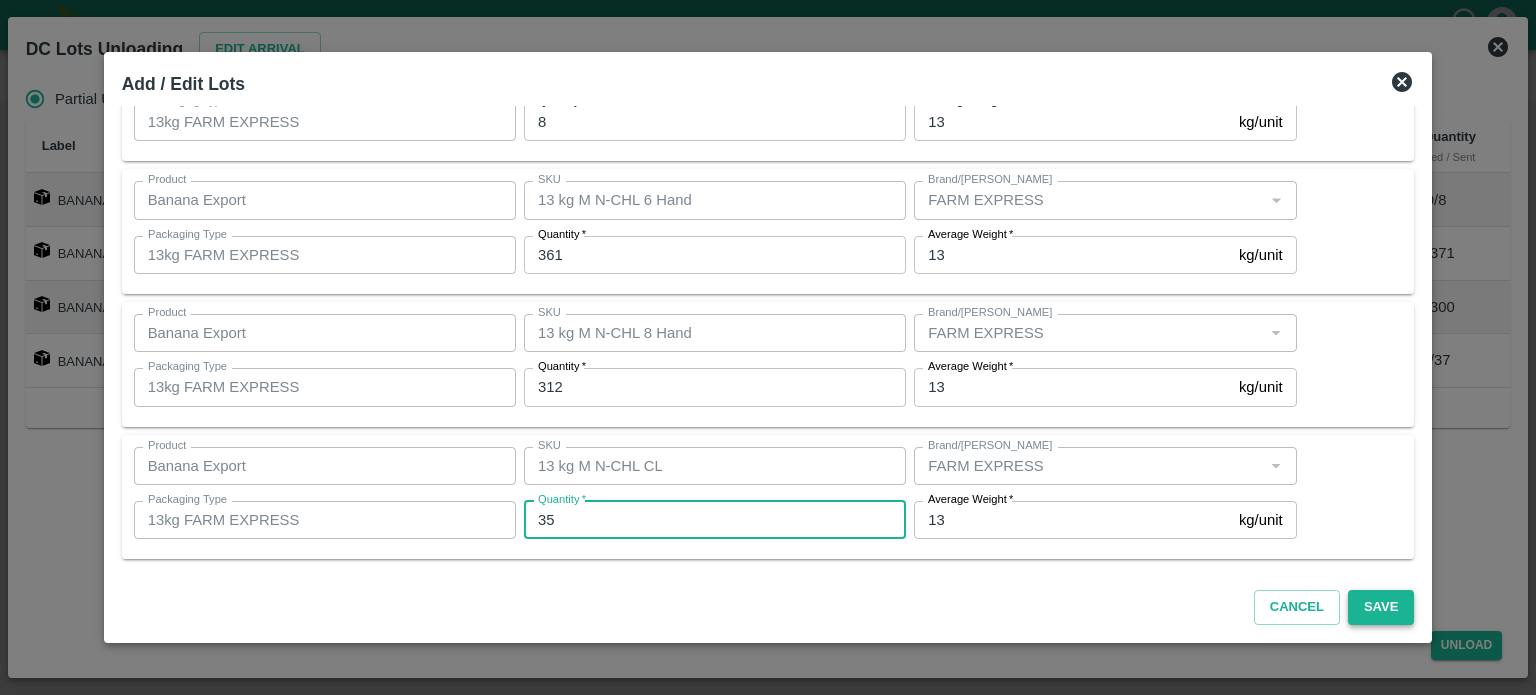 type on "35" 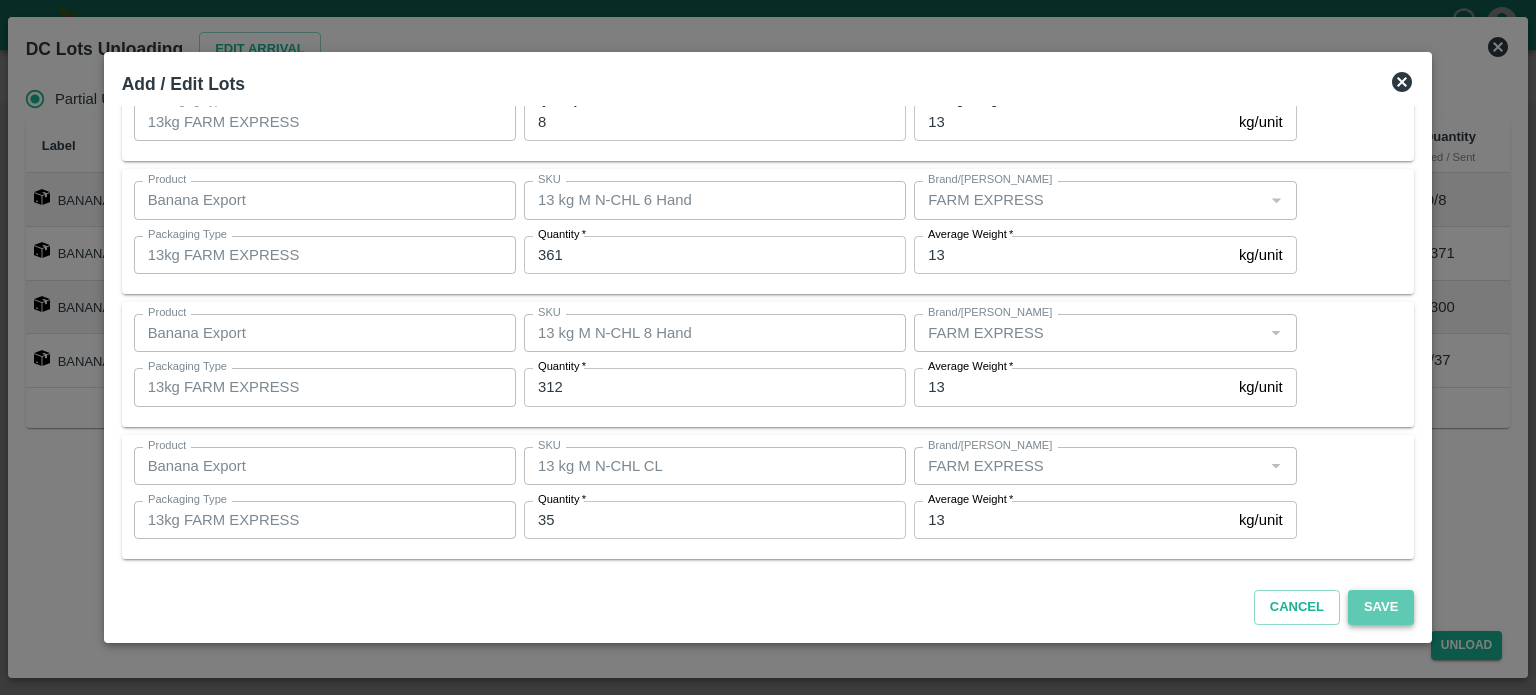click on "Save" at bounding box center (1381, 607) 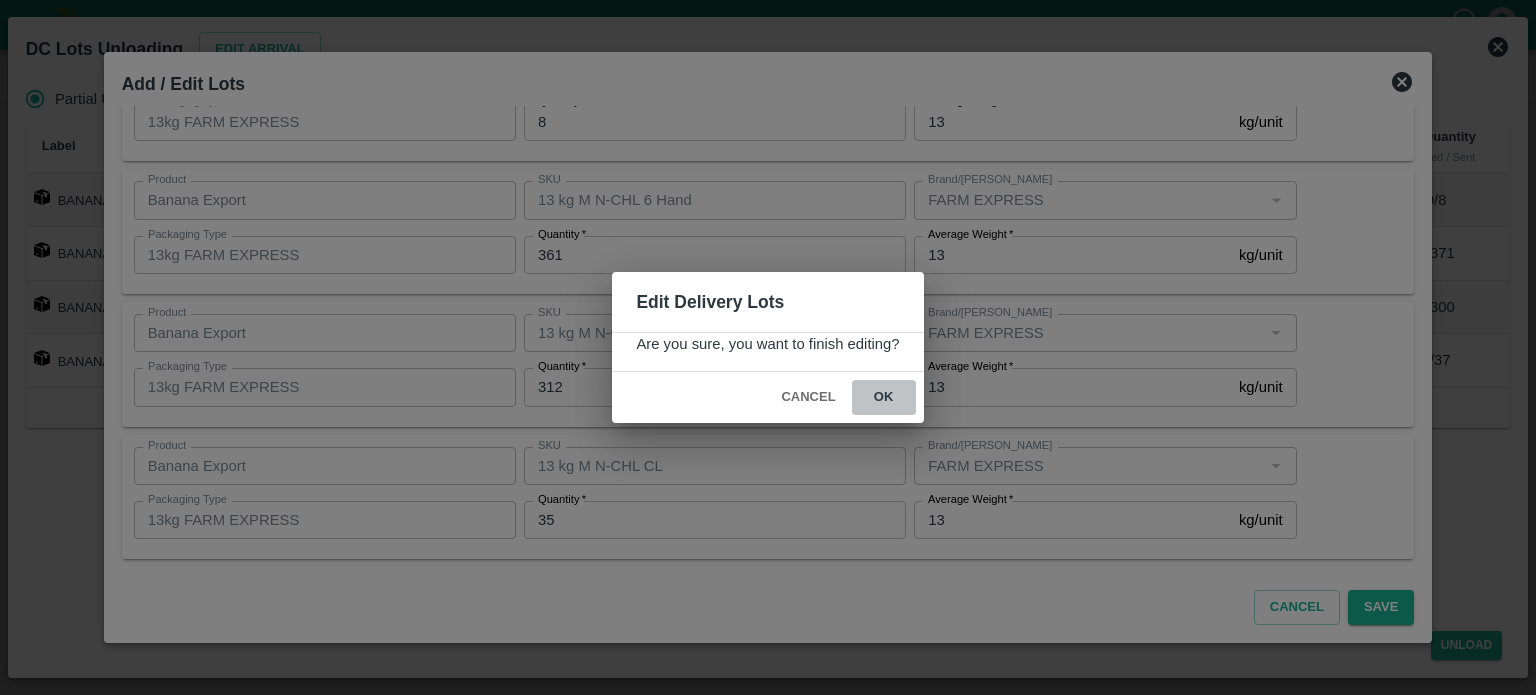 click on "ok" at bounding box center (884, 397) 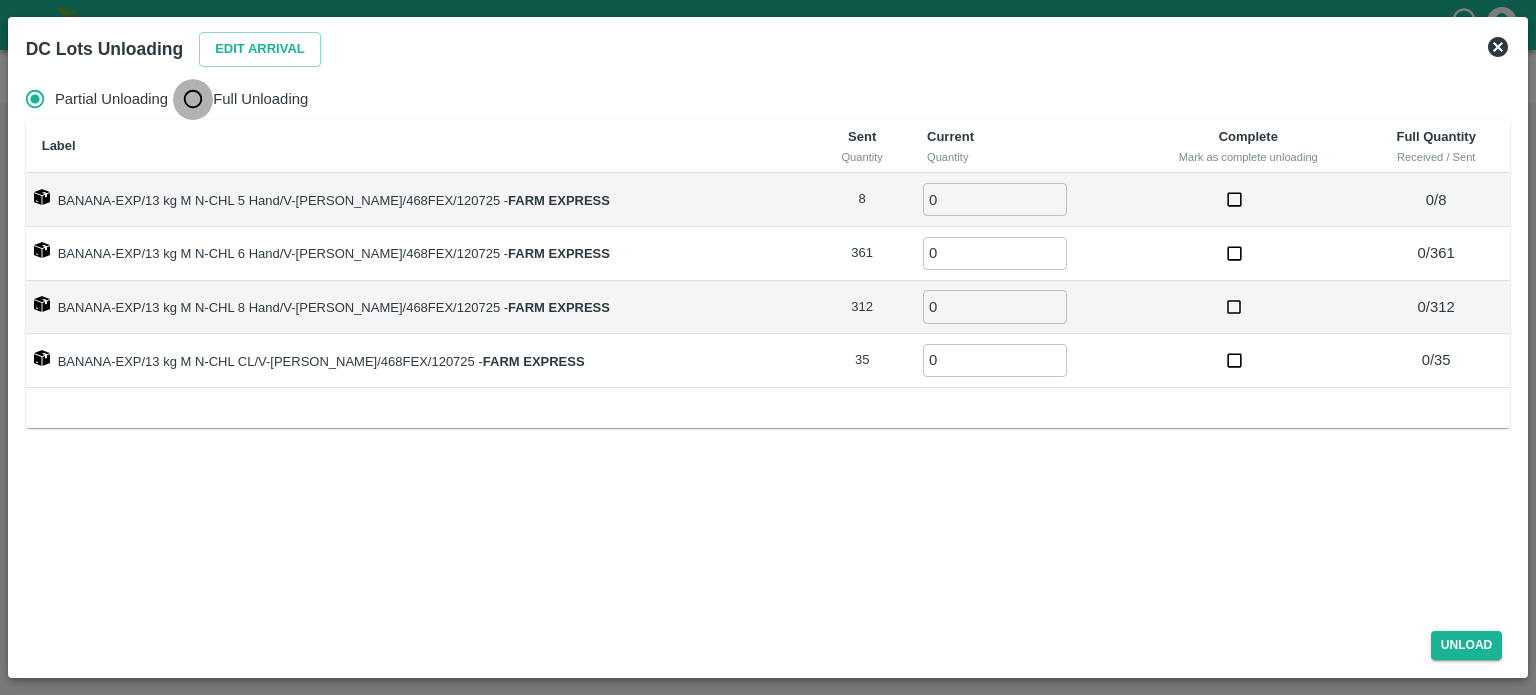click on "Full Unloading" at bounding box center (193, 99) 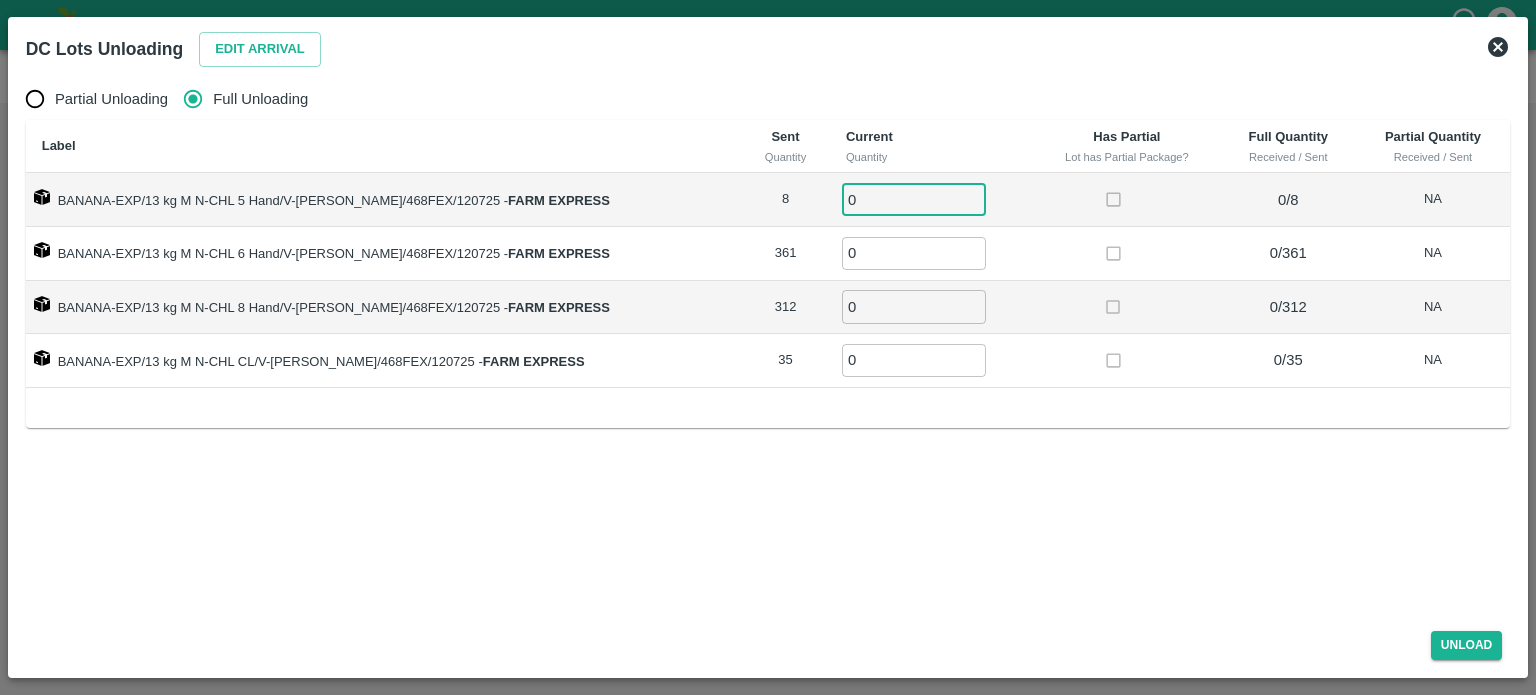 click on "0" at bounding box center [914, 199] 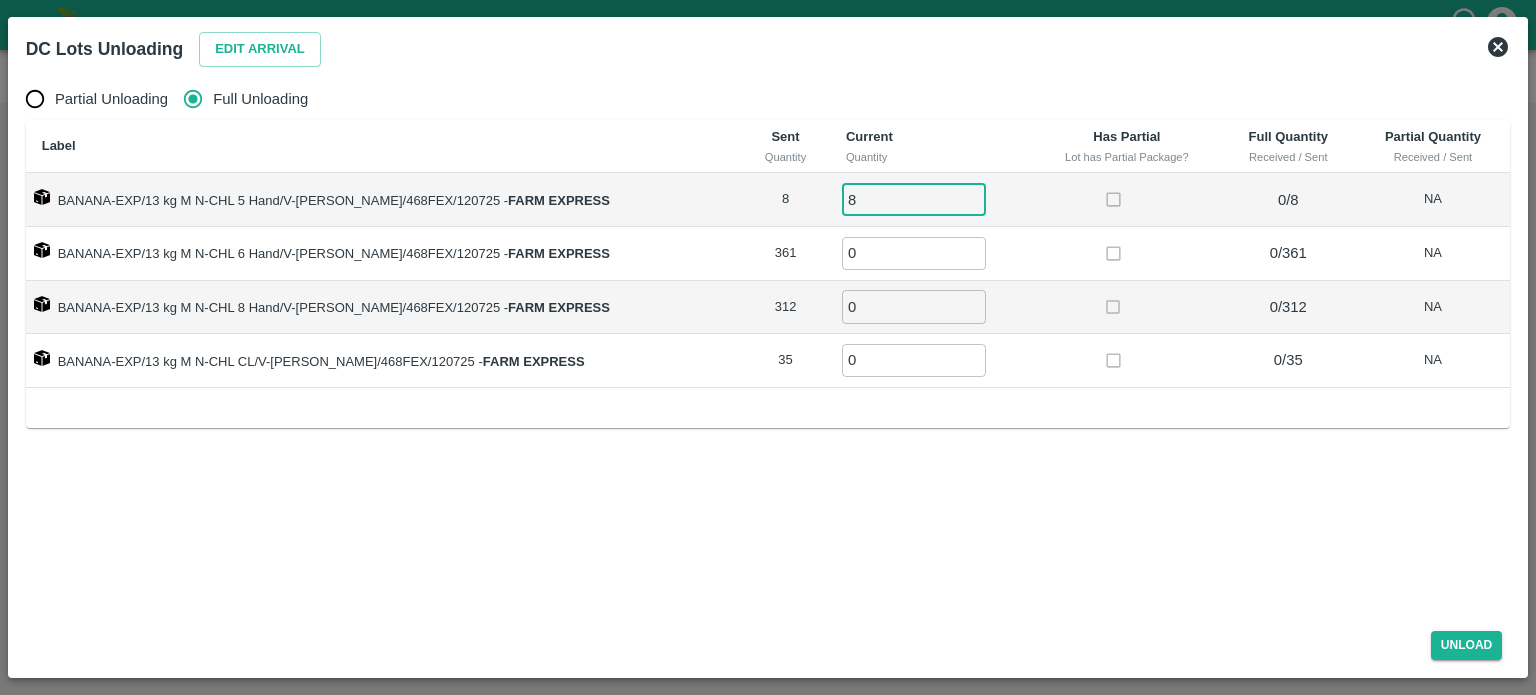 type on "8" 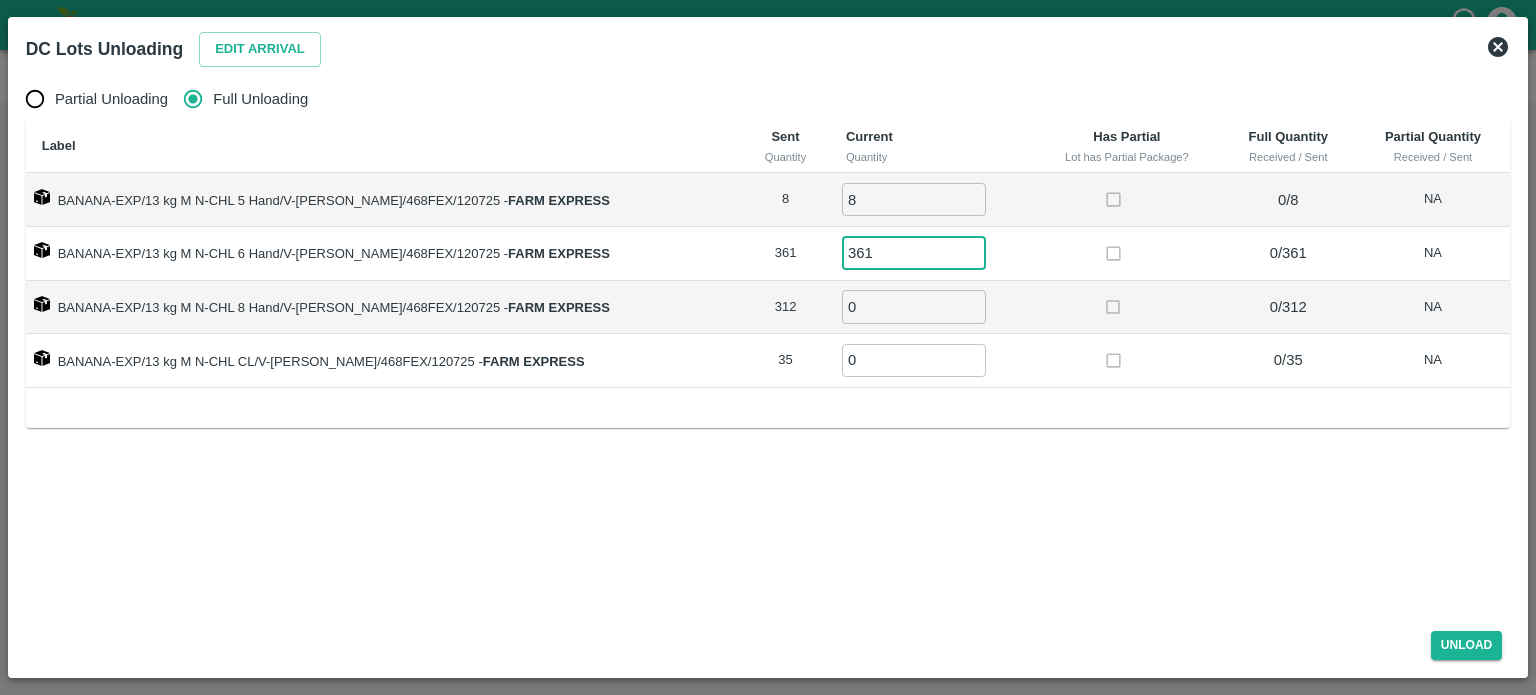 type on "361" 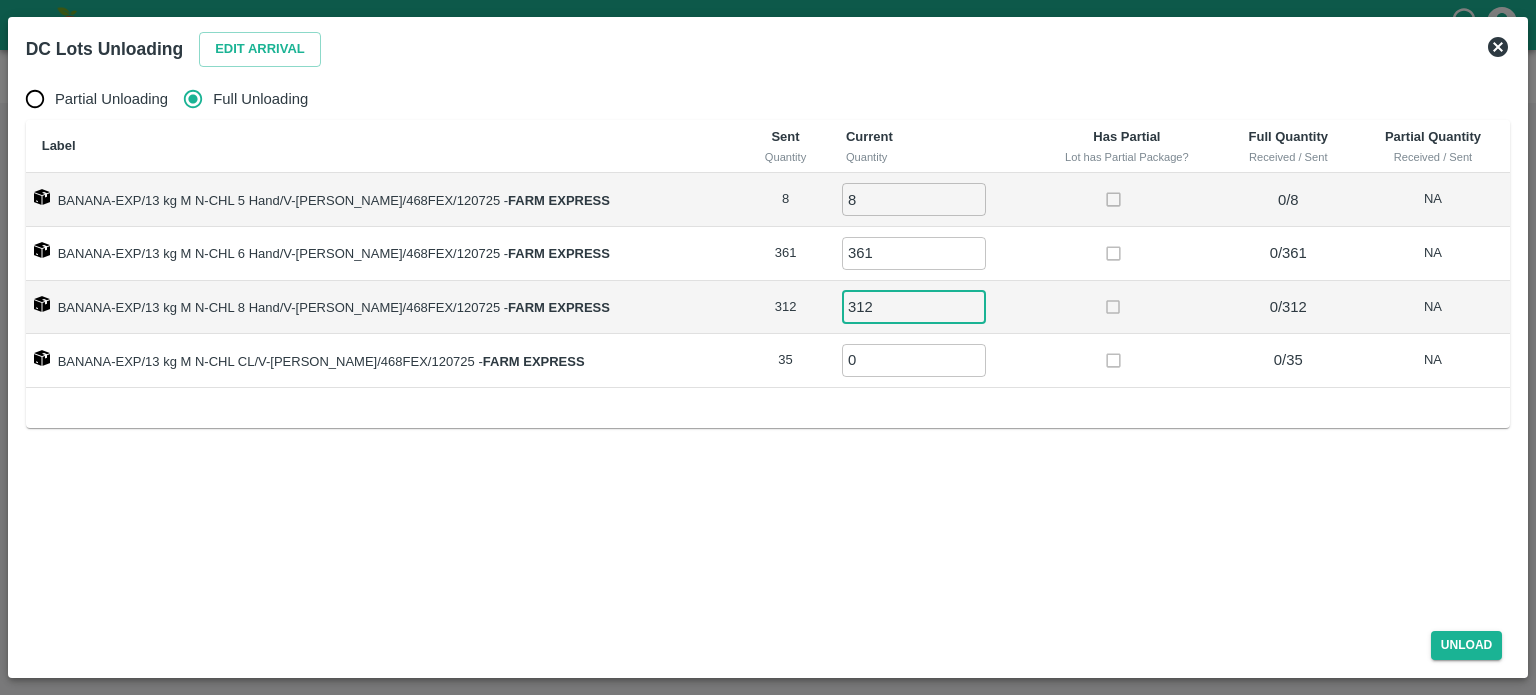 type on "312" 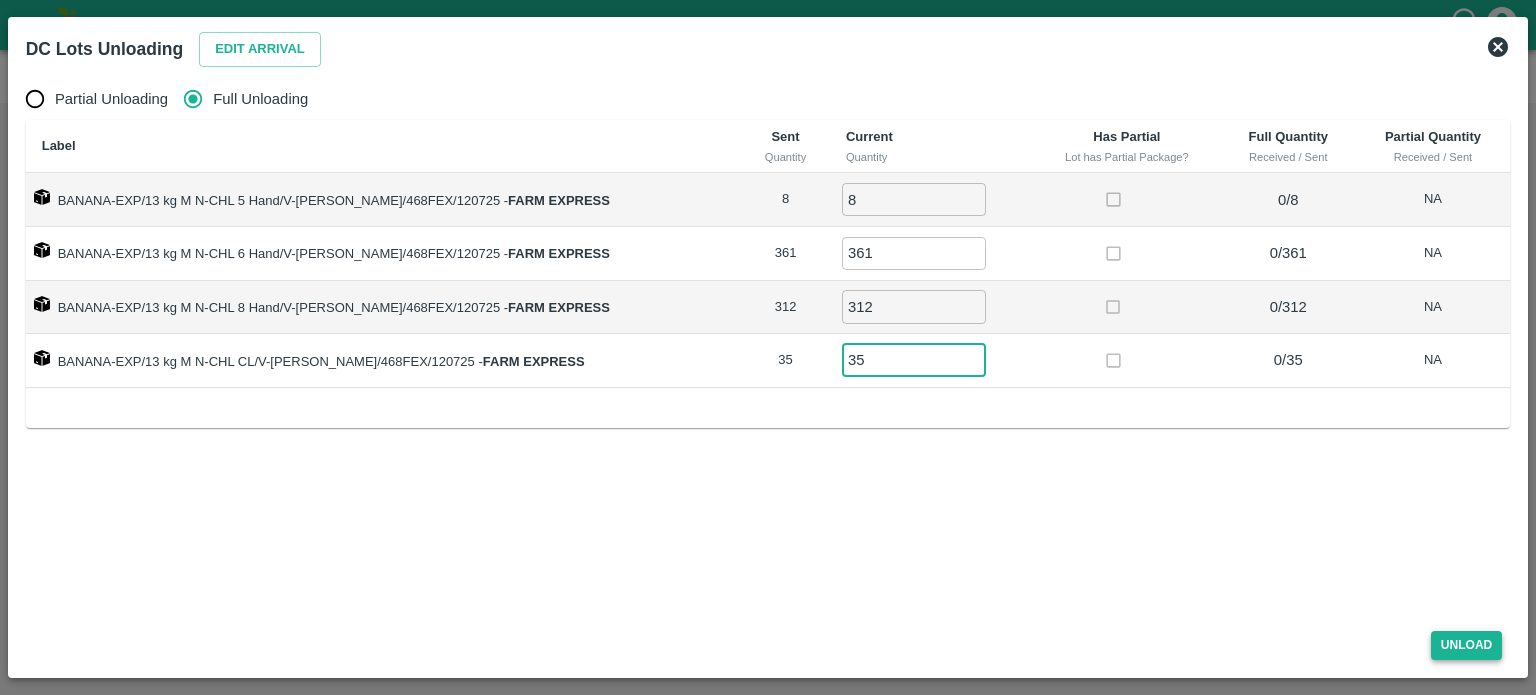 type on "35" 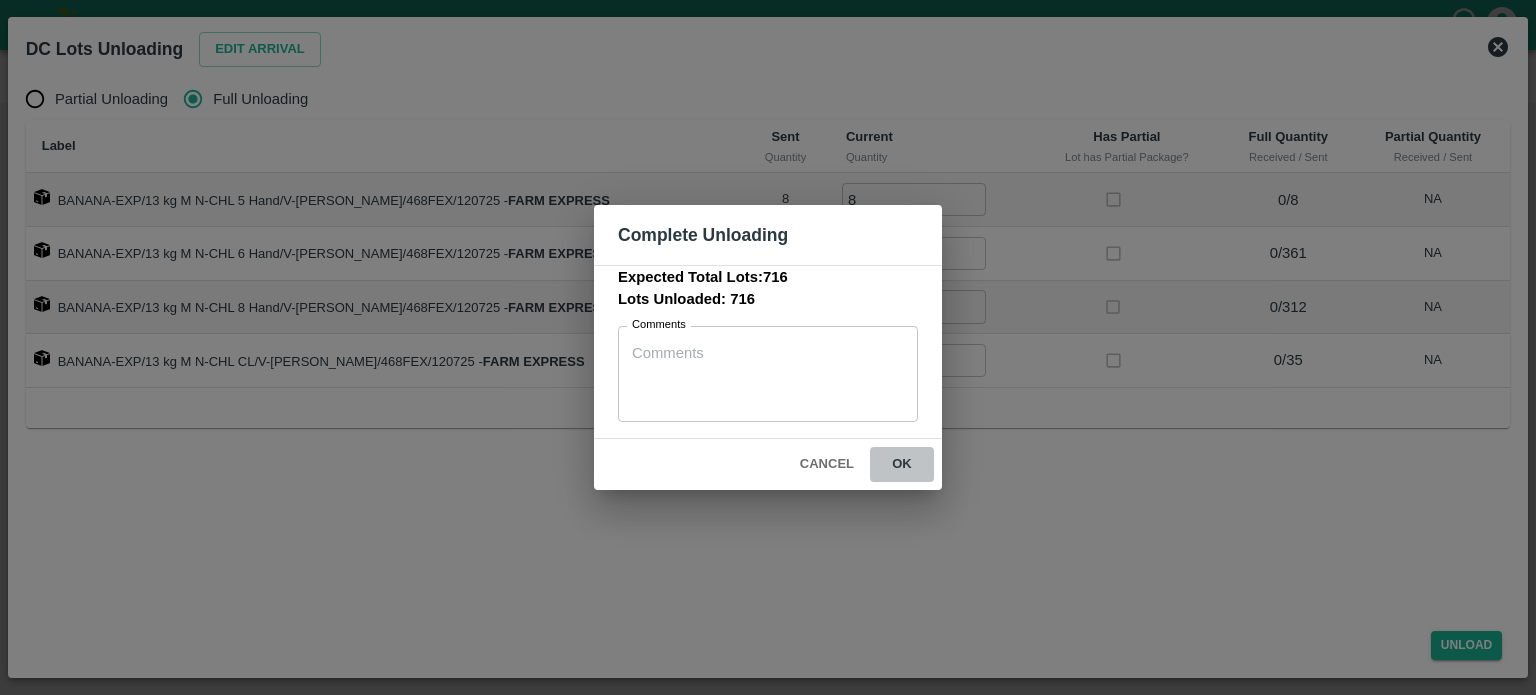 click on "ok" at bounding box center [902, 464] 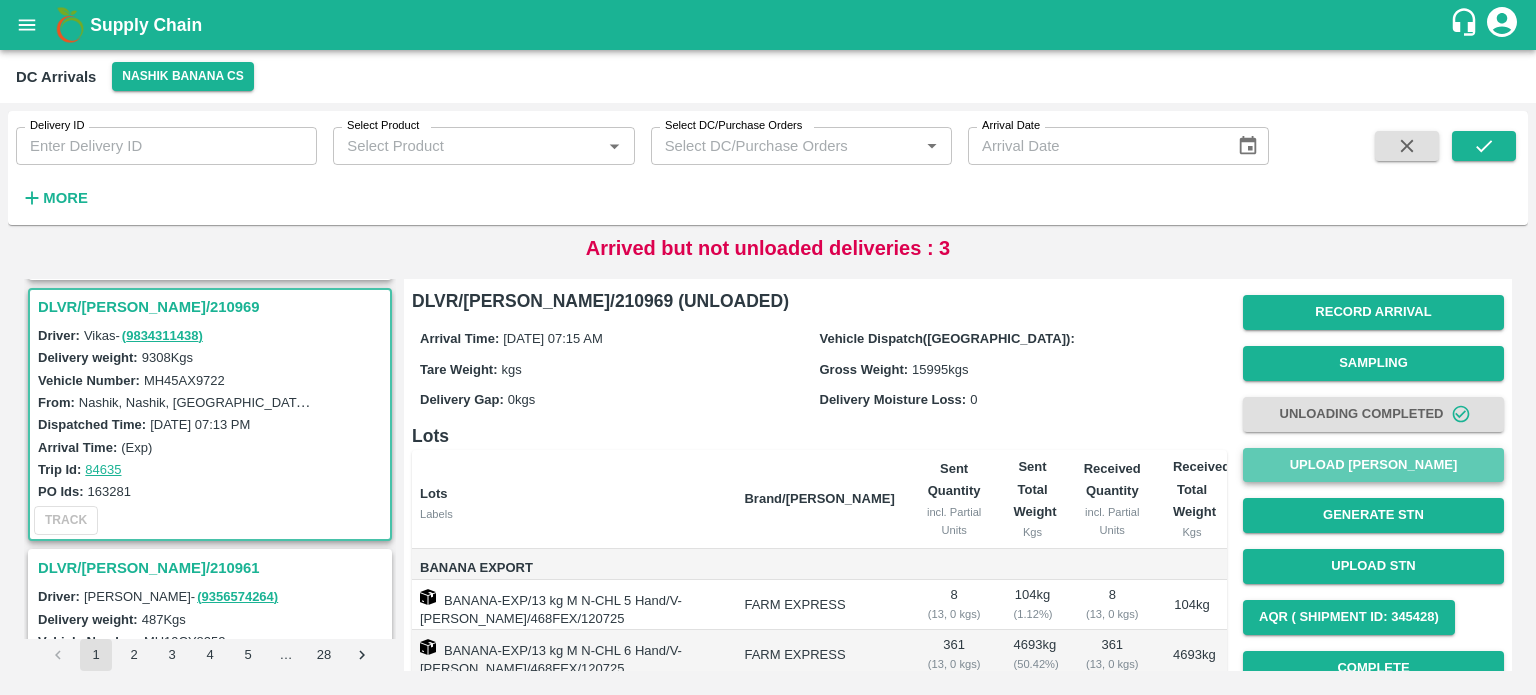 click on "Upload [PERSON_NAME]" at bounding box center [1373, 465] 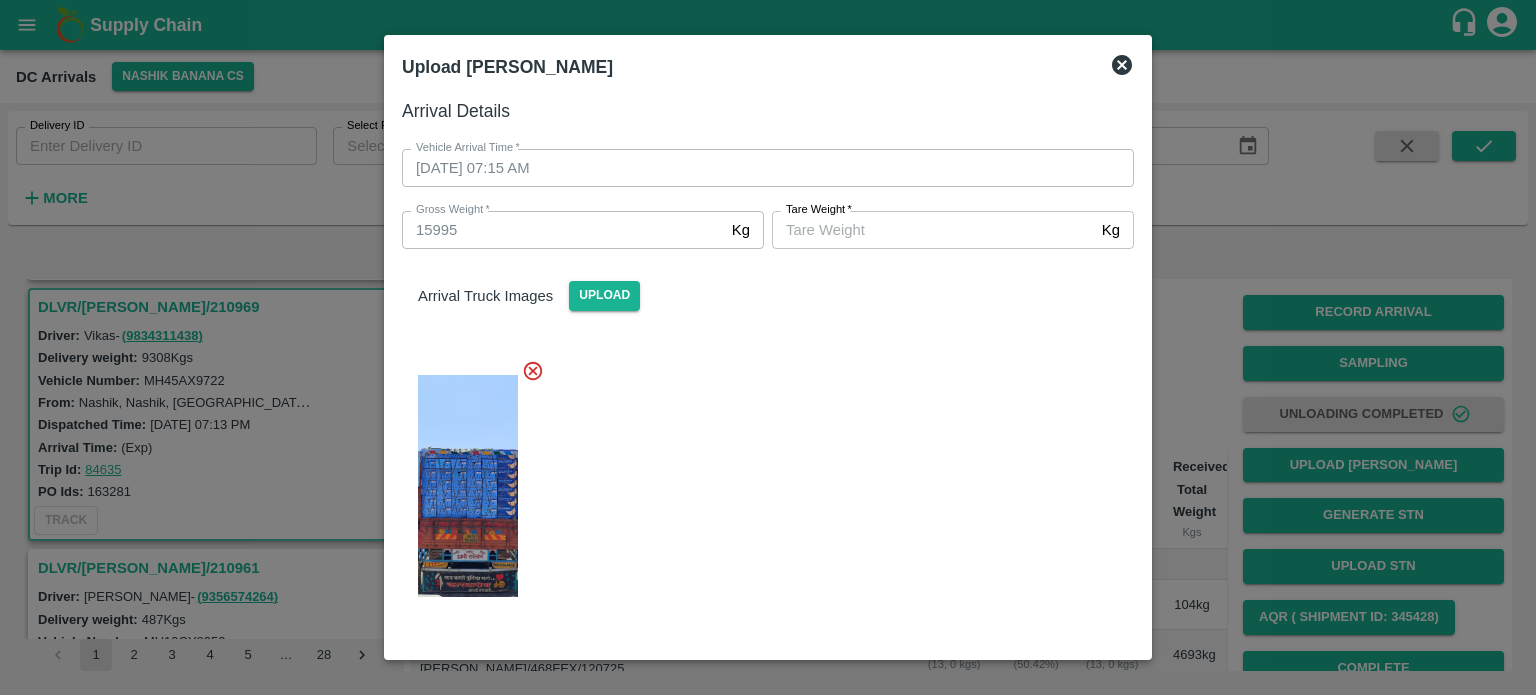 click on "Arrival Truck Images Upload" at bounding box center (760, 432) 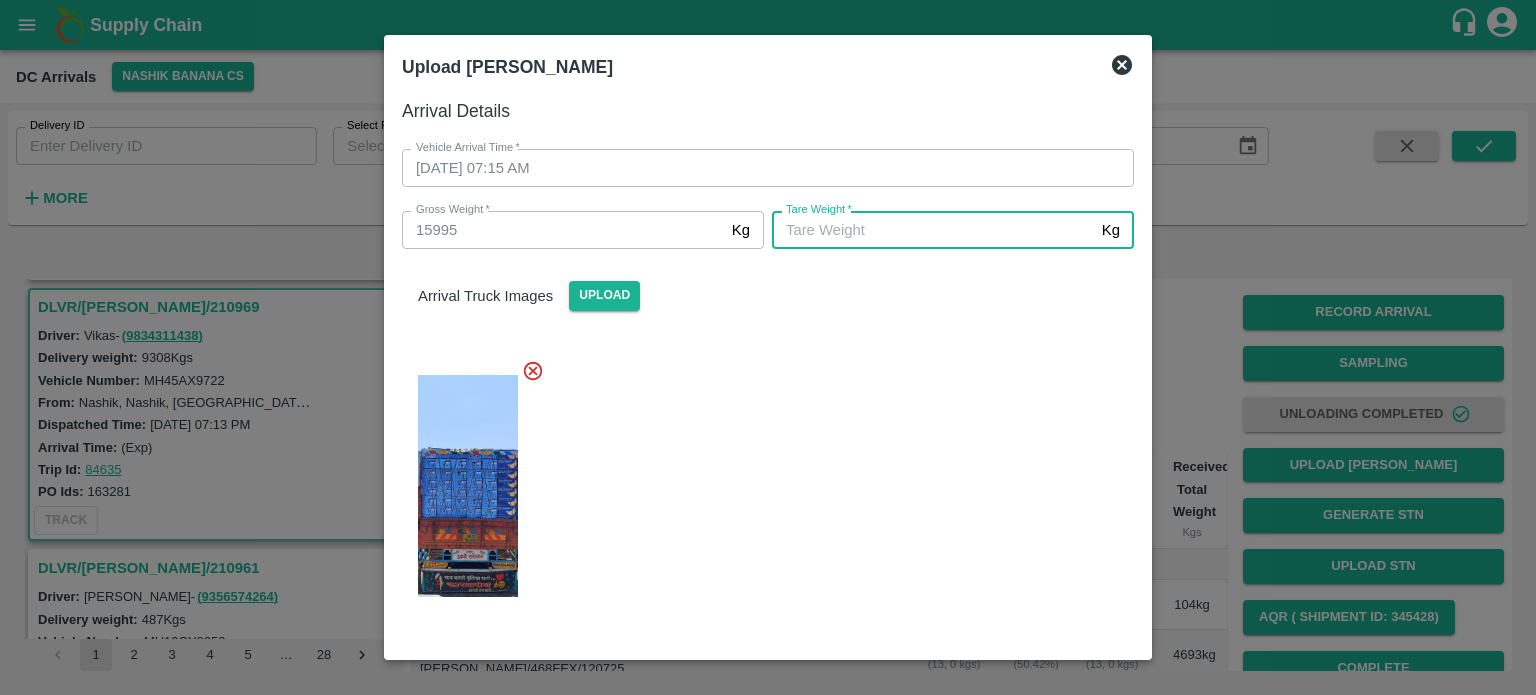 click on "[PERSON_NAME]   *" at bounding box center [933, 230] 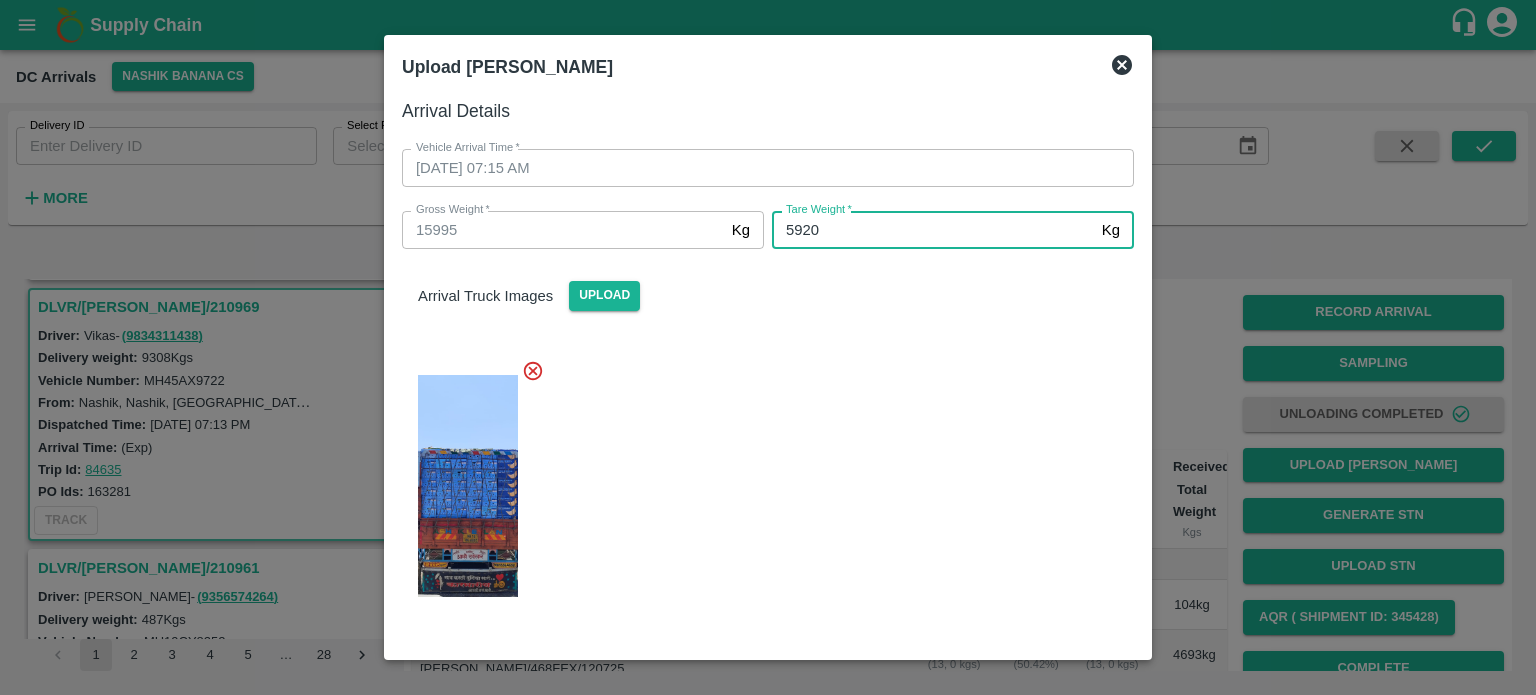 type on "5920" 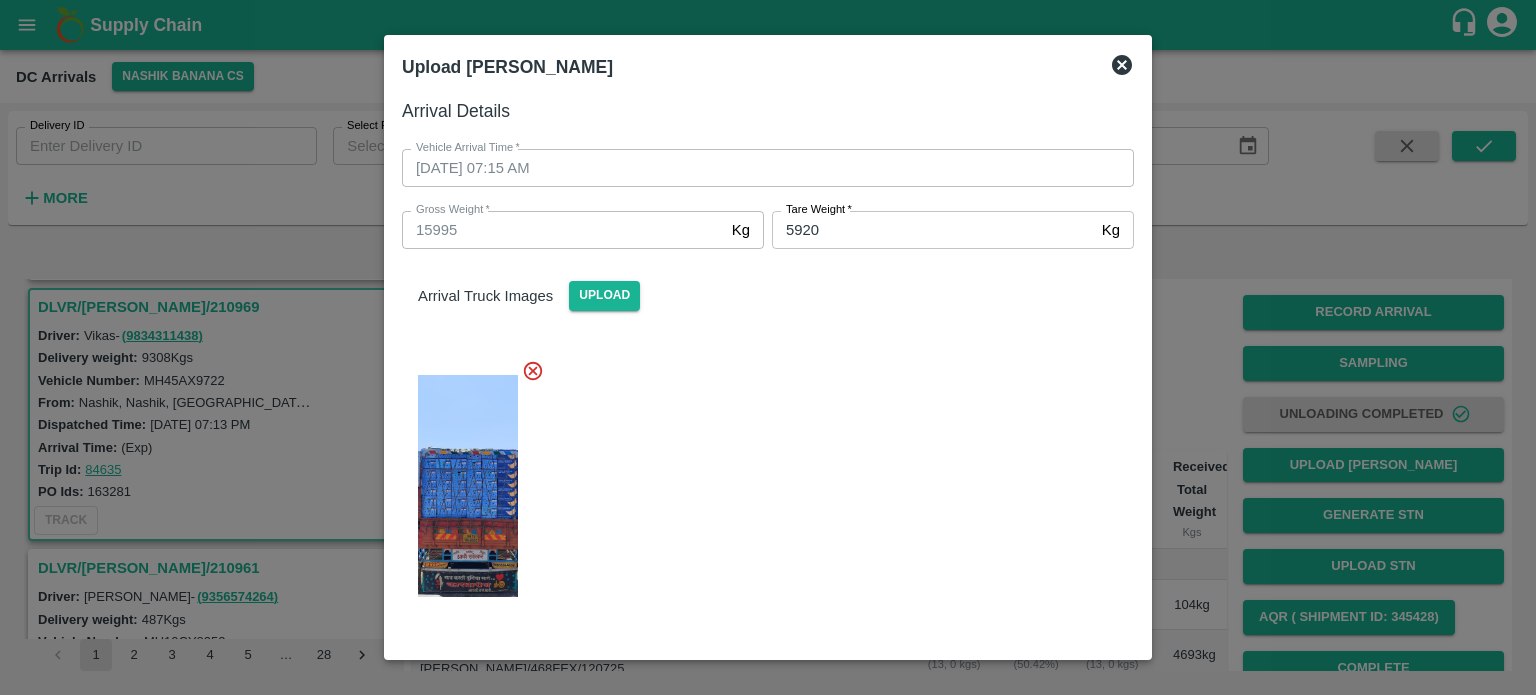 scroll, scrollTop: 220, scrollLeft: 0, axis: vertical 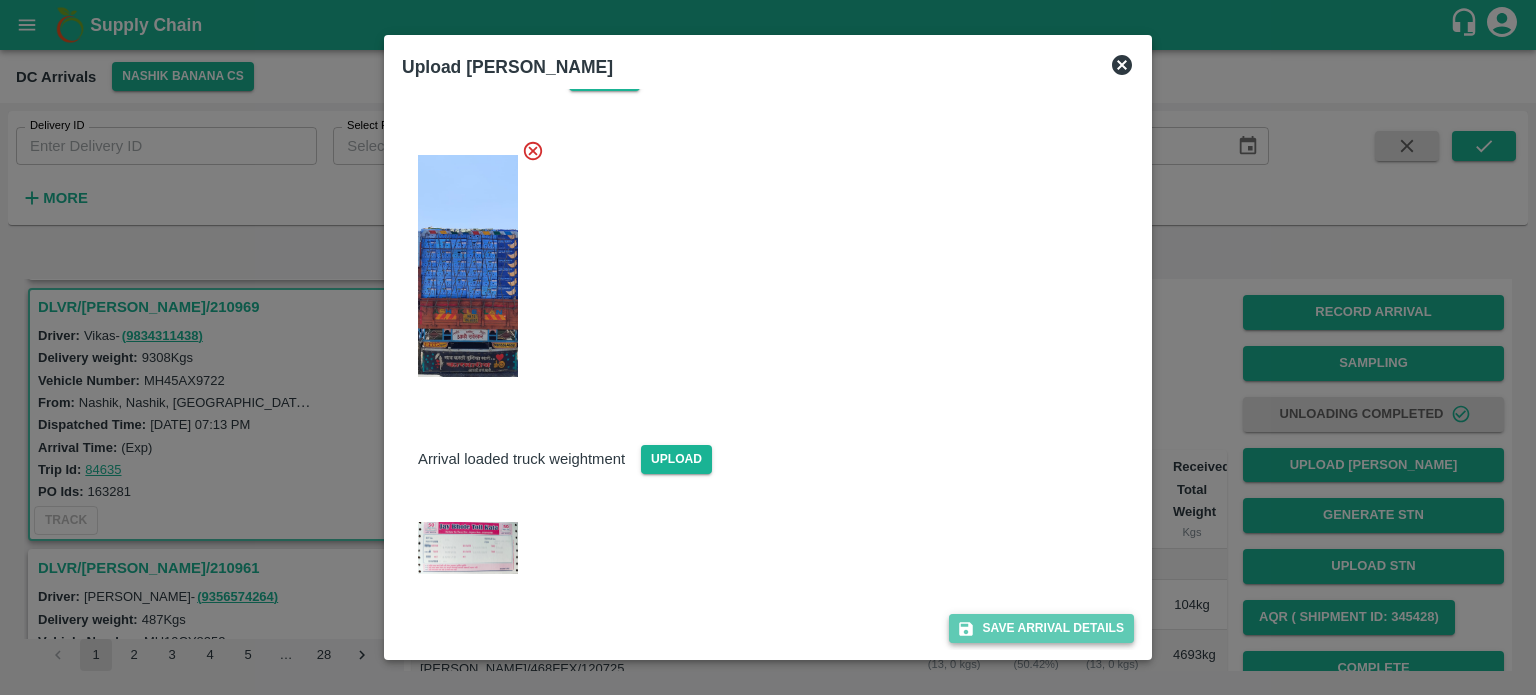 click on "Save Arrival Details" at bounding box center (1041, 628) 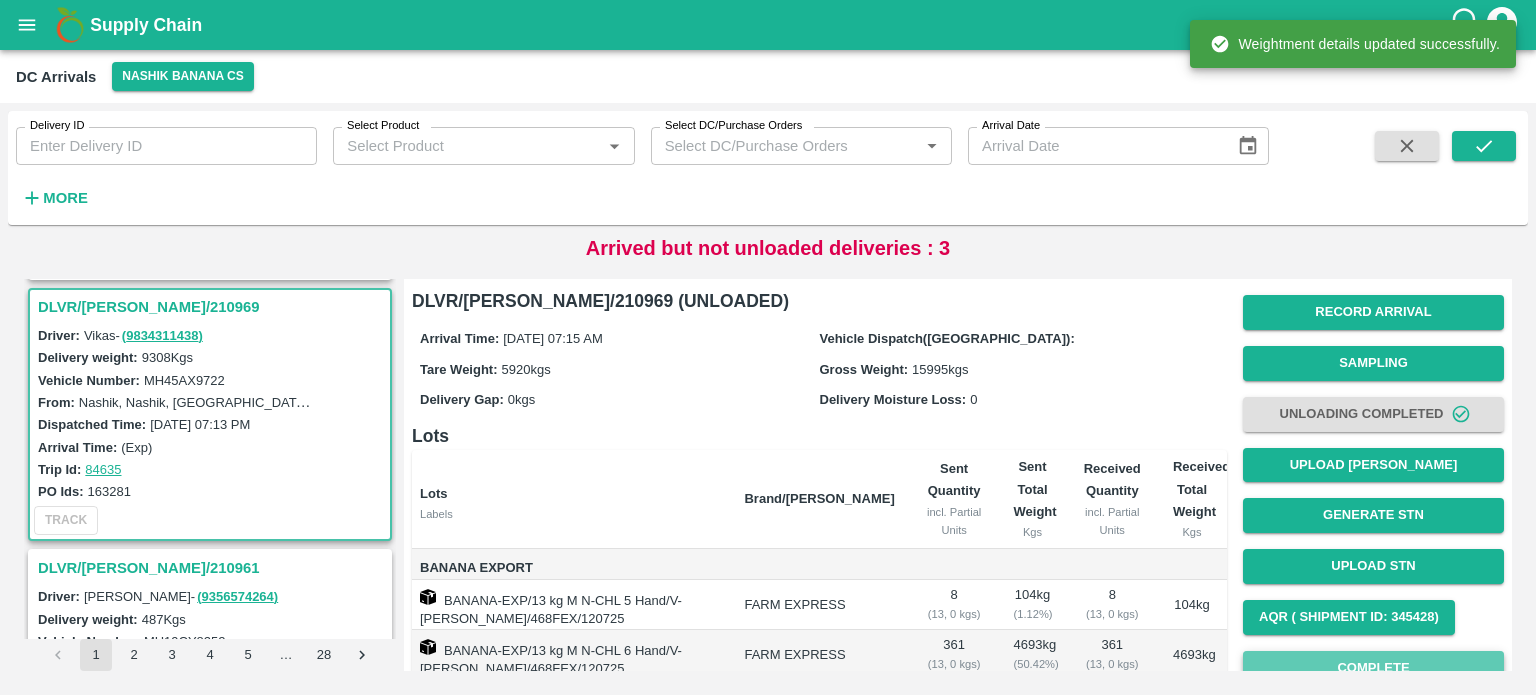 click on "Complete" at bounding box center (1373, 668) 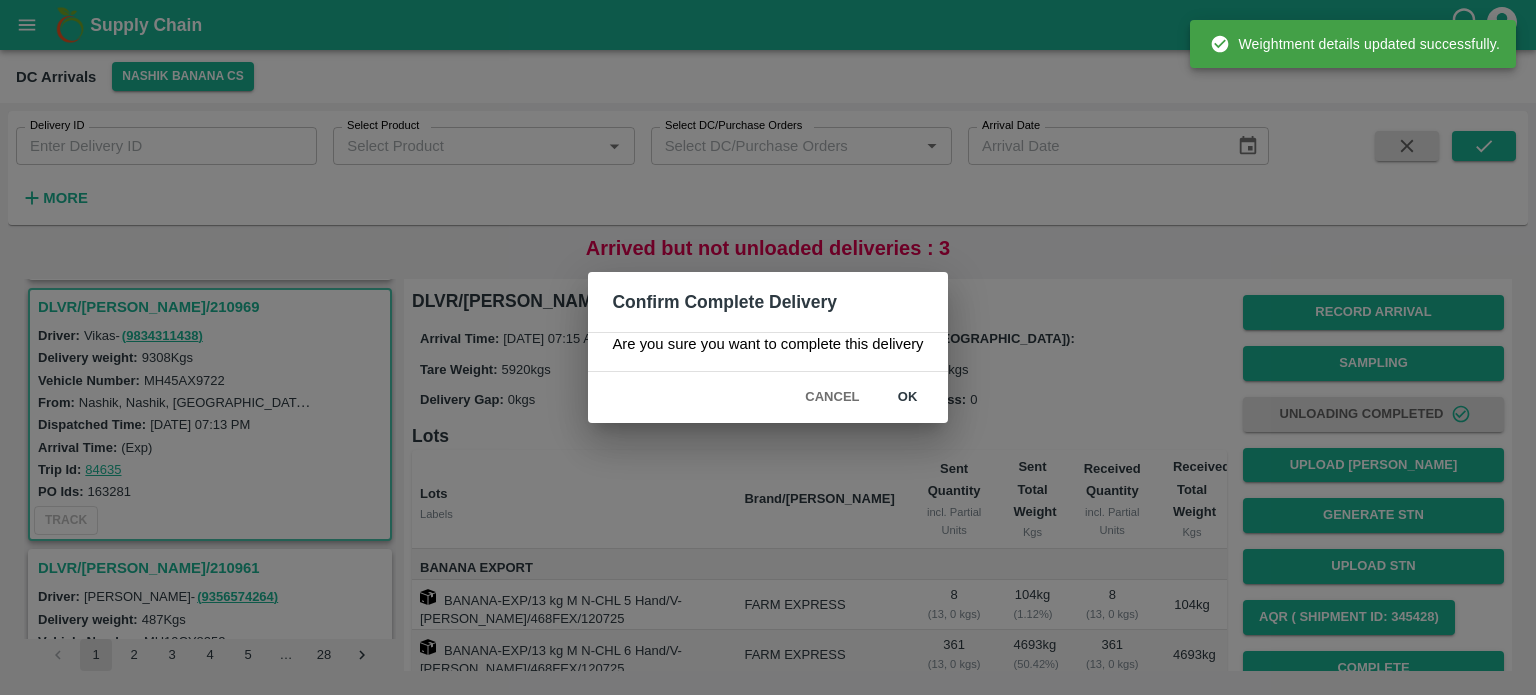 click on "ok" at bounding box center (908, 397) 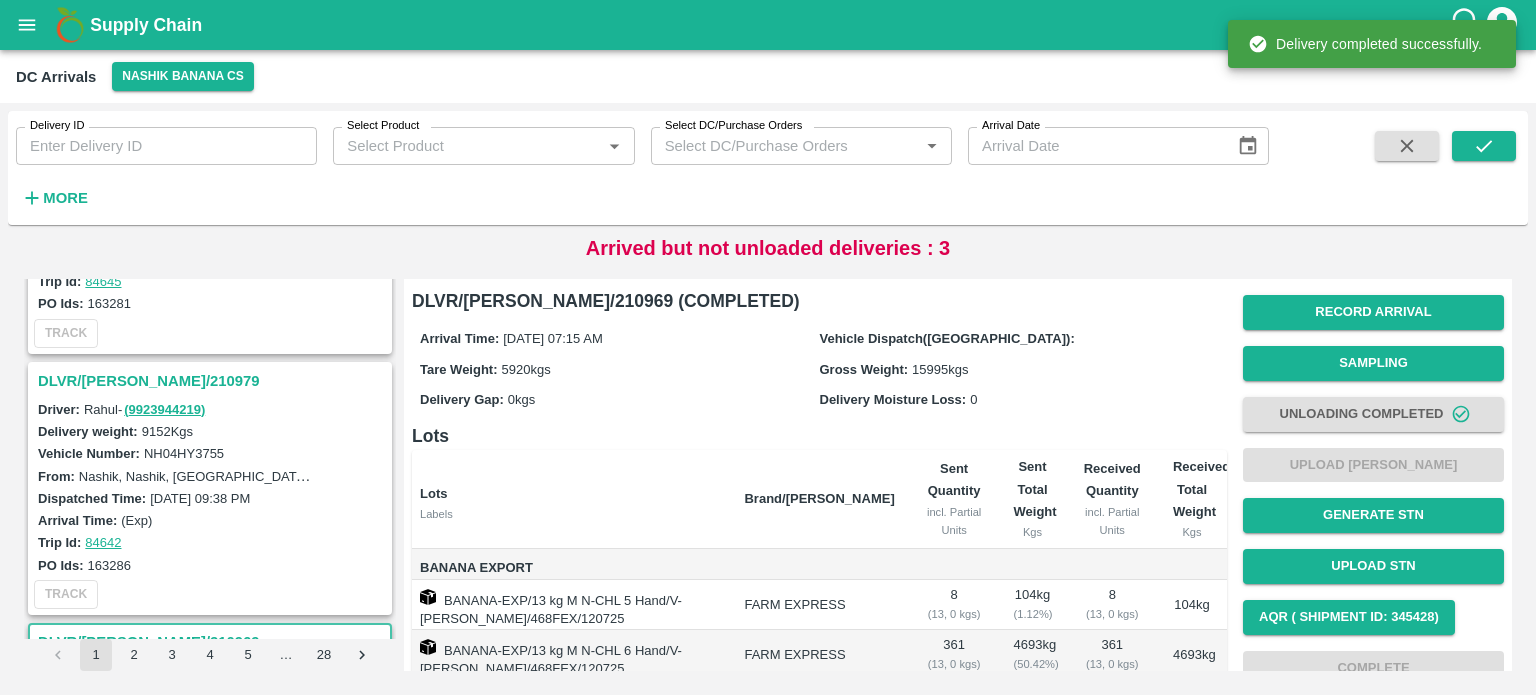 scroll, scrollTop: 1493, scrollLeft: 0, axis: vertical 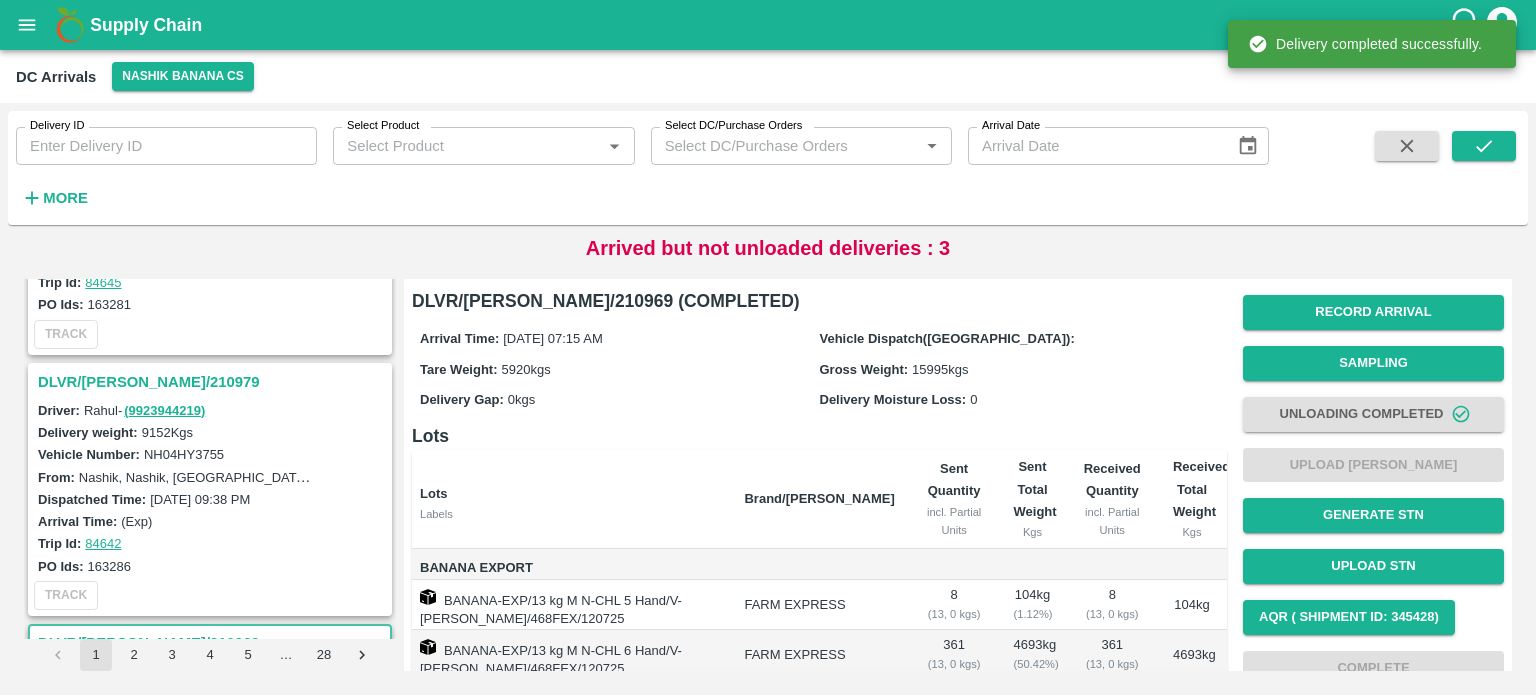 click on "DLVR/[PERSON_NAME]/210979" at bounding box center (213, 382) 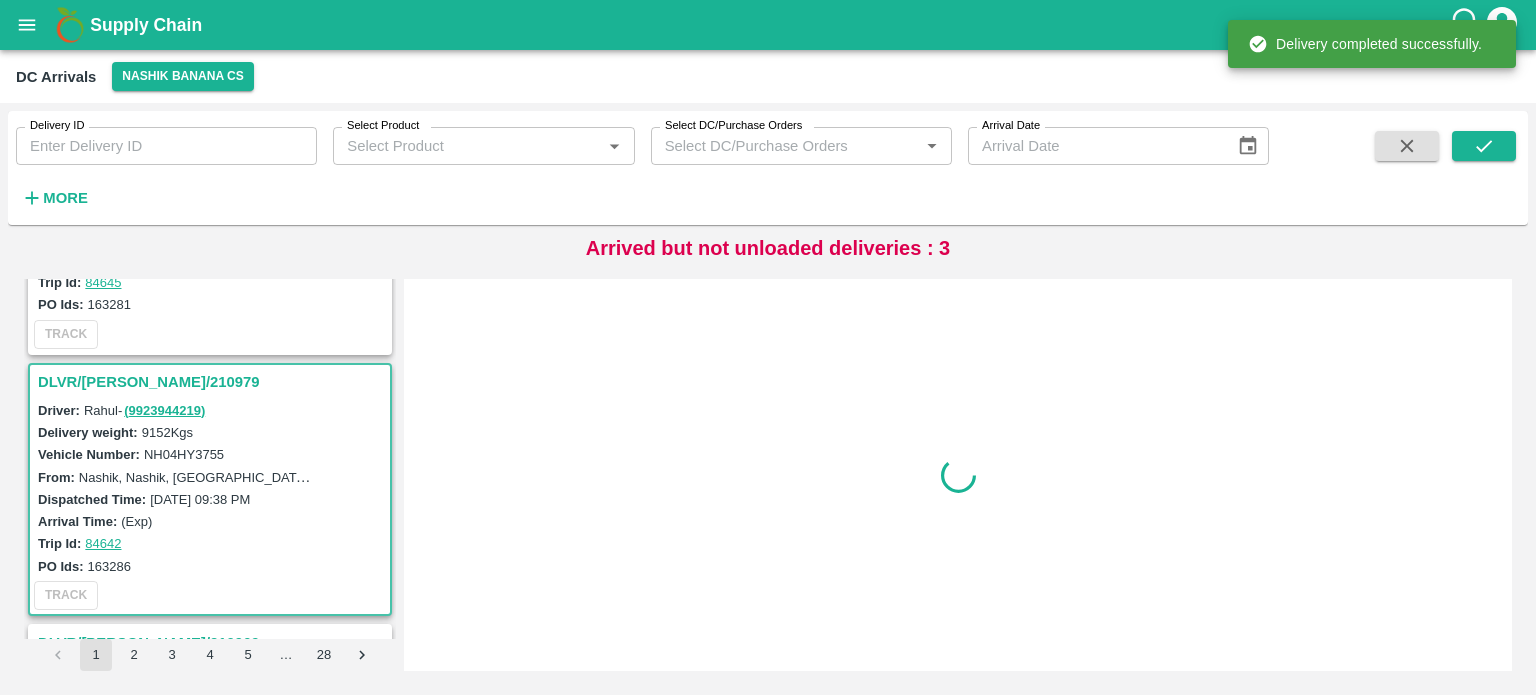 scroll, scrollTop: 1569, scrollLeft: 0, axis: vertical 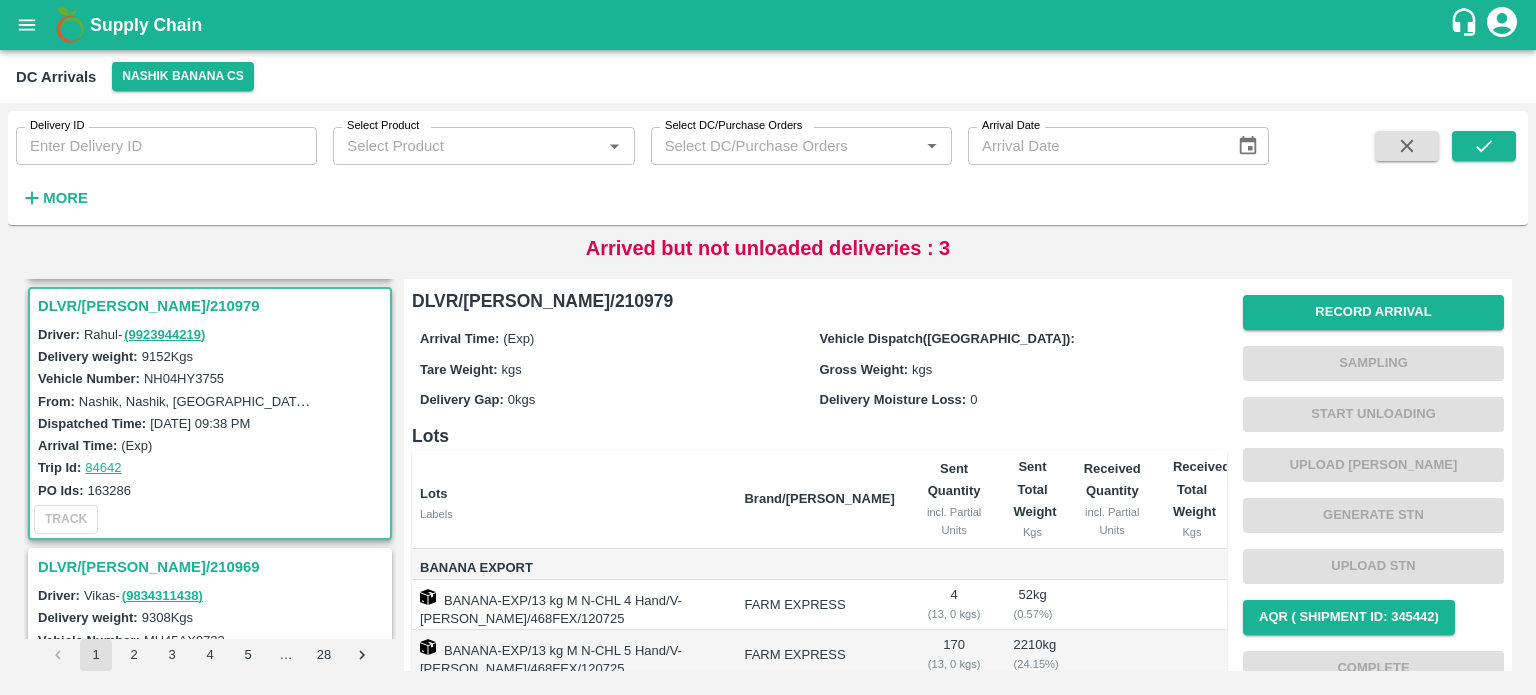 click on "NH04HY3755" at bounding box center (184, 378) 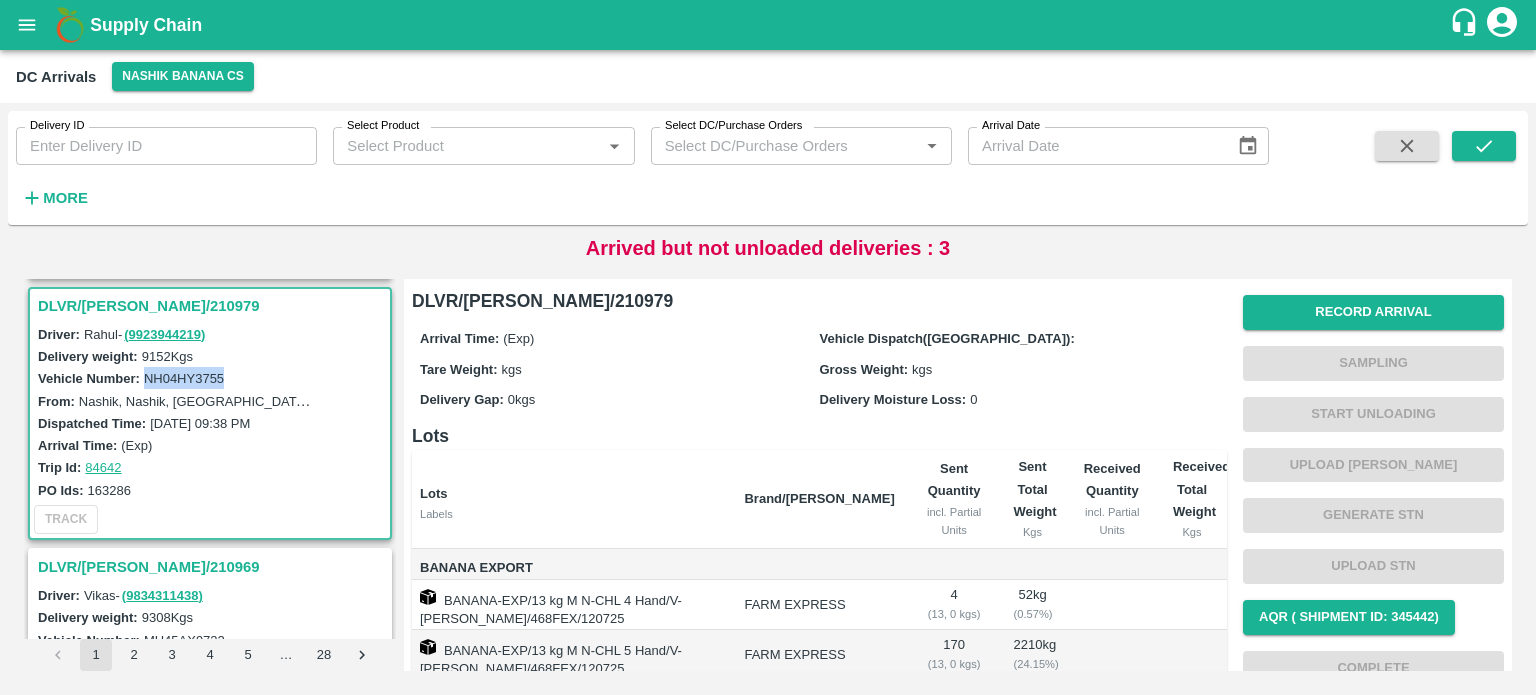 click on "NH04HY3755" at bounding box center [184, 378] 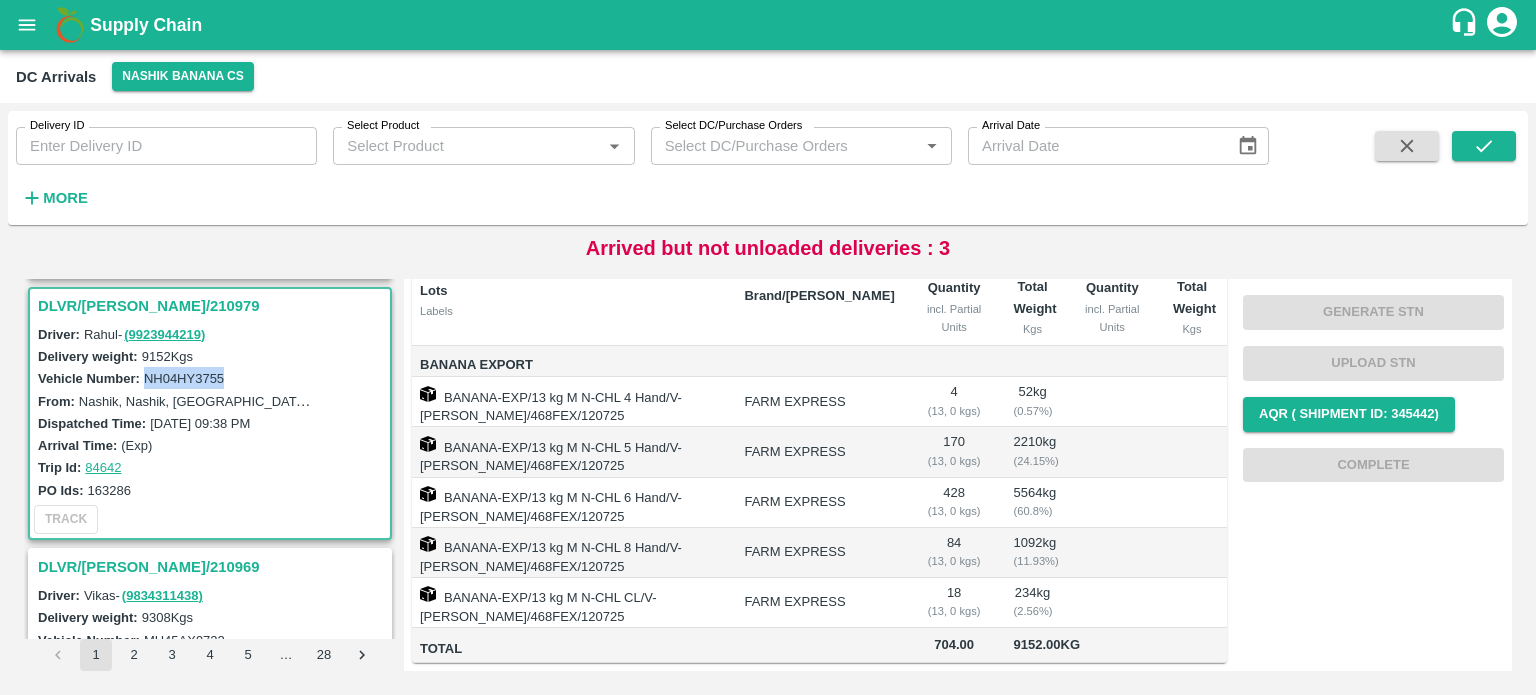 scroll, scrollTop: 0, scrollLeft: 0, axis: both 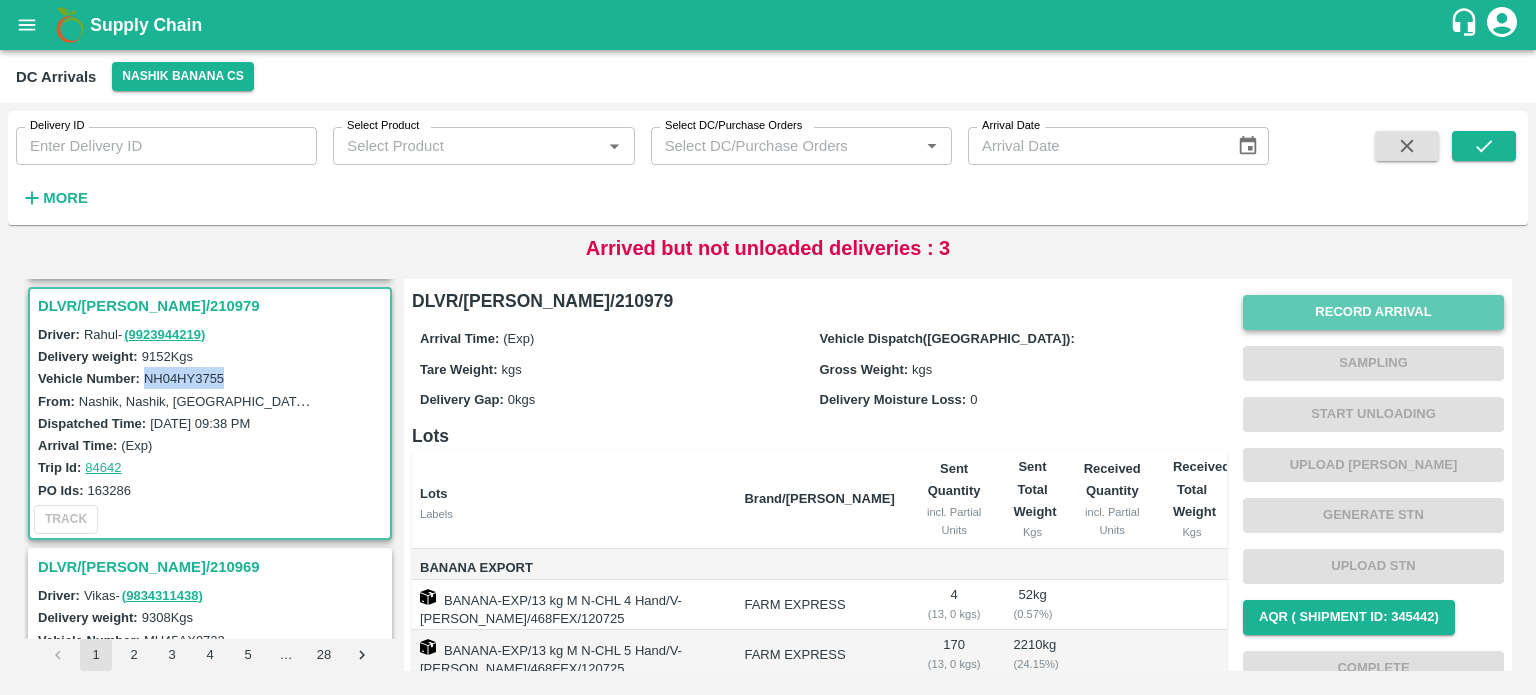 click on "Record Arrival" at bounding box center (1373, 312) 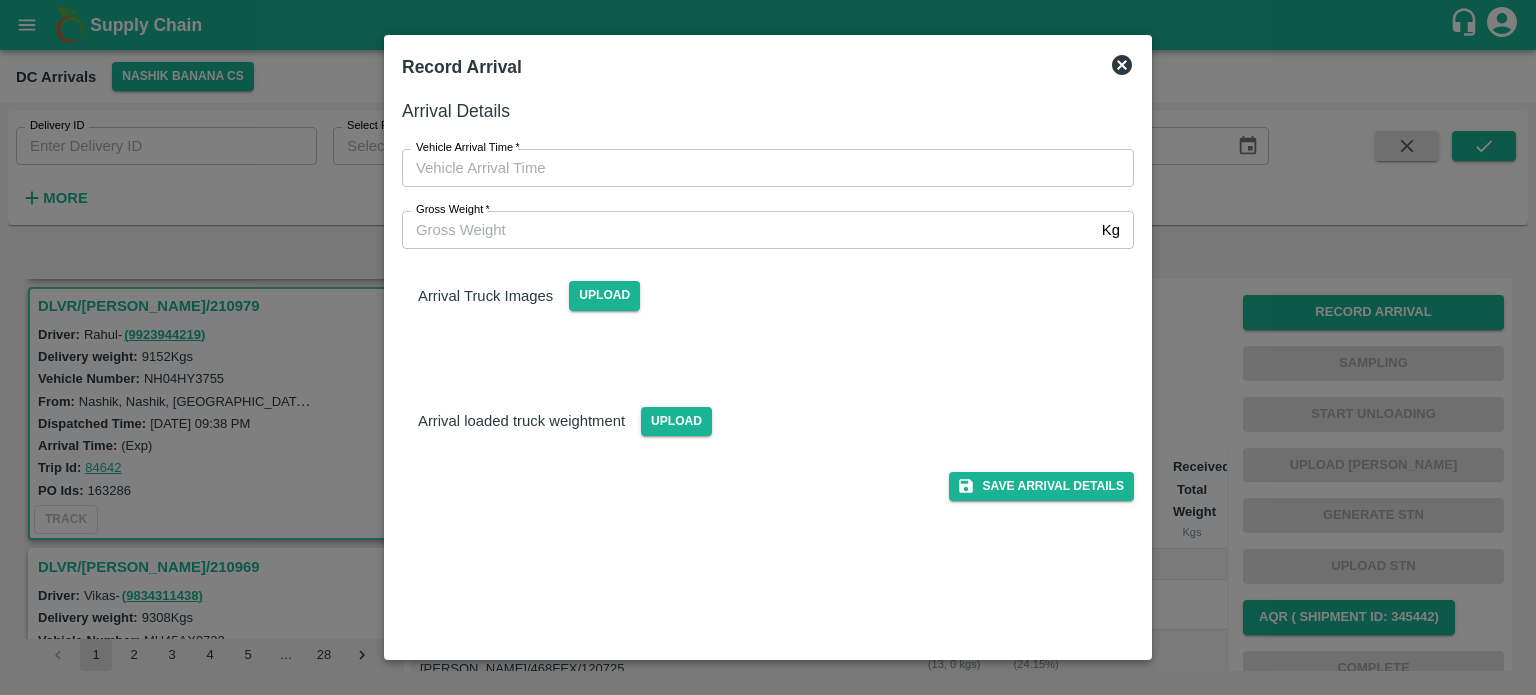type on "DD/MM/YYYY hh:mm aa" 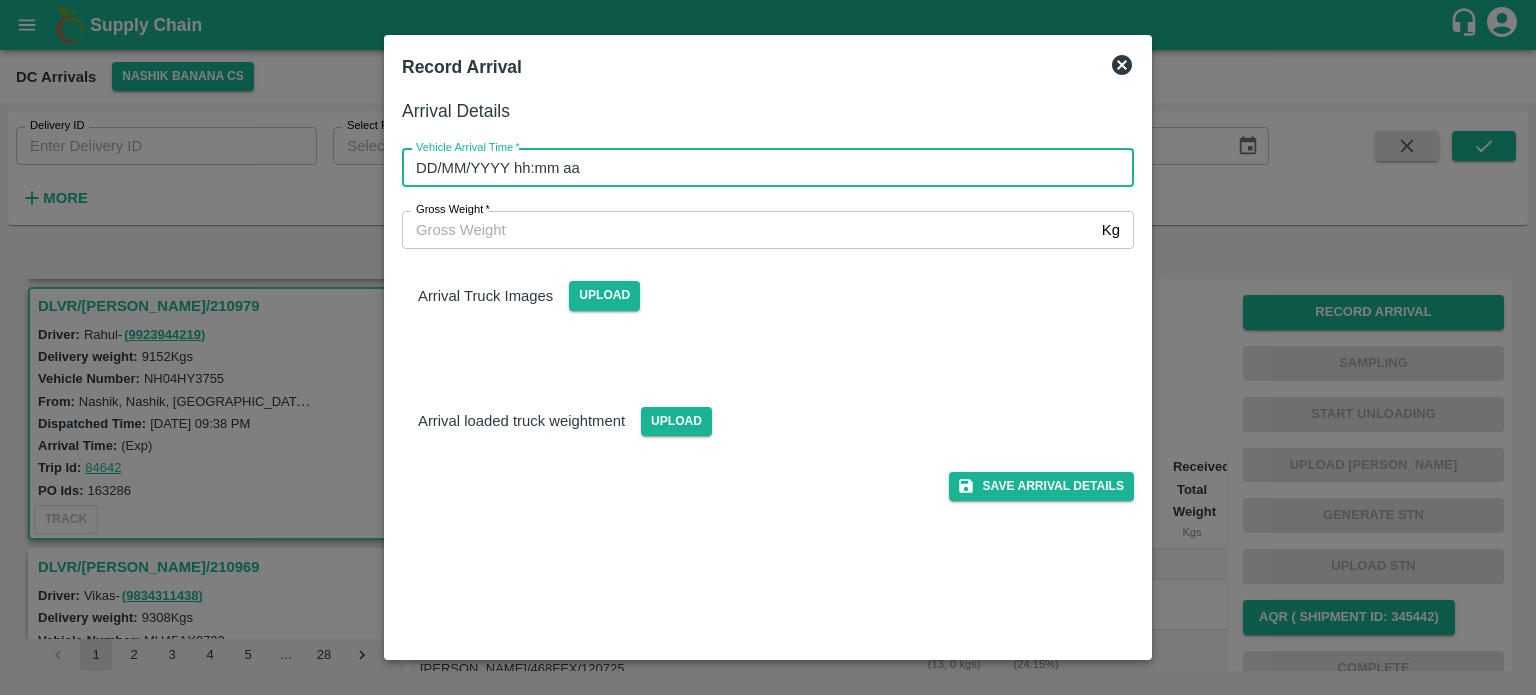 click on "DD/MM/YYYY hh:mm aa" at bounding box center (761, 168) 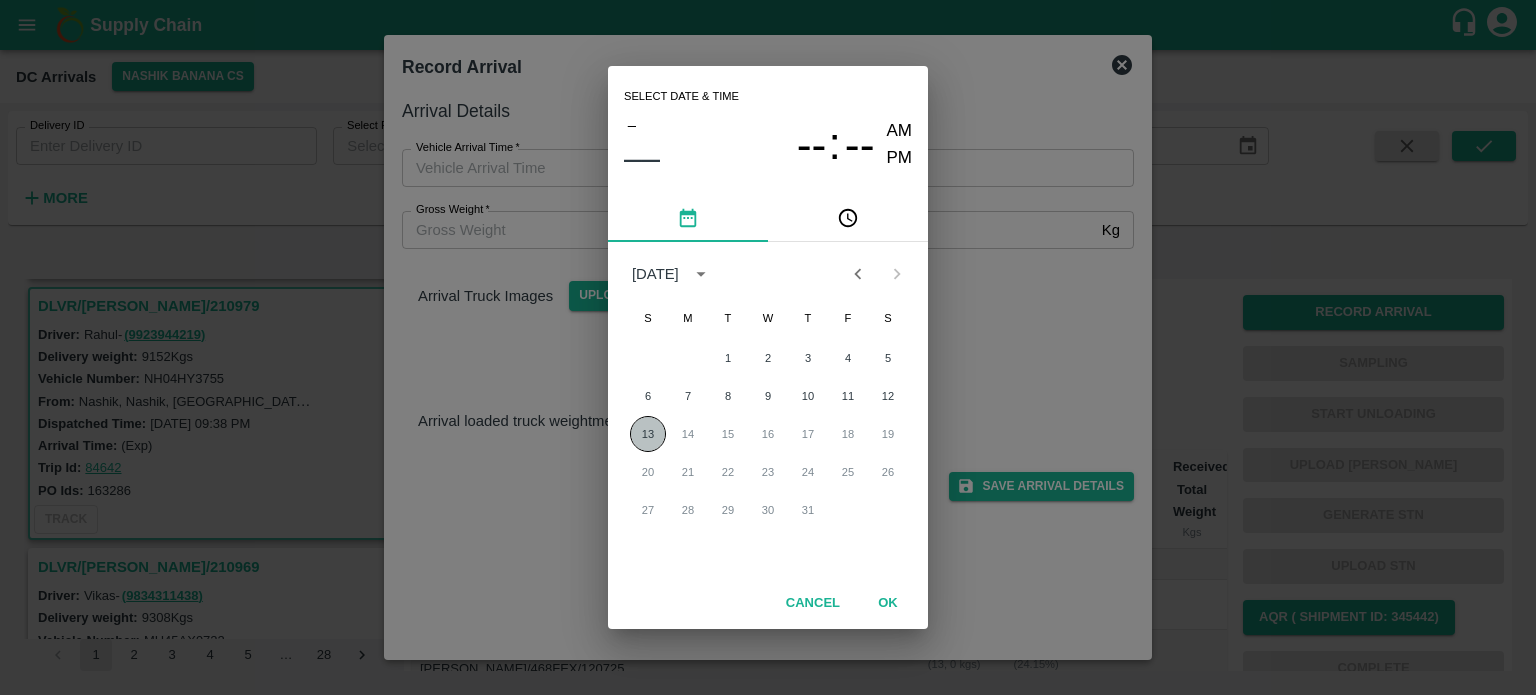 click on "13" at bounding box center [648, 434] 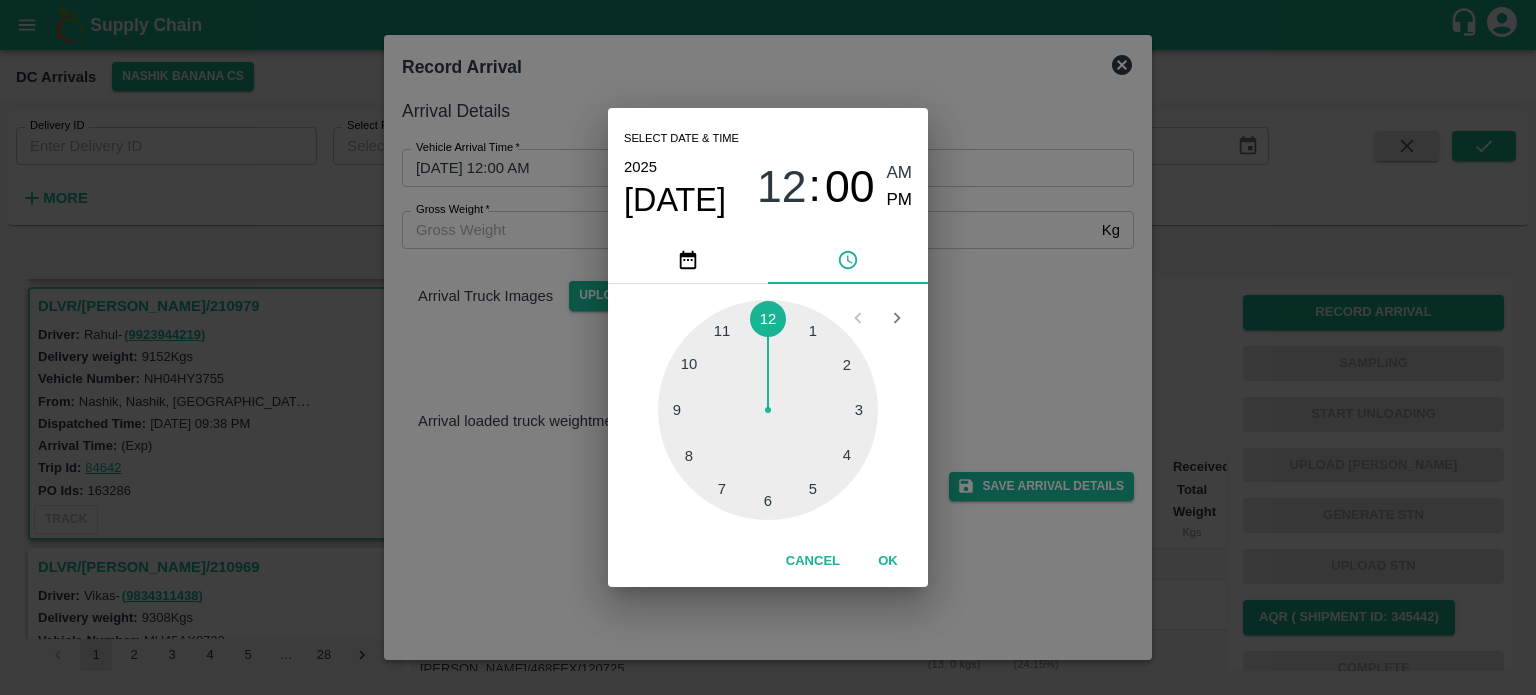 click at bounding box center [768, 410] 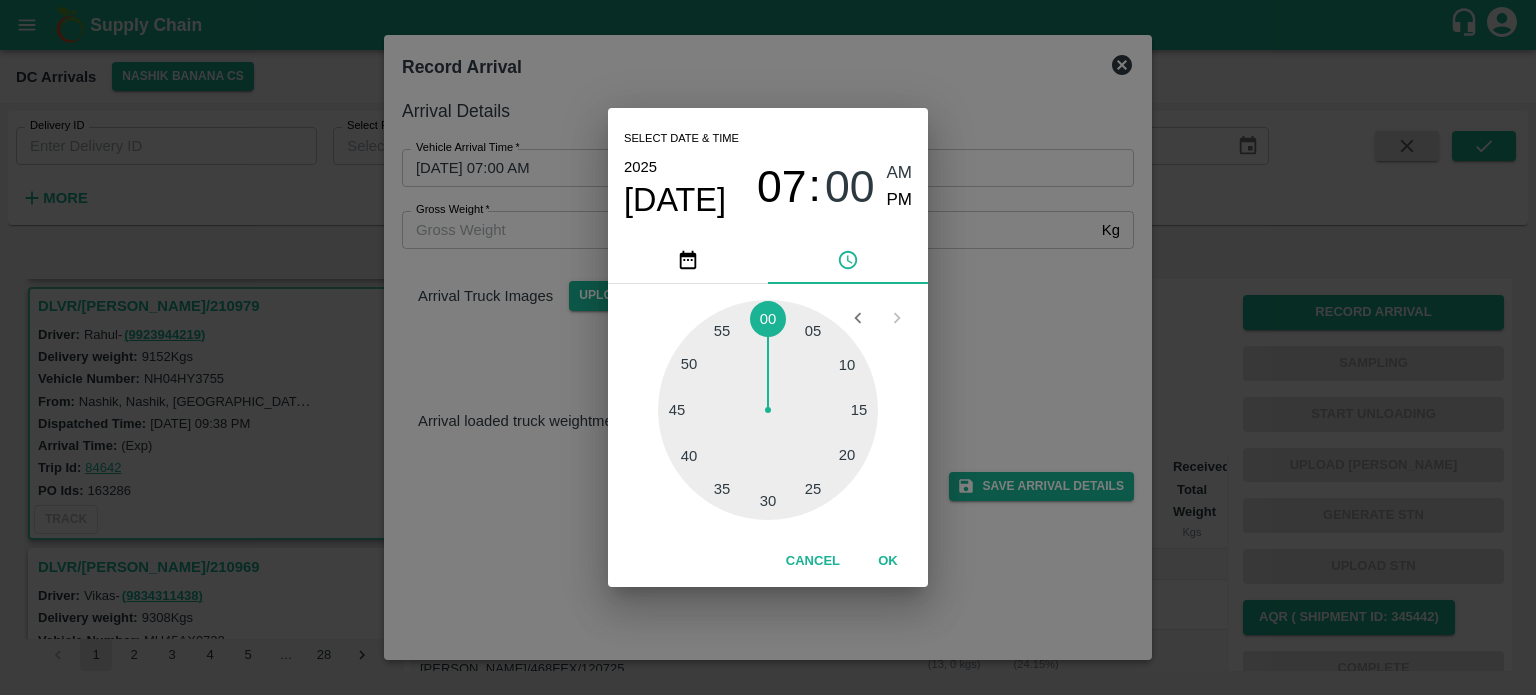 click at bounding box center [768, 410] 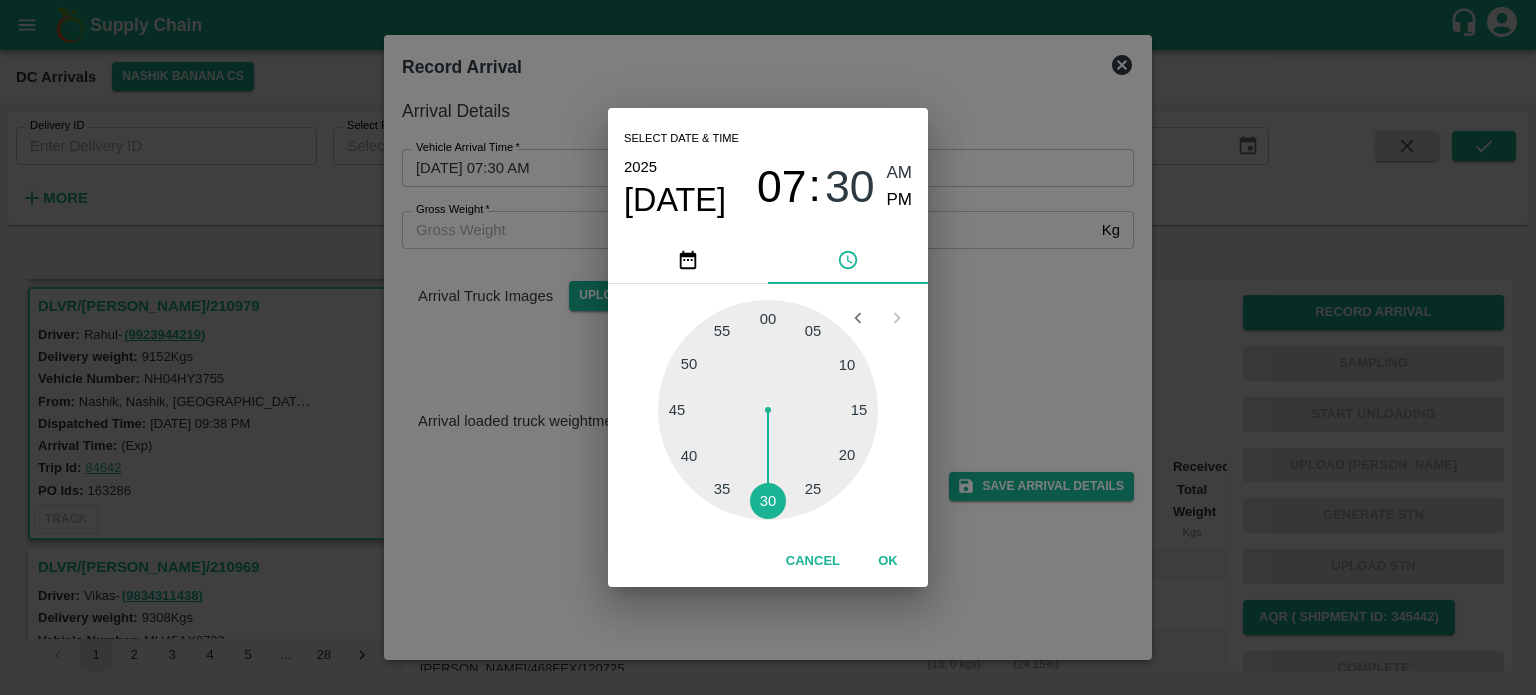 click on "Select date & time [DATE] 07 : 30 AM PM 05 10 15 20 25 30 35 40 45 50 55 00 Cancel OK" at bounding box center (768, 347) 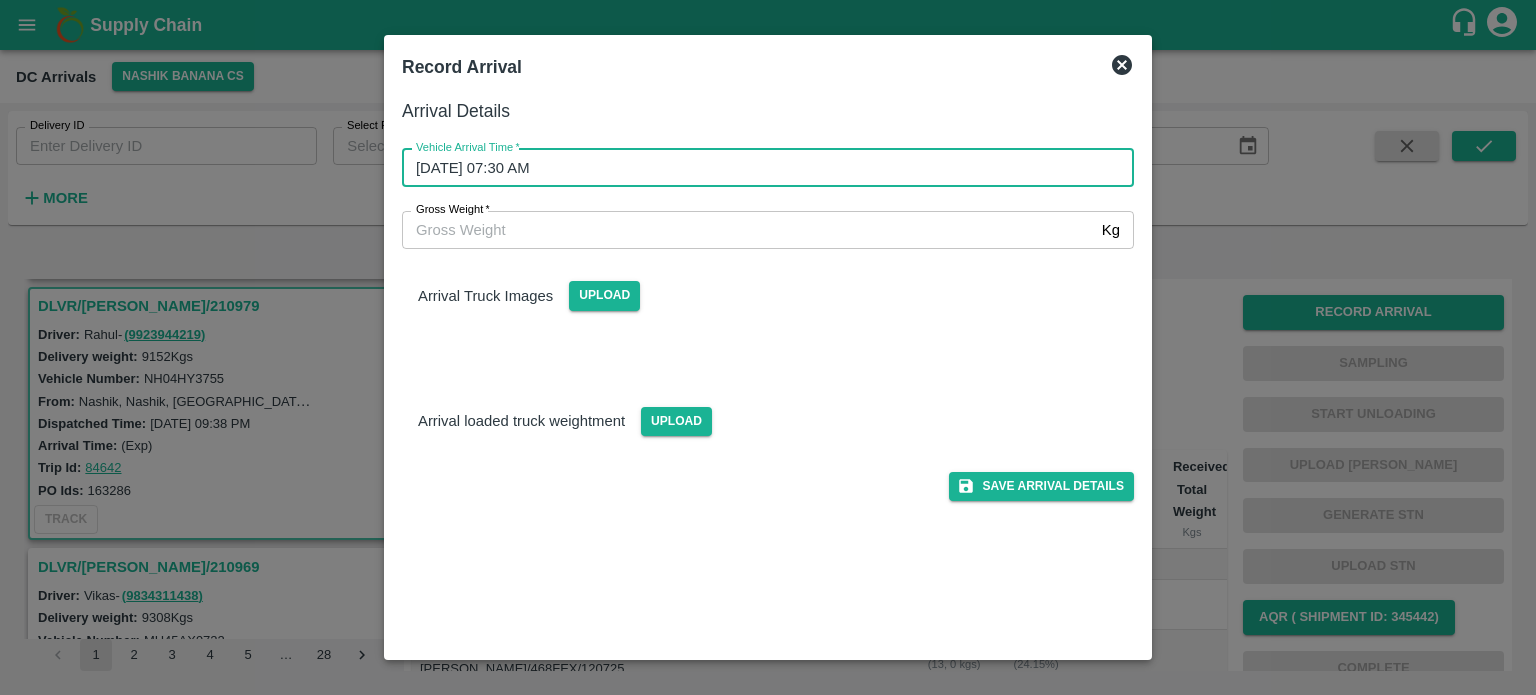 click on "Gross Weight   *" at bounding box center [748, 230] 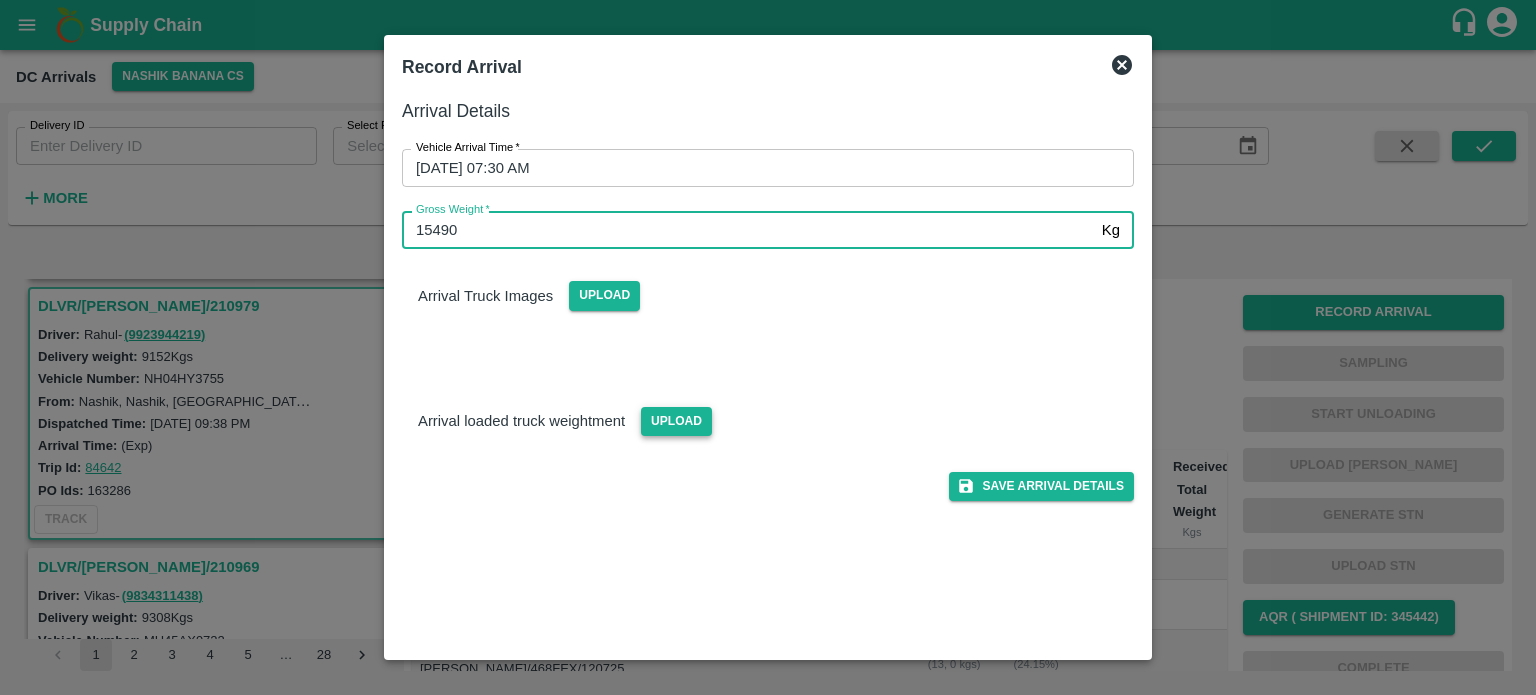 type on "15490" 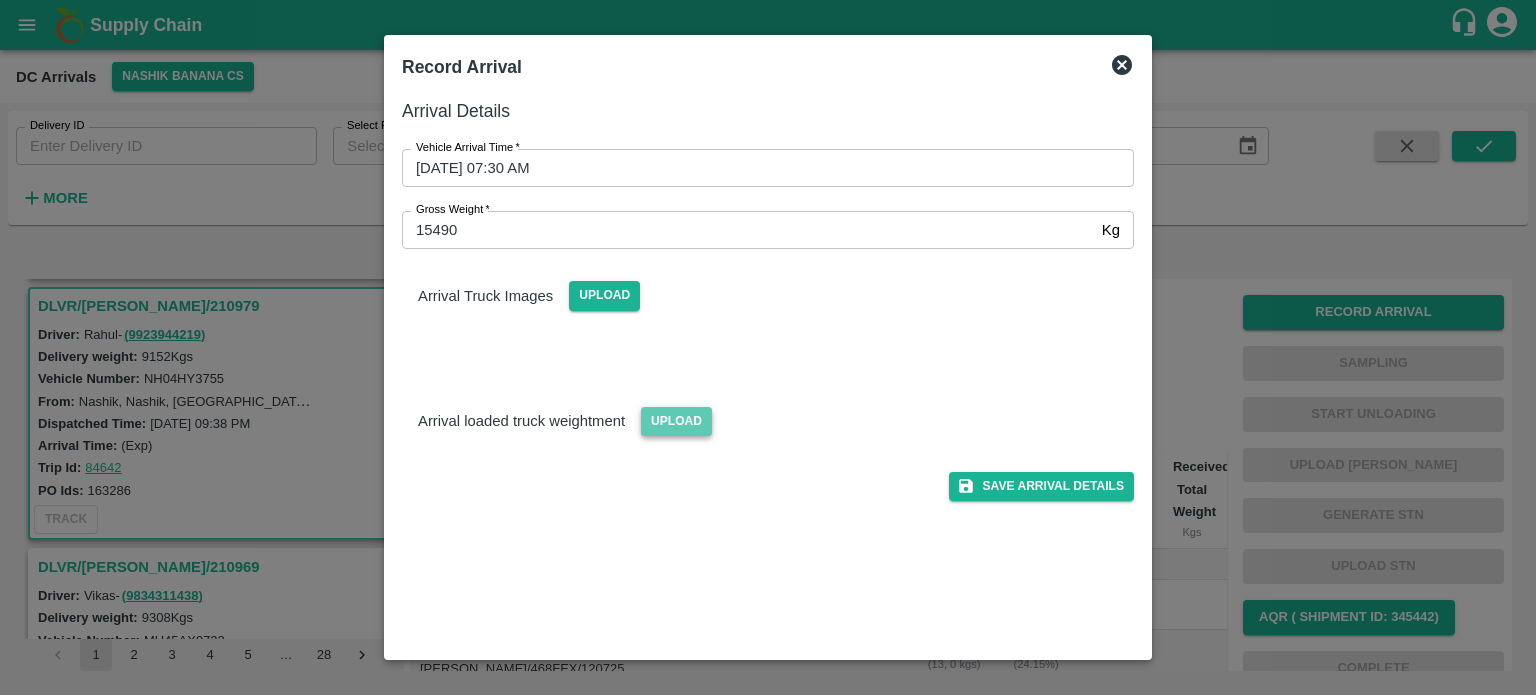 click on "Upload" at bounding box center [676, 421] 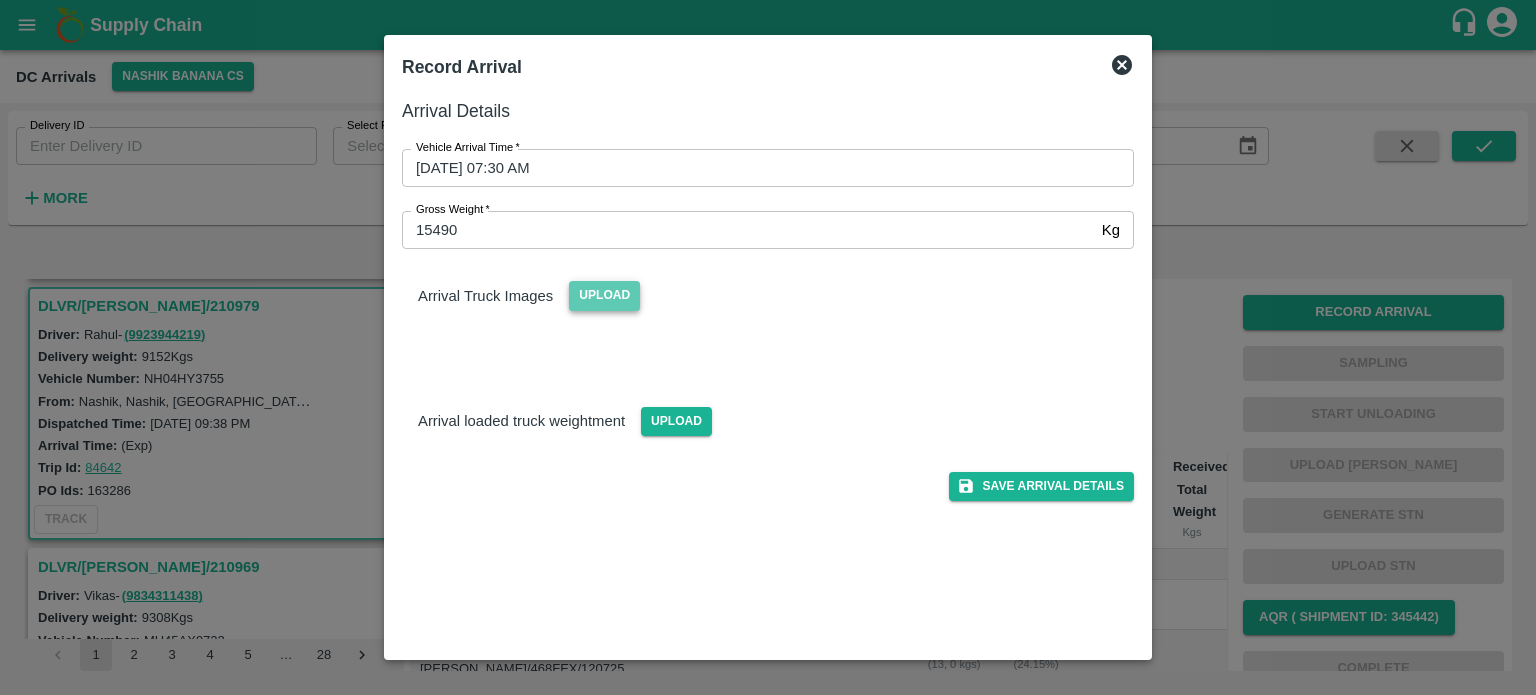click on "Upload" at bounding box center (604, 295) 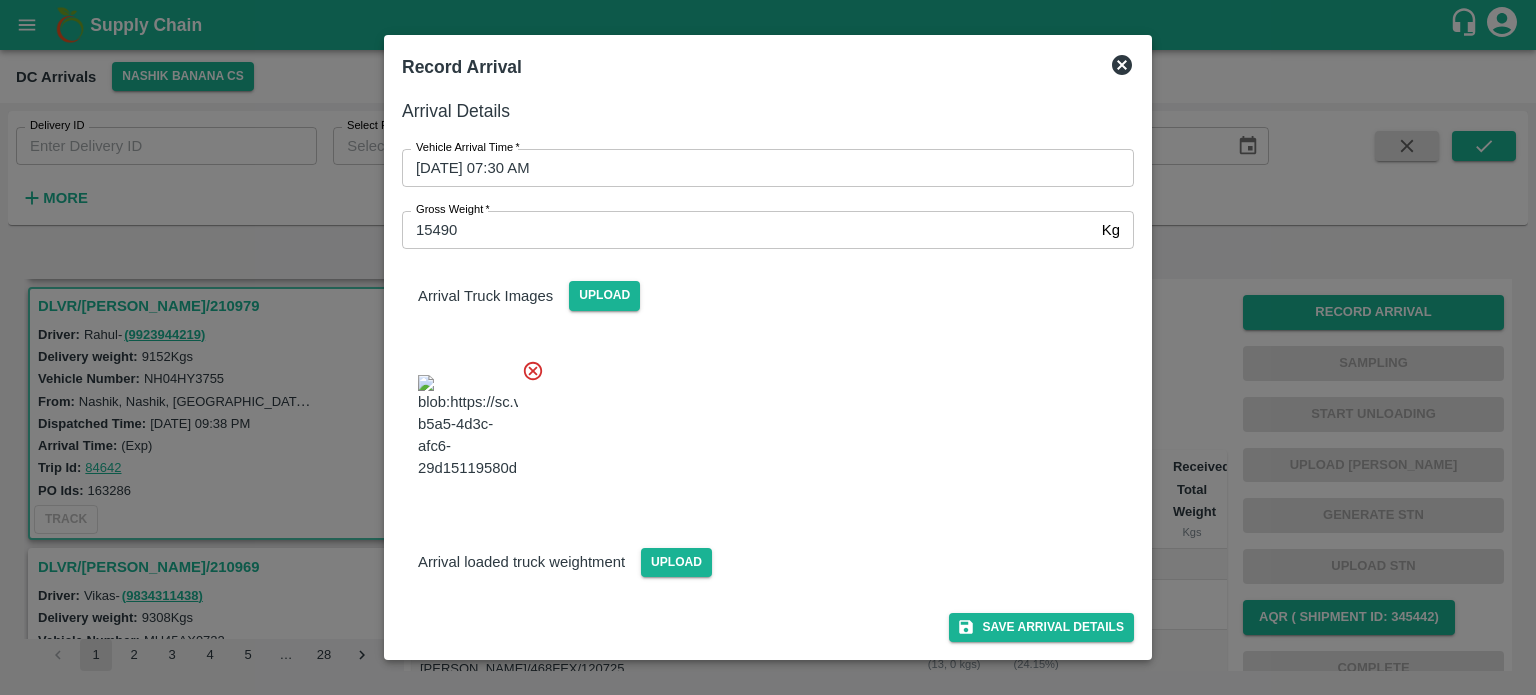 scroll, scrollTop: 116, scrollLeft: 0, axis: vertical 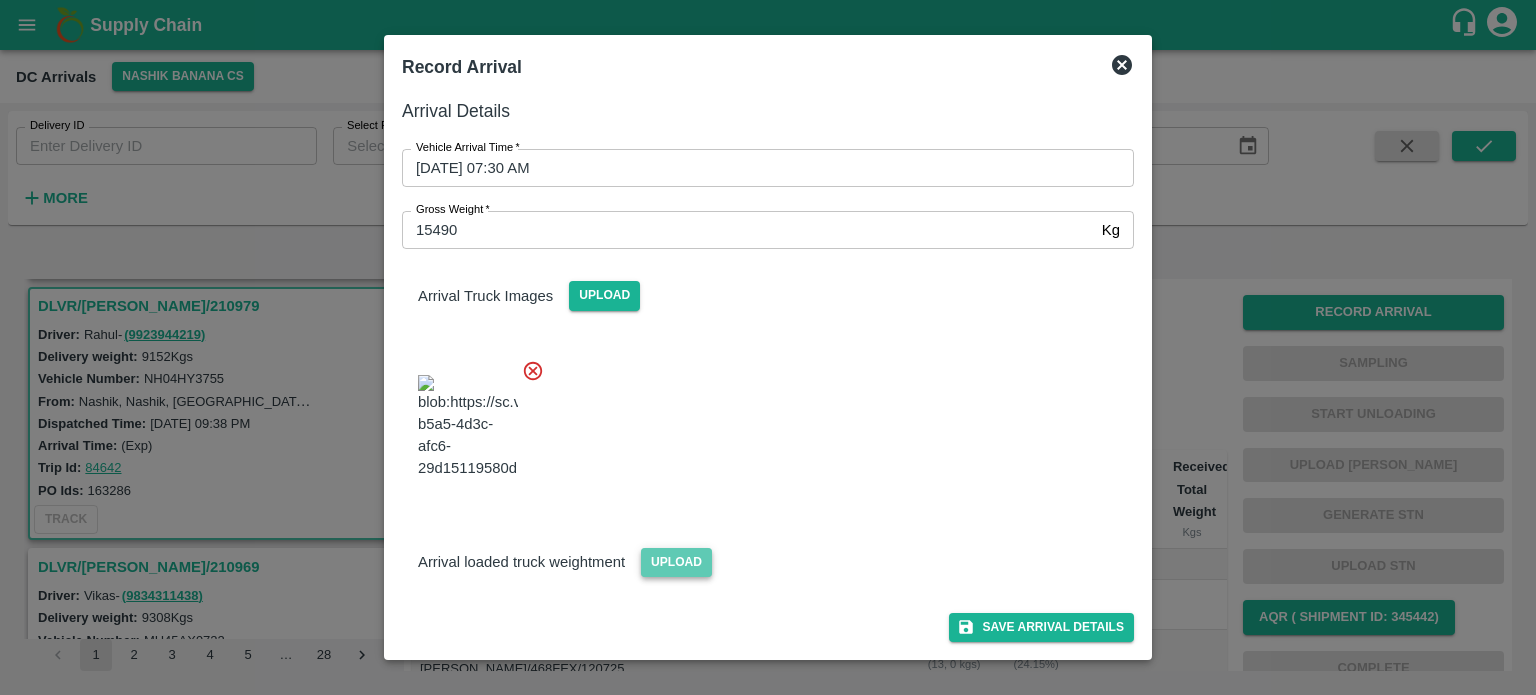 click on "Upload" at bounding box center [676, 562] 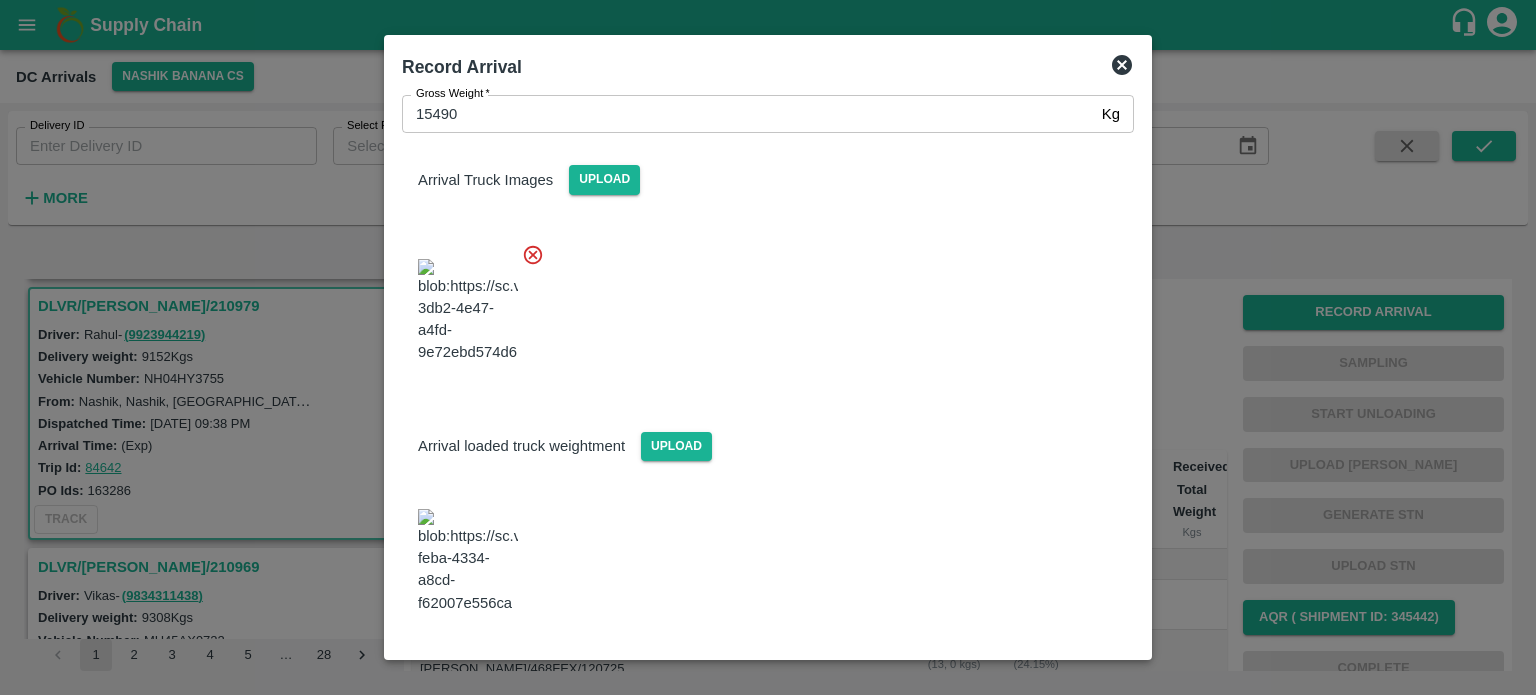 click at bounding box center (760, 305) 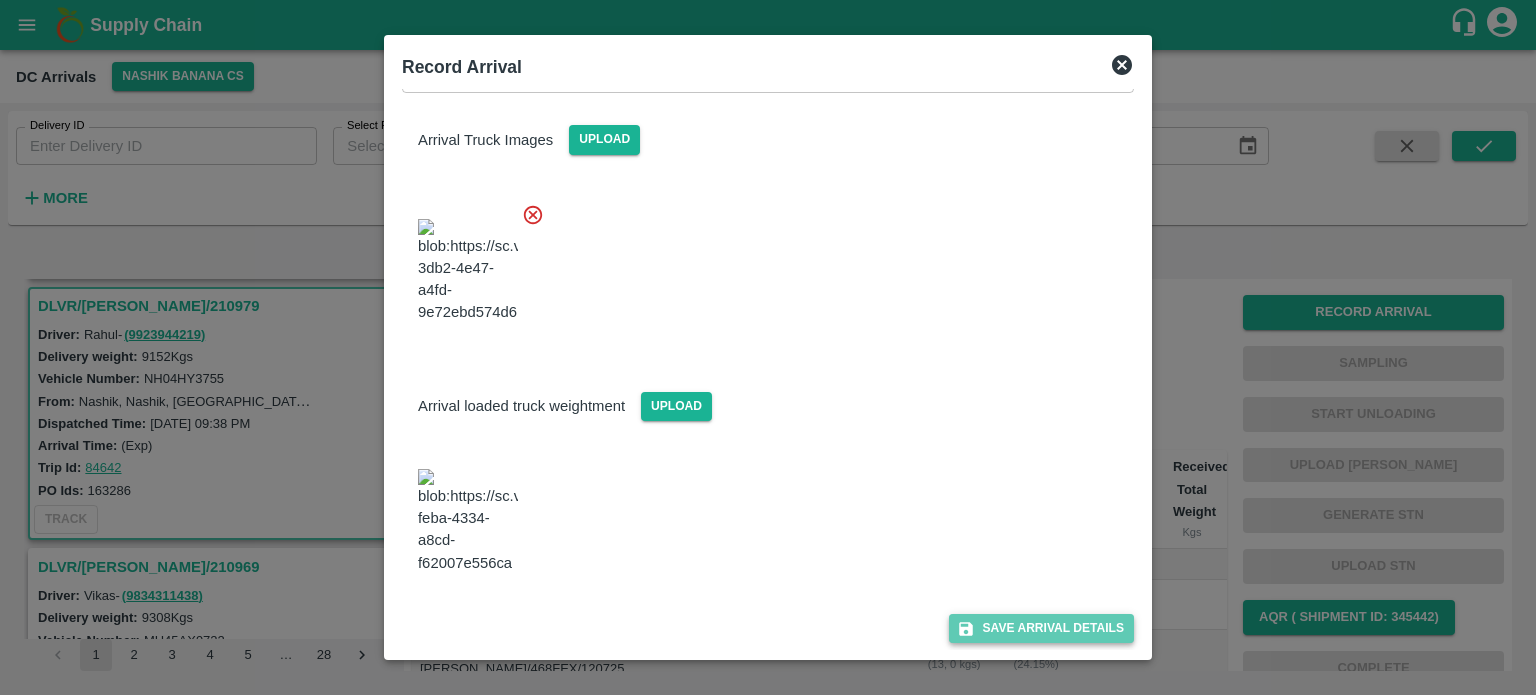 click on "Save Arrival Details" at bounding box center (1041, 628) 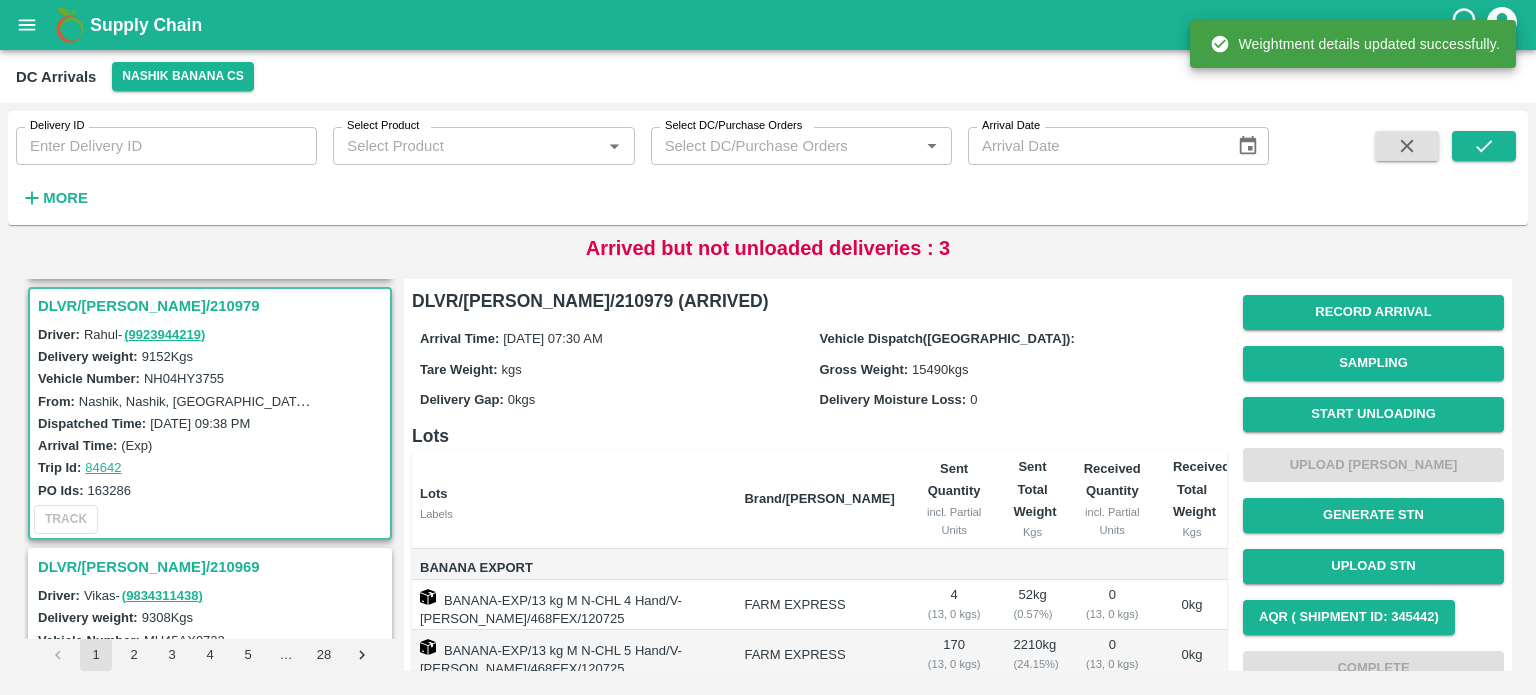 click on "Start Unloading" at bounding box center (1373, 414) 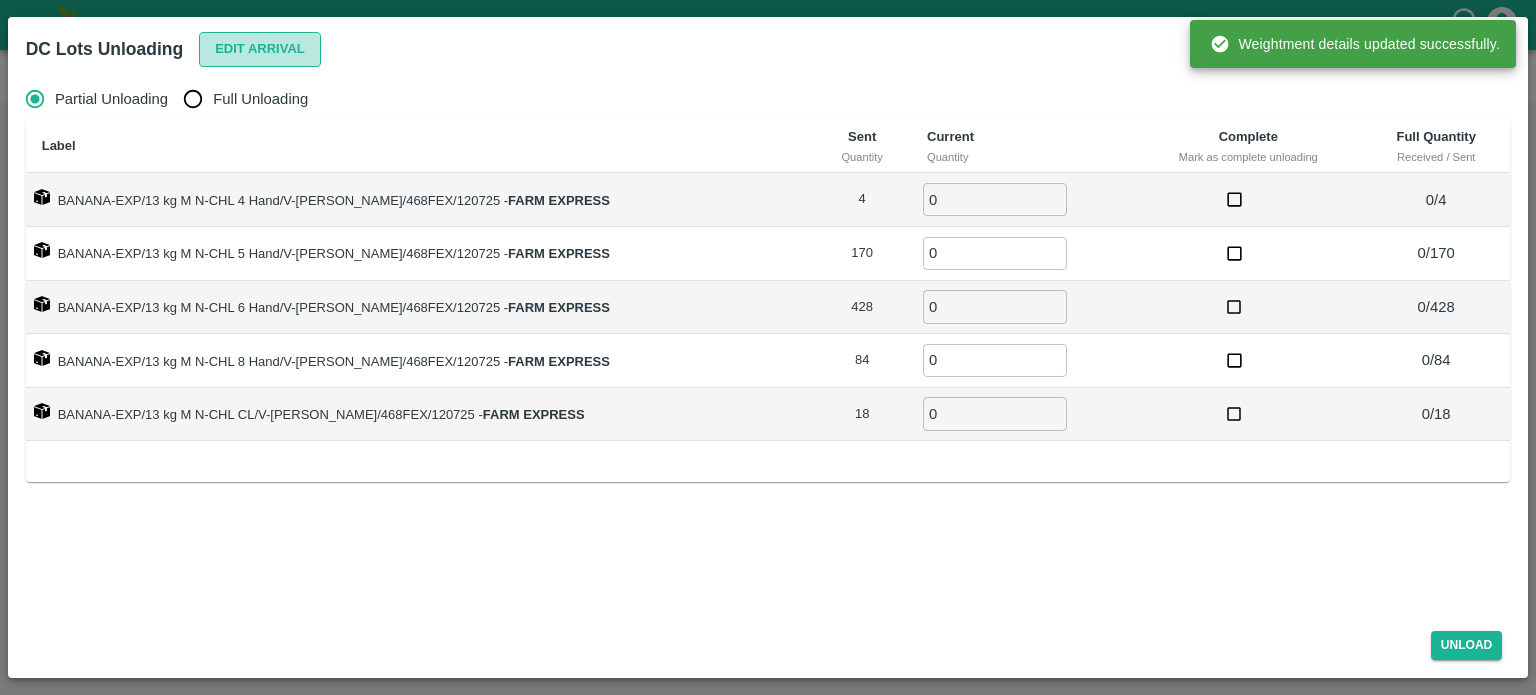 click on "Edit Arrival" at bounding box center [260, 49] 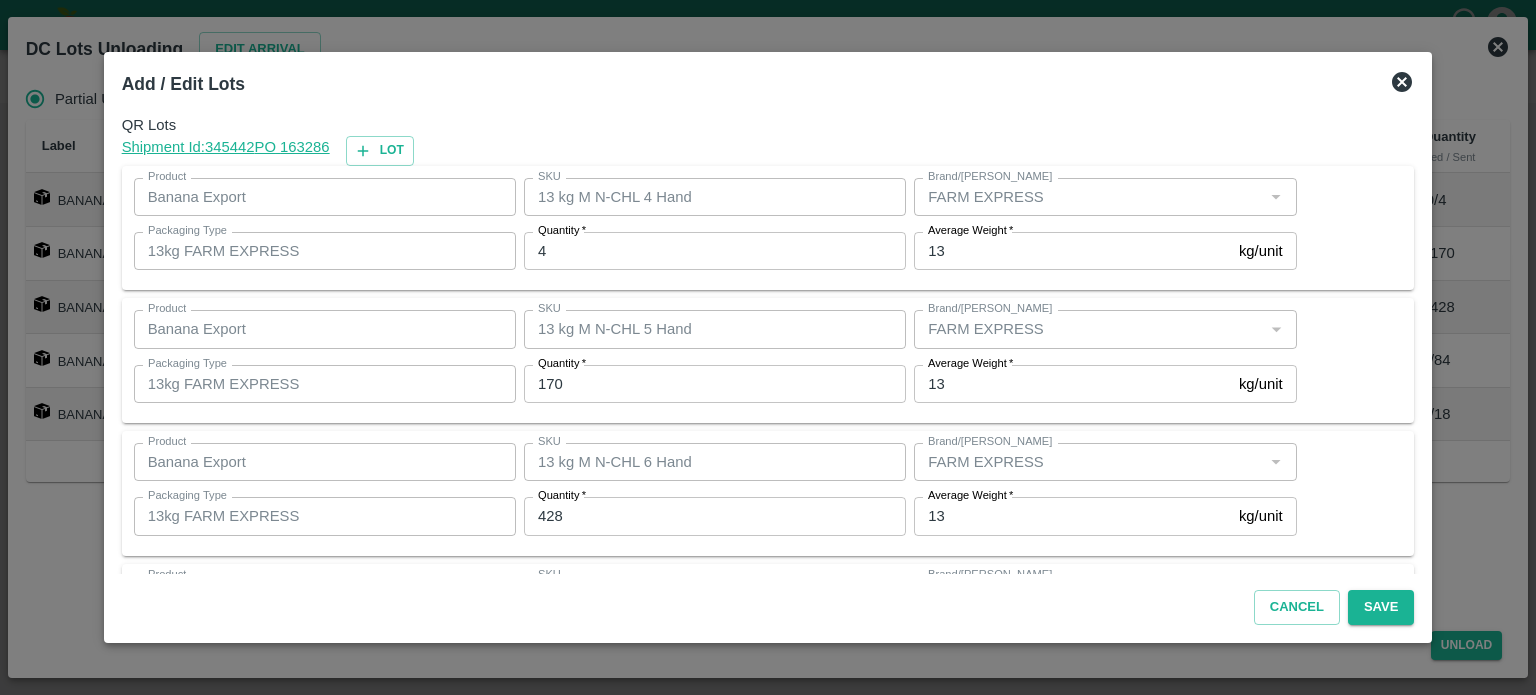 click on "4" at bounding box center [715, 251] 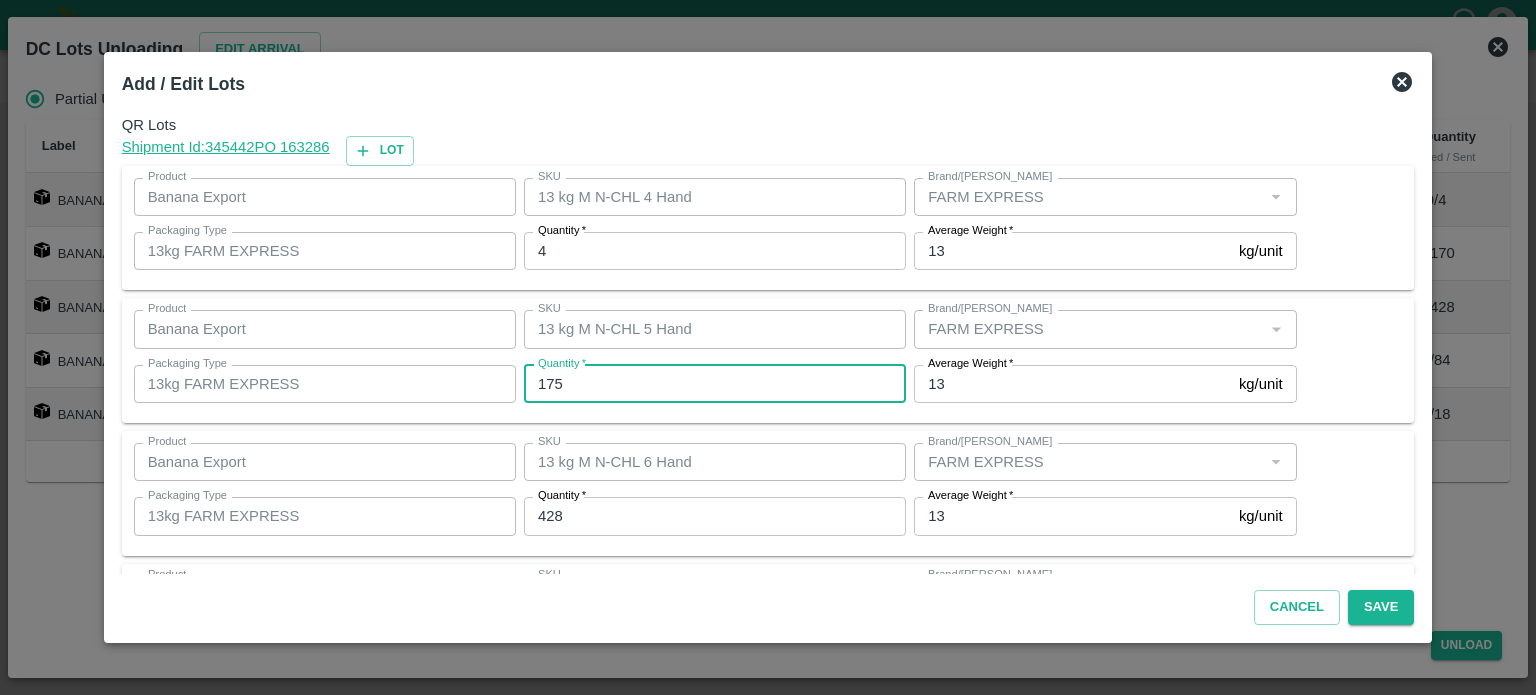 type on "175" 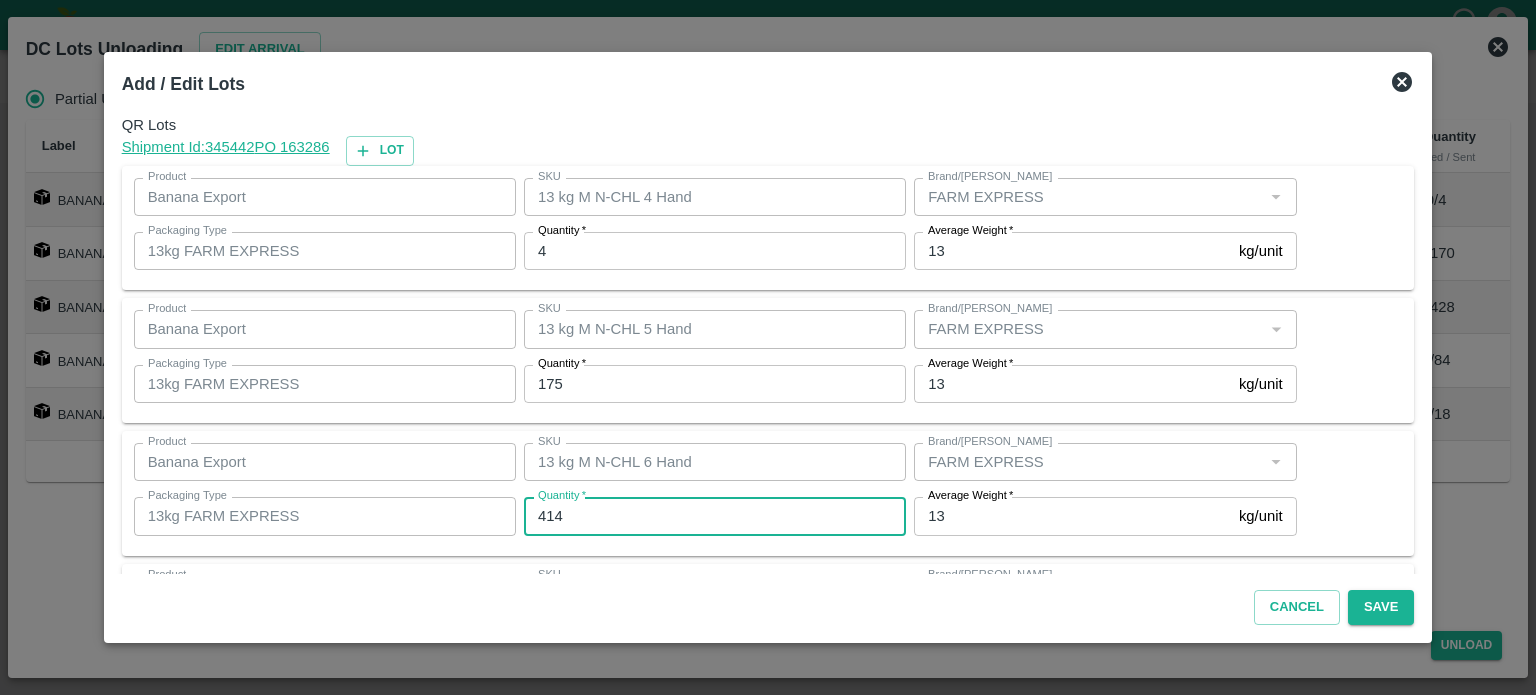 type on "414" 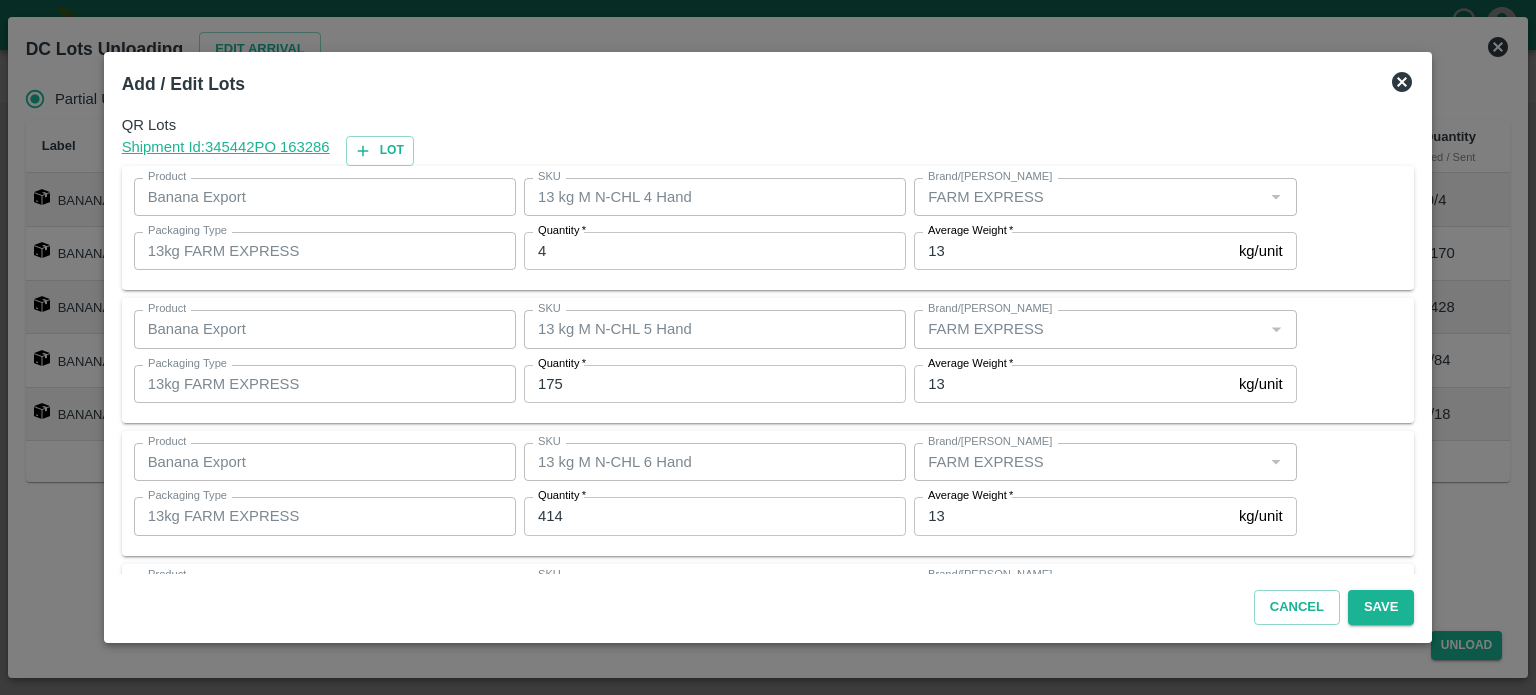 scroll, scrollTop: 262, scrollLeft: 0, axis: vertical 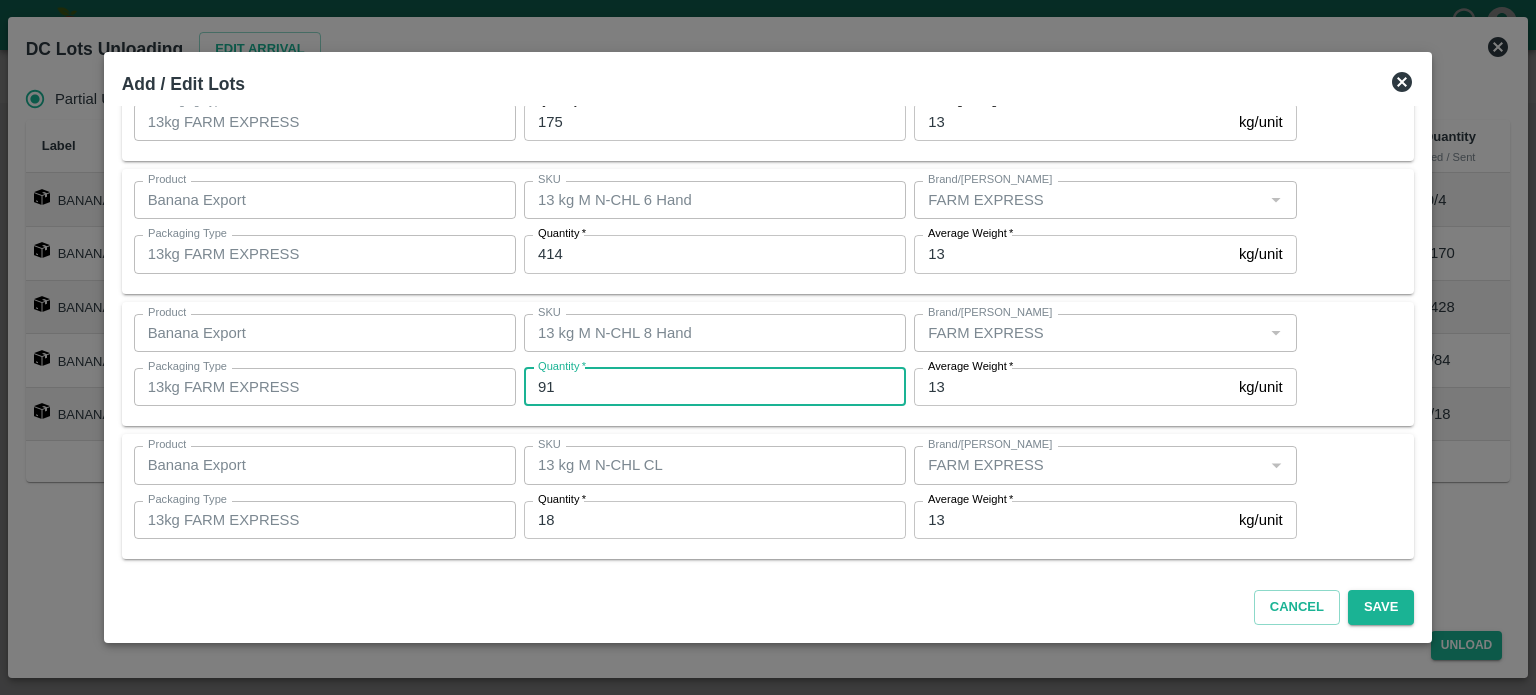 type on "91" 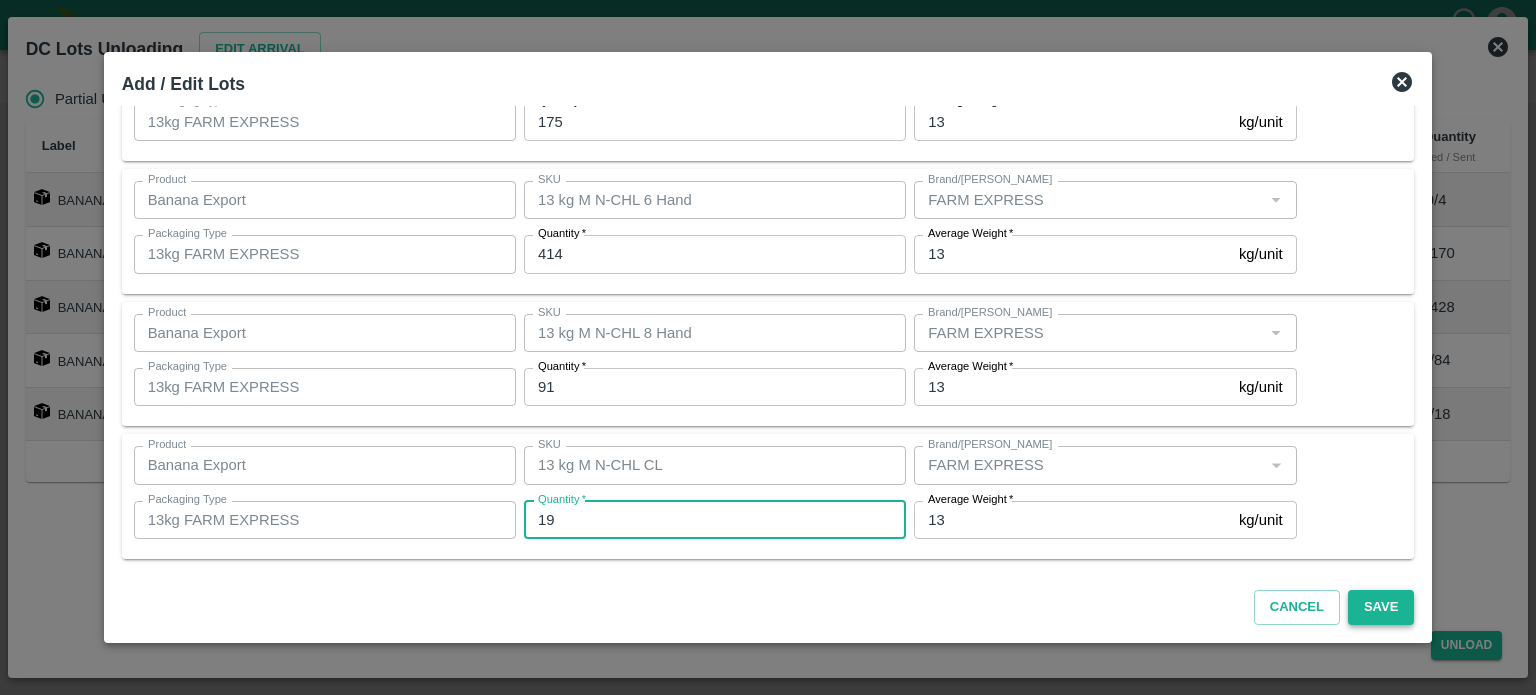 type on "19" 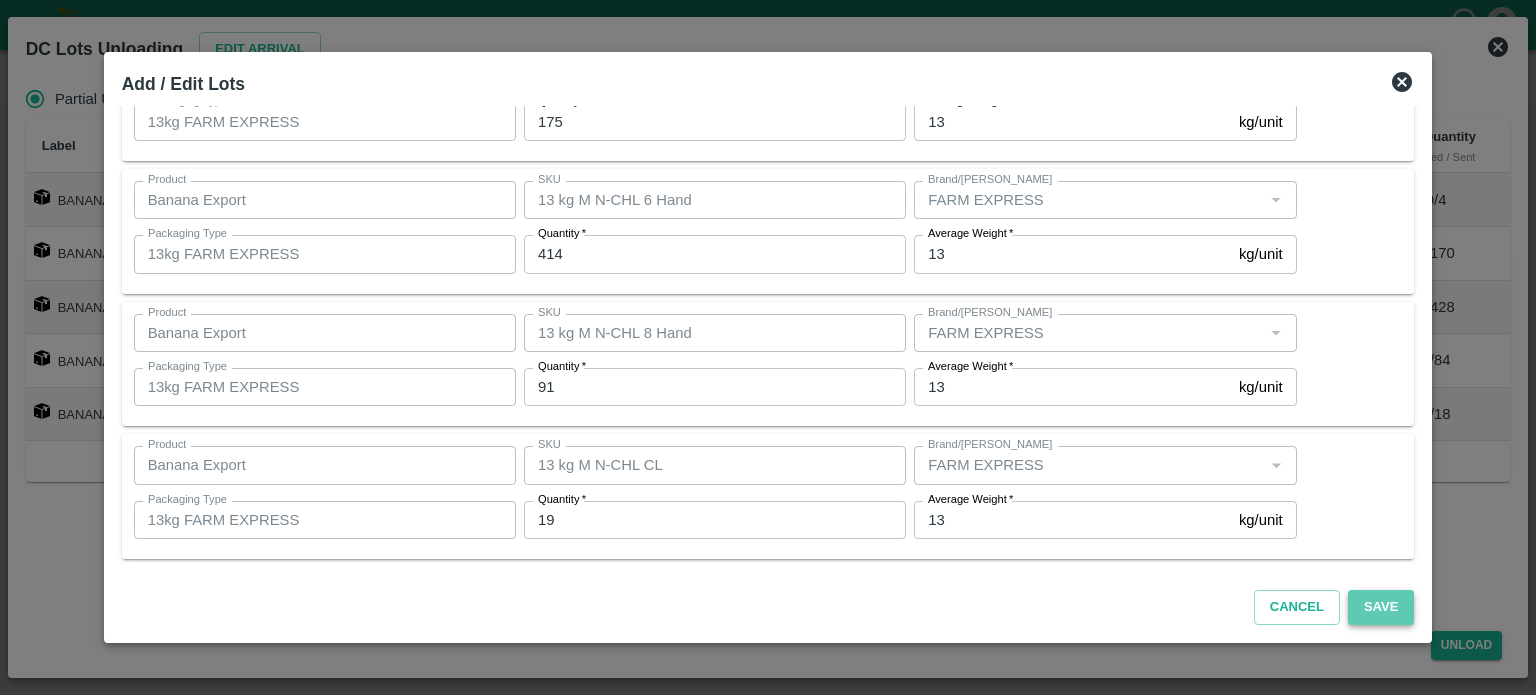 click on "Save" at bounding box center (1381, 607) 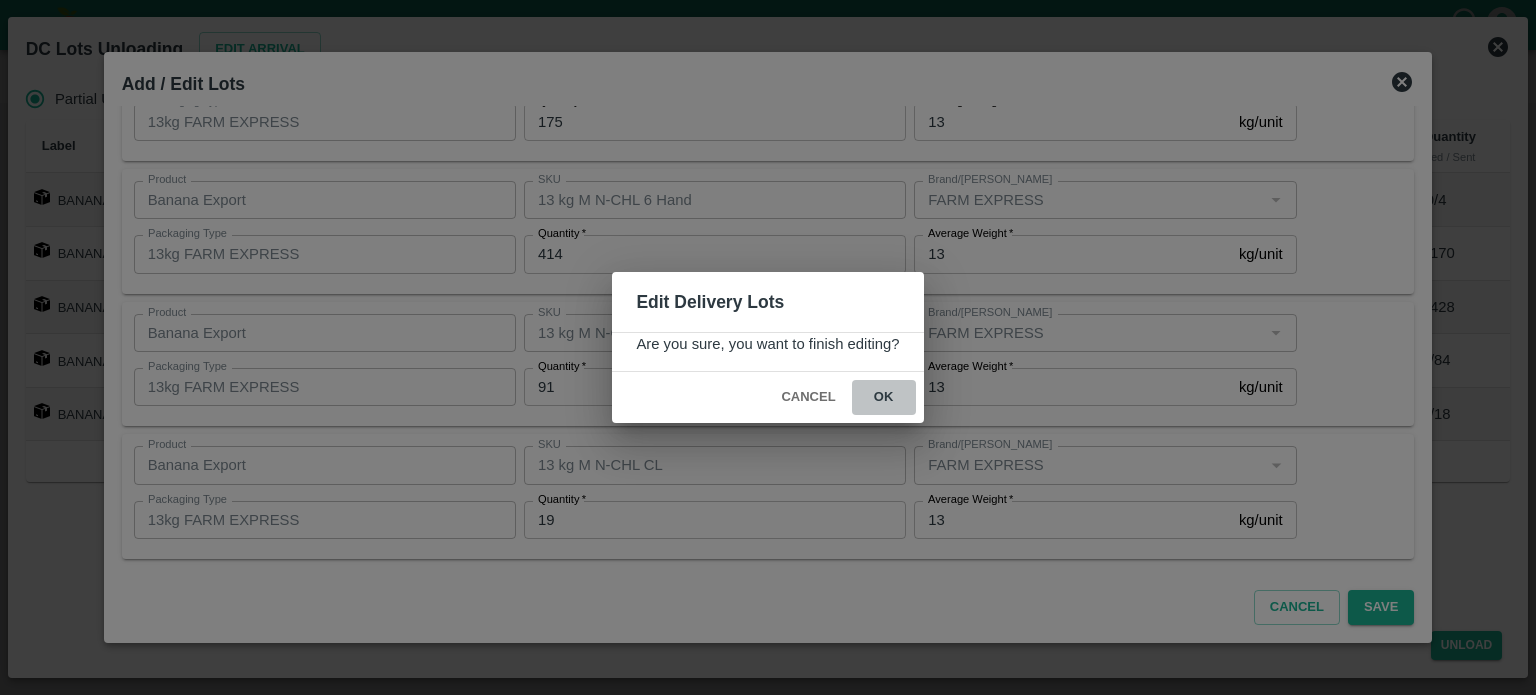 click on "ok" at bounding box center (884, 397) 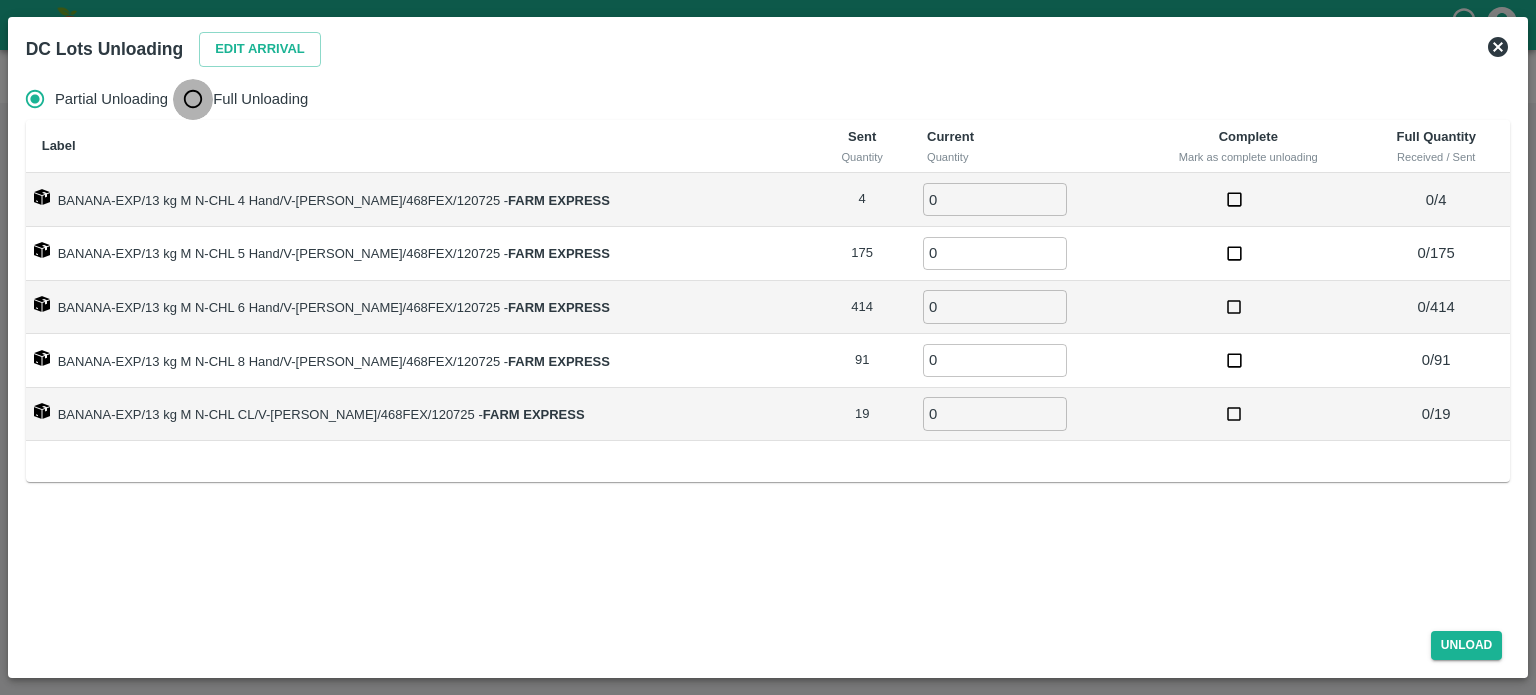 click on "Full Unloading" at bounding box center (193, 99) 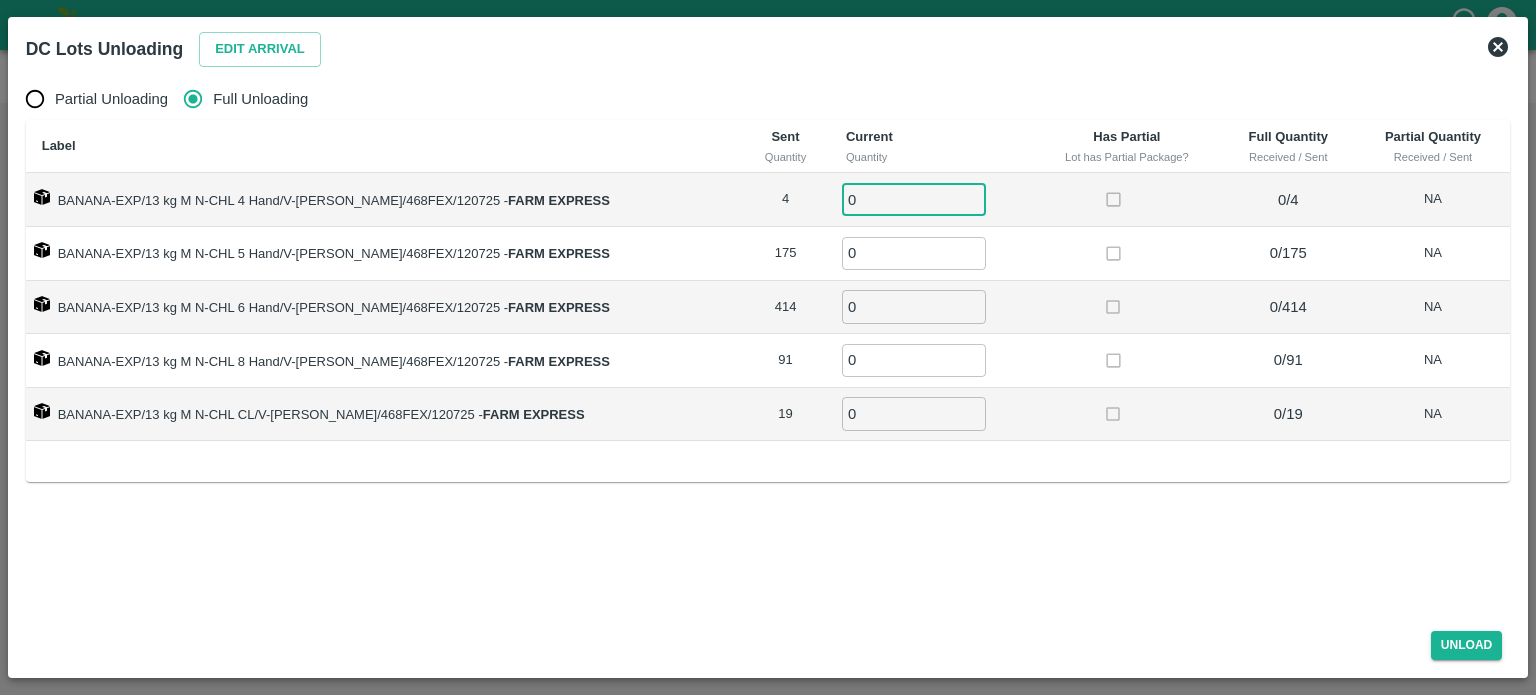 click on "0" at bounding box center [914, 199] 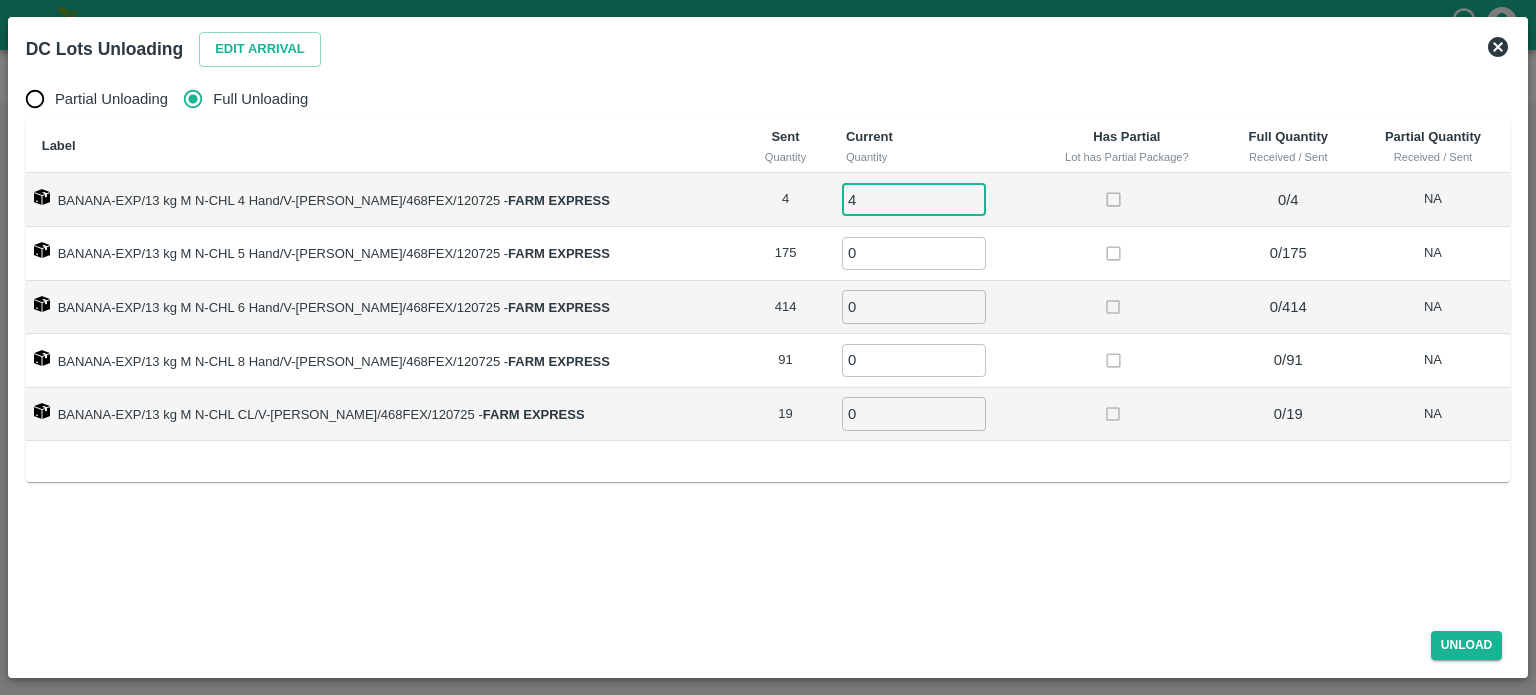 type on "4" 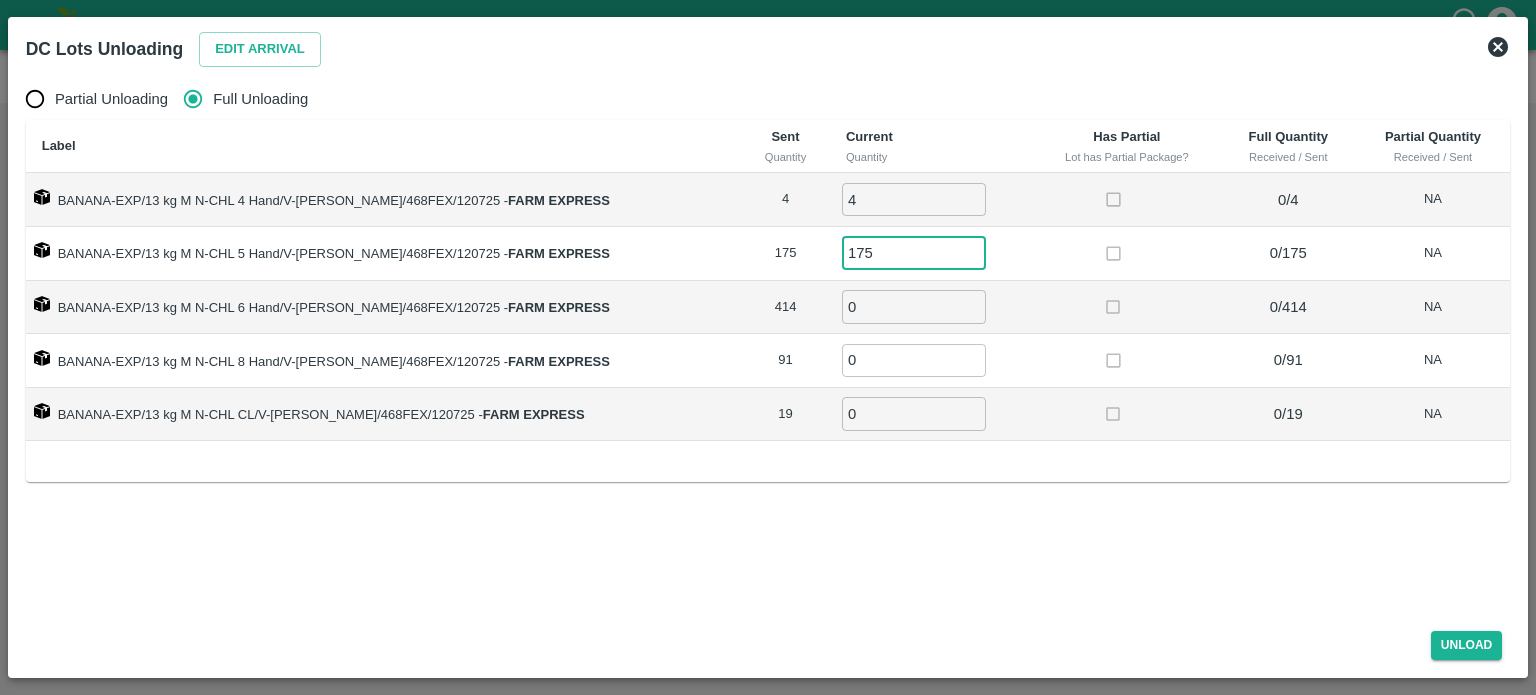type on "175" 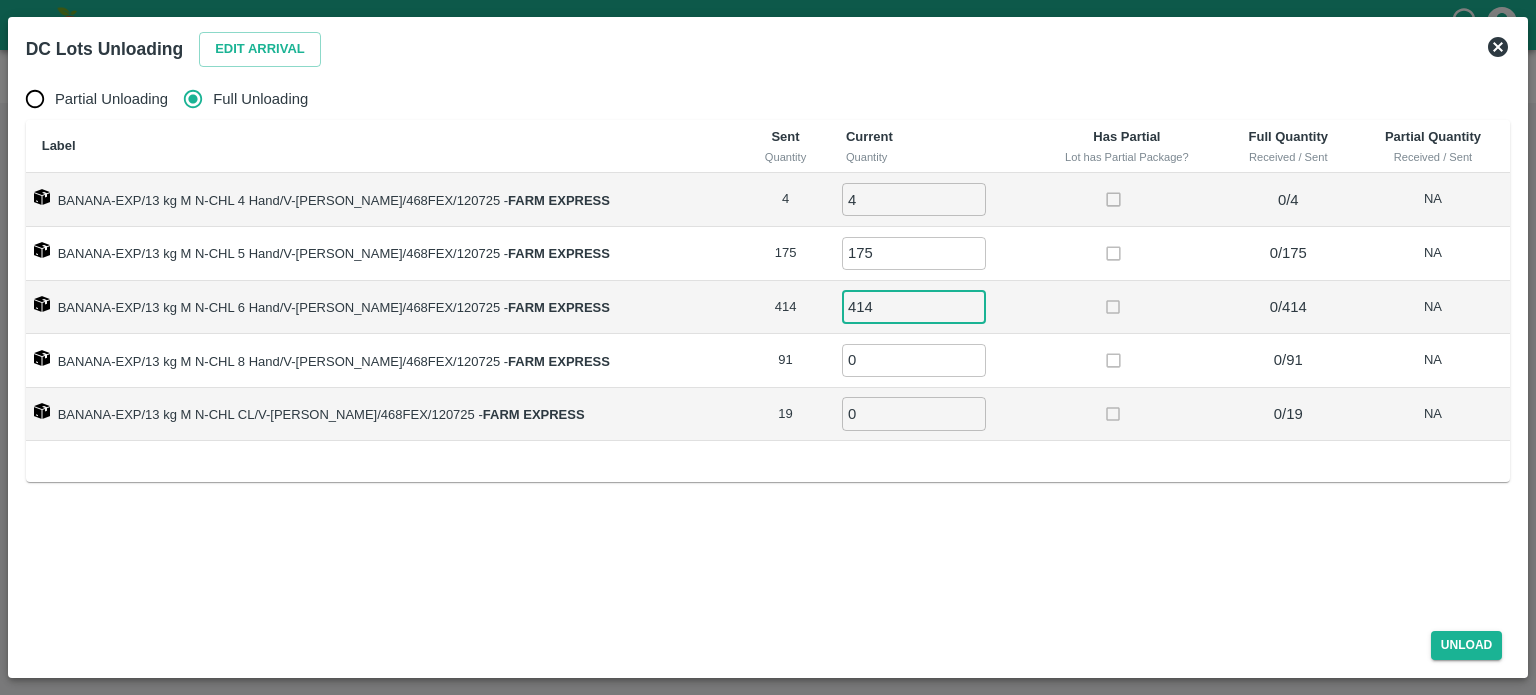 type on "414" 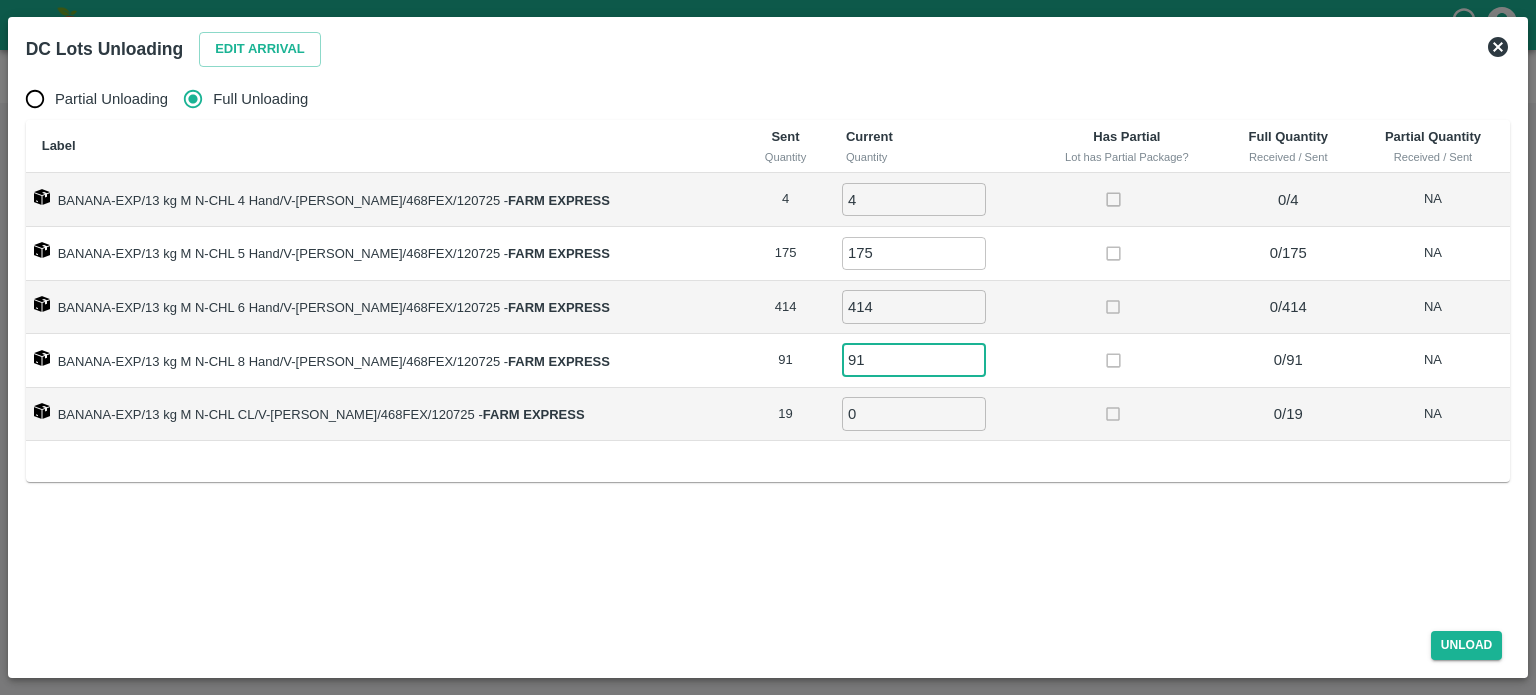 type on "91" 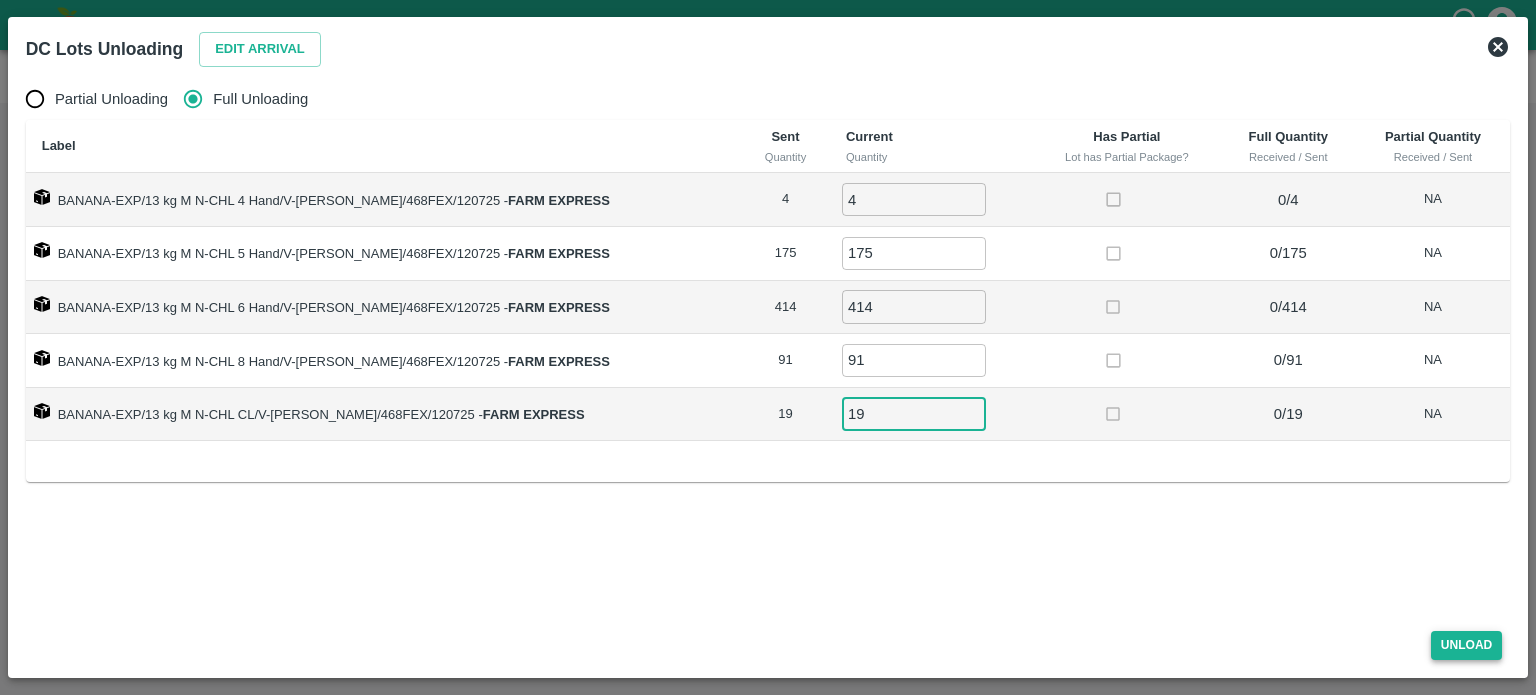 type on "19" 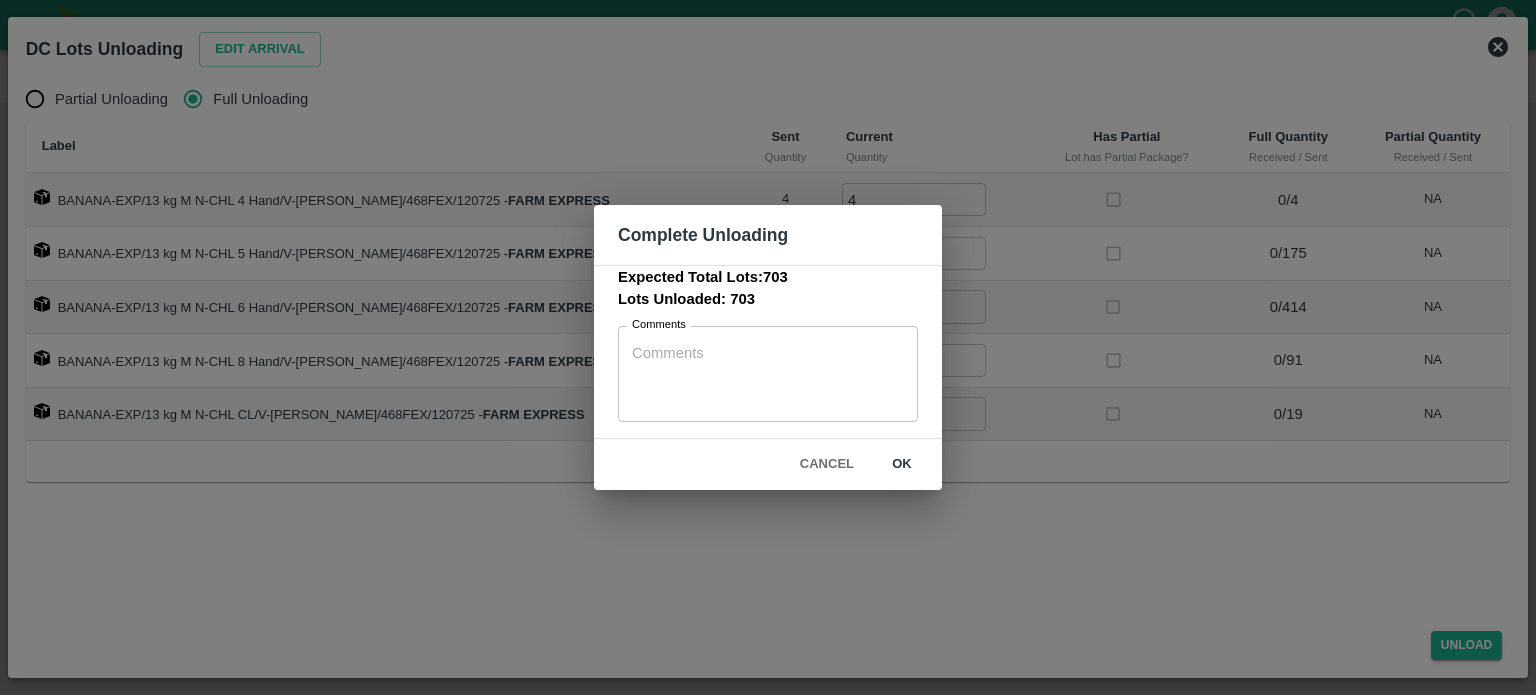 click on "ok" at bounding box center (902, 464) 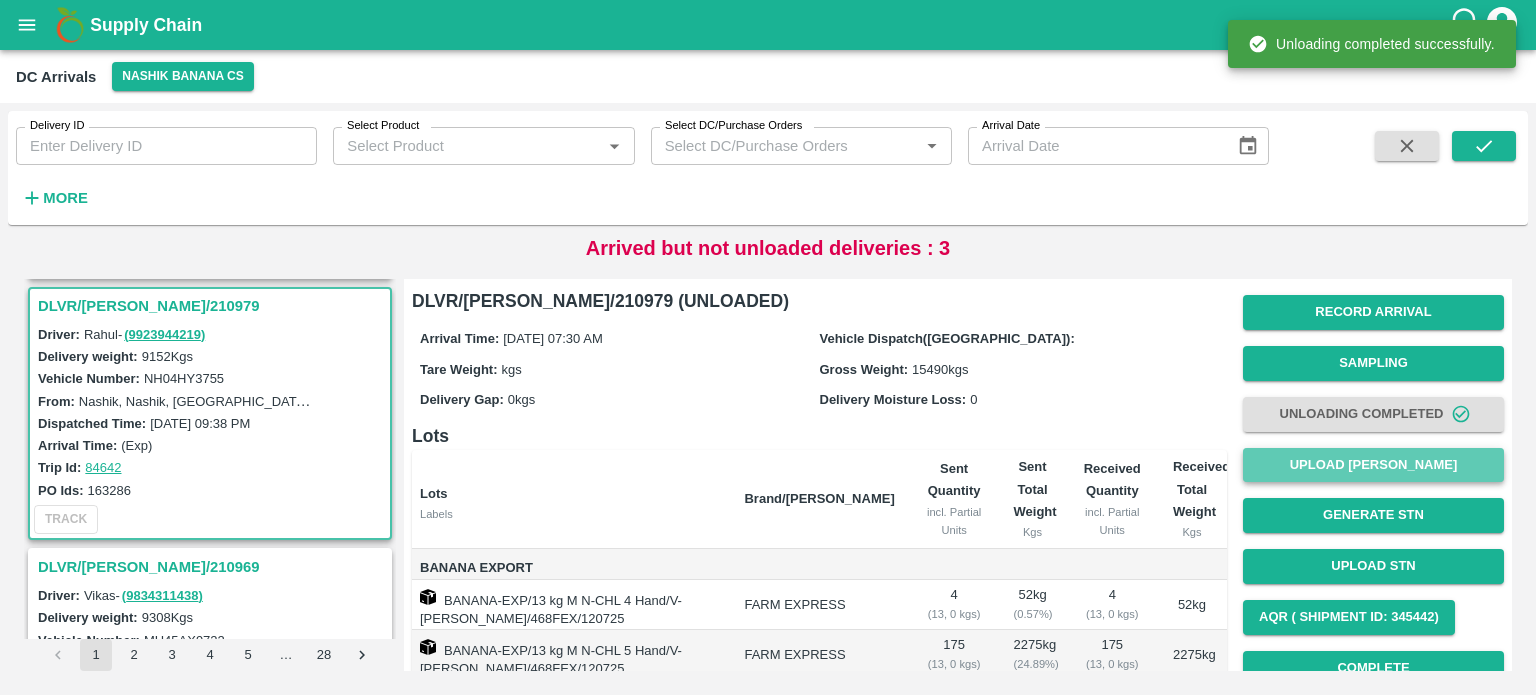 click on "Upload [PERSON_NAME]" at bounding box center [1373, 465] 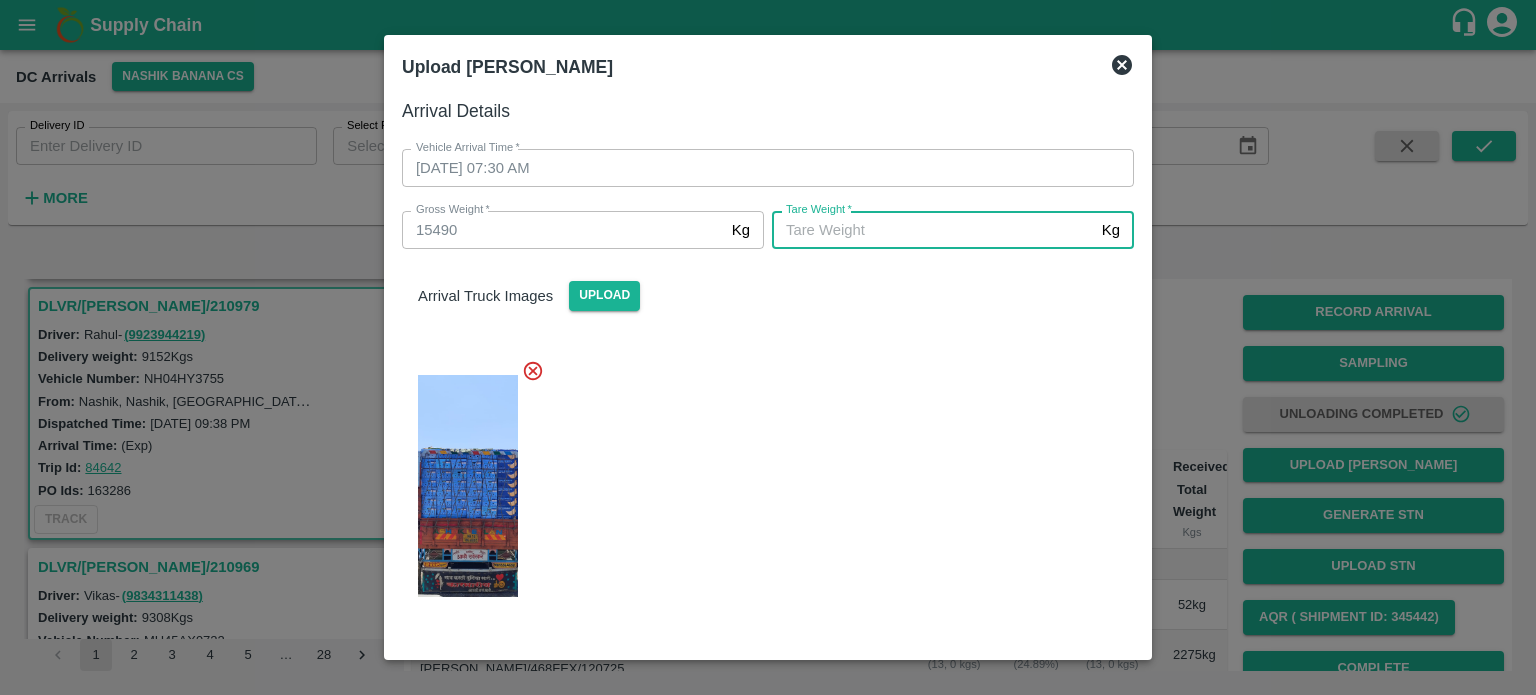 click on "[PERSON_NAME]   *" at bounding box center [933, 230] 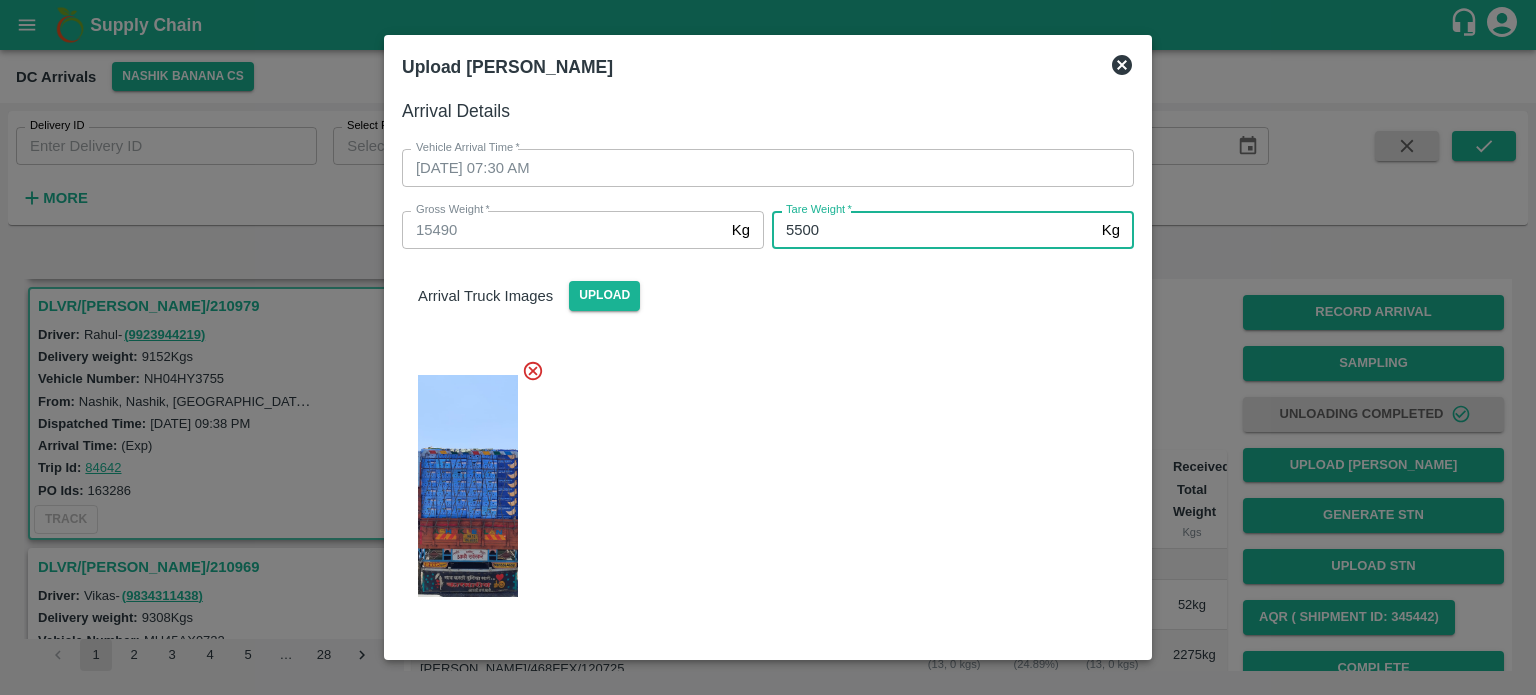 type on "5500" 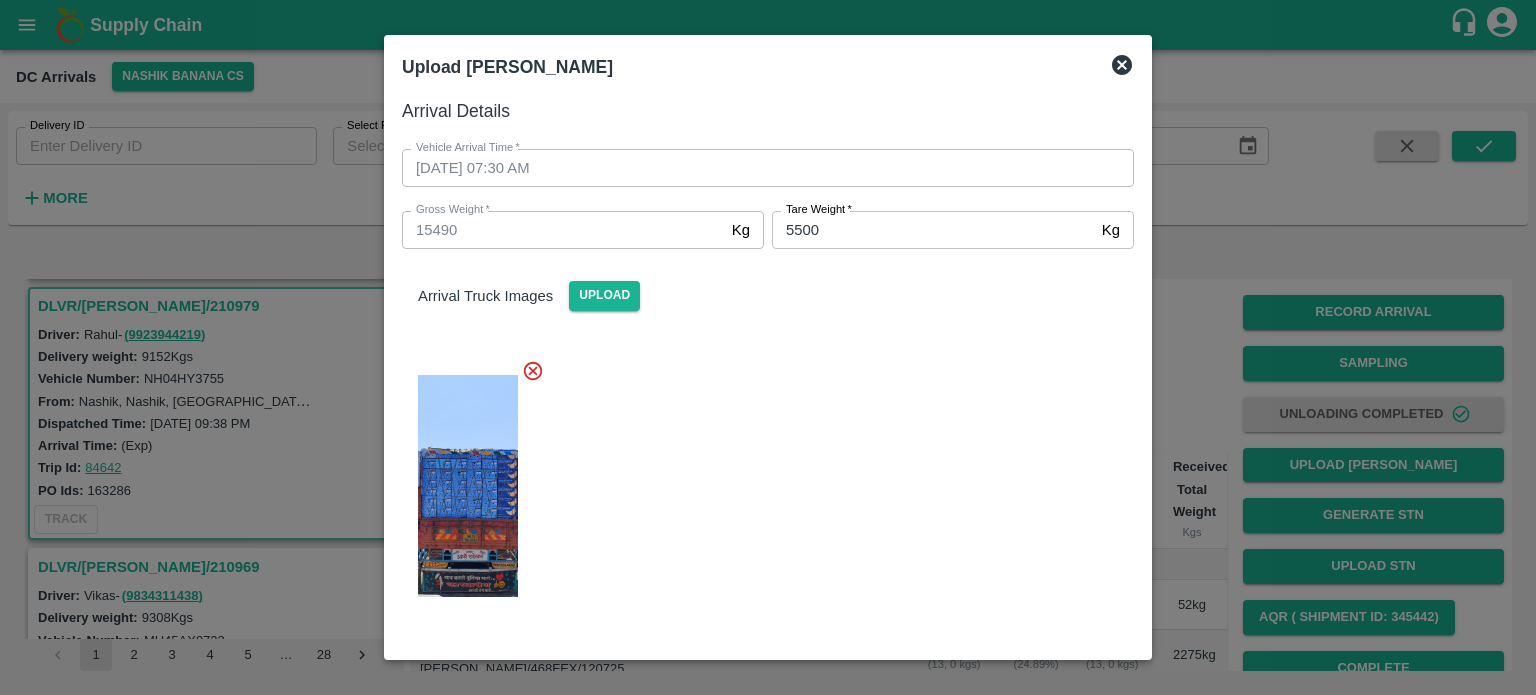 click at bounding box center [760, 480] 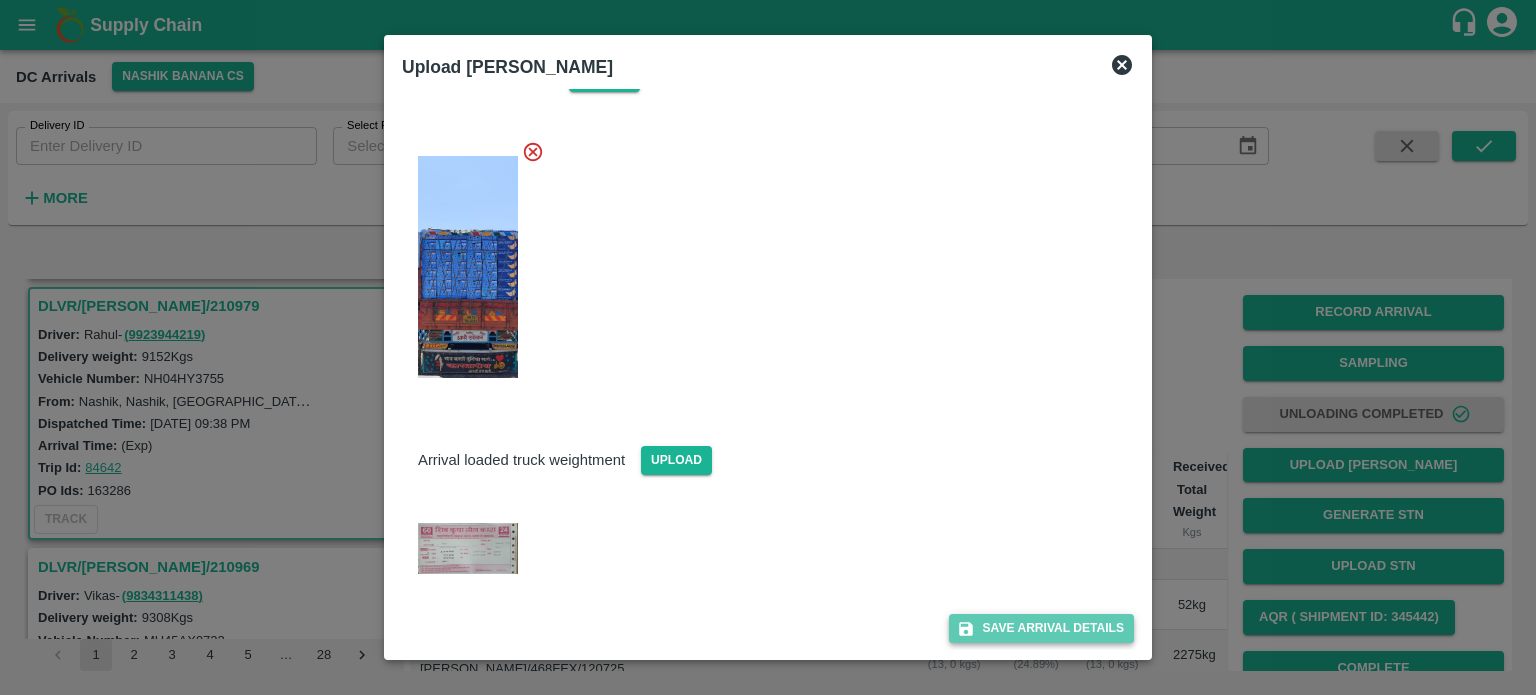 click on "Save Arrival Details" at bounding box center (1041, 628) 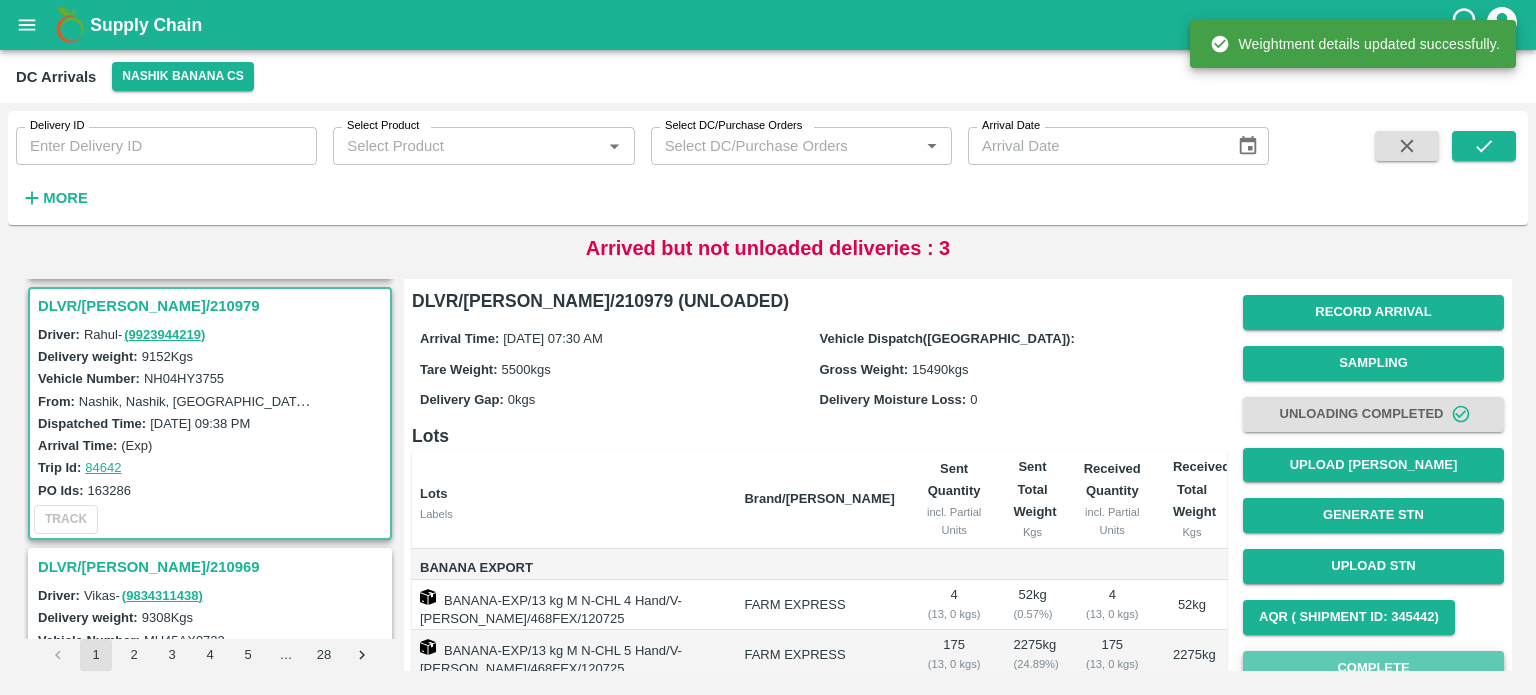 click on "Complete" at bounding box center [1373, 668] 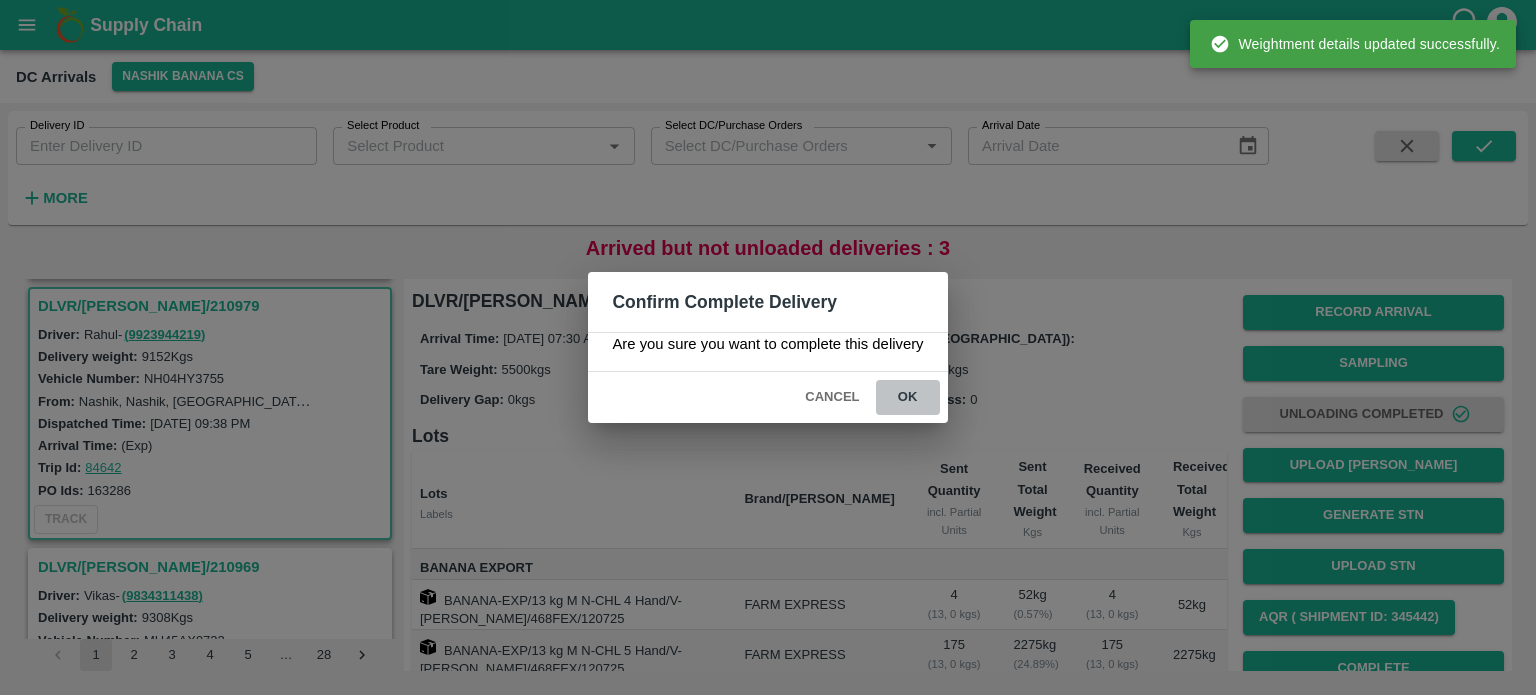 click on "ok" at bounding box center (908, 397) 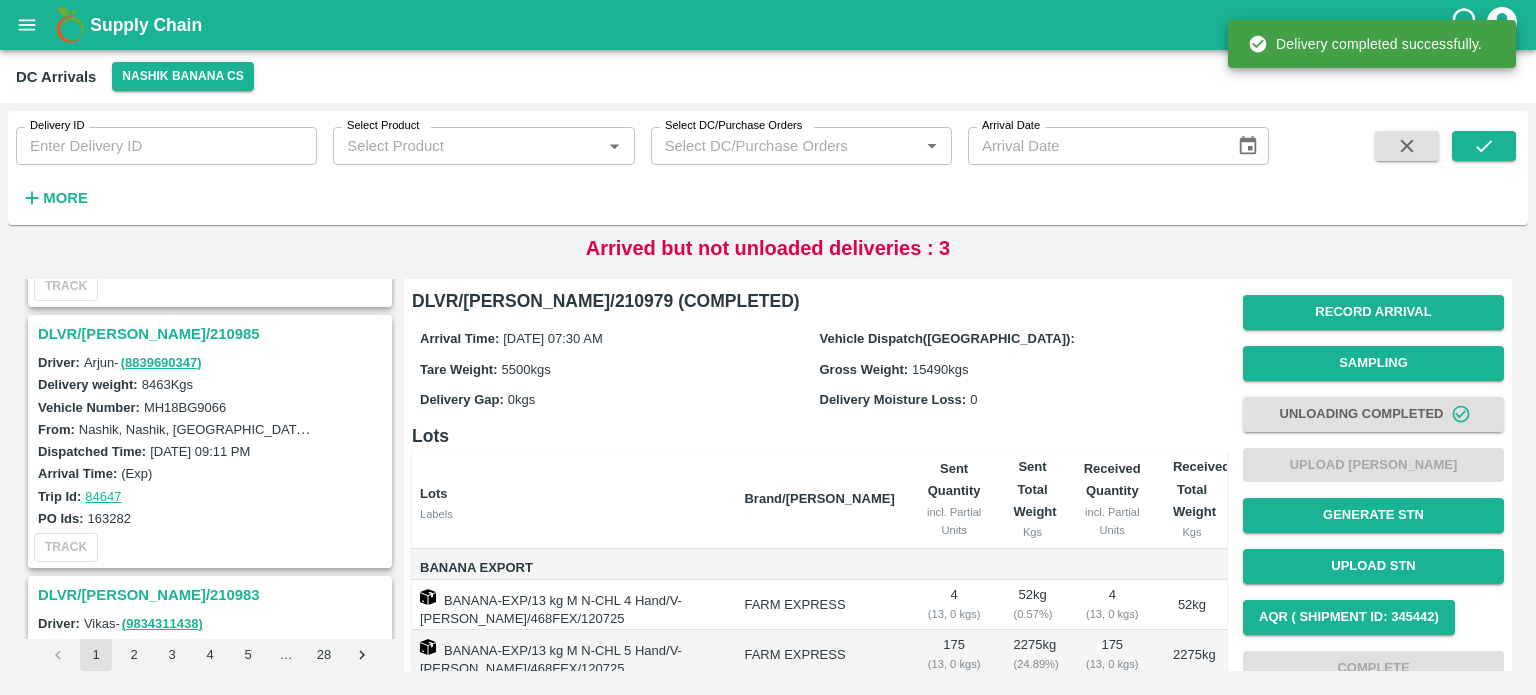 scroll, scrollTop: 1016, scrollLeft: 0, axis: vertical 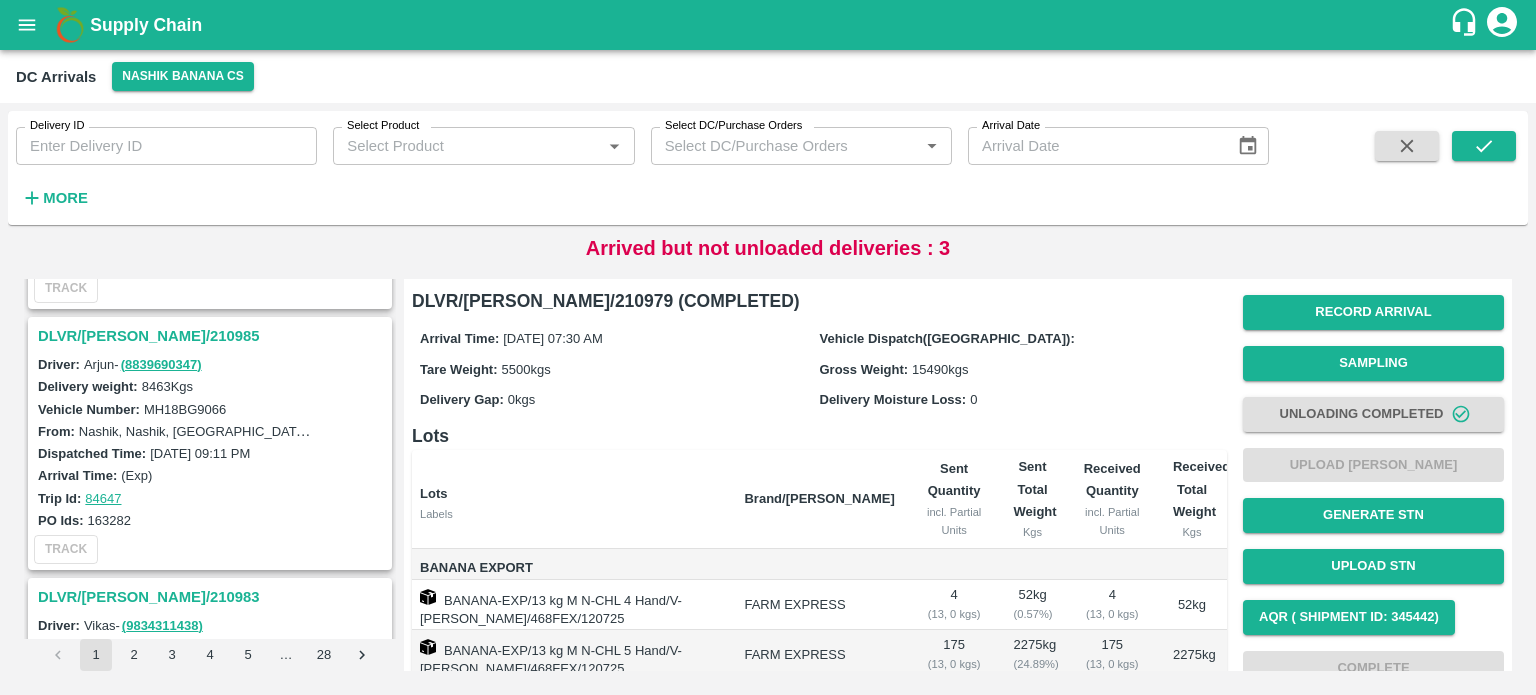 click on "DLVR/[PERSON_NAME]/210985" at bounding box center [213, 336] 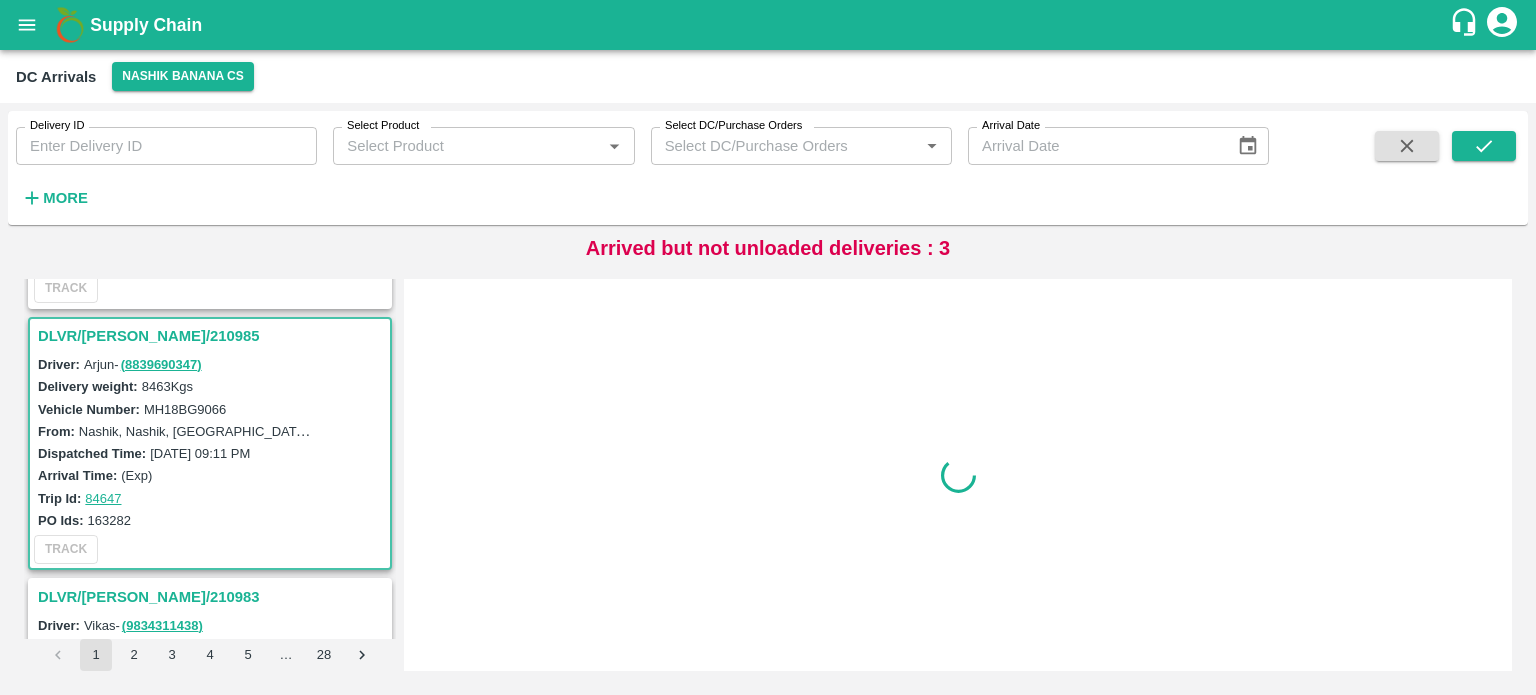 scroll, scrollTop: 1048, scrollLeft: 0, axis: vertical 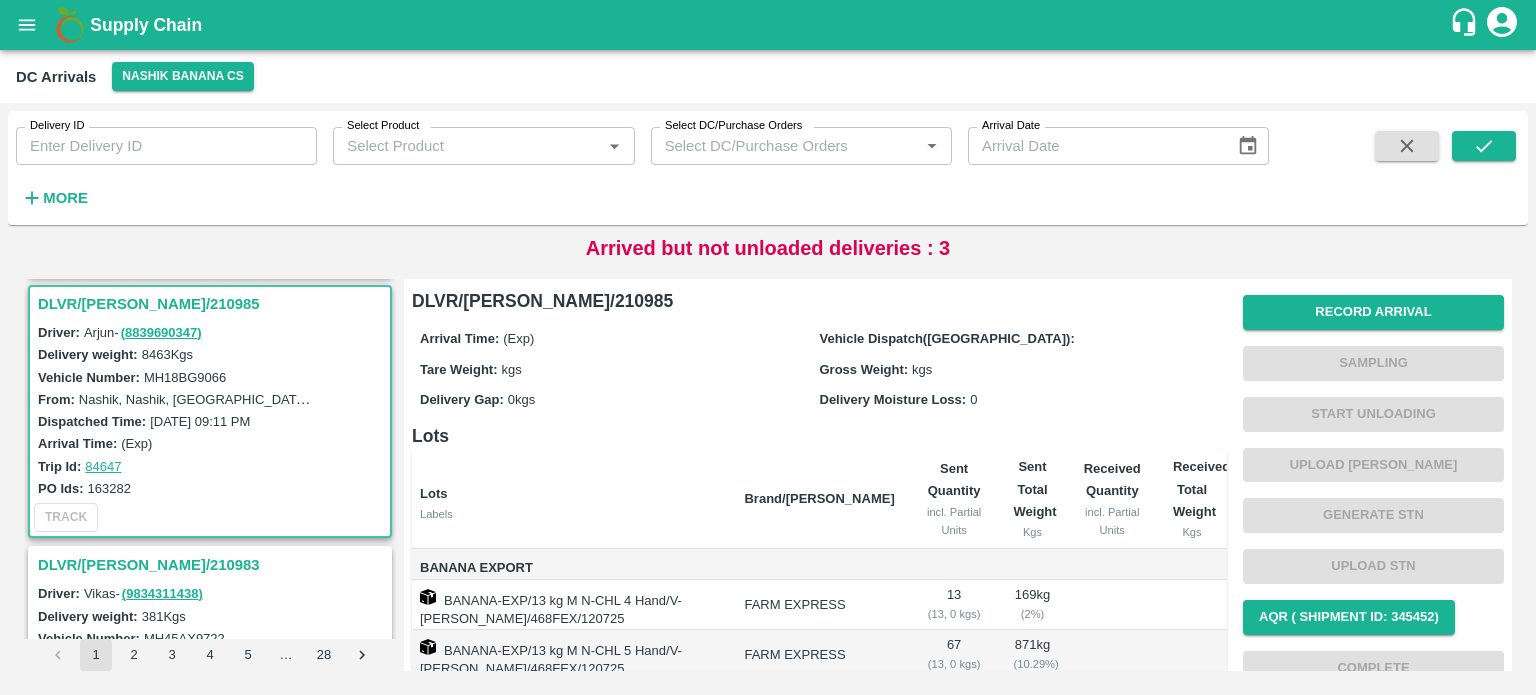 click on "MH18BG9066" at bounding box center (185, 377) 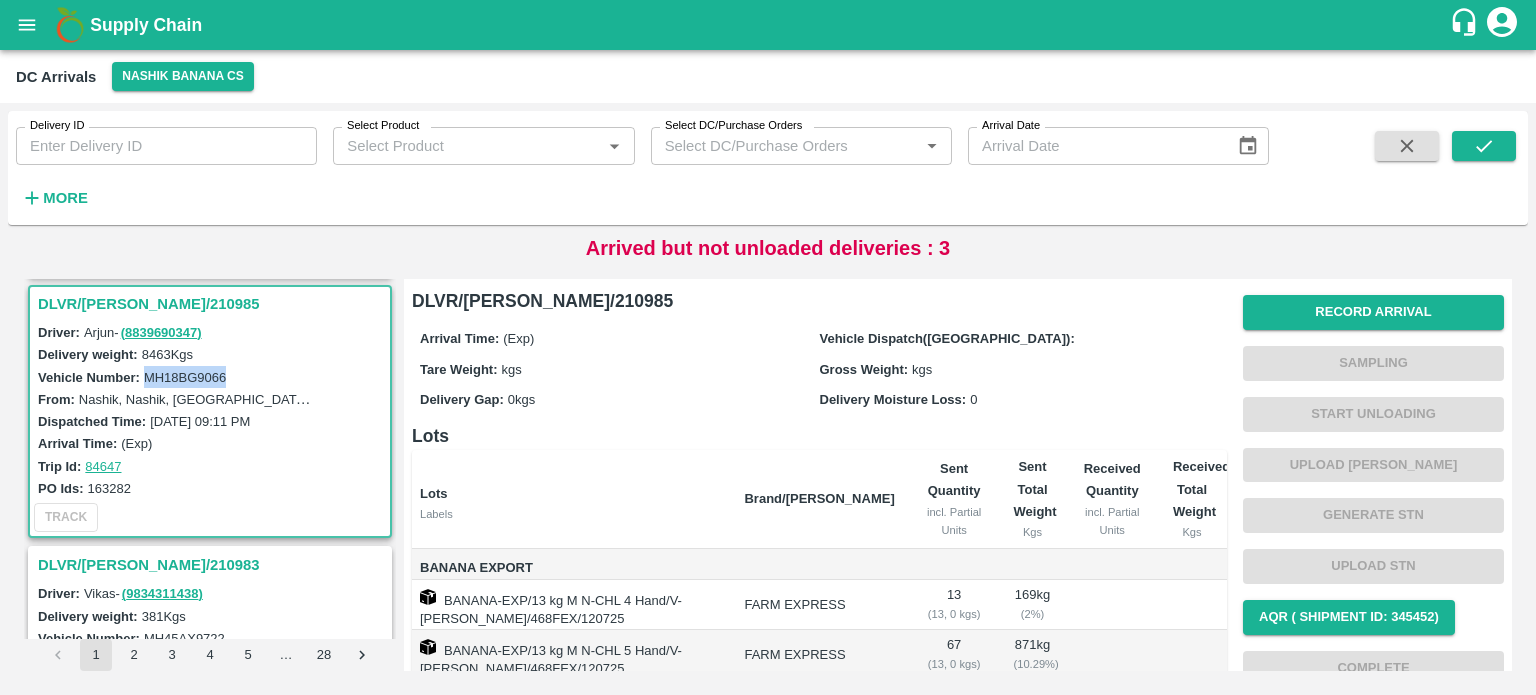click on "MH18BG9066" at bounding box center [185, 377] 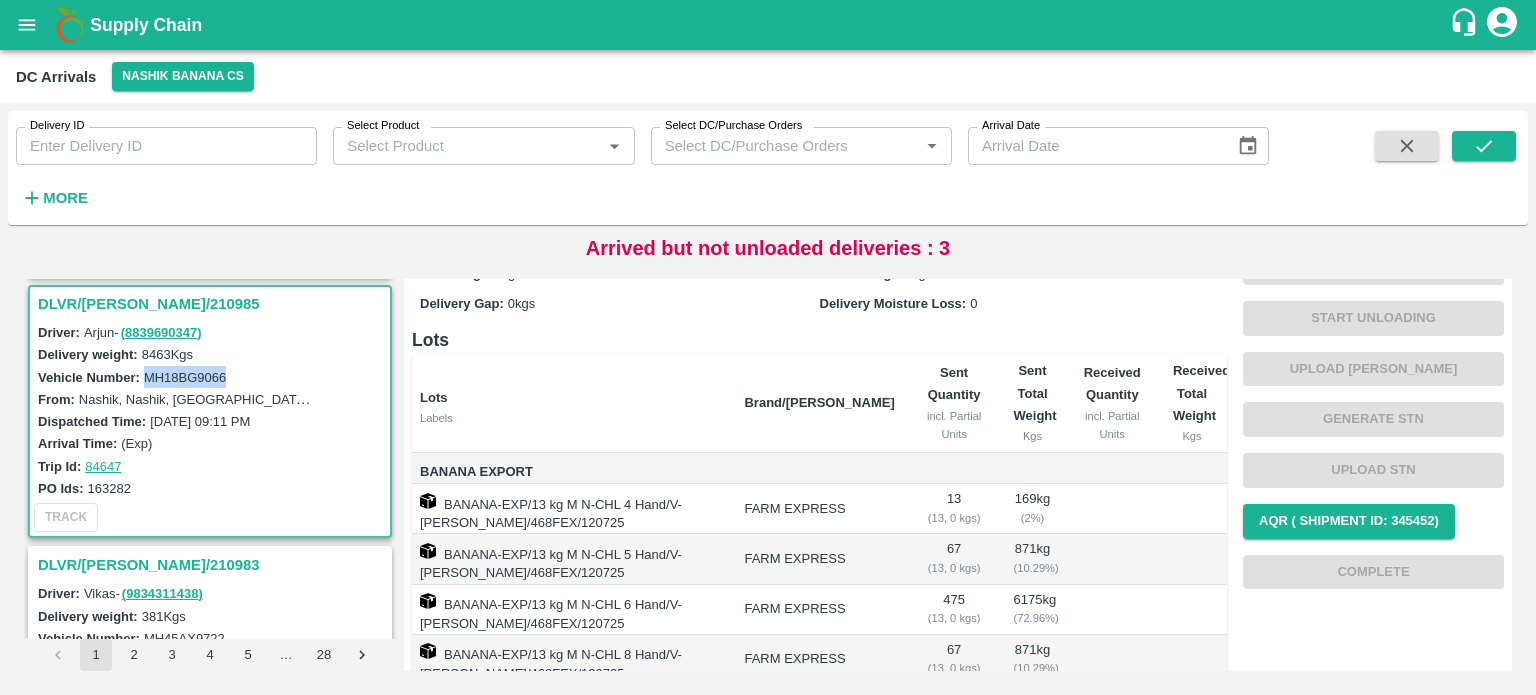scroll, scrollTop: 0, scrollLeft: 0, axis: both 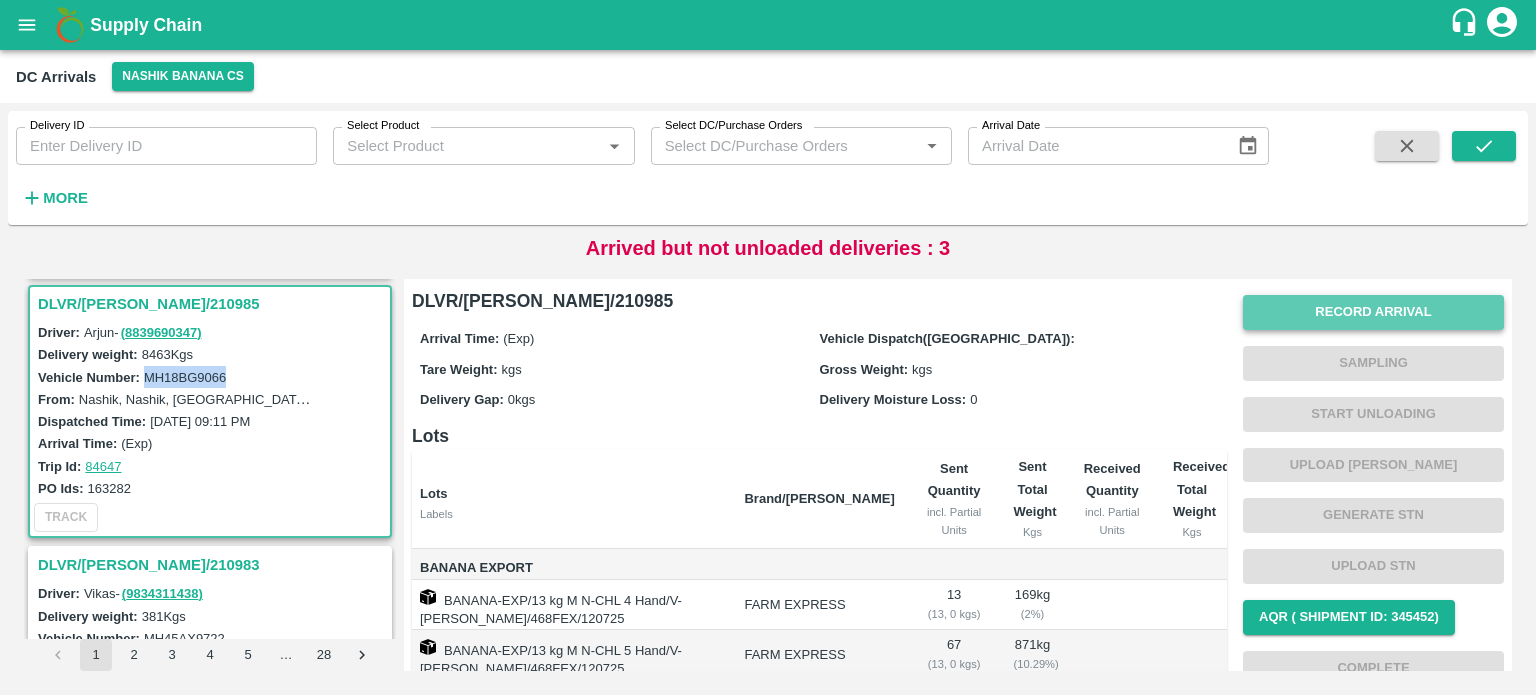 click on "Record Arrival" at bounding box center (1373, 312) 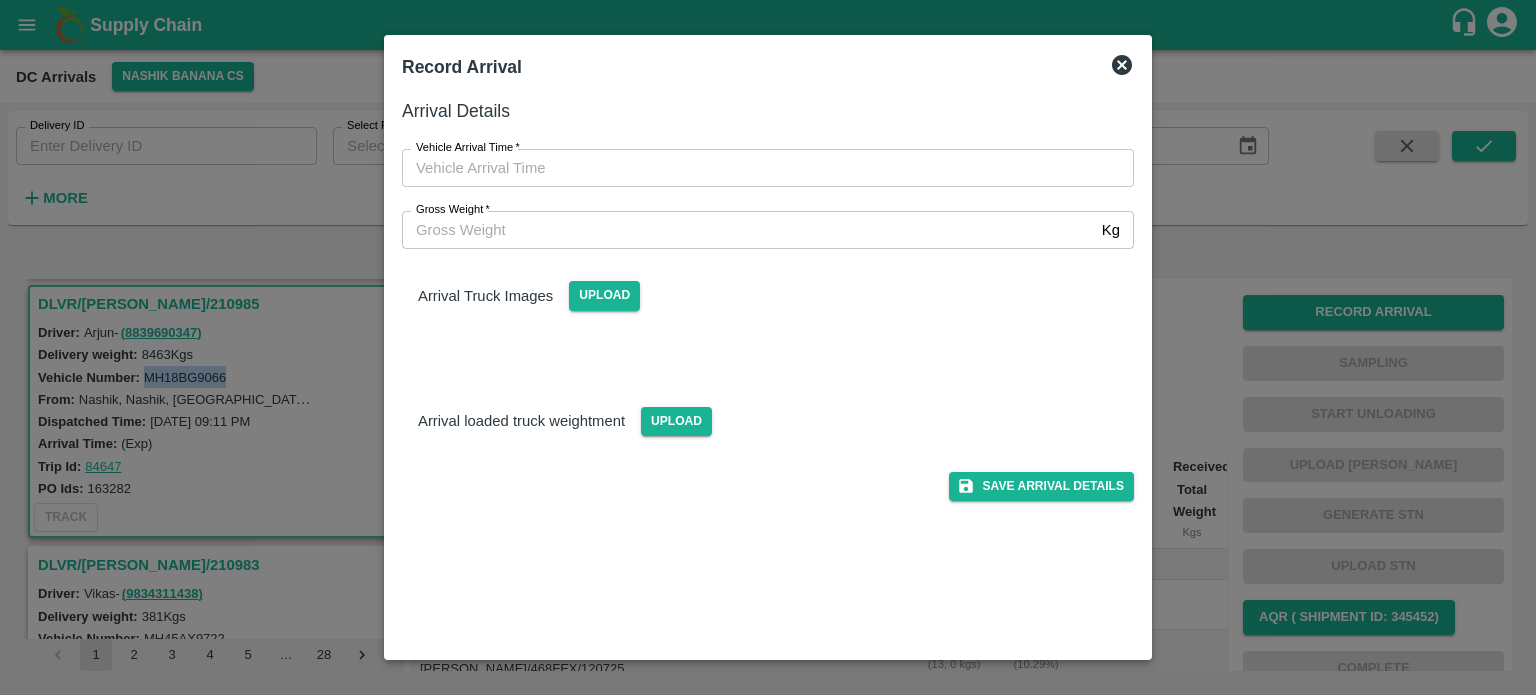 type on "DD/MM/YYYY hh:mm aa" 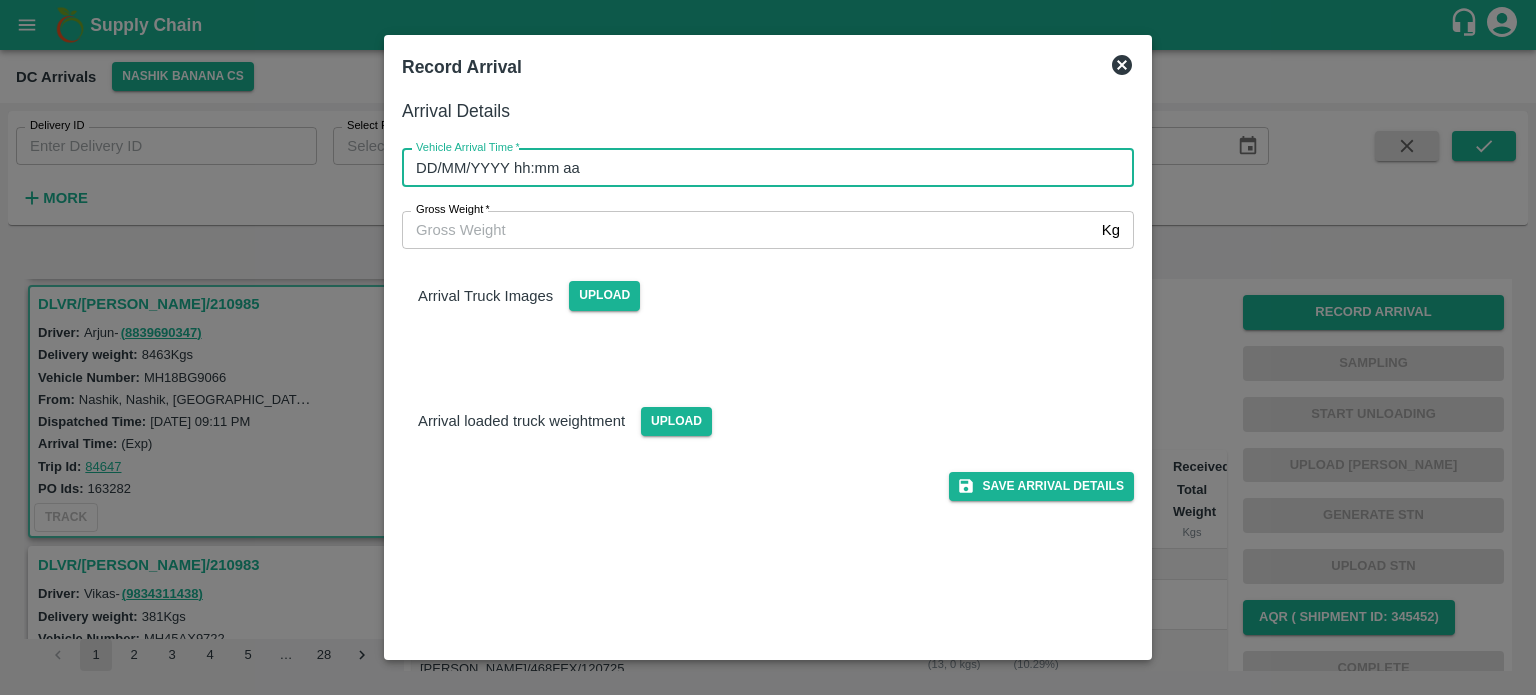 click on "DD/MM/YYYY hh:mm aa" at bounding box center (761, 168) 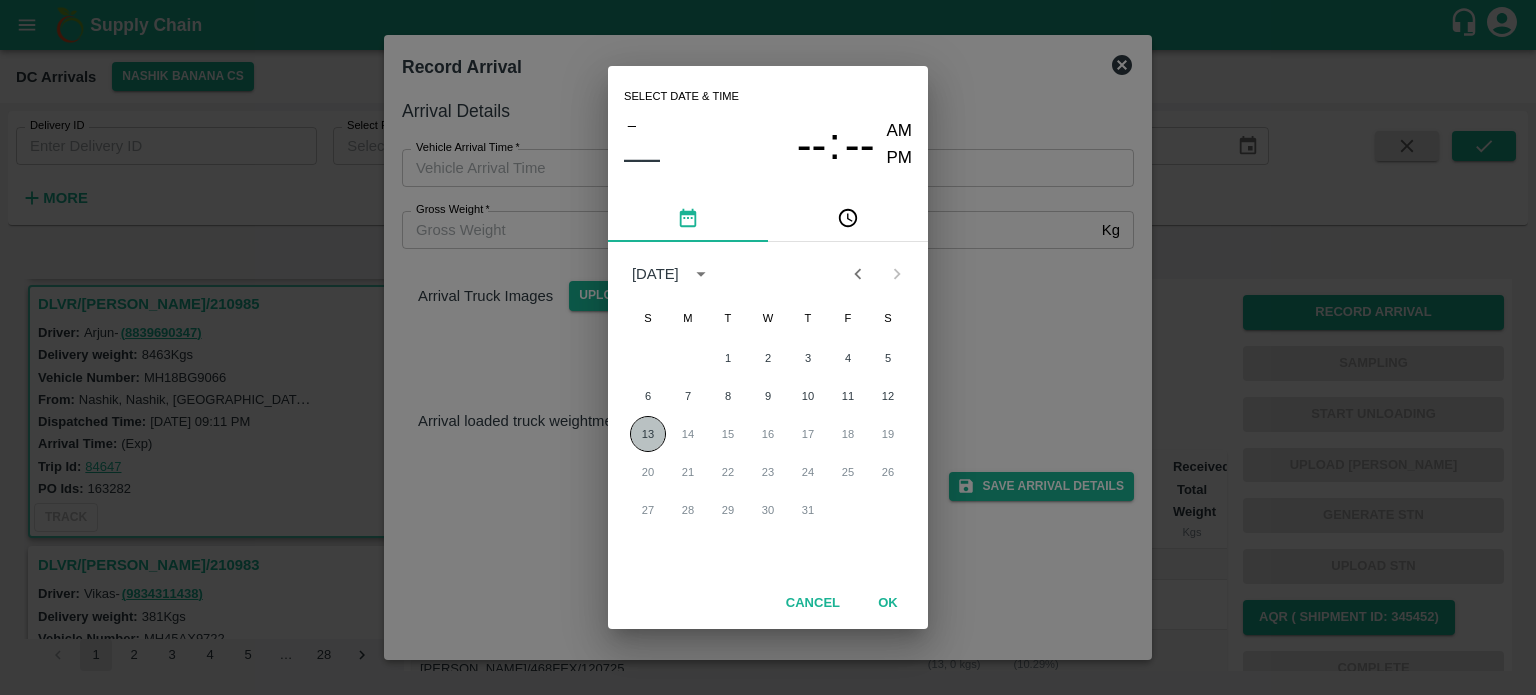 click on "13" at bounding box center [648, 434] 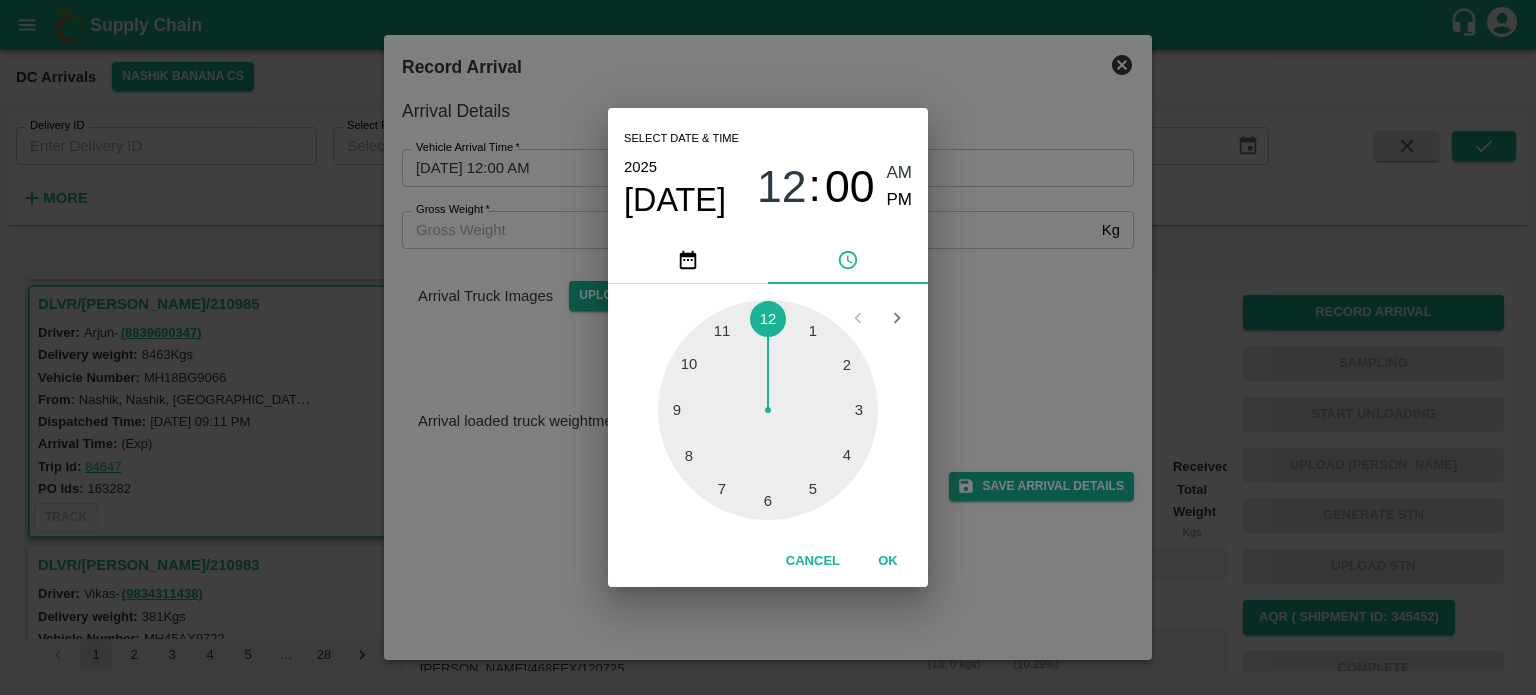 click at bounding box center [768, 410] 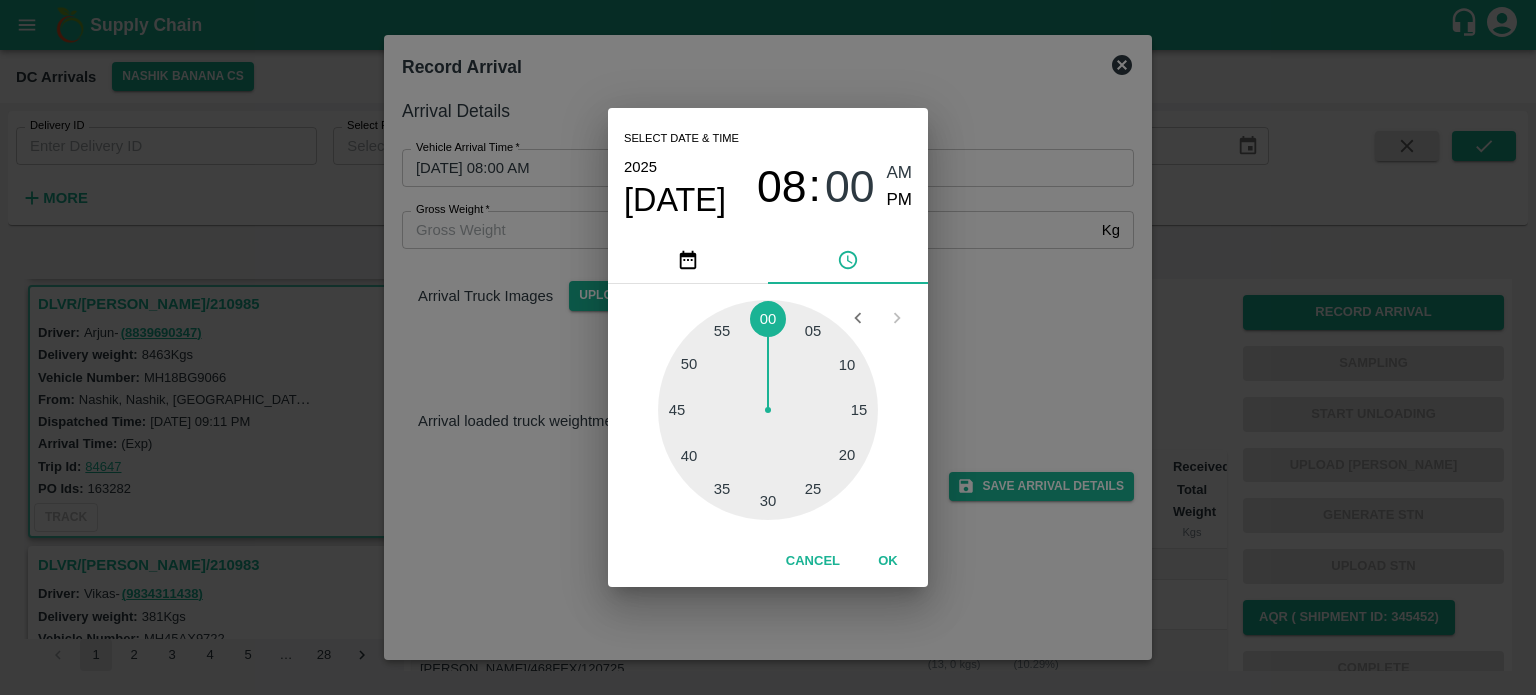 click at bounding box center (768, 410) 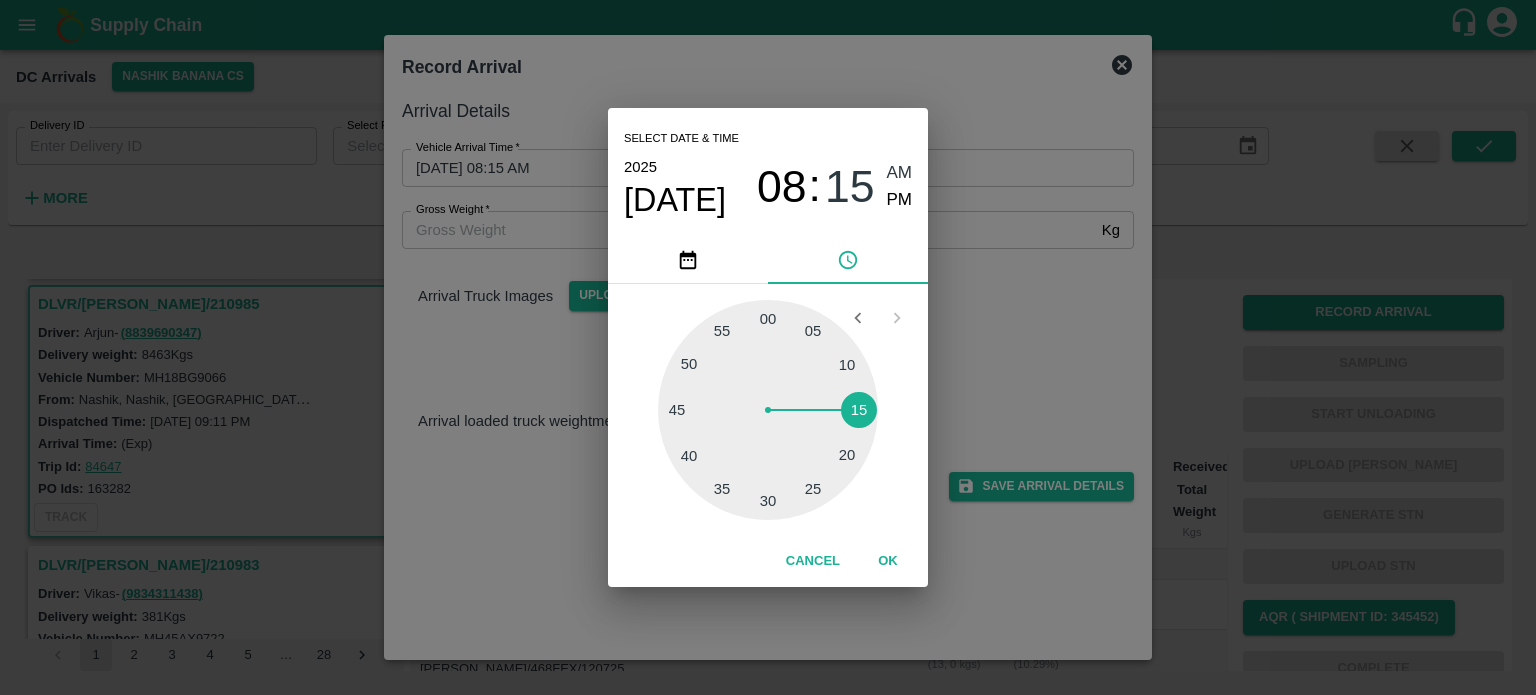 click on "Select date & time [DATE] 08 : 15 AM PM 05 10 15 20 25 30 35 40 45 50 55 00 Cancel OK" at bounding box center (768, 347) 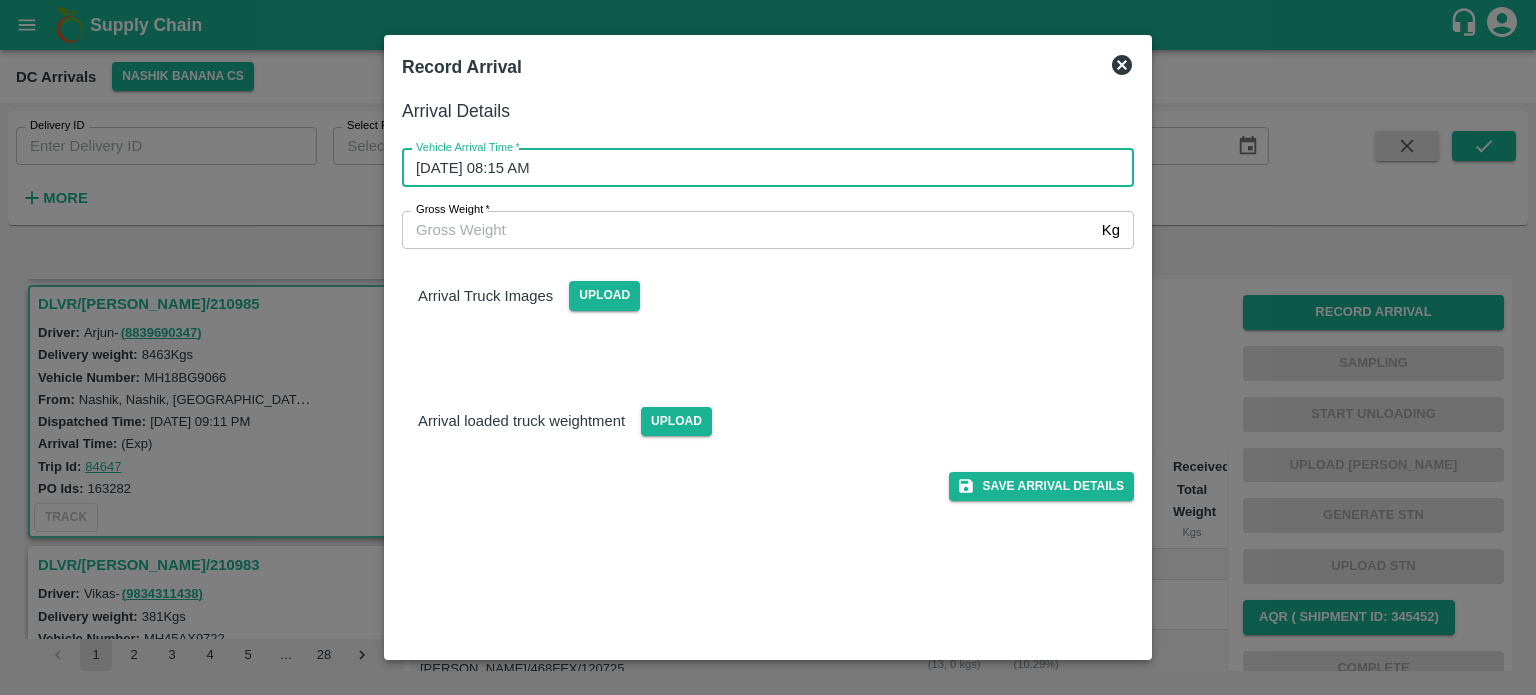 click on "Gross Weight   *" at bounding box center [453, 210] 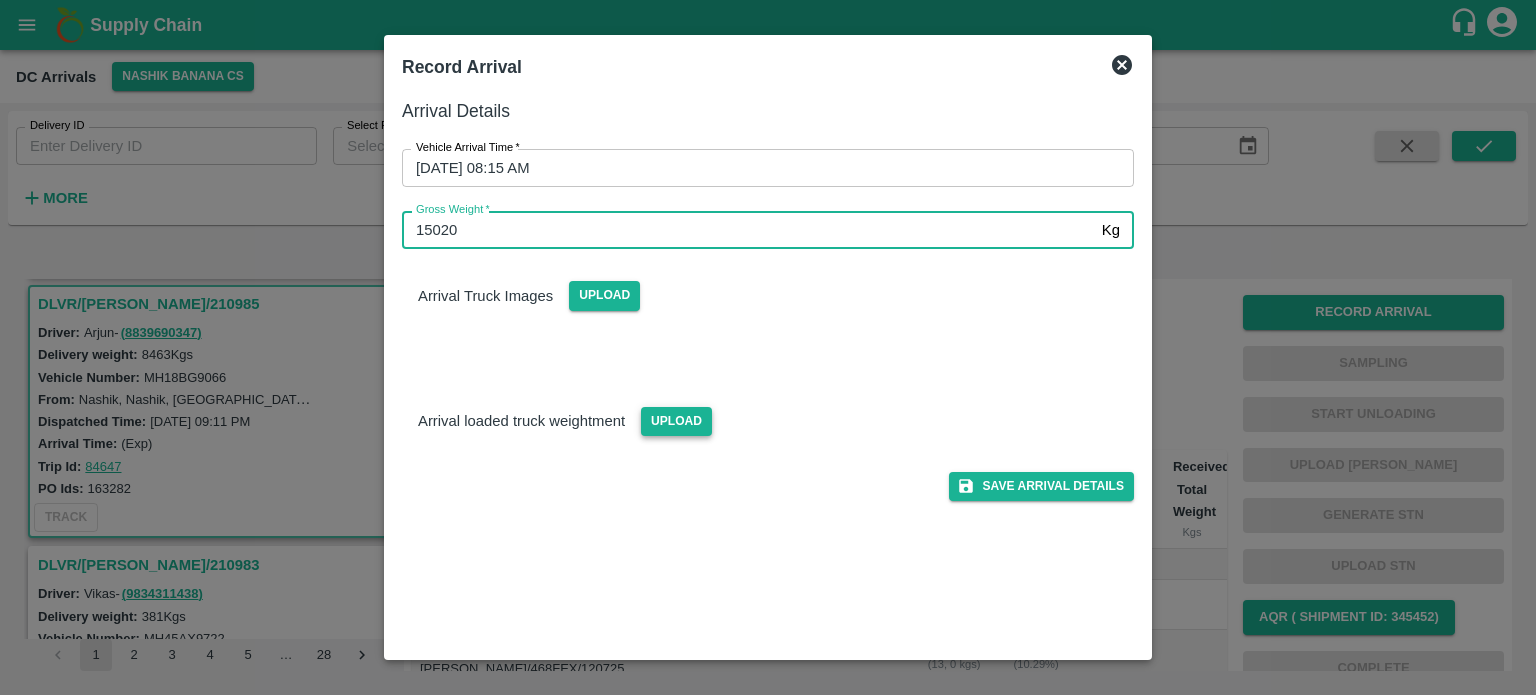type on "15020" 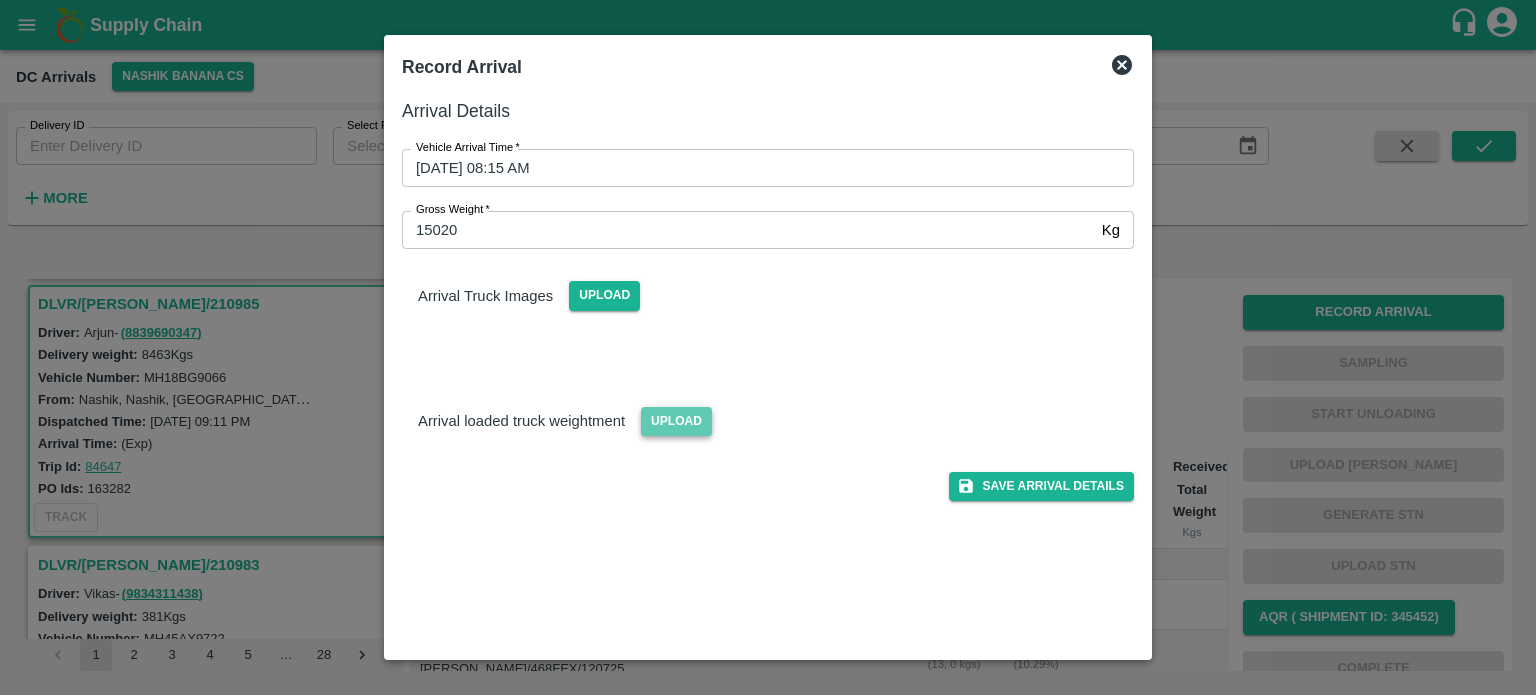 click on "Upload" at bounding box center (676, 421) 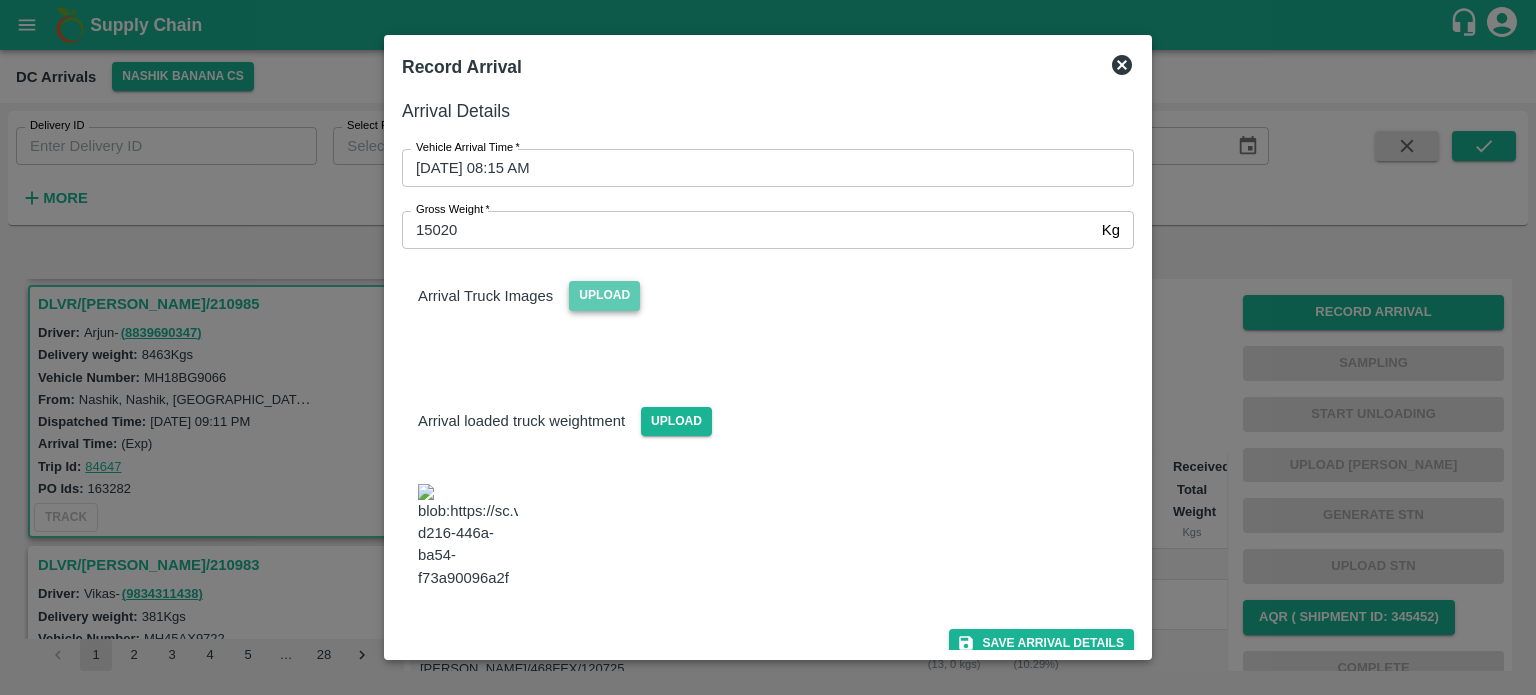 click on "Upload" at bounding box center (604, 295) 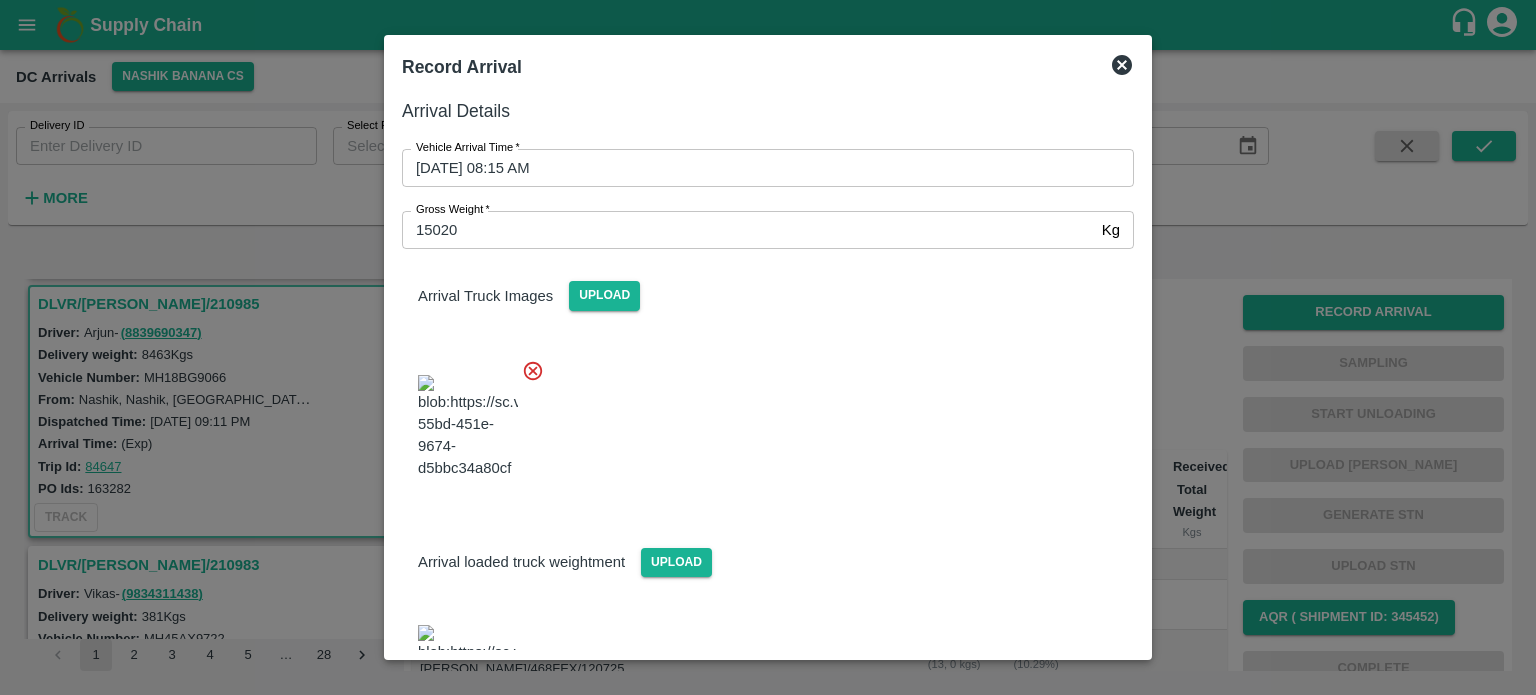 scroll, scrollTop: 212, scrollLeft: 0, axis: vertical 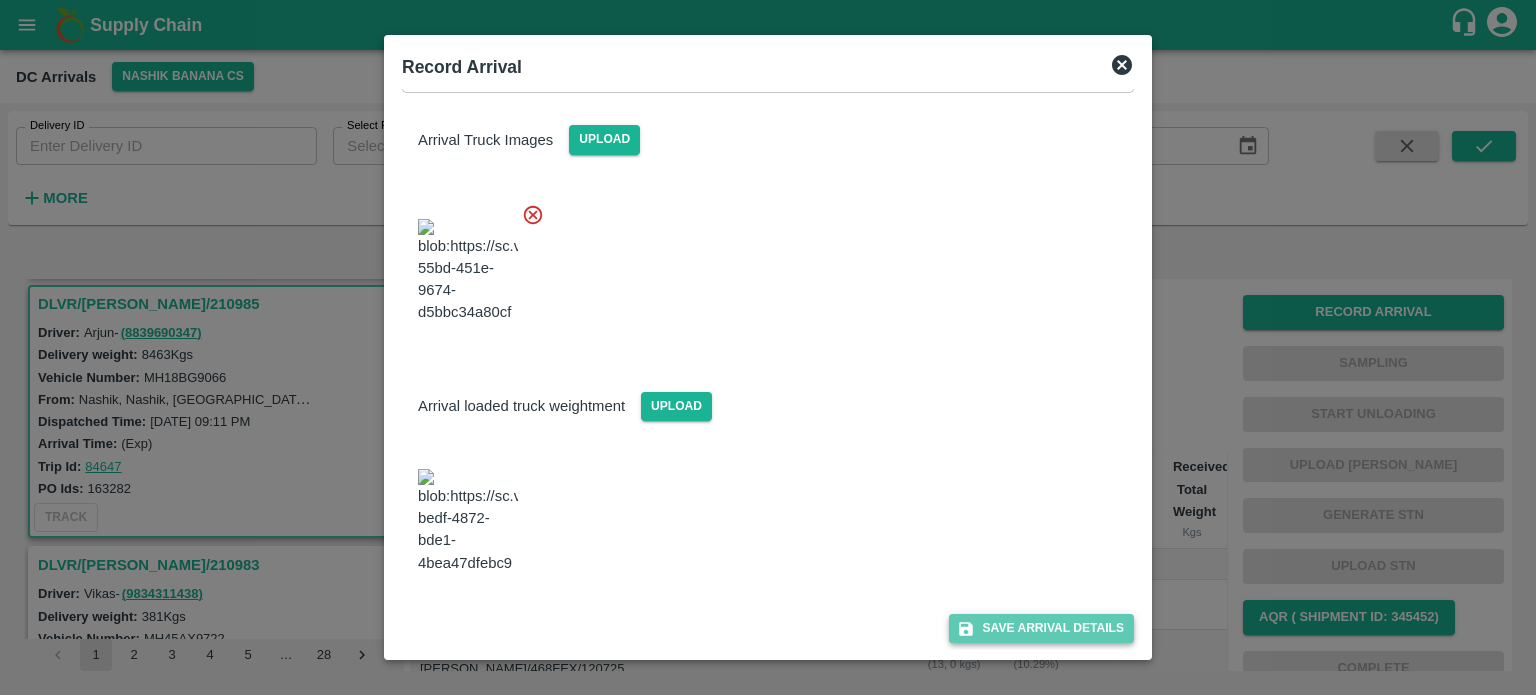 click on "Save Arrival Details" at bounding box center (1041, 628) 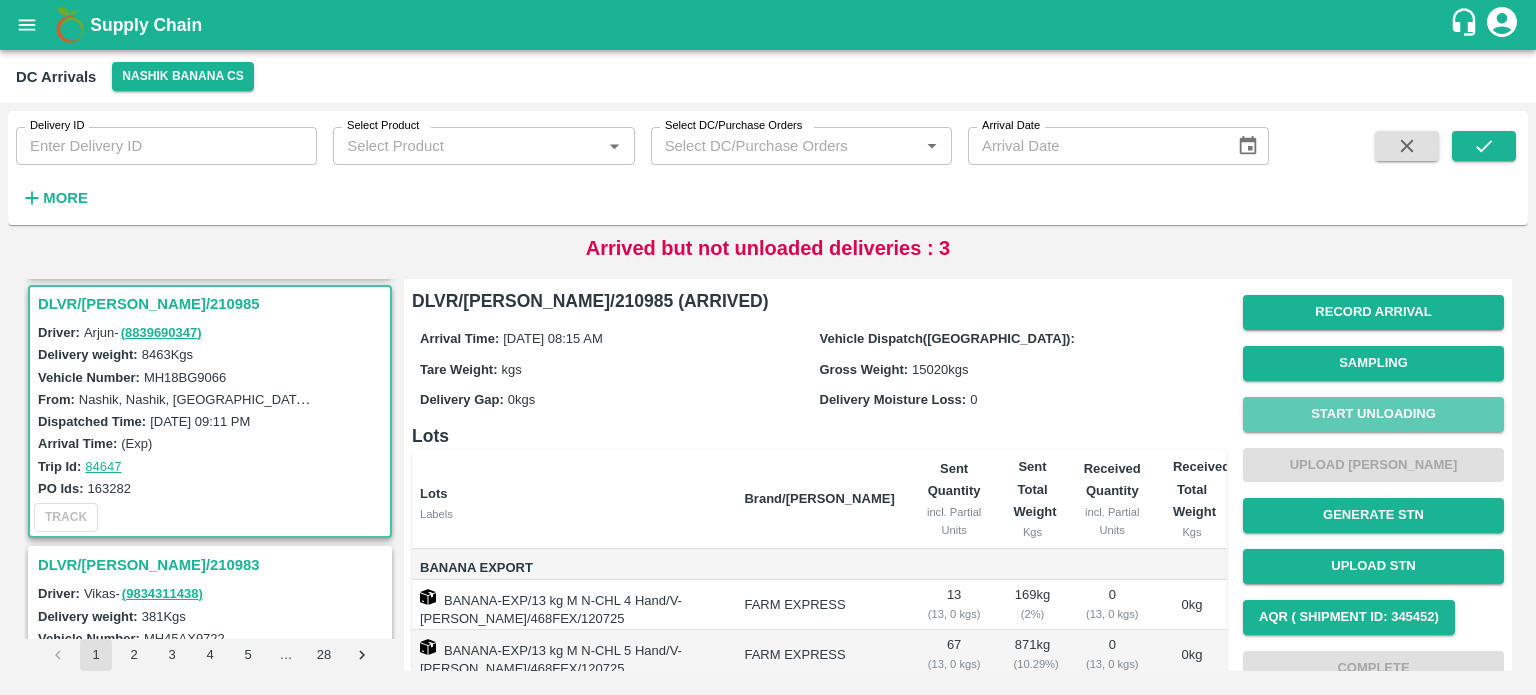 click on "Start Unloading" at bounding box center [1373, 414] 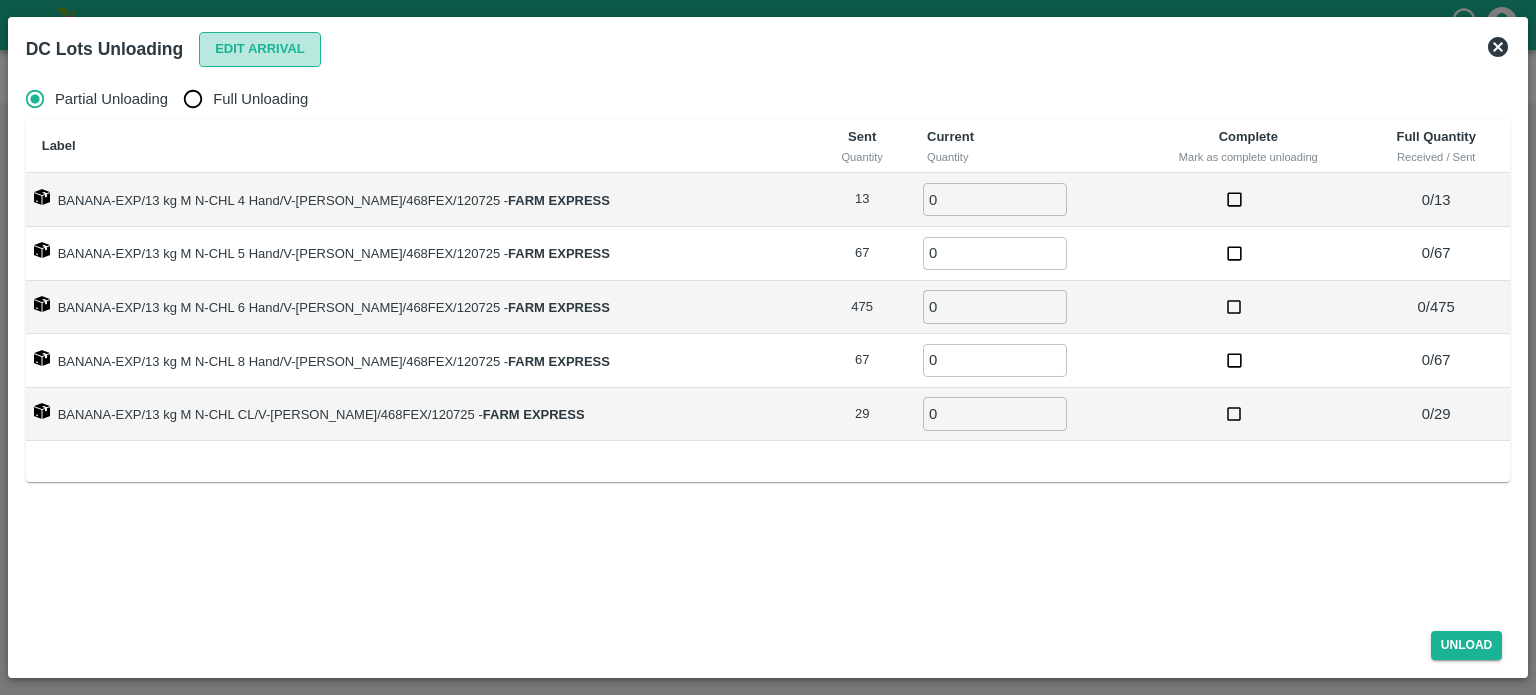 click on "Edit Arrival" at bounding box center (260, 49) 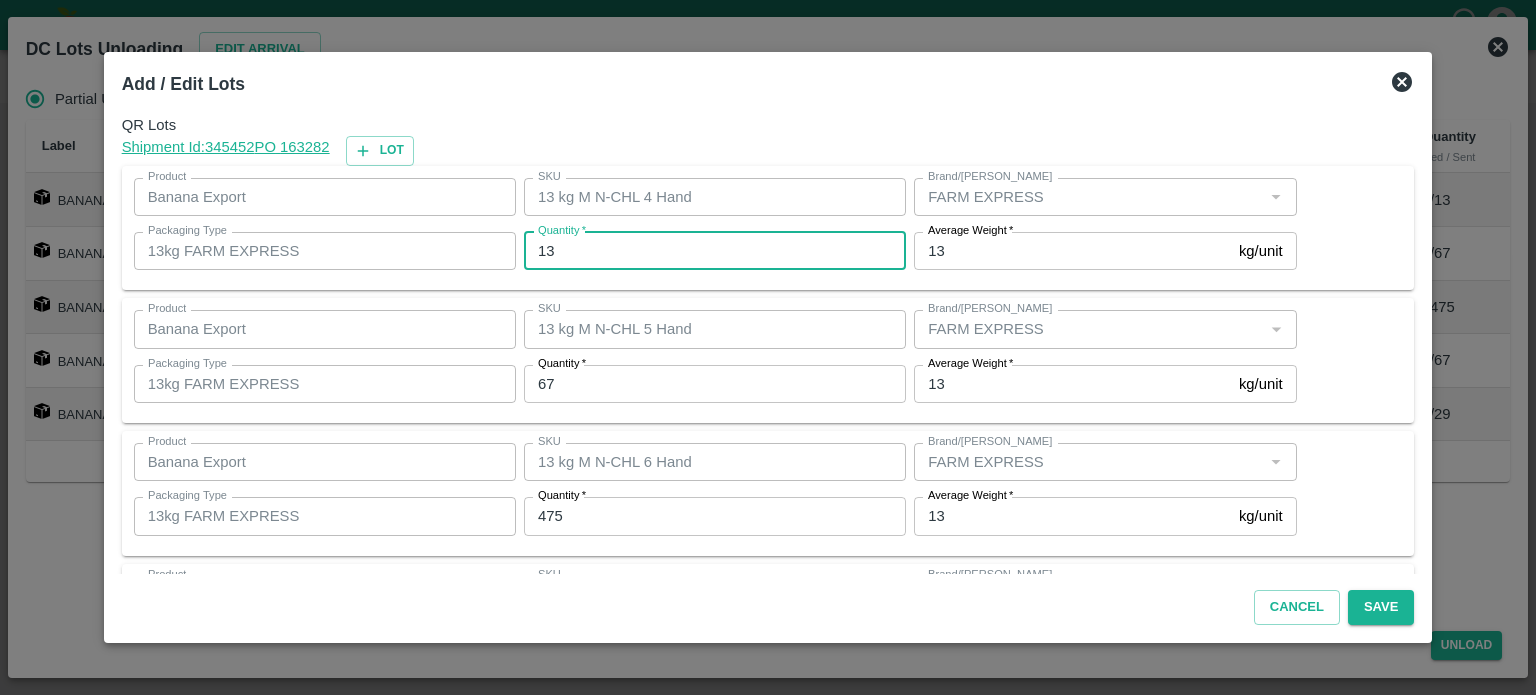 click on "13" at bounding box center (715, 251) 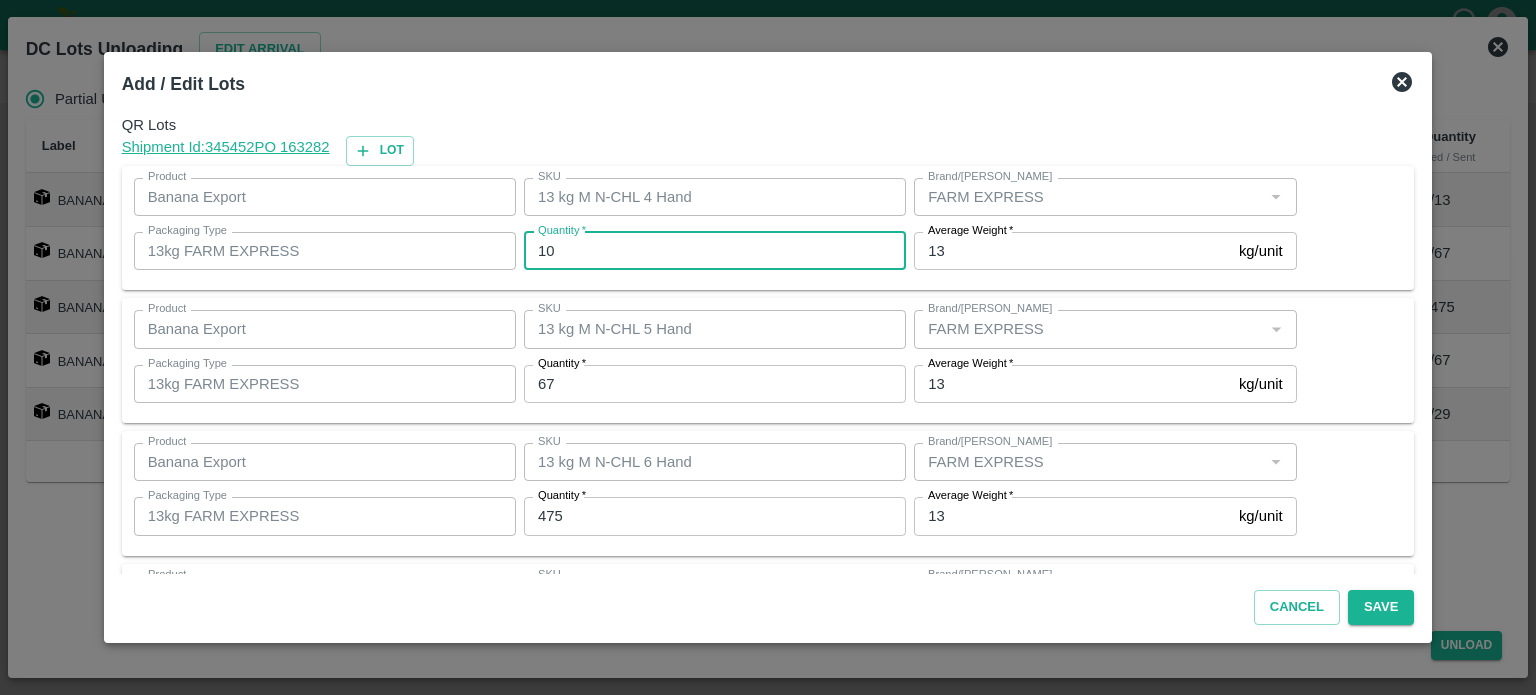 type on "10" 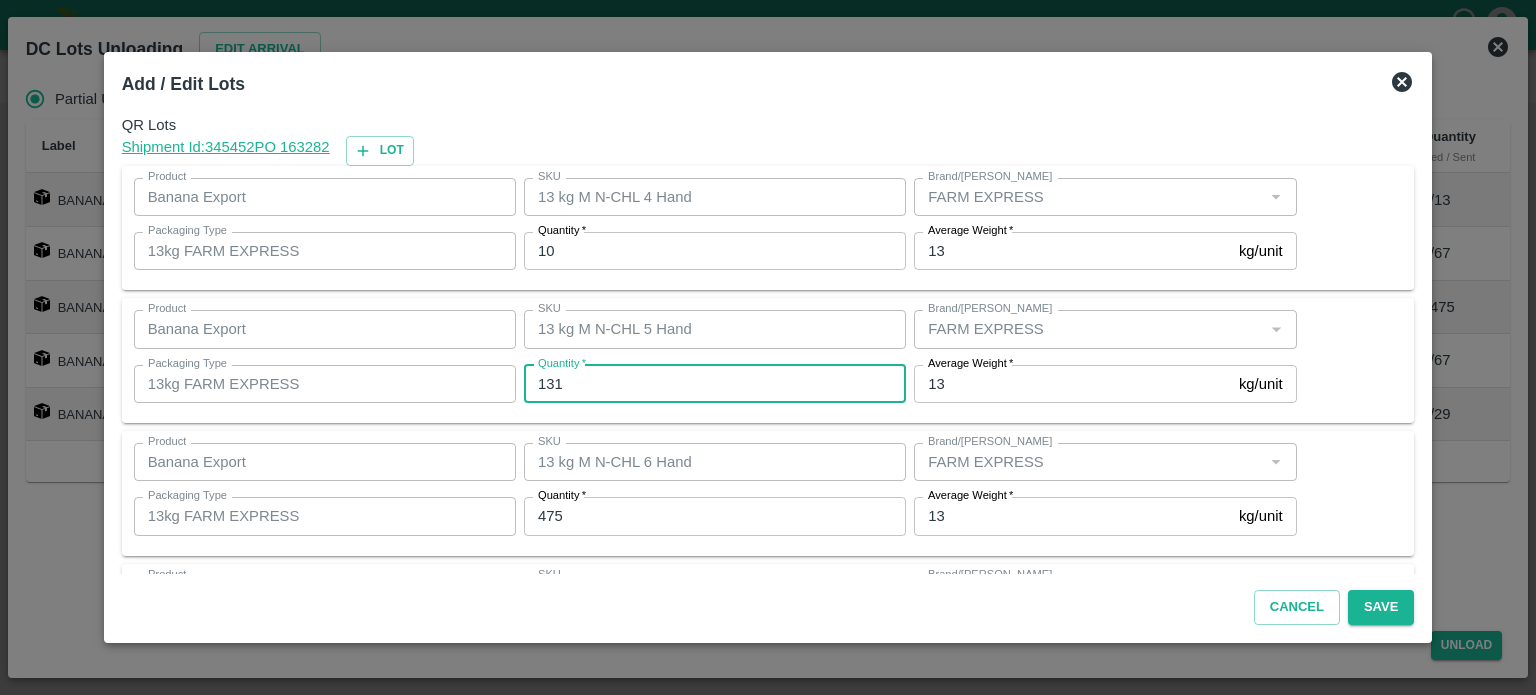 type on "131" 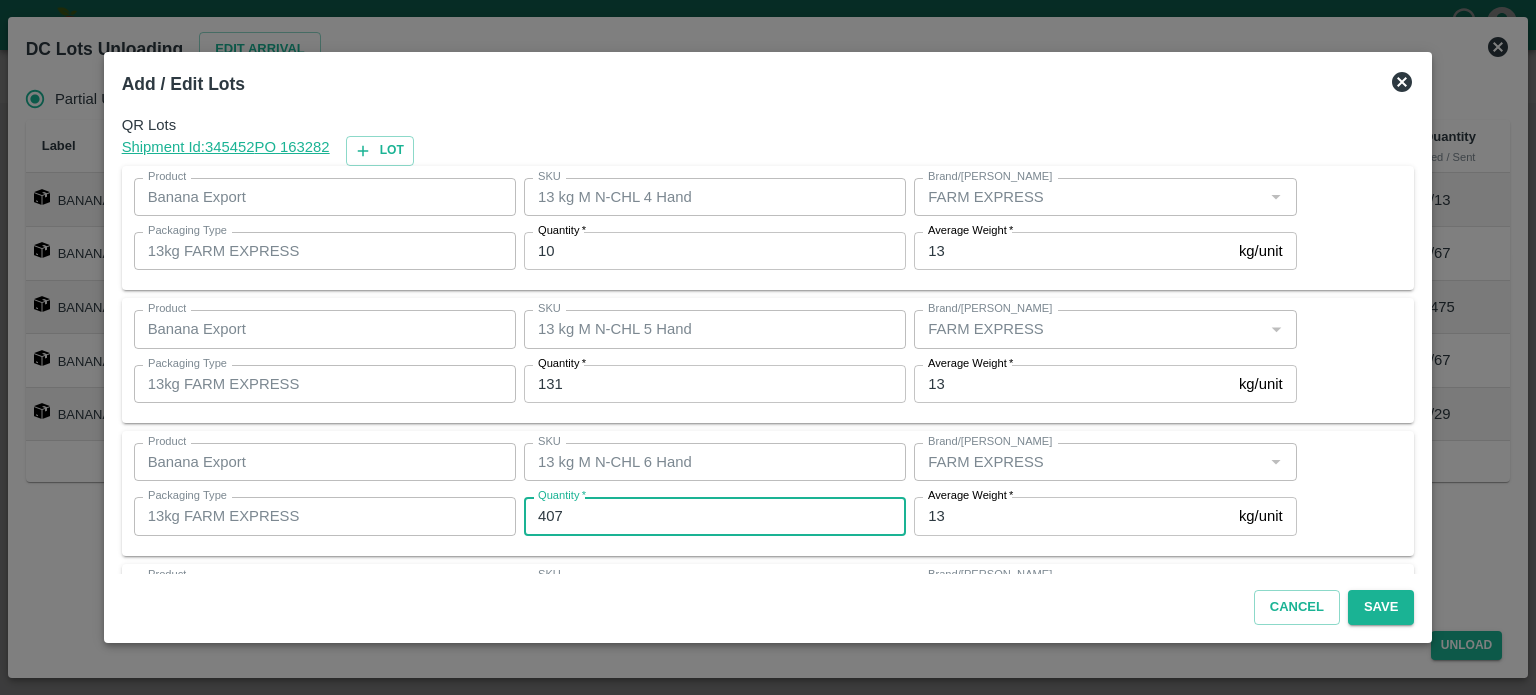type on "407" 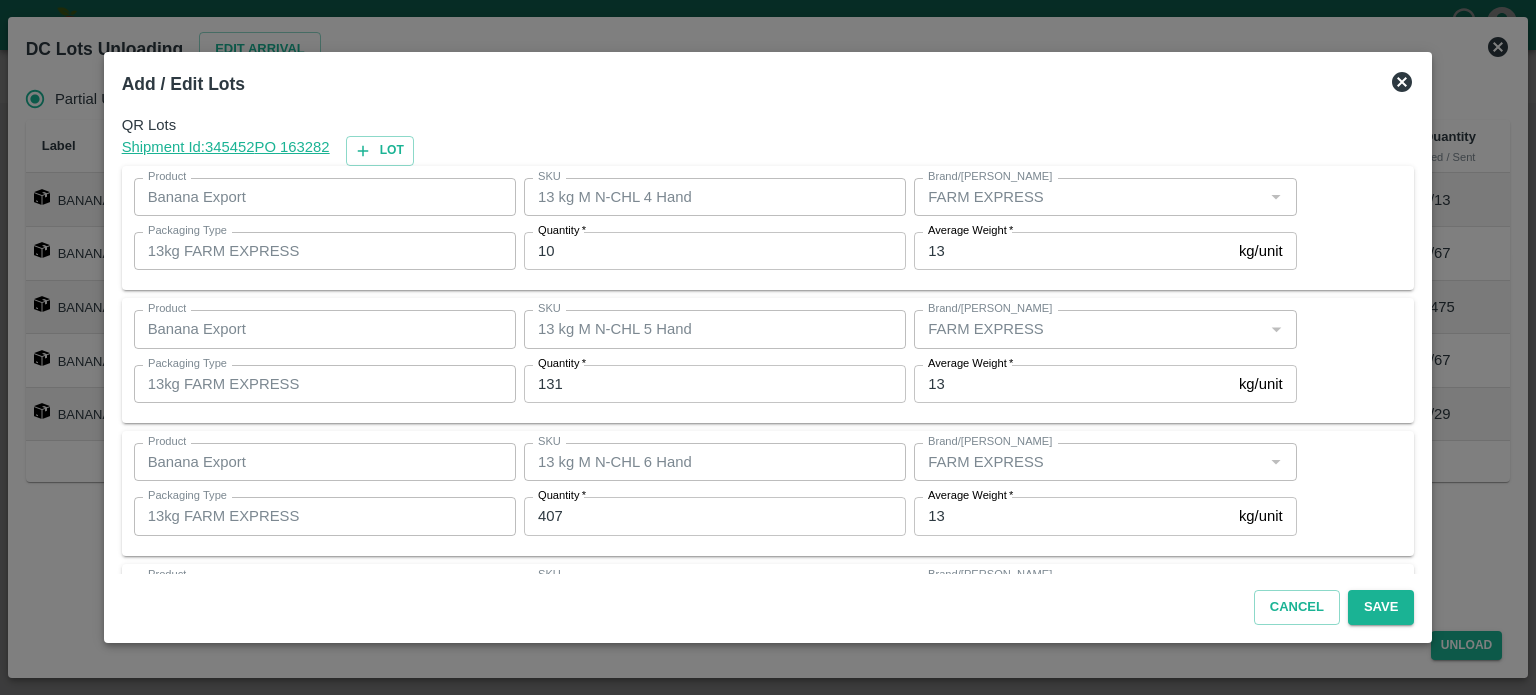 scroll, scrollTop: 262, scrollLeft: 0, axis: vertical 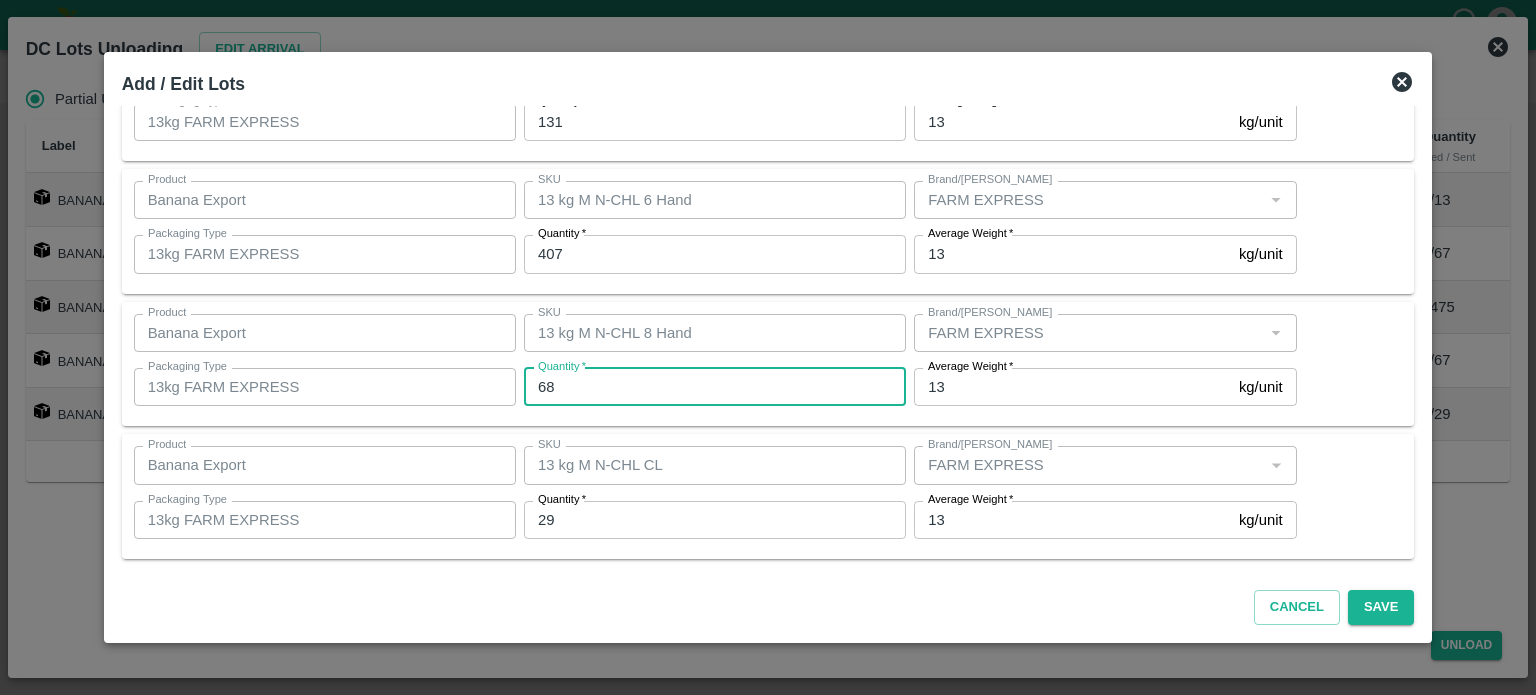 type on "68" 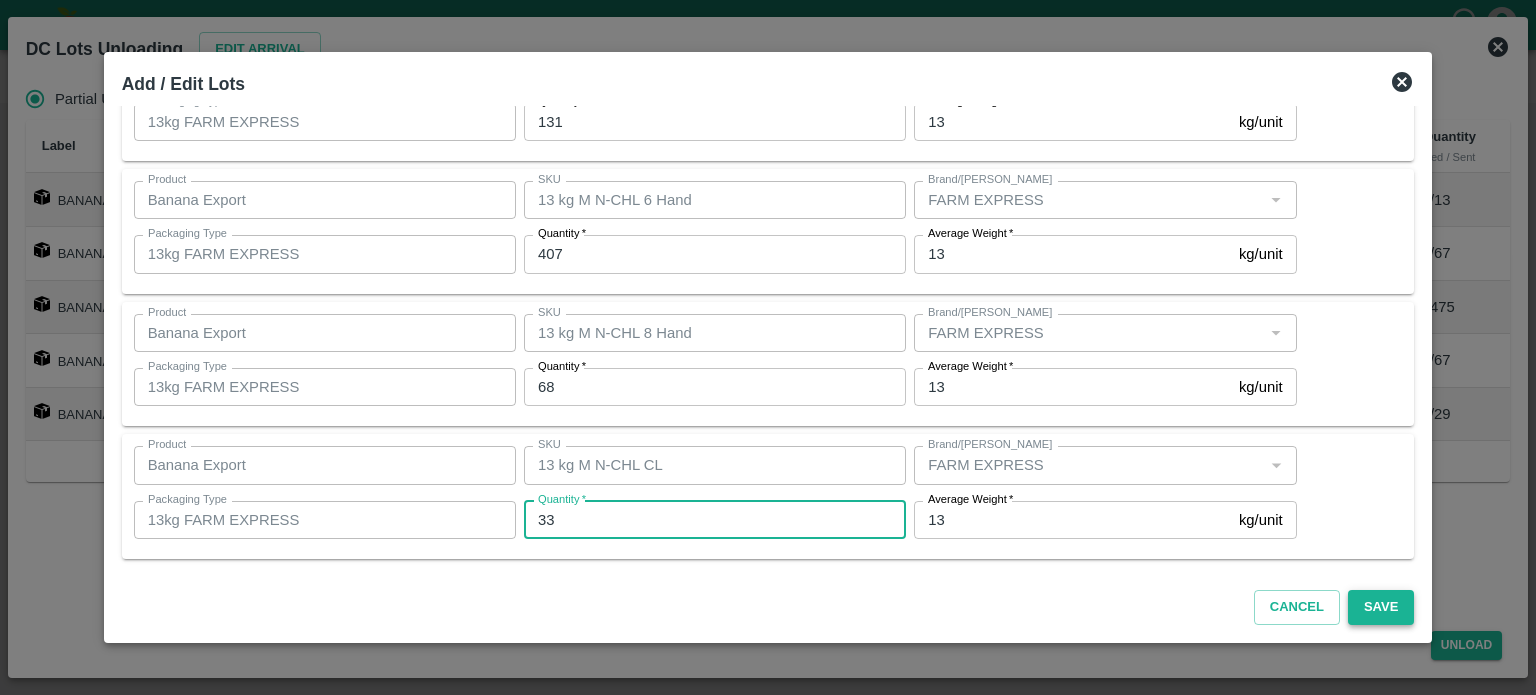 type on "33" 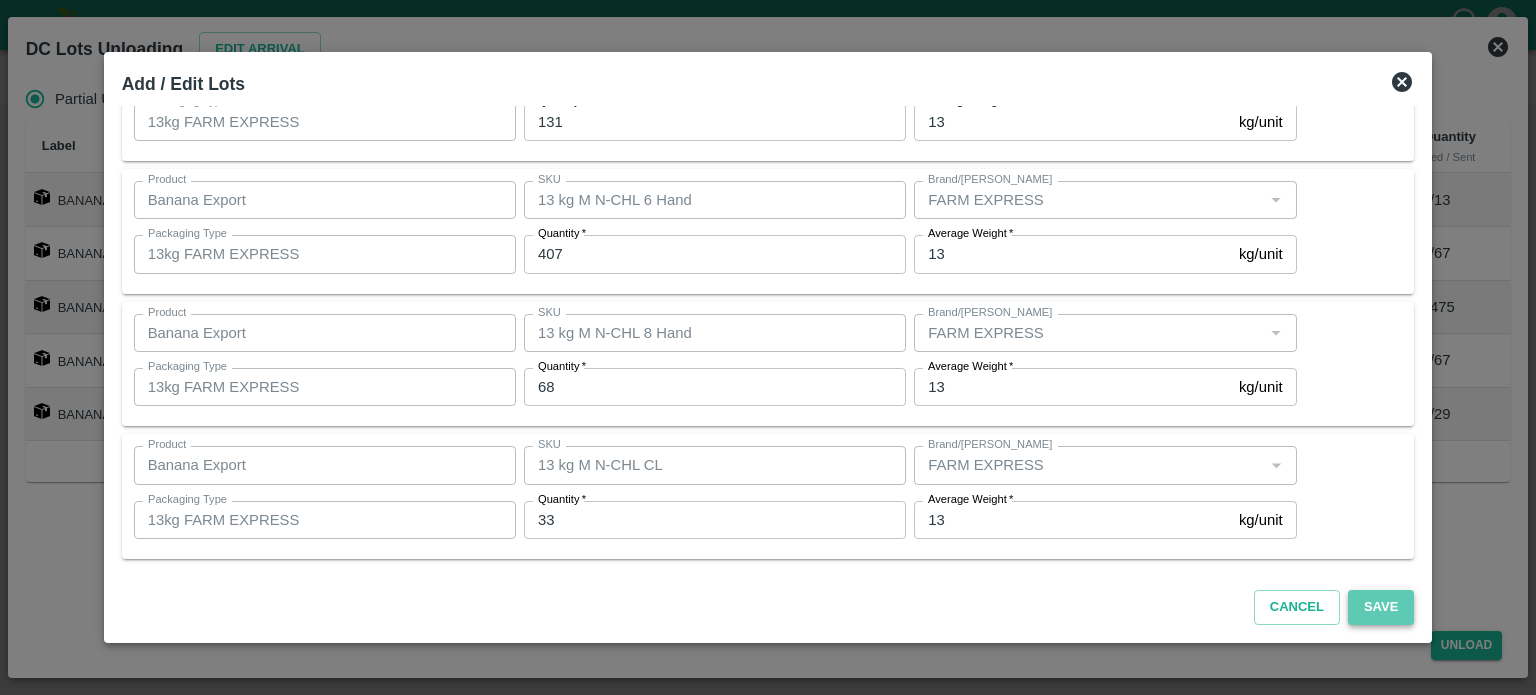 click on "Save" at bounding box center [1381, 607] 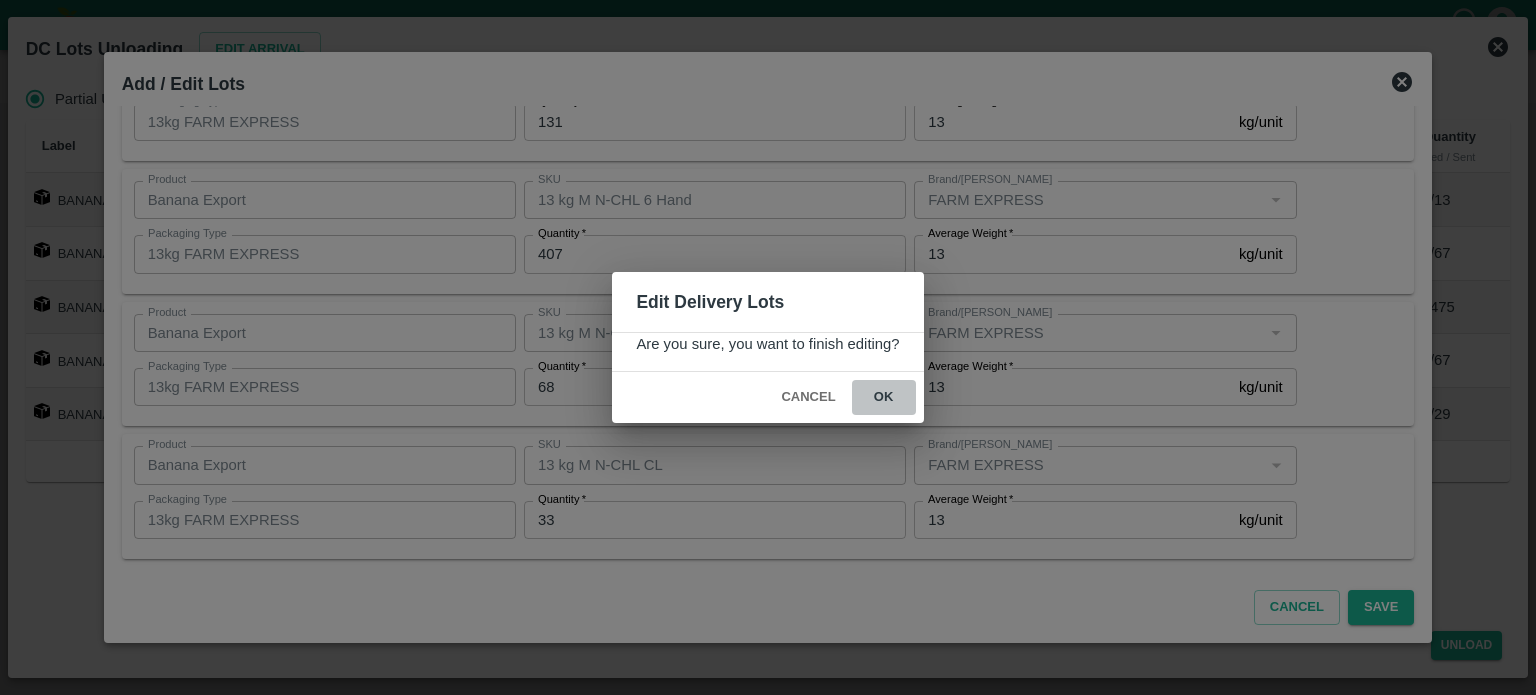 click on "ok" at bounding box center [884, 397] 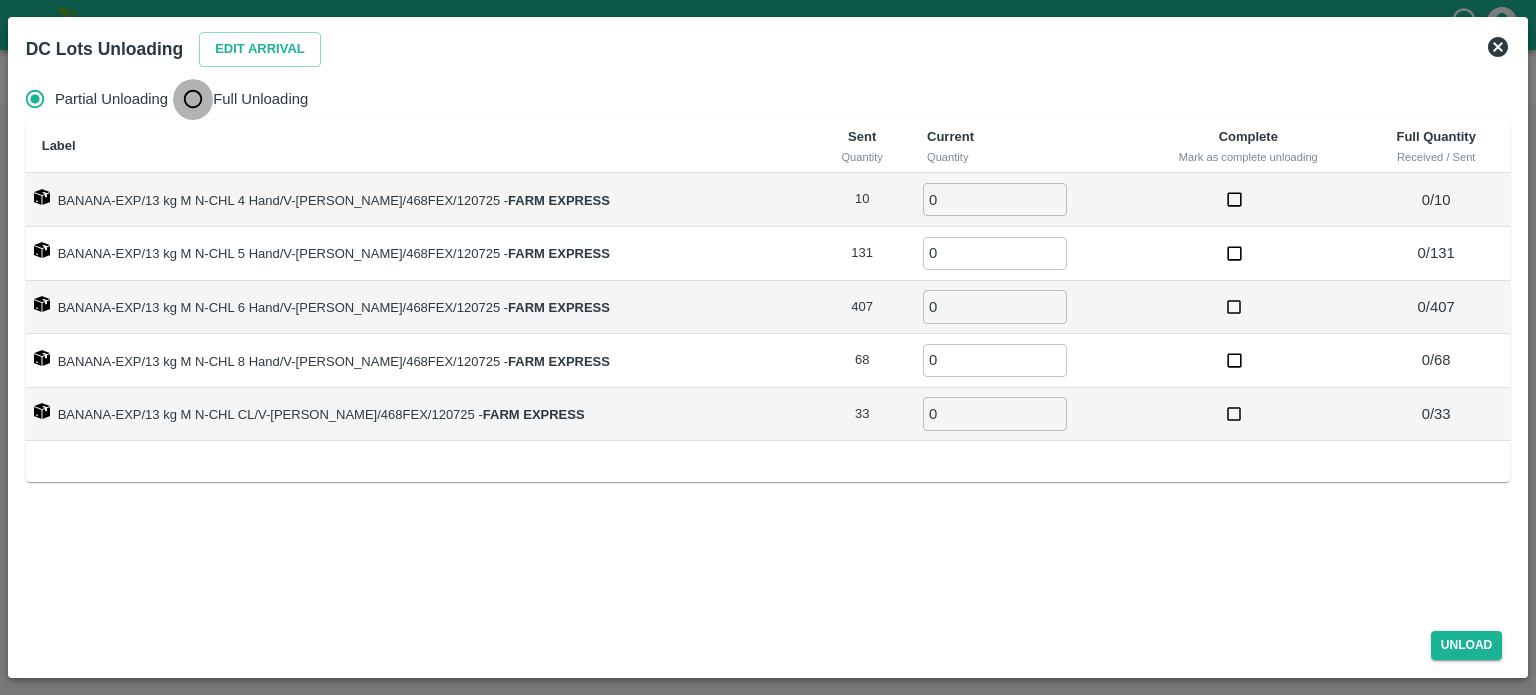 click on "Full Unloading" at bounding box center [193, 99] 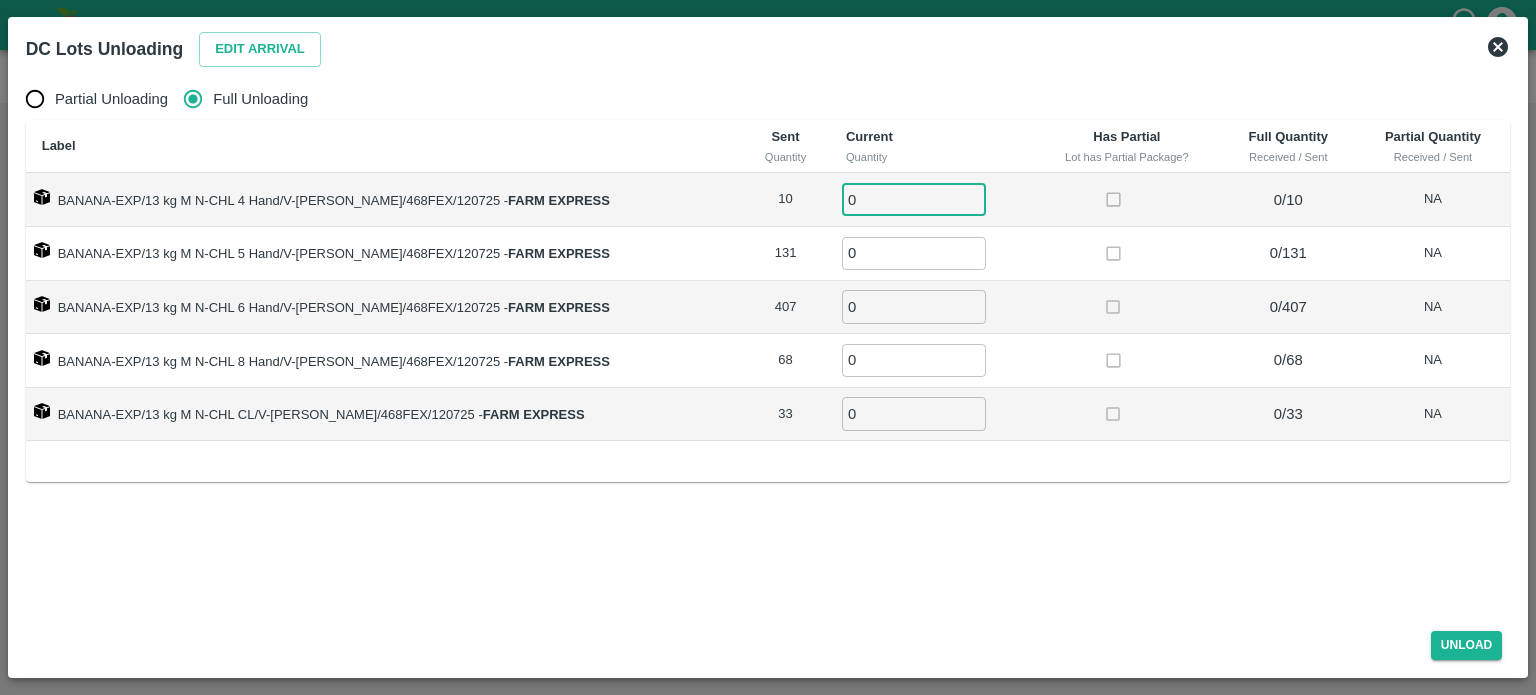 click on "0" at bounding box center [914, 199] 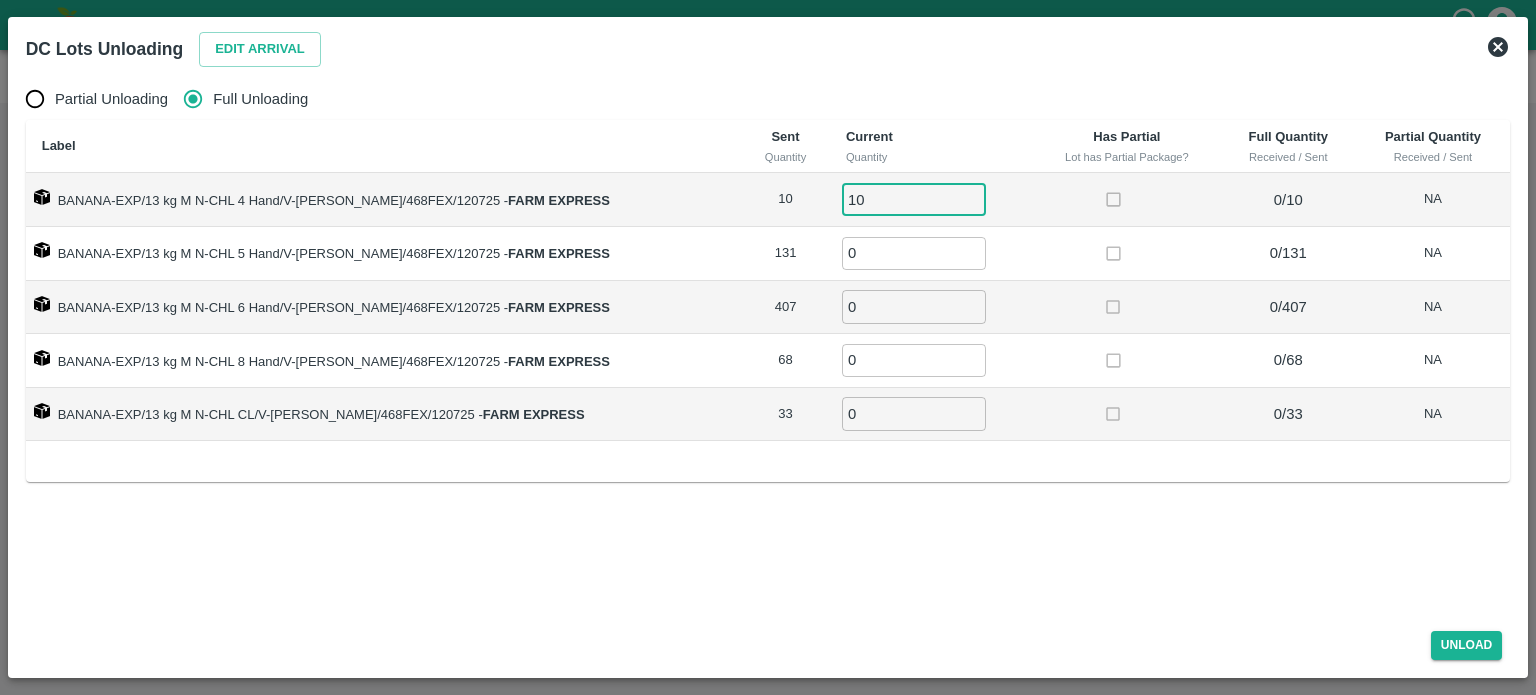 type on "10" 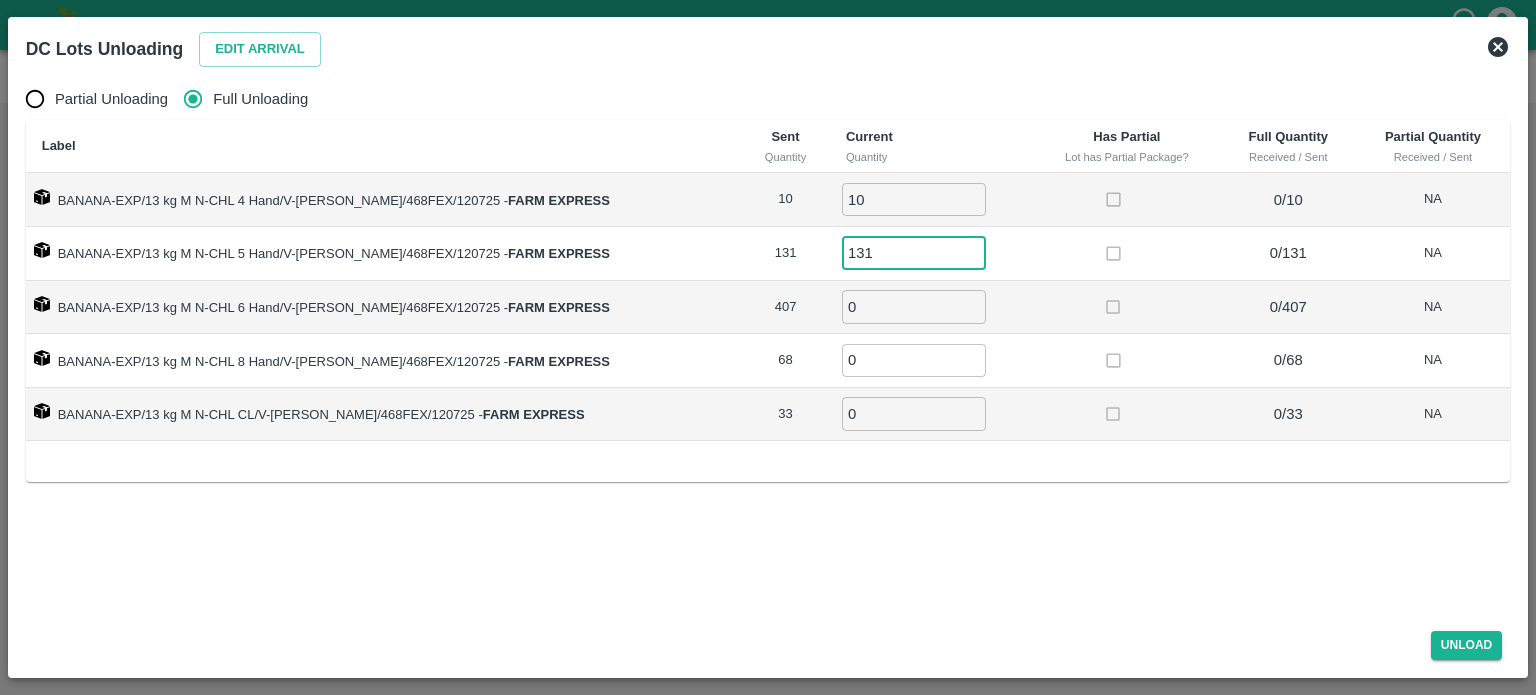 type on "131" 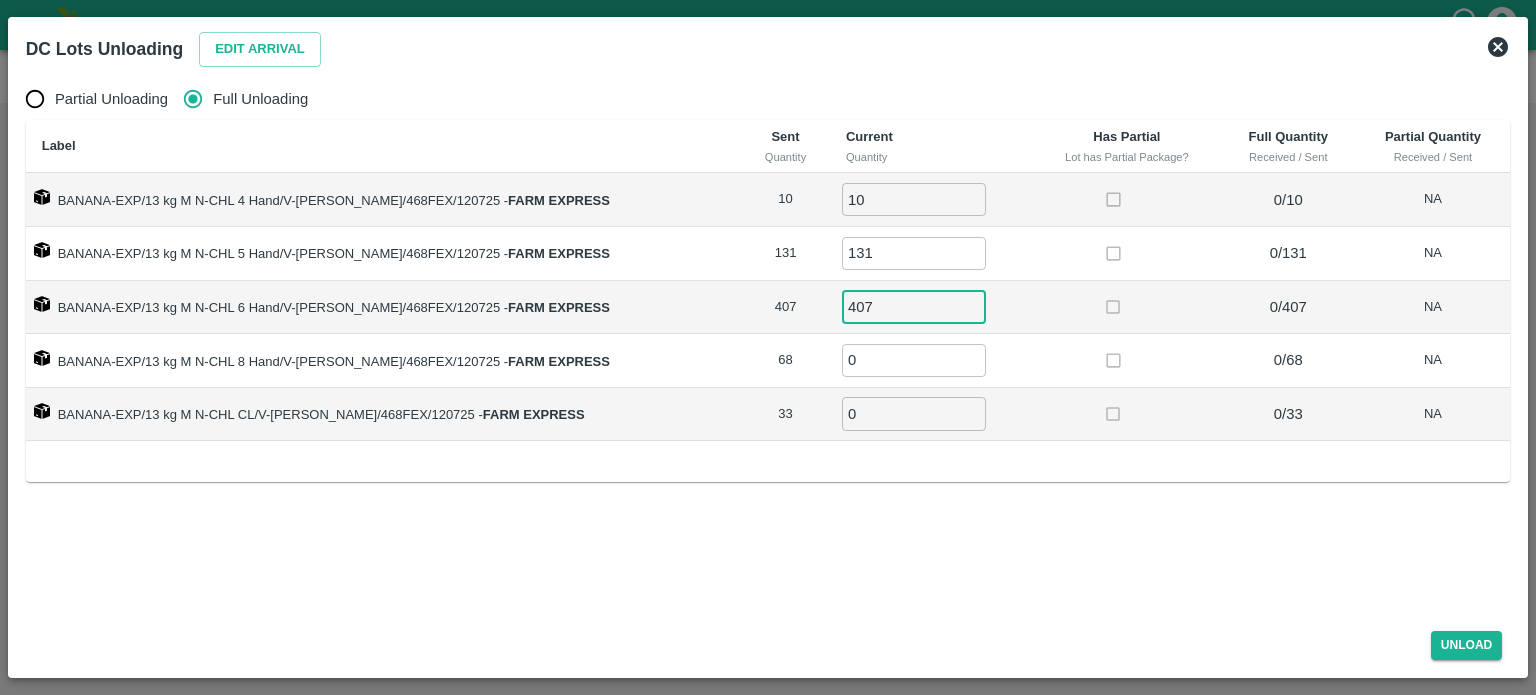type on "407" 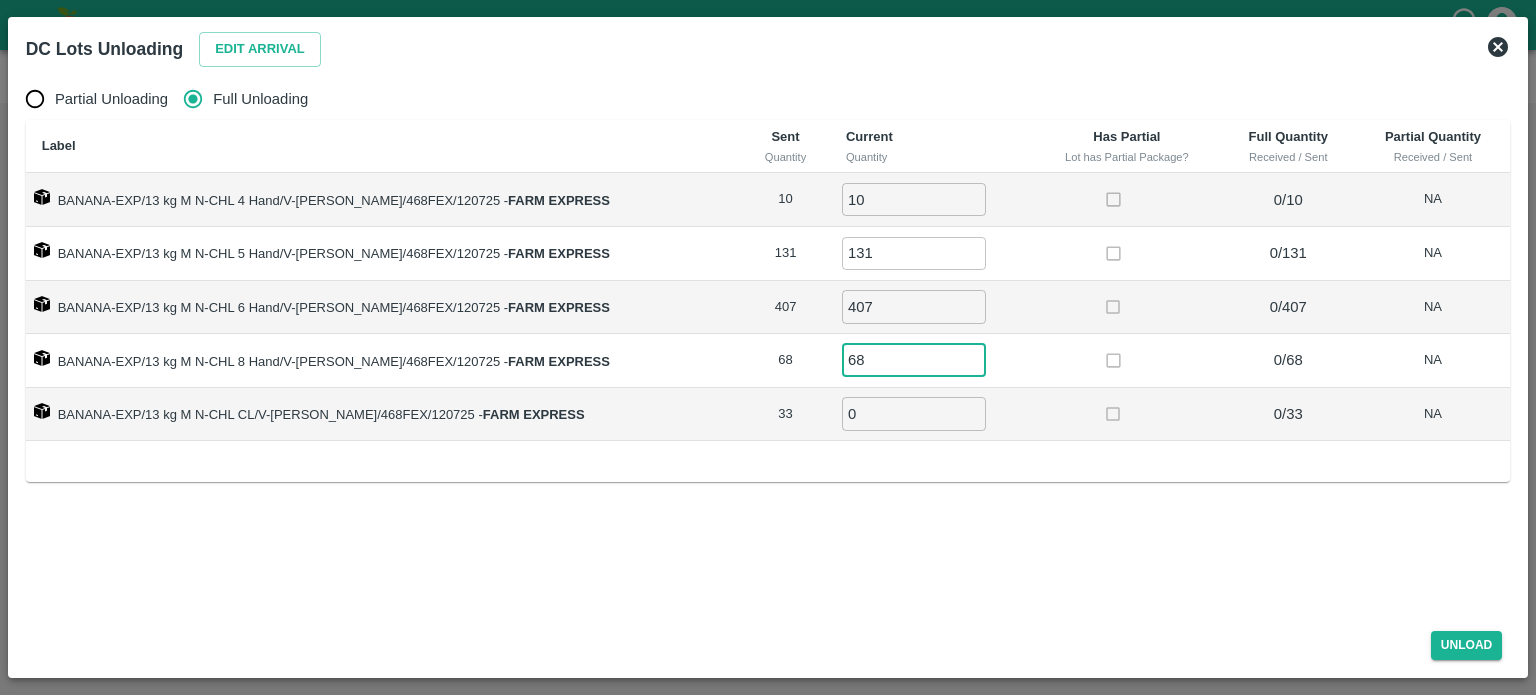 type on "68" 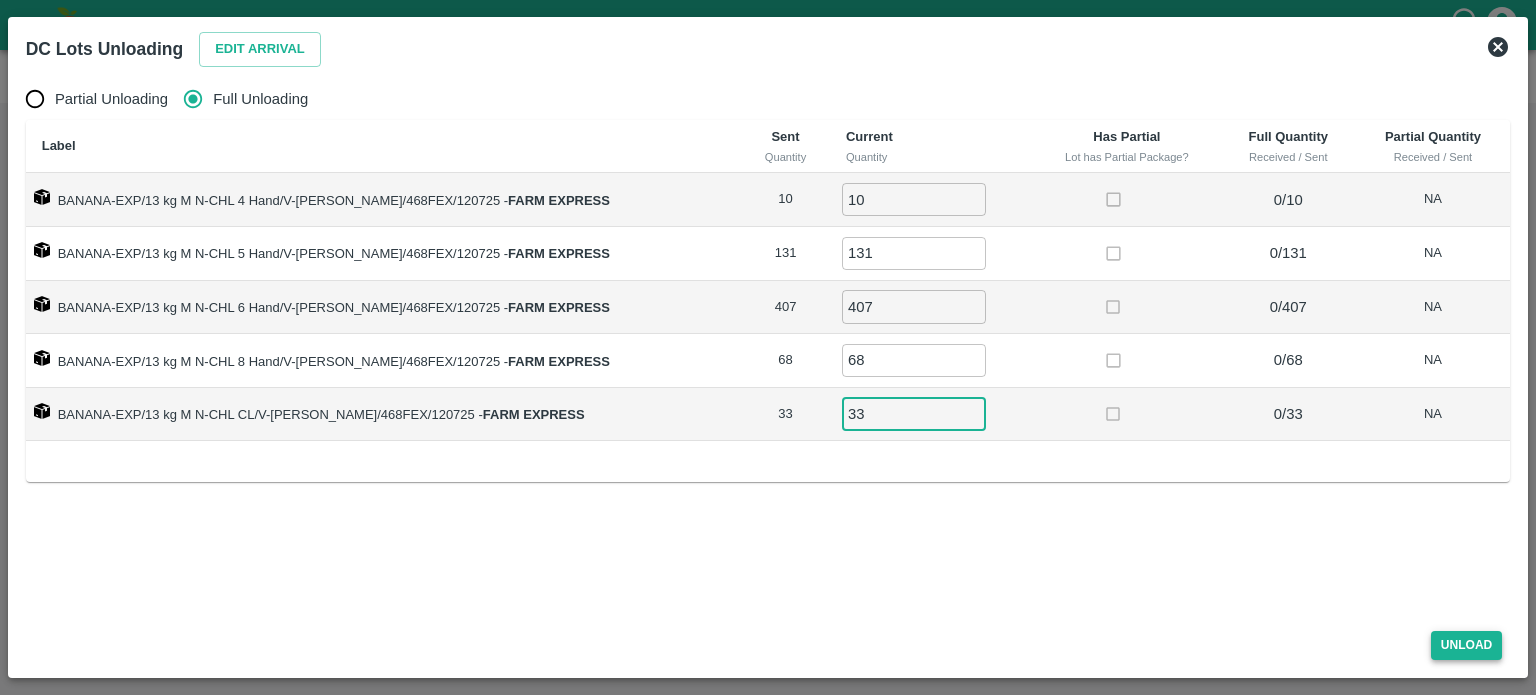 type on "33" 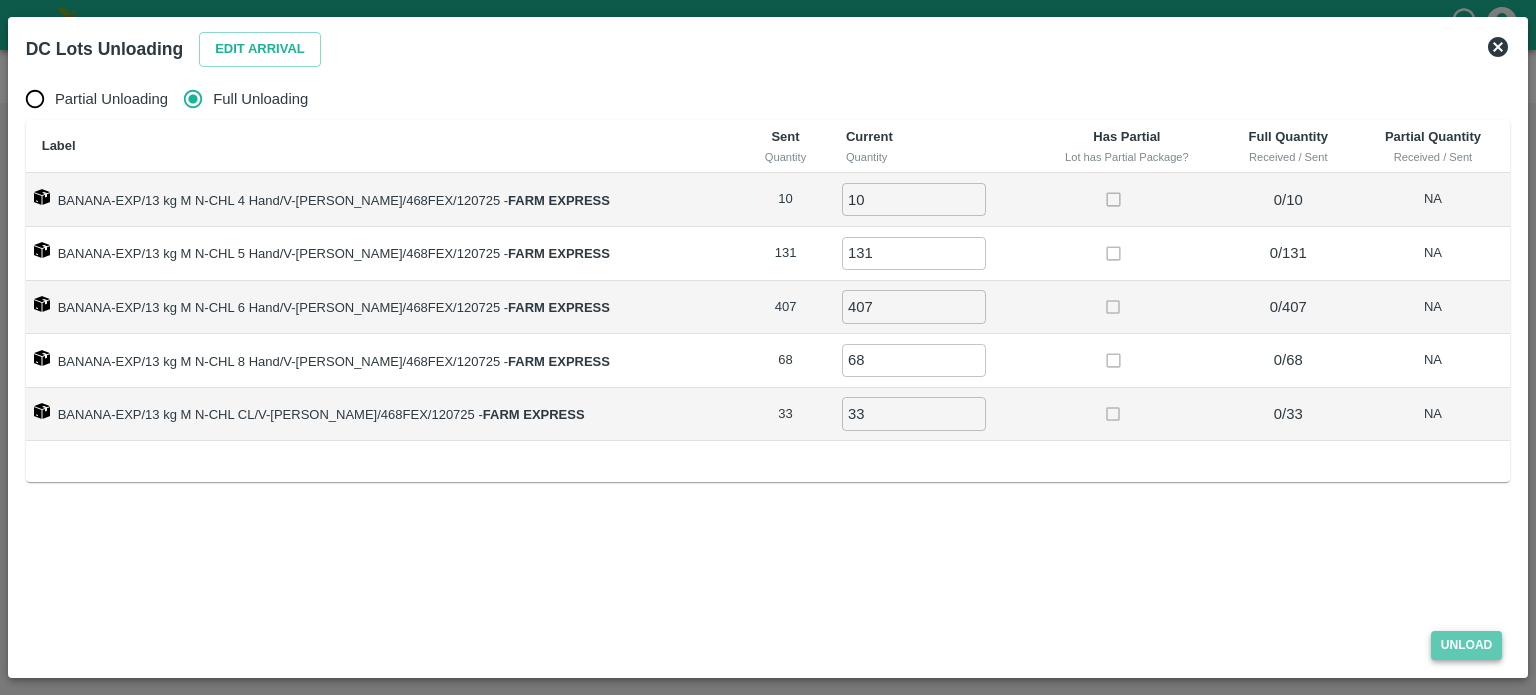 click on "Unload" at bounding box center (1467, 645) 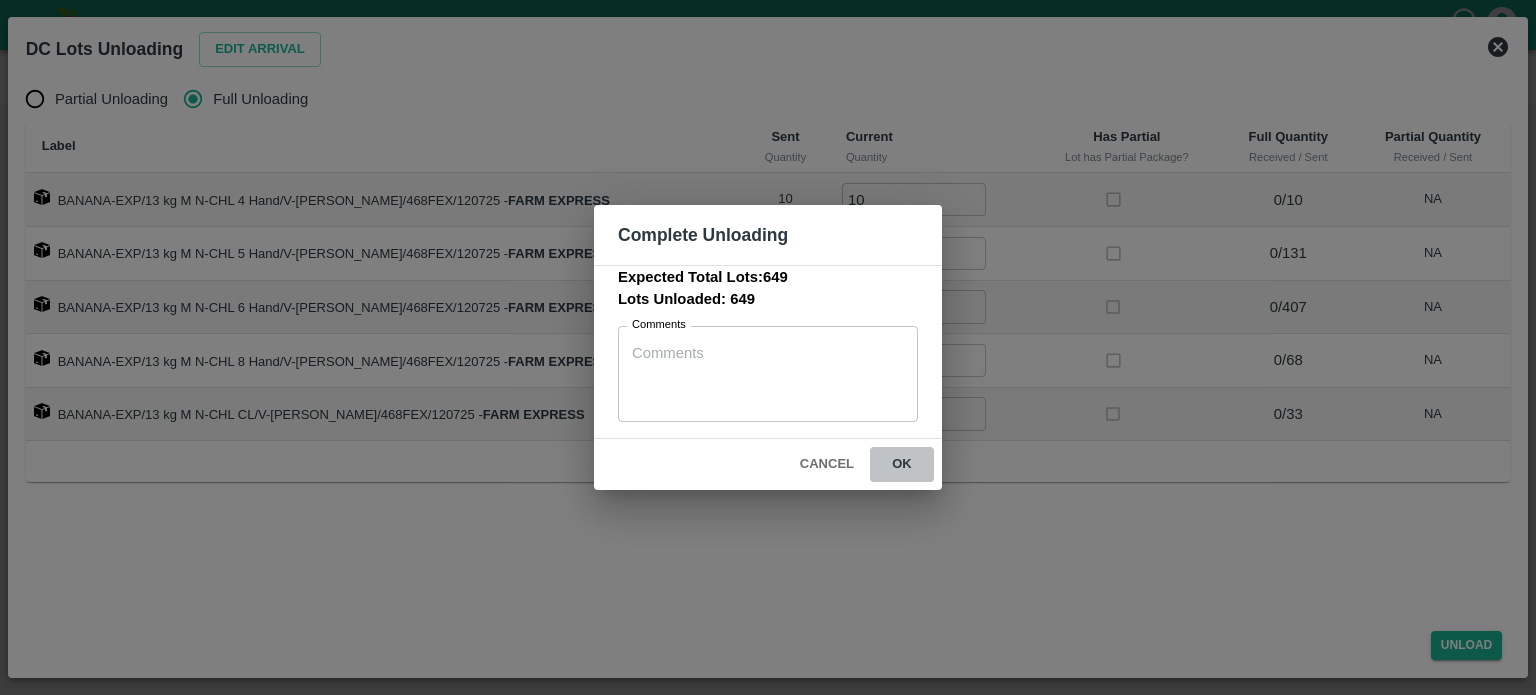click on "ok" at bounding box center [902, 464] 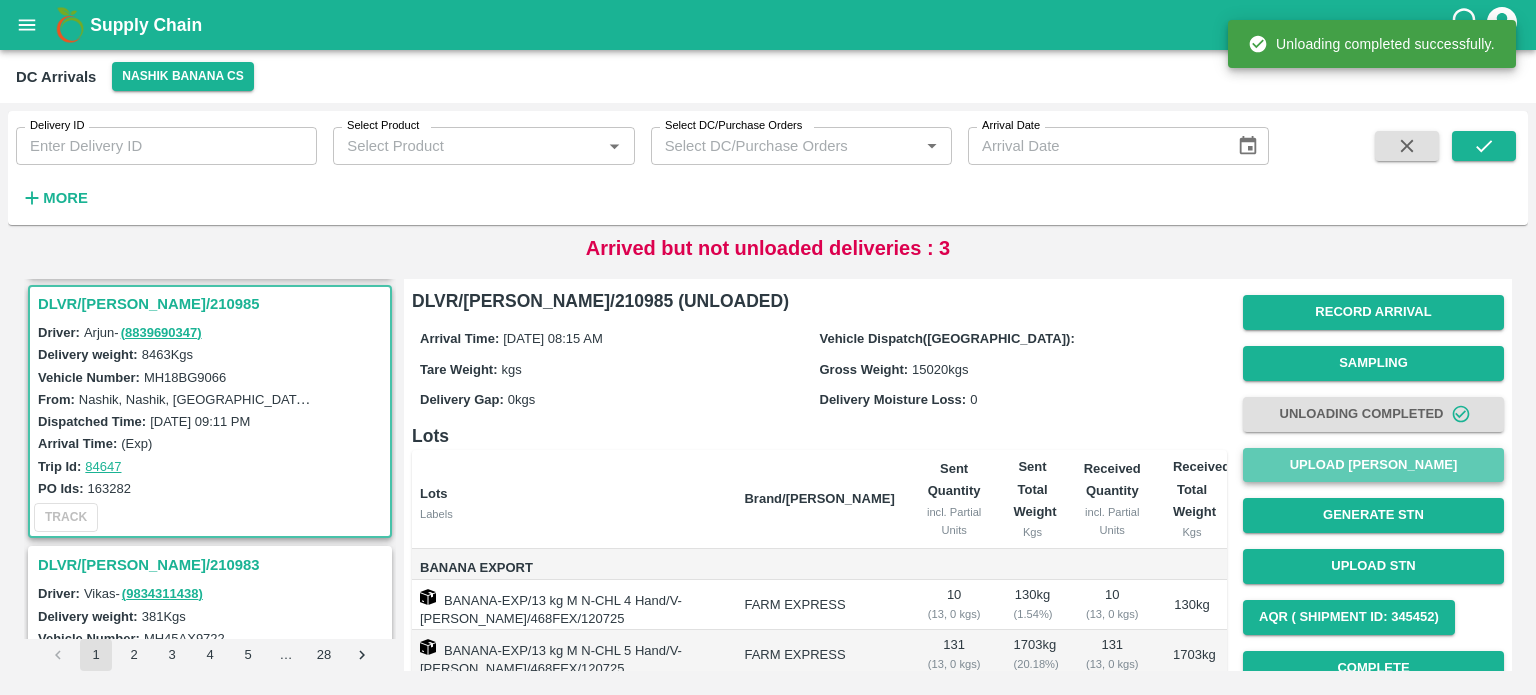 click on "Upload [PERSON_NAME]" at bounding box center (1373, 465) 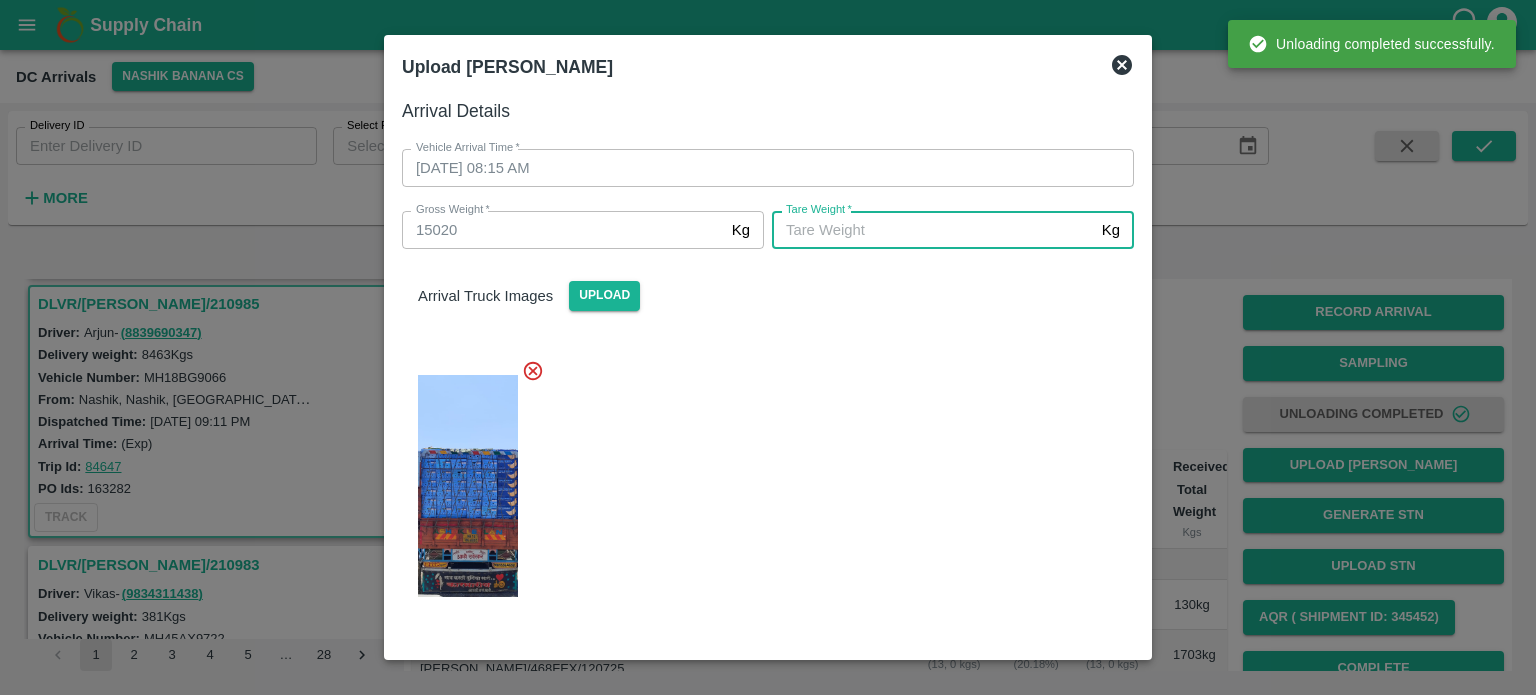 click on "[PERSON_NAME]   *" at bounding box center [933, 230] 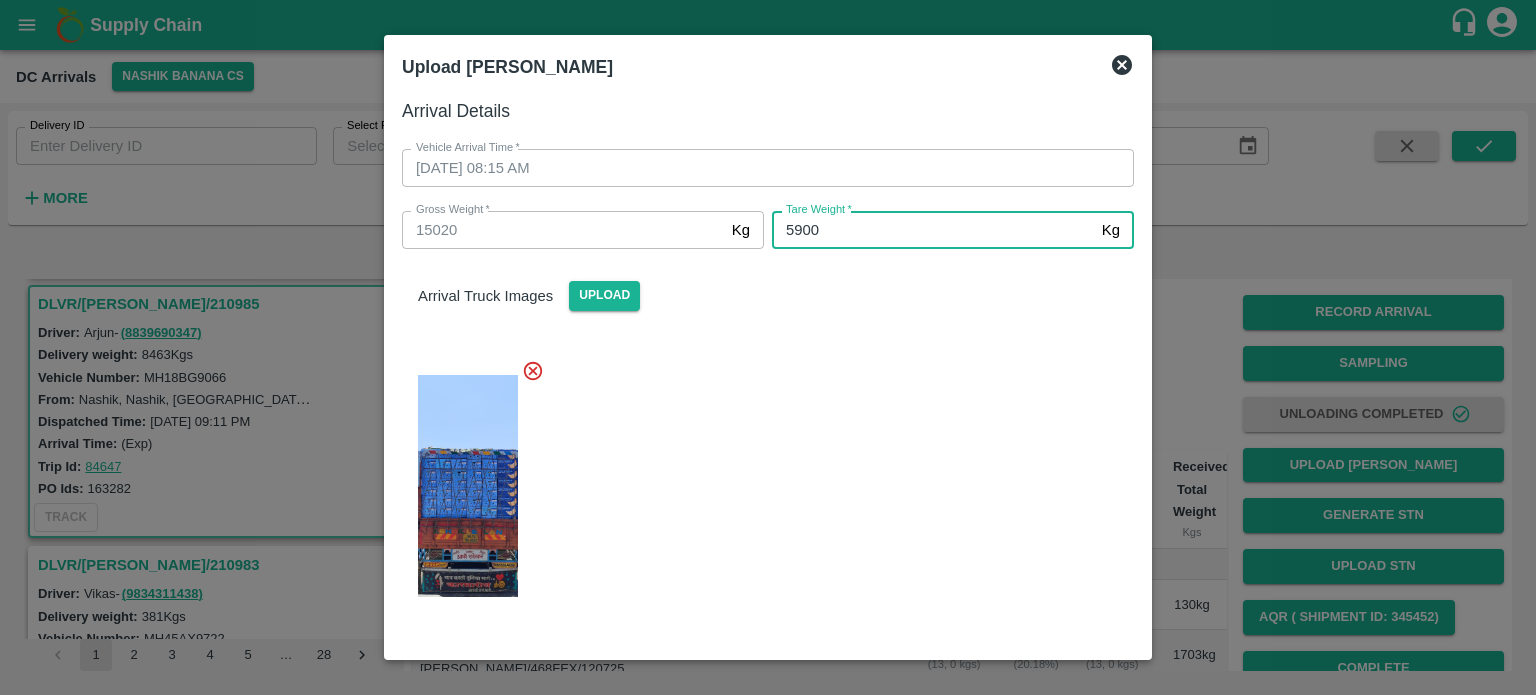type on "5900" 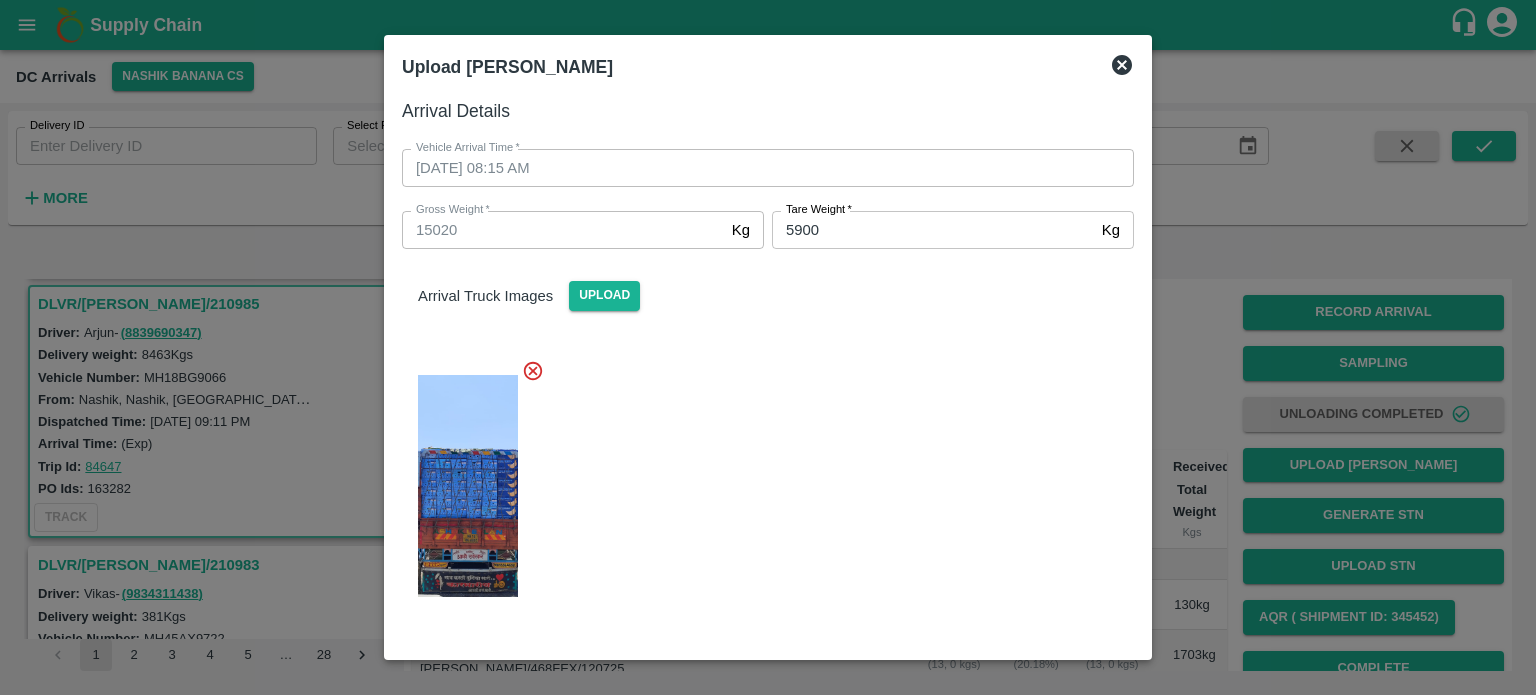 click at bounding box center (760, 480) 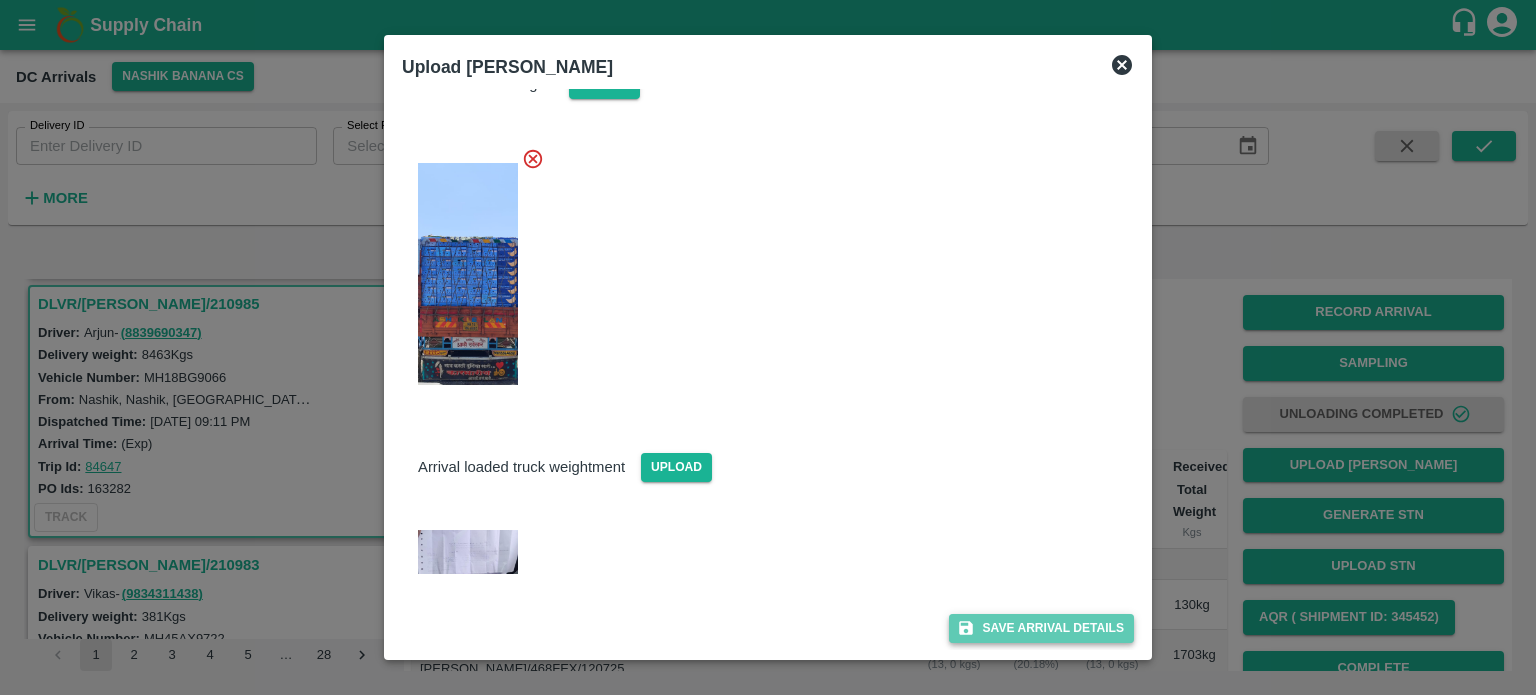 click on "Save Arrival Details" at bounding box center [1041, 628] 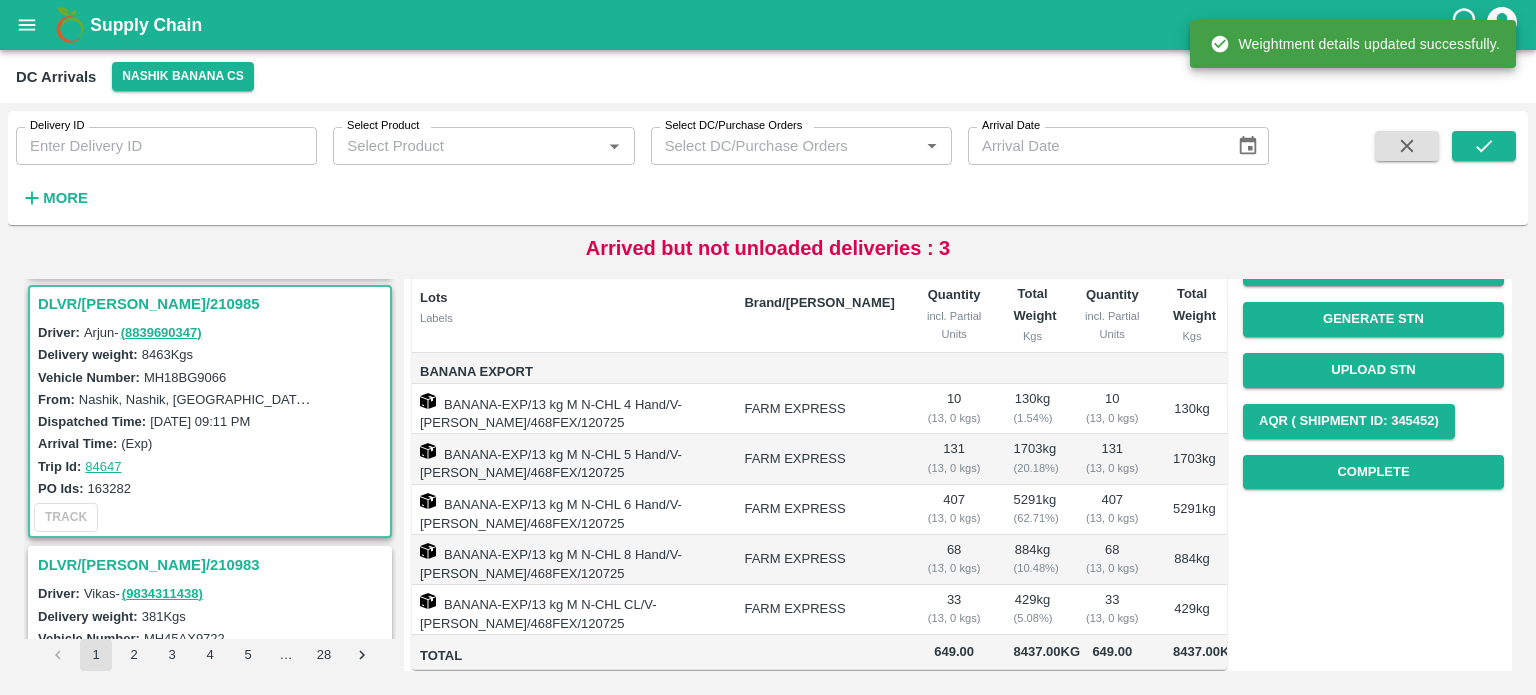 scroll, scrollTop: 198, scrollLeft: 0, axis: vertical 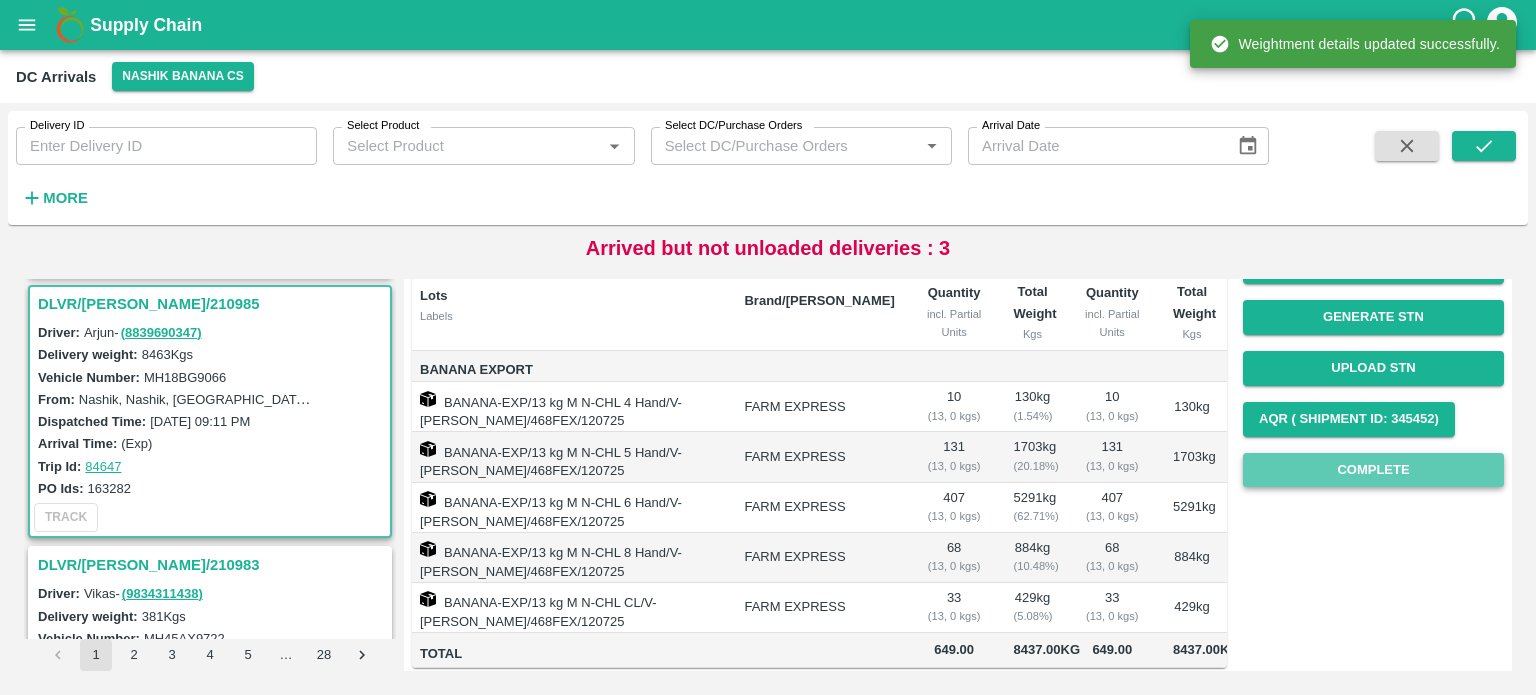 click on "Complete" at bounding box center [1373, 470] 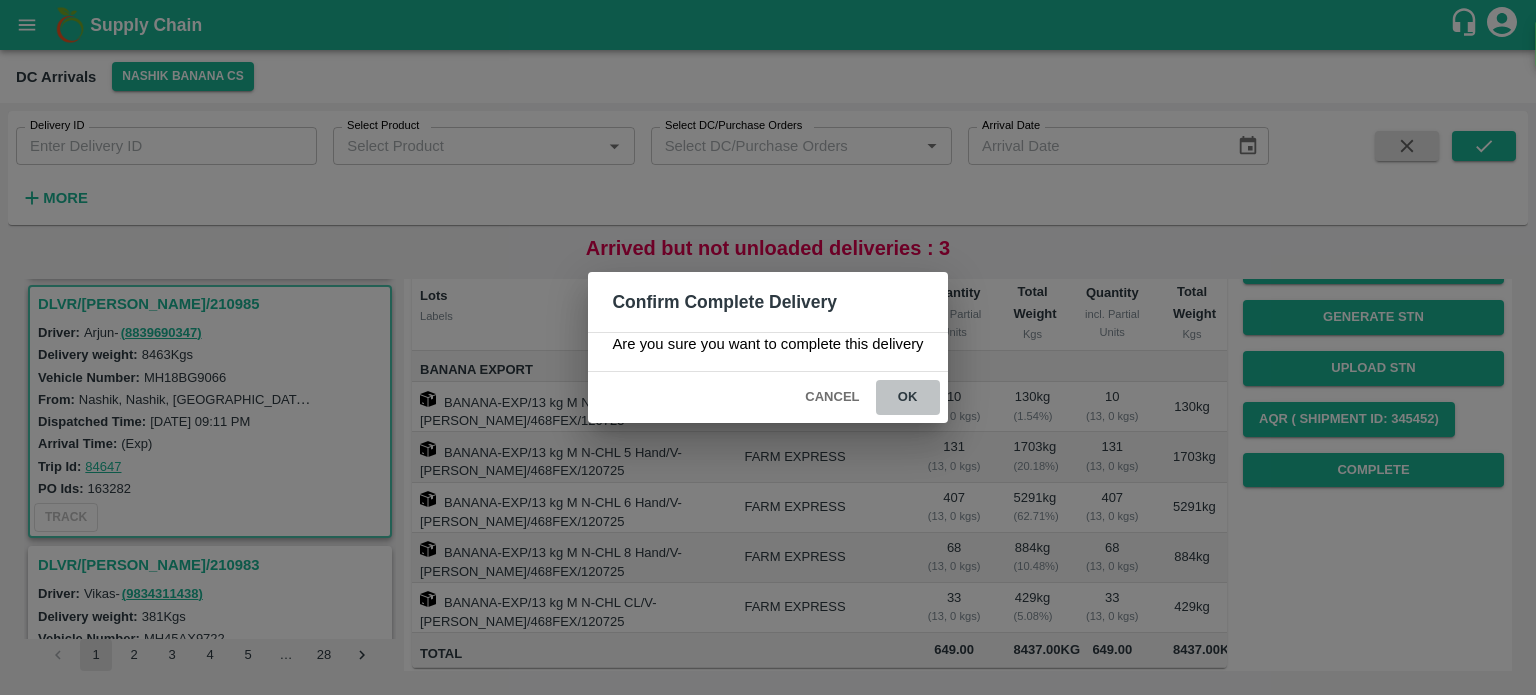 click on "ok" at bounding box center (908, 397) 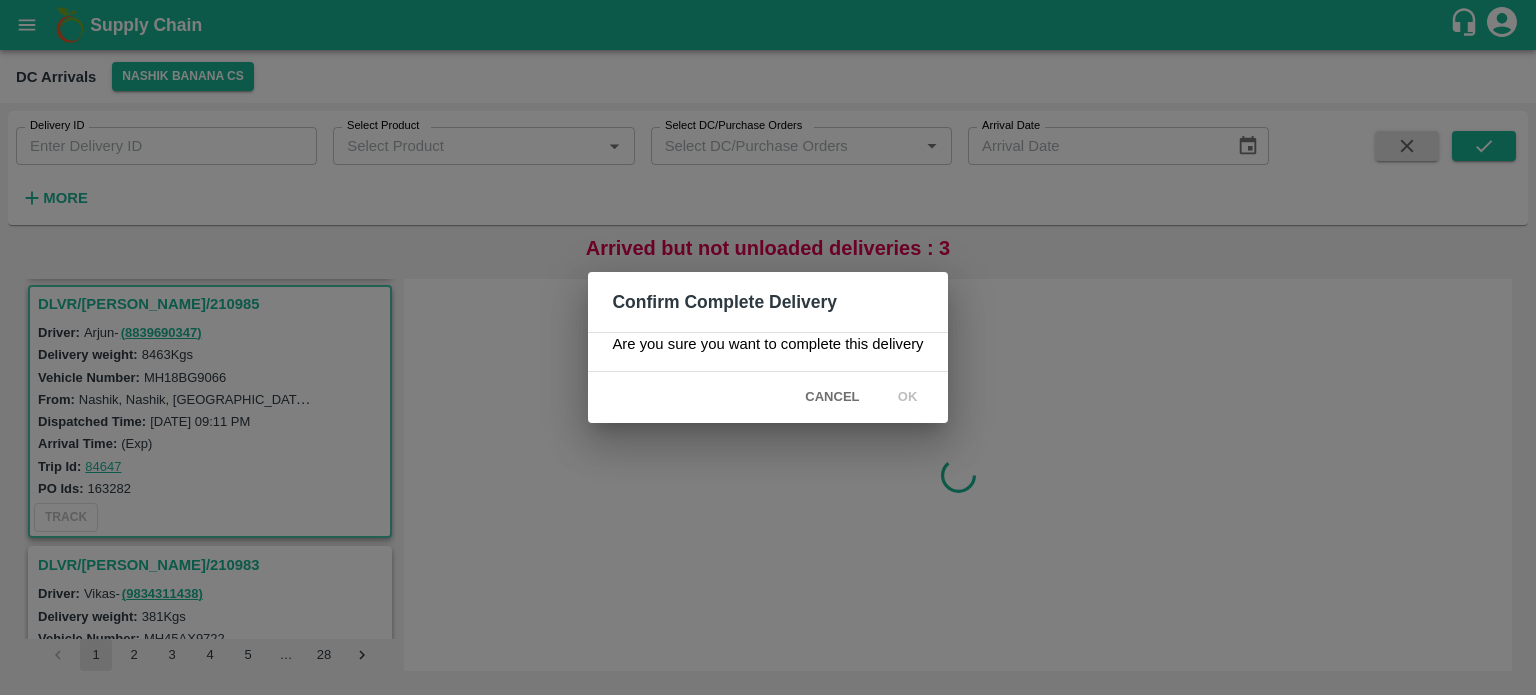 scroll, scrollTop: 0, scrollLeft: 0, axis: both 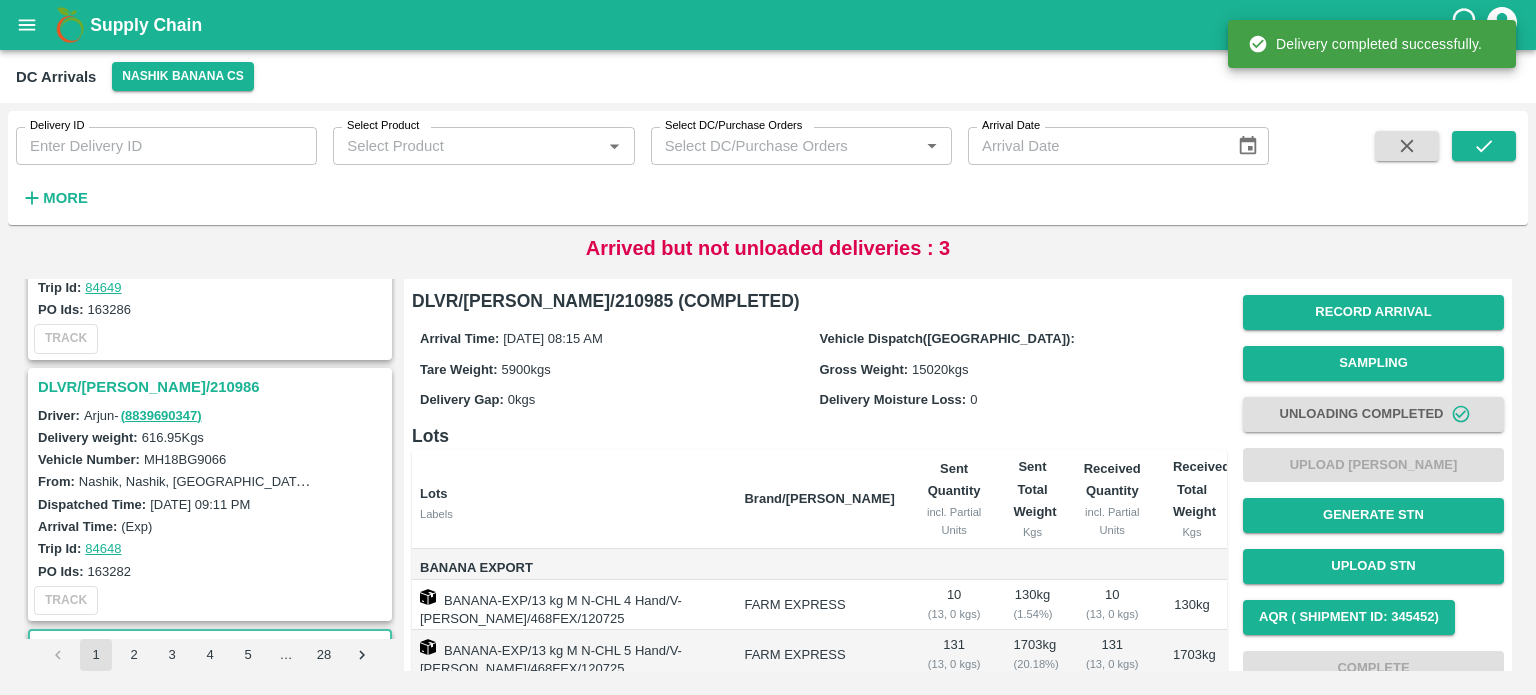 click on "DLVR/[PERSON_NAME]/[DRIVERS_LICENSE_NUMBER] Driver: Sarkar  - ( 7976208139 ) Delivery weight: 405  Kgs Vehicle Number: GJ15AV9153 From: [GEOGRAPHIC_DATA], [GEOGRAPHIC_DATA], [GEOGRAPHIC_DATA], [GEOGRAPHIC_DATA], [GEOGRAPHIC_DATA] Dispatched Time: [DATE] 10:04 PM Arrival Time:  (Exp) Trip Id: 84651 PO Ids: 163292 TRACK DLVR/[PERSON_NAME]/[DRIVERS_LICENSE_NUMBER] Driver: Sarkar  - ( 7976208139 ) Delivery weight: 11050  Kgs Vehicle Number: GJ15AV9153 From: [GEOGRAPHIC_DATA], [GEOGRAPHIC_DATA], [GEOGRAPHIC_DATA], [GEOGRAPHIC_DATA], [GEOGRAPHIC_DATA] Dispatched Time: [DATE] 10:04 PM Arrival Time: [DATE] 06:30 AM Trip Id: 84650 PO Ids: 163292 TRACK unloaded DLVR/[PERSON_NAME]/[DRIVERS_LICENSE_NUMBER] Driver: Rahul   - ( 9923944219 ) Delivery weight: 424  Kgs Vehicle Number: NH04HY3755 From: Nashik, [GEOGRAPHIC_DATA], [GEOGRAPHIC_DATA], [GEOGRAPHIC_DATA], [GEOGRAPHIC_DATA] Dispatched Time: [DATE] 09:39 PM Arrival Time:  (Exp) Trip Id: 84649 PO Ids: 163286 TRACK DLVR/[PERSON_NAME]/[DRIVERS_LICENSE_NUMBER] Driver: Arjun   - ( 8839690347 ) Delivery weight: 616.95  Kgs Vehicle Number: MH18BG9066 From: [GEOGRAPHIC_DATA], [GEOGRAPHIC_DATA], [GEOGRAPHIC_DATA], [GEOGRAPHIC_DATA], [GEOGRAPHIC_DATA] Dispatched Time: [DATE] 09:11 PM Arrival Time:  (Exp) Trip Id: 84648 PO Ids: 163282 TRACK  -" at bounding box center [210, 459] 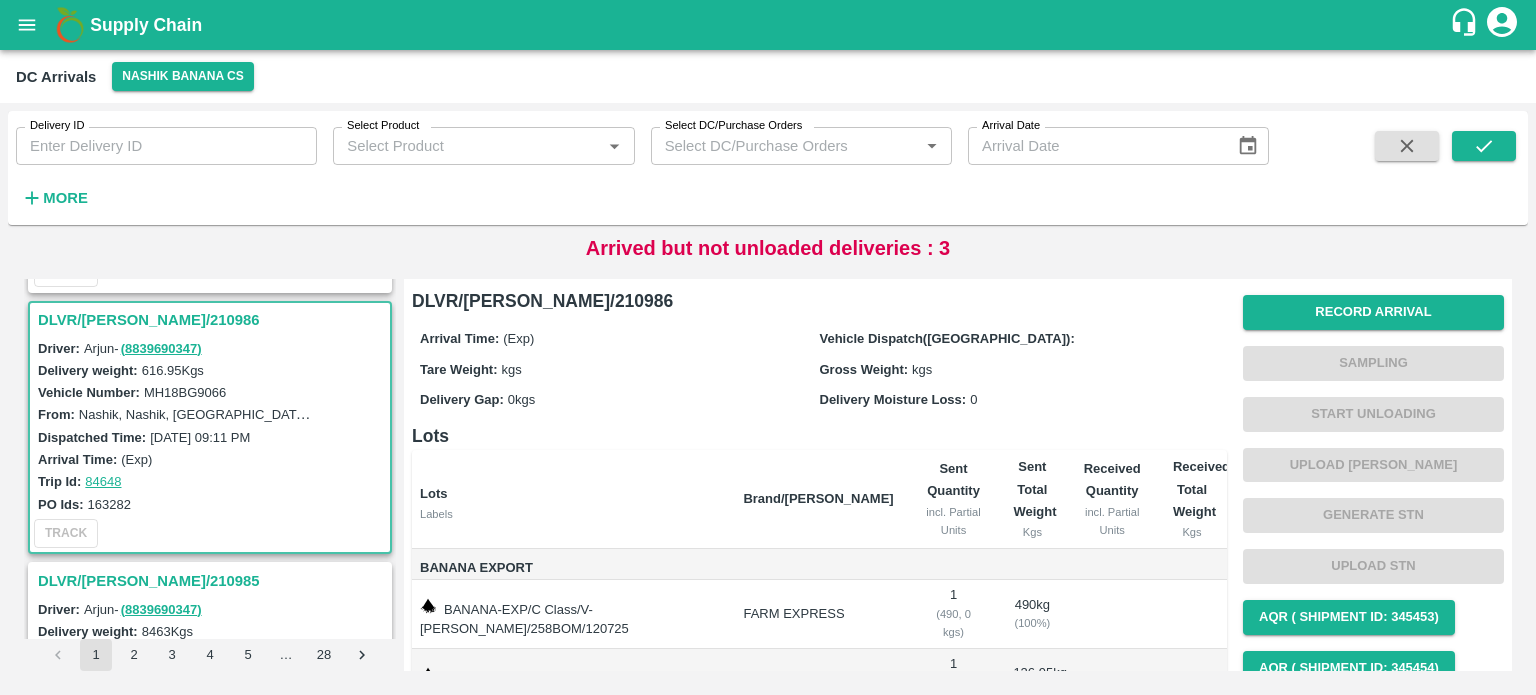 scroll, scrollTop: 788, scrollLeft: 0, axis: vertical 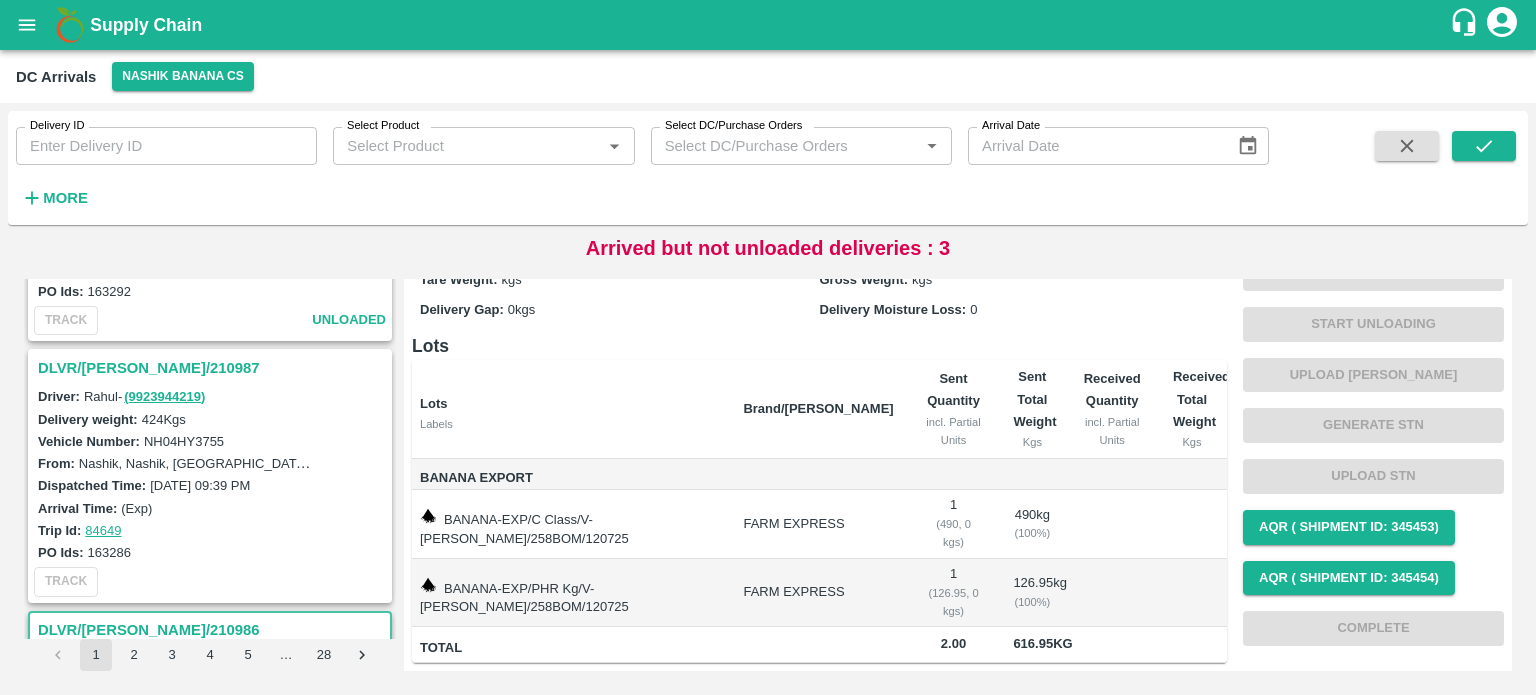 click on "DLVR/[PERSON_NAME]/210987" at bounding box center (213, 368) 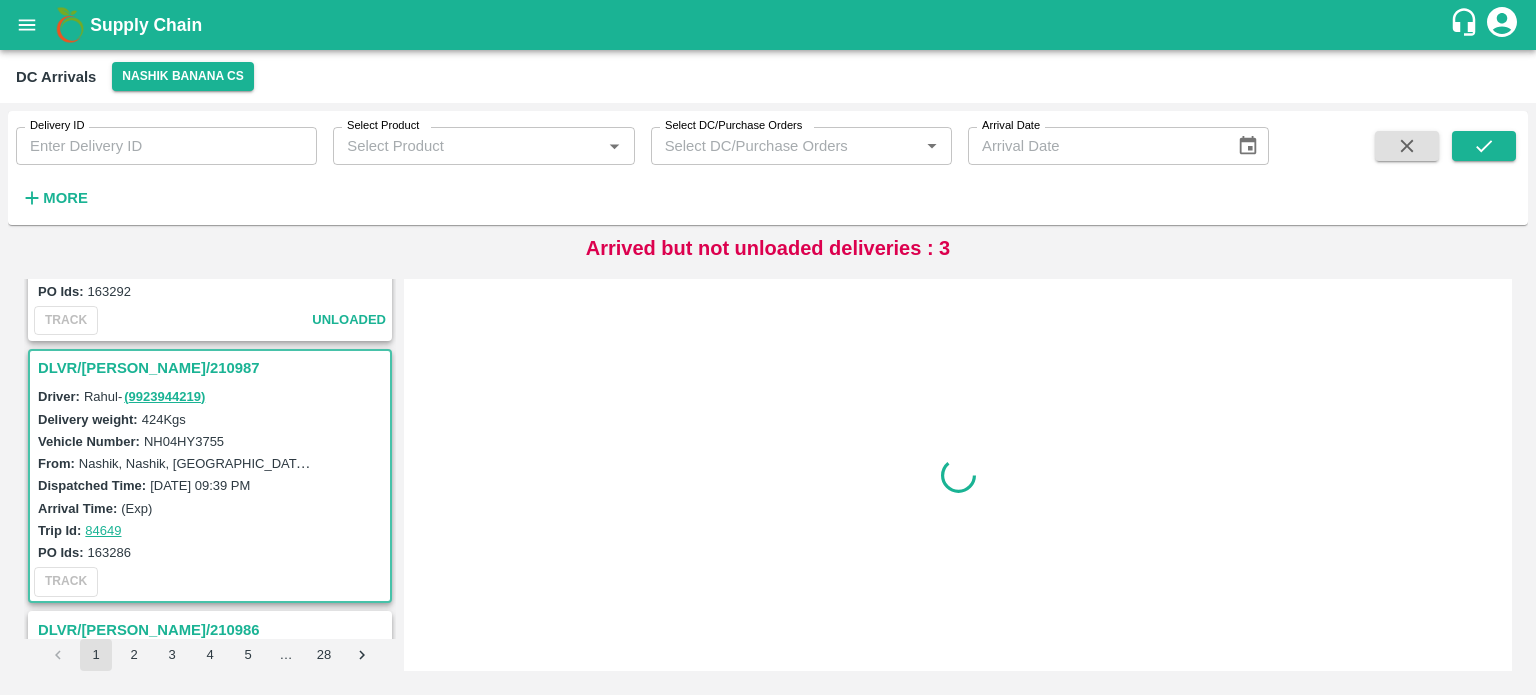 scroll, scrollTop: 0, scrollLeft: 0, axis: both 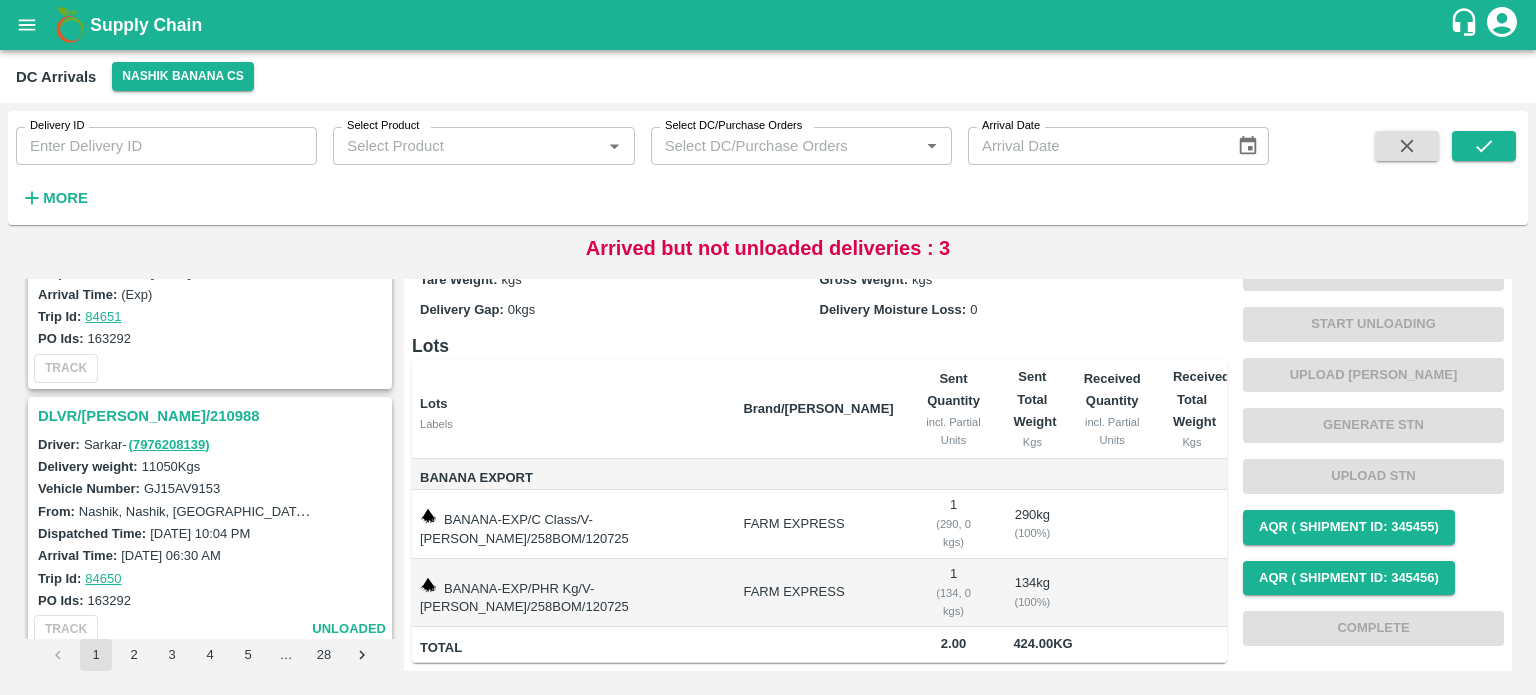 click on "DLVR/[PERSON_NAME]/210988" at bounding box center [213, 416] 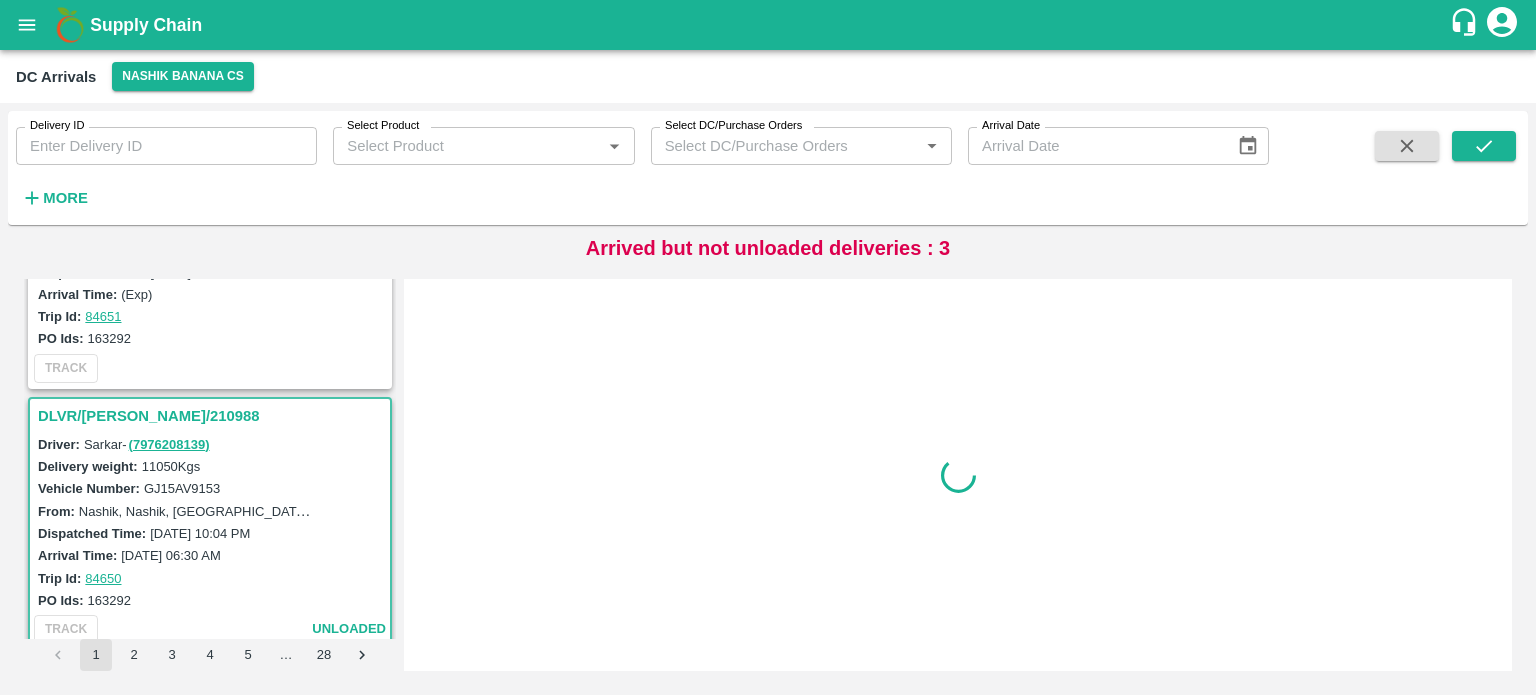 scroll, scrollTop: 0, scrollLeft: 0, axis: both 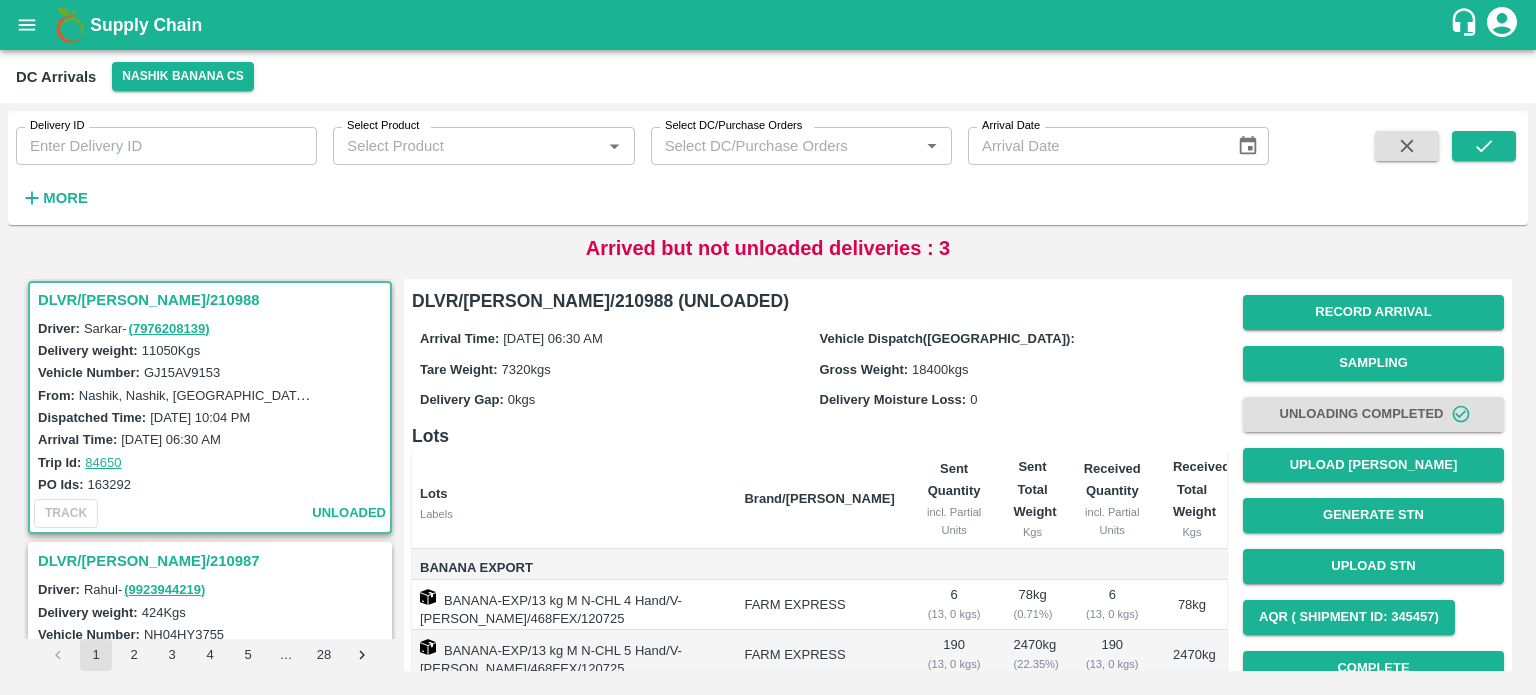 click on "Sent Quantity incl. Partial Units" at bounding box center (954, 499) 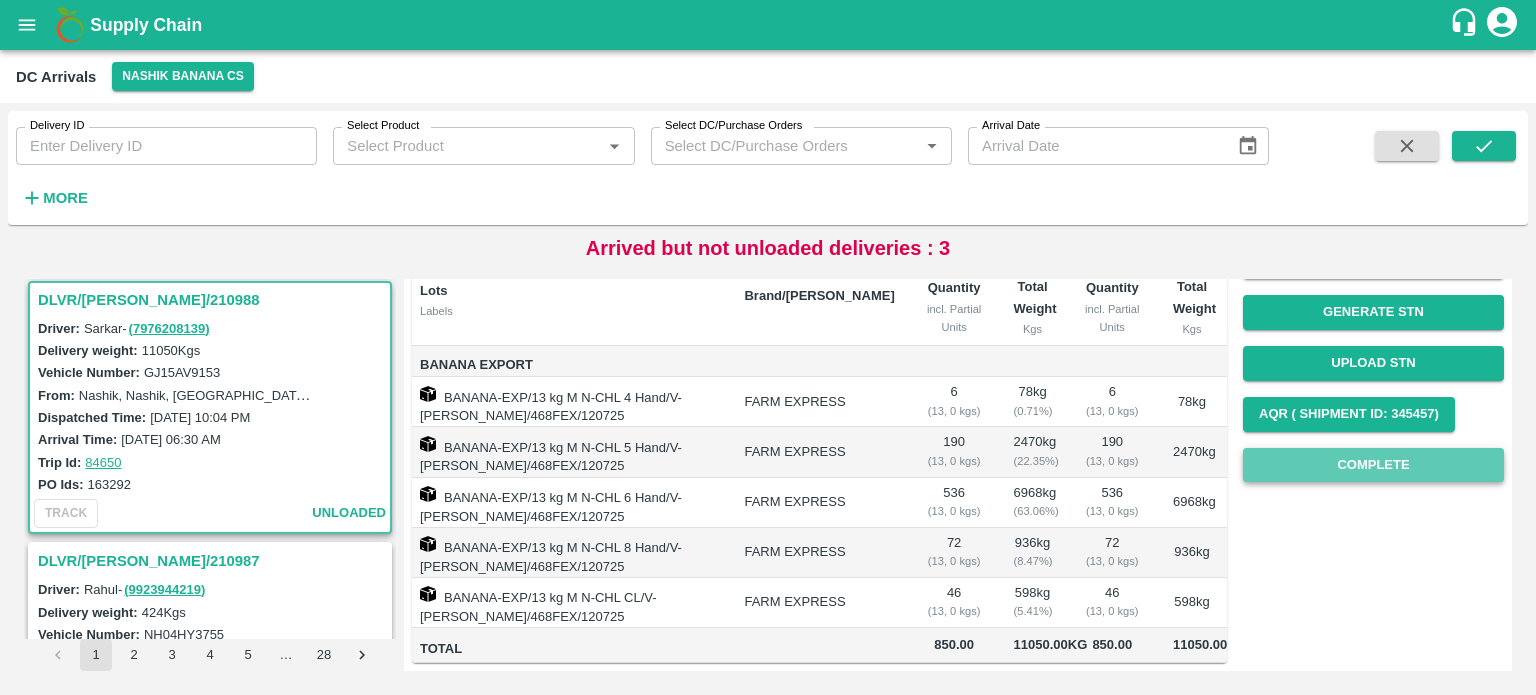 click on "Complete" at bounding box center [1373, 465] 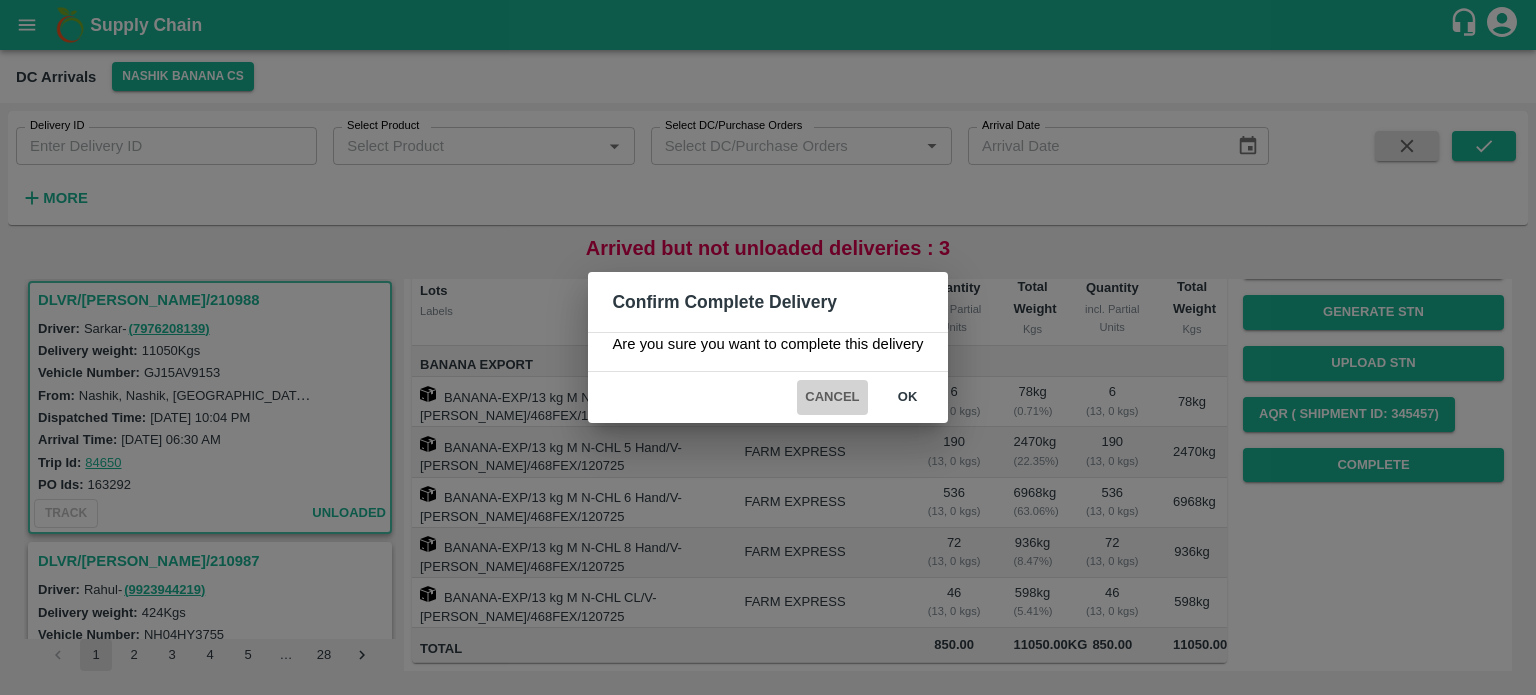 click on "Cancel" at bounding box center [832, 397] 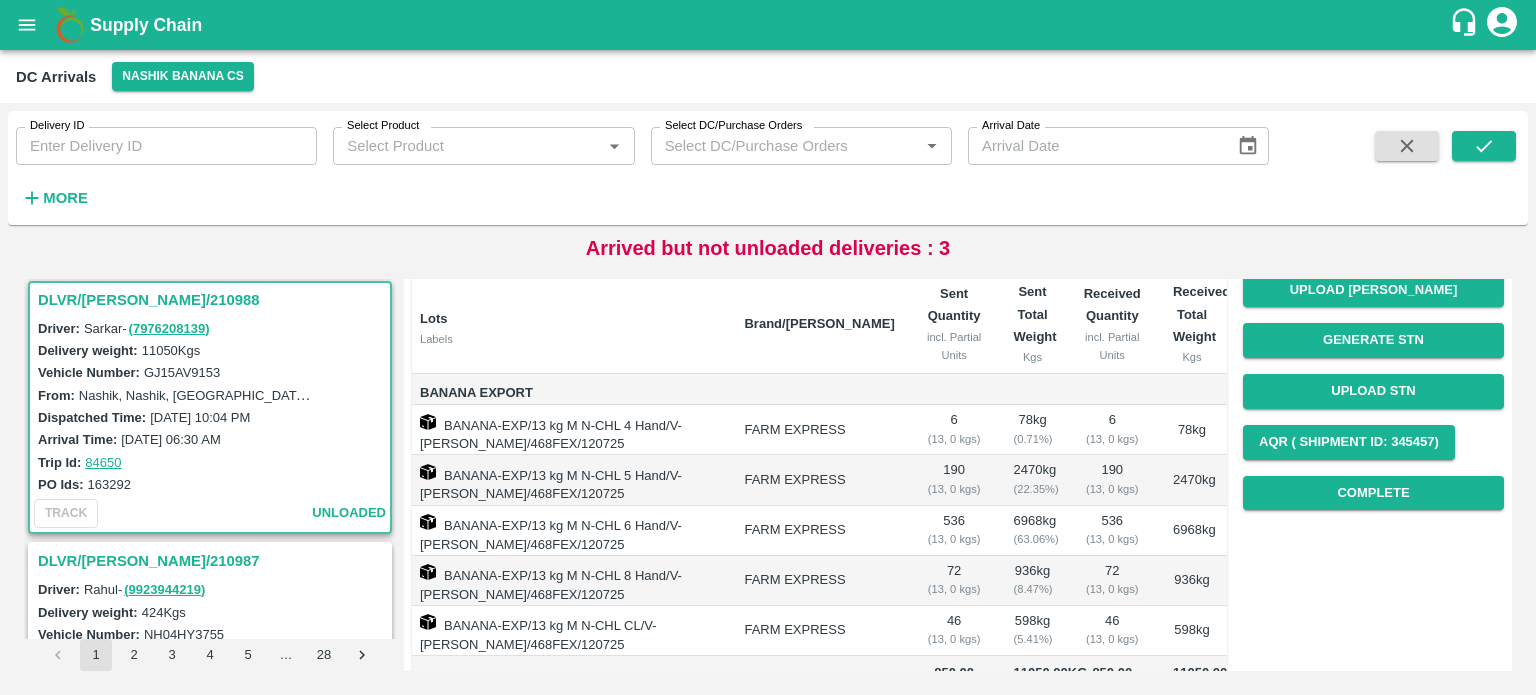 scroll, scrollTop: 306, scrollLeft: 0, axis: vertical 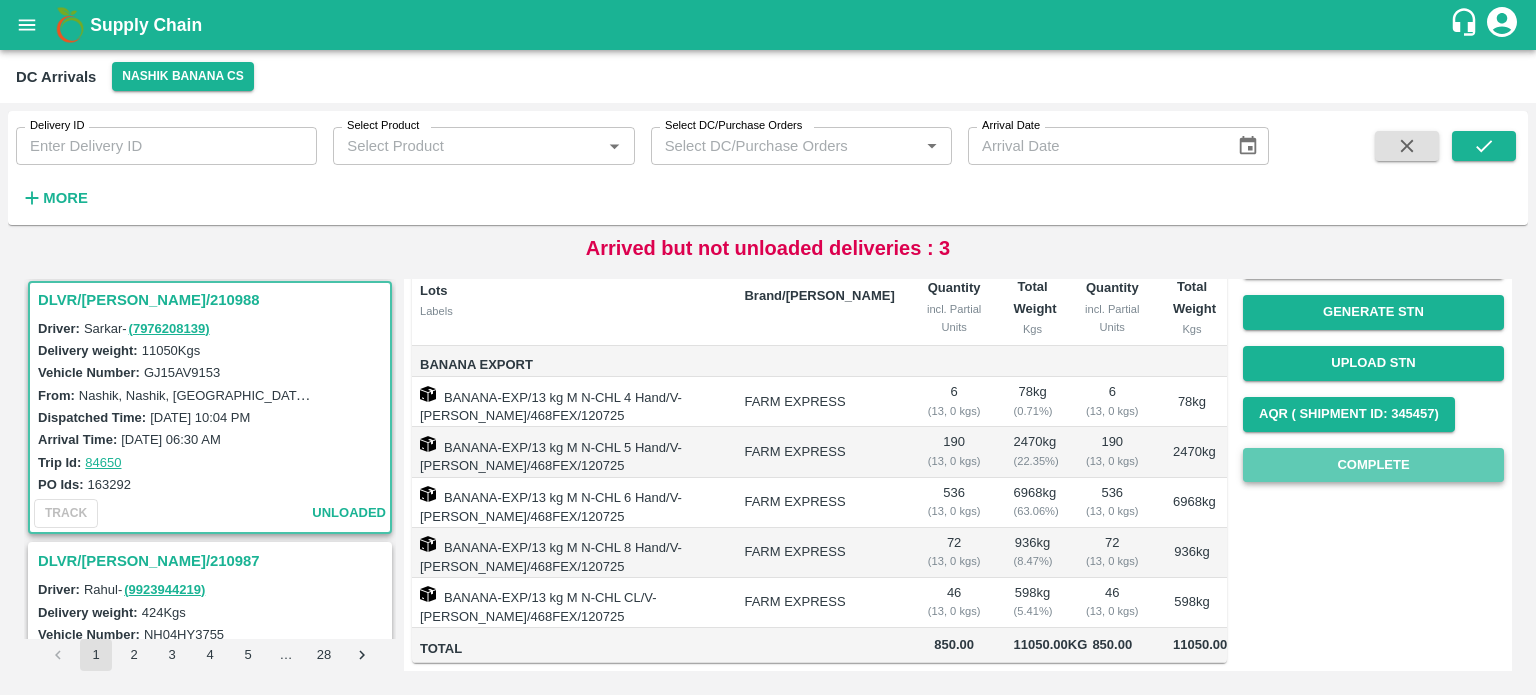 click on "Complete" at bounding box center (1373, 465) 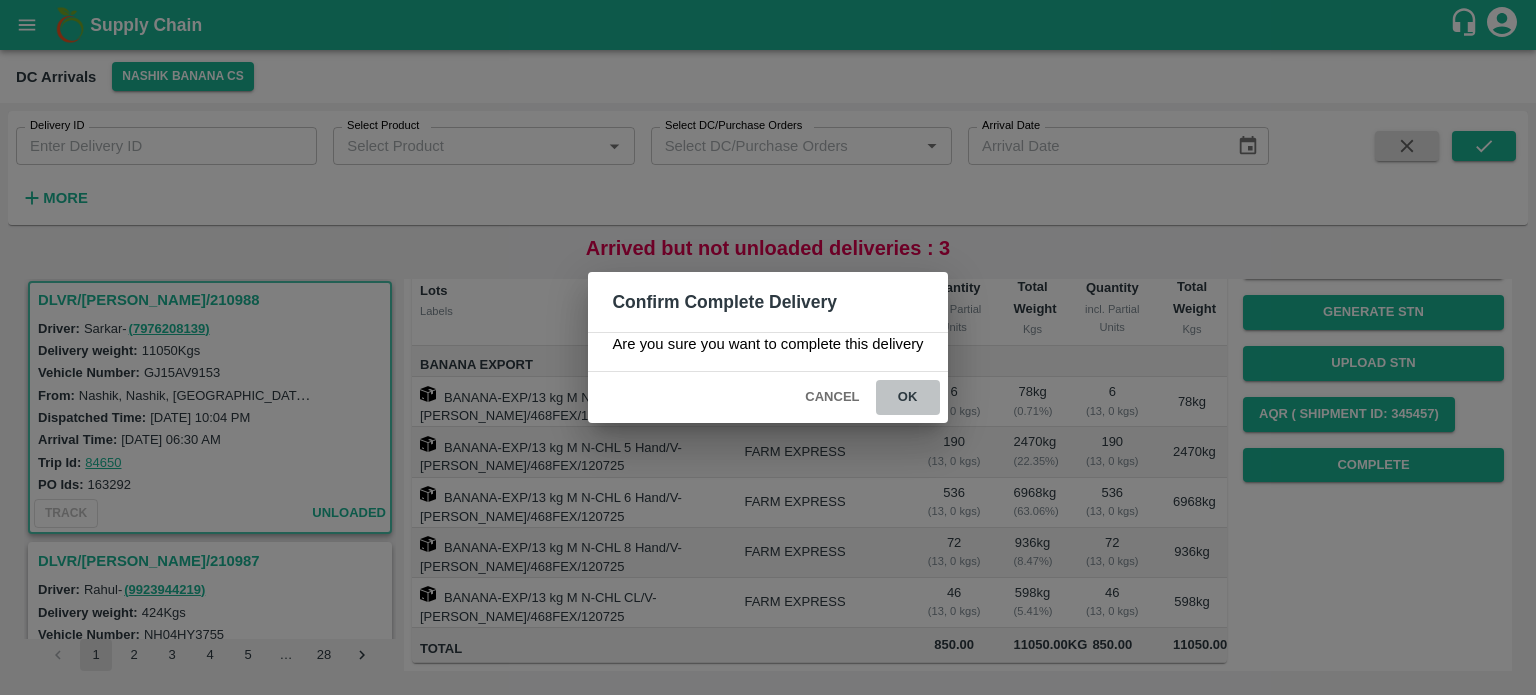 click on "ok" at bounding box center (908, 397) 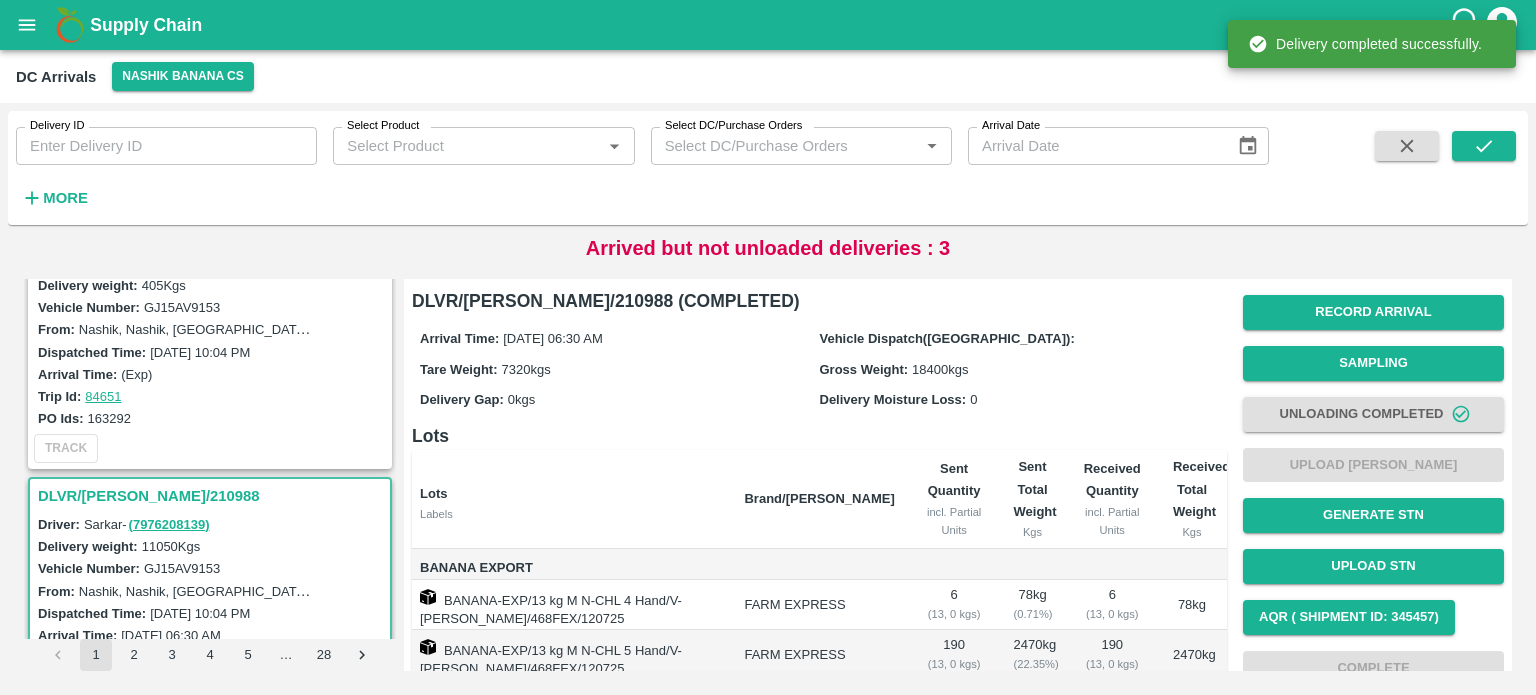 scroll, scrollTop: 0, scrollLeft: 0, axis: both 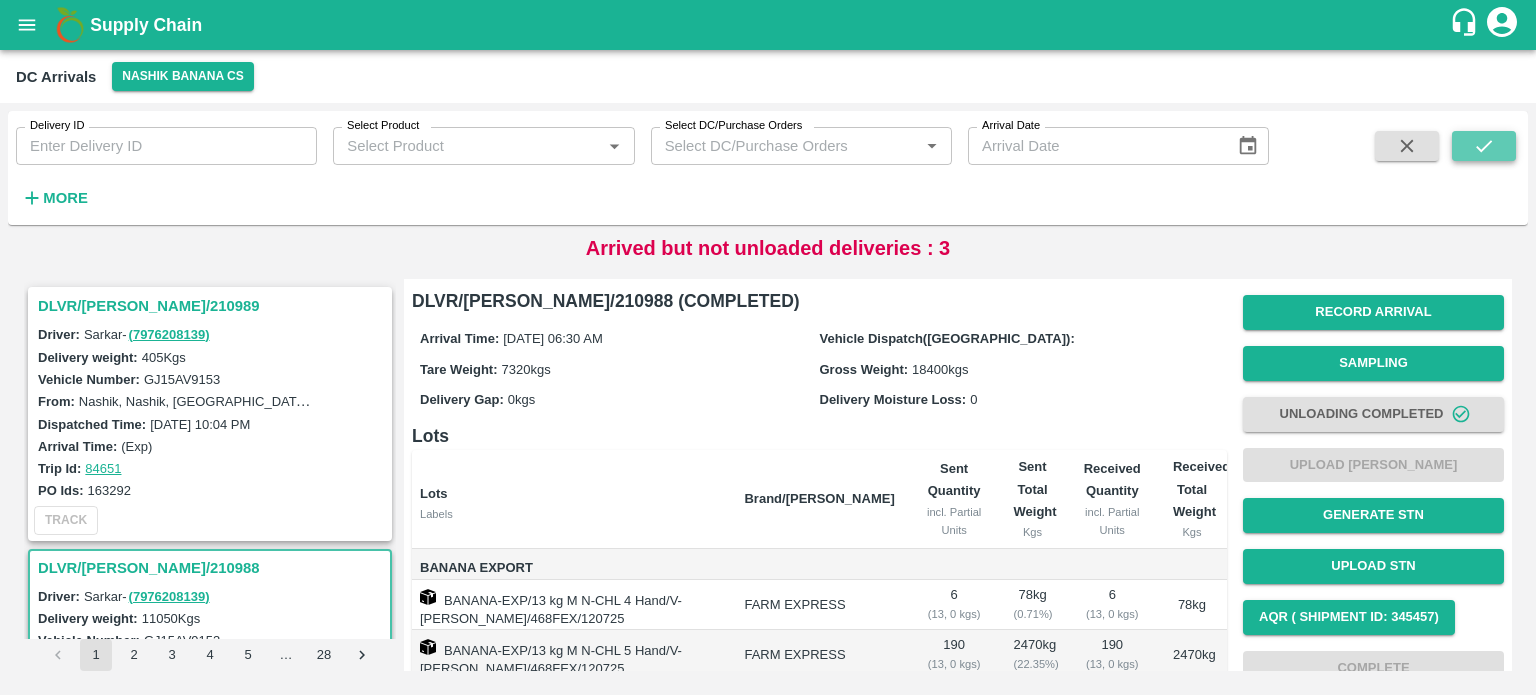 click 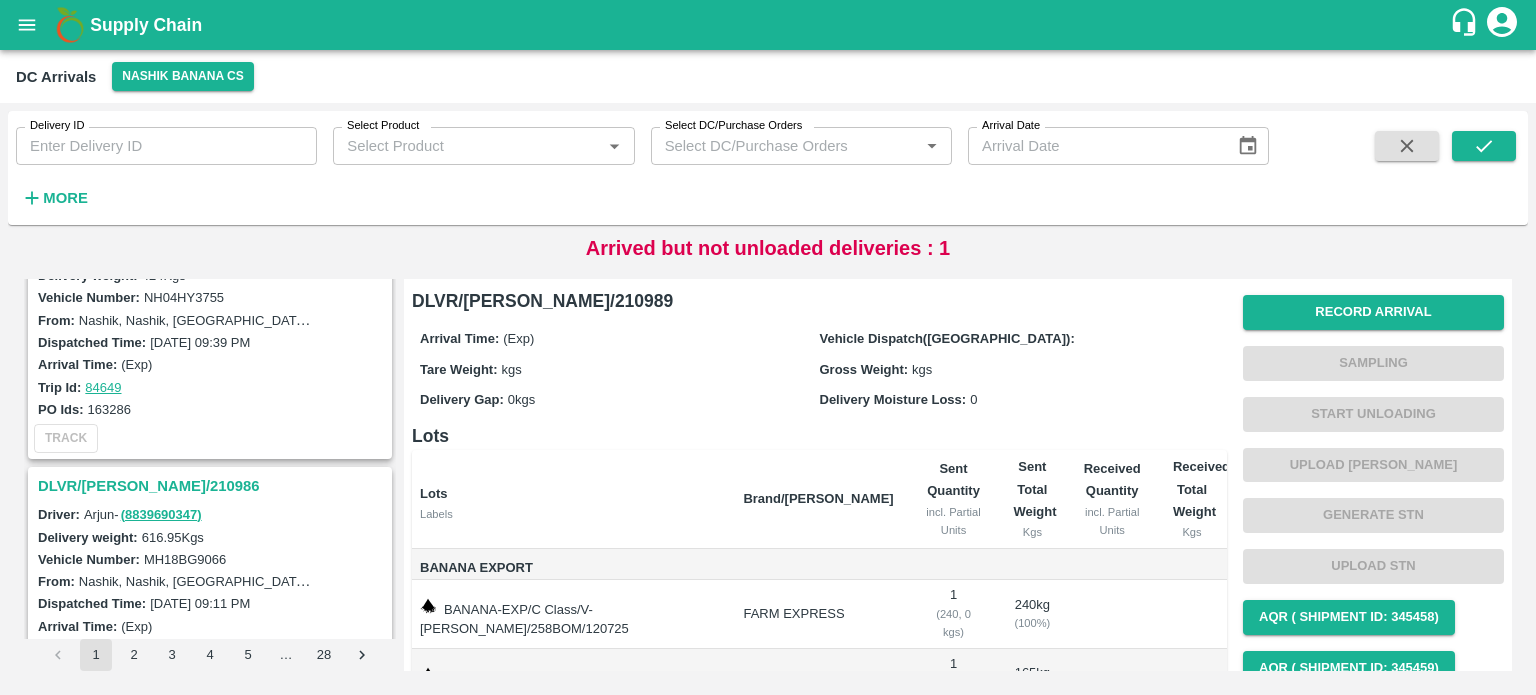 scroll, scrollTop: 0, scrollLeft: 0, axis: both 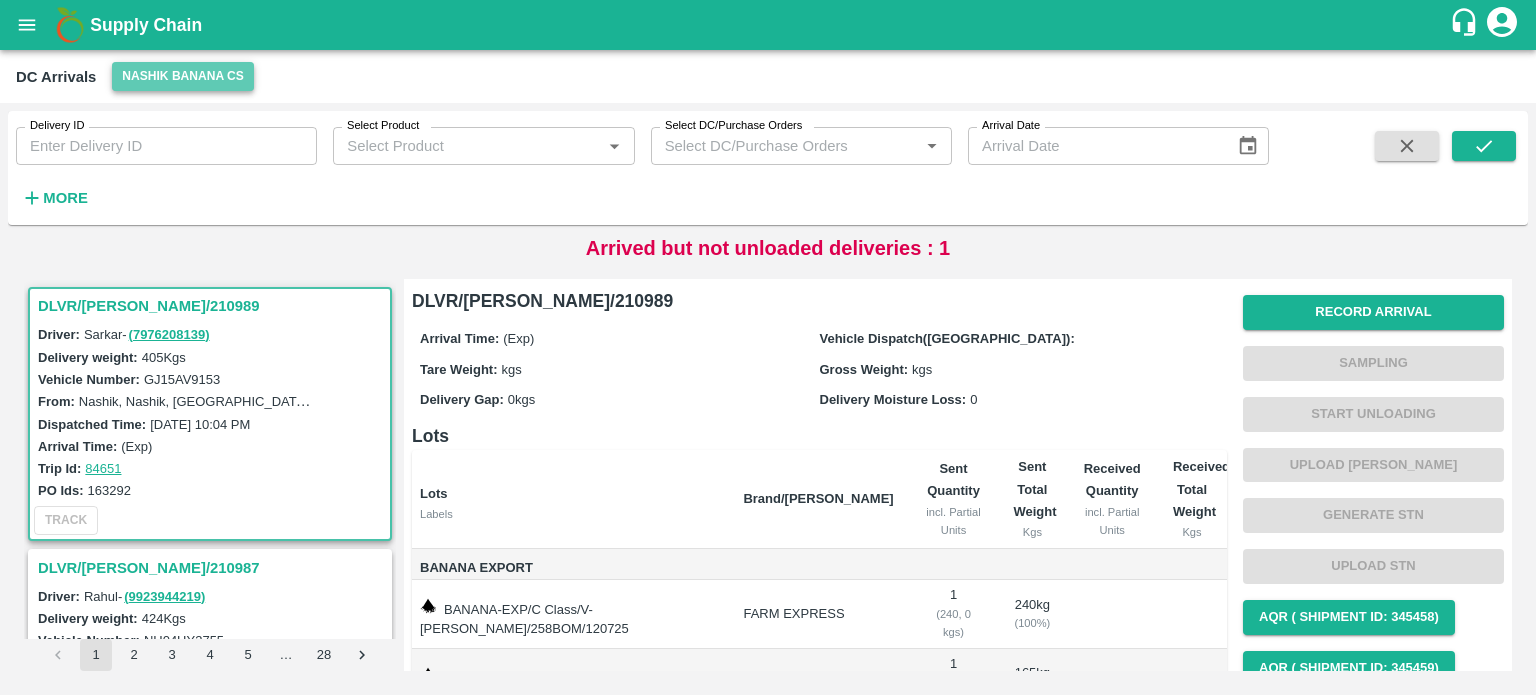 click on "Nashik Banana CS" at bounding box center [183, 76] 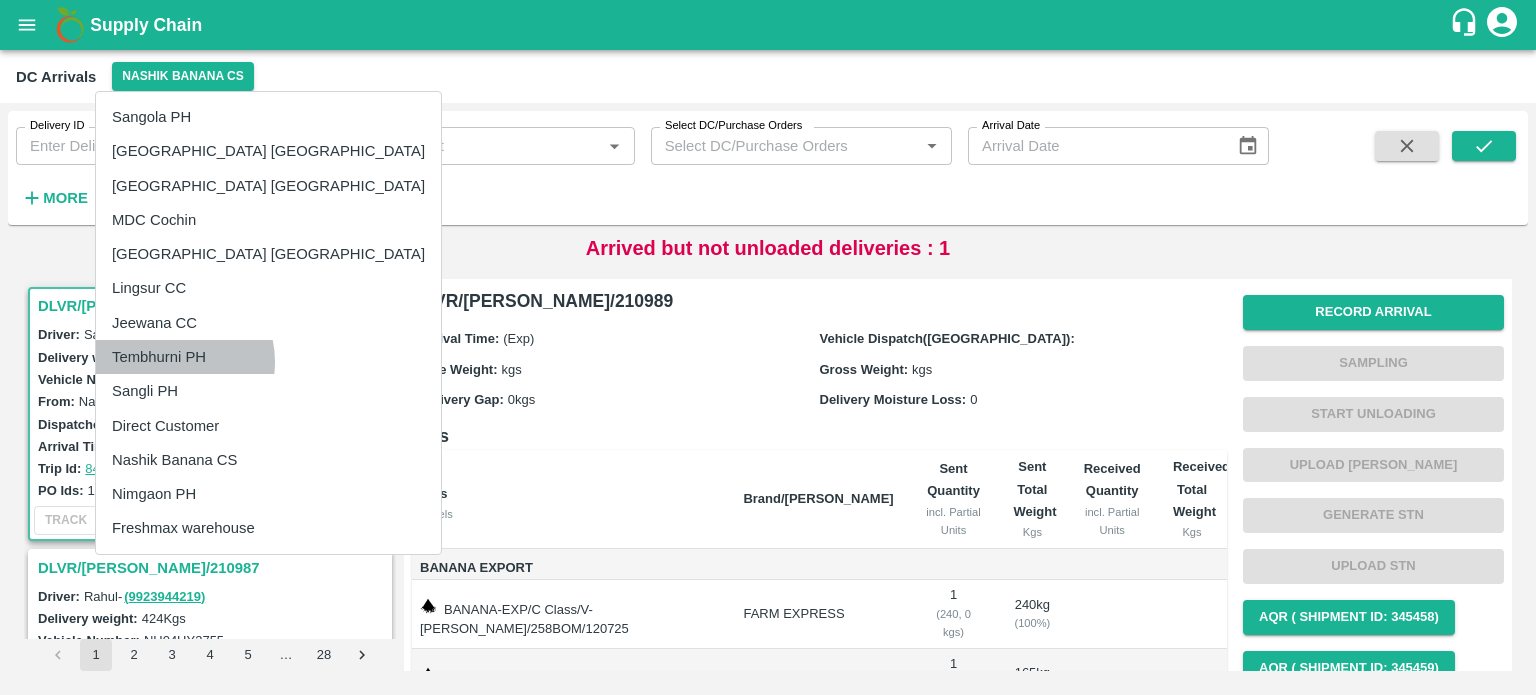 click on "Tembhurni PH" at bounding box center [268, 357] 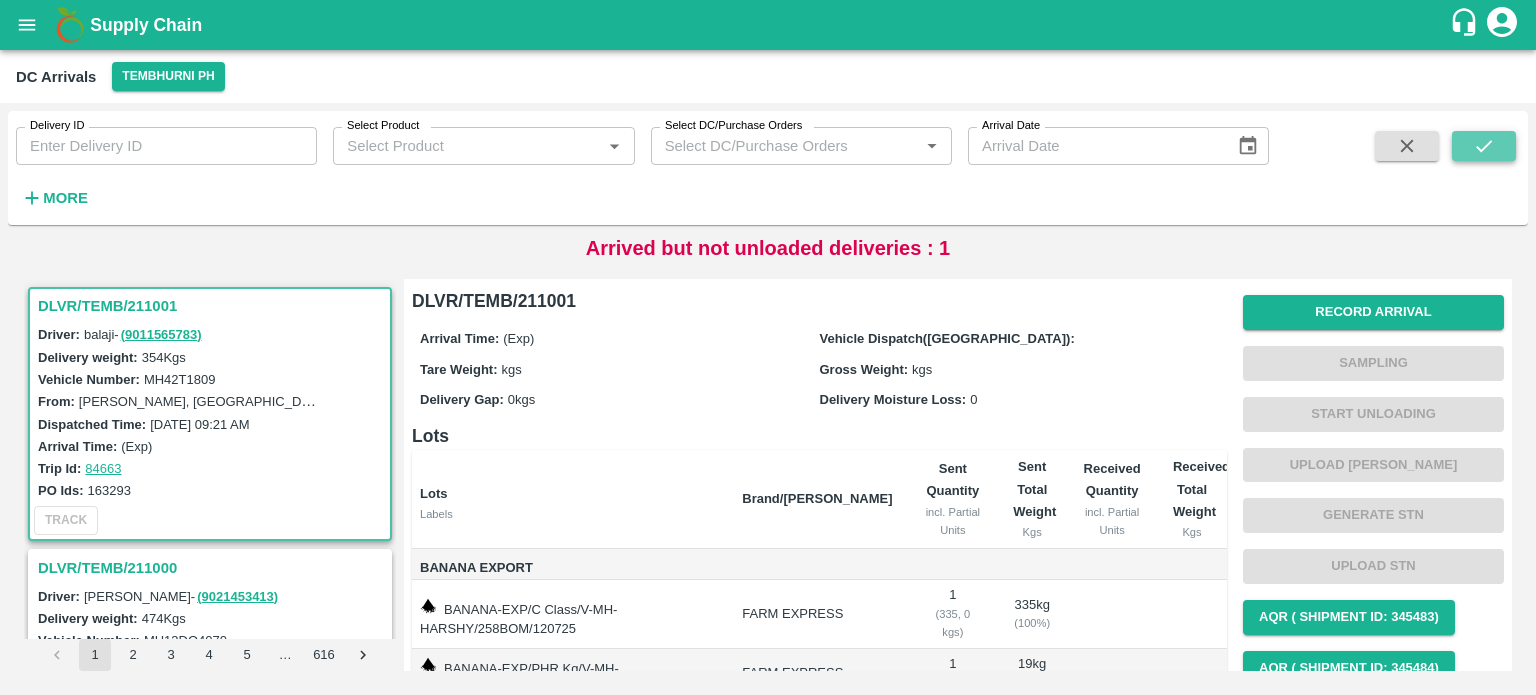 click 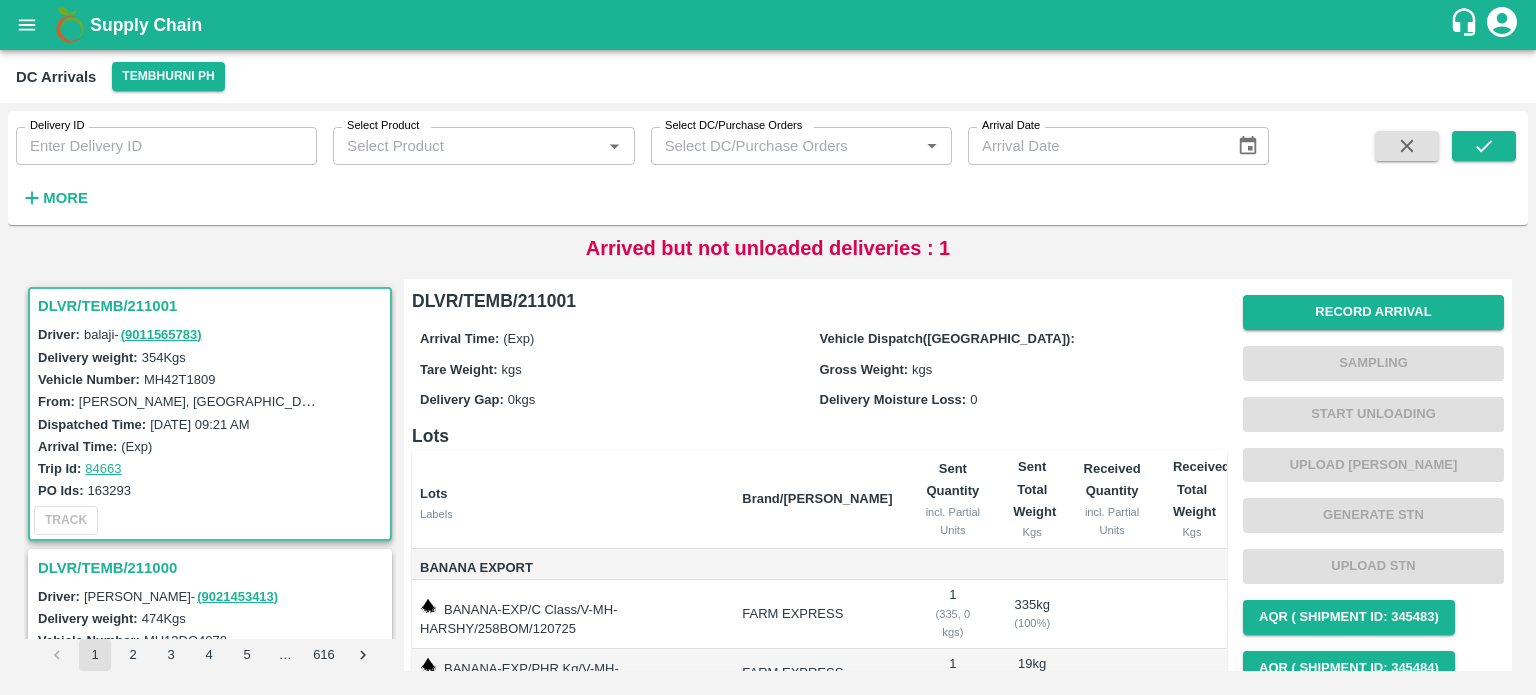 scroll, scrollTop: 101, scrollLeft: 0, axis: vertical 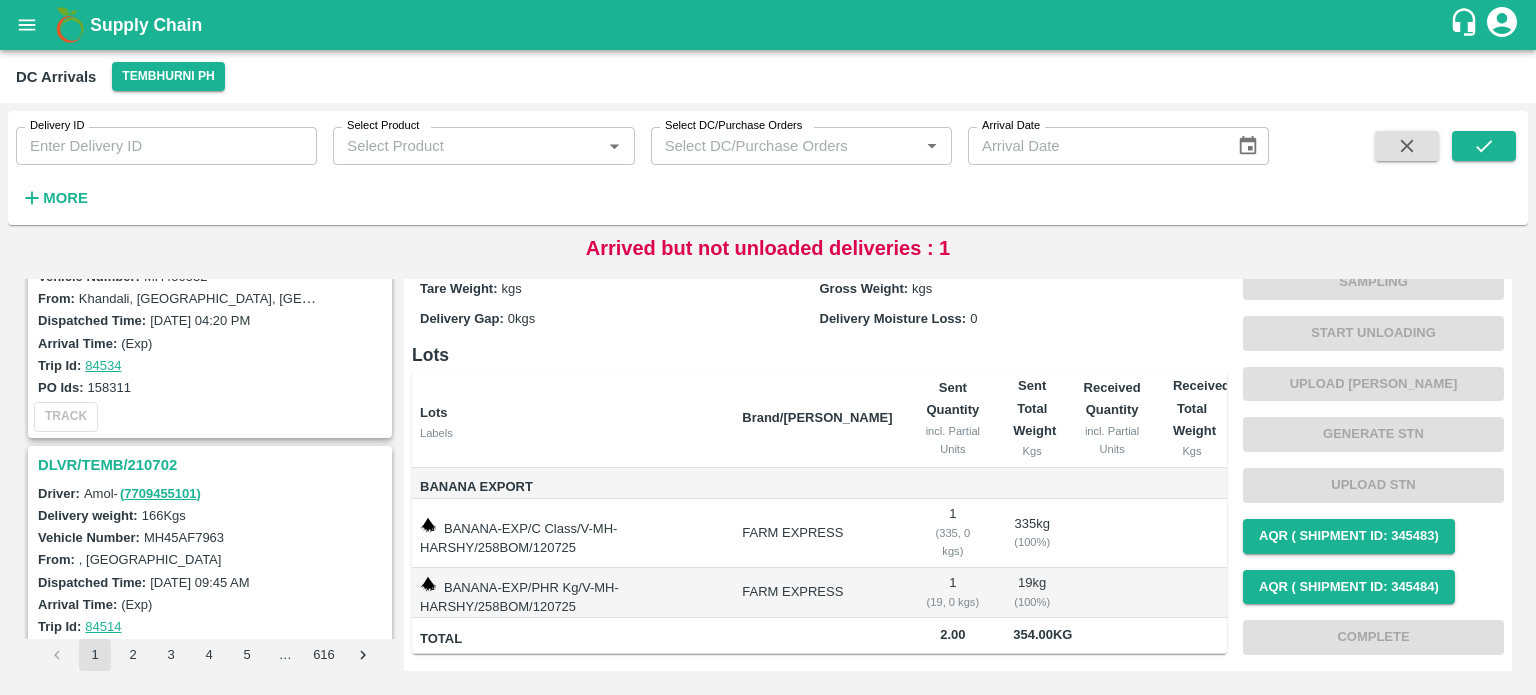 click on "DLVR/TEMB/210702" at bounding box center [213, 465] 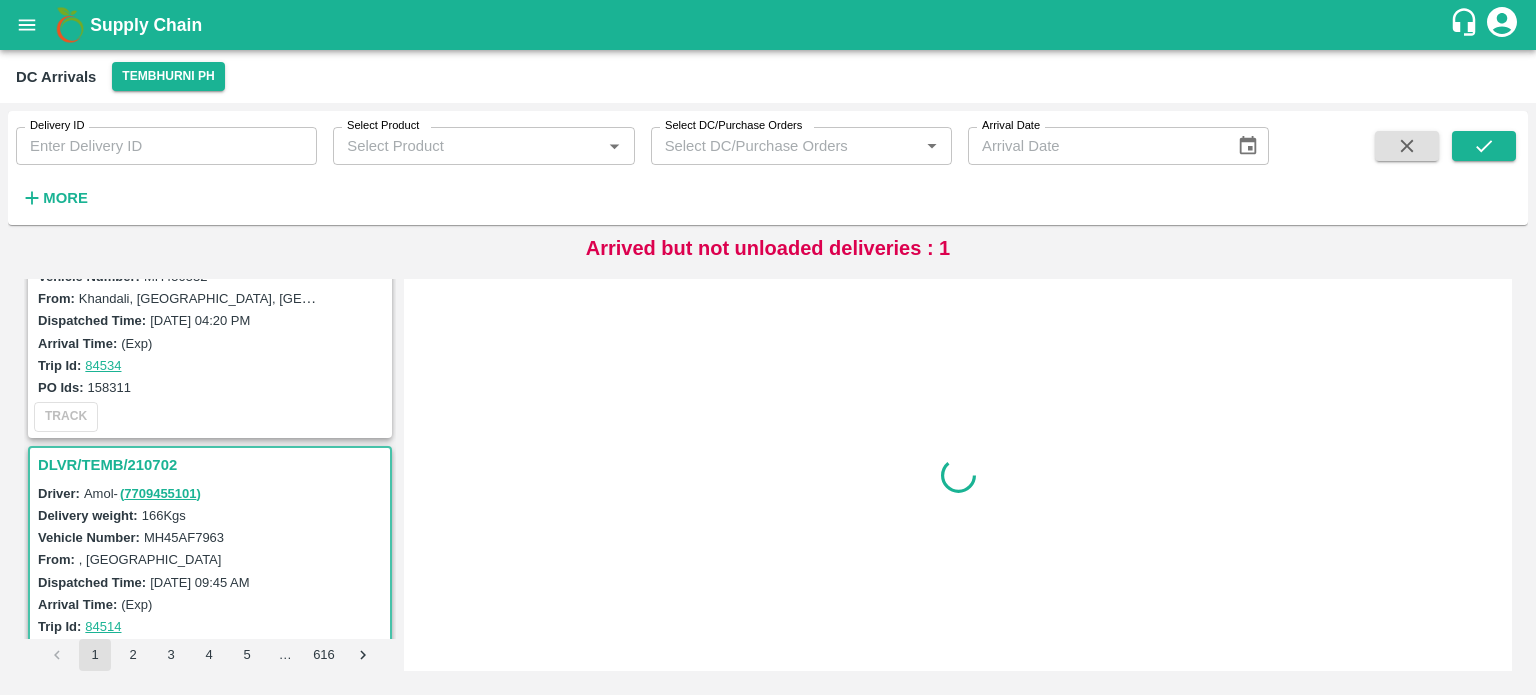scroll, scrollTop: 0, scrollLeft: 0, axis: both 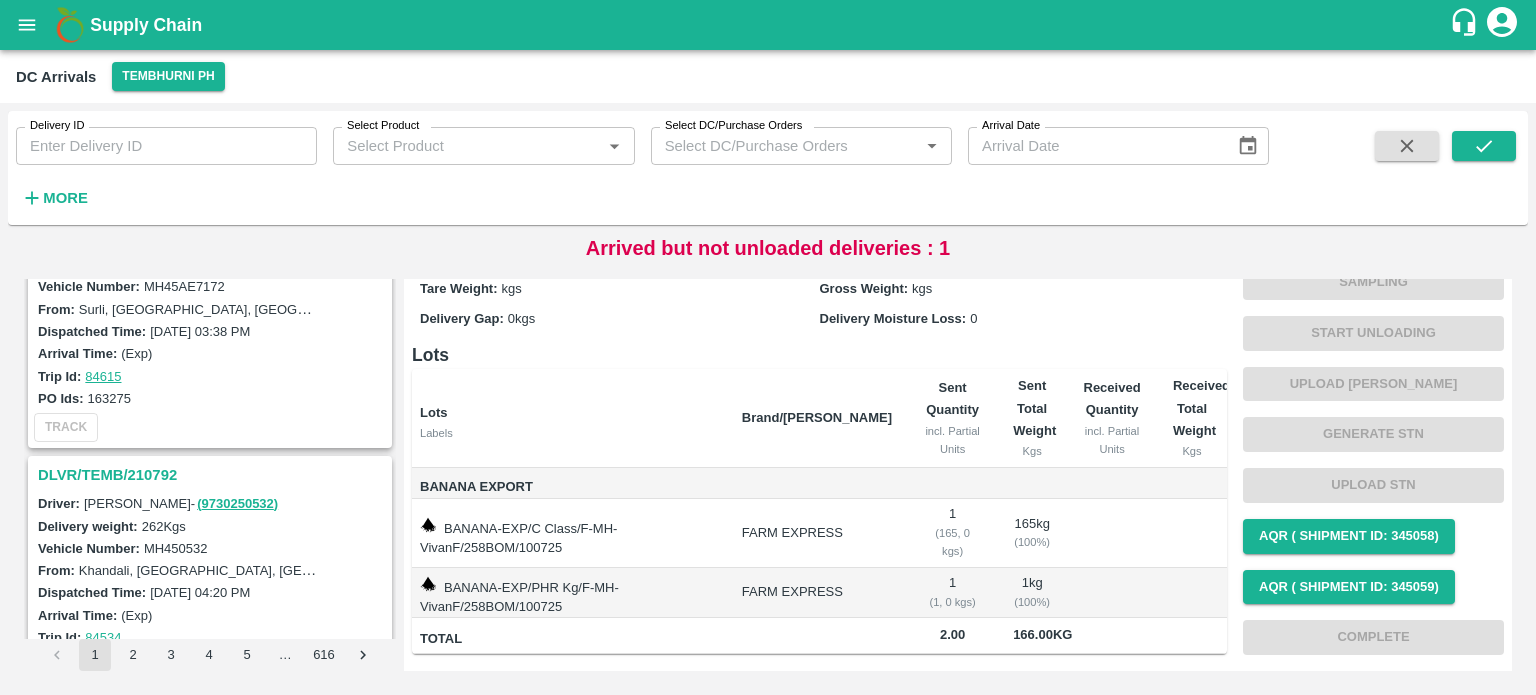 click on "DLVR/TEMB/210792" at bounding box center (210, 475) 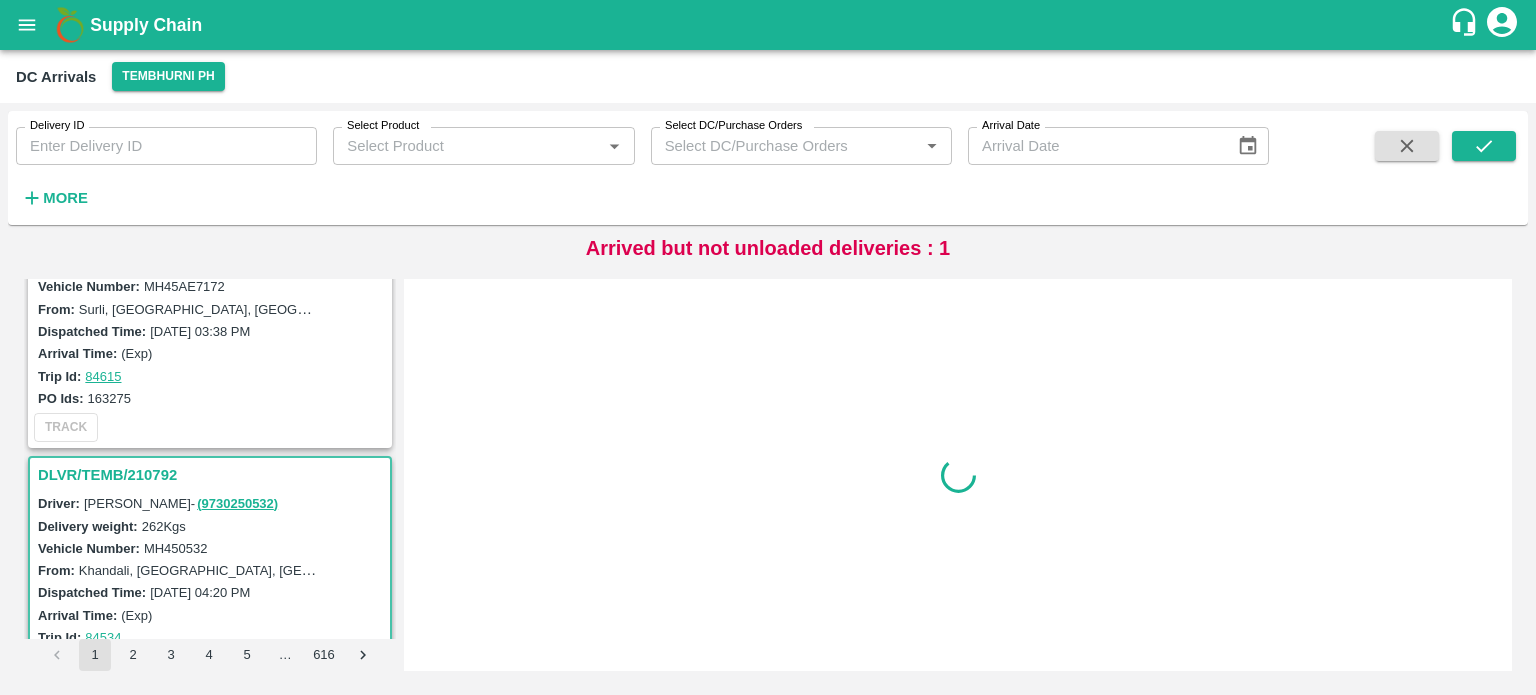 scroll, scrollTop: 0, scrollLeft: 0, axis: both 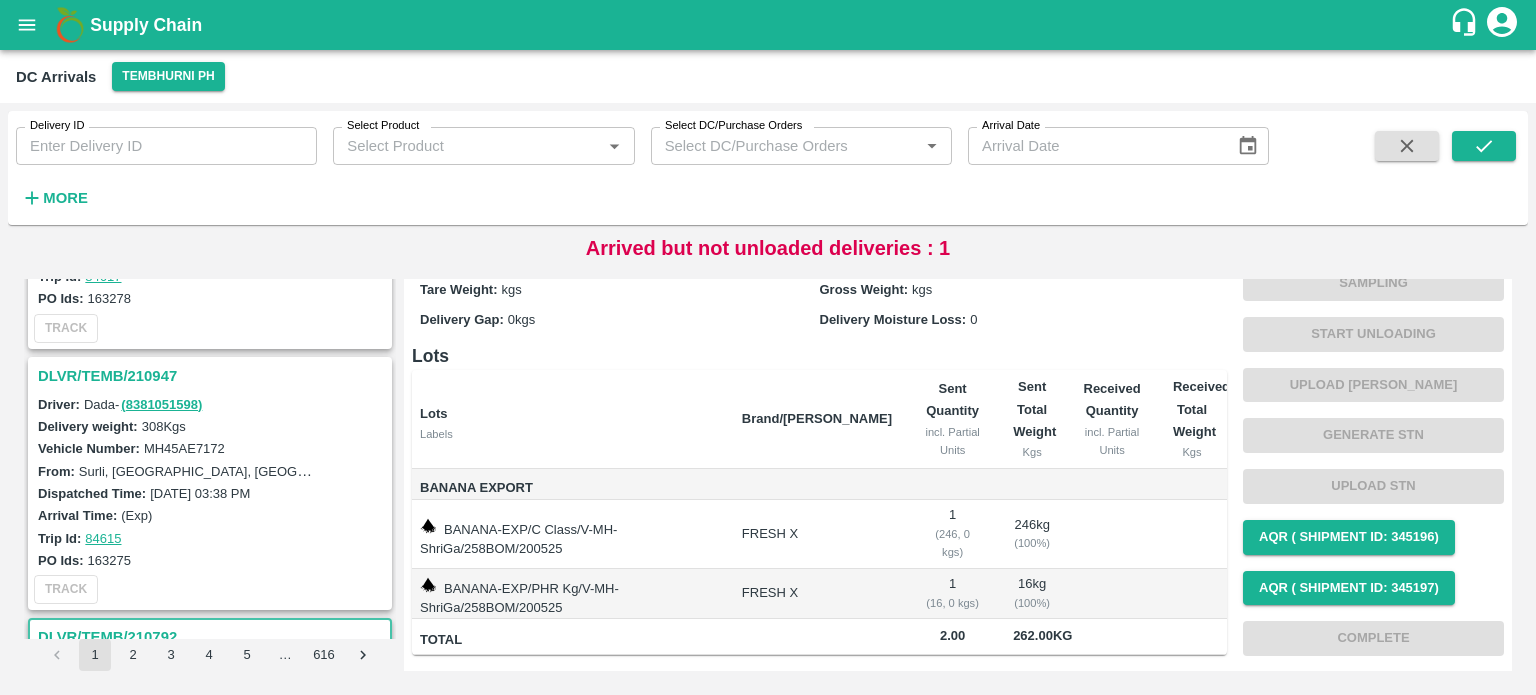 click on "DLVR/TEMB/210947" at bounding box center [213, 376] 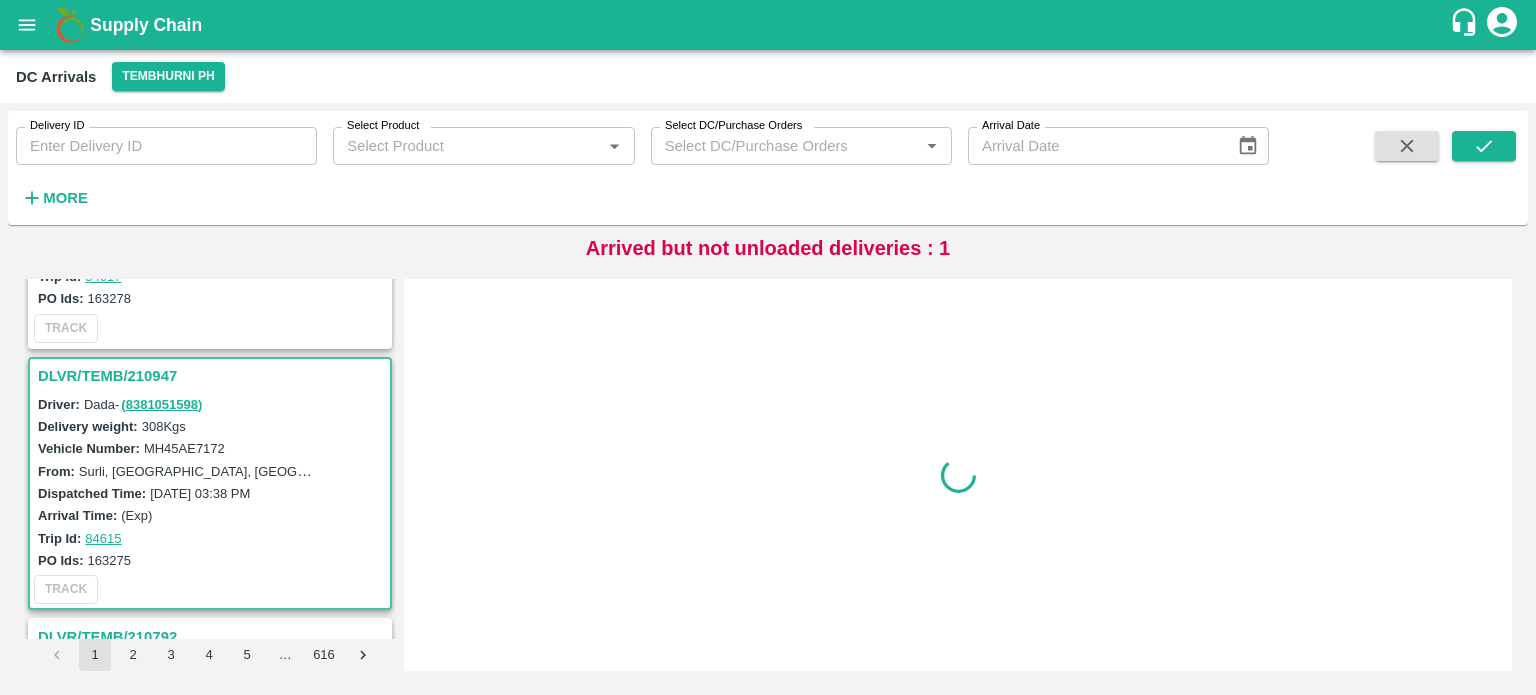 scroll, scrollTop: 0, scrollLeft: 0, axis: both 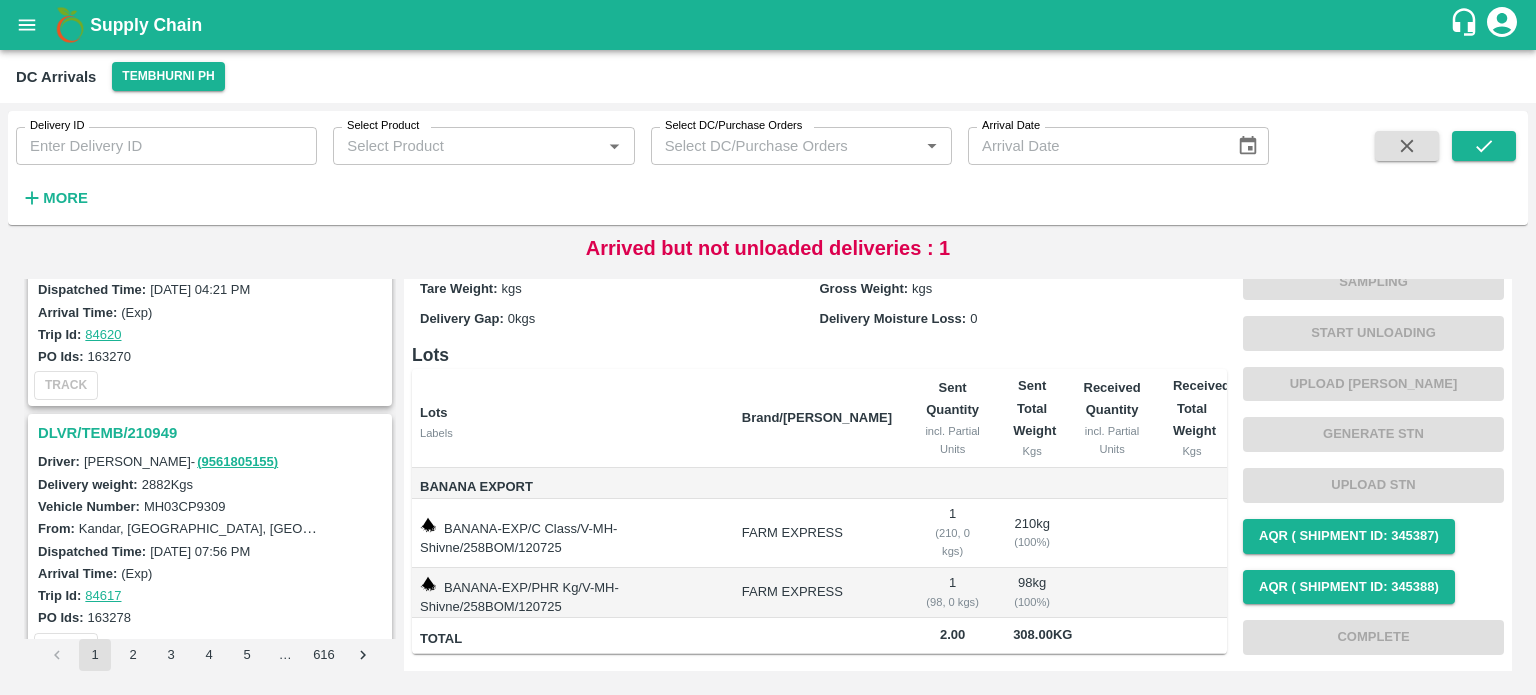 click on "DLVR/TEMB/210949" at bounding box center [213, 433] 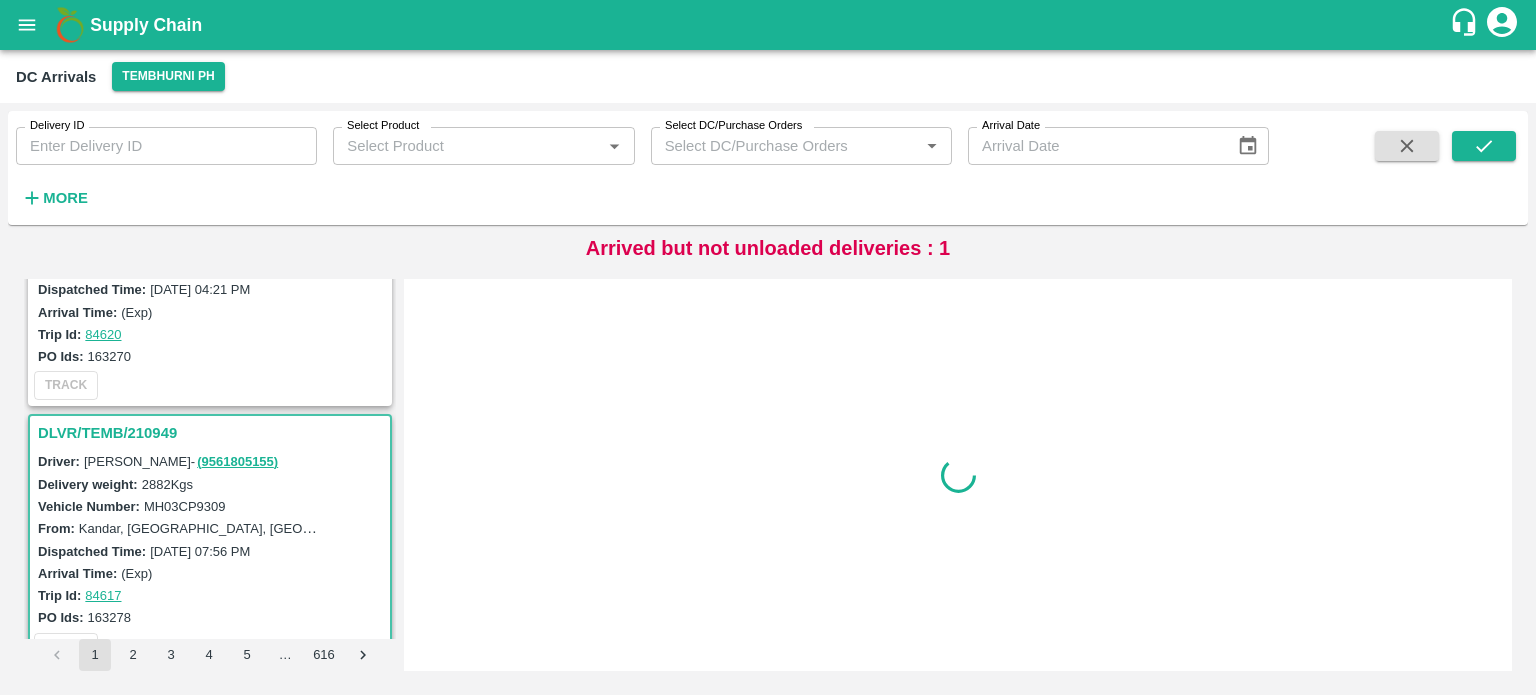 scroll, scrollTop: 0, scrollLeft: 0, axis: both 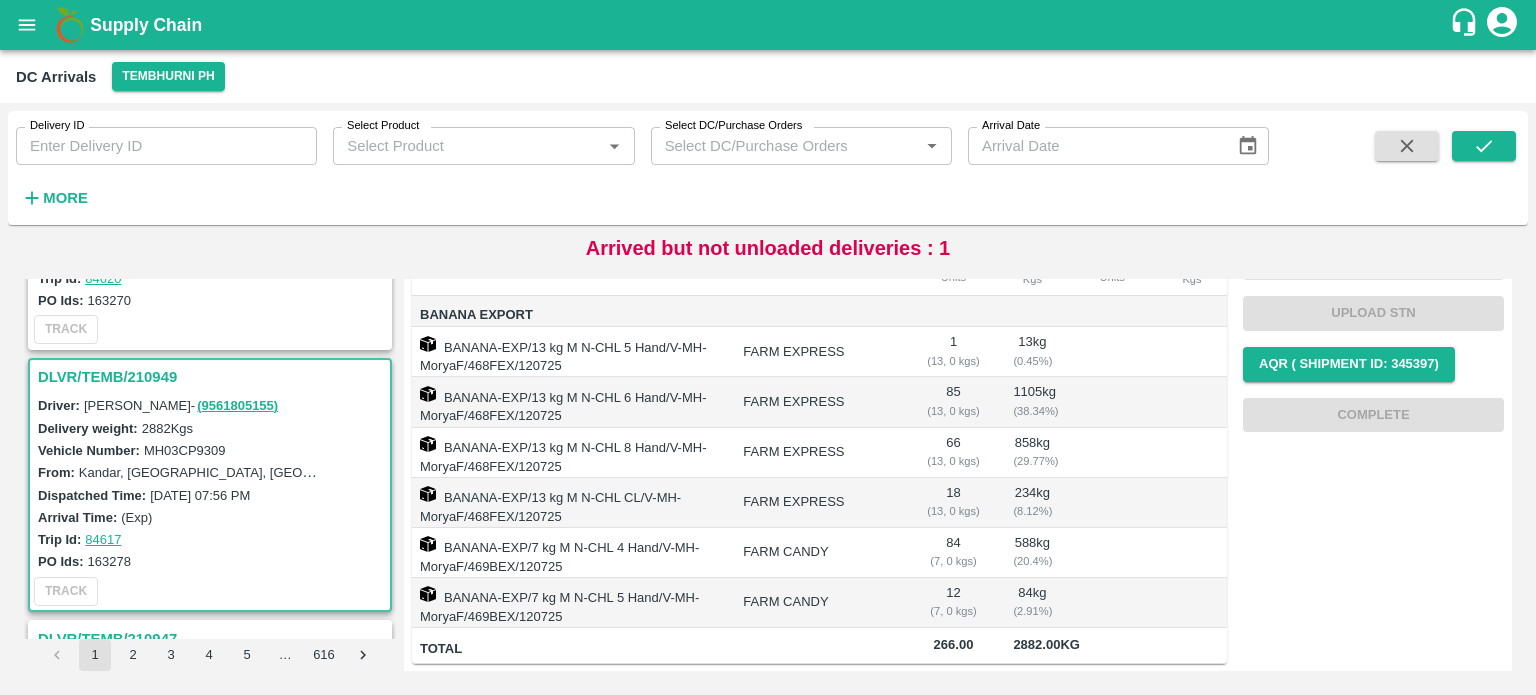 click on "MH03CP9309" at bounding box center (185, 450) 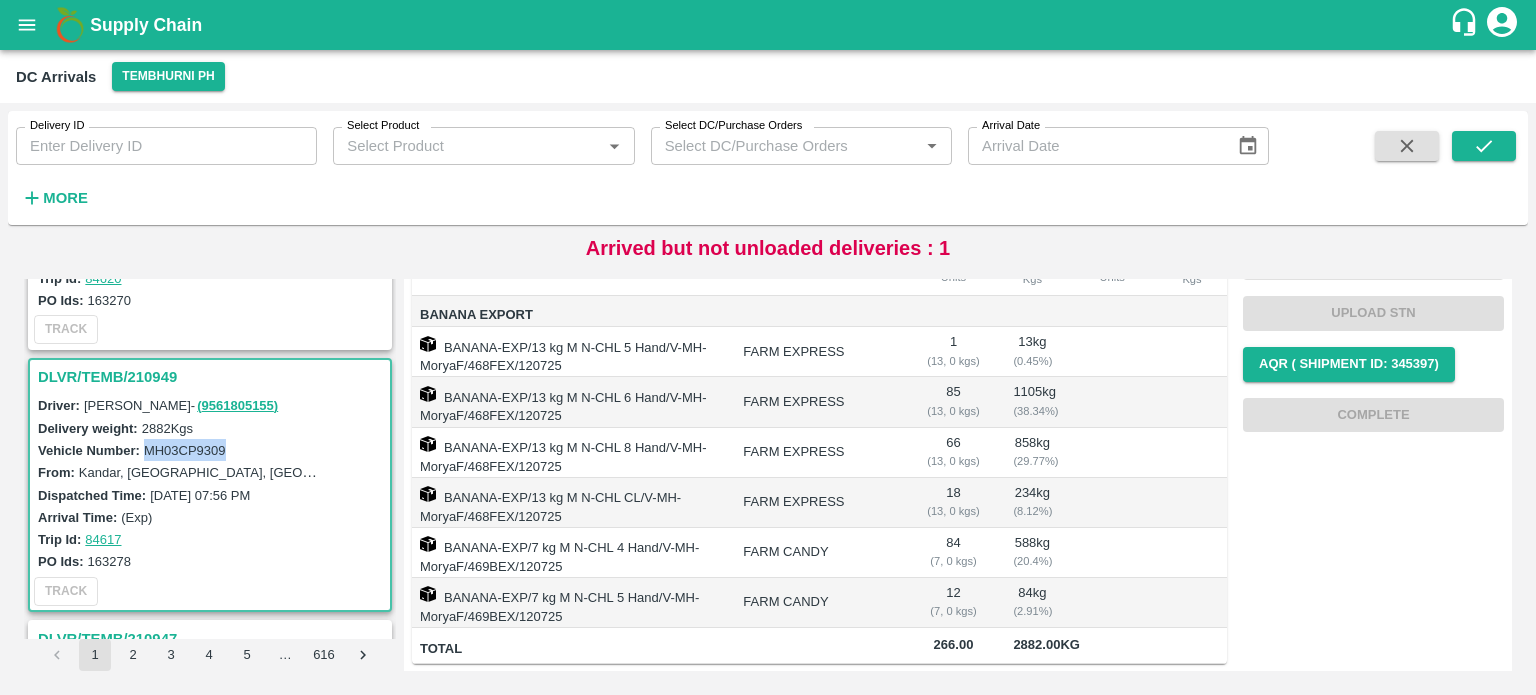 click on "MH03CP9309" at bounding box center [185, 450] 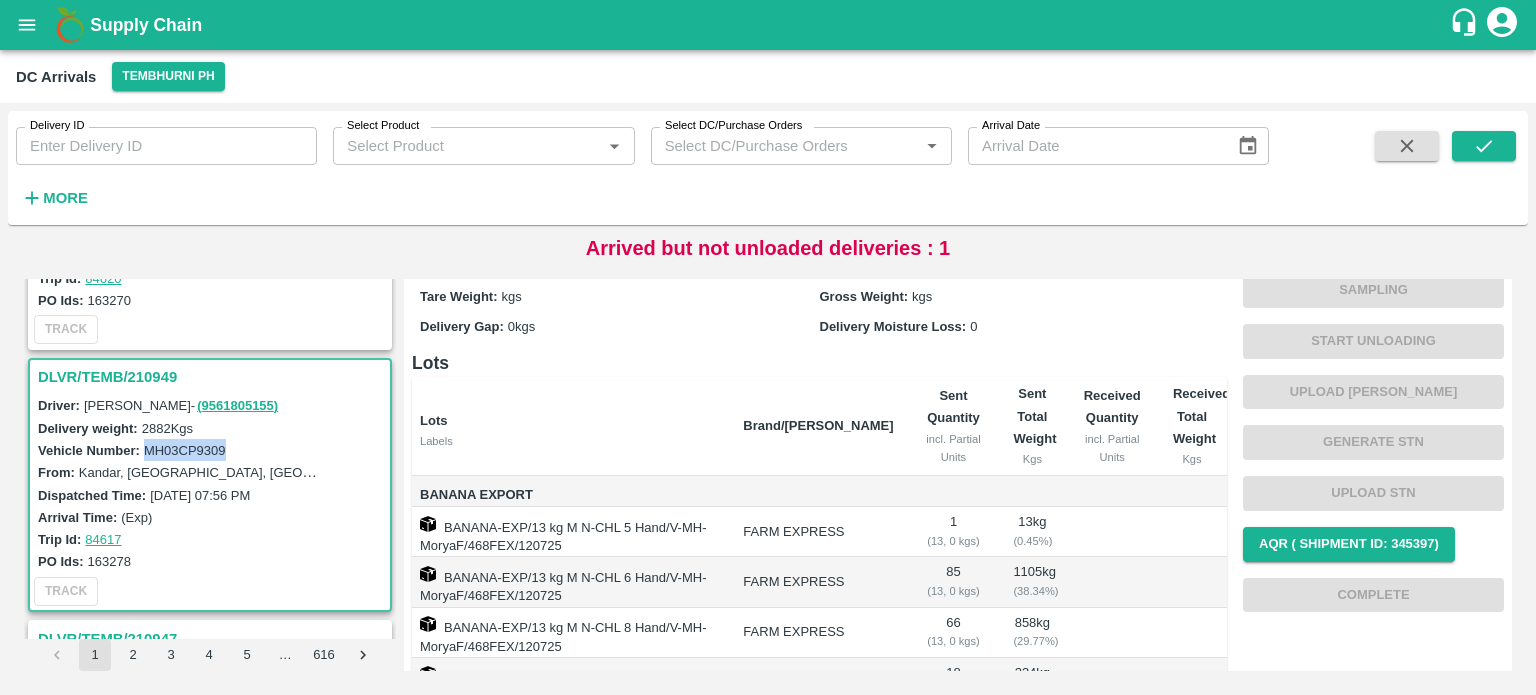 scroll, scrollTop: 0, scrollLeft: 0, axis: both 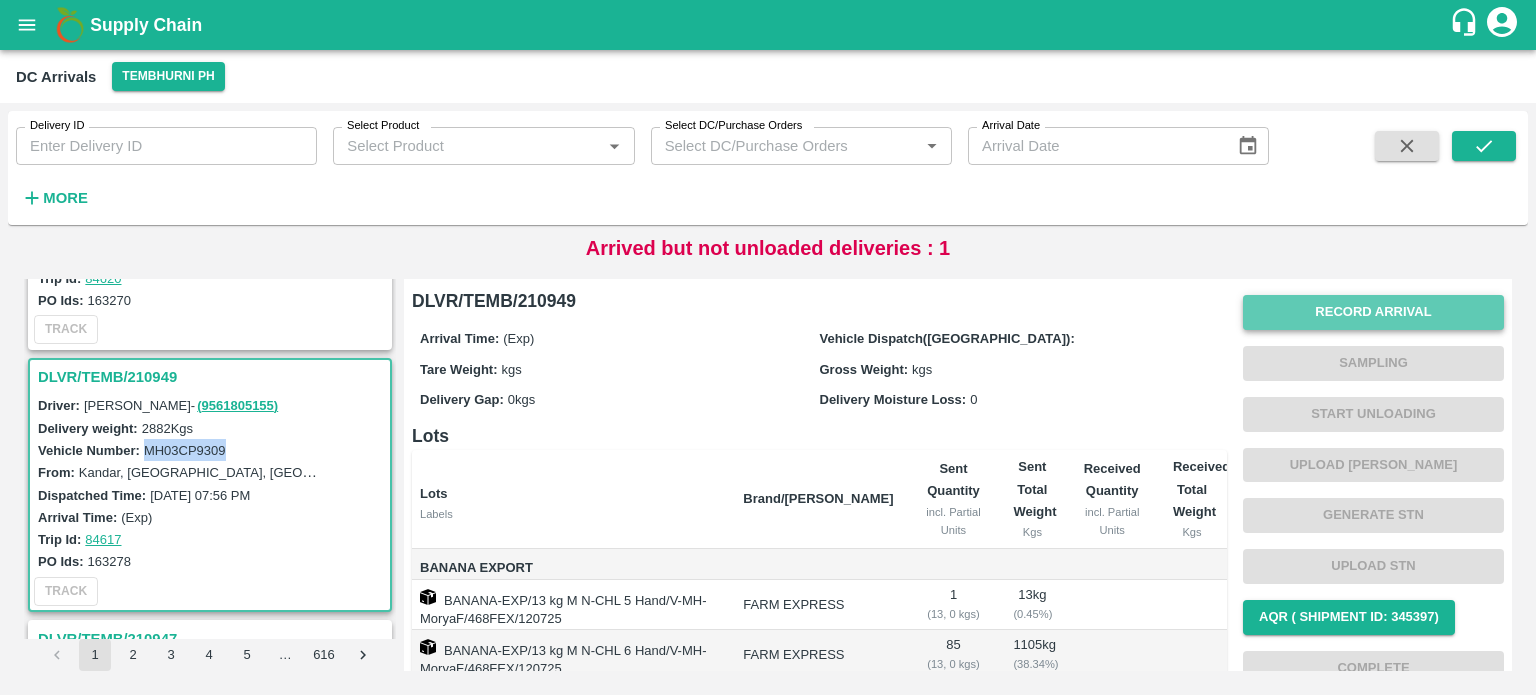 click on "Record Arrival" at bounding box center [1373, 312] 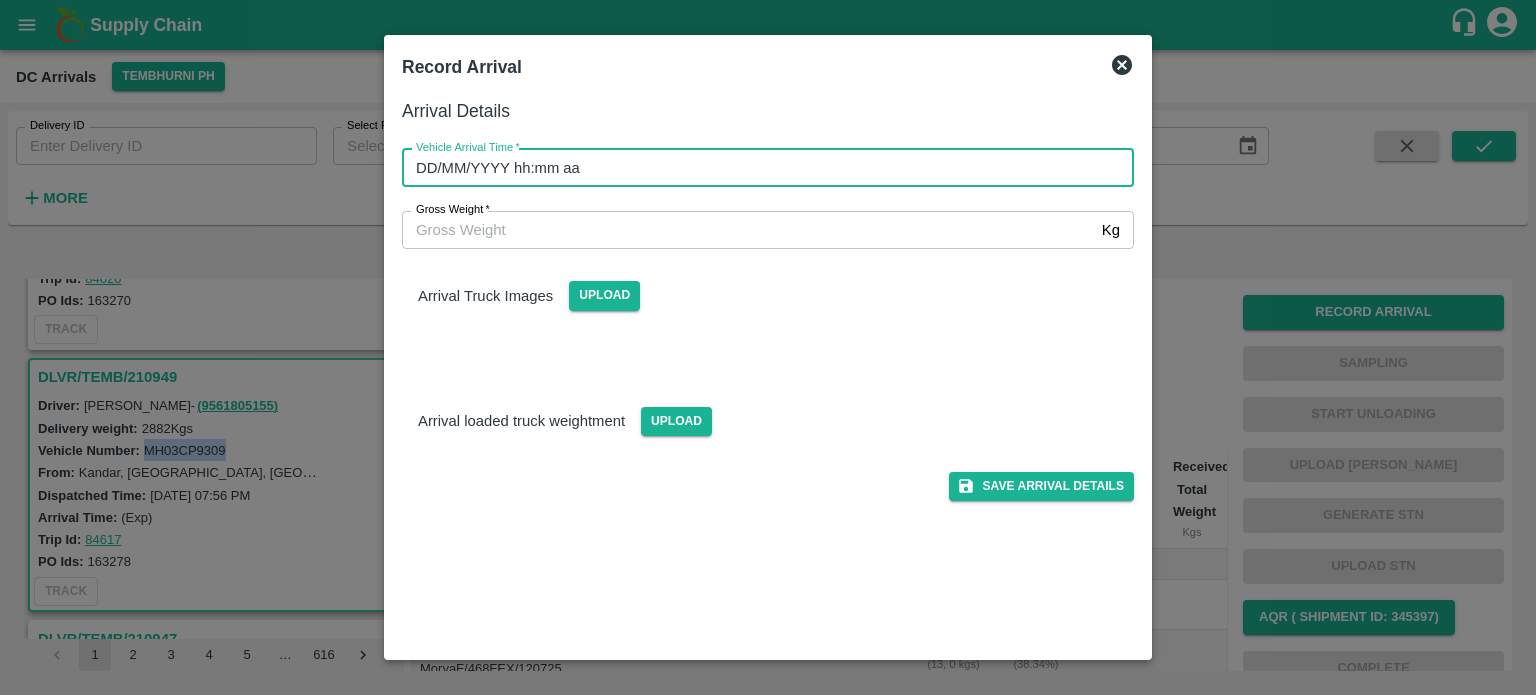 type on "DD/MM/YYYY hh:mm aa" 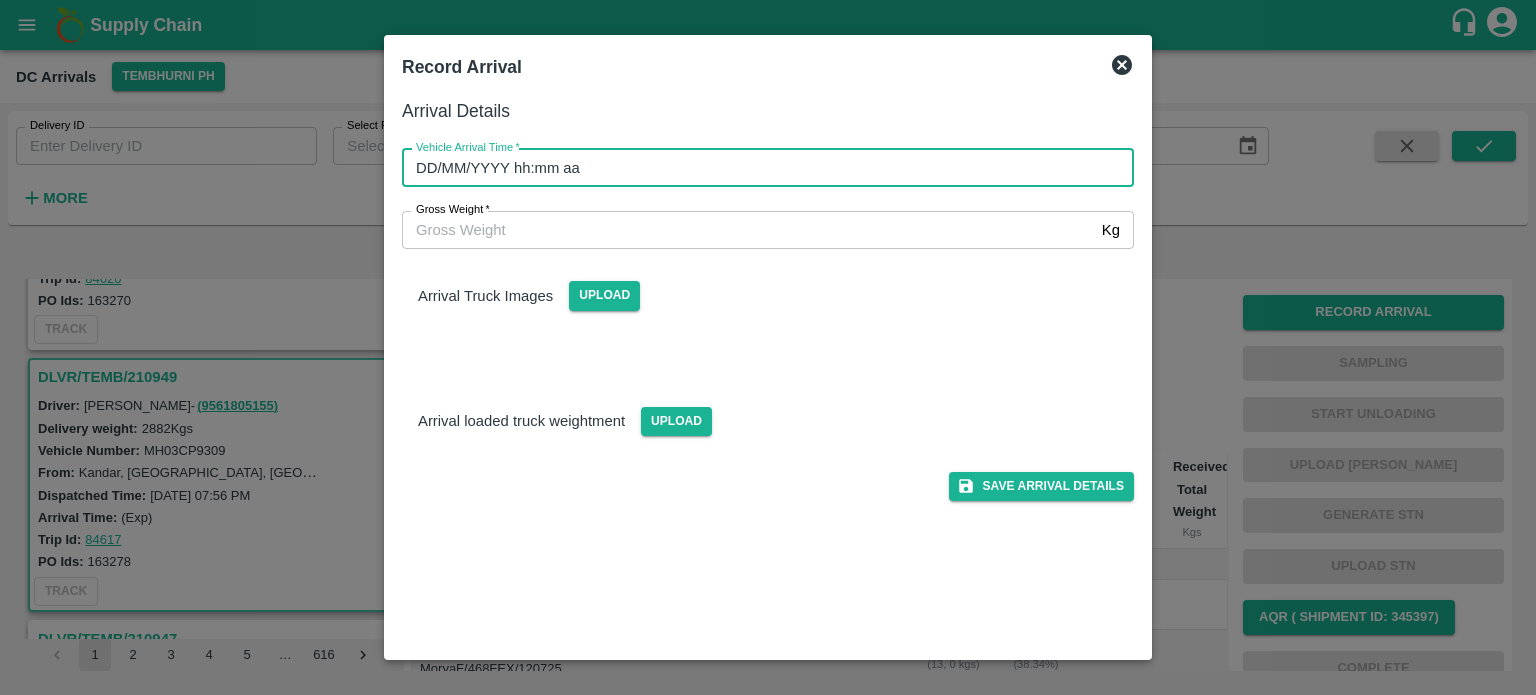 click on "DD/MM/YYYY hh:mm aa" at bounding box center [761, 168] 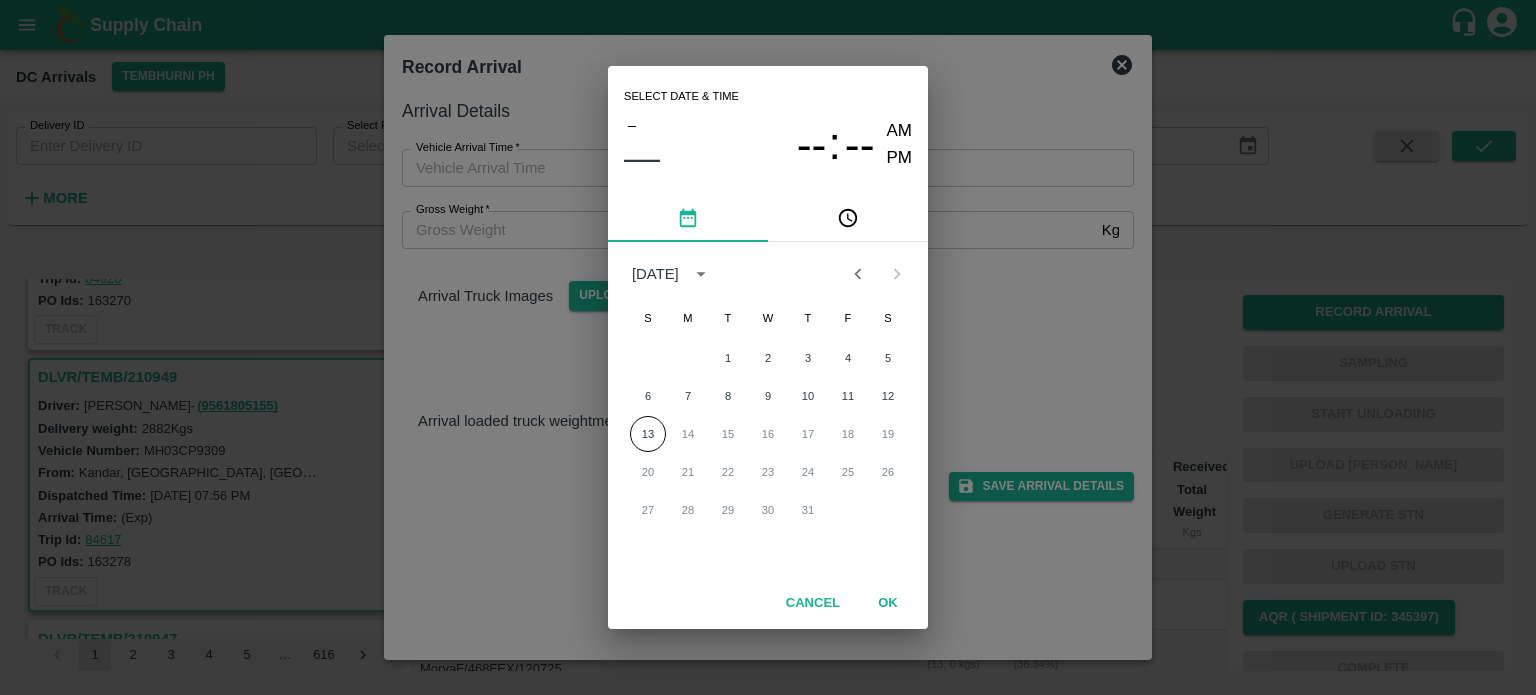 click on "Select date & time – –– -- : -- AM PM [DATE] S M T W T F S 1 2 3 4 5 6 7 8 9 10 11 12 13 14 15 16 17 18 19 20 21 22 23 24 25 26 27 28 29 30 31 Cancel OK" at bounding box center [768, 347] 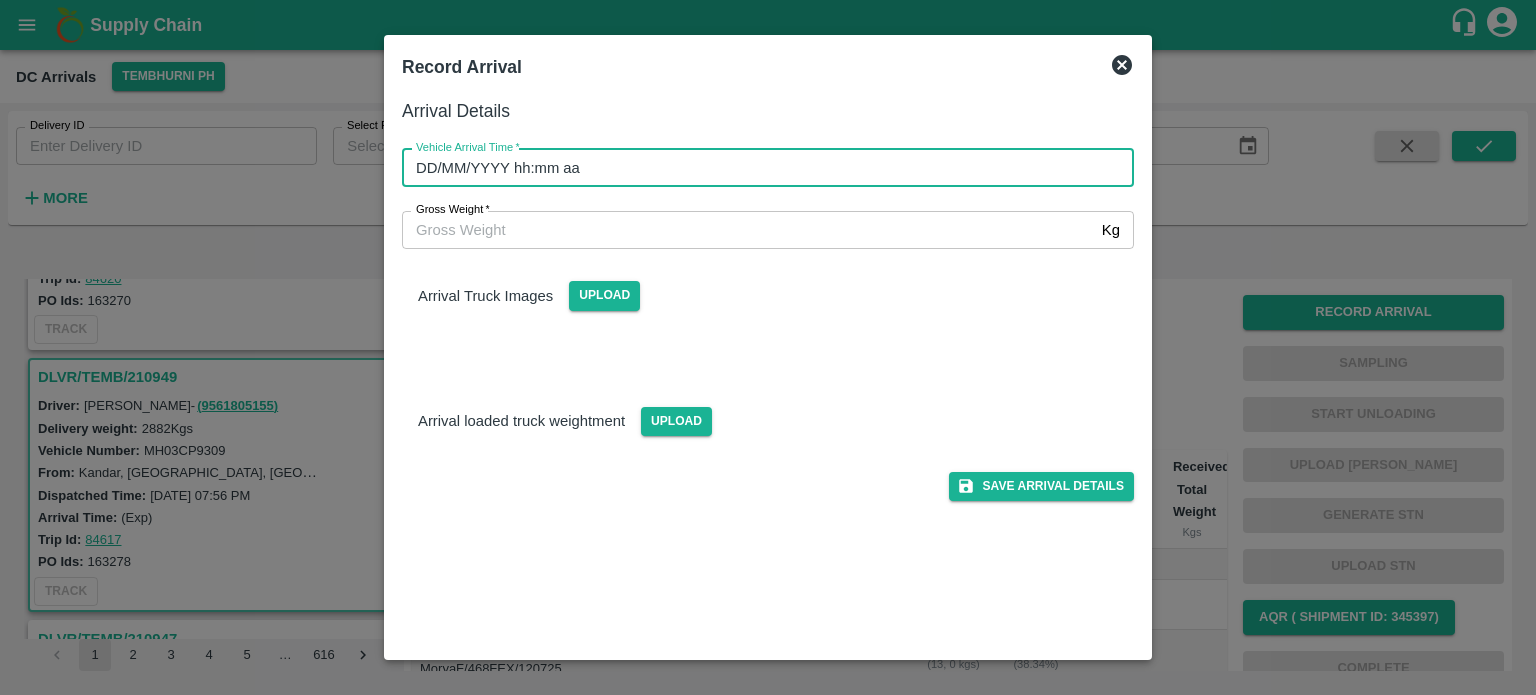 type 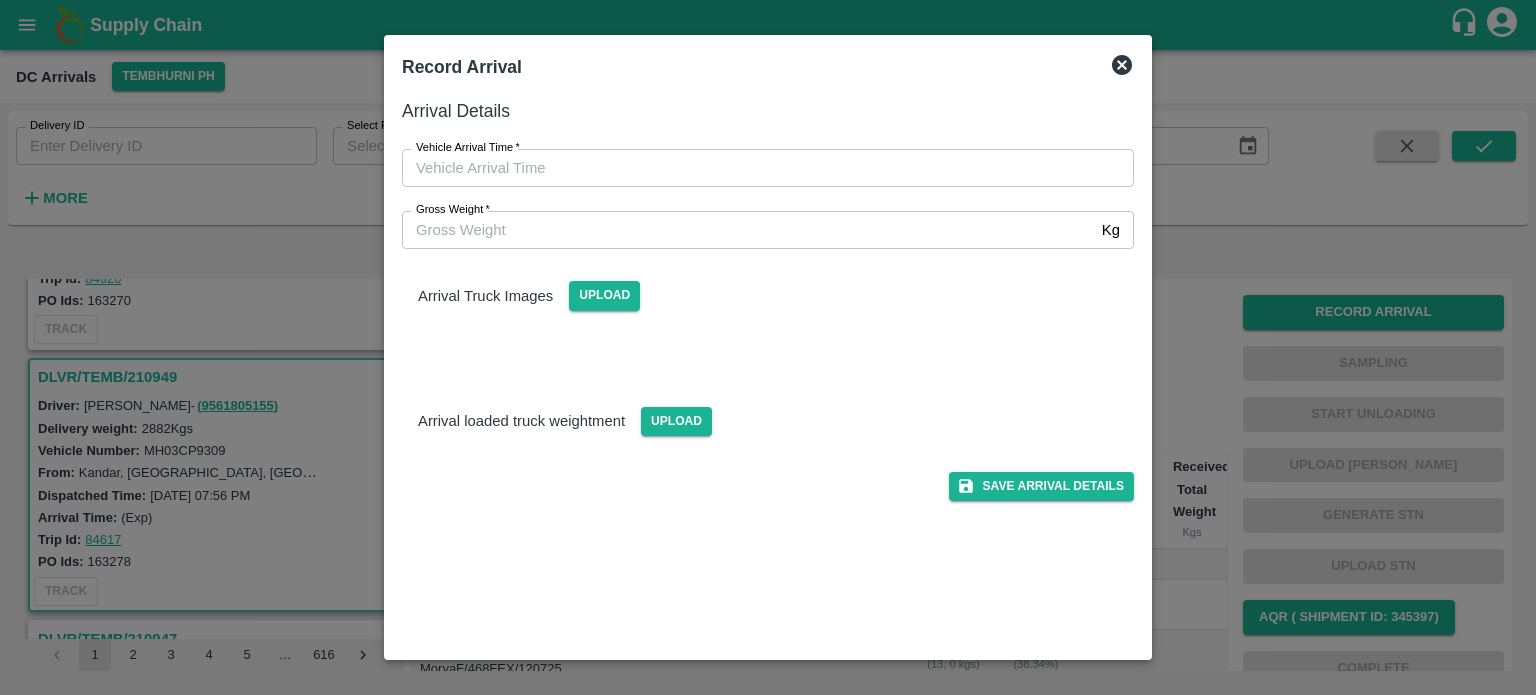 click 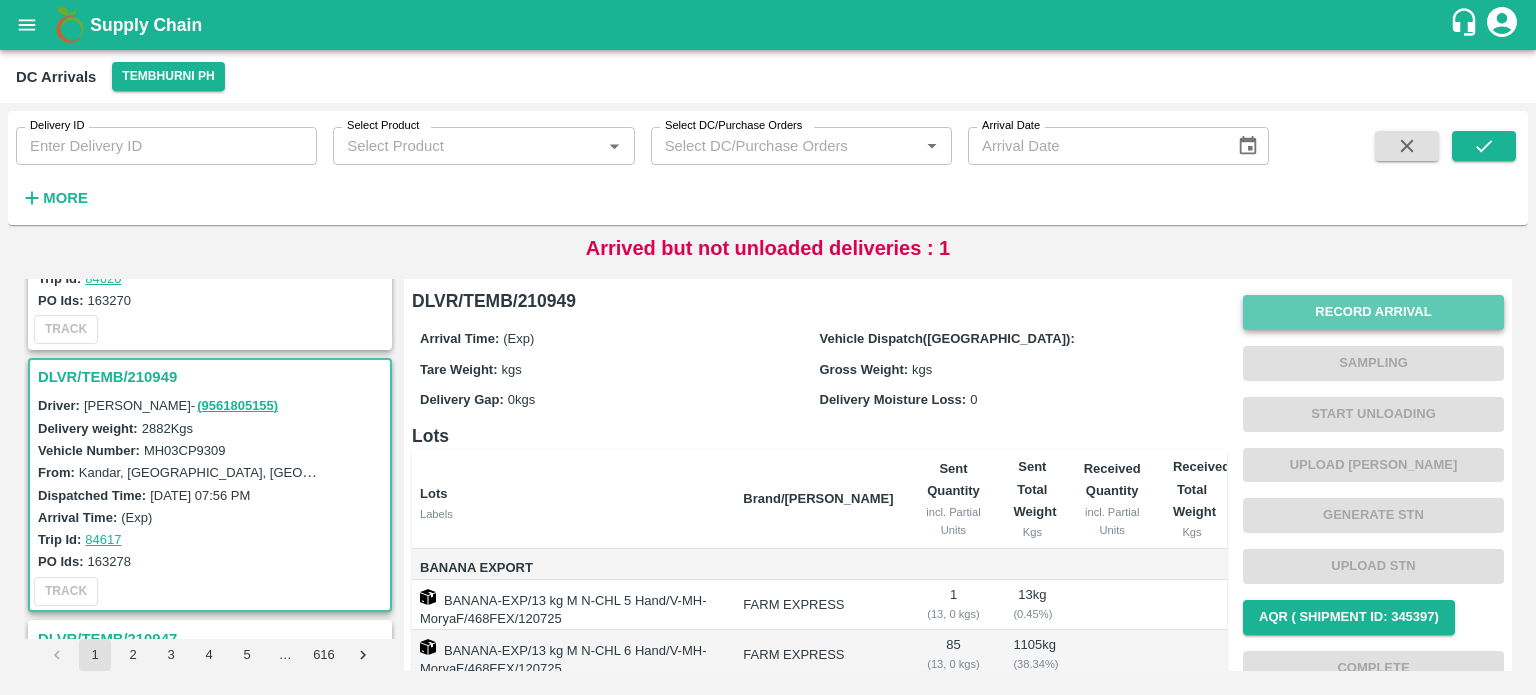 click on "Record Arrival" at bounding box center (1373, 312) 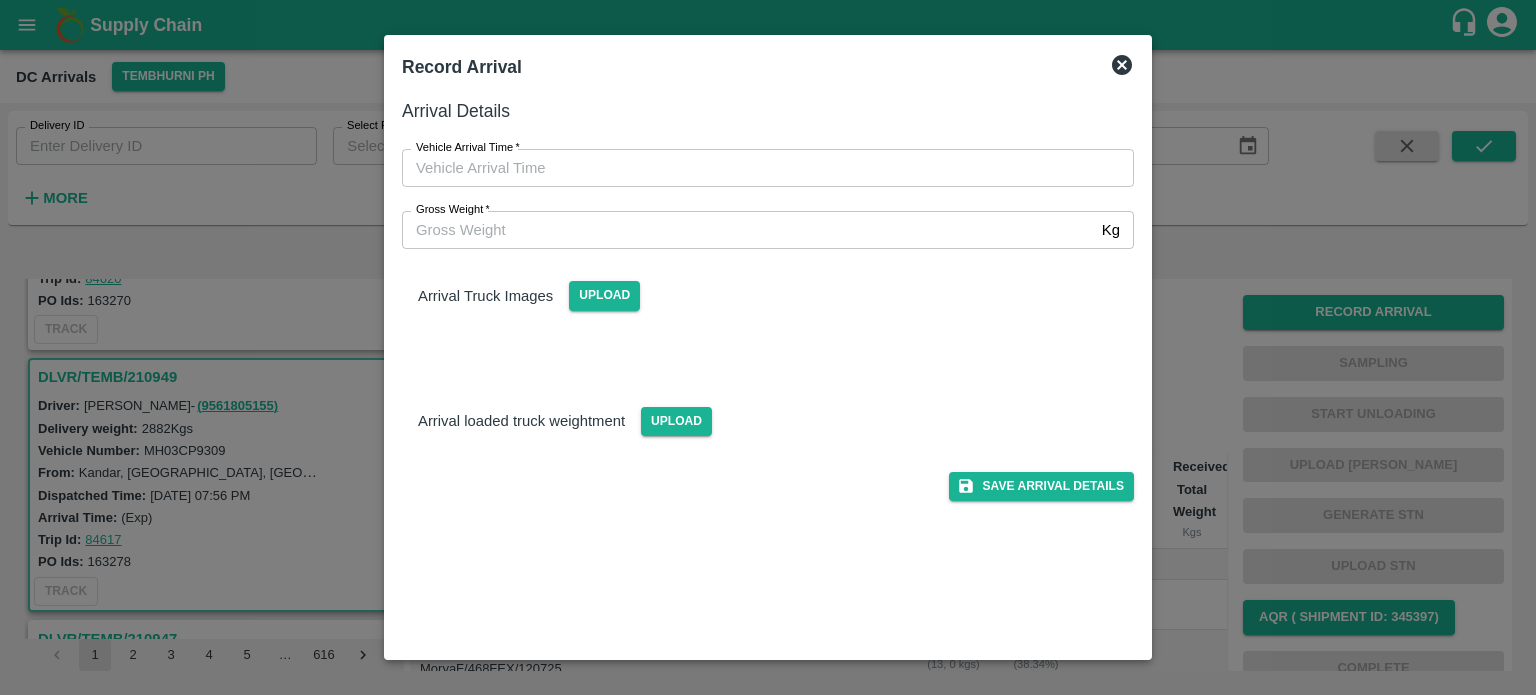 type on "DD/MM/YYYY hh:mm aa" 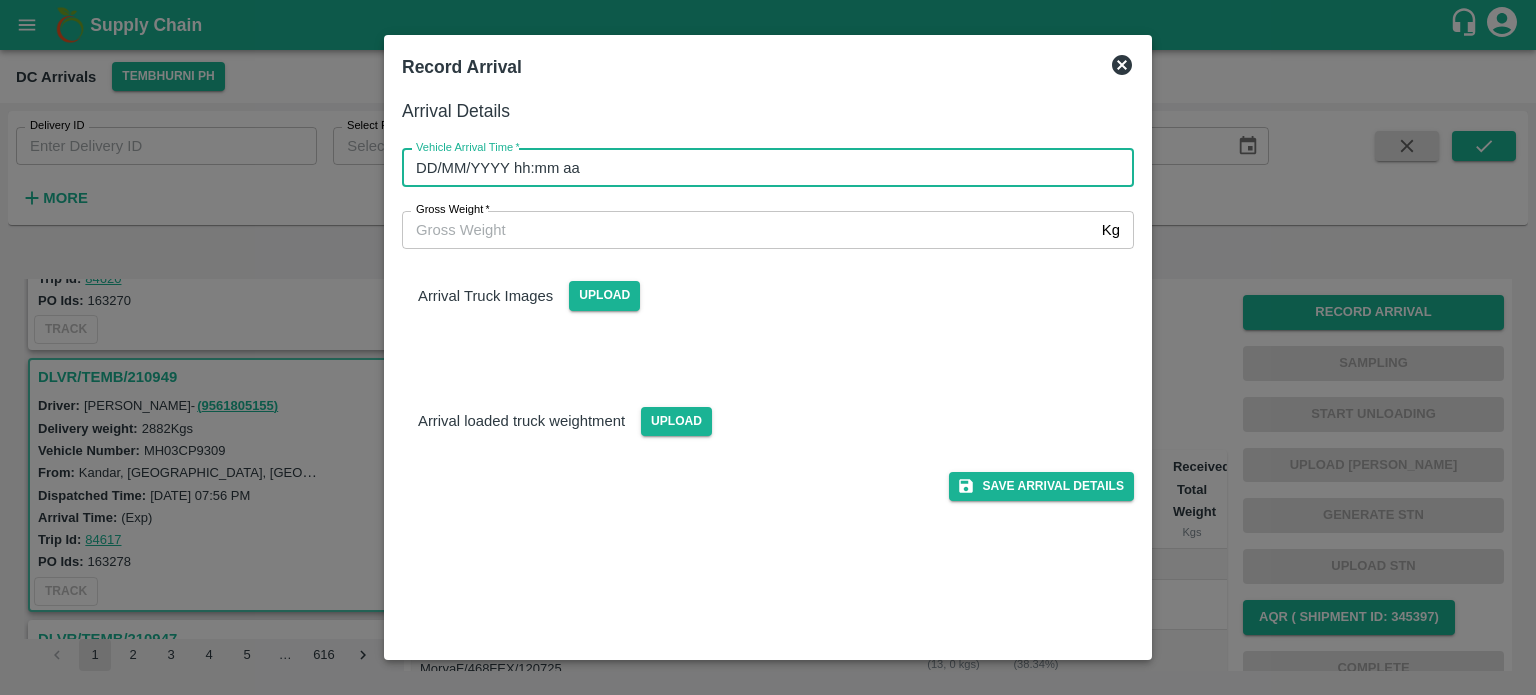 click on "DD/MM/YYYY hh:mm aa" at bounding box center [761, 168] 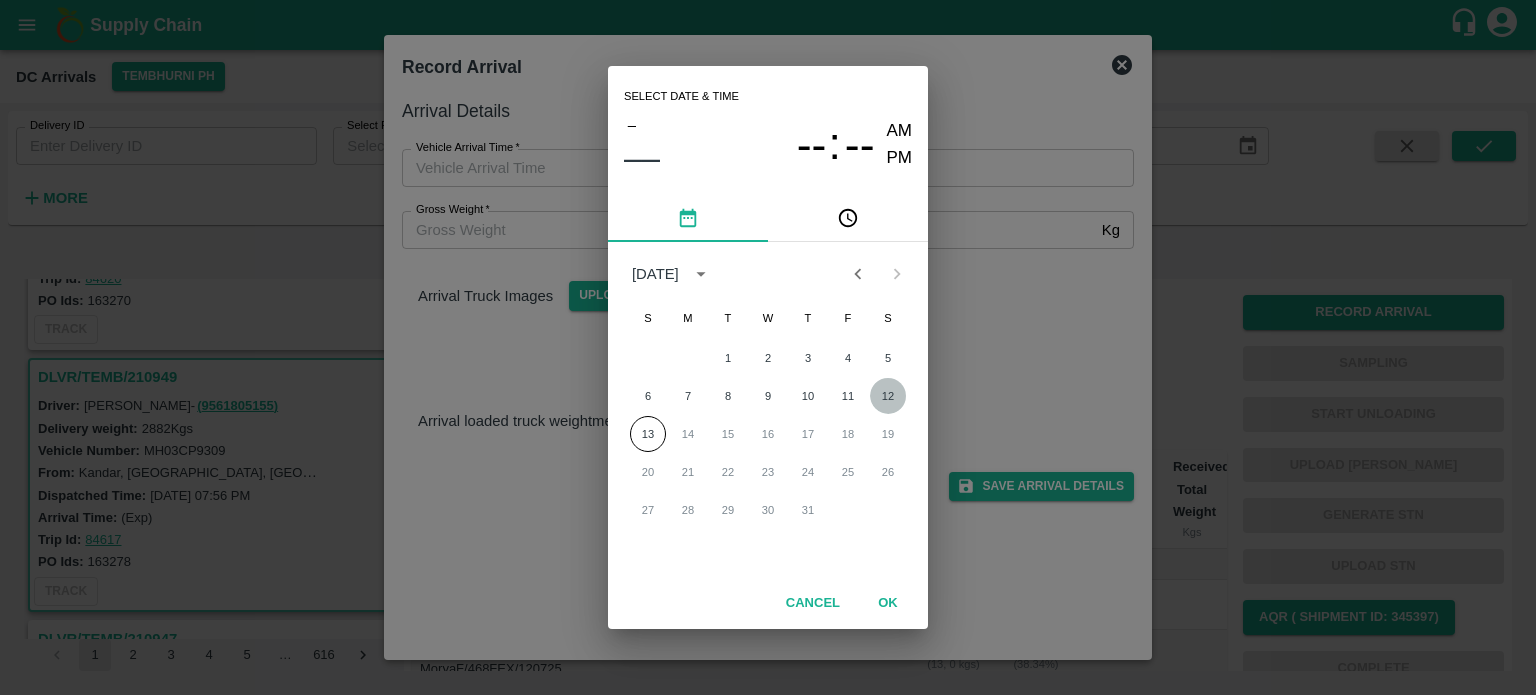 click on "12" at bounding box center [888, 396] 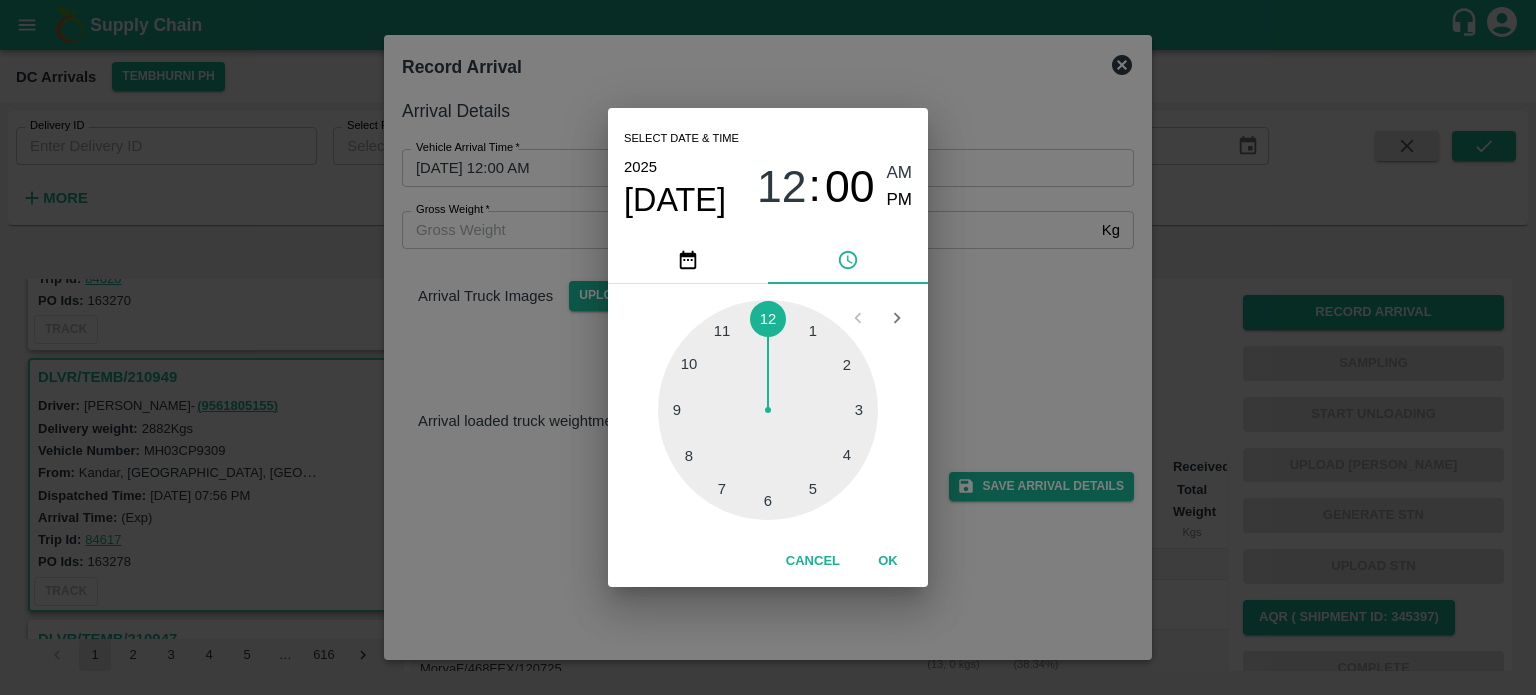 click at bounding box center [768, 410] 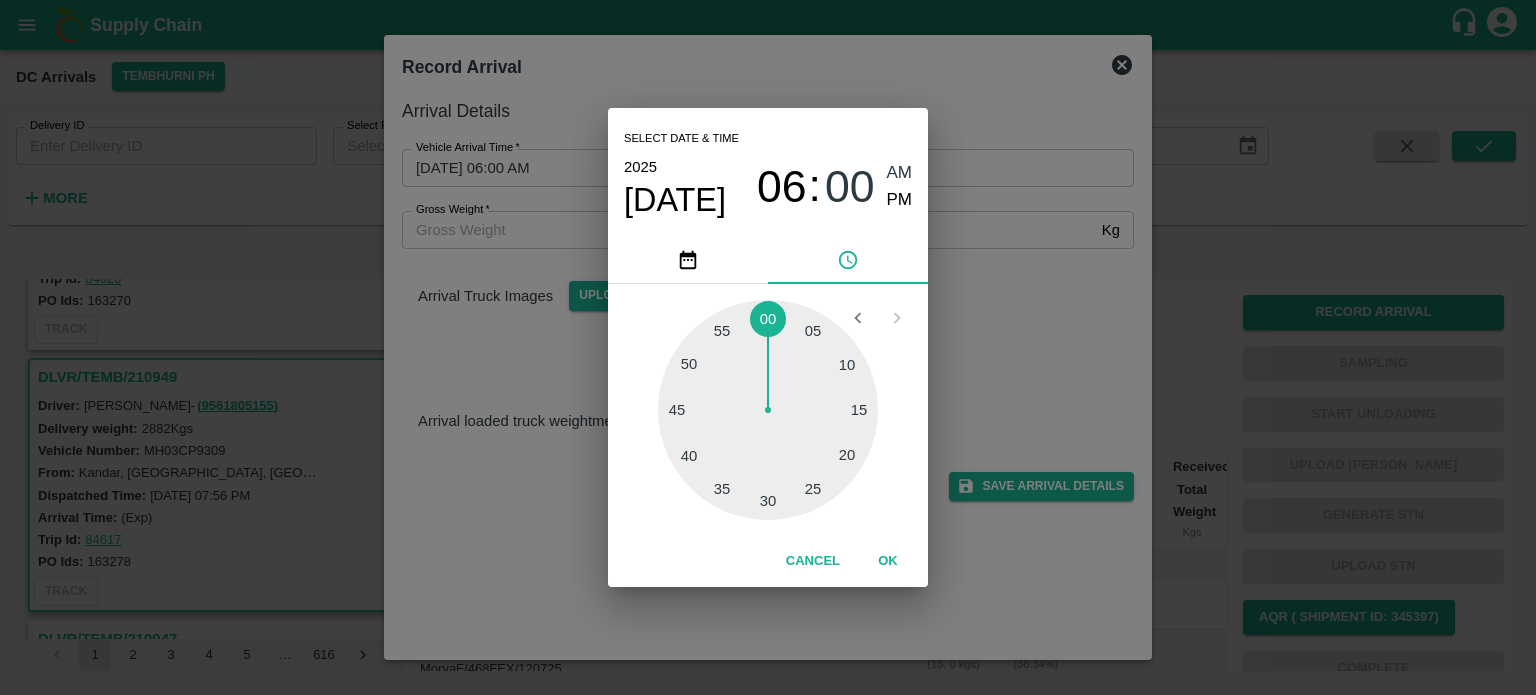 click at bounding box center (768, 410) 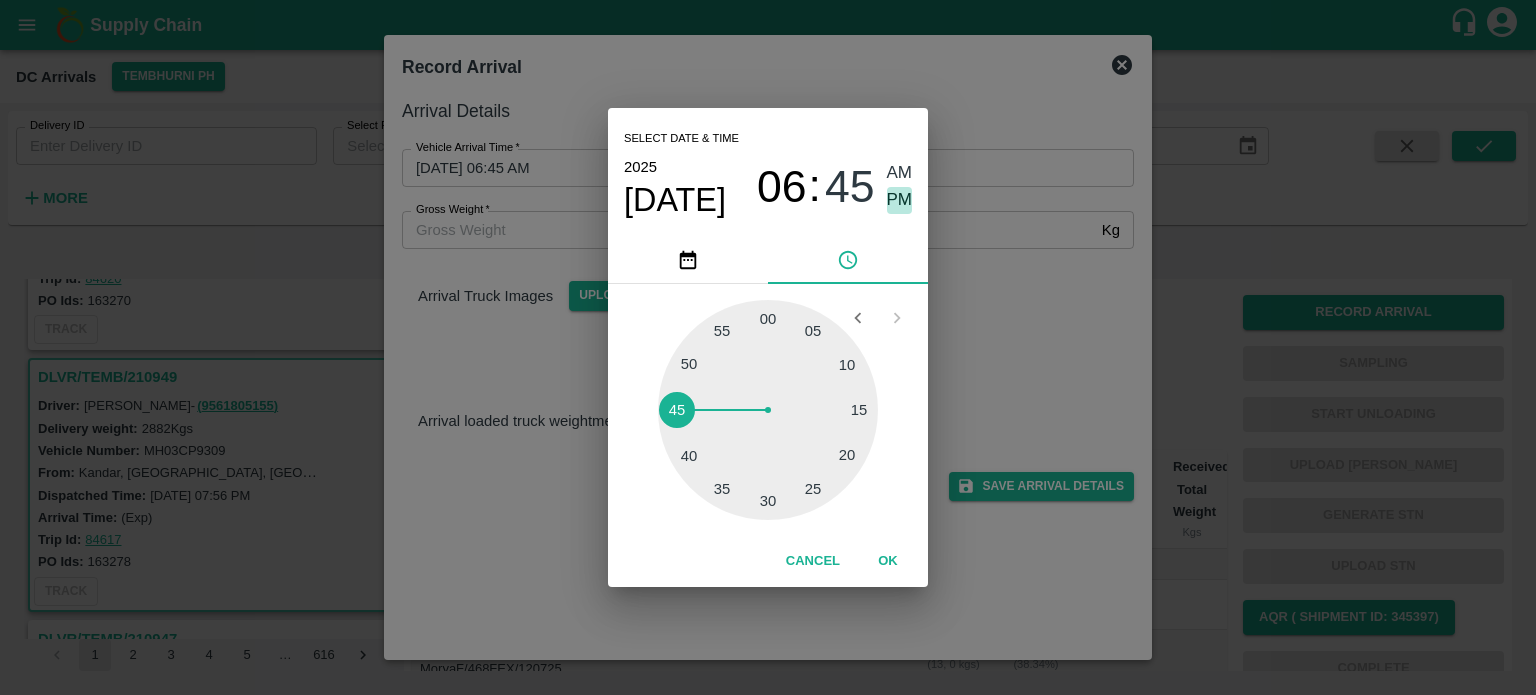 click on "PM" at bounding box center [900, 200] 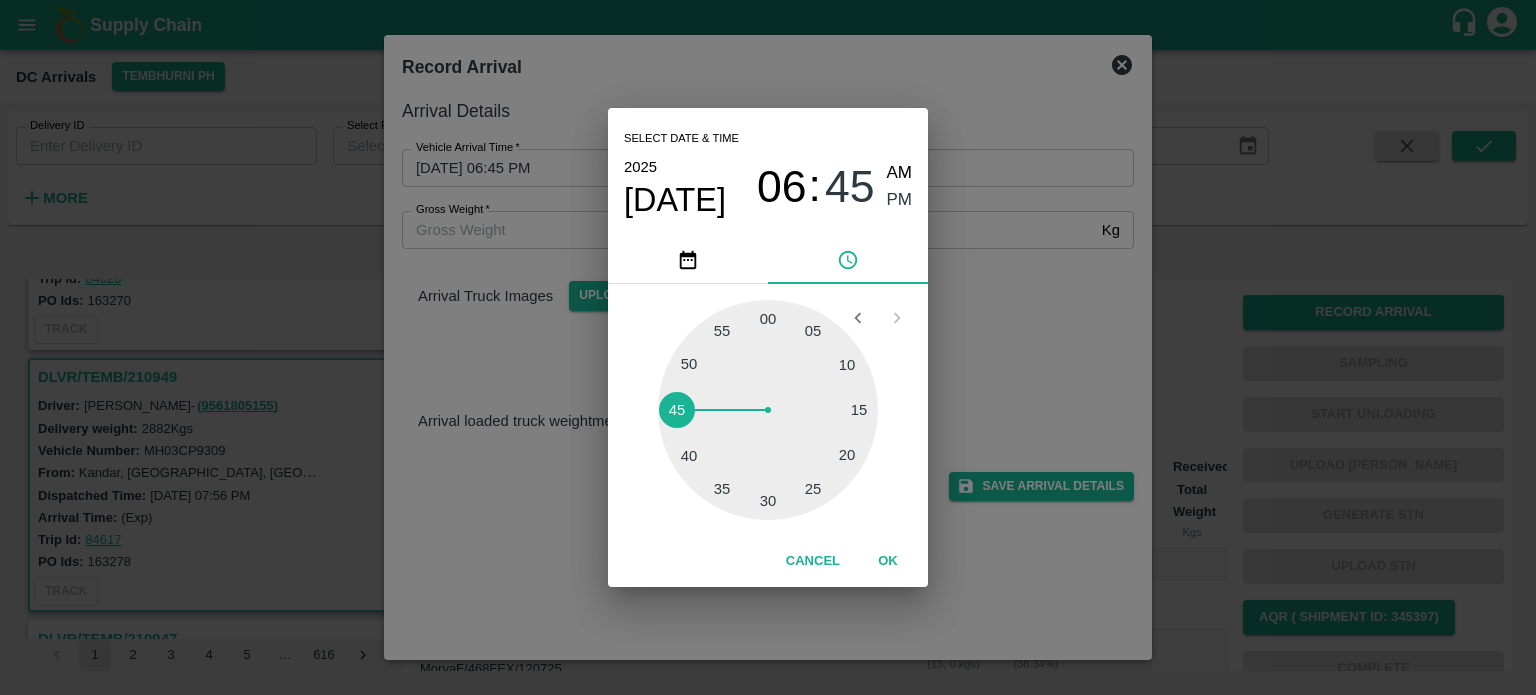 click on "Select date & time [DATE] 06 : 45 AM PM 05 10 15 20 25 30 35 40 45 50 55 00 Cancel OK" at bounding box center (768, 347) 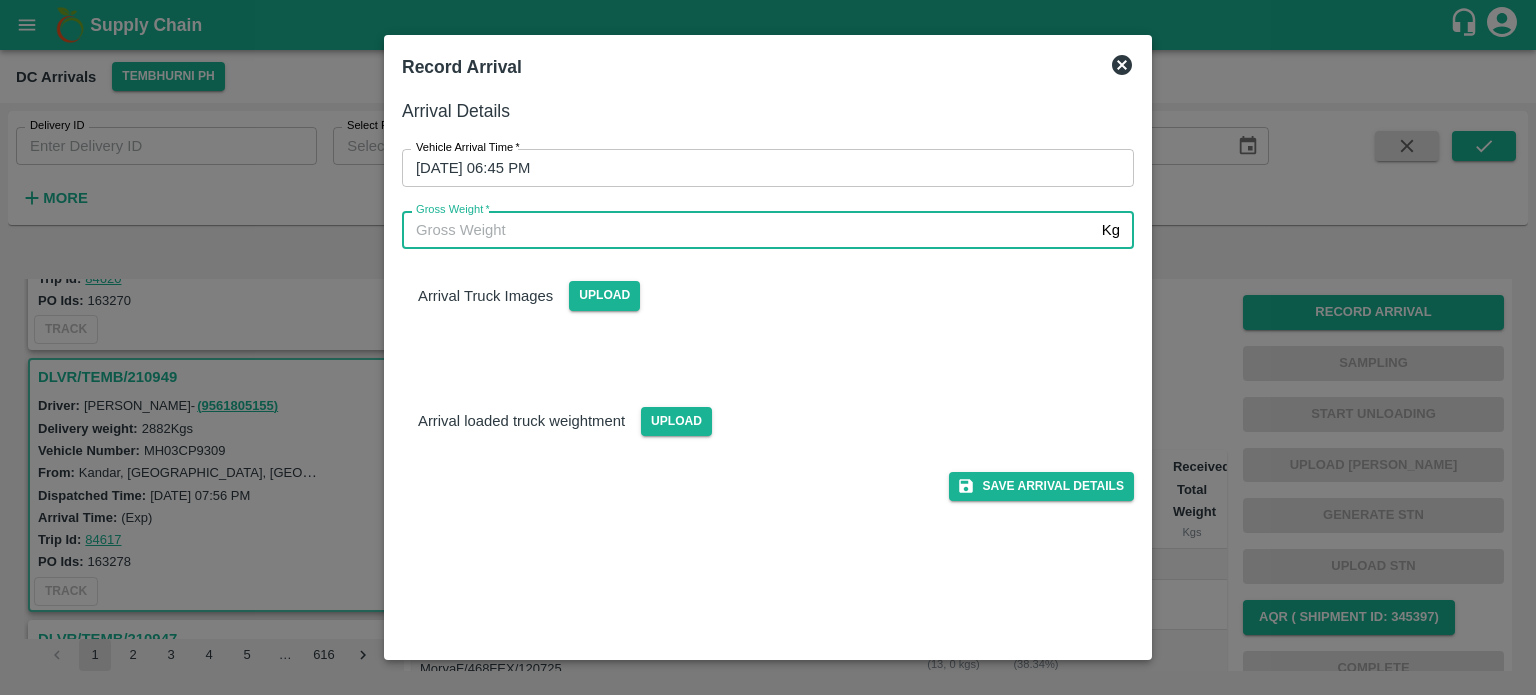 click on "Gross Weight   *" at bounding box center [748, 230] 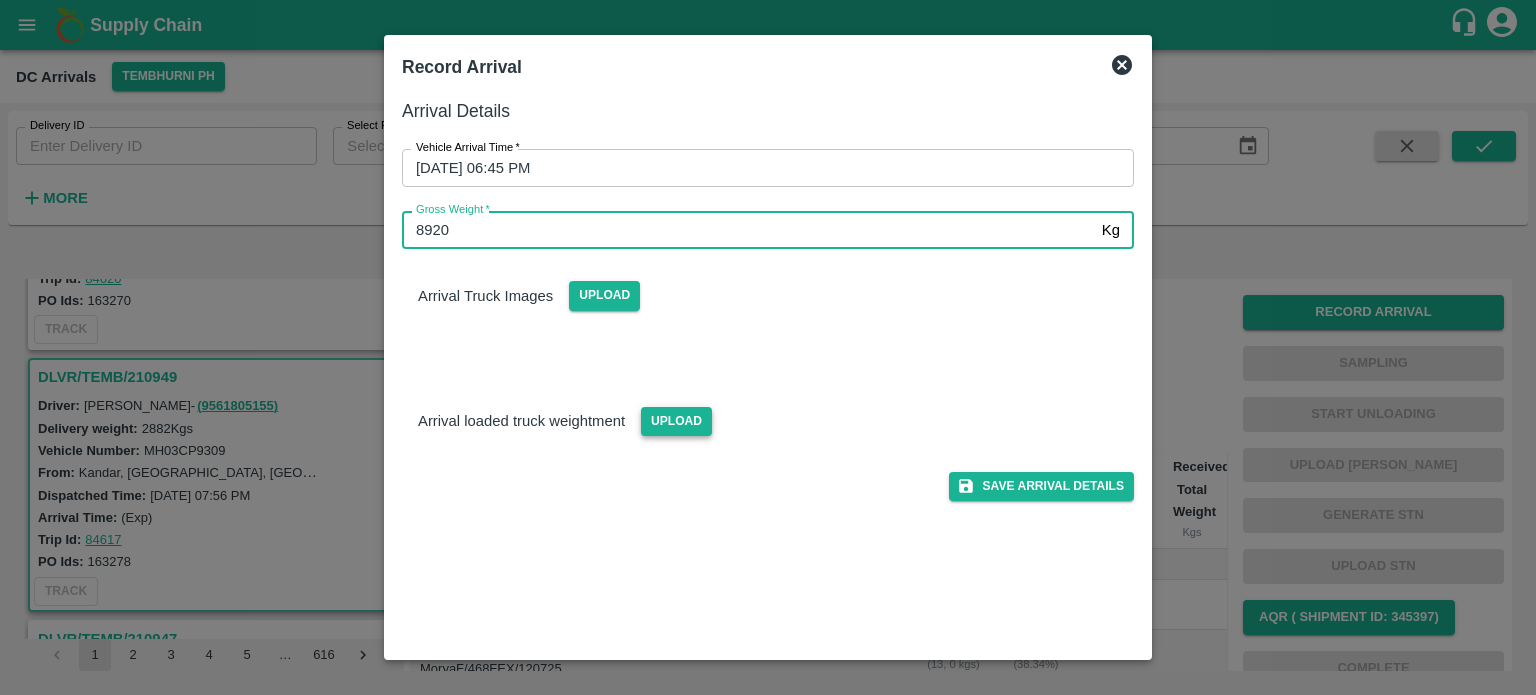 type on "8920" 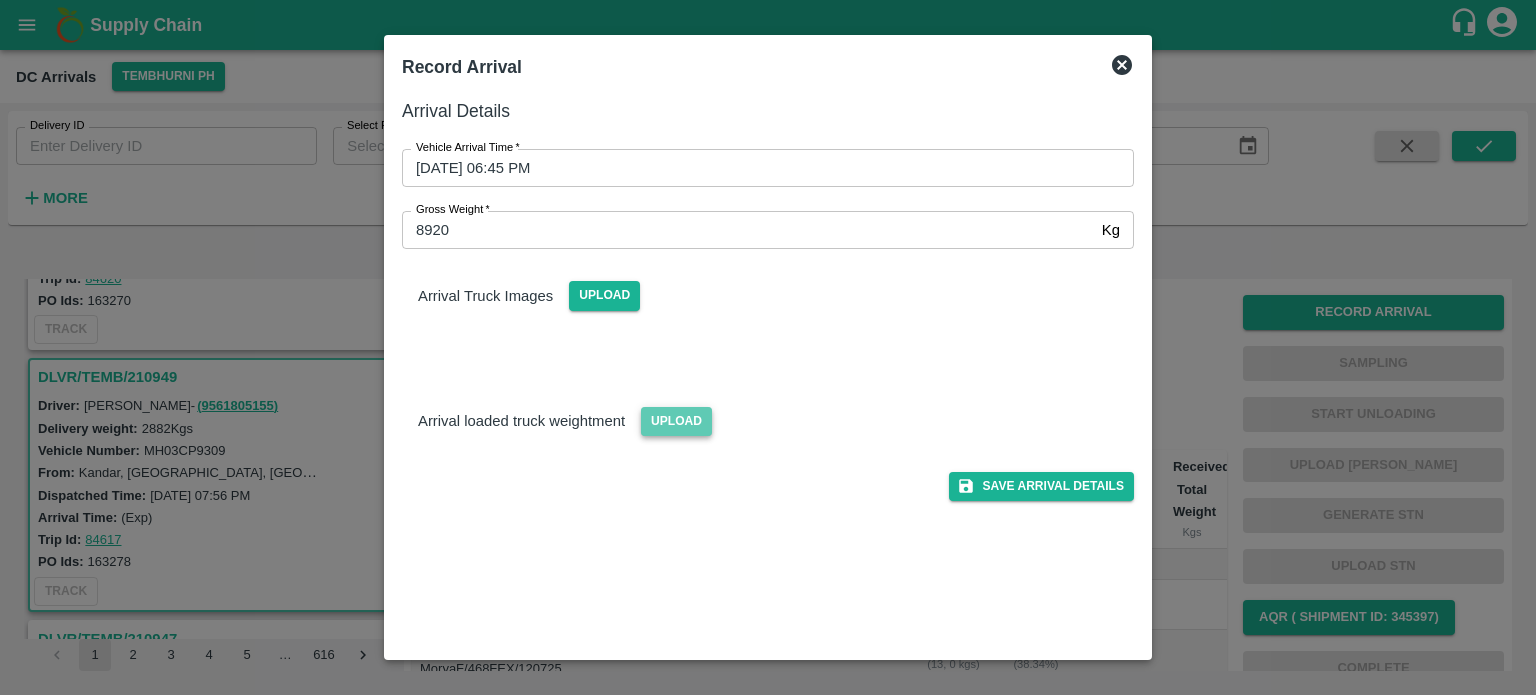 click on "Upload" at bounding box center [676, 421] 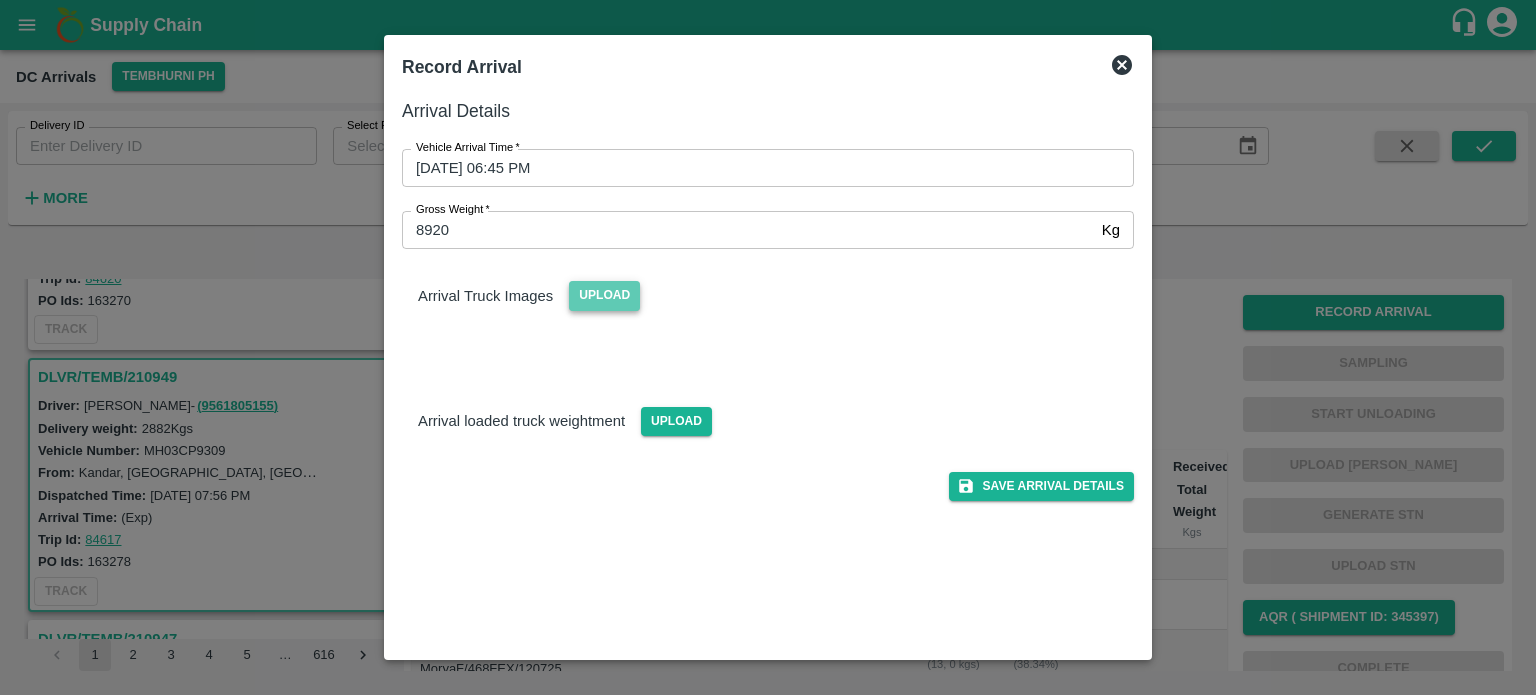 click on "Upload" at bounding box center (604, 295) 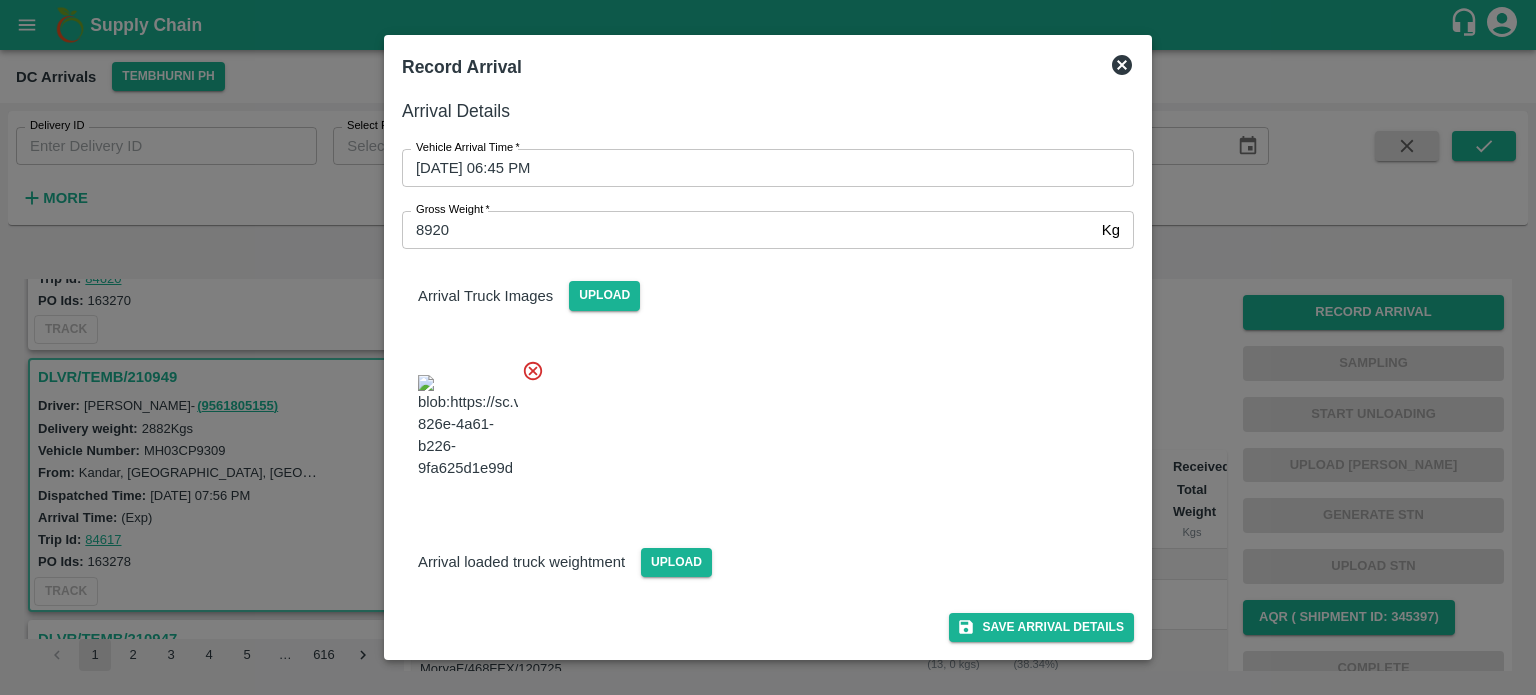 scroll, scrollTop: 116, scrollLeft: 0, axis: vertical 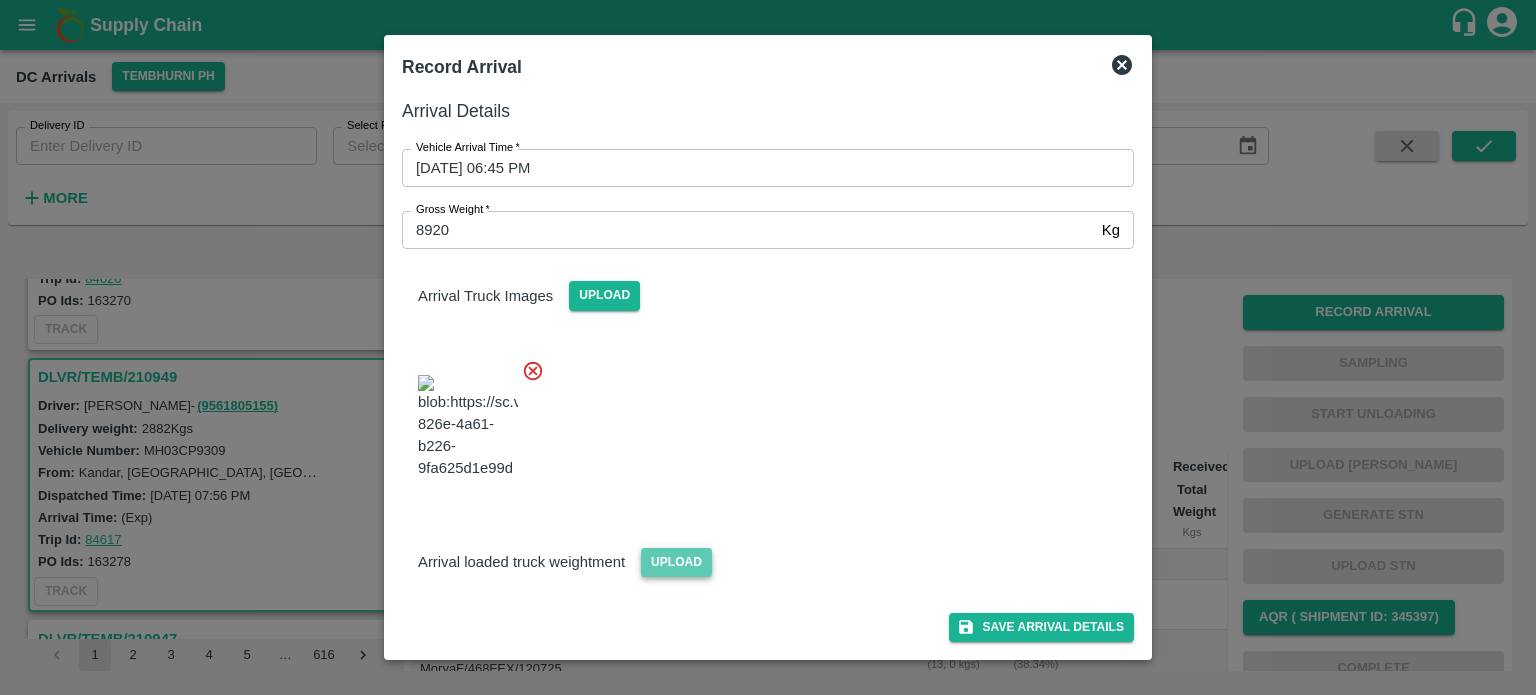 click on "Upload" at bounding box center (676, 562) 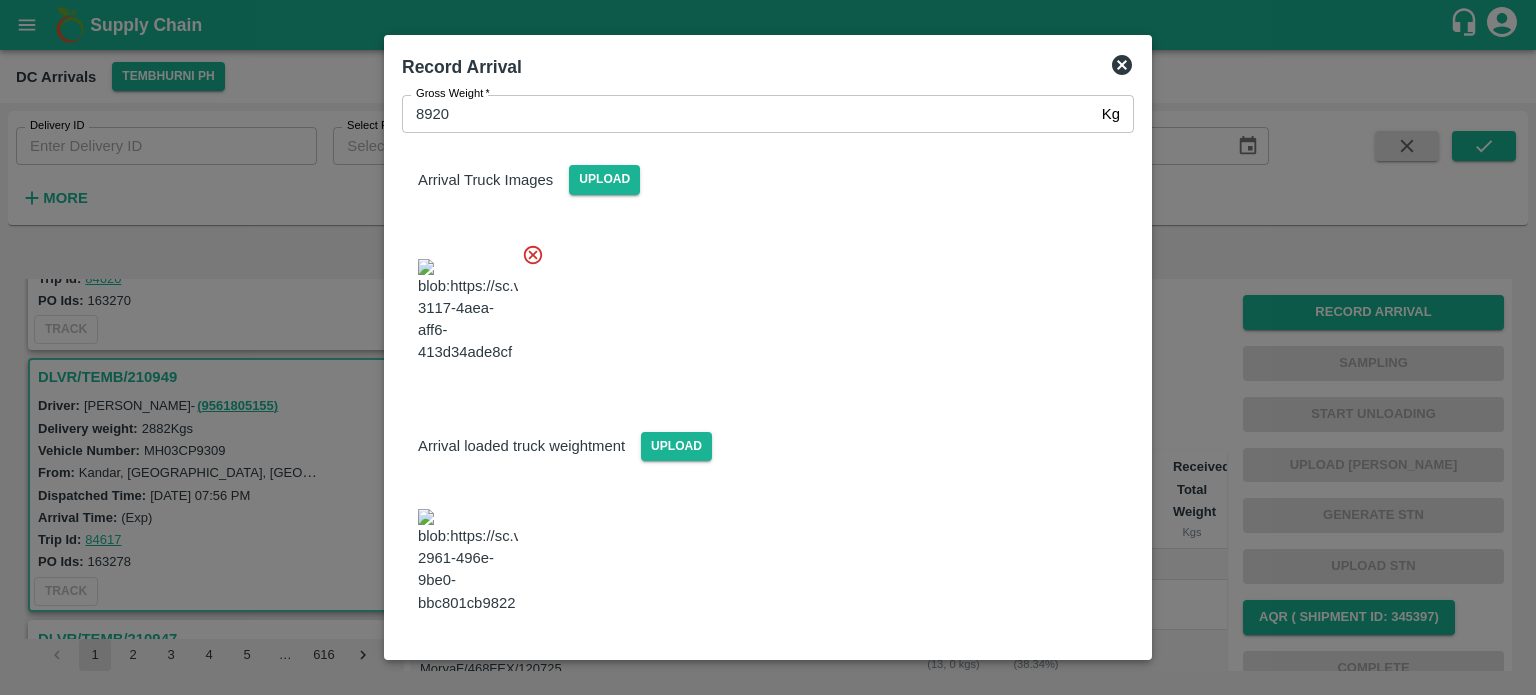click at bounding box center [760, 305] 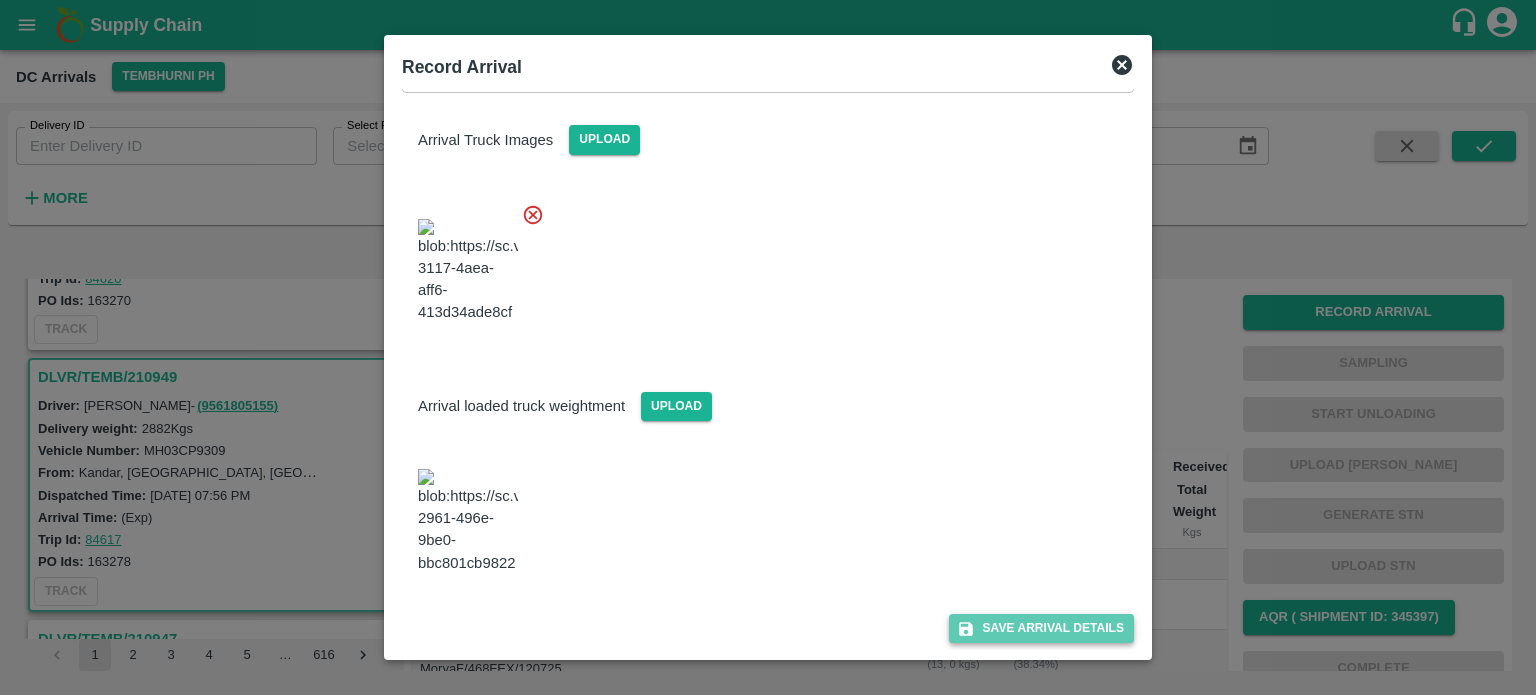 click on "Save Arrival Details" at bounding box center (1041, 628) 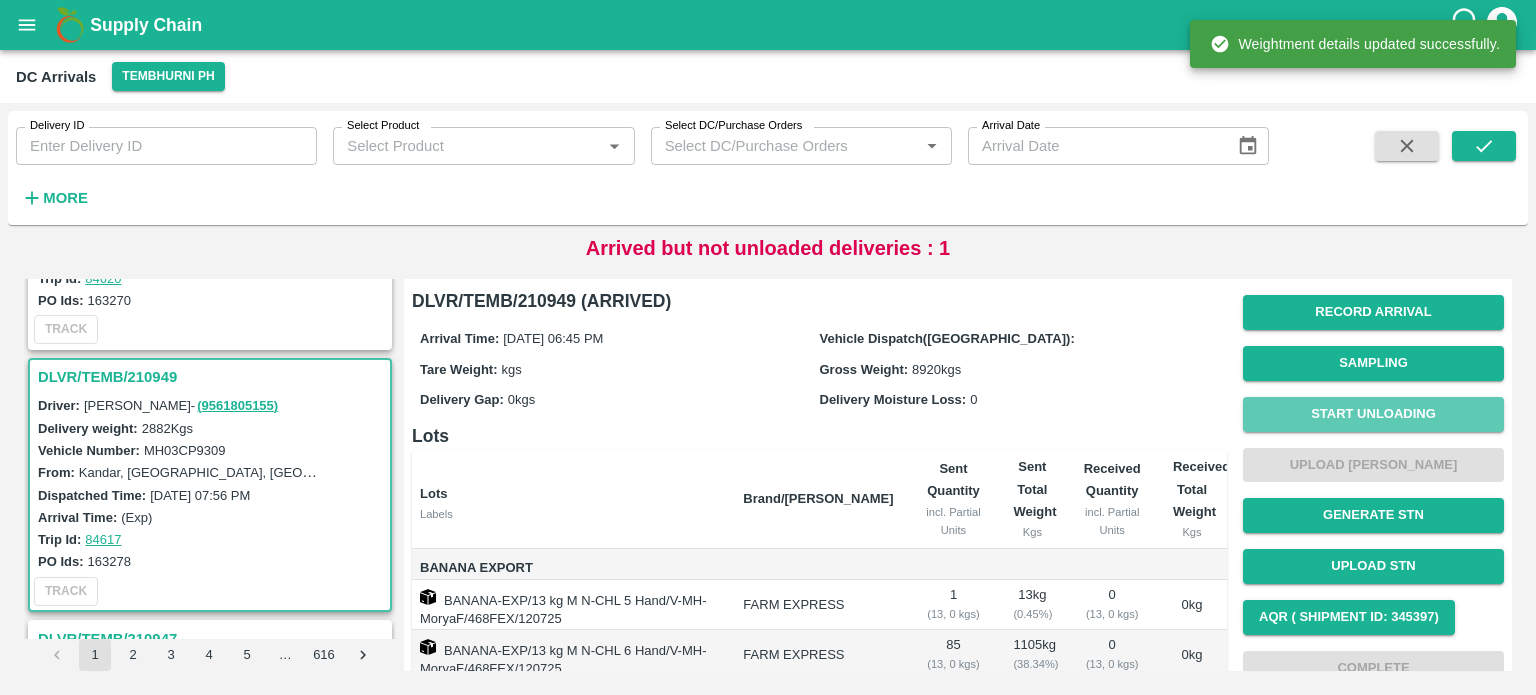 click on "Start Unloading" at bounding box center [1373, 414] 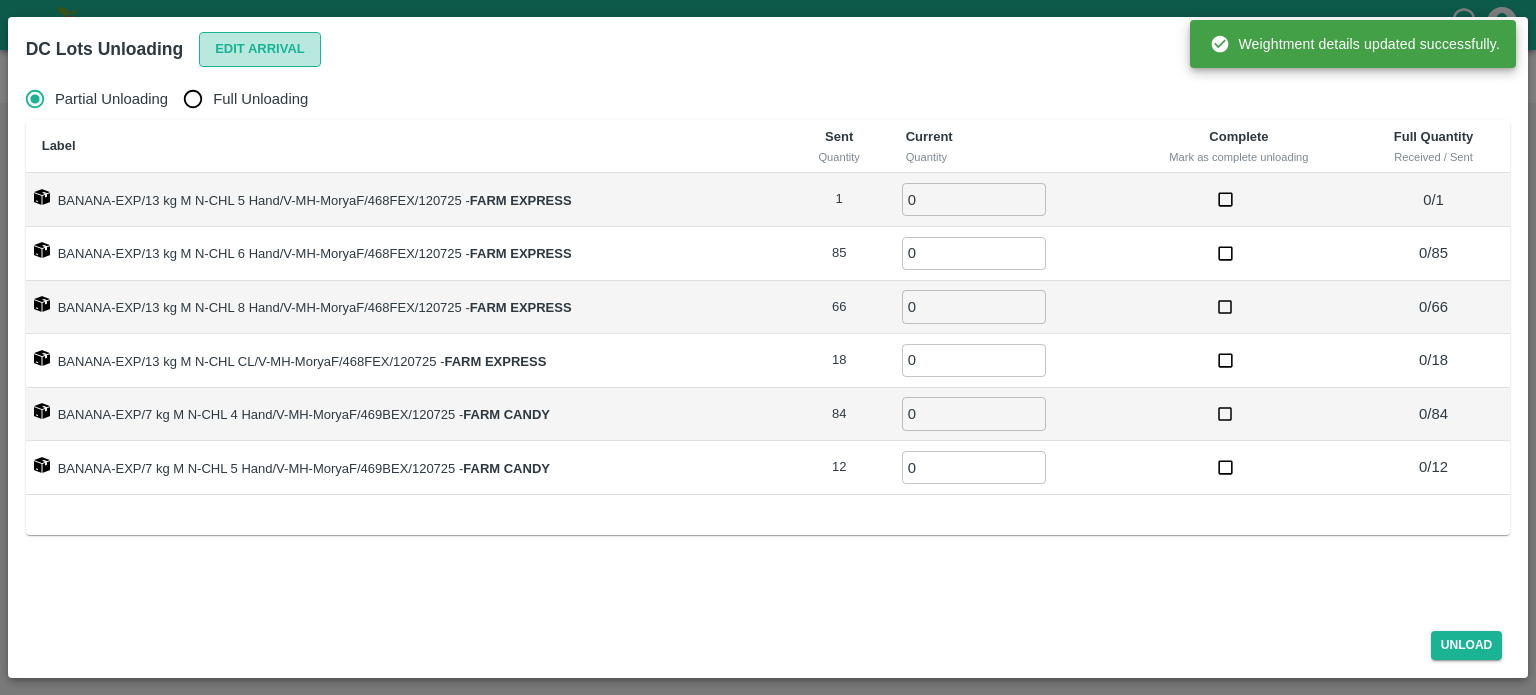 click on "Edit Arrival" at bounding box center [260, 49] 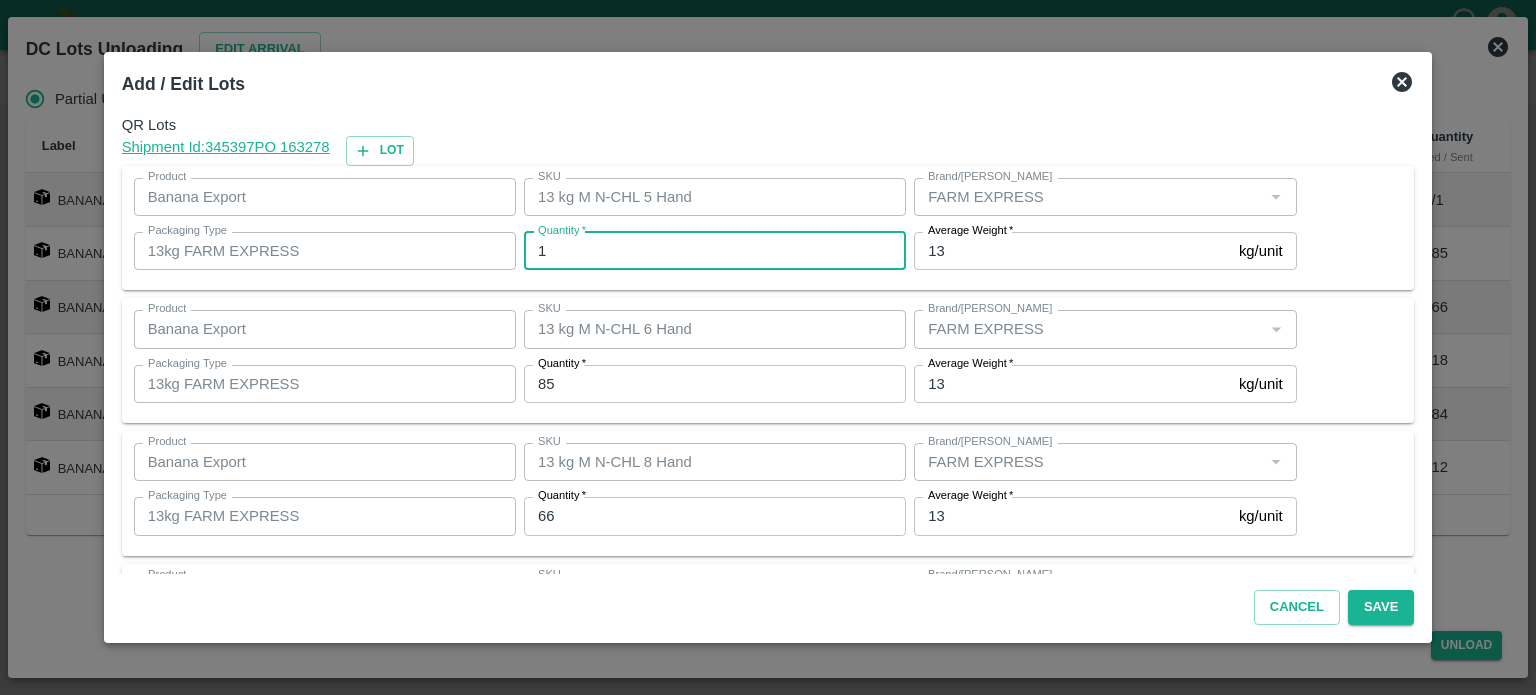 click on "1" at bounding box center (715, 251) 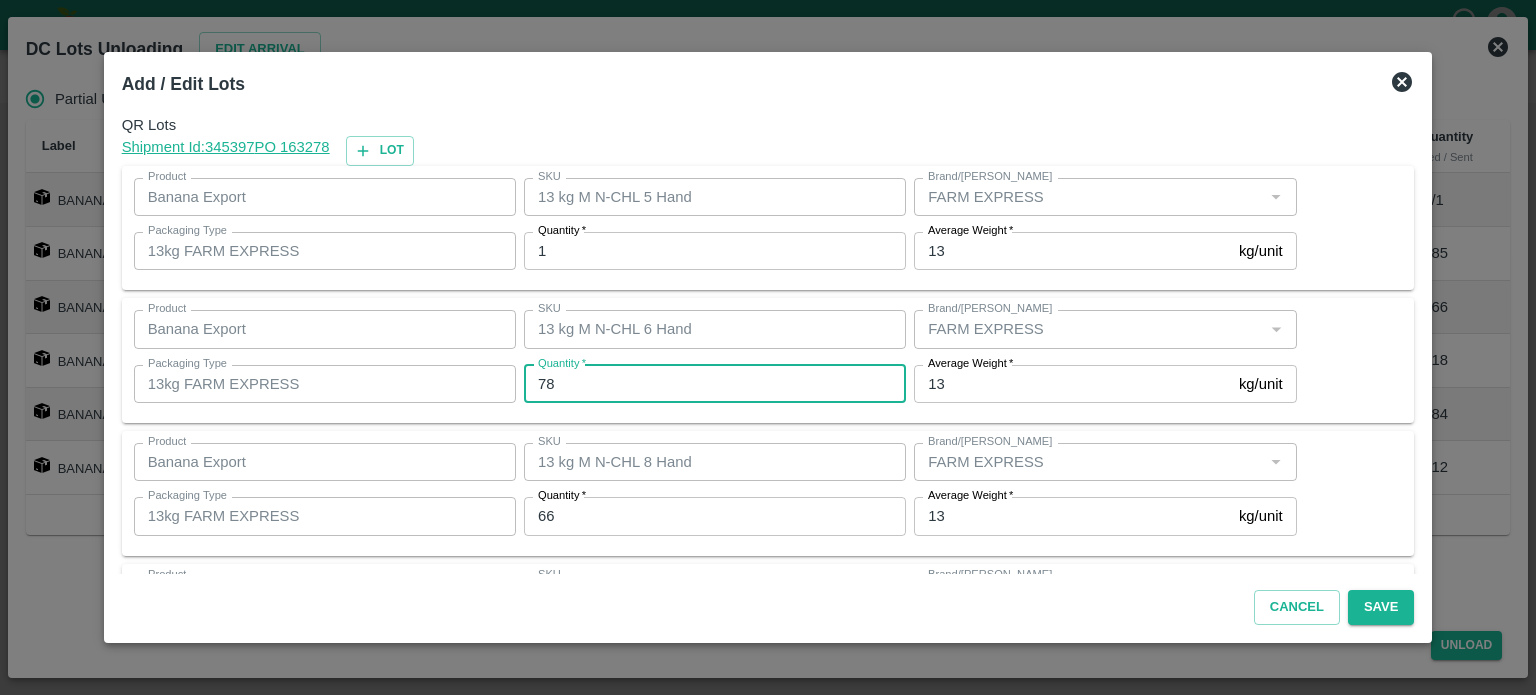 type on "78" 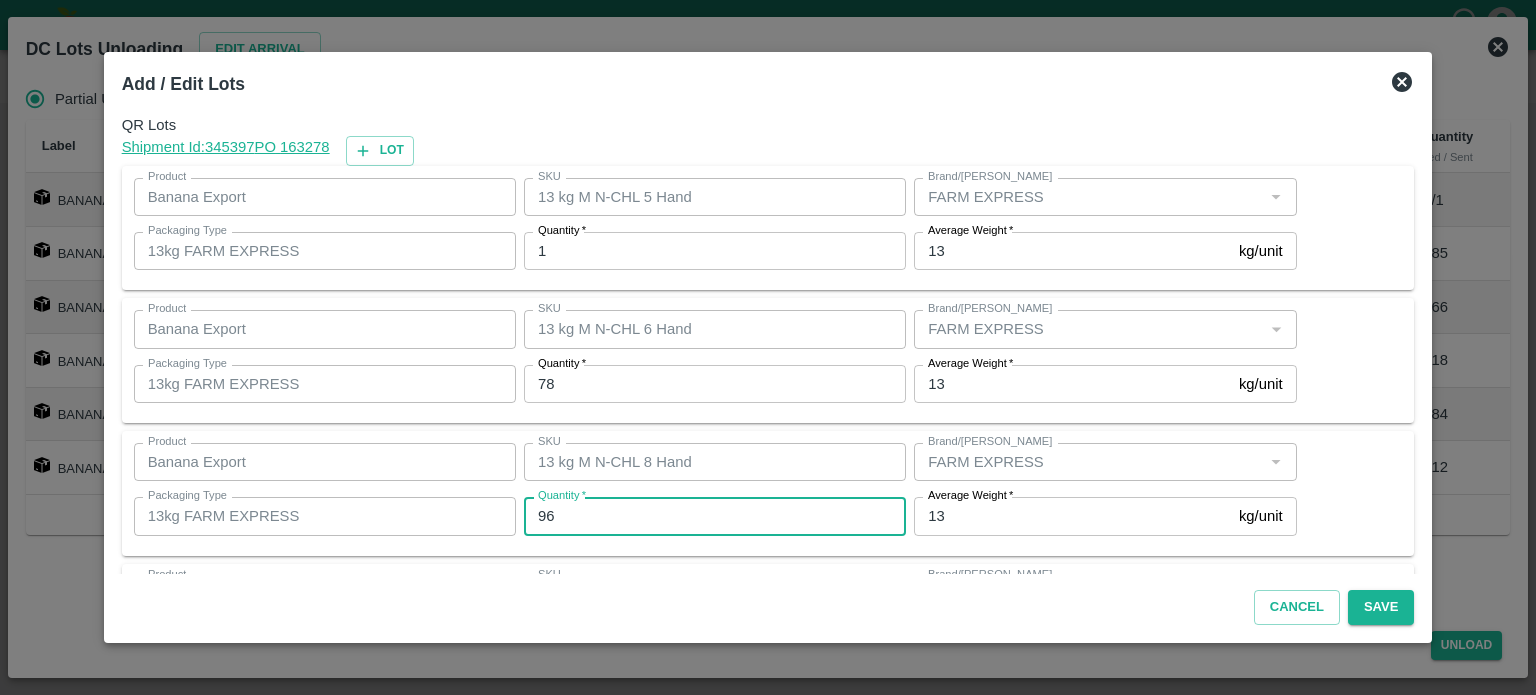 type on "96" 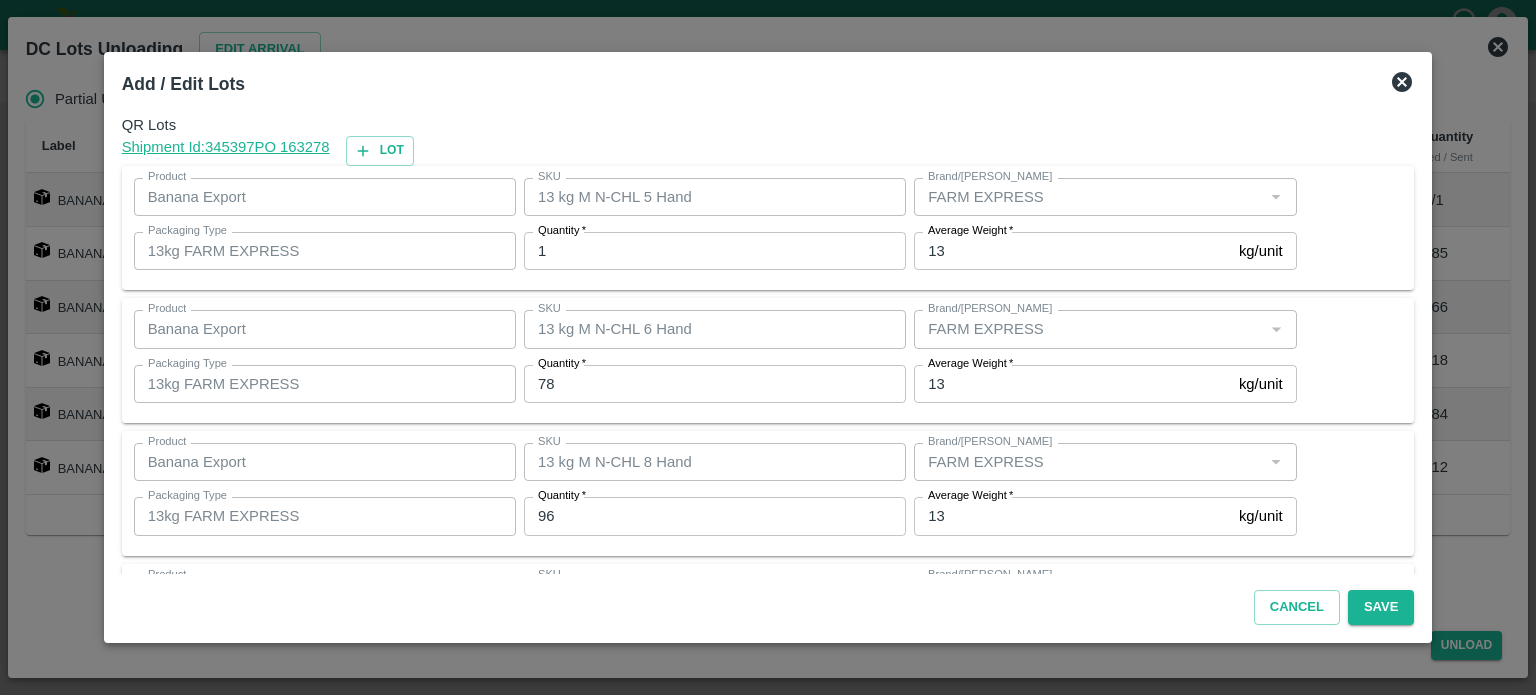 scroll, scrollTop: 308, scrollLeft: 0, axis: vertical 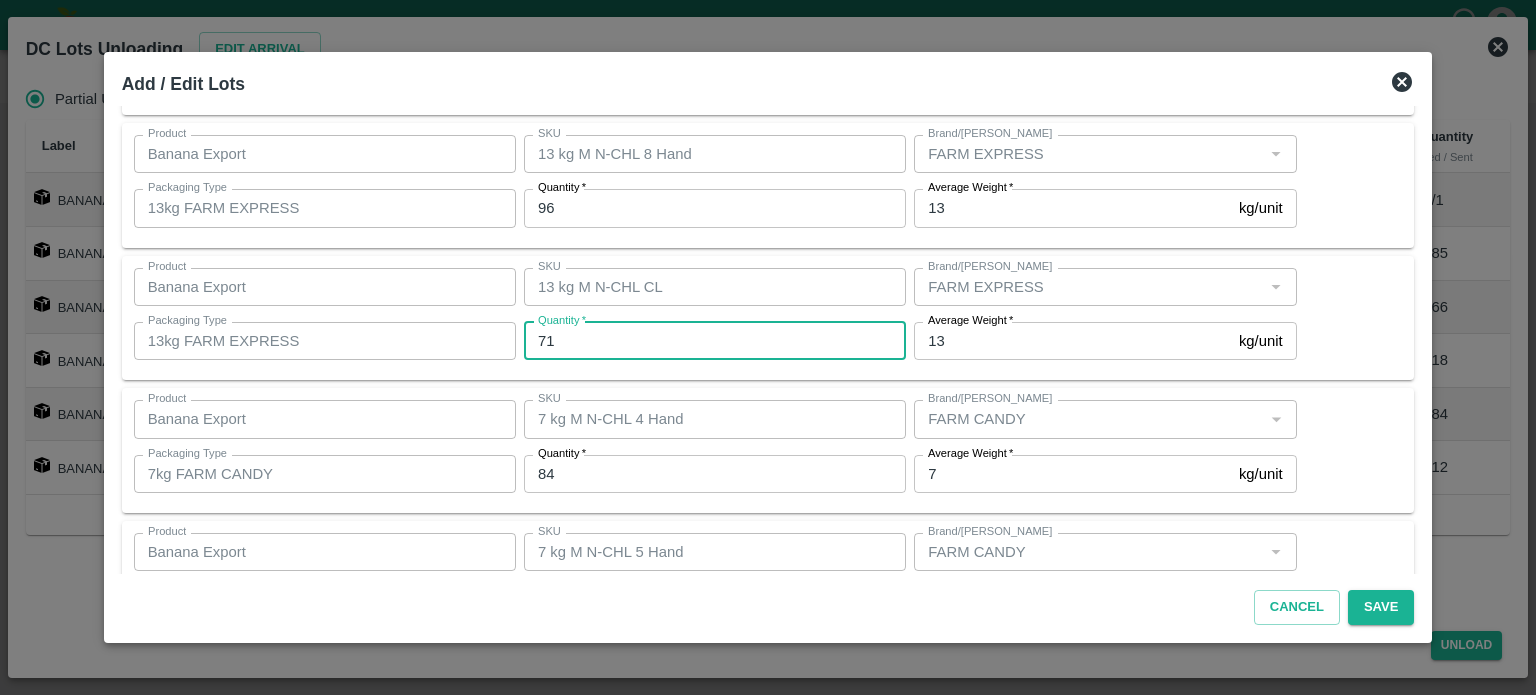 type on "71" 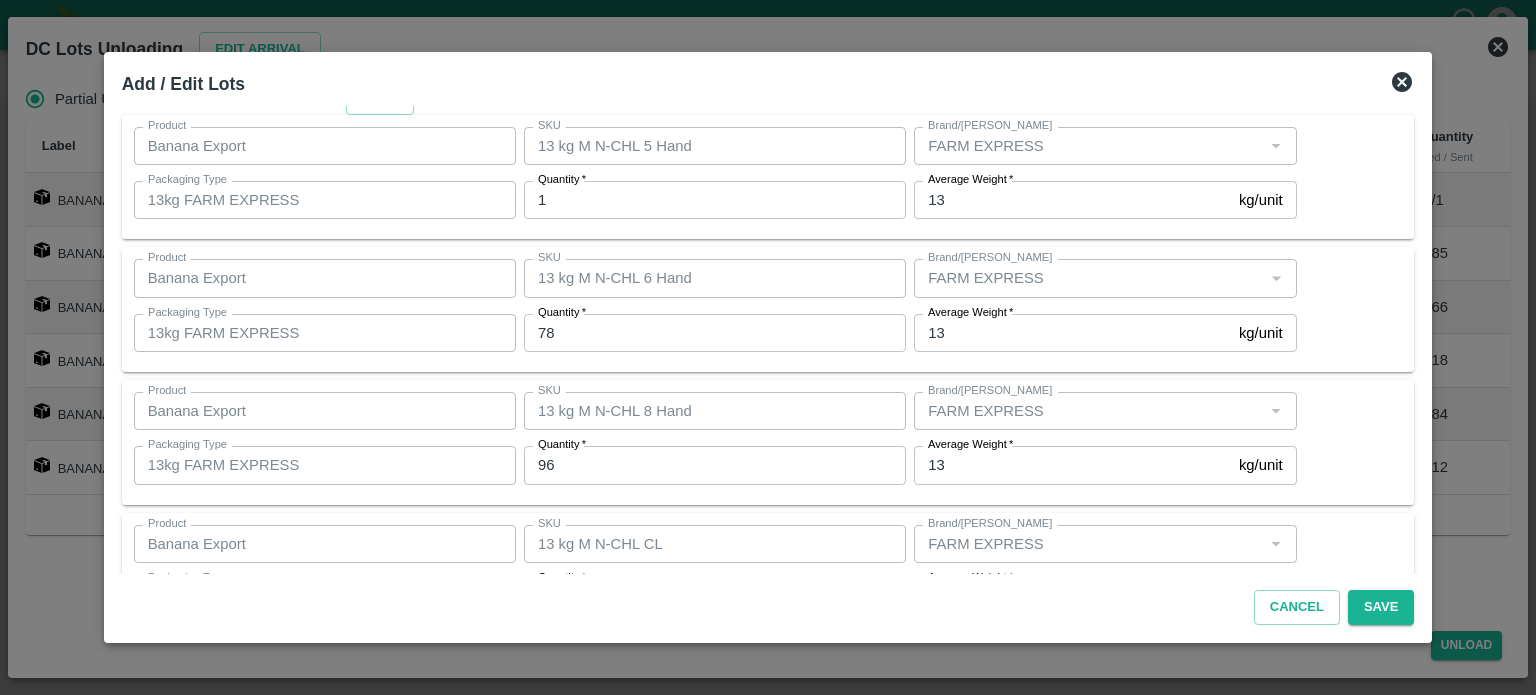 scroll, scrollTop: 44, scrollLeft: 0, axis: vertical 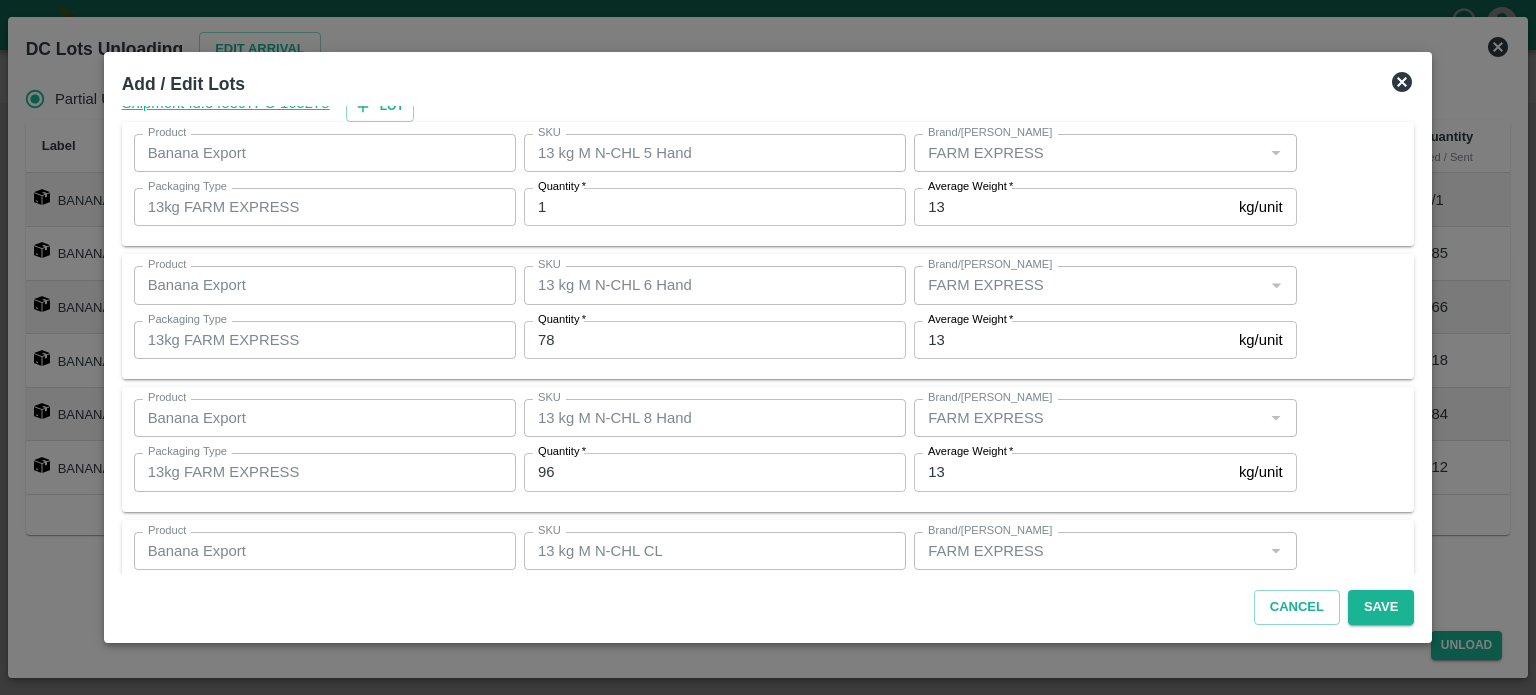 click on "96" at bounding box center (715, 472) 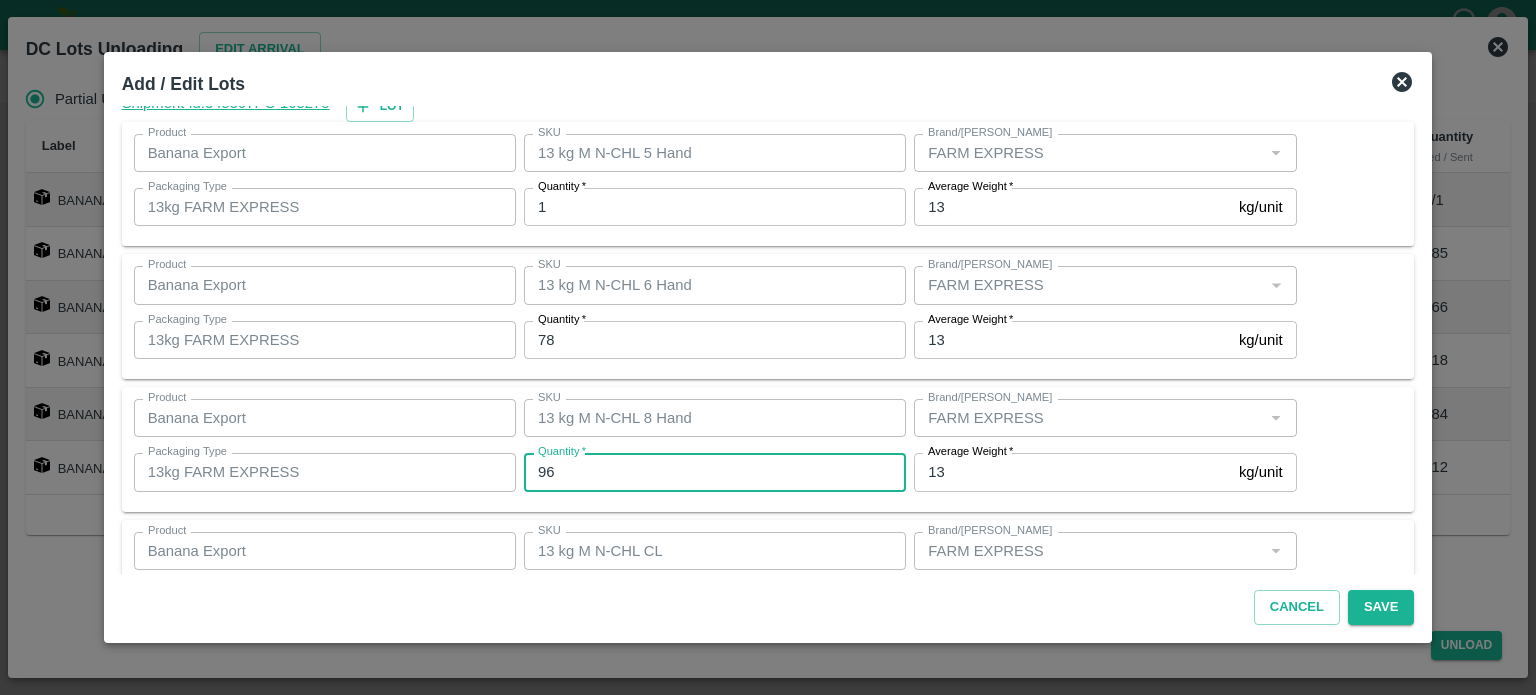 click on "96" at bounding box center [715, 472] 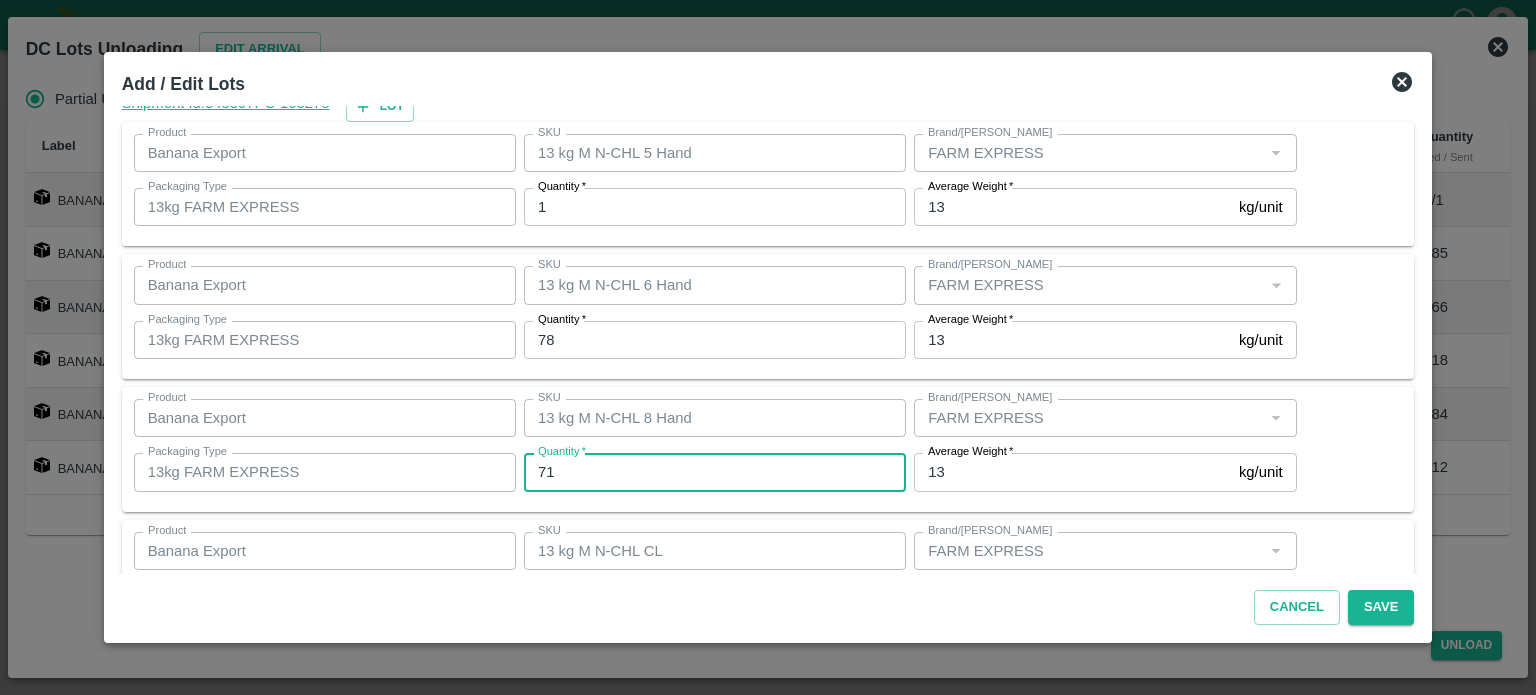 type on "71" 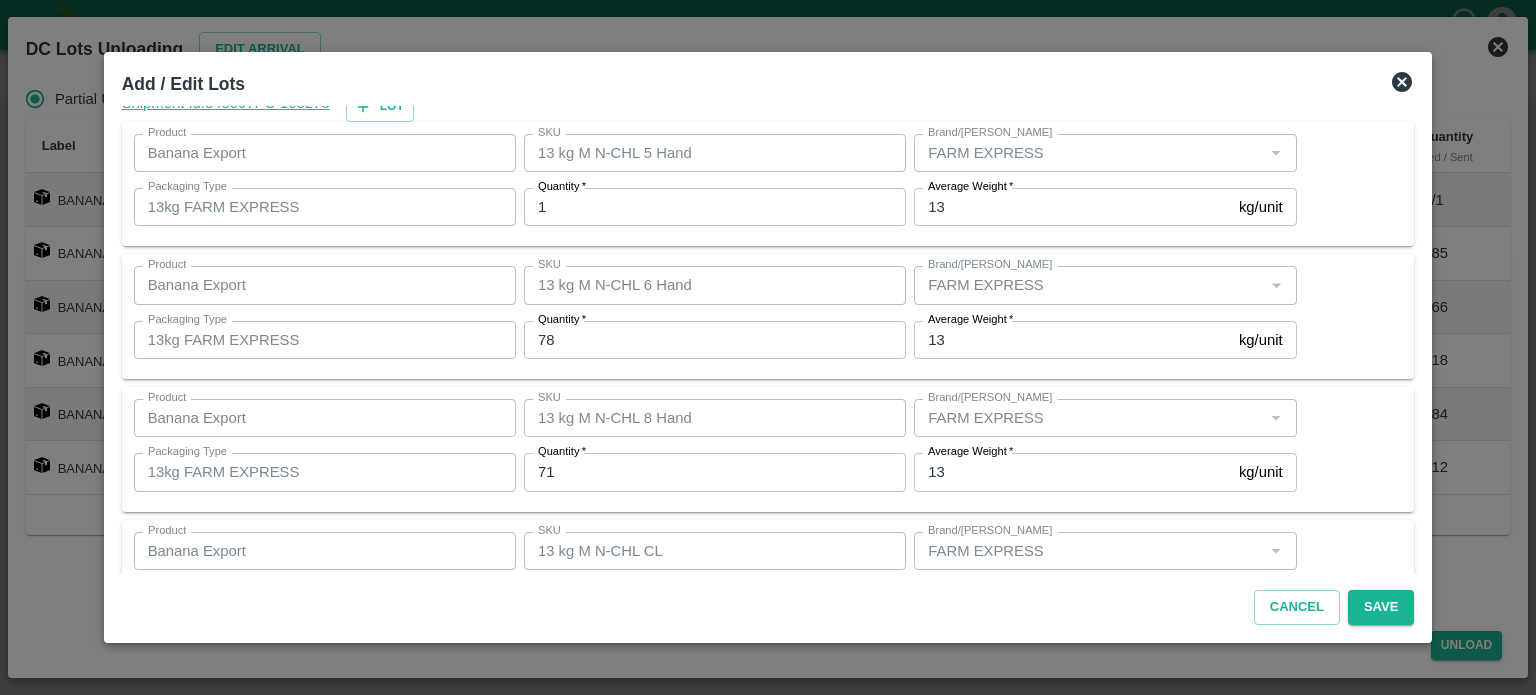 scroll, scrollTop: 308, scrollLeft: 0, axis: vertical 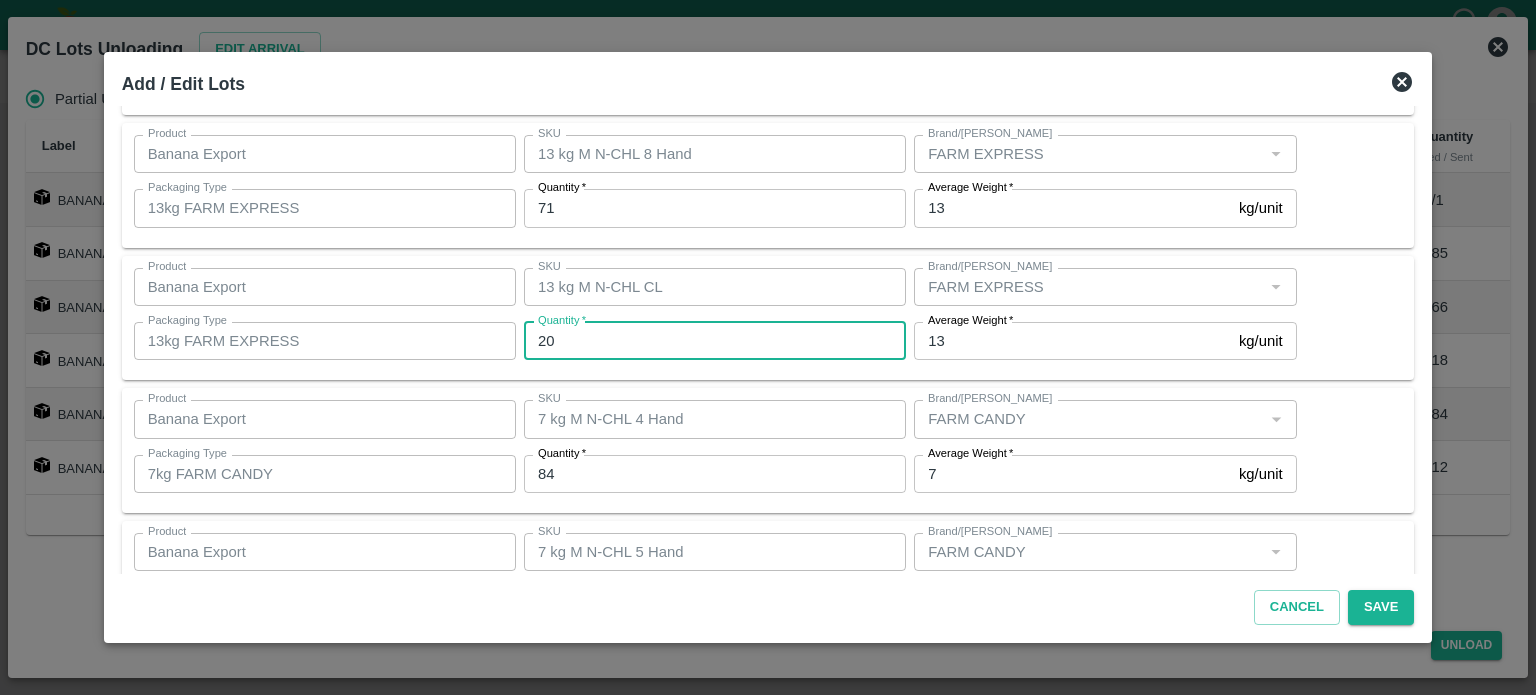 type on "20" 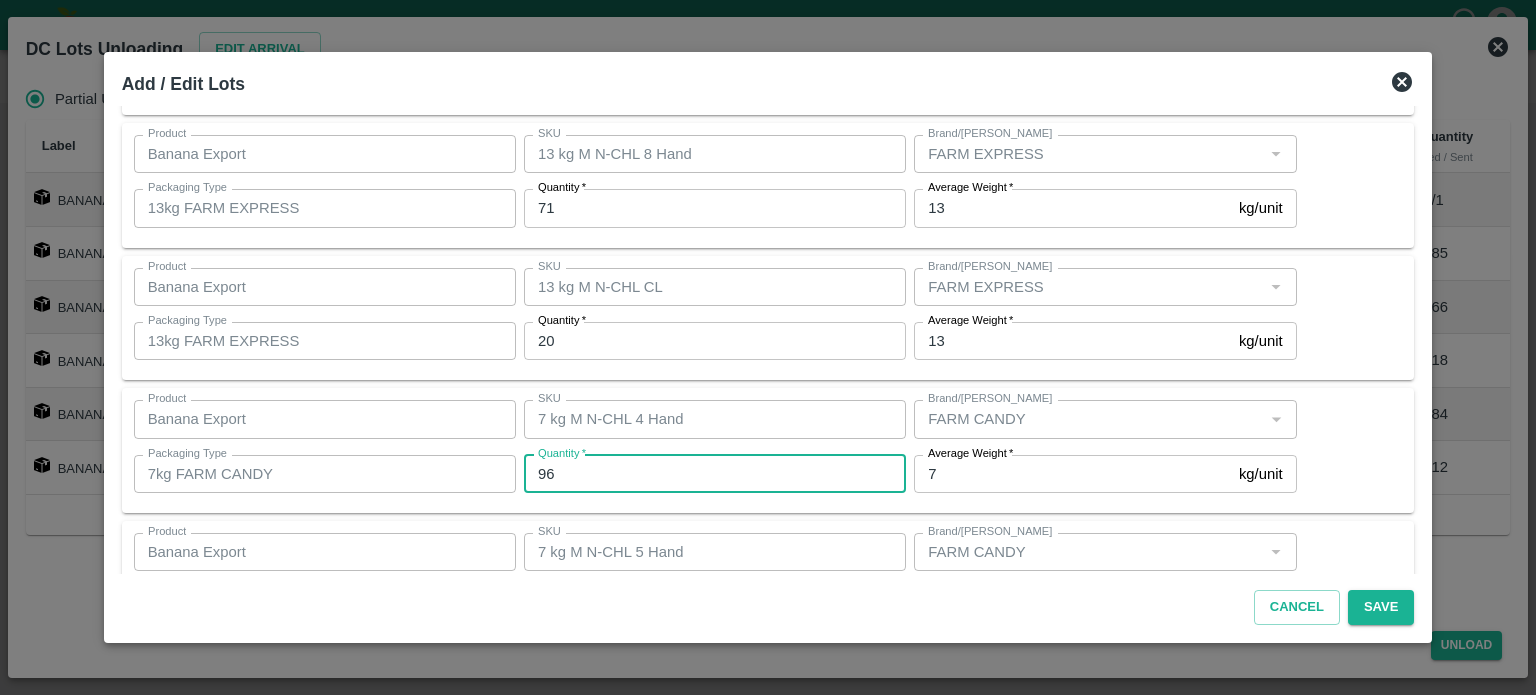 type on "96" 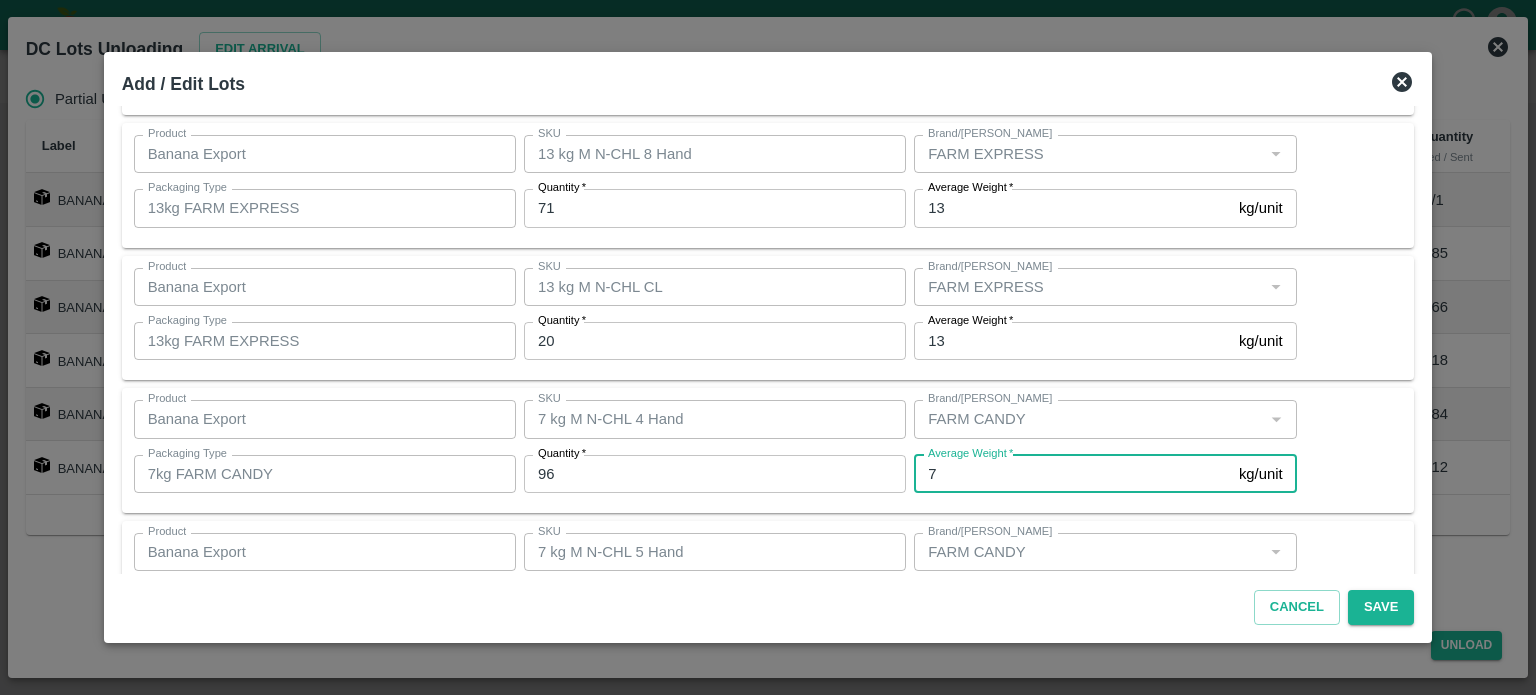 scroll, scrollTop: 395, scrollLeft: 0, axis: vertical 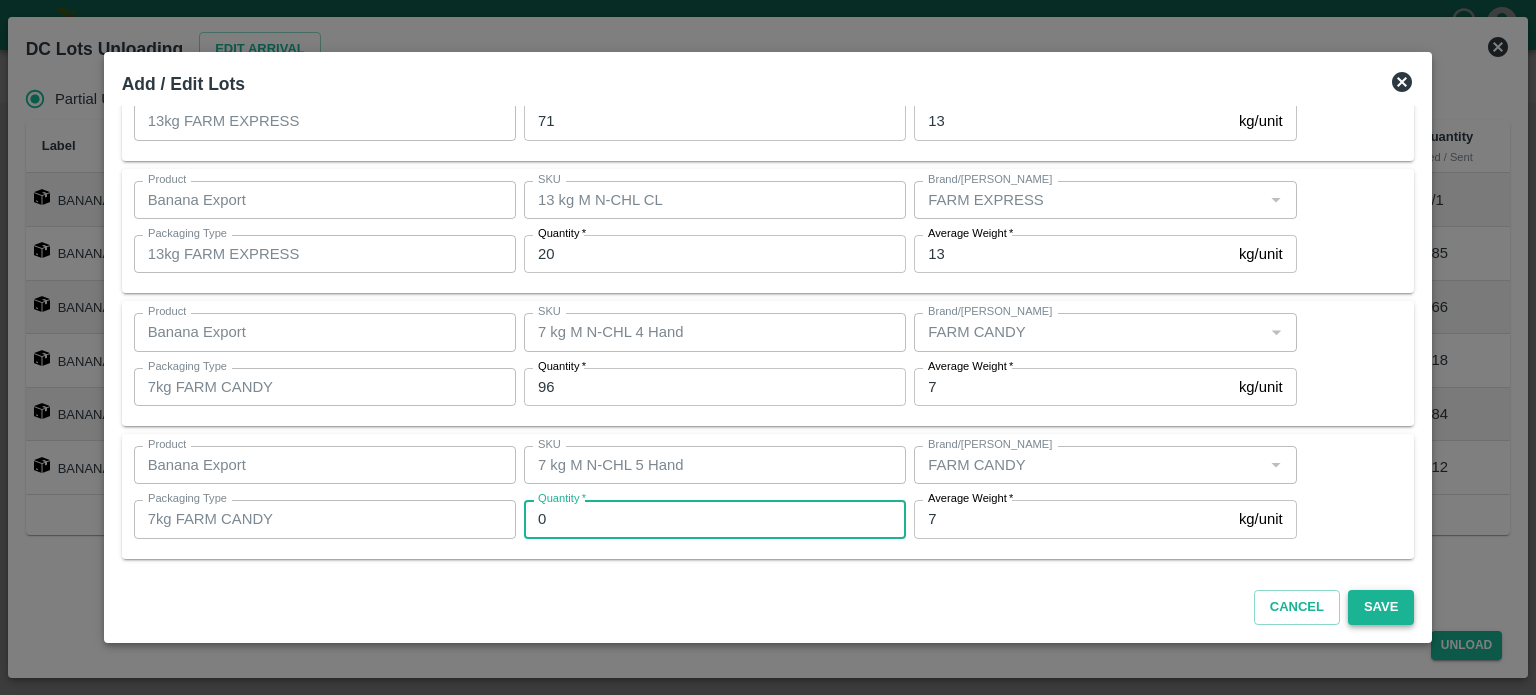 type on "0" 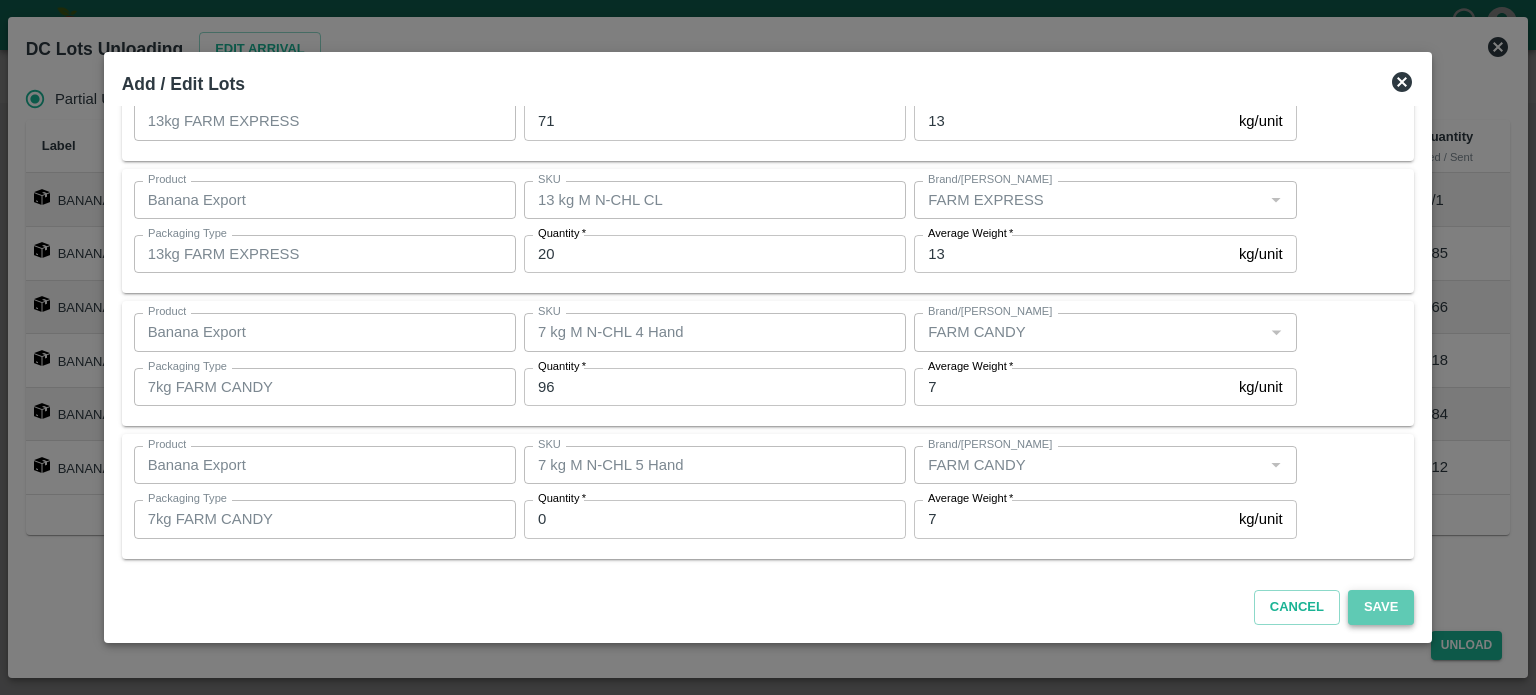 click on "Save" at bounding box center [1381, 607] 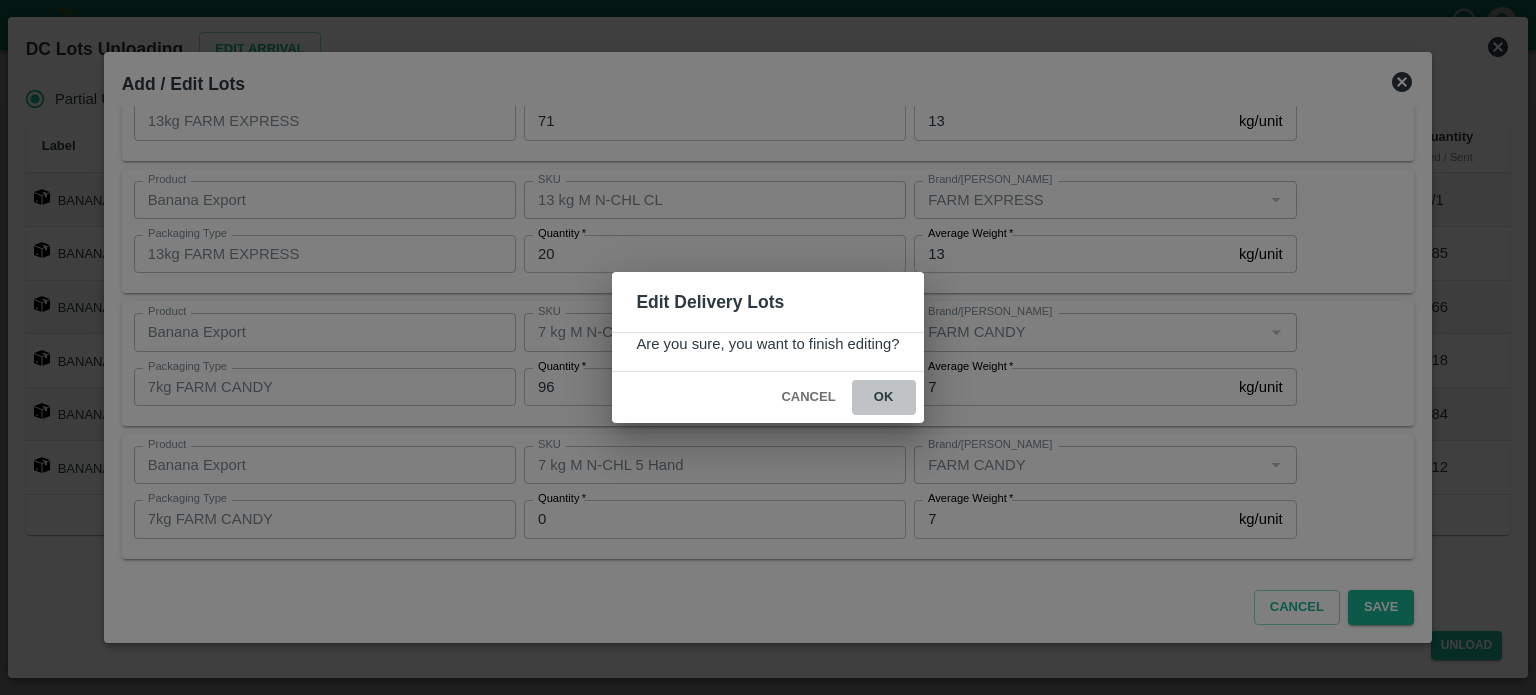 click on "ok" at bounding box center (884, 397) 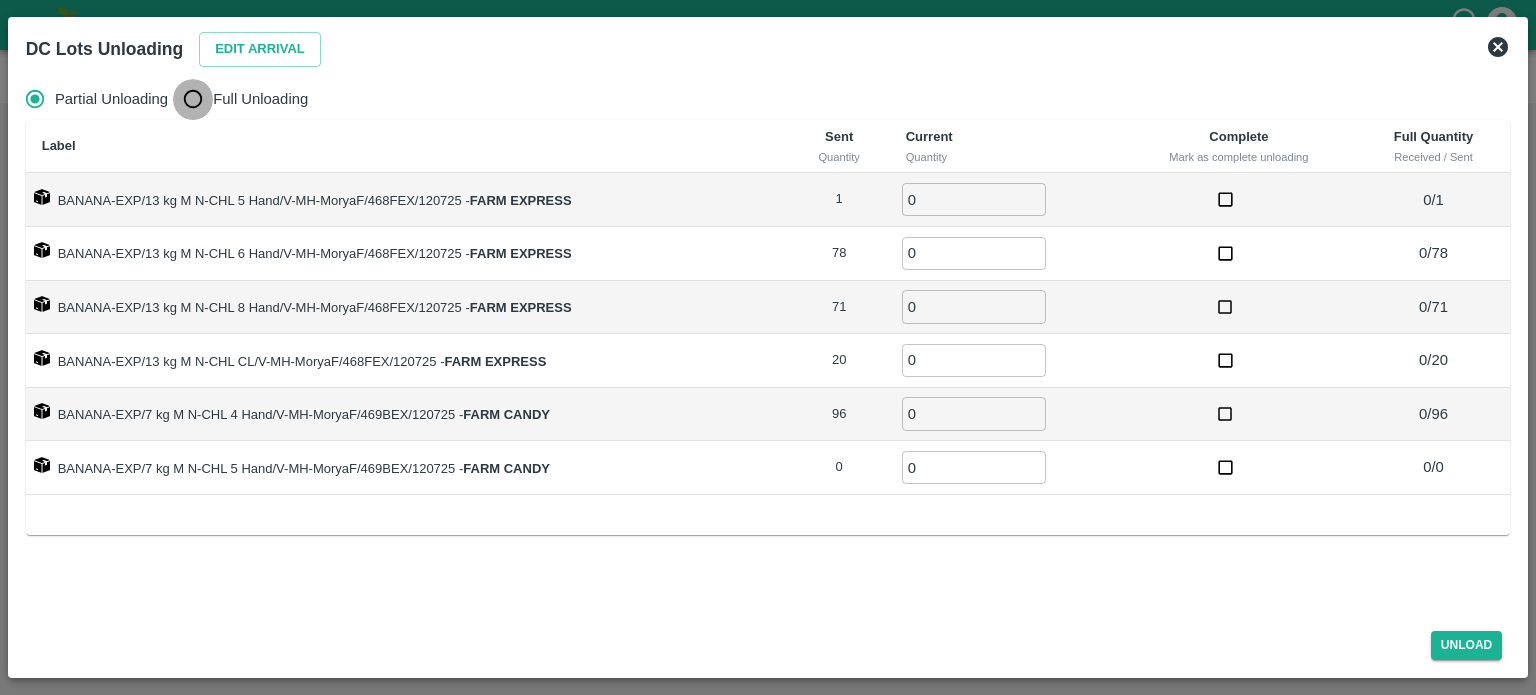 click on "Full Unloading" at bounding box center [193, 99] 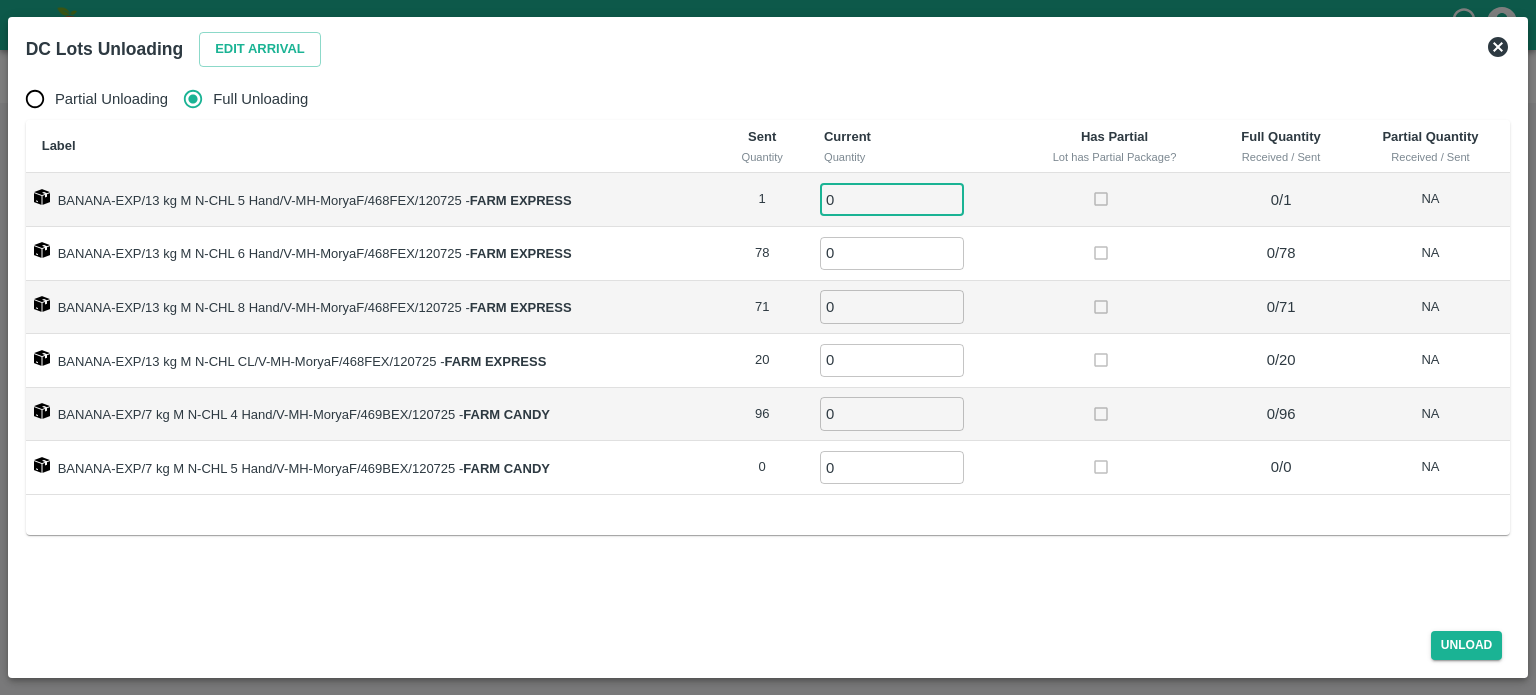 click on "0" at bounding box center [892, 199] 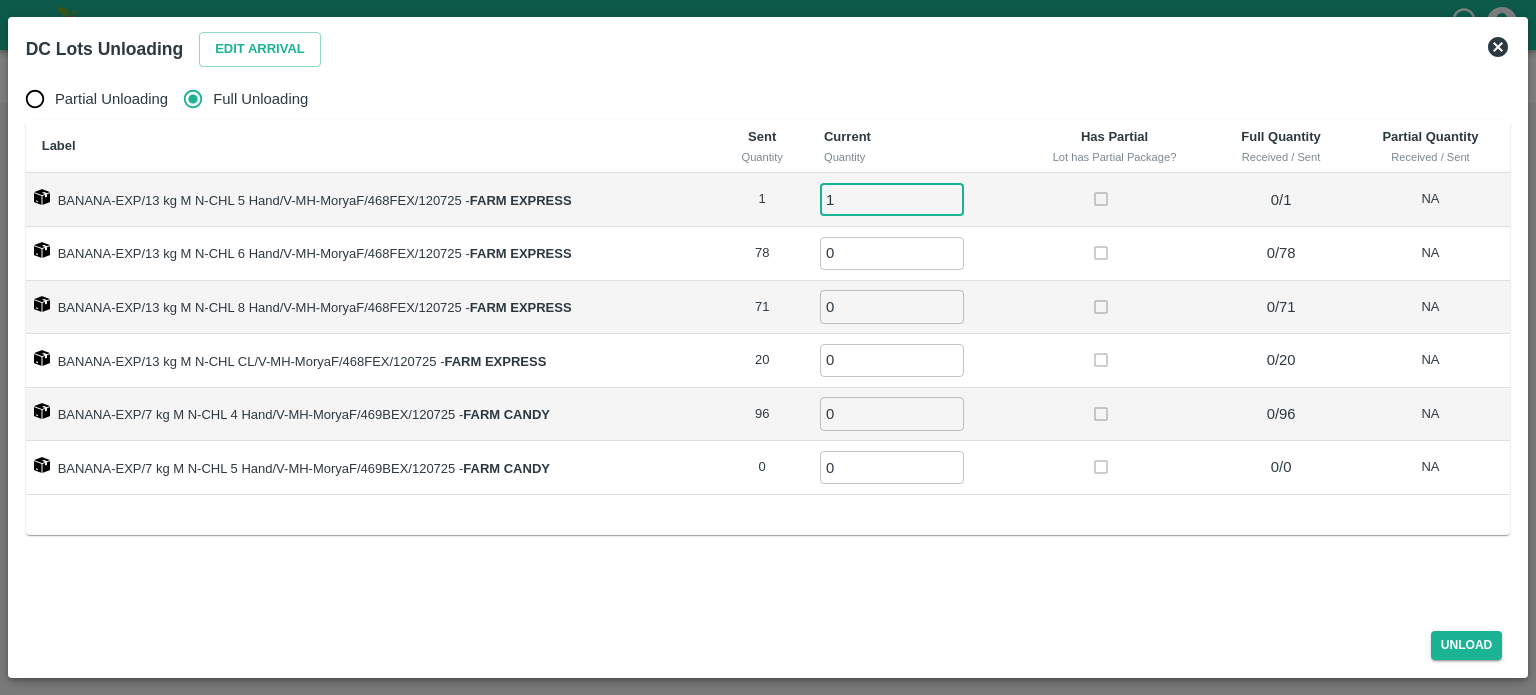 type on "1" 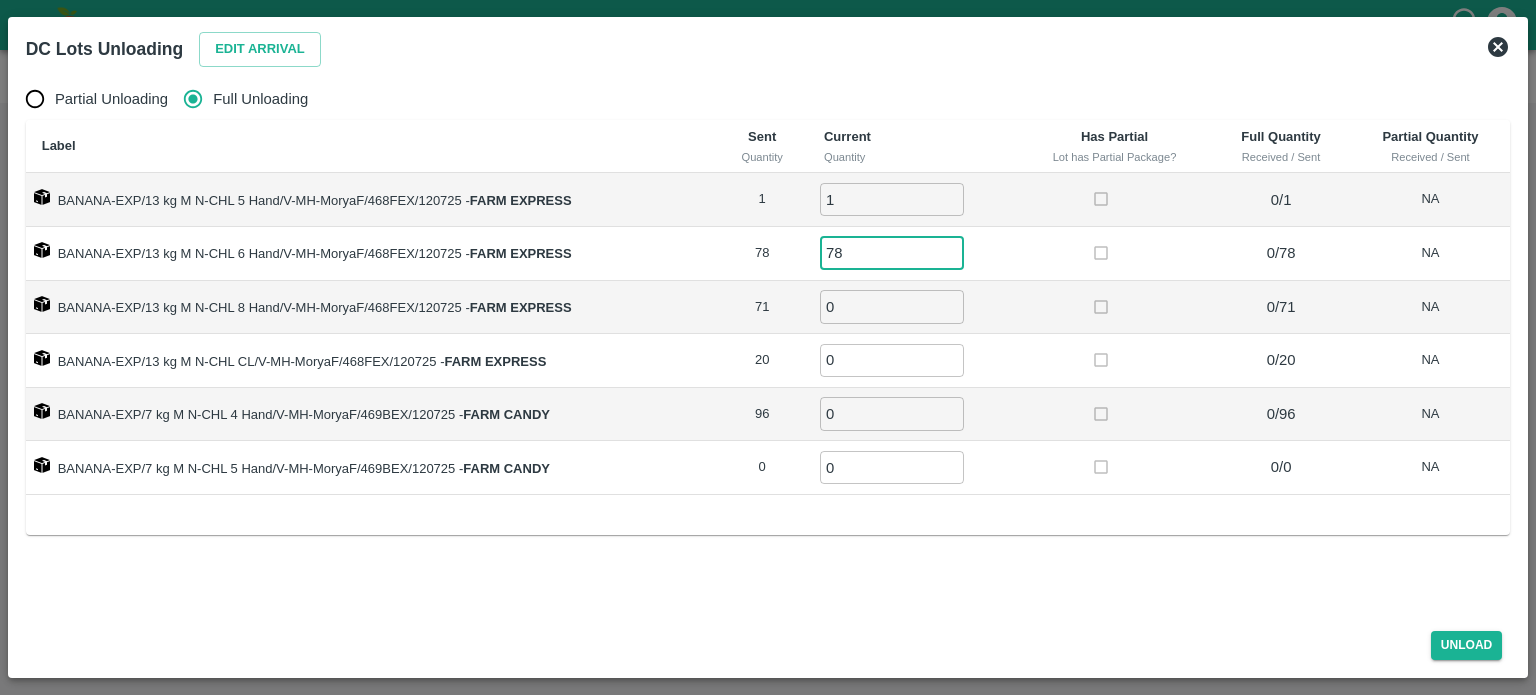 type on "78" 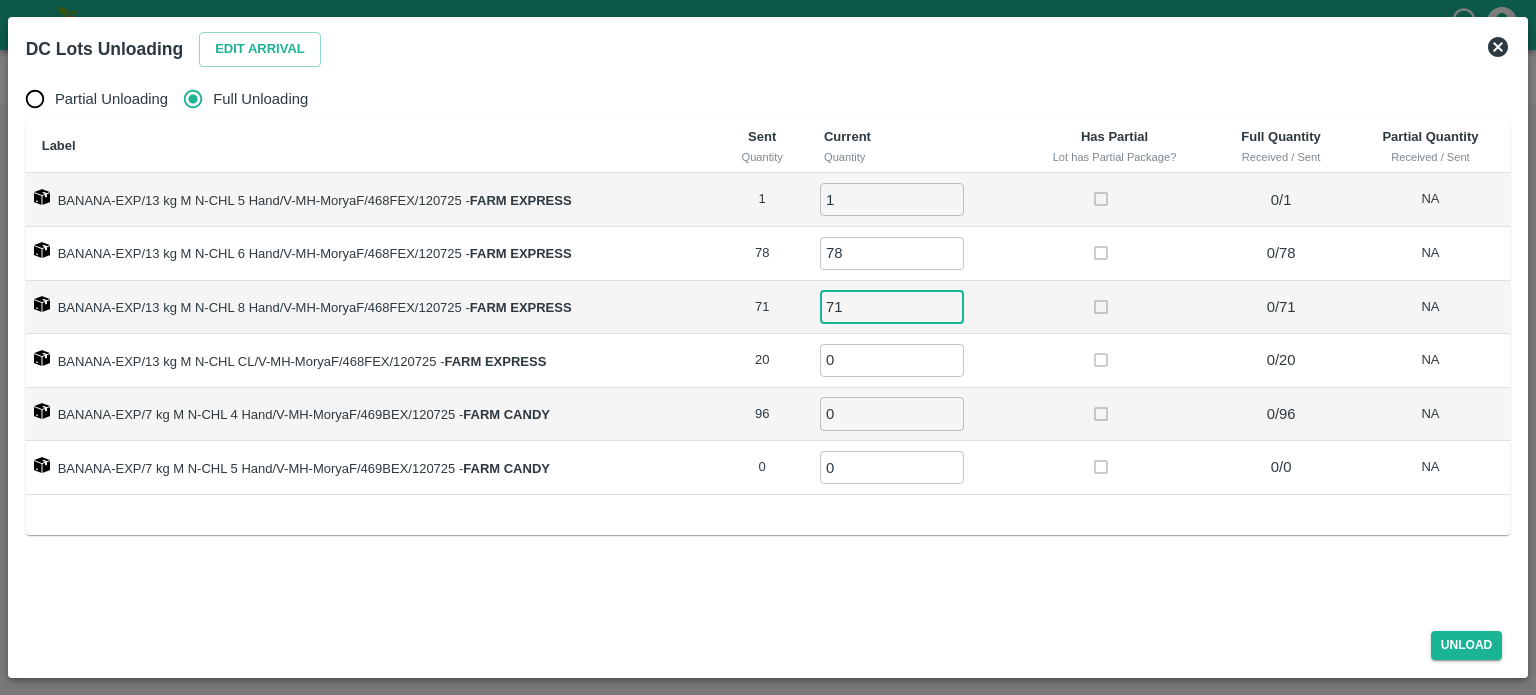 type on "71" 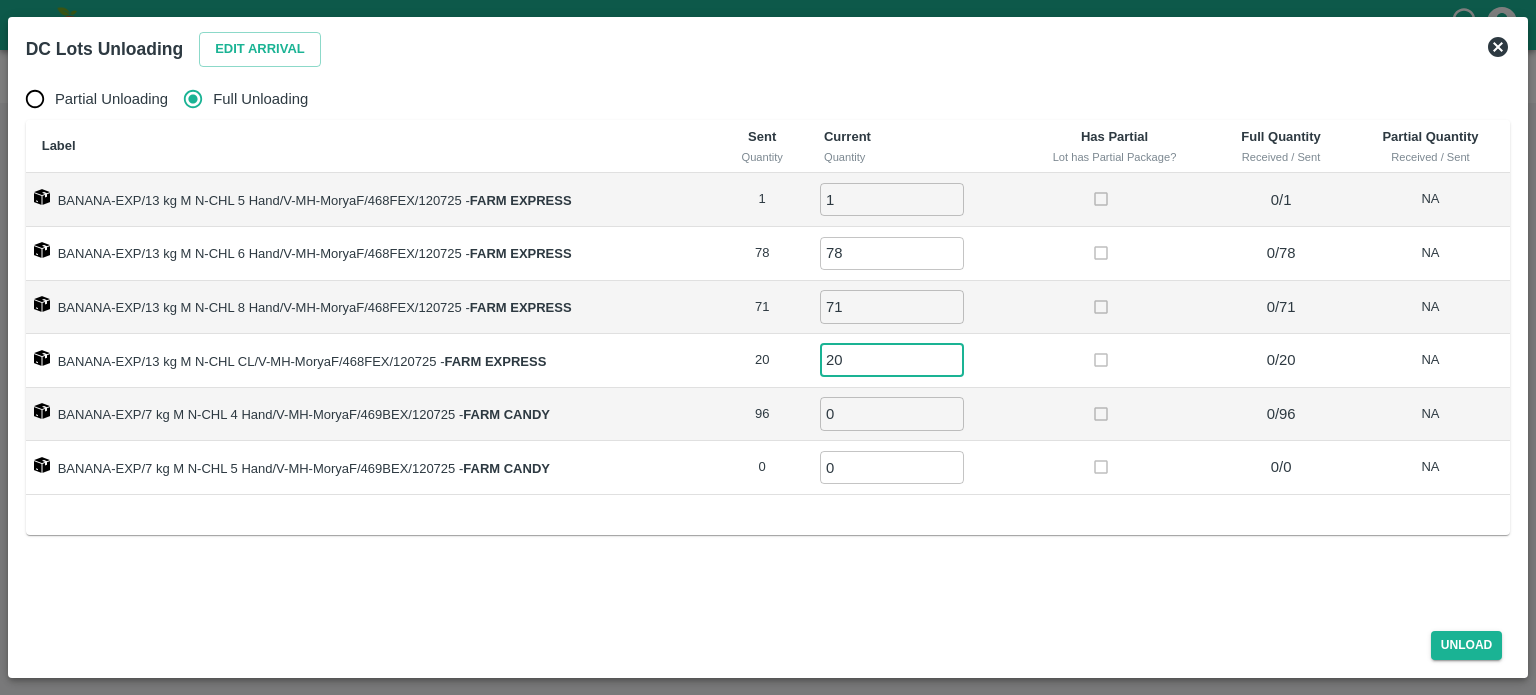 type on "20" 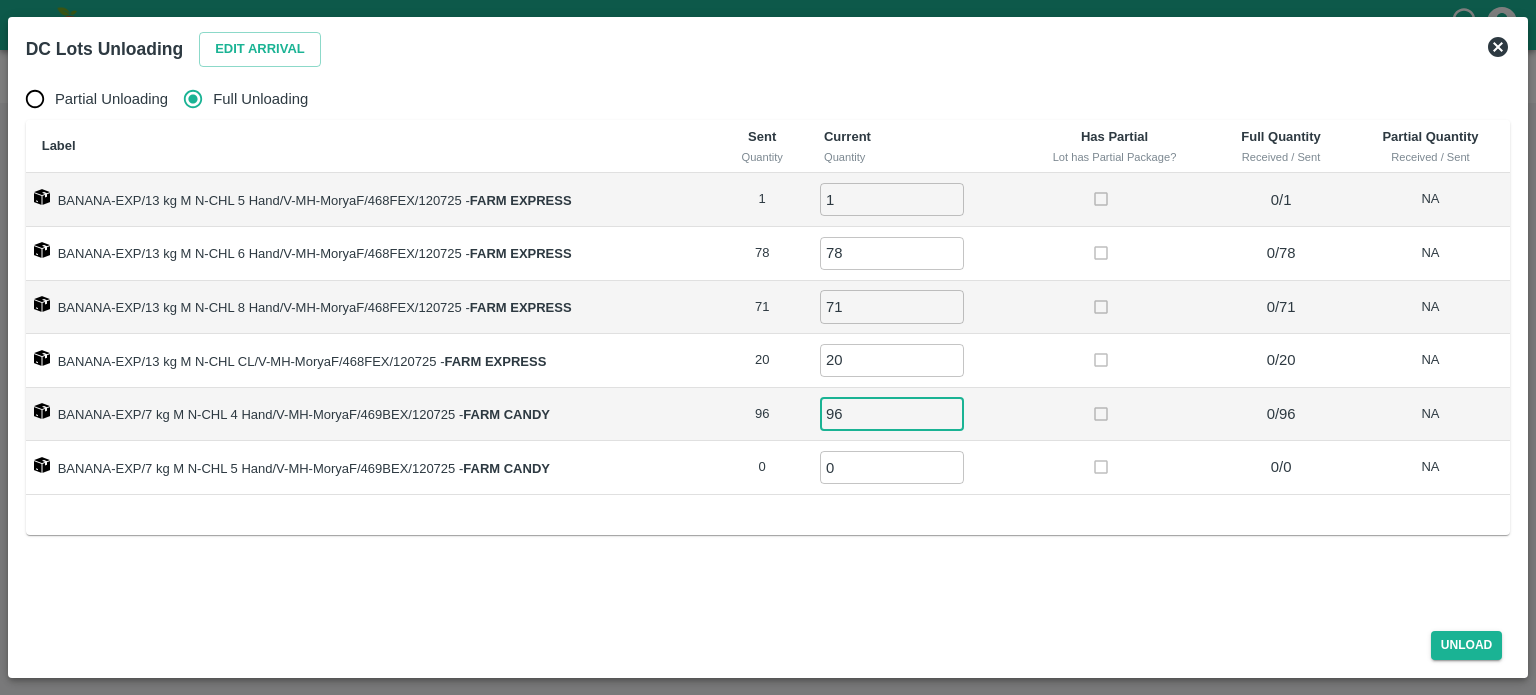 type on "96" 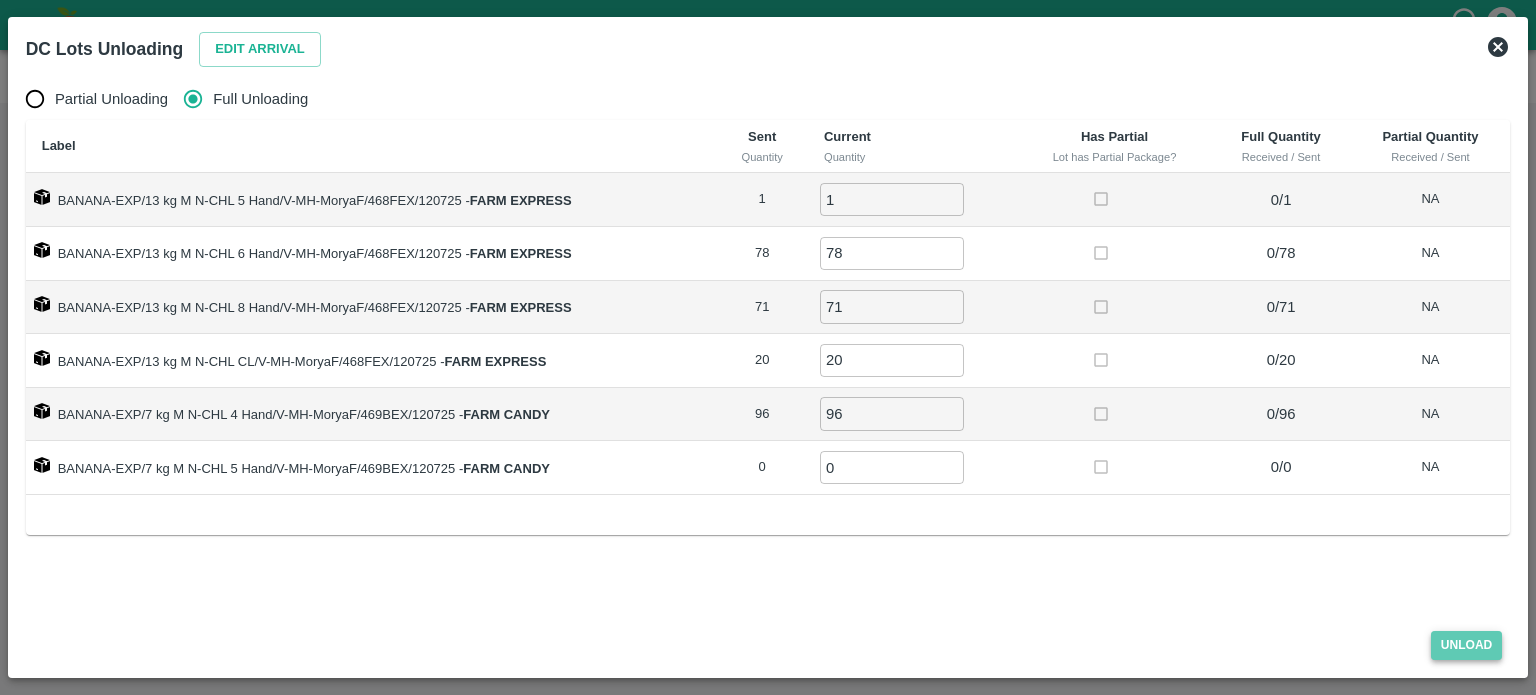 click on "Unload" at bounding box center [1467, 645] 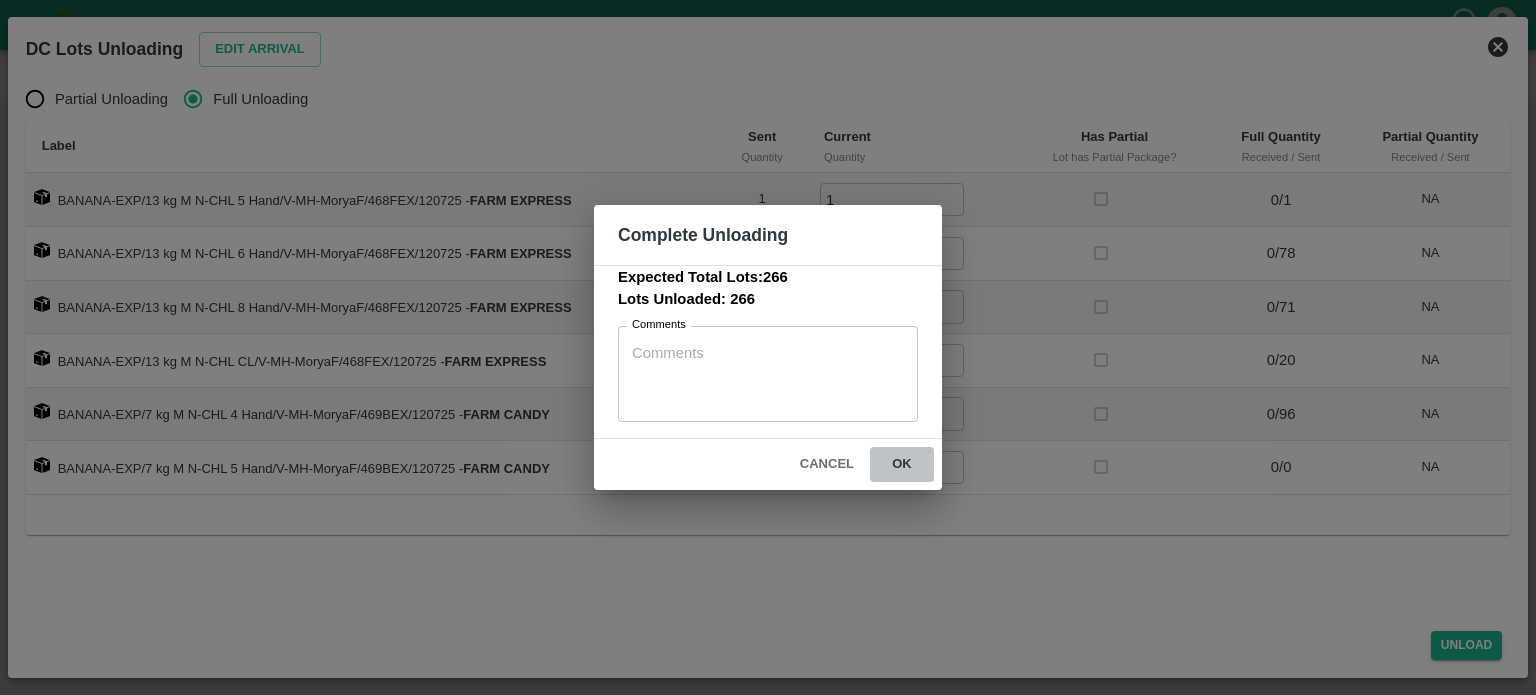 click on "ok" at bounding box center [902, 464] 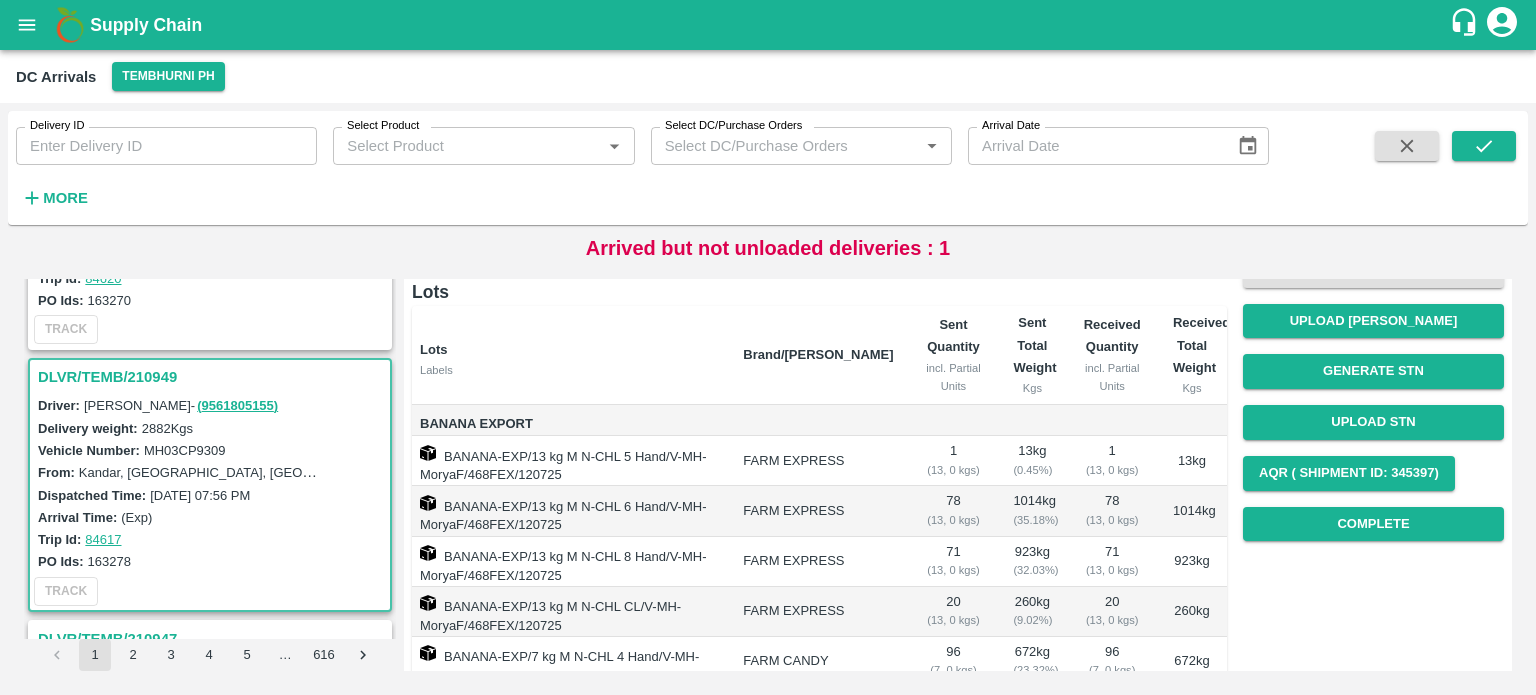 scroll, scrollTop: 0, scrollLeft: 0, axis: both 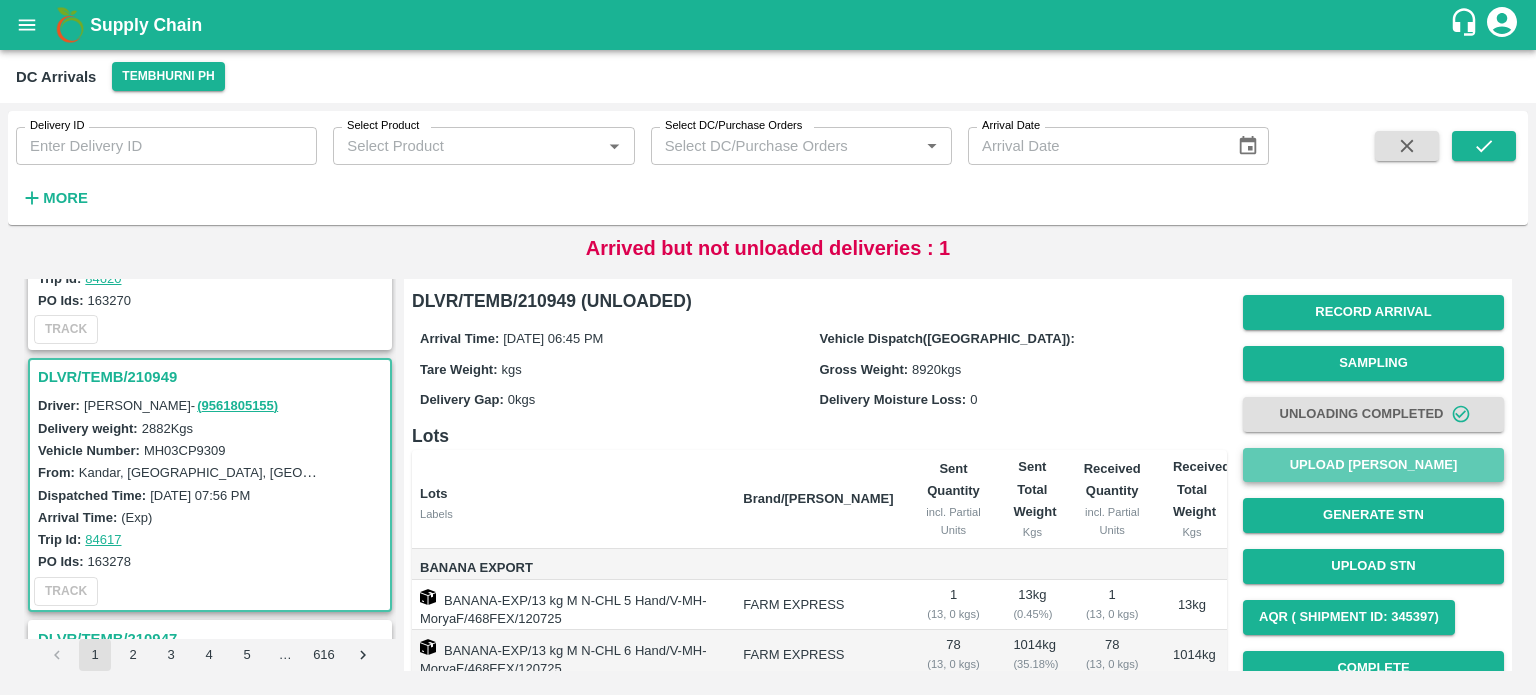 click on "Upload [PERSON_NAME]" at bounding box center (1373, 465) 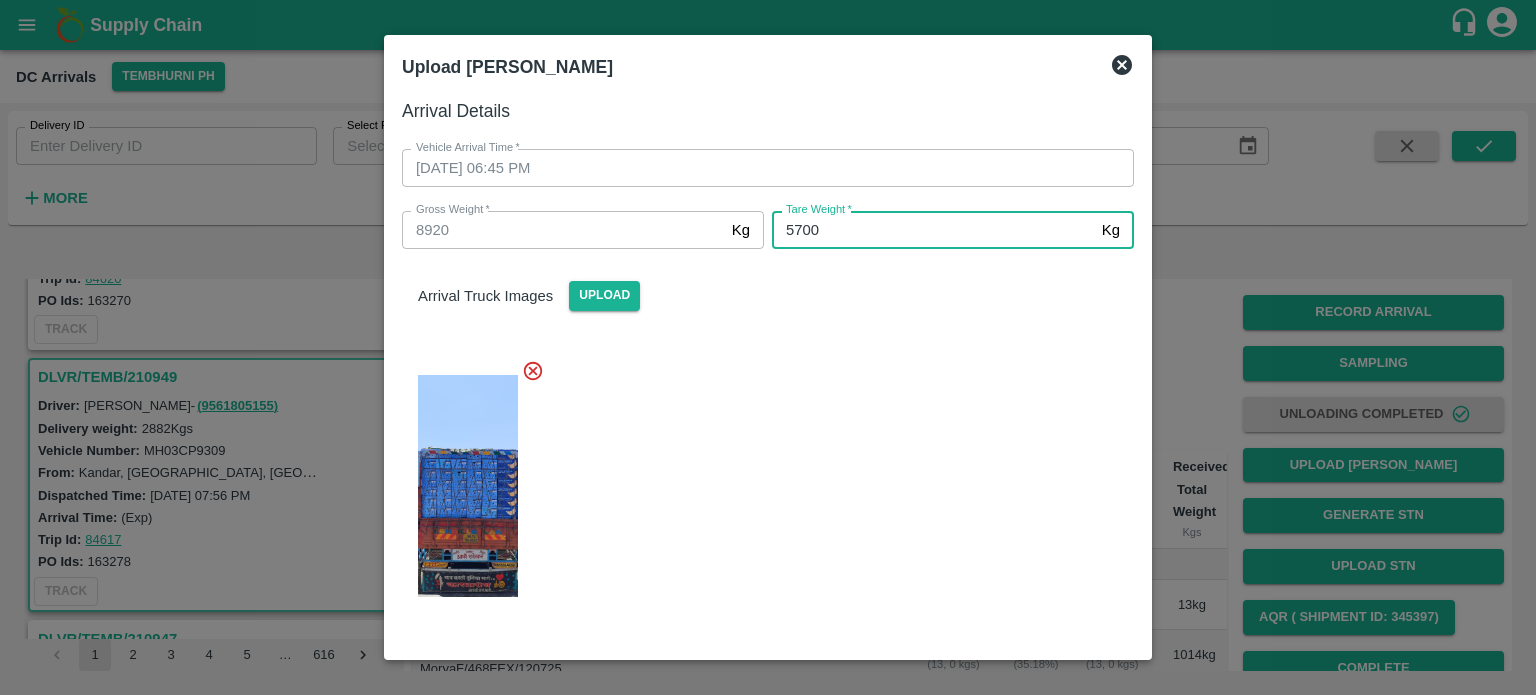 type on "5700" 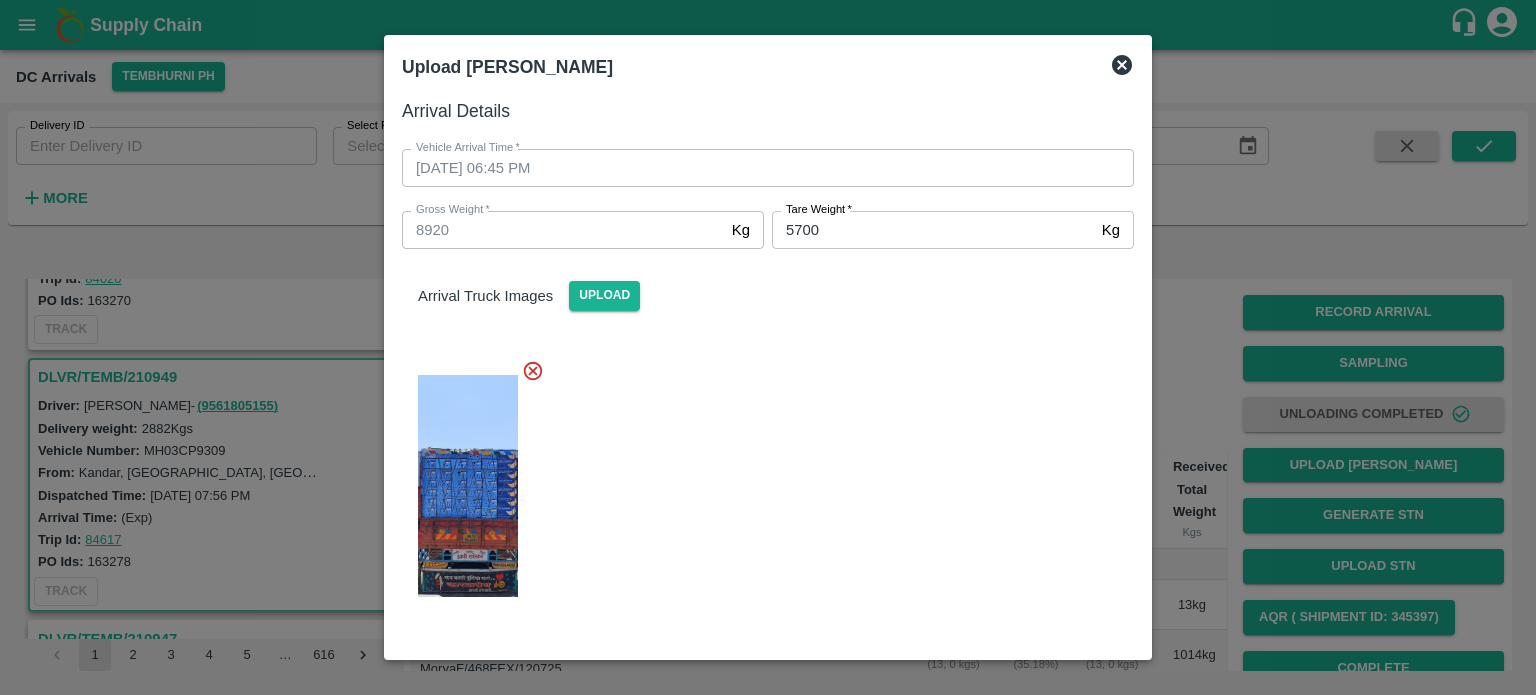 click at bounding box center (760, 480) 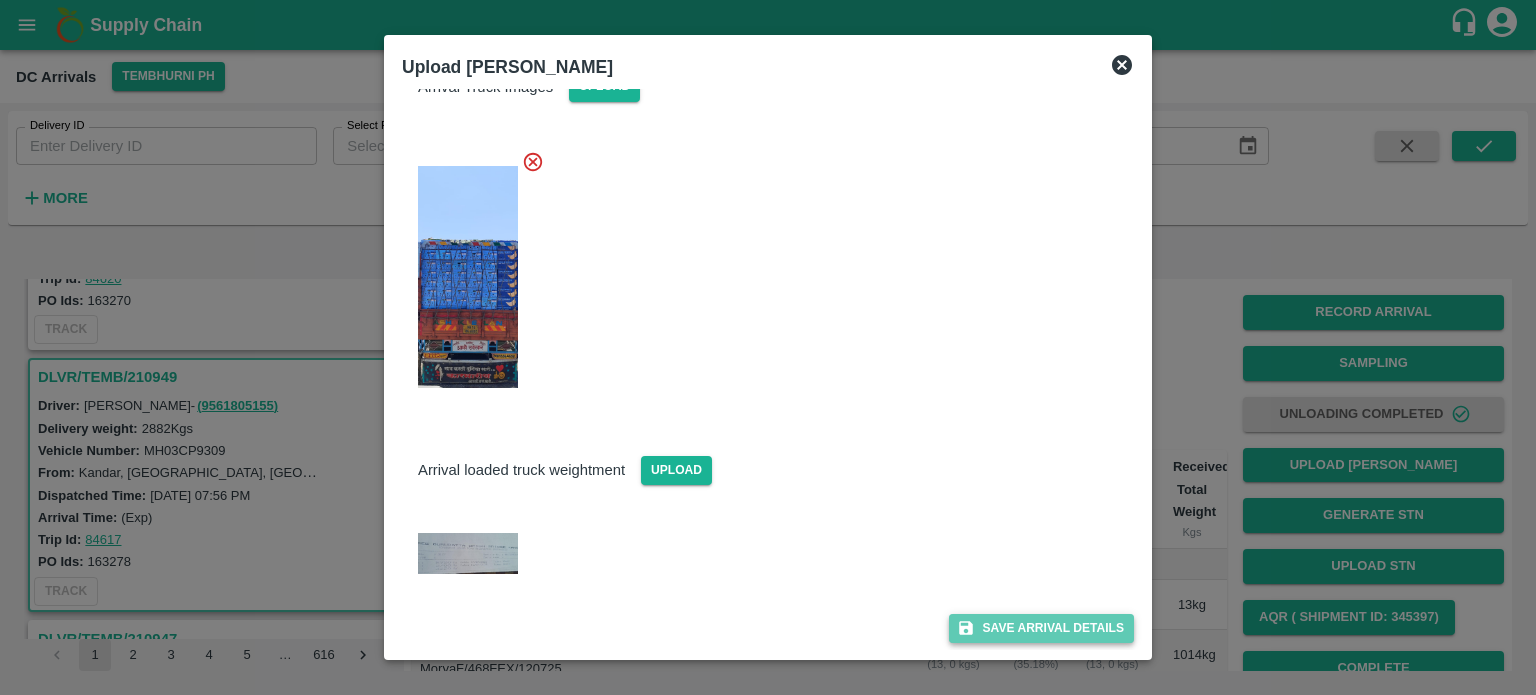 click on "Save Arrival Details" at bounding box center (1041, 628) 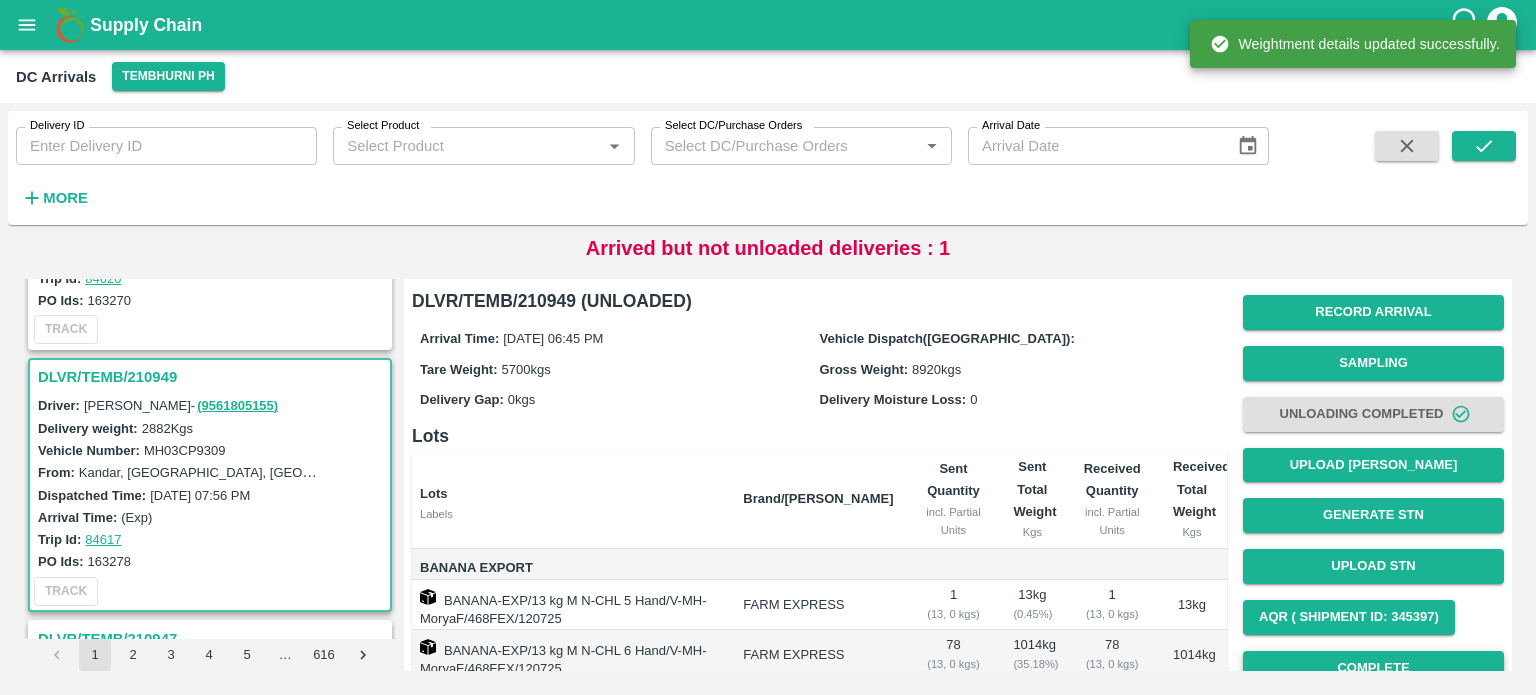 click on "Complete" at bounding box center (1373, 668) 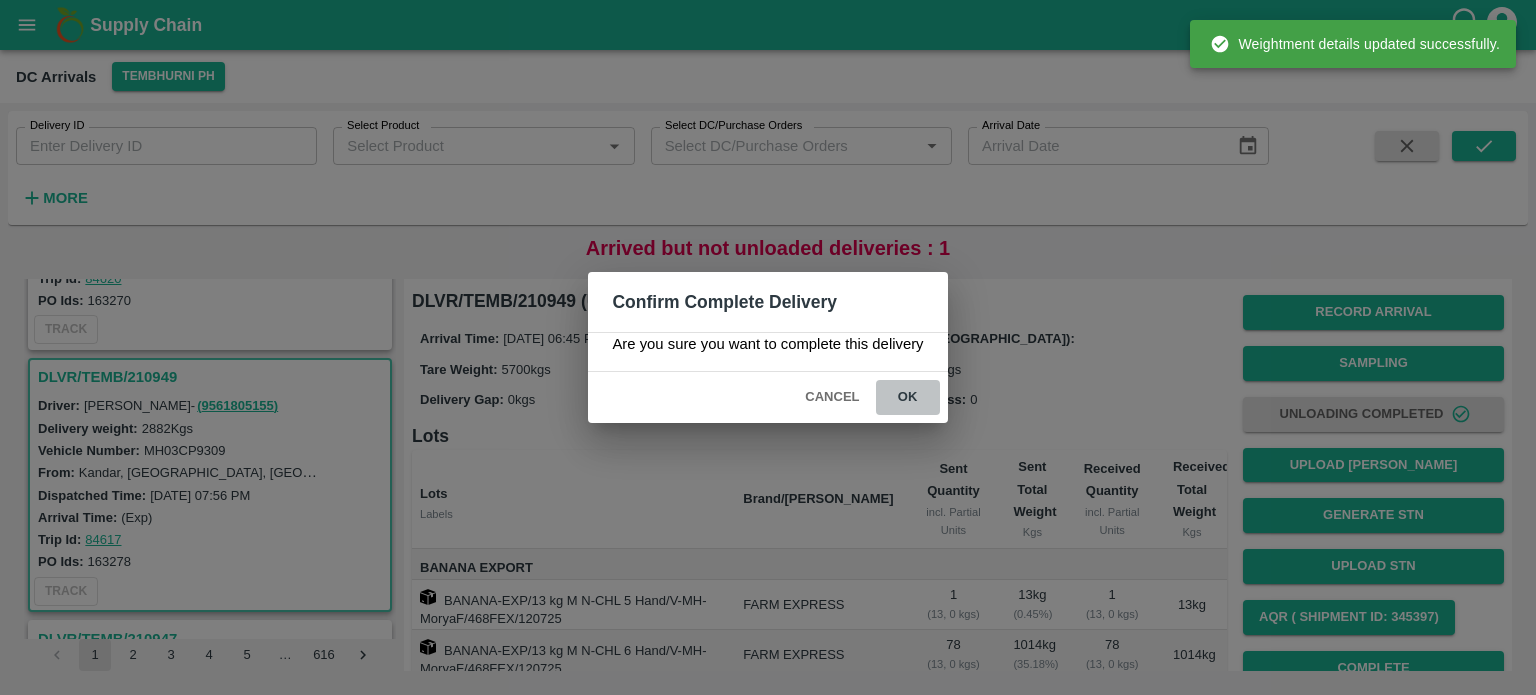 click on "ok" at bounding box center (908, 397) 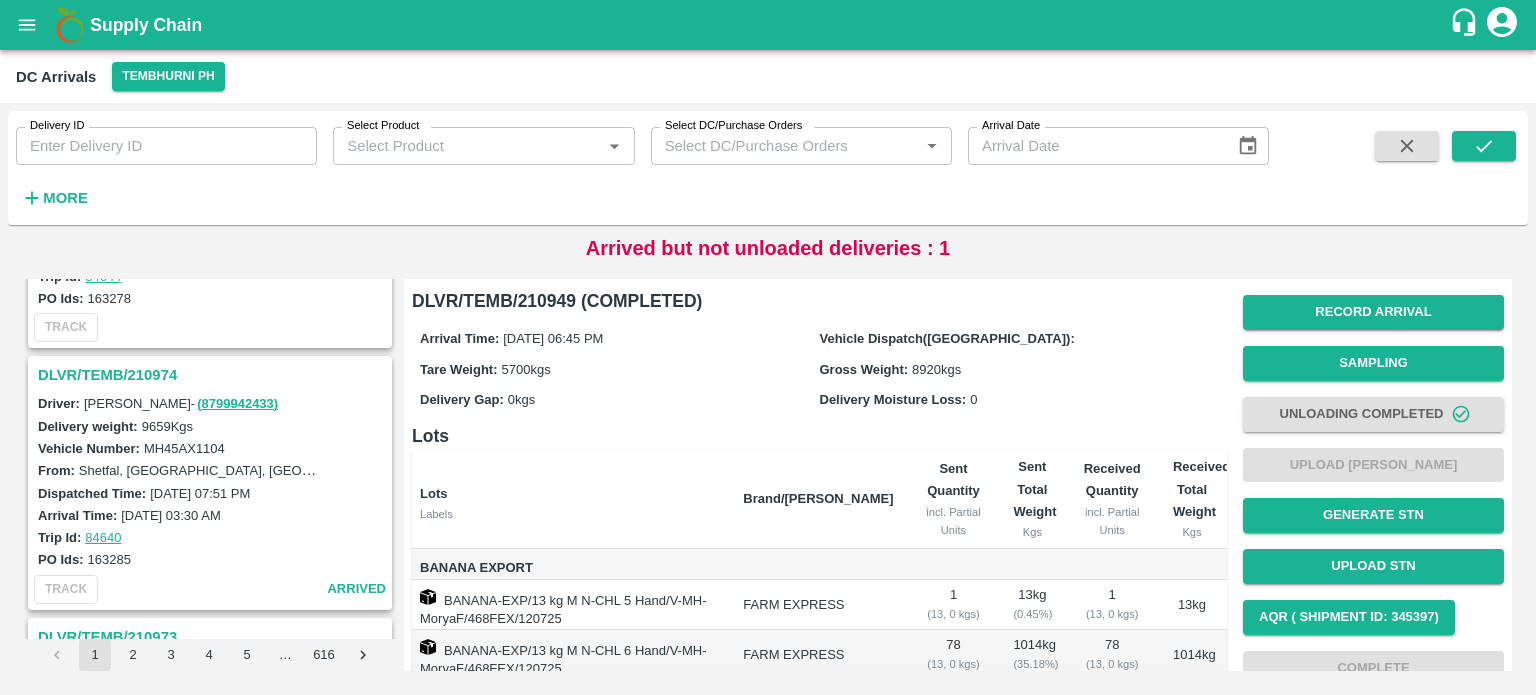scroll, scrollTop: 2016, scrollLeft: 0, axis: vertical 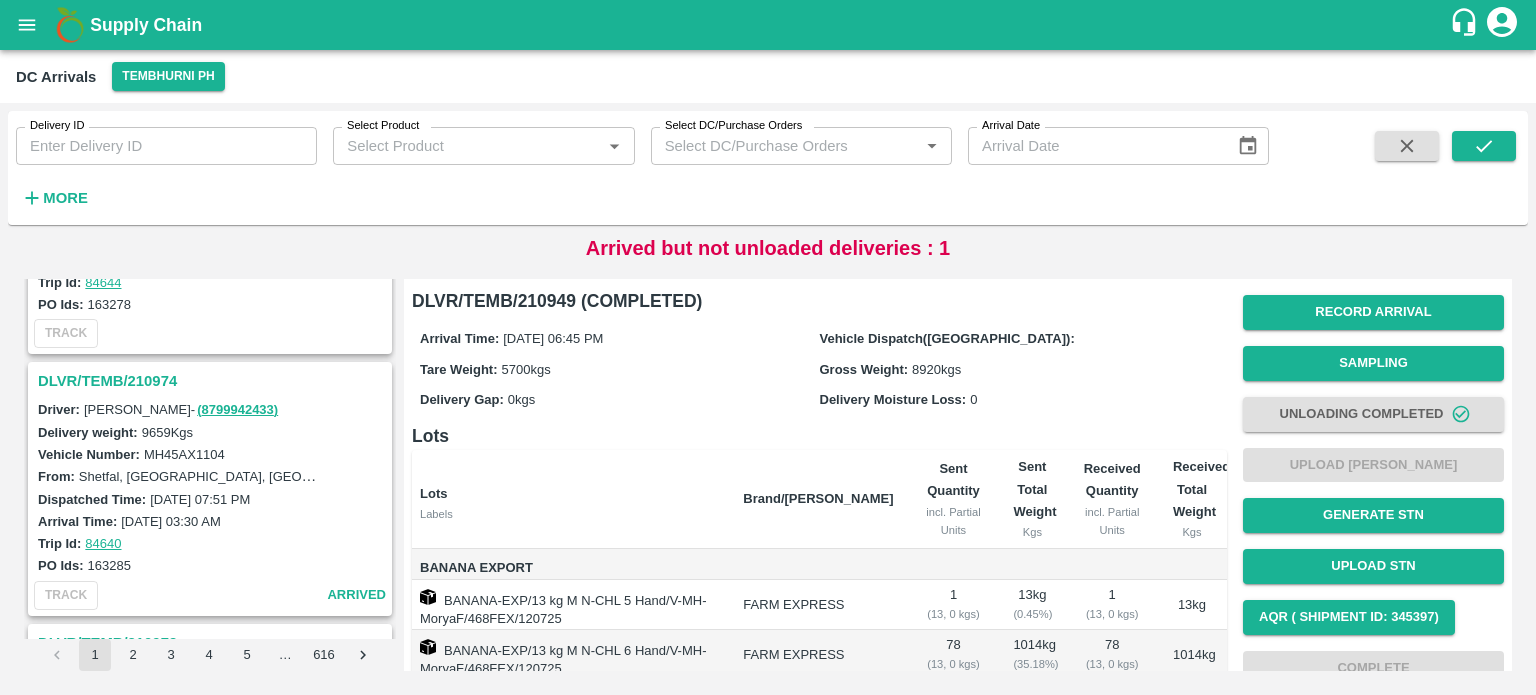 click on "DLVR/TEMB/210974" at bounding box center (213, 381) 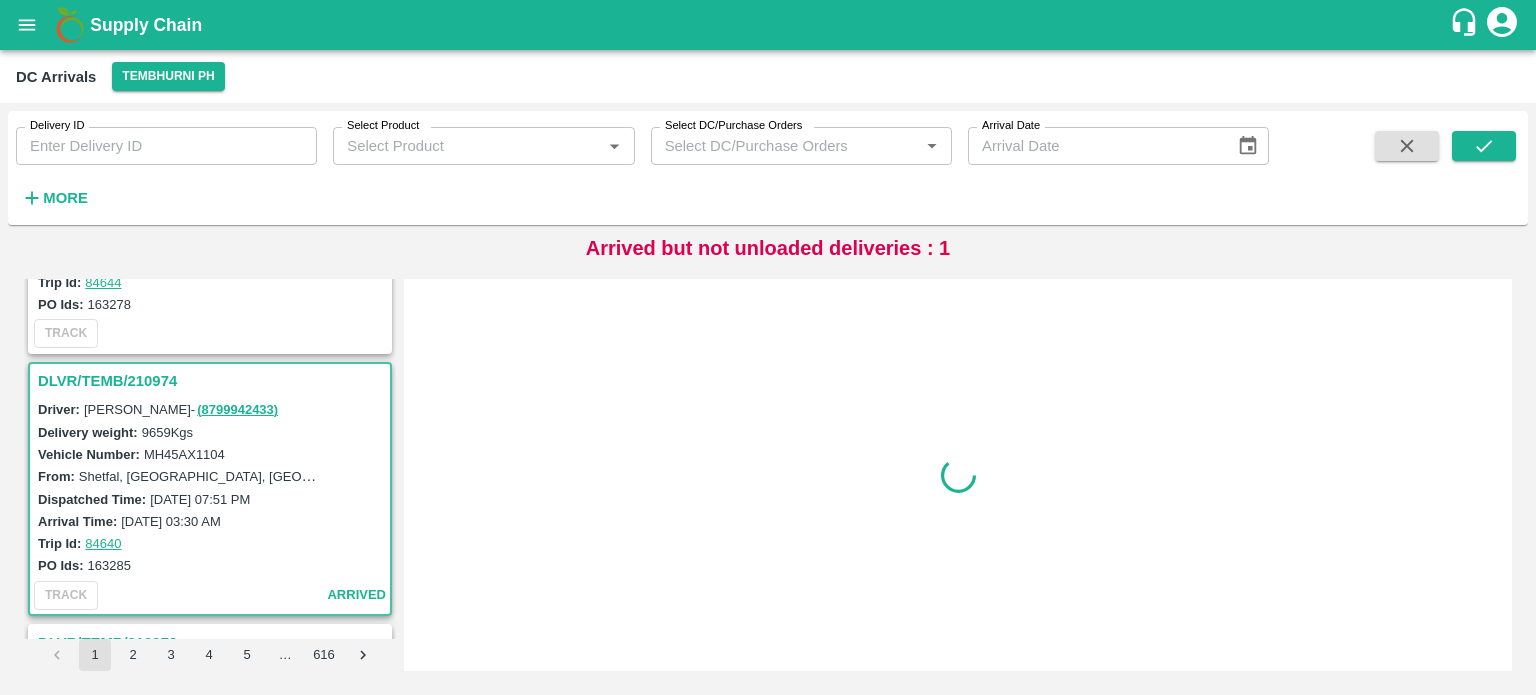 scroll, scrollTop: 2089, scrollLeft: 0, axis: vertical 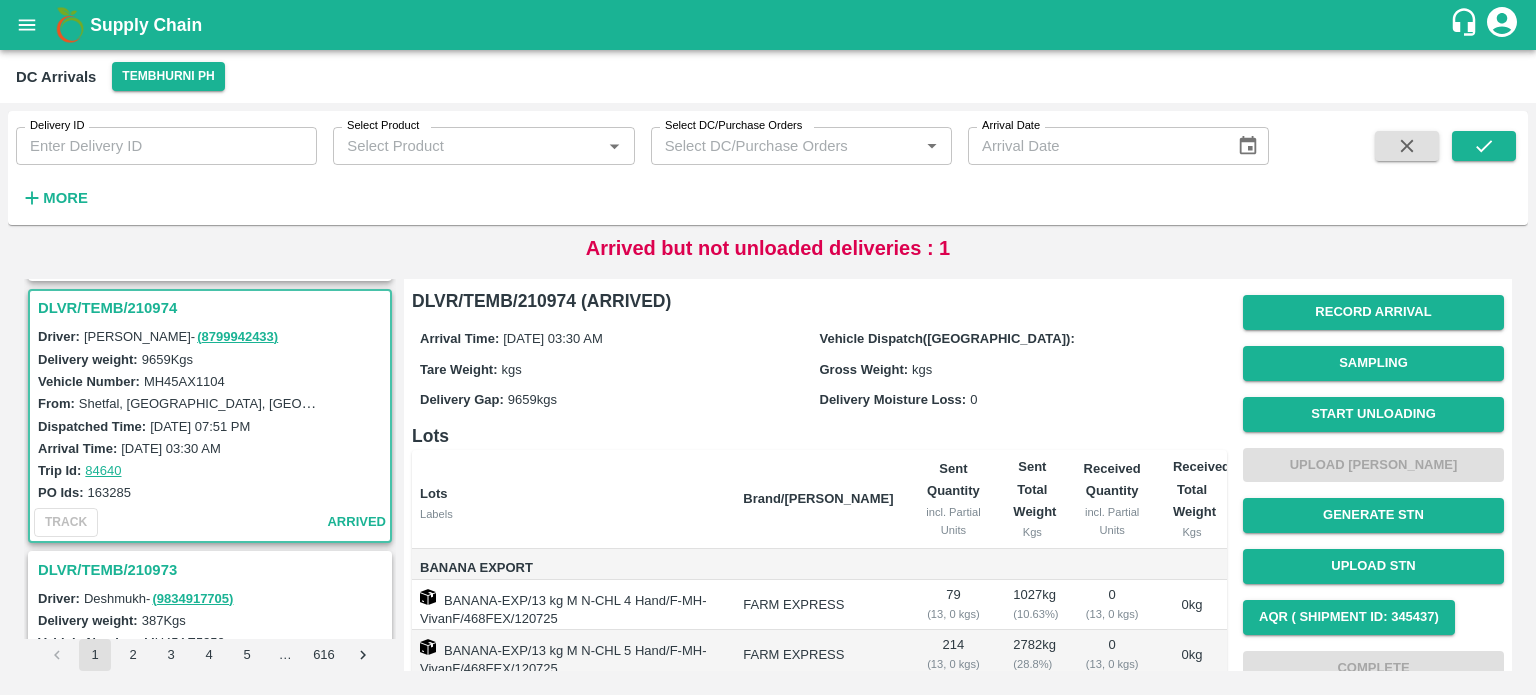 click on "MH45AX1104" at bounding box center [184, 381] 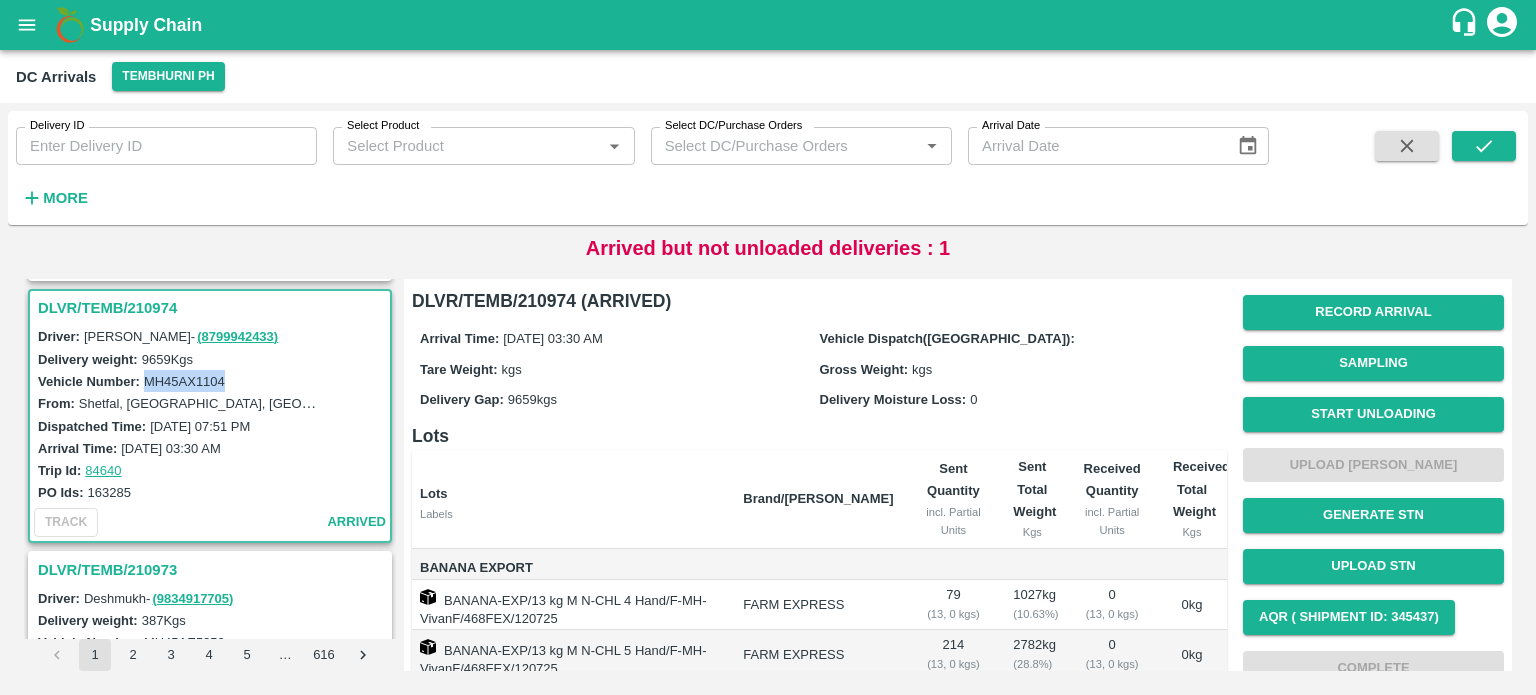 click on "MH45AX1104" at bounding box center (184, 381) 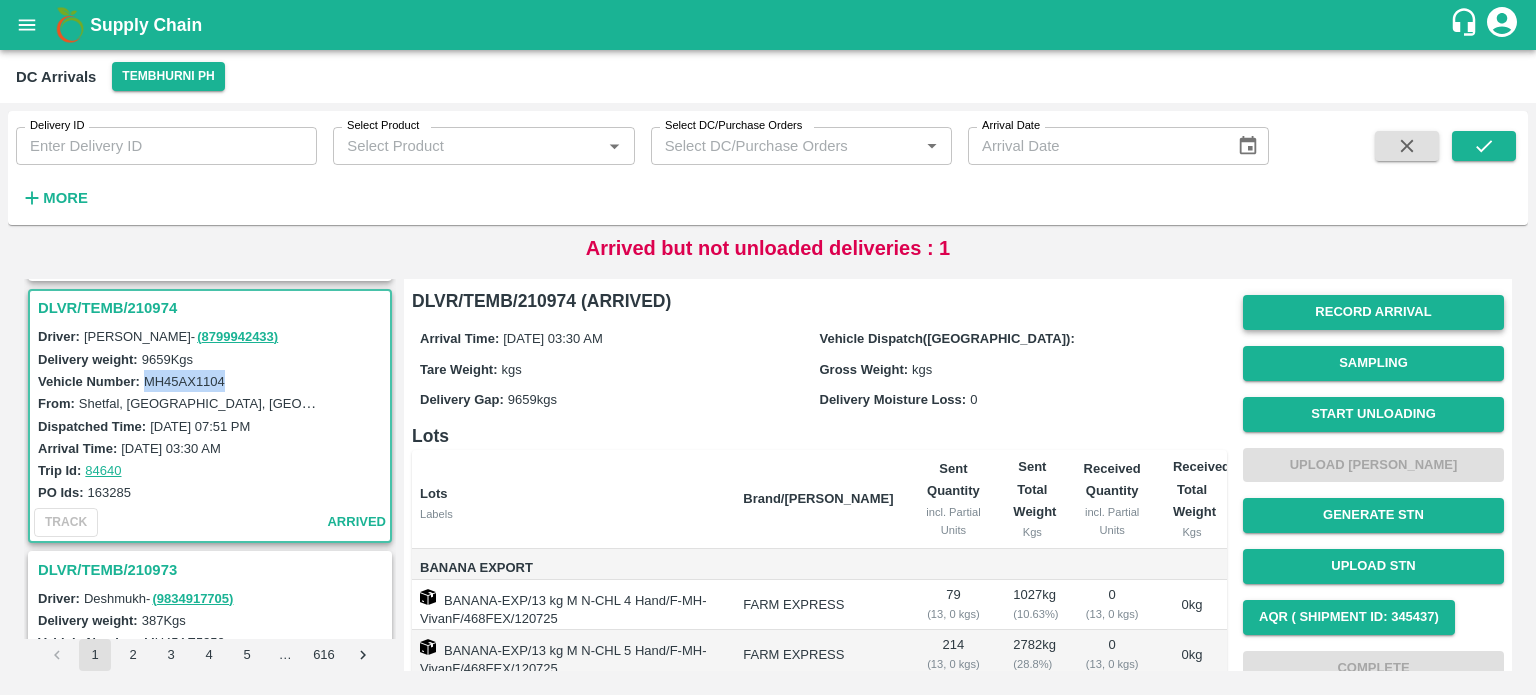 scroll, scrollTop: 0, scrollLeft: 0, axis: both 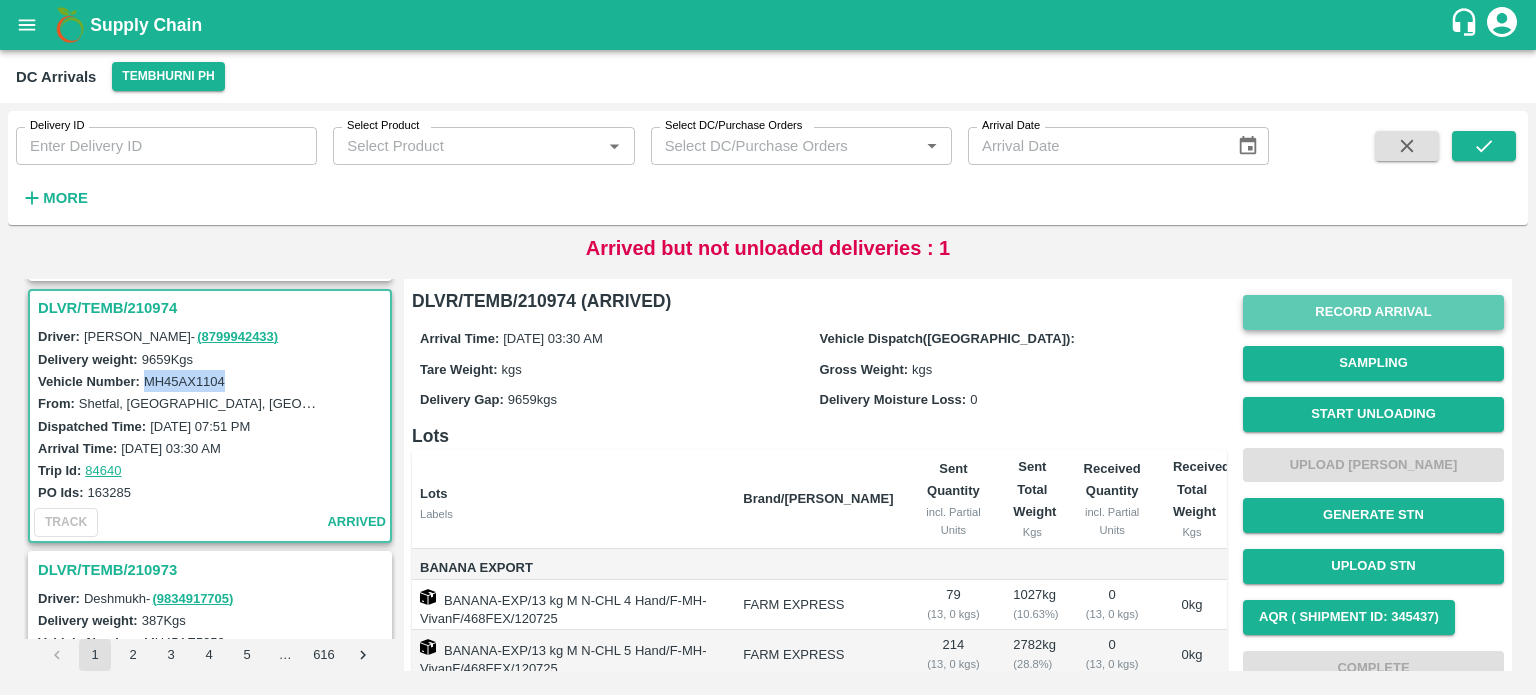 click on "Record Arrival" at bounding box center (1373, 312) 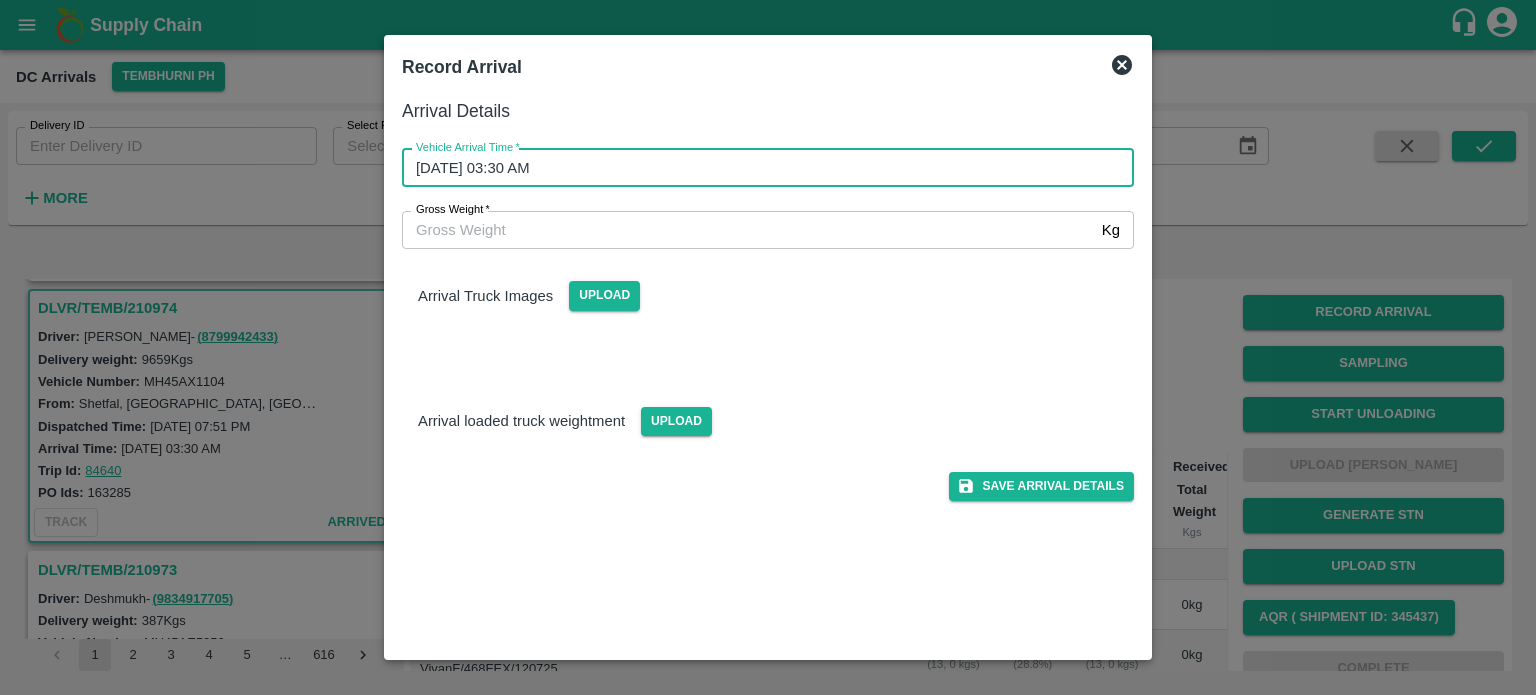 click on "[DATE] 03:30 AM" at bounding box center [761, 168] 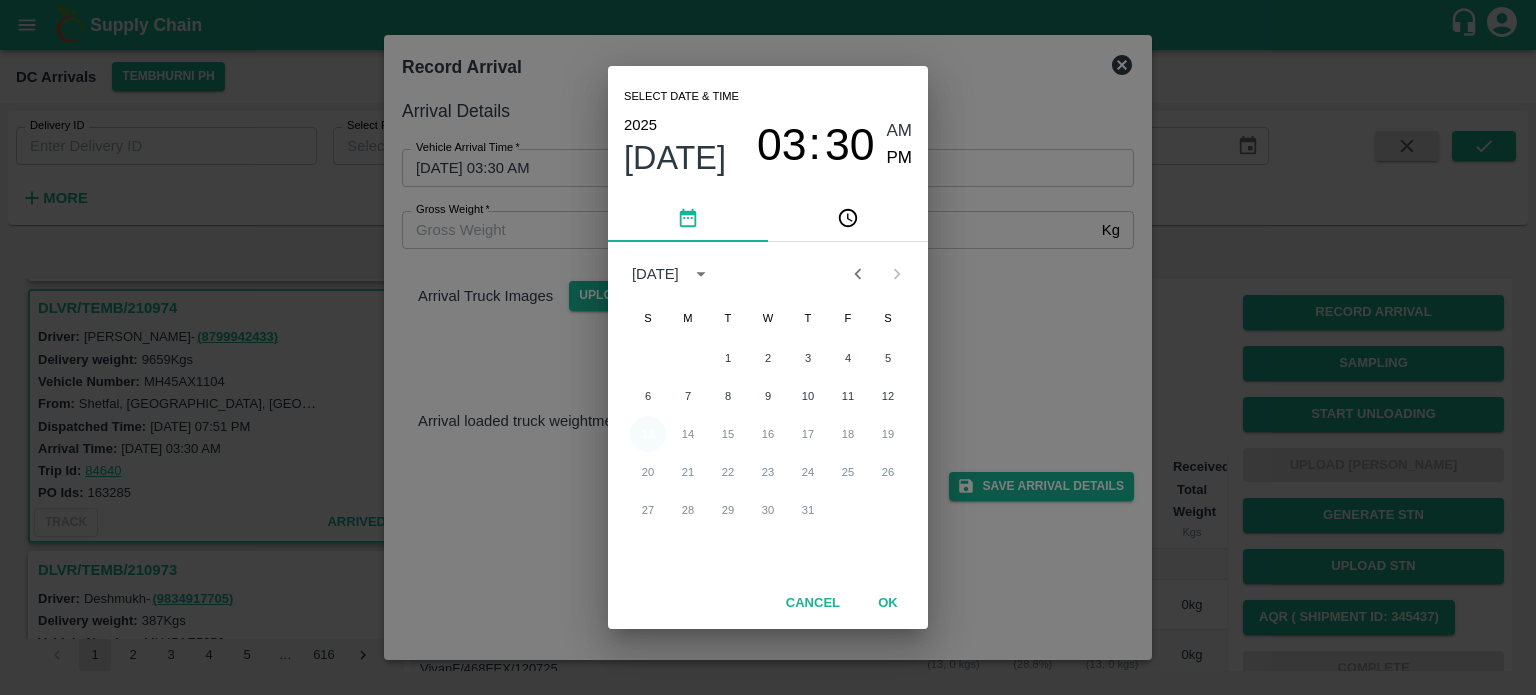 click on "13" at bounding box center [648, 434] 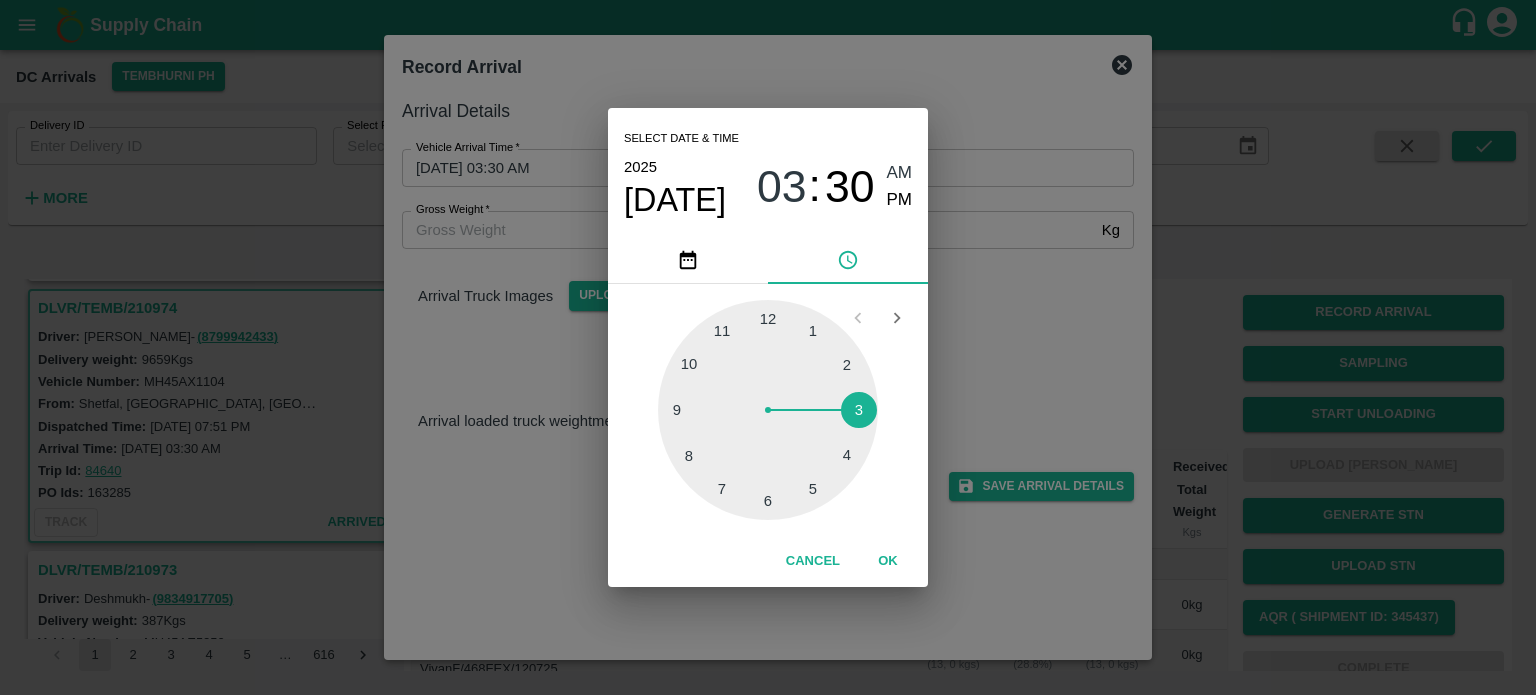 click at bounding box center [768, 410] 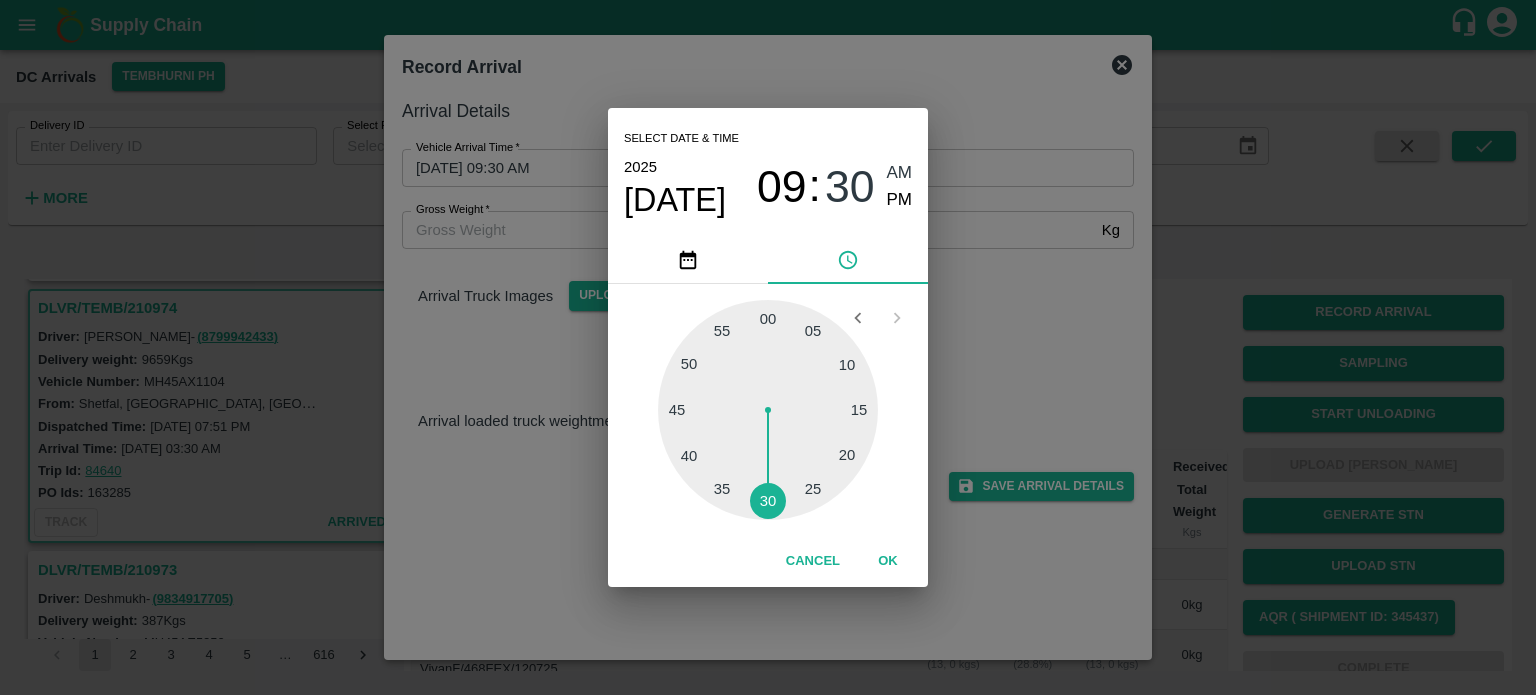 click at bounding box center [768, 410] 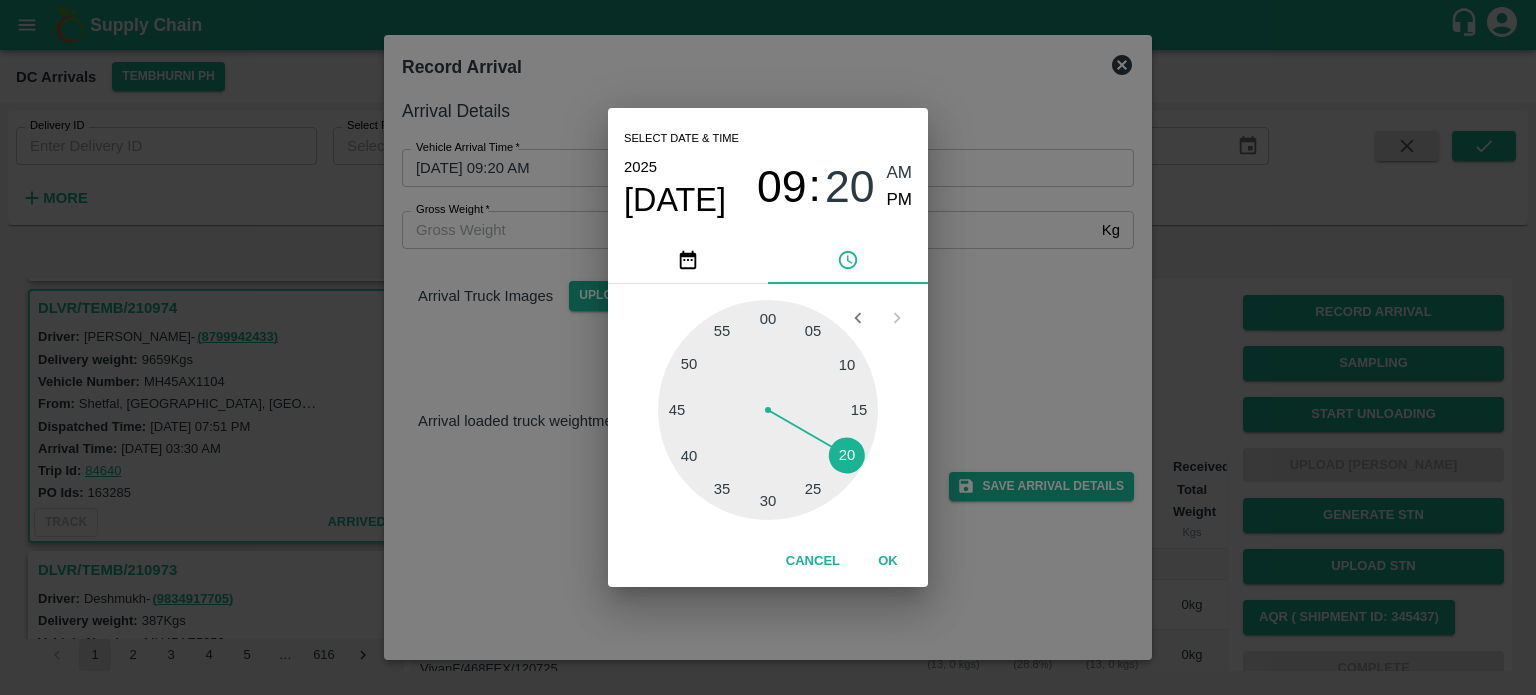 click on "Select date & time [DATE] 09 : 20 AM PM 05 10 15 20 25 30 35 40 45 50 55 00 Cancel OK" at bounding box center (768, 347) 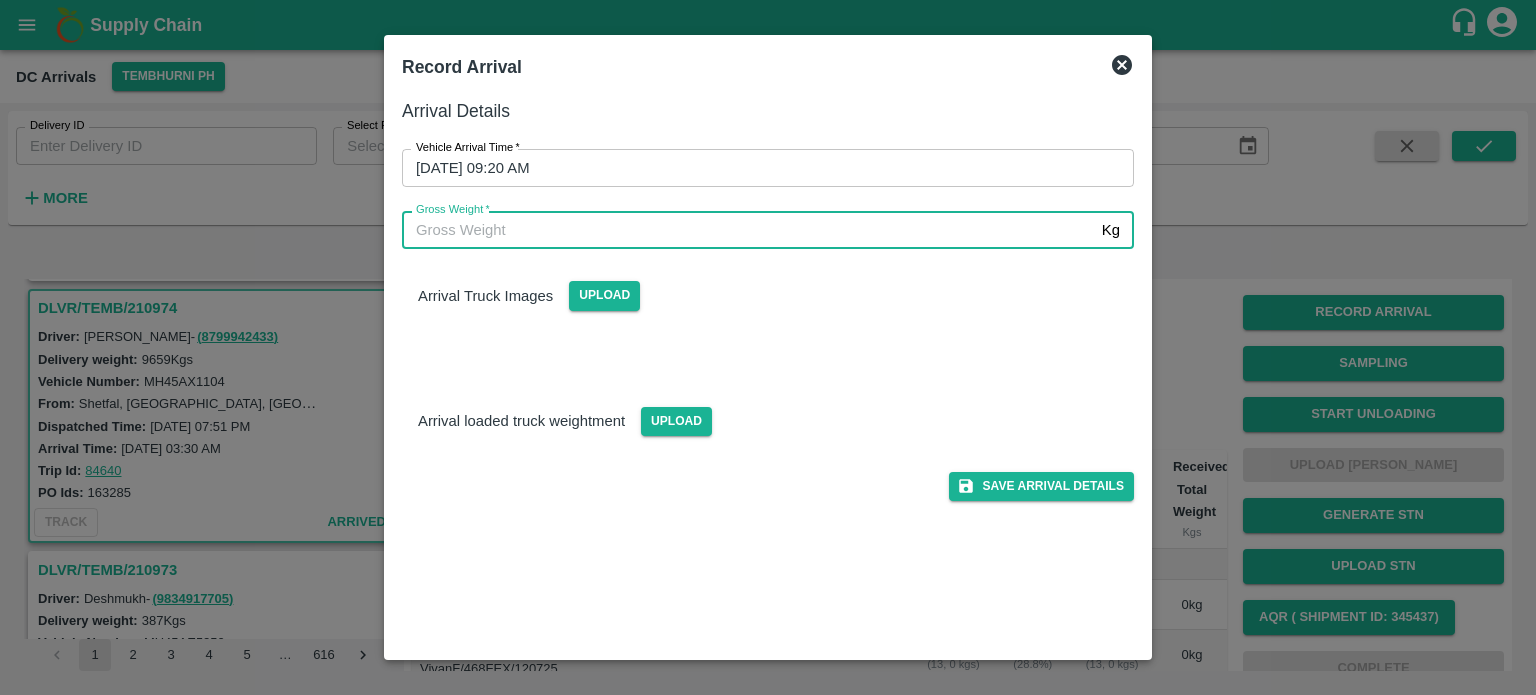 click on "Gross Weight   *" at bounding box center (748, 230) 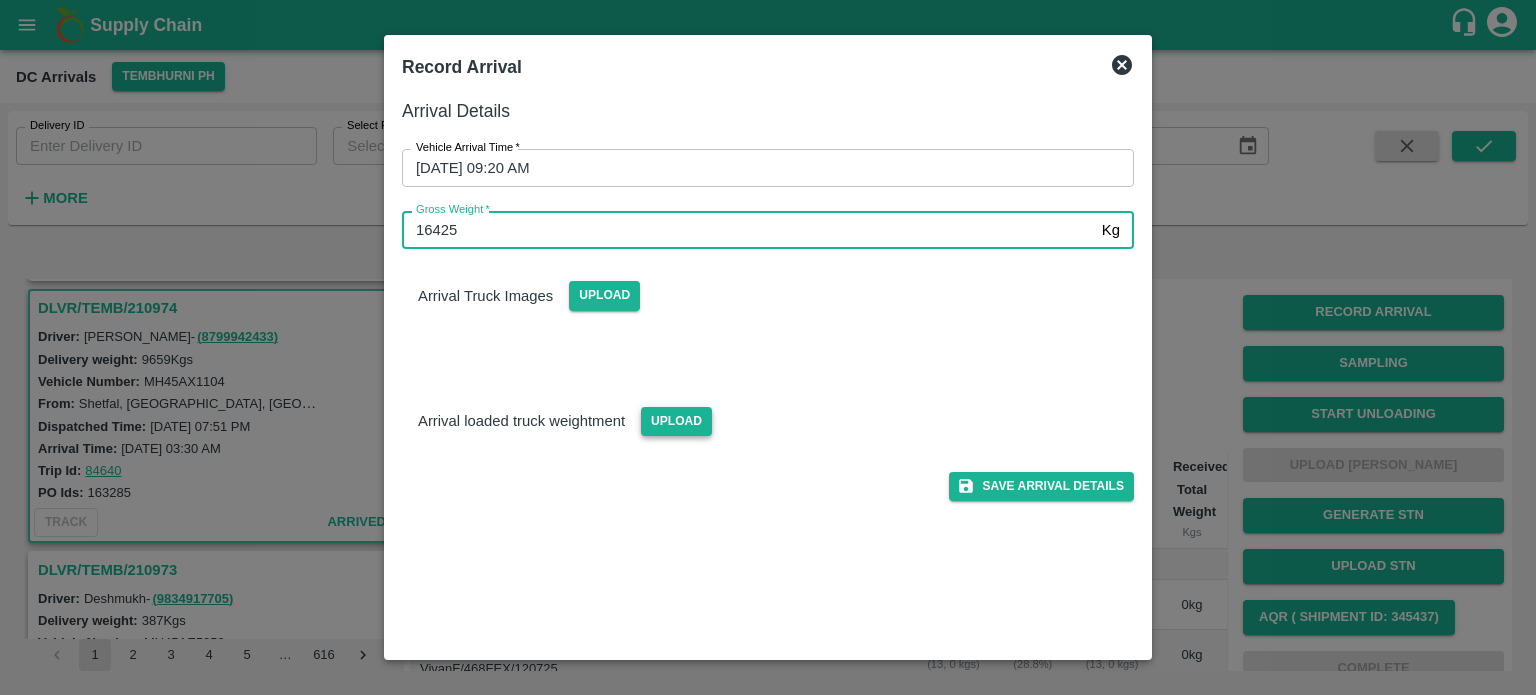 type on "16425" 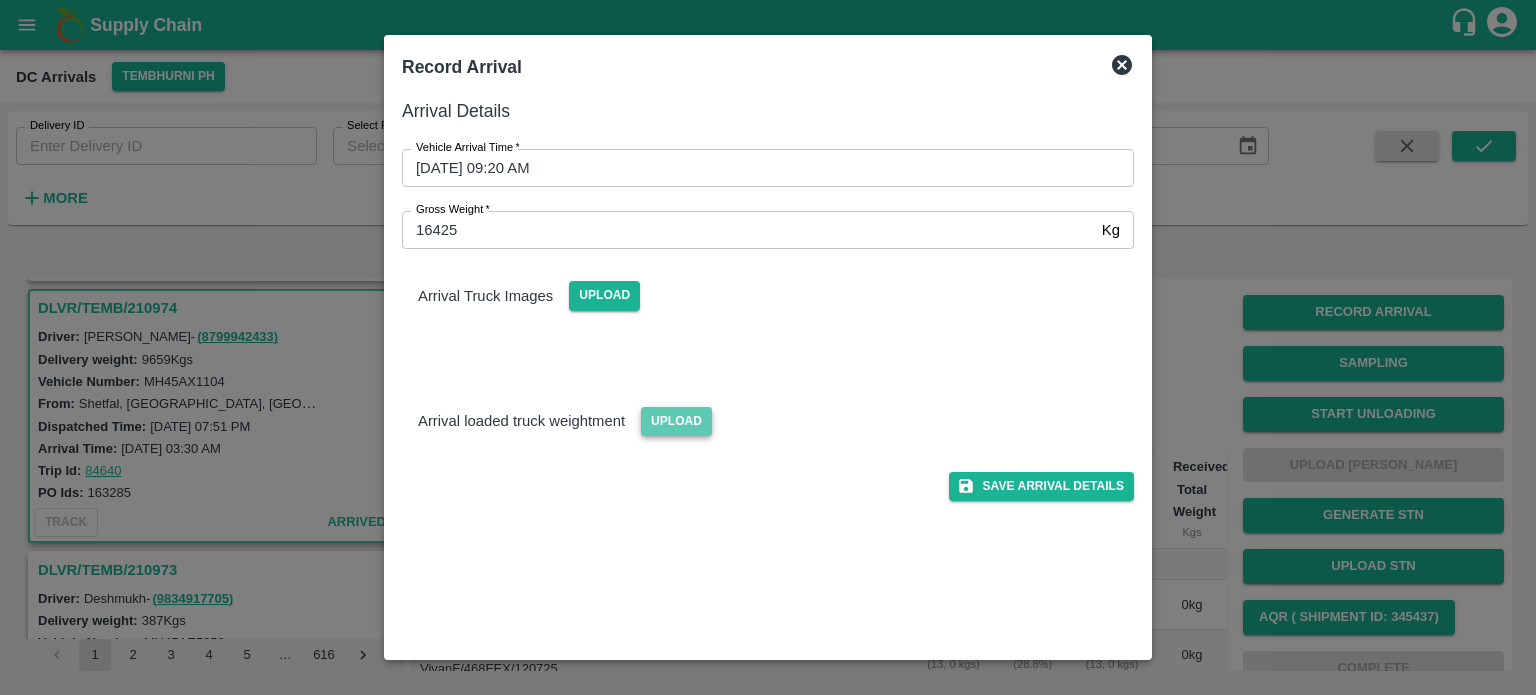 click on "Upload" at bounding box center (676, 421) 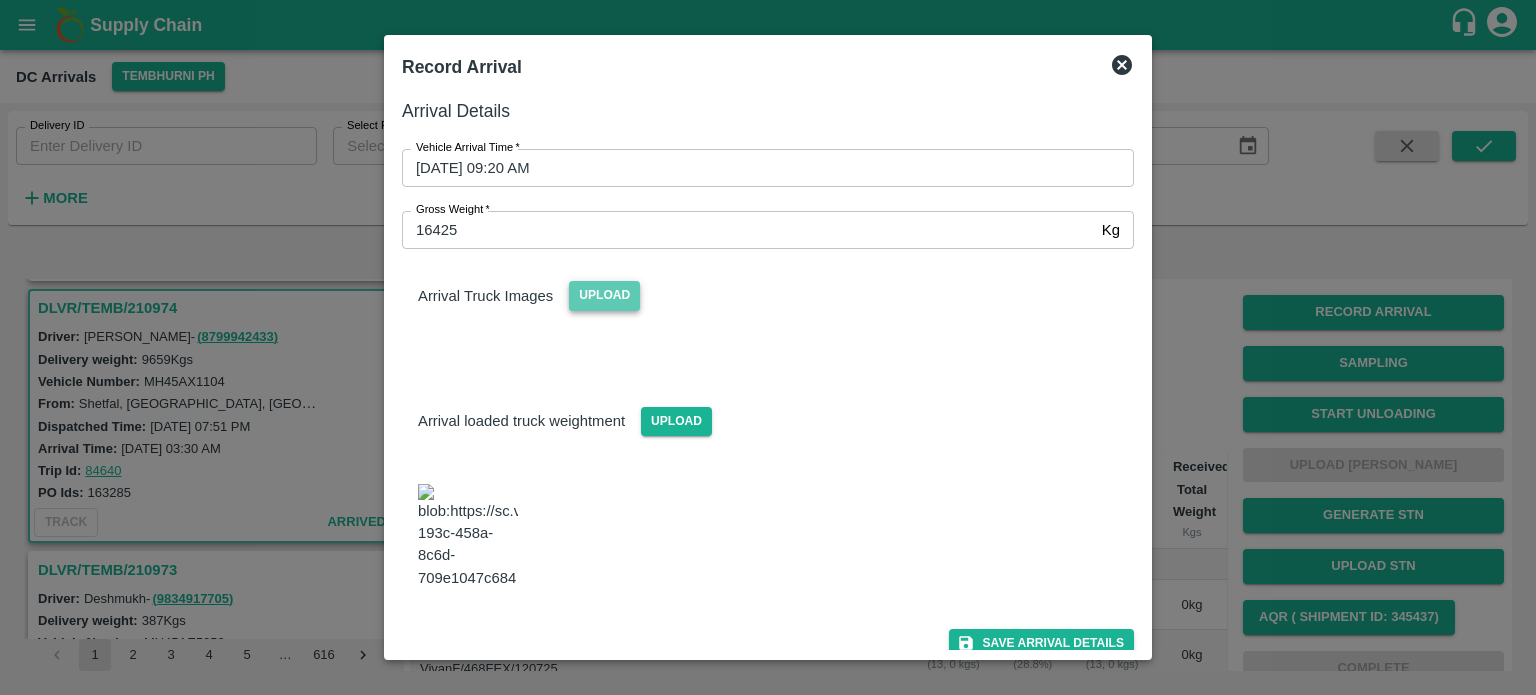 click on "Upload" at bounding box center [604, 295] 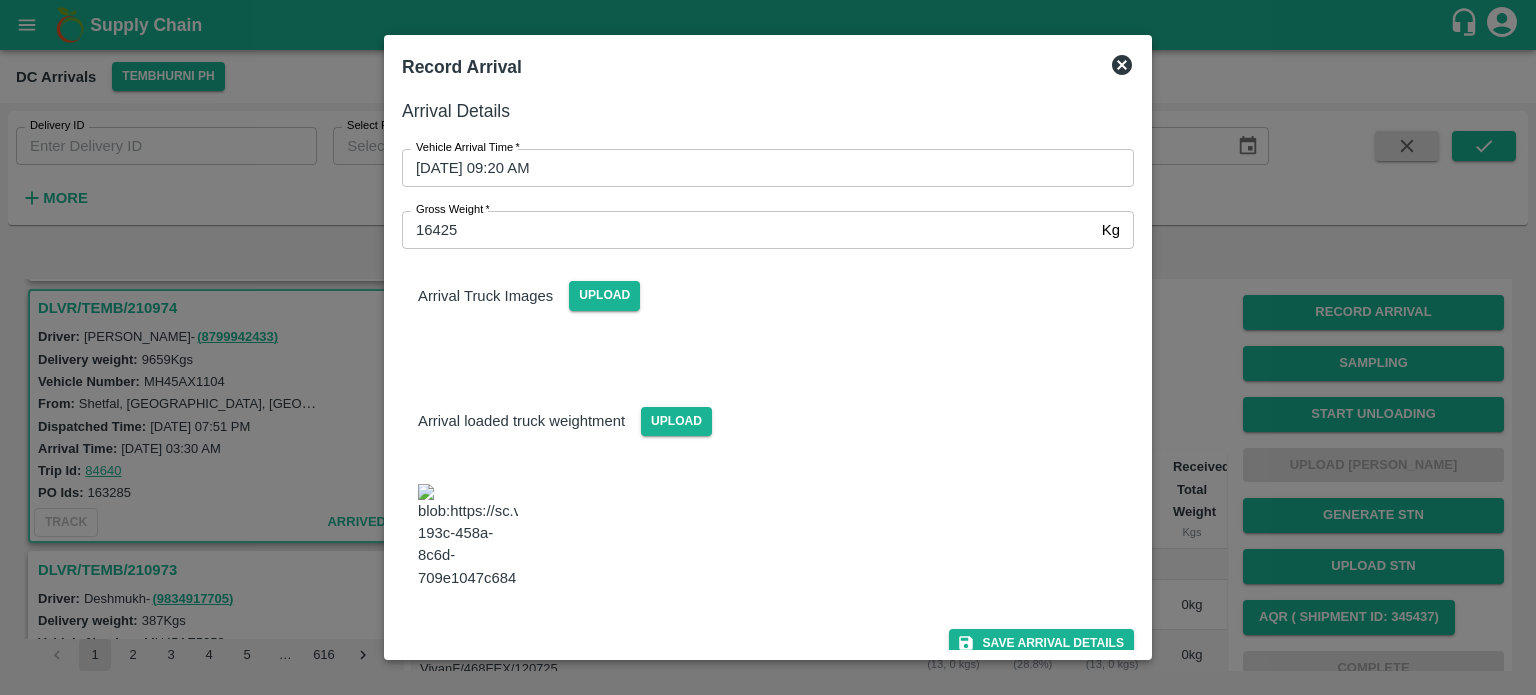 click 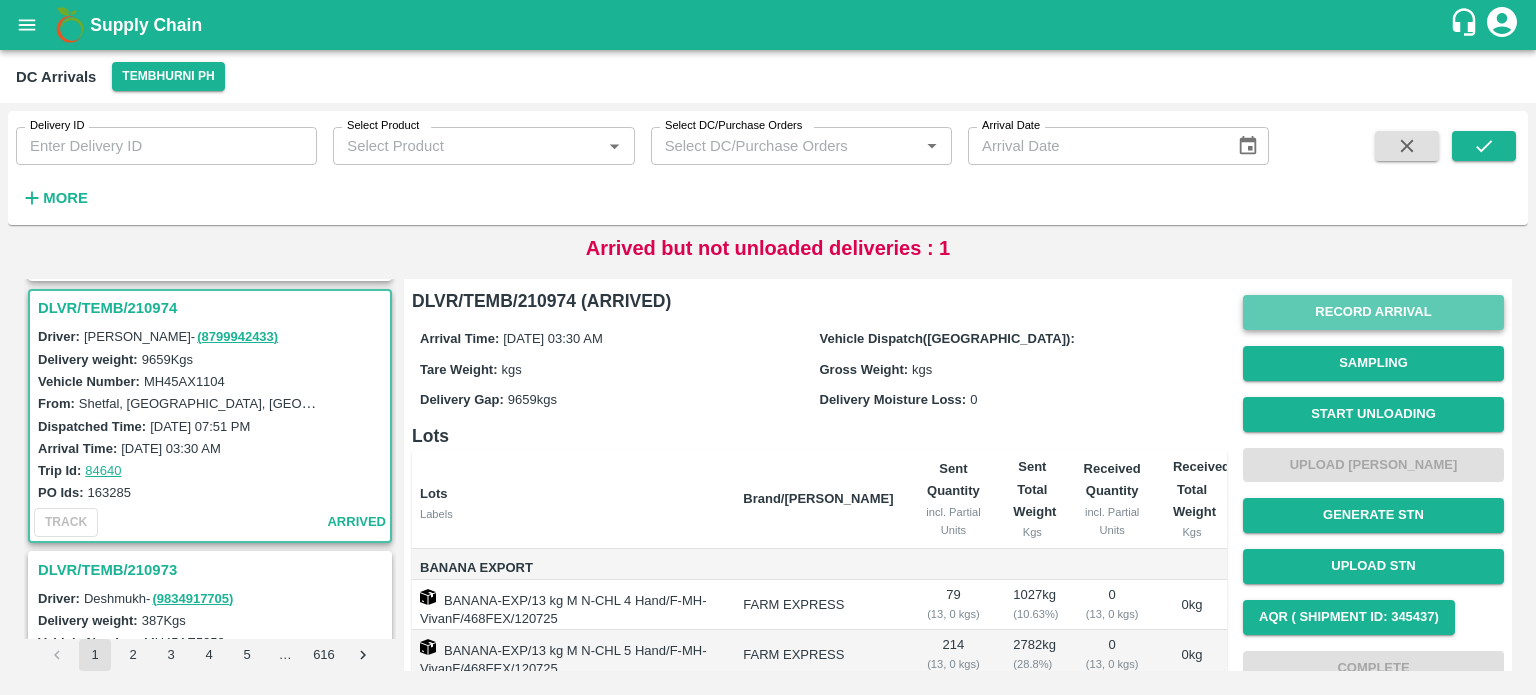 click on "Record Arrival" at bounding box center [1373, 312] 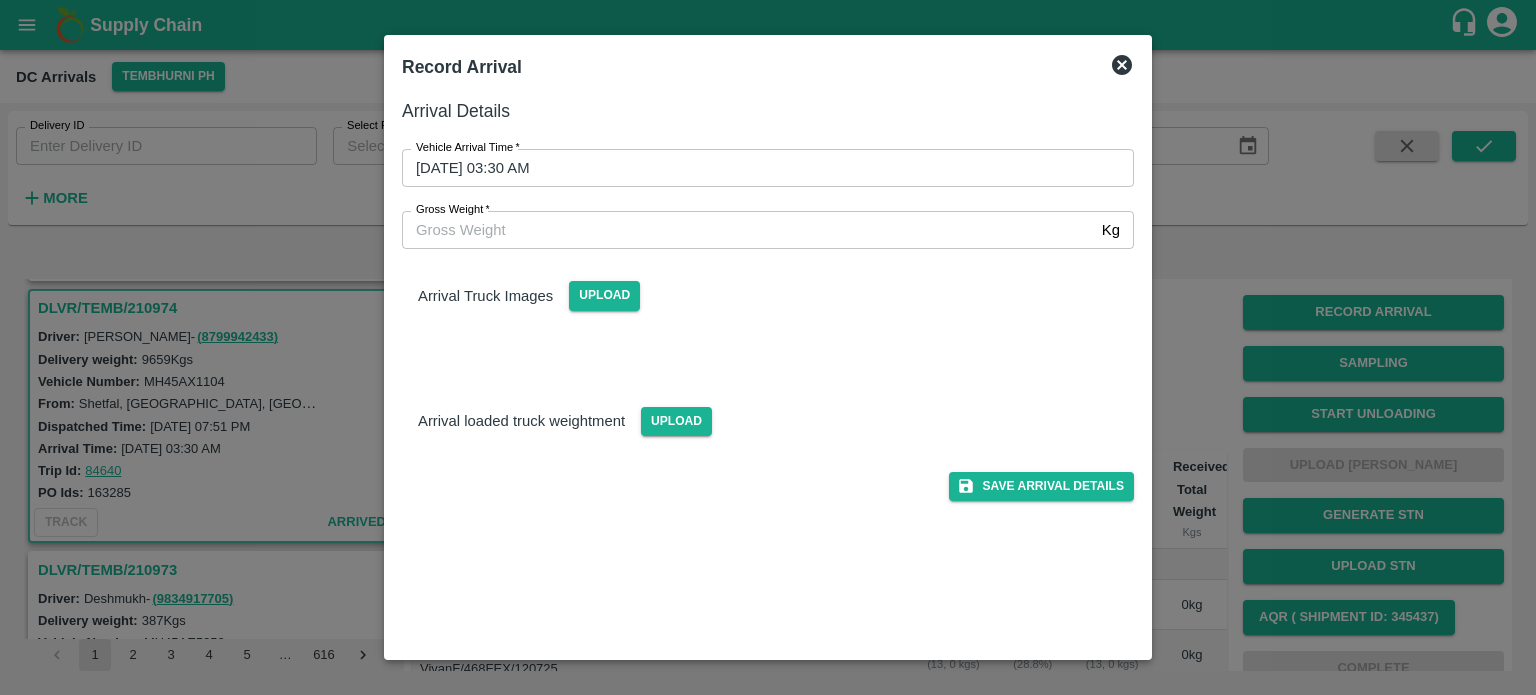 click on "[DATE] 03:30 AM" at bounding box center [761, 168] 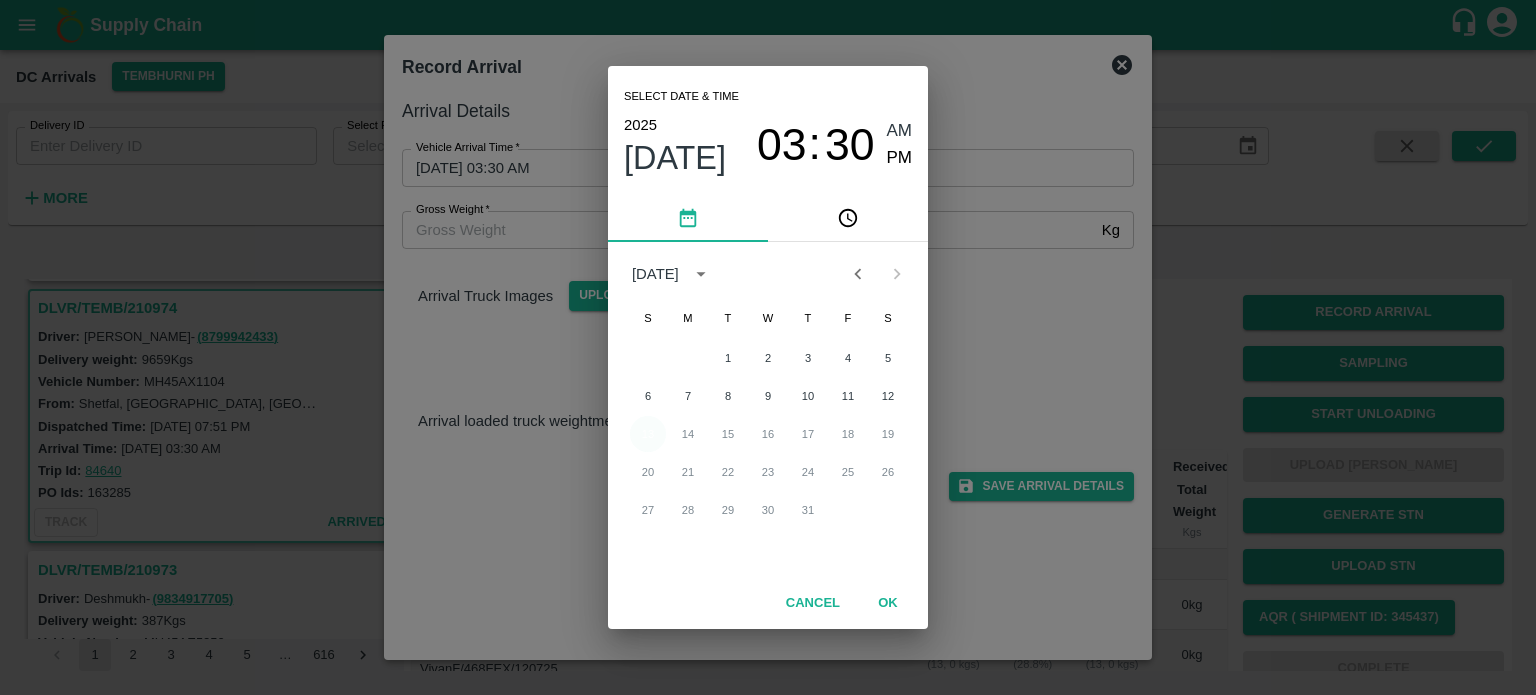 click on "13" at bounding box center [648, 434] 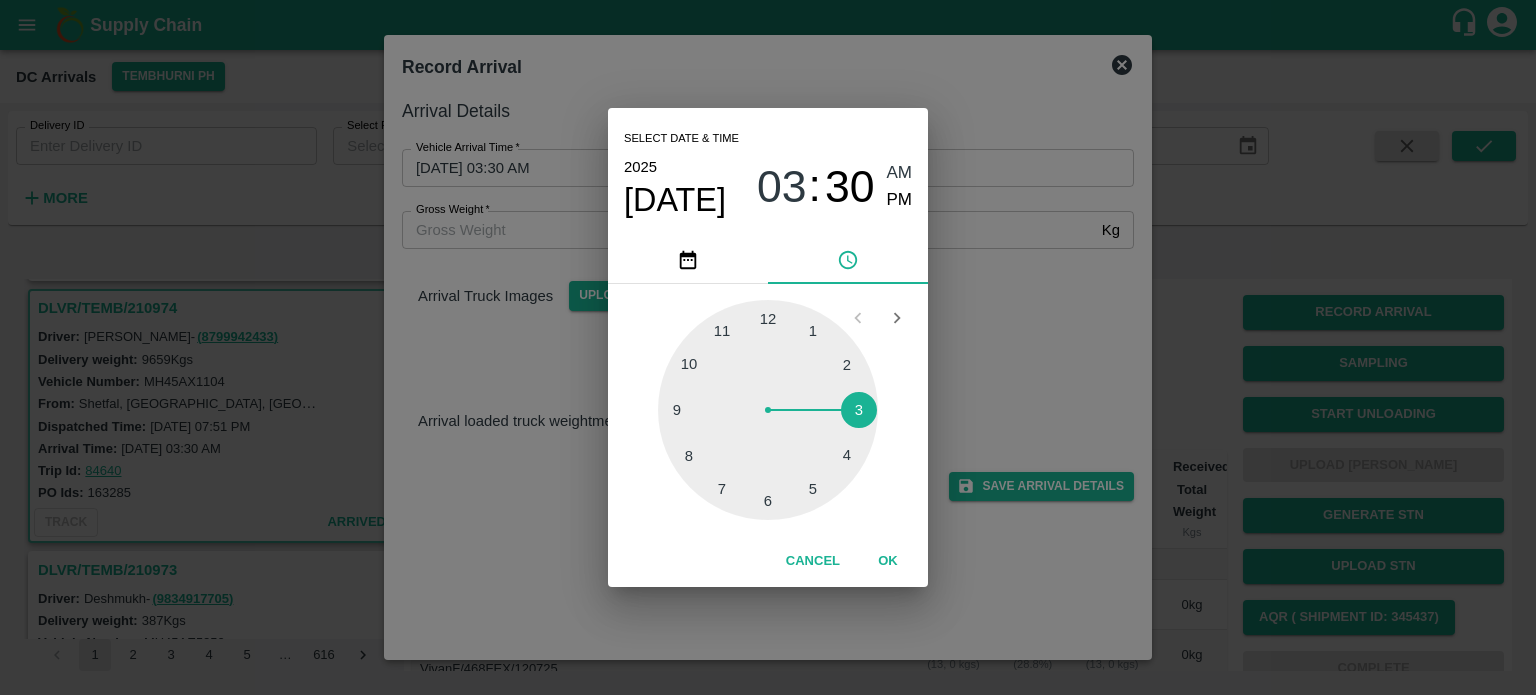 click at bounding box center [768, 410] 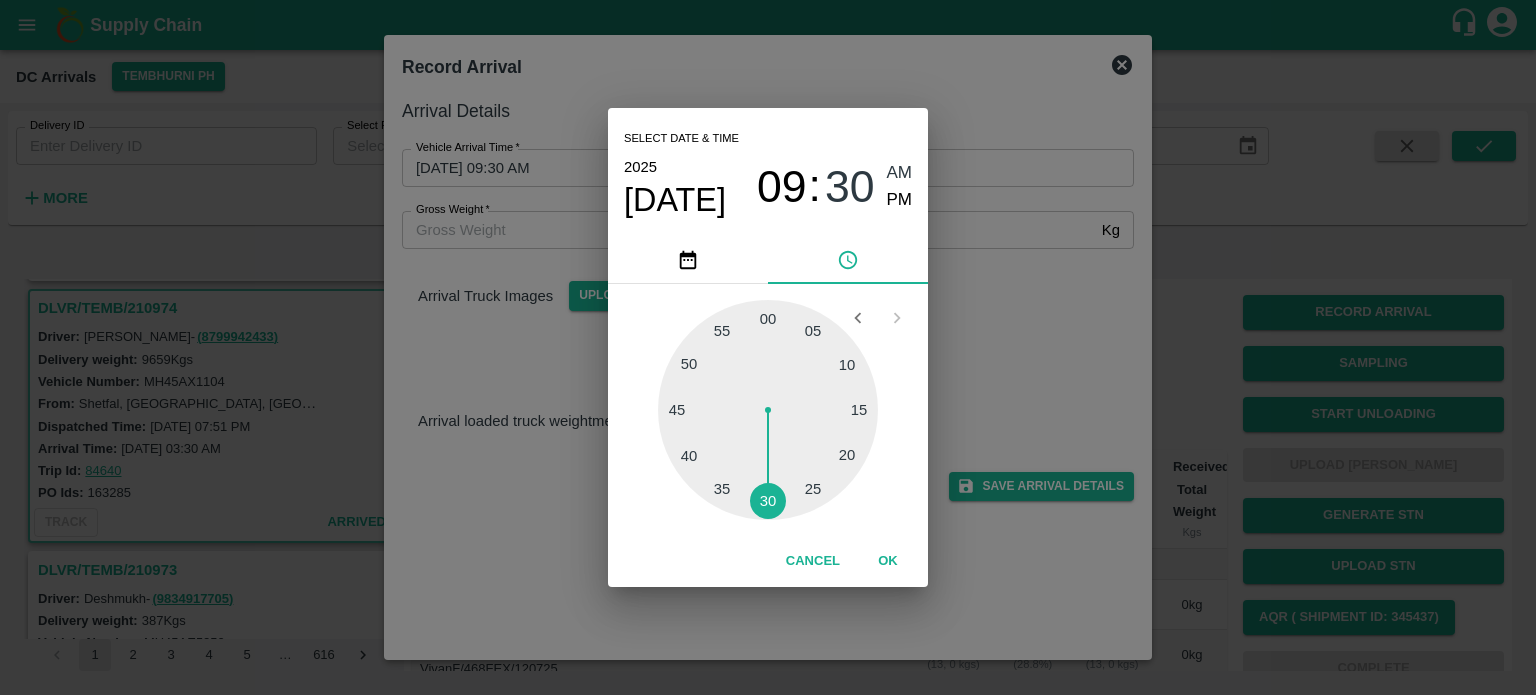 click at bounding box center (768, 410) 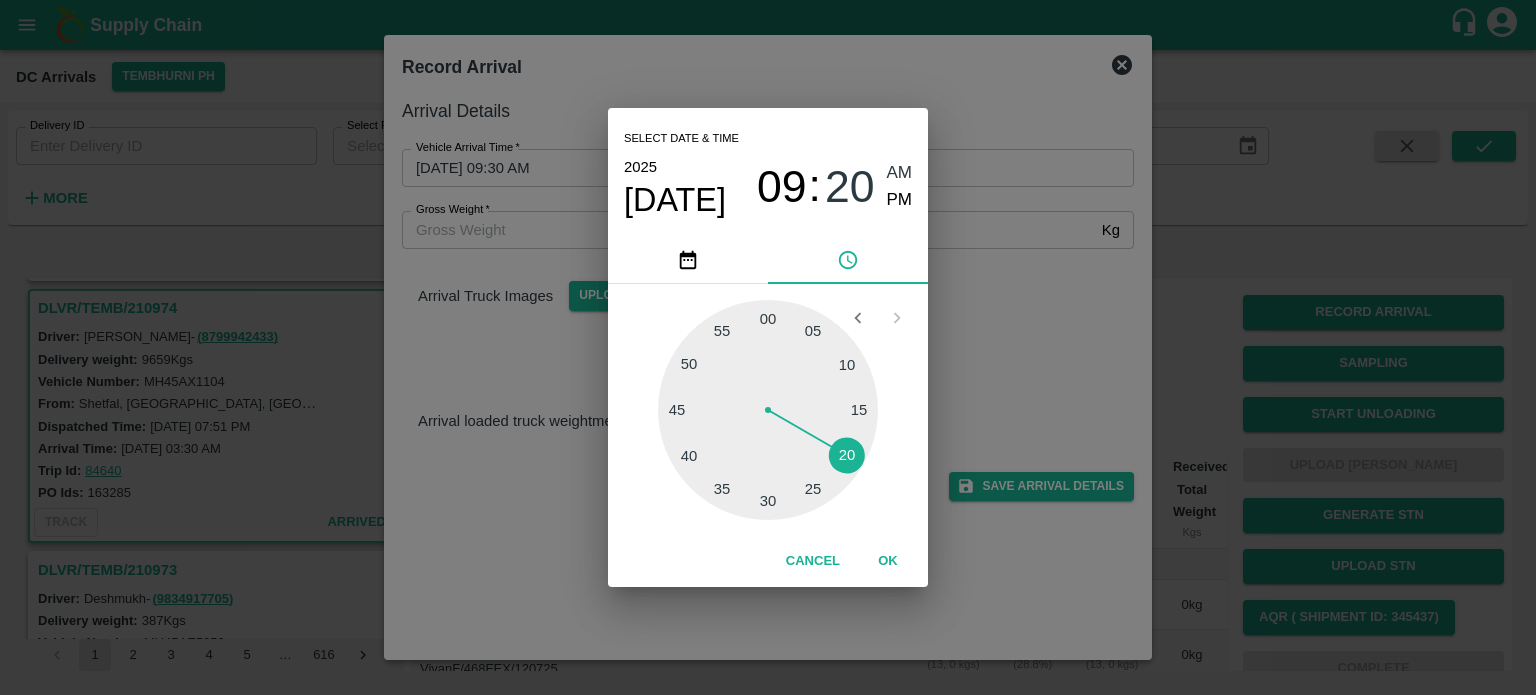 type on "[DATE] 09:20 AM" 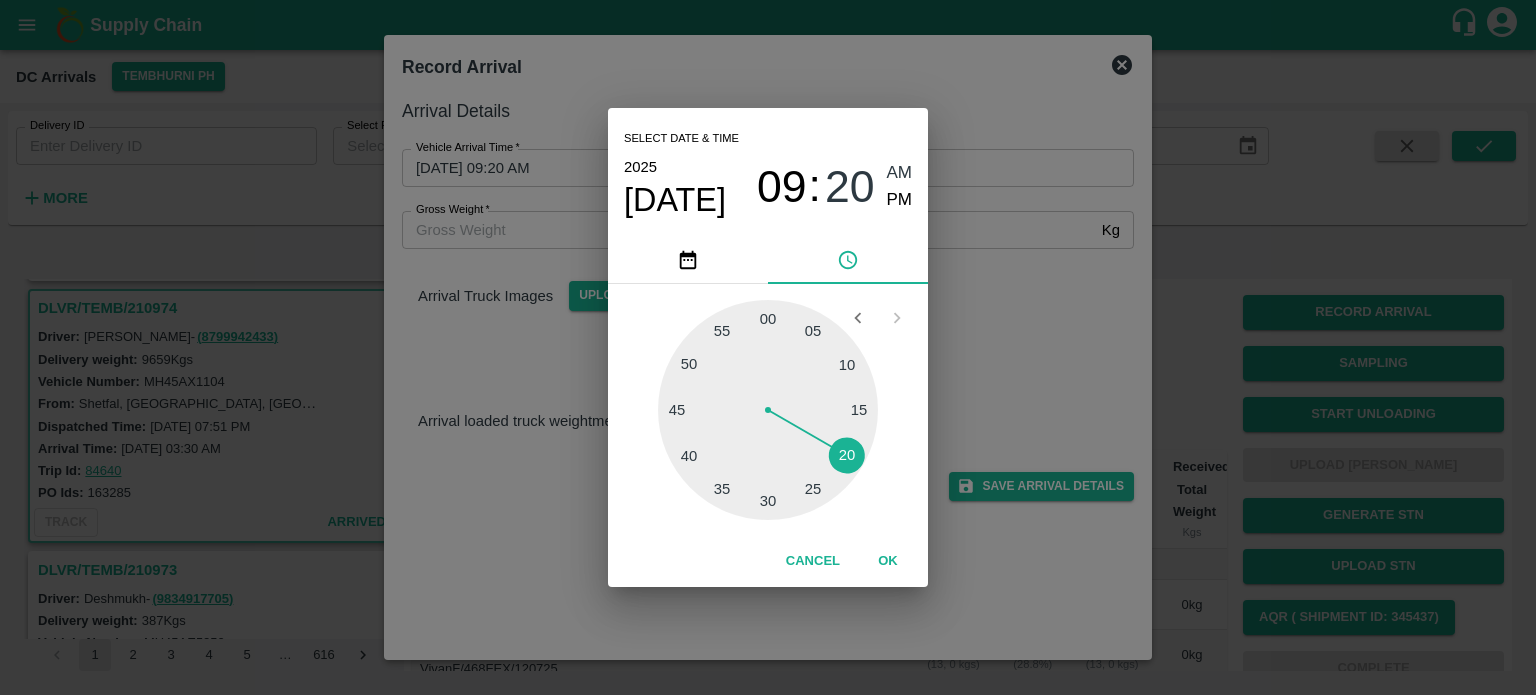 click on "Select date & time [DATE] 09 : 20 AM PM 05 10 15 20 25 30 35 40 45 50 55 00 Cancel OK" at bounding box center (768, 347) 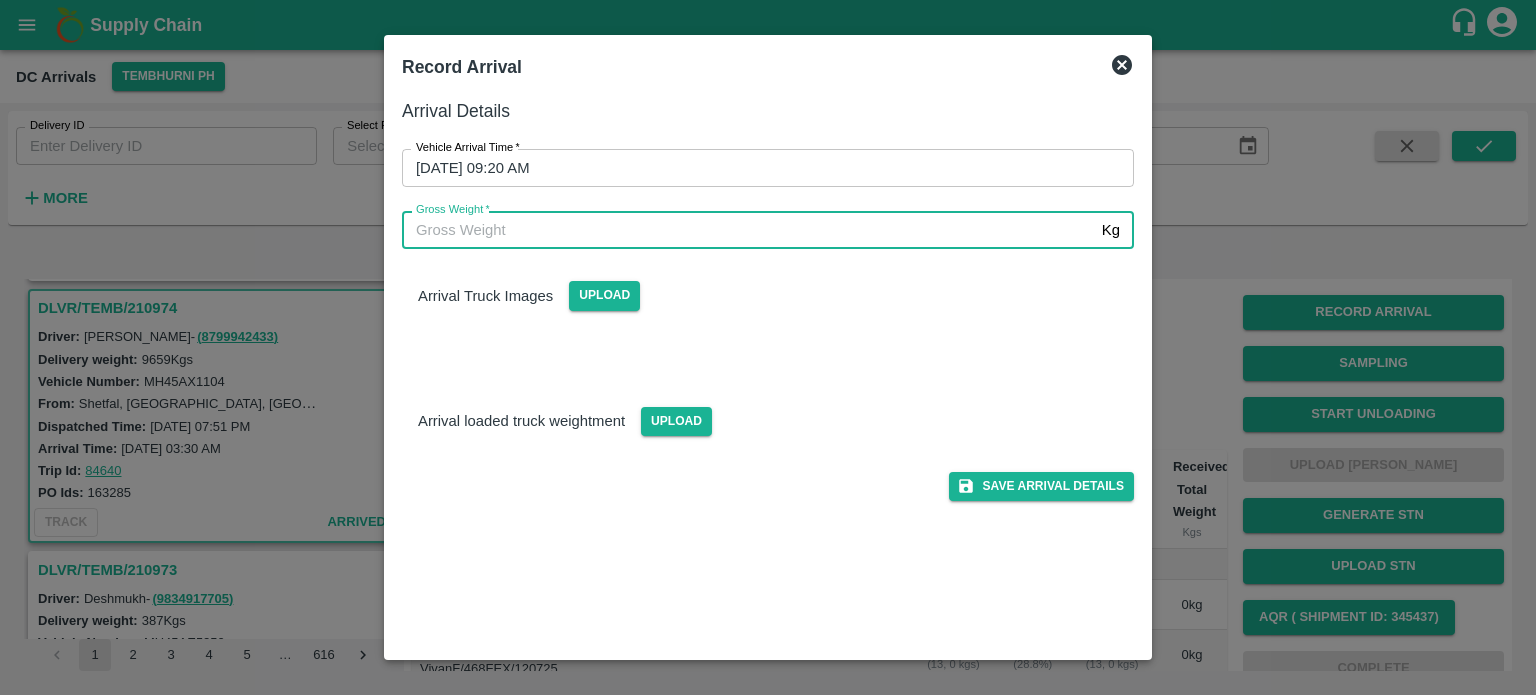 click on "Gross Weight   *" at bounding box center [748, 230] 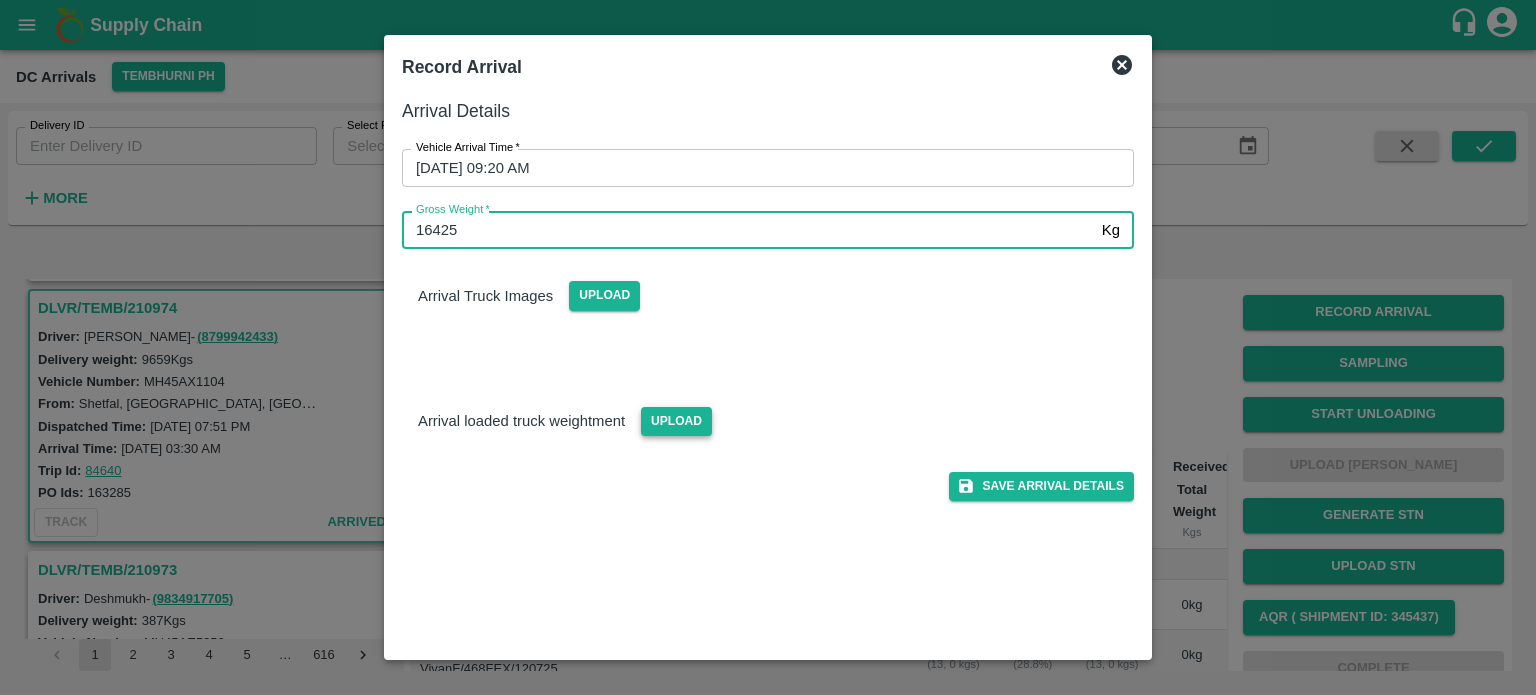 type on "16425" 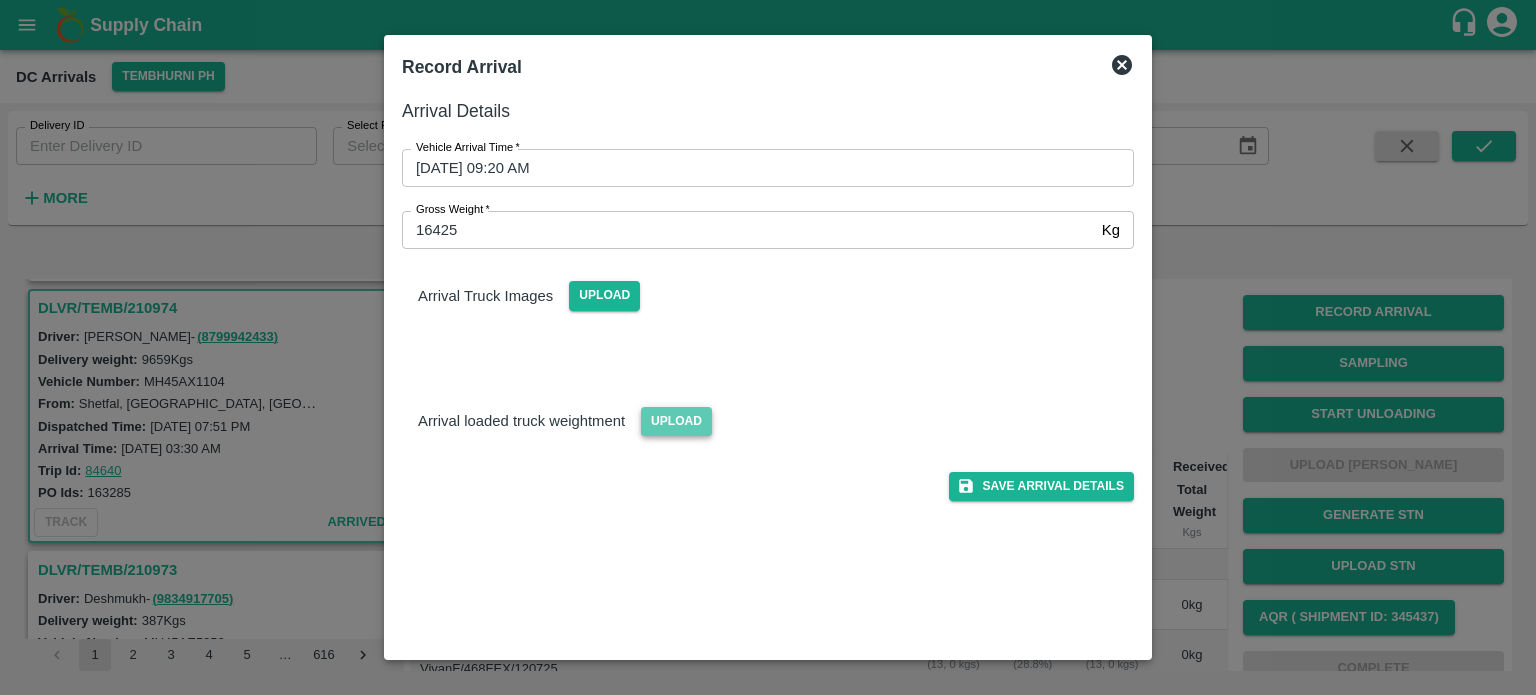 click on "Upload" at bounding box center (676, 421) 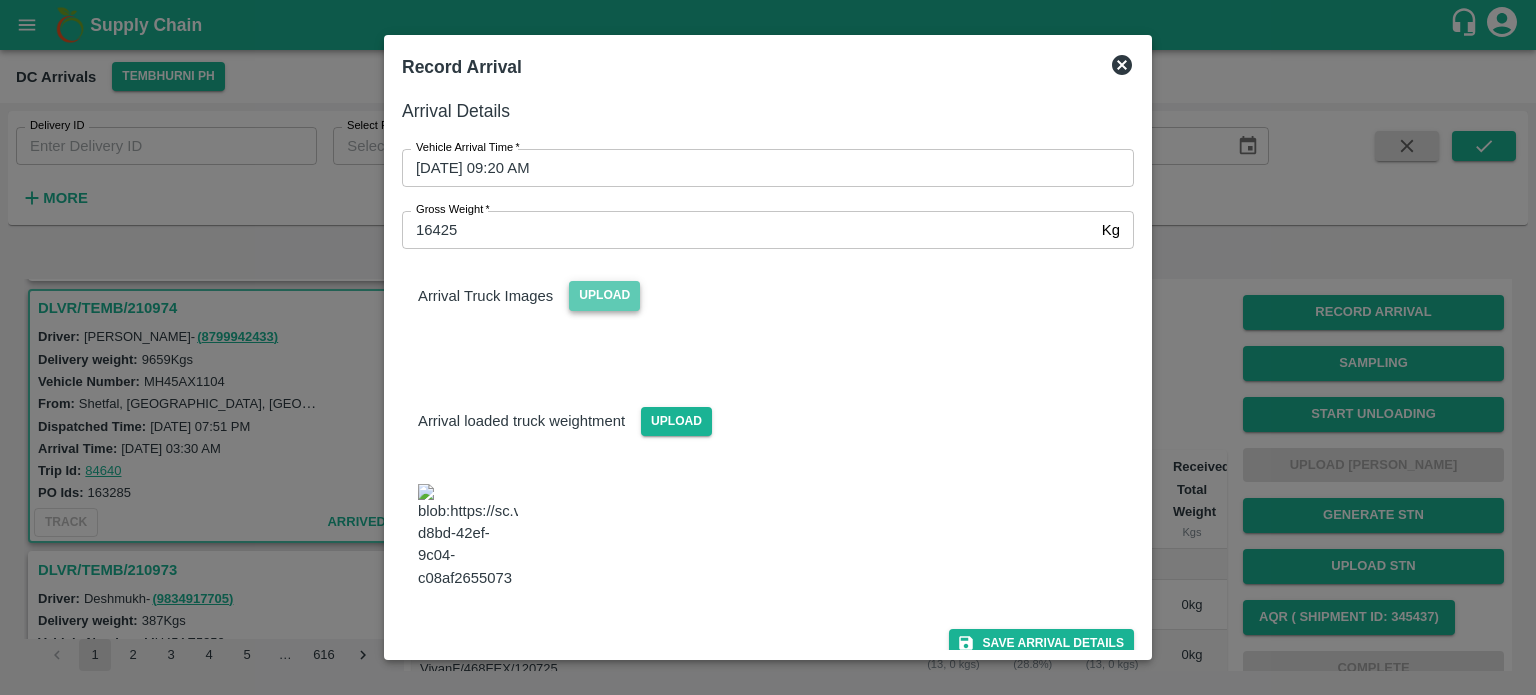 click on "Upload" at bounding box center (604, 295) 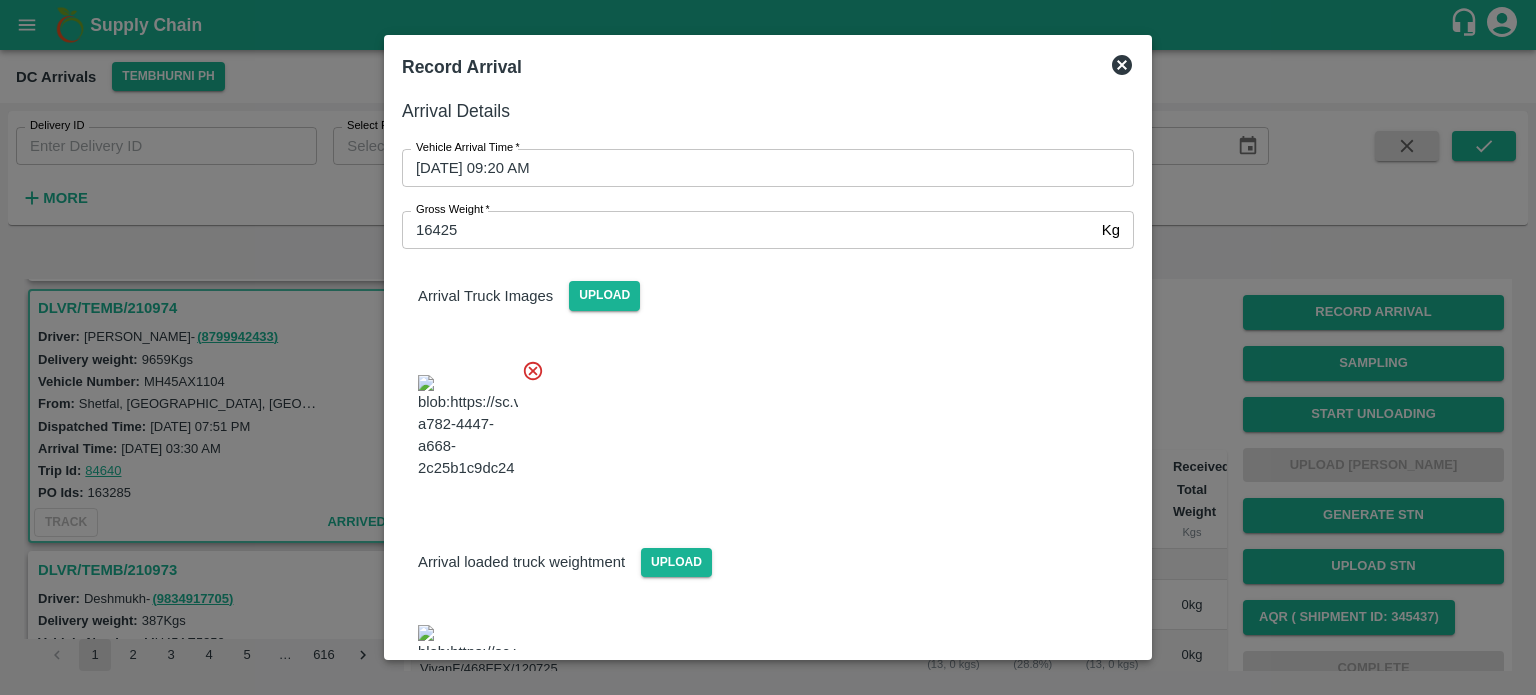 click at bounding box center [760, 421] 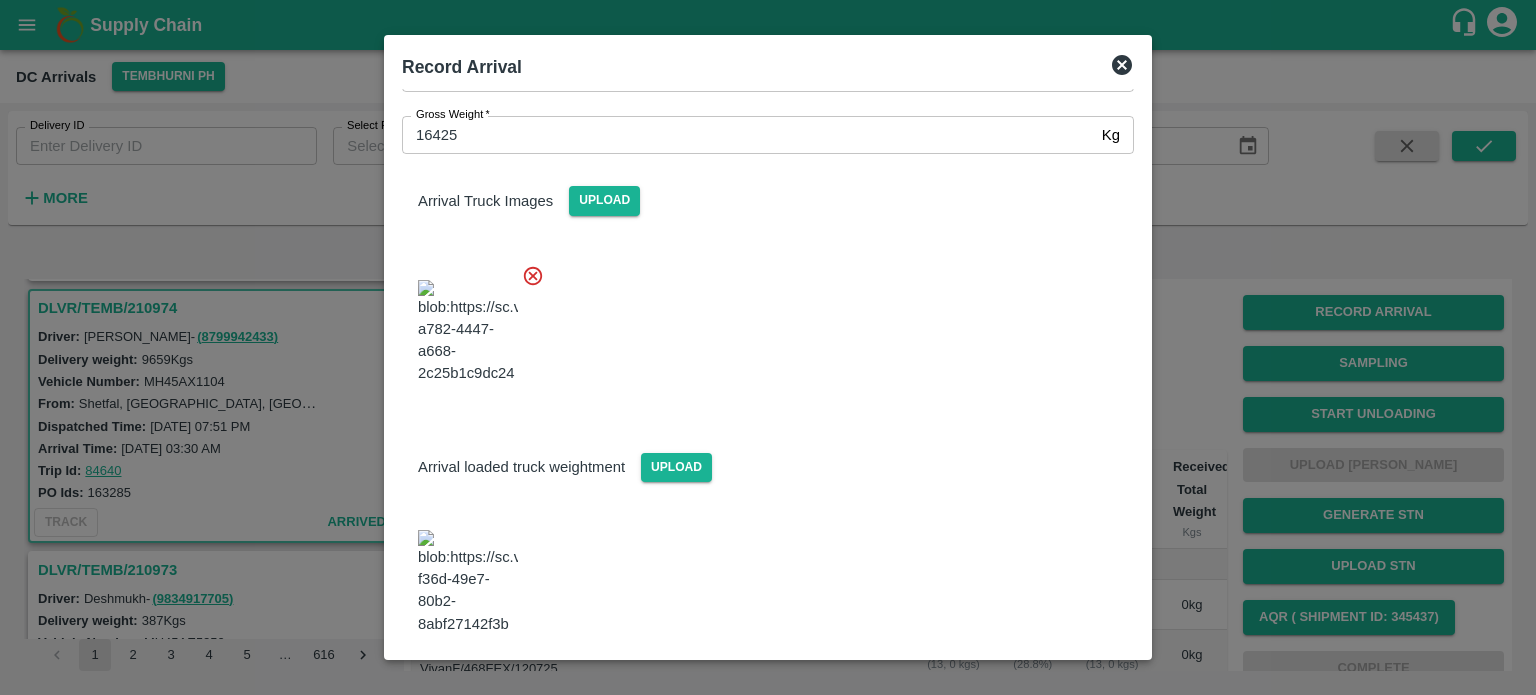 click on "Save Arrival Details" at bounding box center [1041, 689] 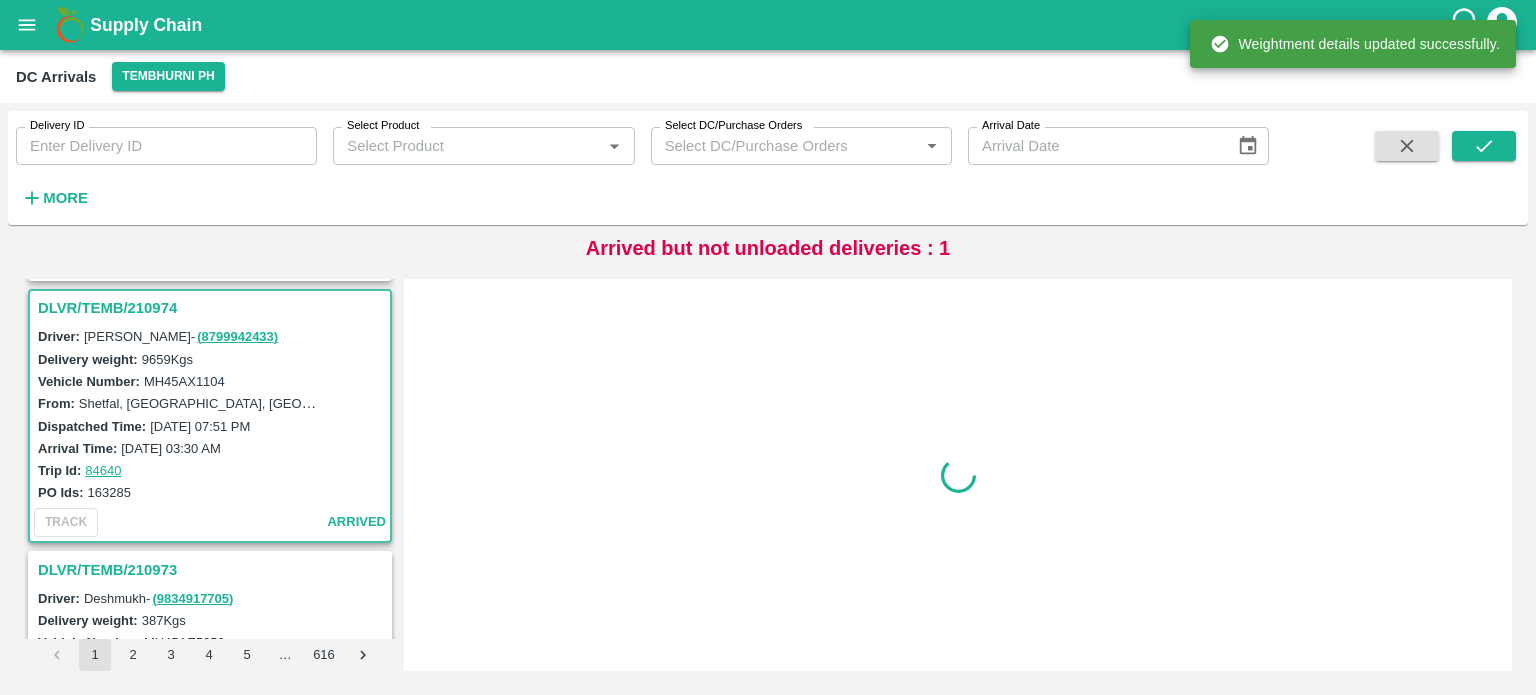 scroll, scrollTop: 0, scrollLeft: 0, axis: both 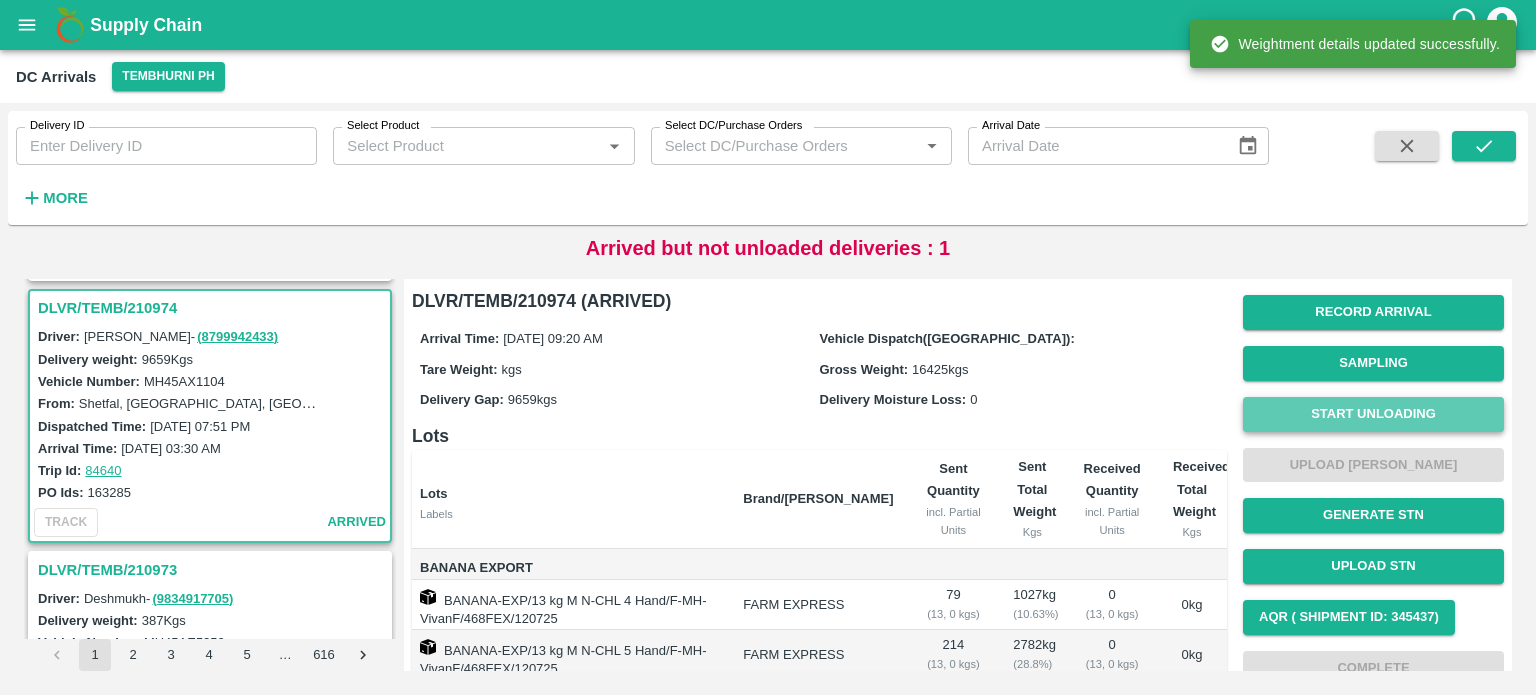 click on "Start Unloading" at bounding box center (1373, 414) 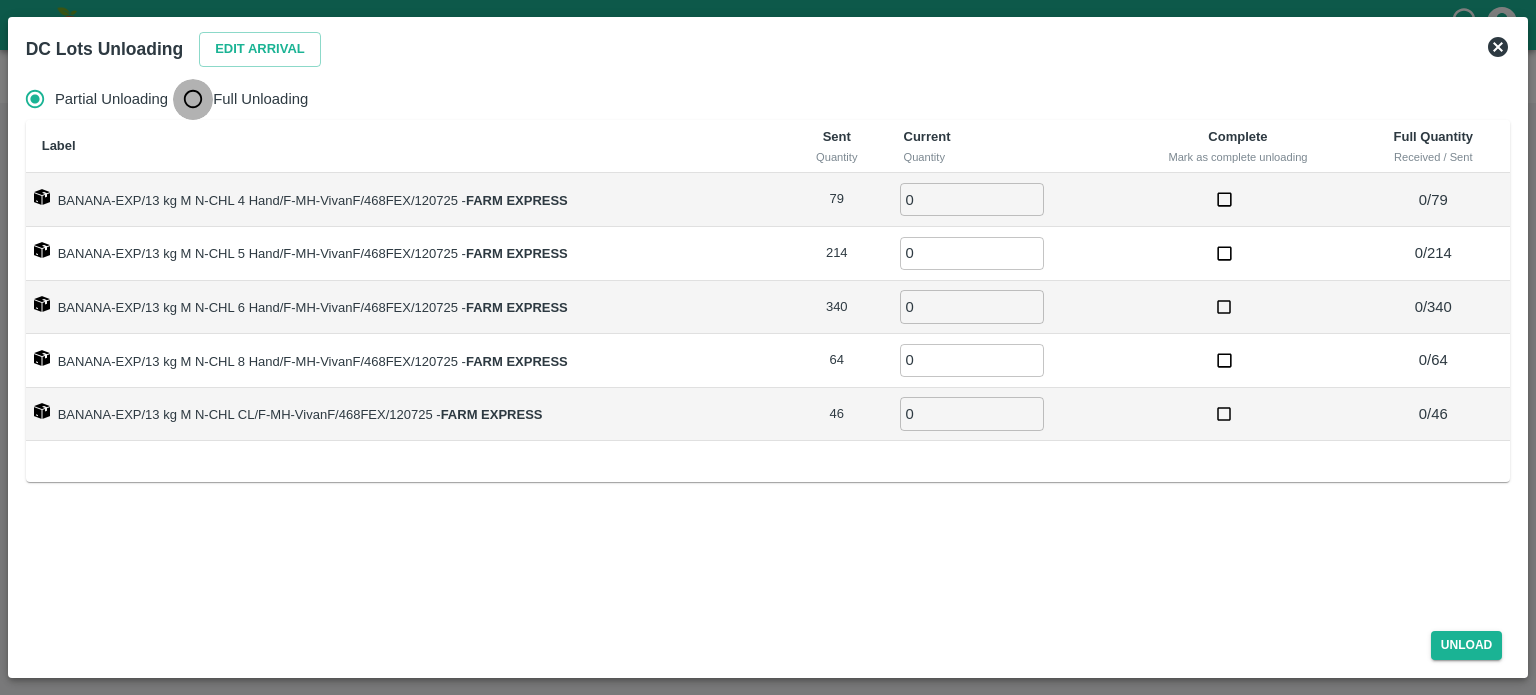 click on "Full Unloading" at bounding box center [193, 99] 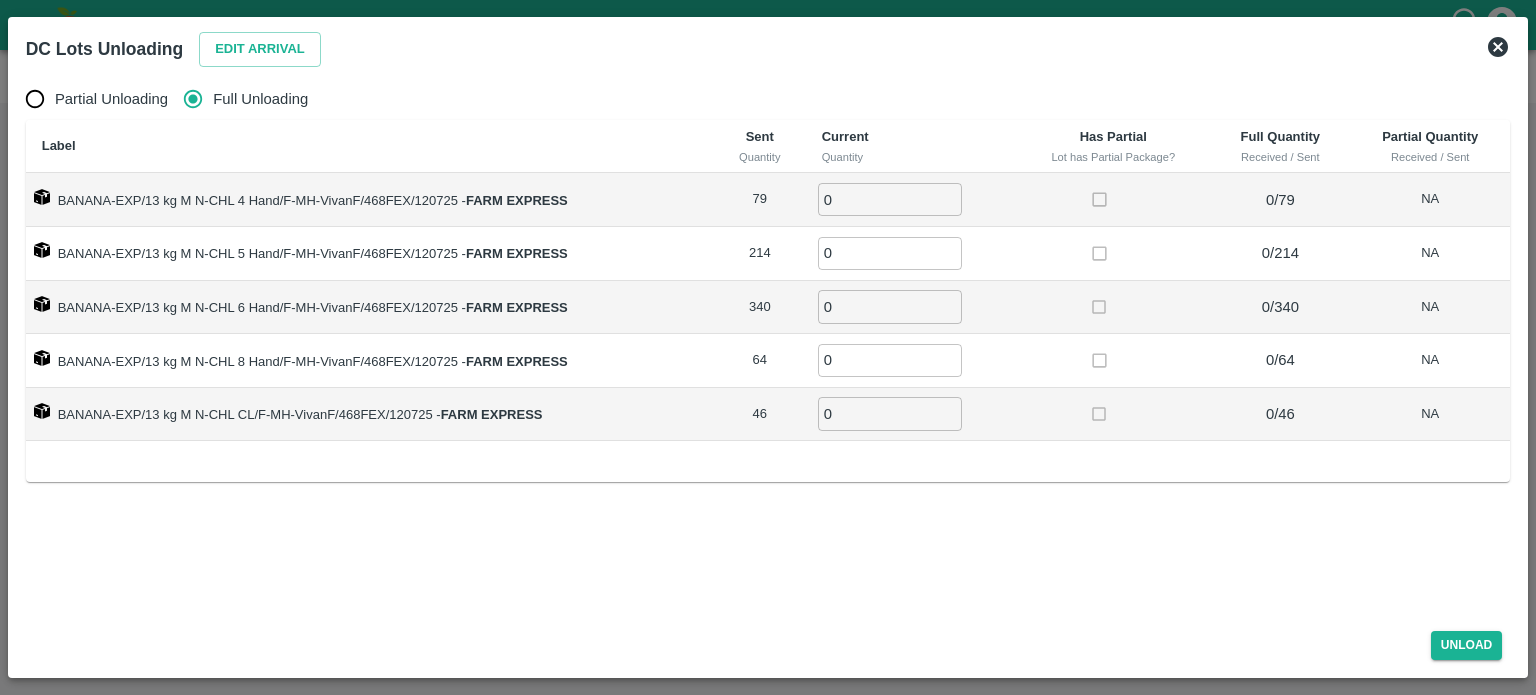 click on "0" at bounding box center (890, 199) 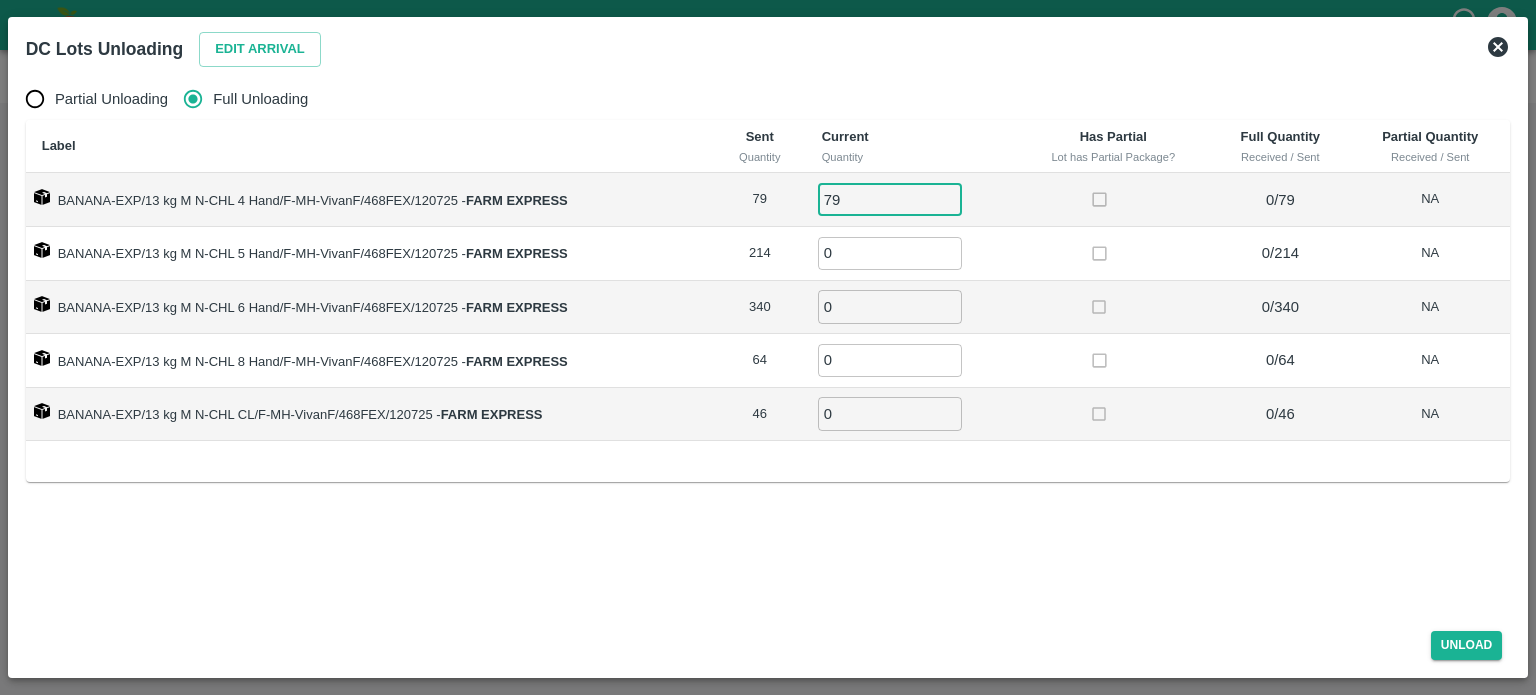 type on "79" 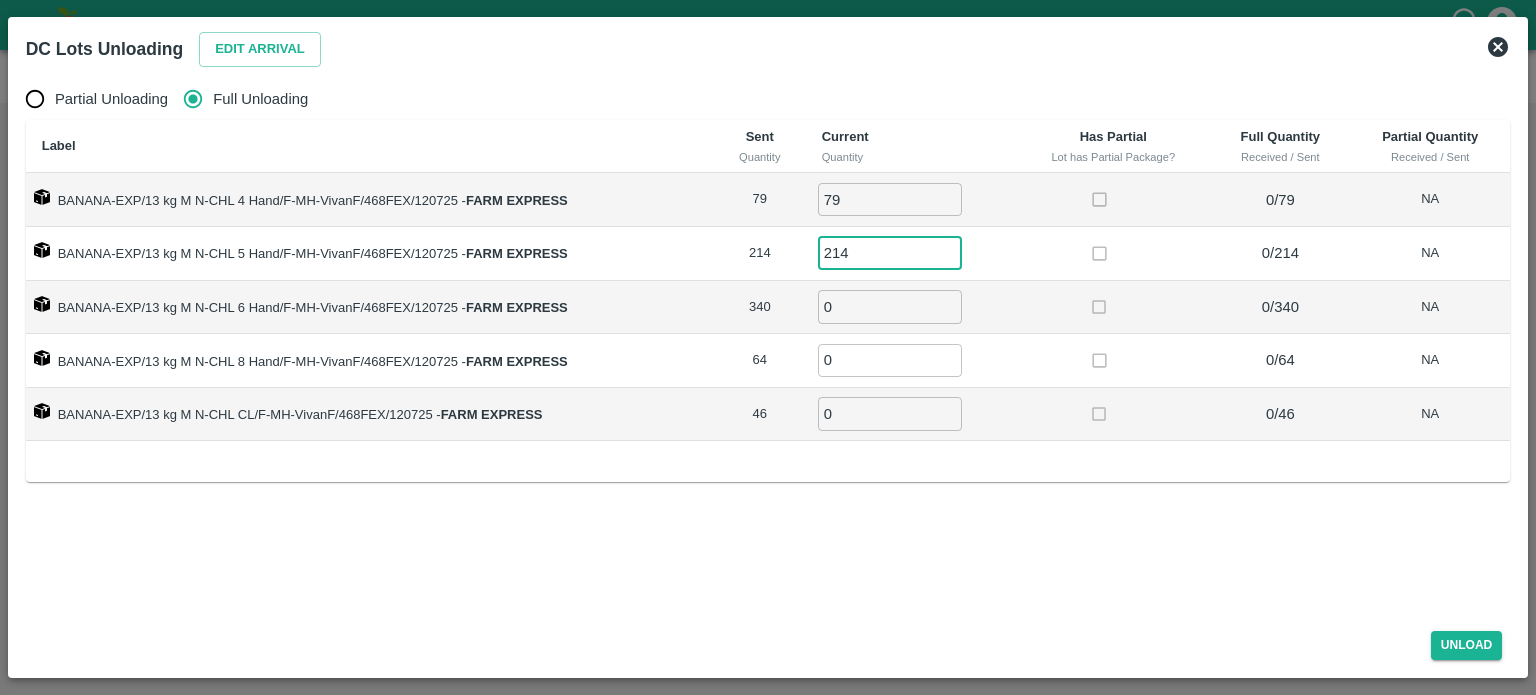 type on "214" 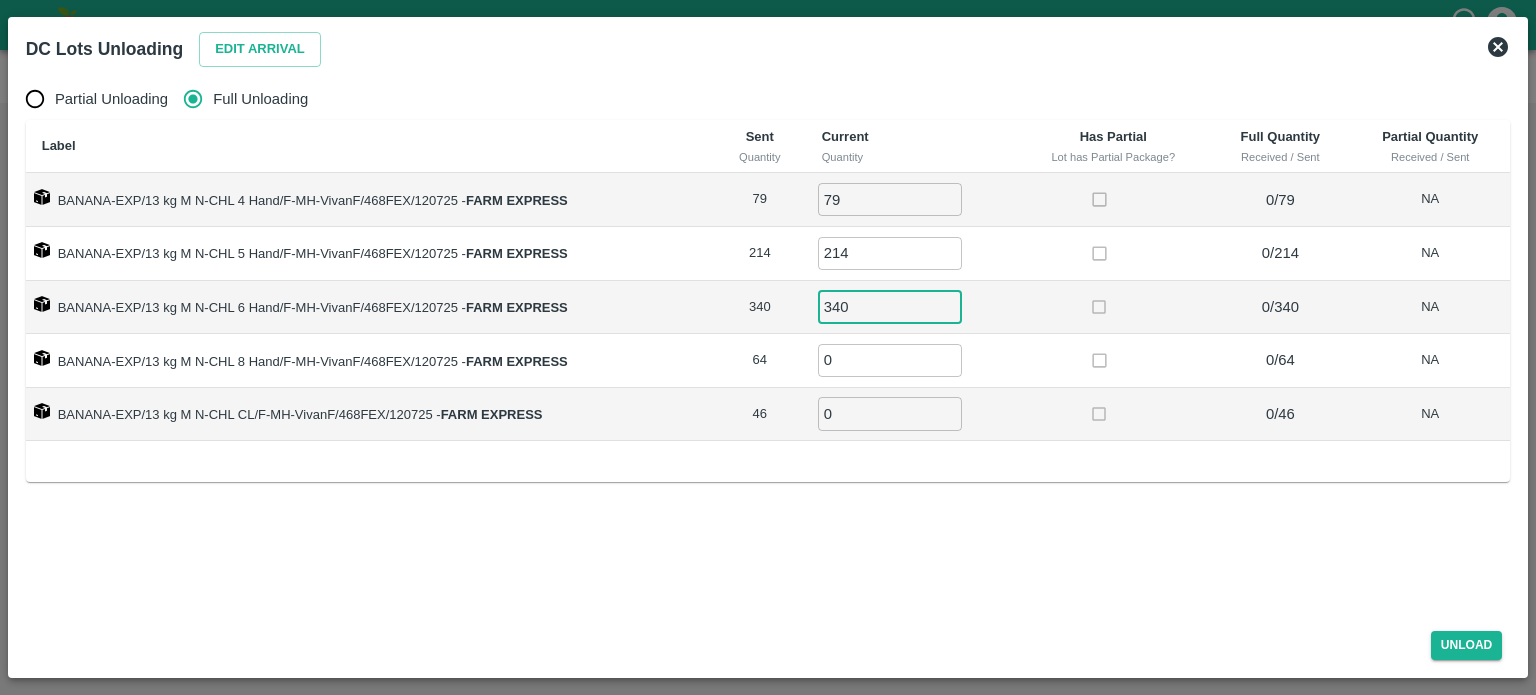 type on "340" 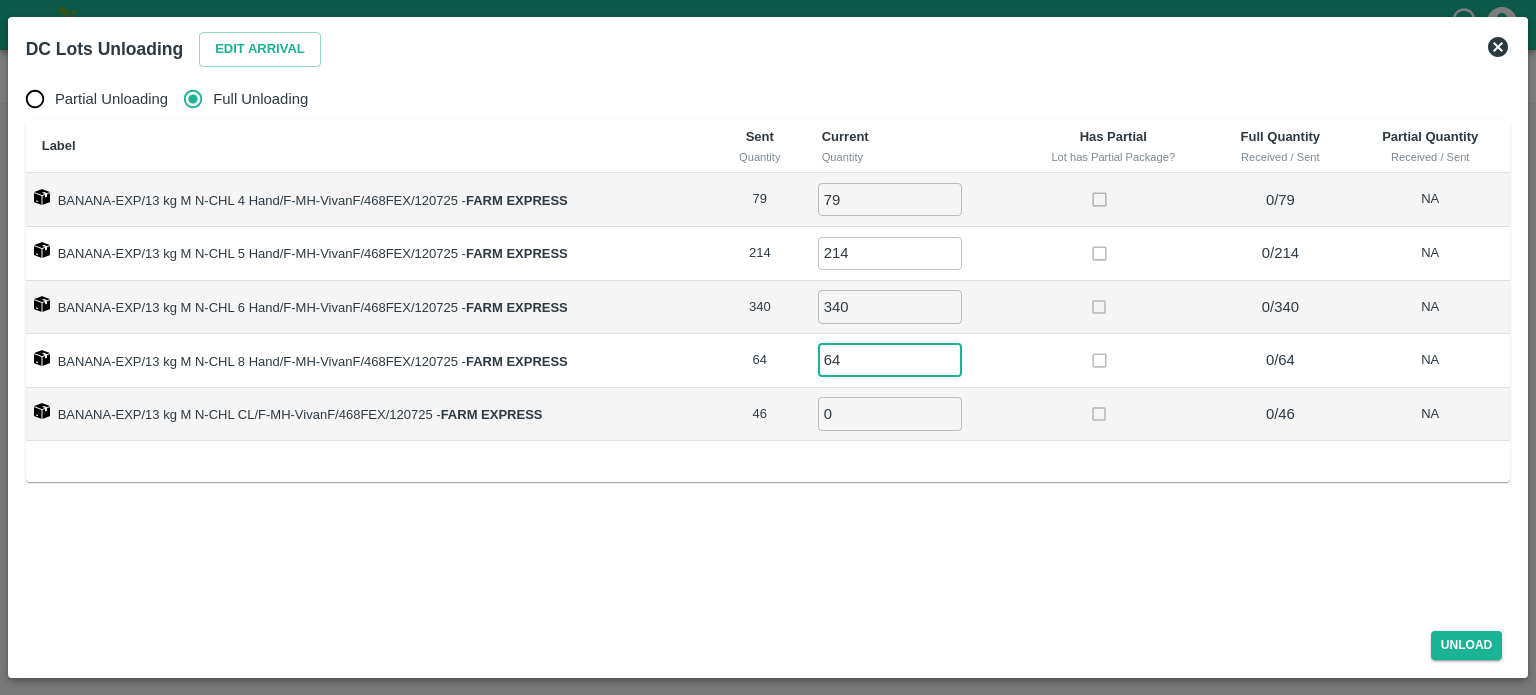 type on "64" 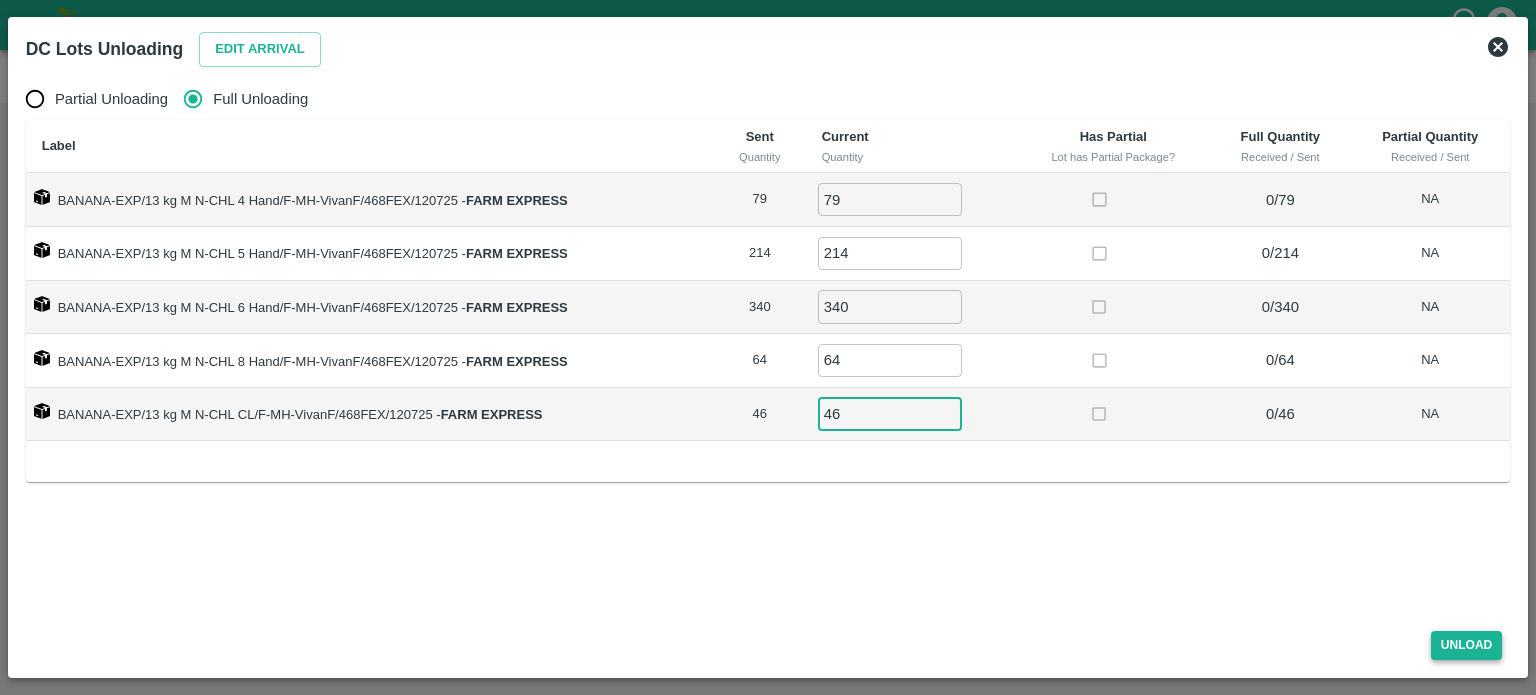 type on "46" 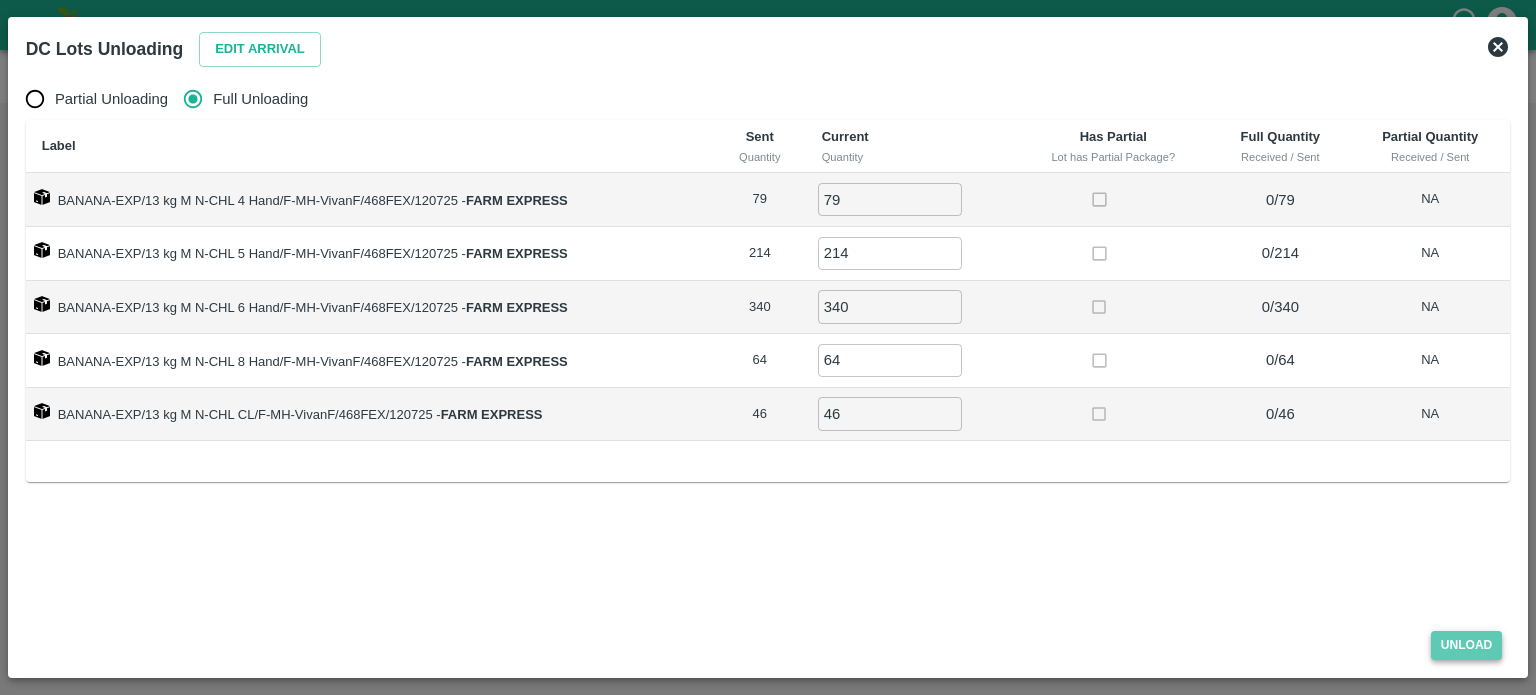 click on "Unload" at bounding box center [1467, 645] 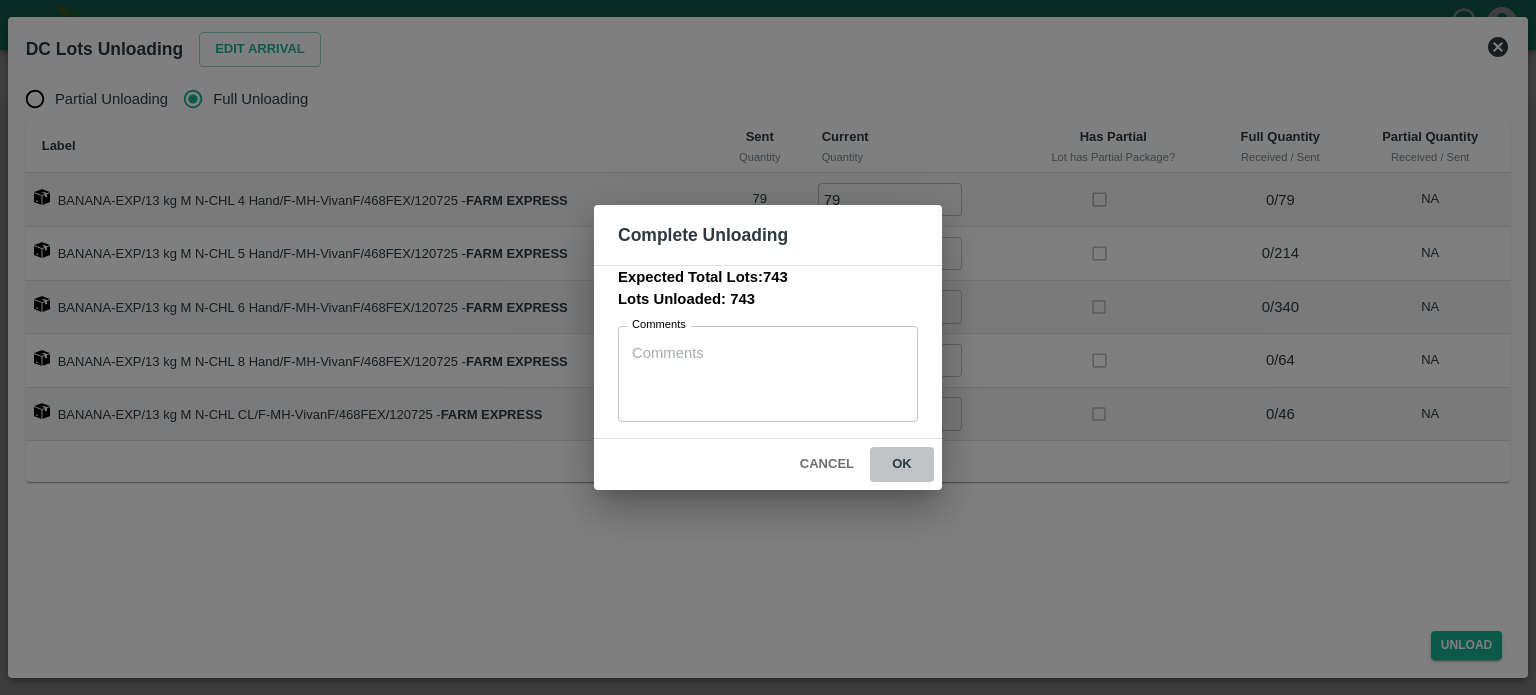 click on "ok" at bounding box center [902, 464] 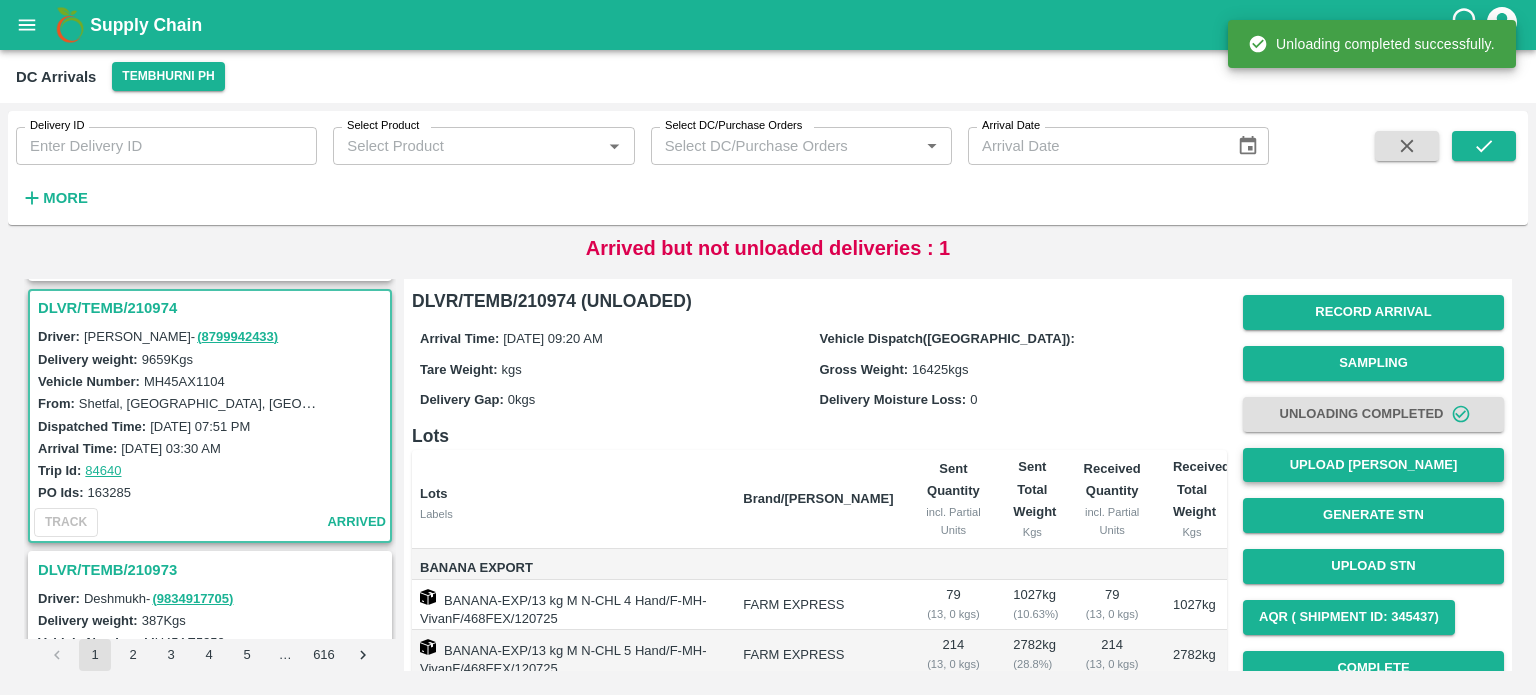 click on "Upload [PERSON_NAME]" at bounding box center [1373, 465] 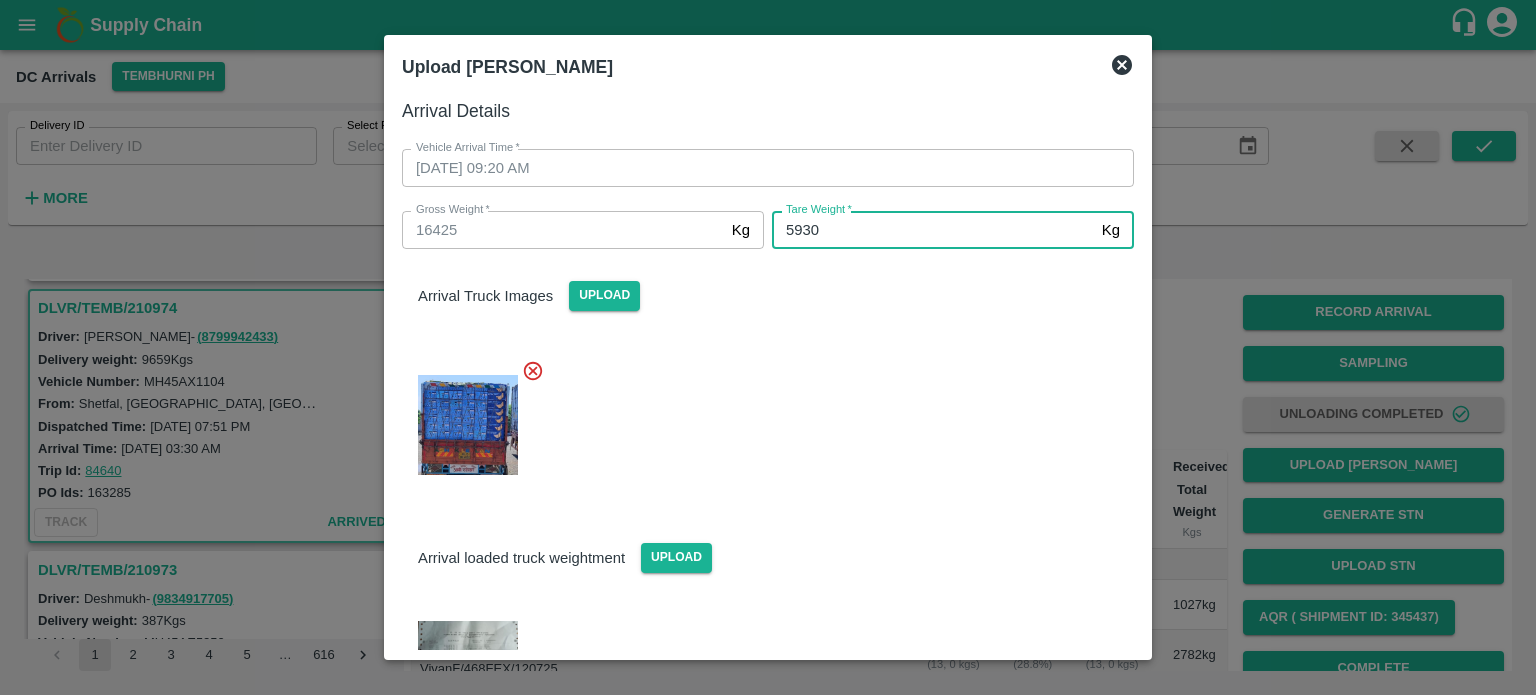 type on "5930" 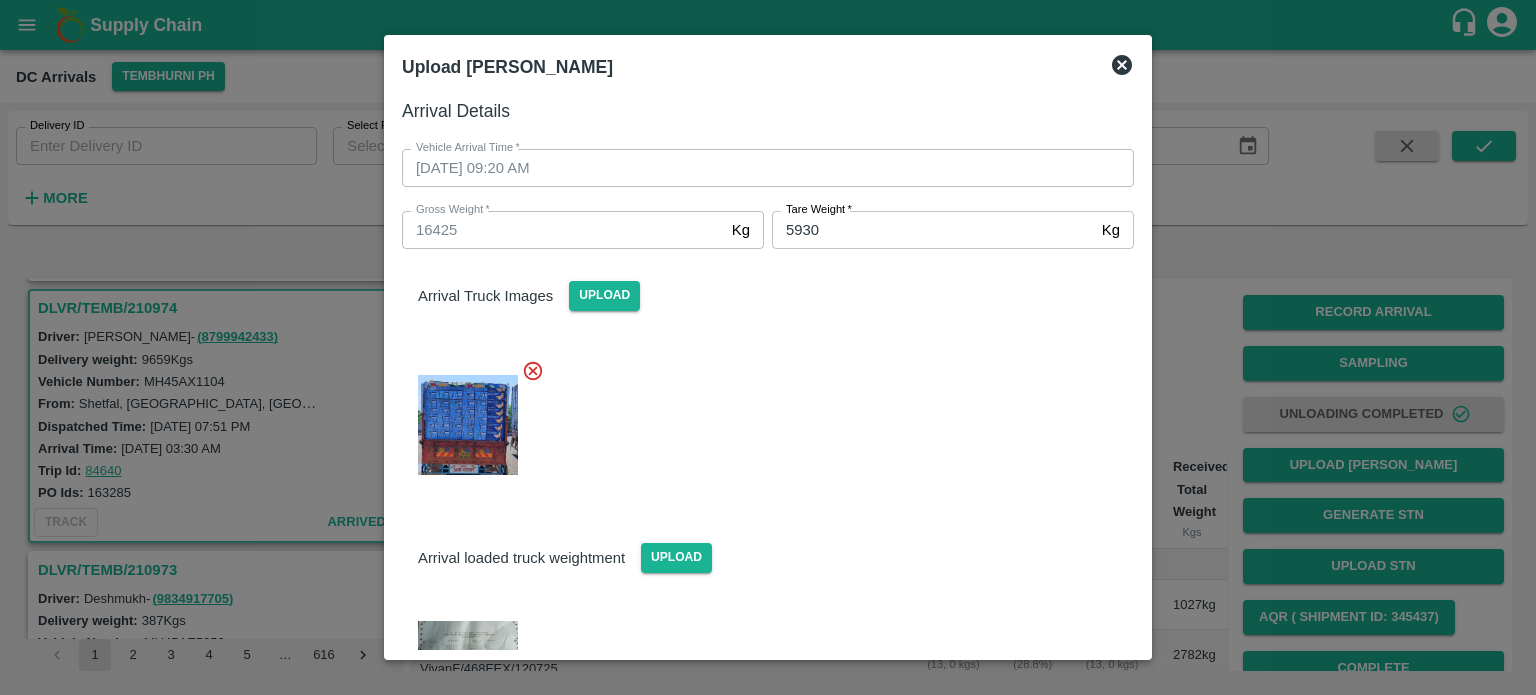 click at bounding box center [760, 419] 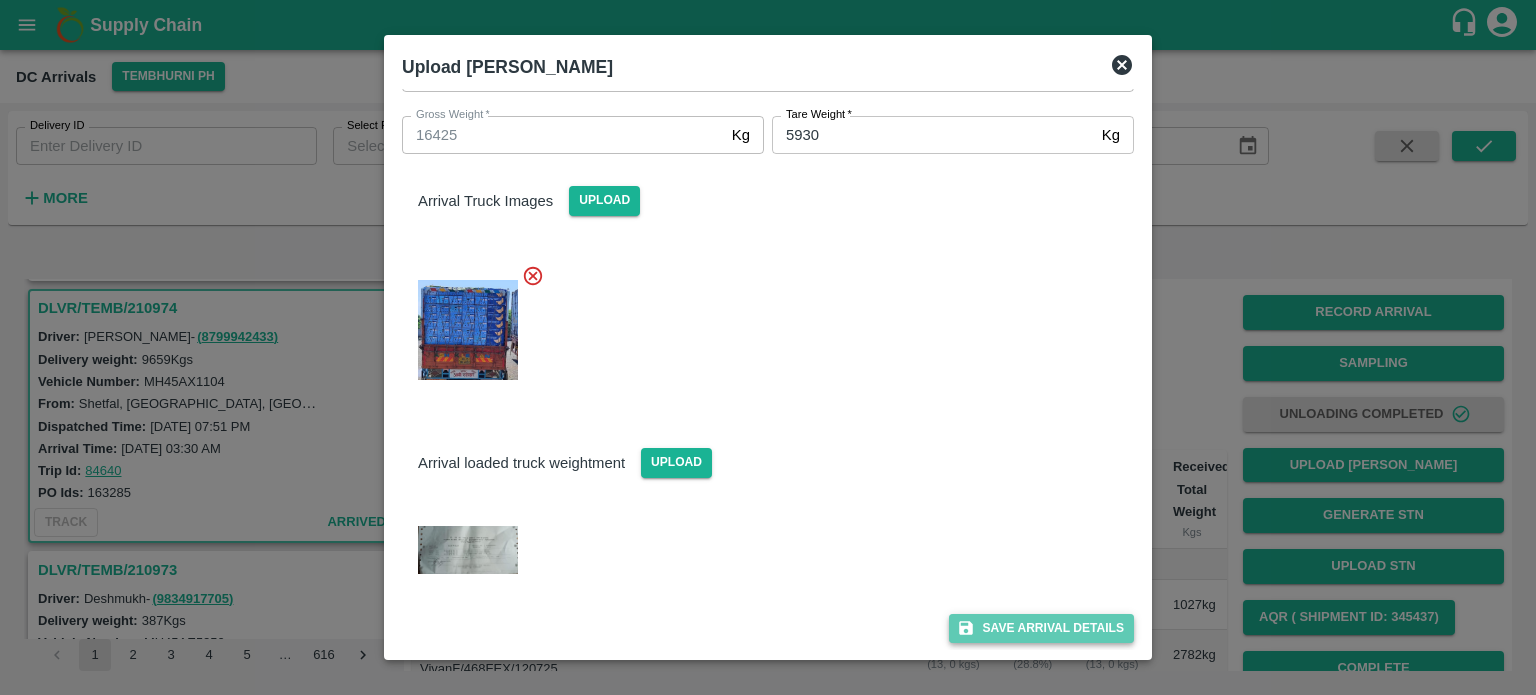 click on "Save Arrival Details" at bounding box center [1041, 628] 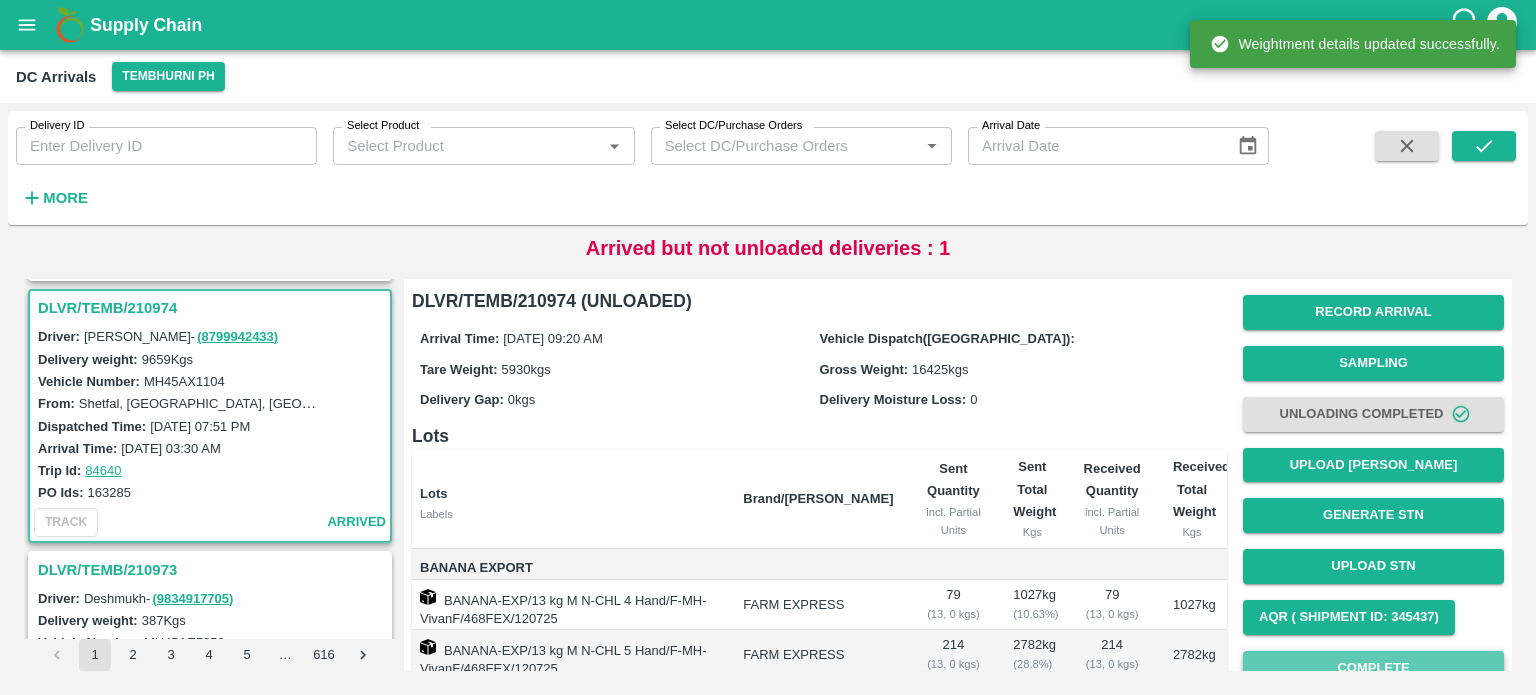 click on "Complete" at bounding box center [1373, 668] 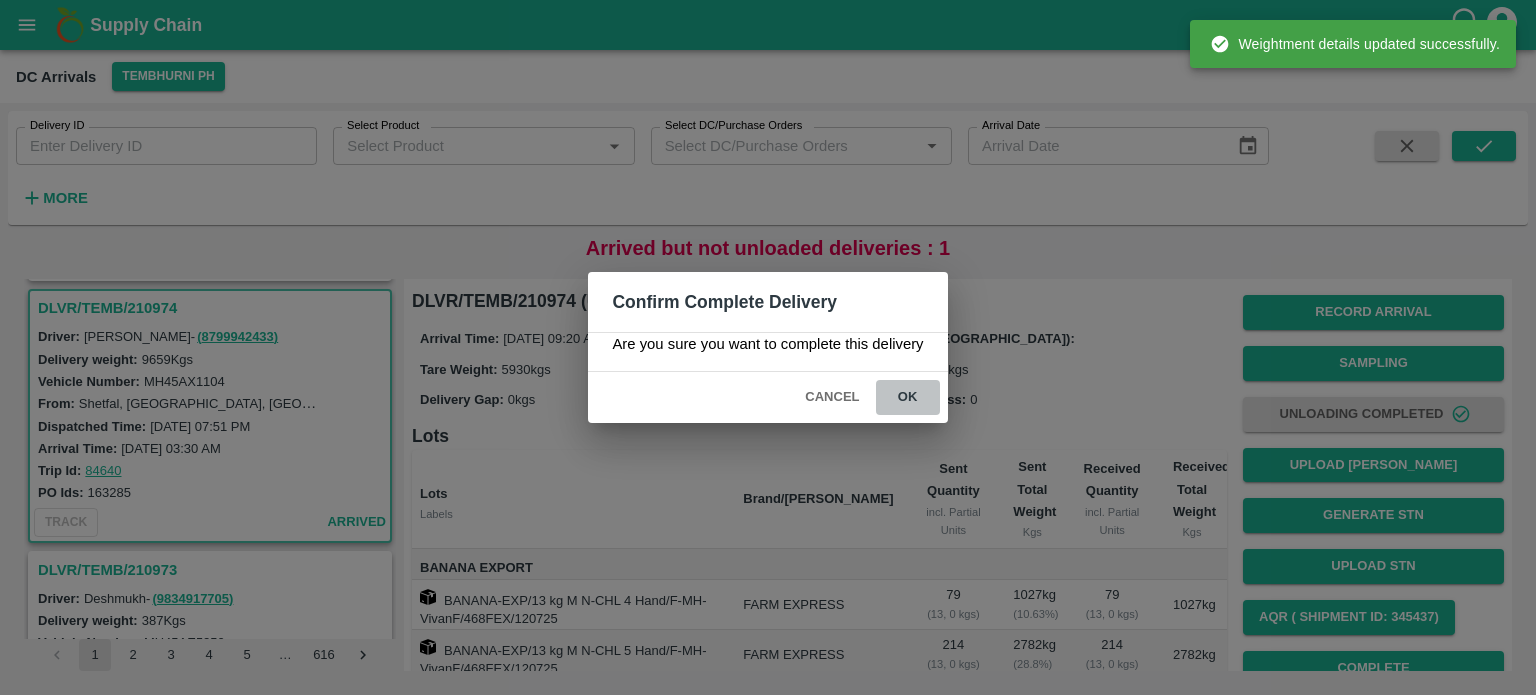 click on "ok" at bounding box center (908, 397) 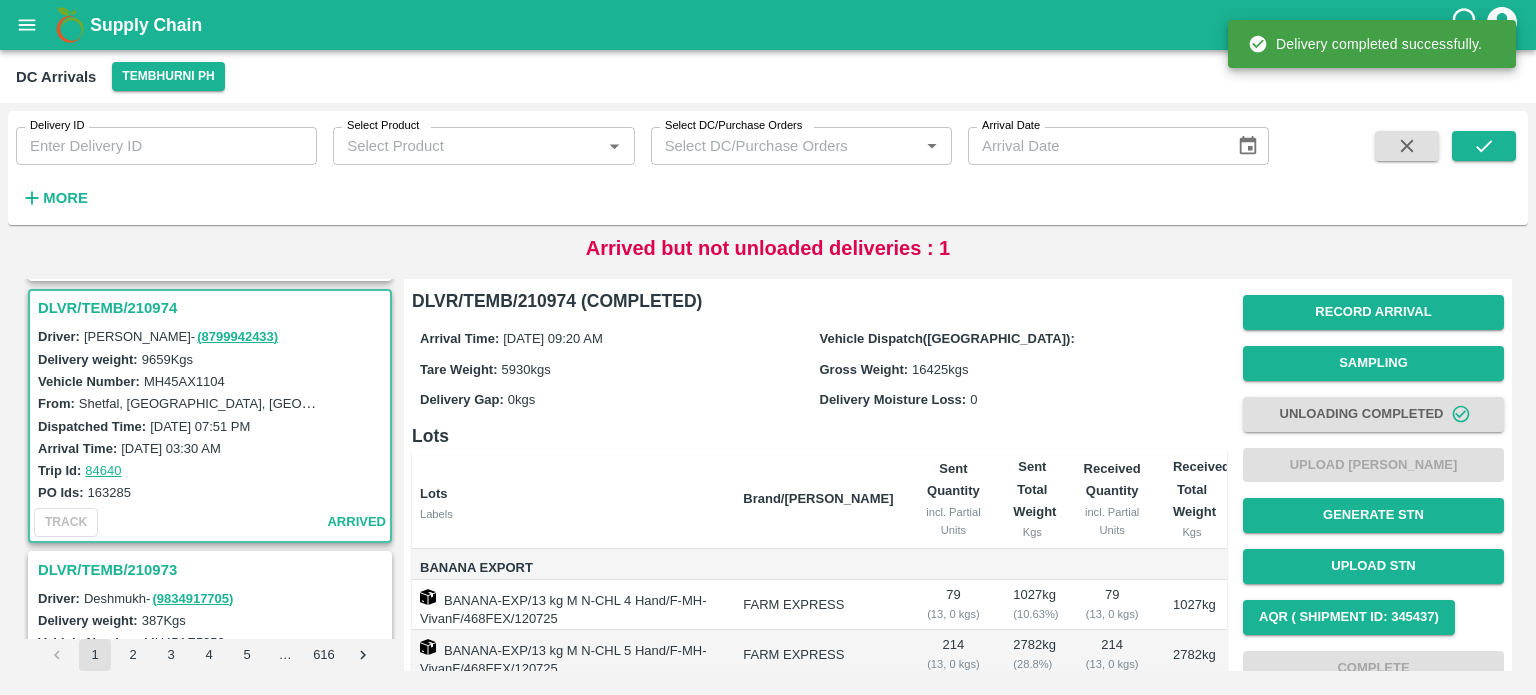 scroll, scrollTop: 324, scrollLeft: 0, axis: vertical 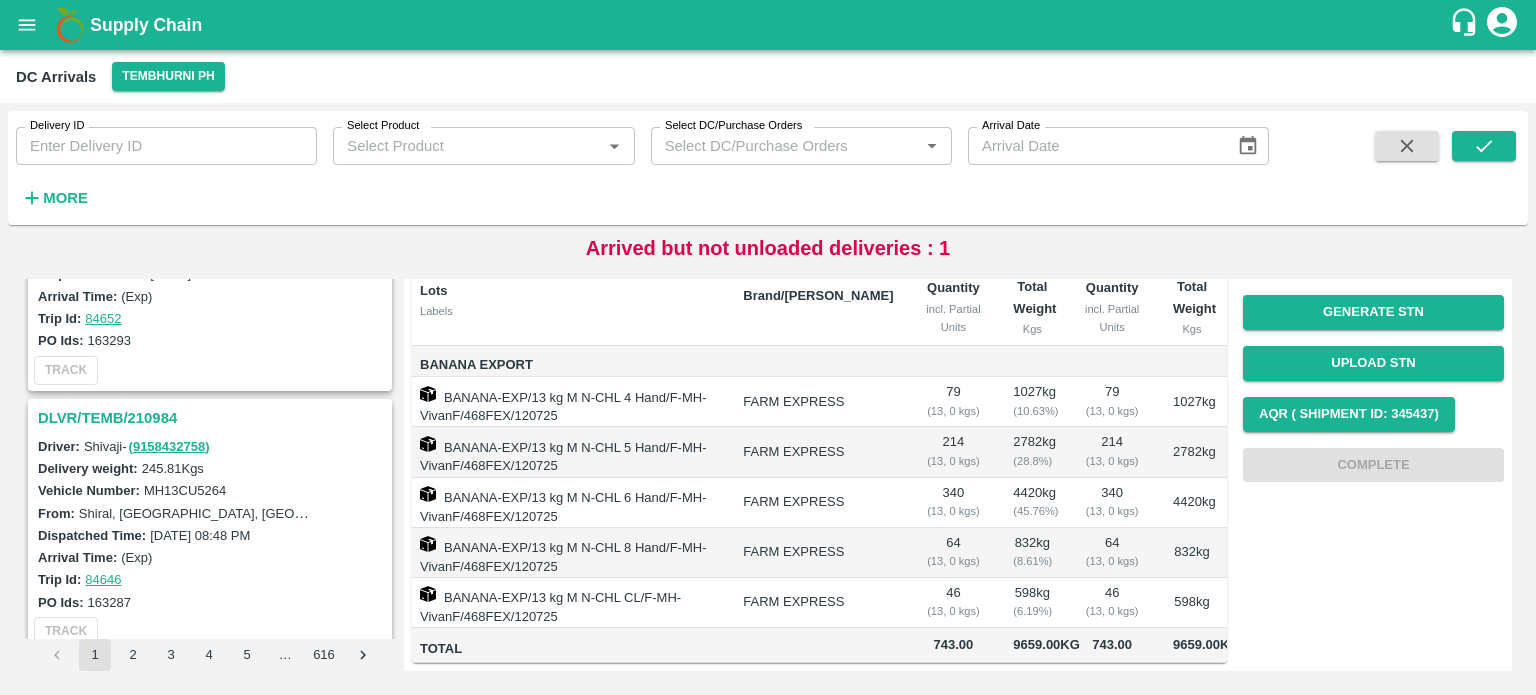 click on "DLVR/TEMB/210984" at bounding box center [213, 418] 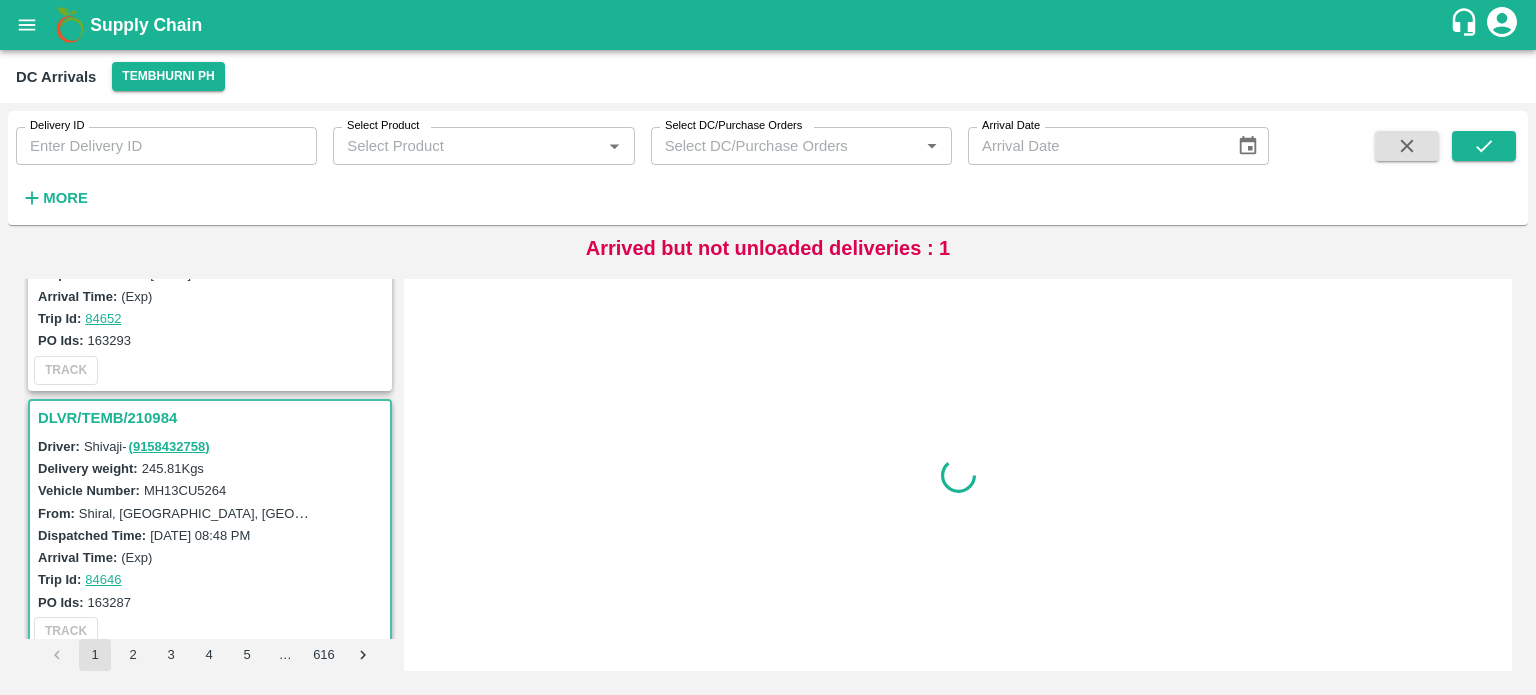 scroll, scrollTop: 0, scrollLeft: 0, axis: both 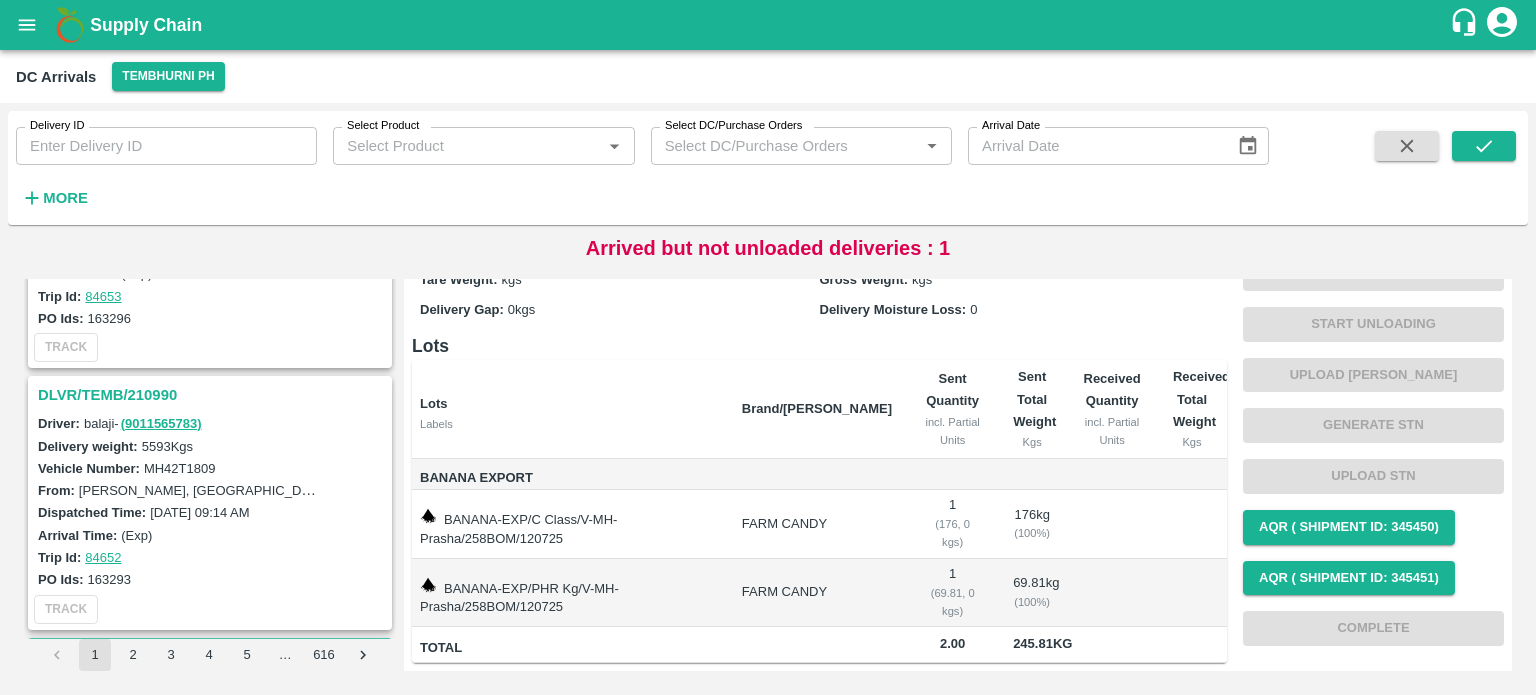 click on "DLVR/TEMB/210990" at bounding box center (213, 395) 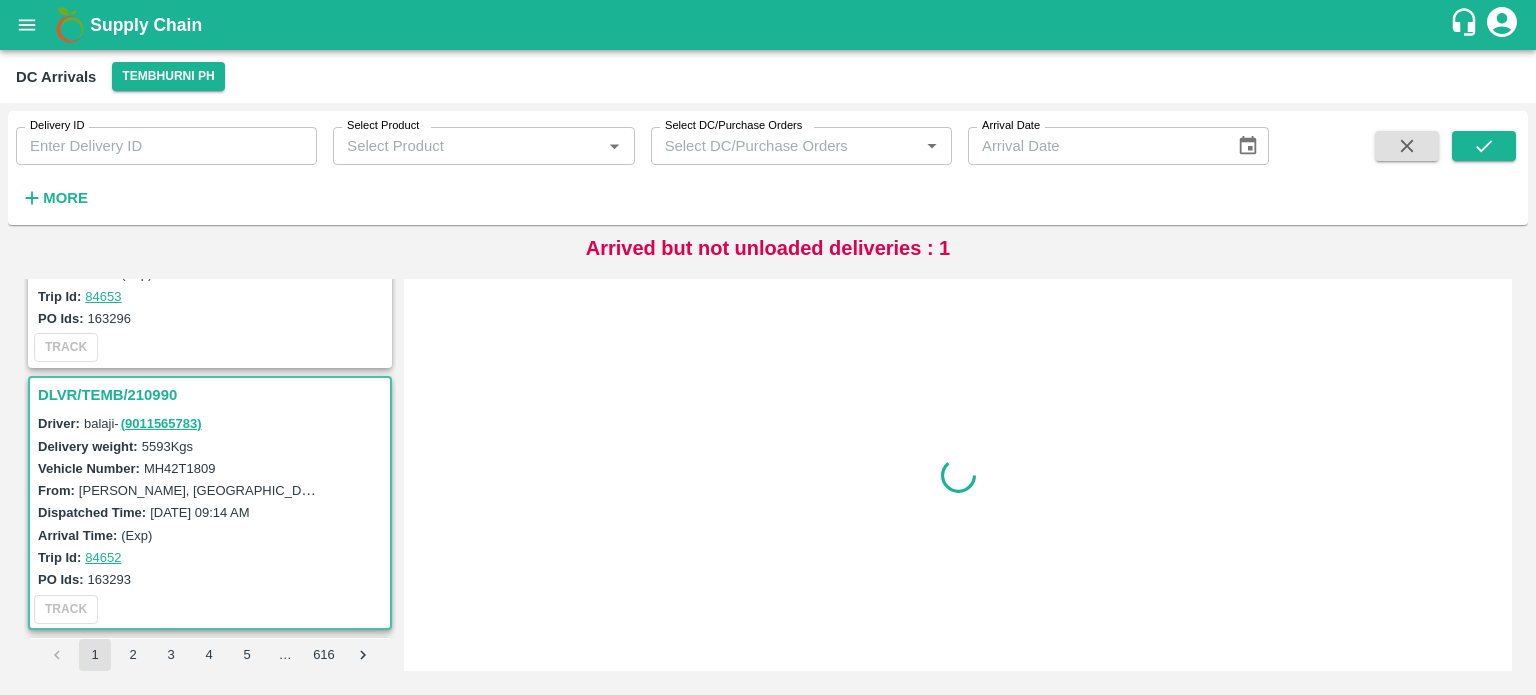 scroll, scrollTop: 0, scrollLeft: 0, axis: both 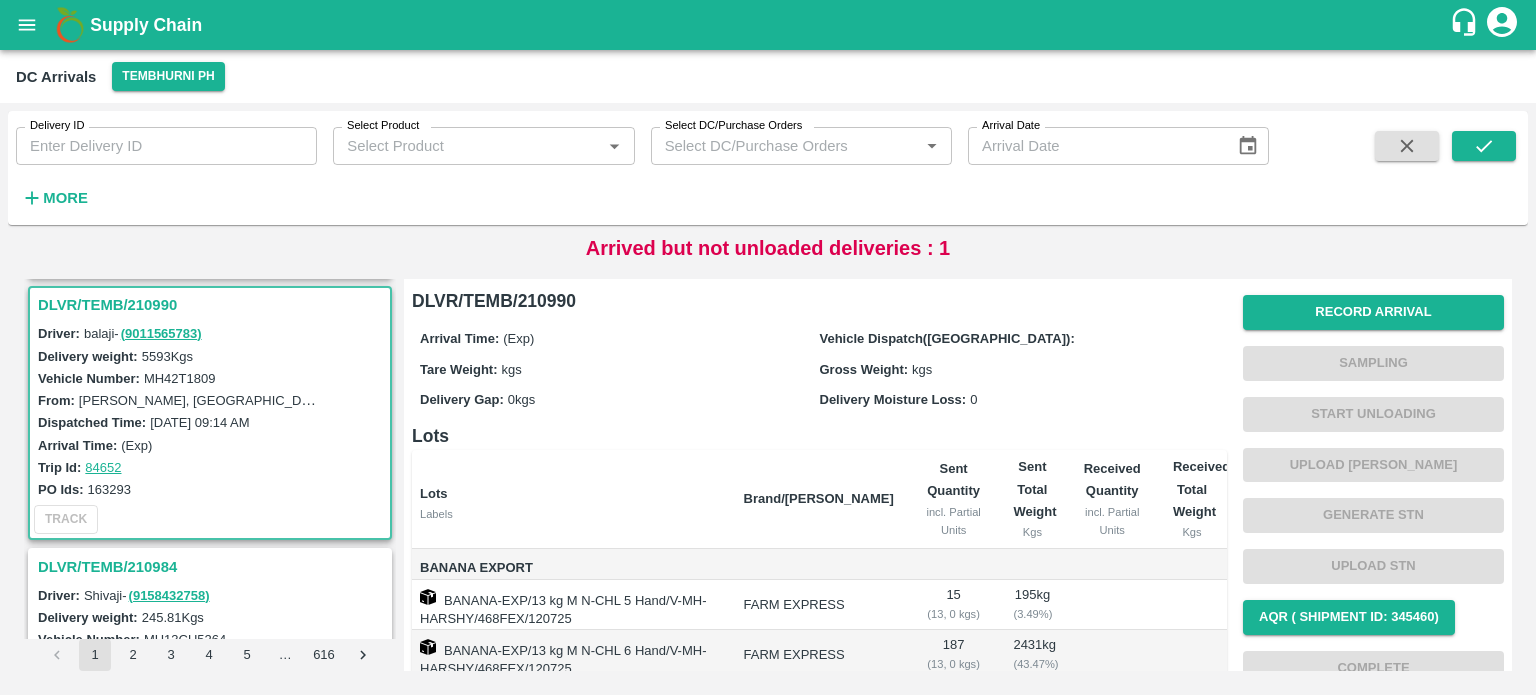 click on "MH42T1809" at bounding box center (180, 378) 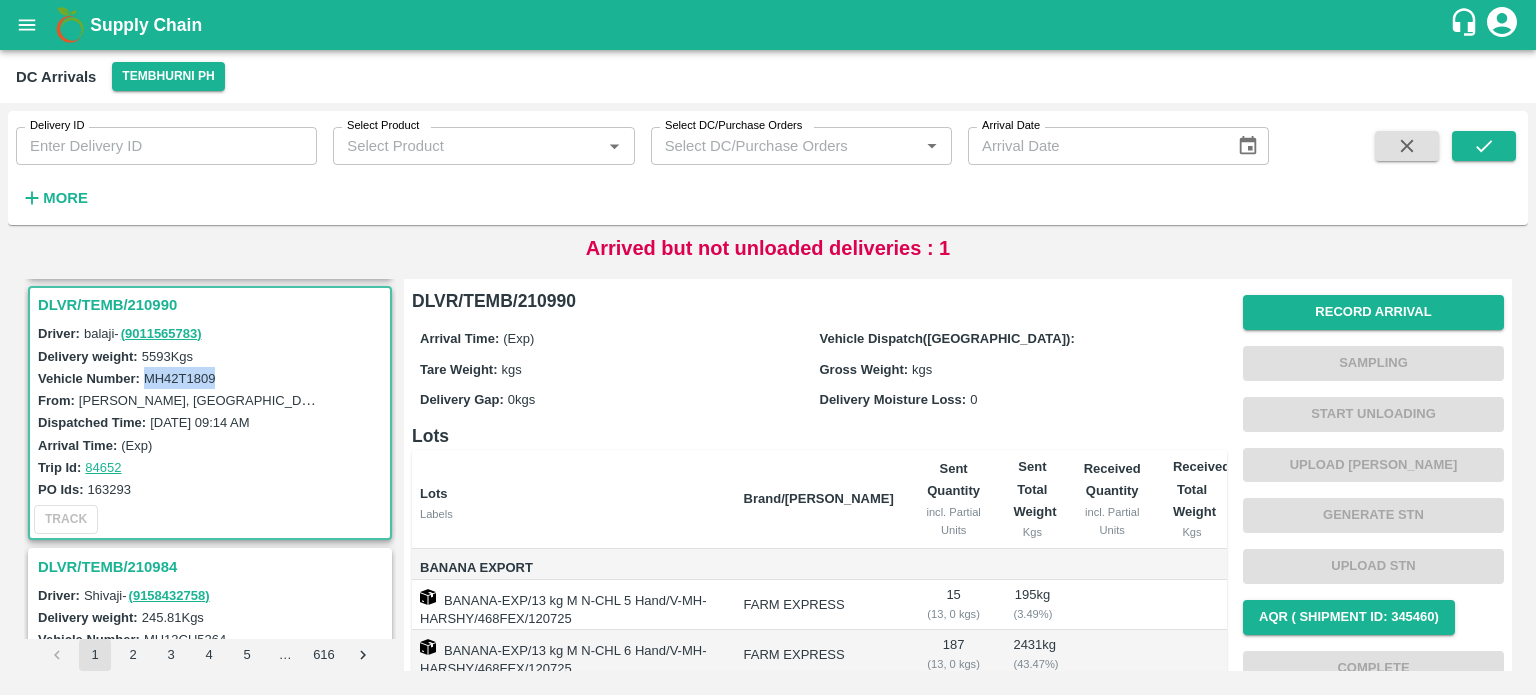 click on "MH42T1809" at bounding box center [180, 378] 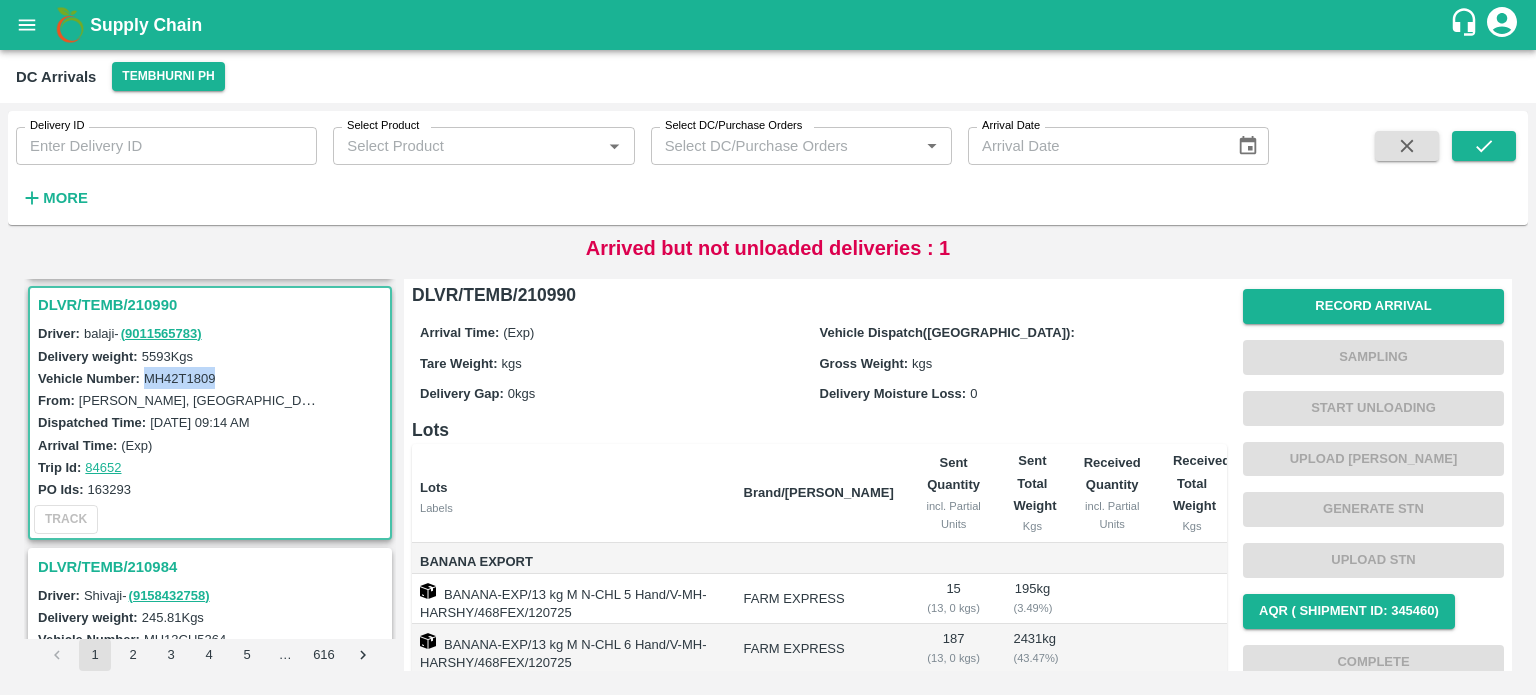scroll, scrollTop: 0, scrollLeft: 0, axis: both 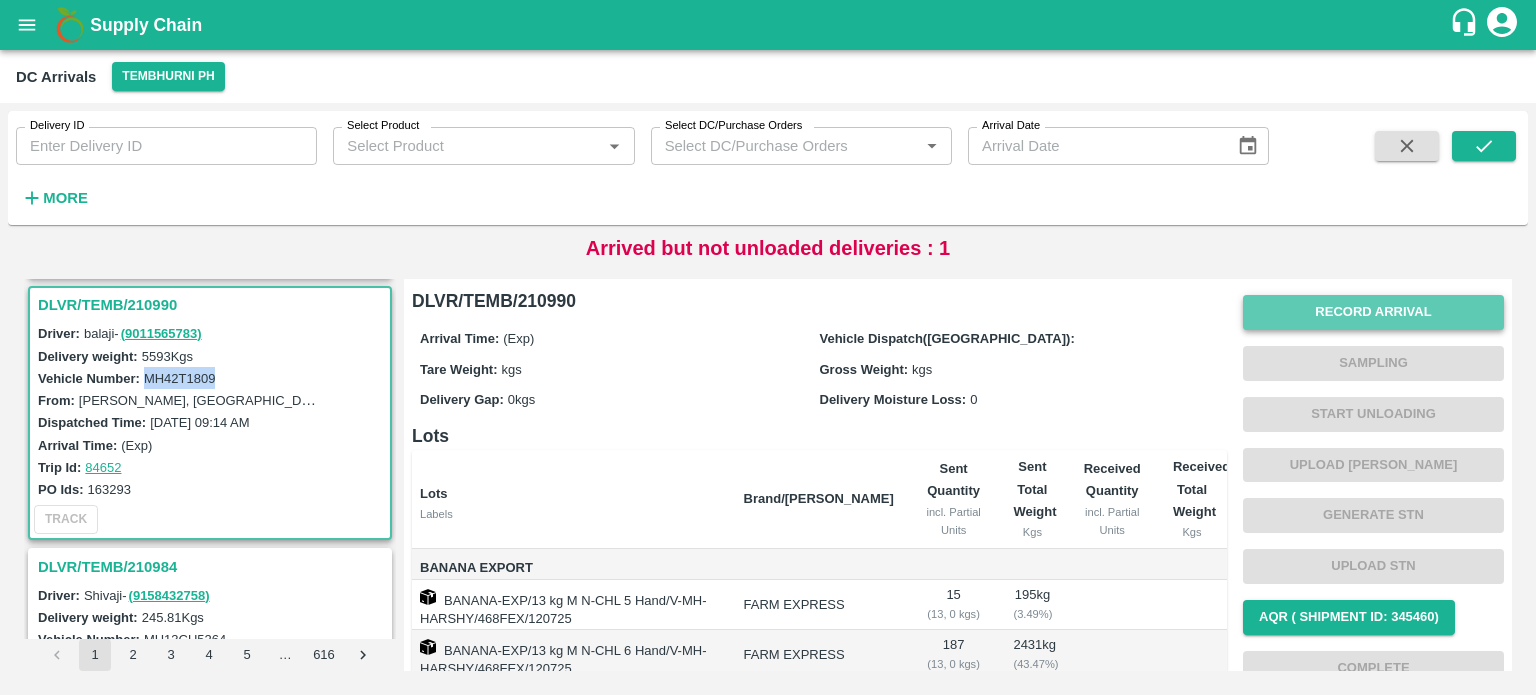click on "Record Arrival" at bounding box center (1373, 312) 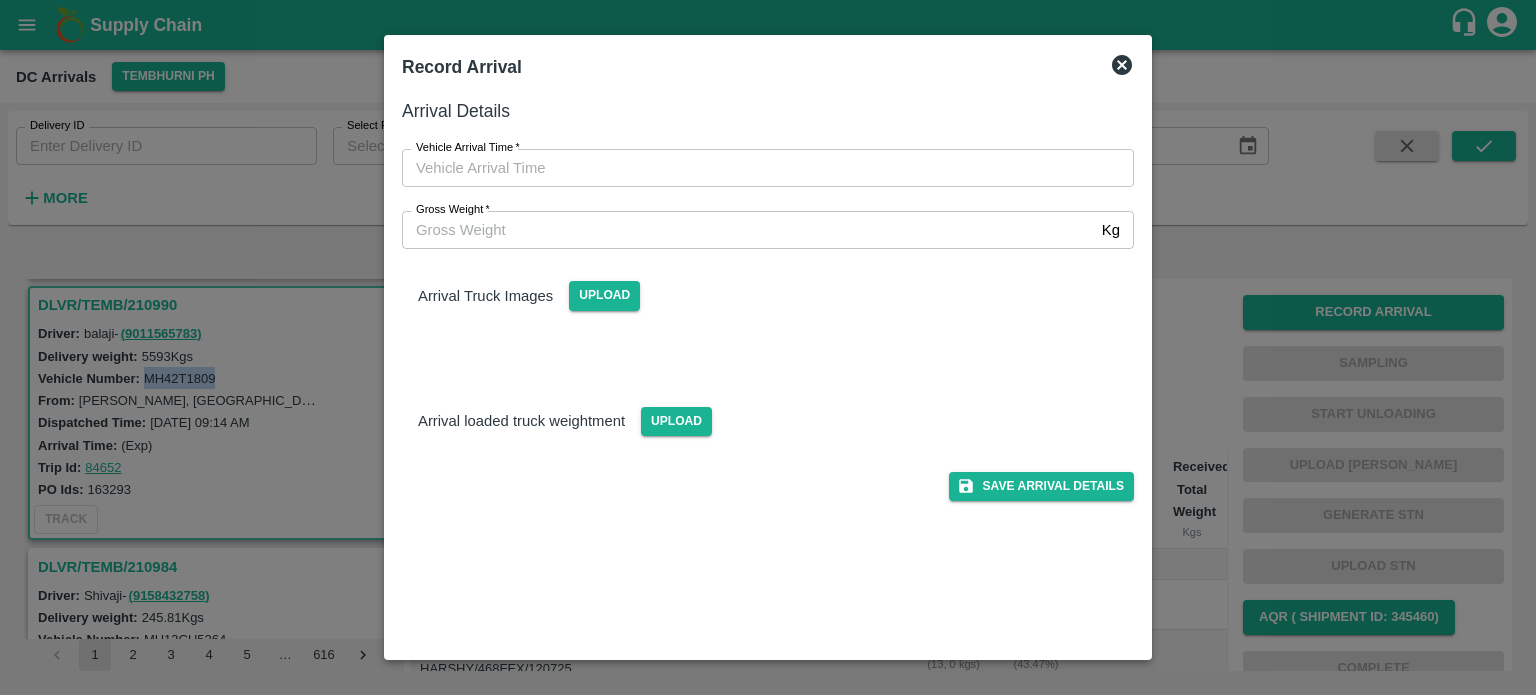 type on "DD/MM/YYYY hh:mm aa" 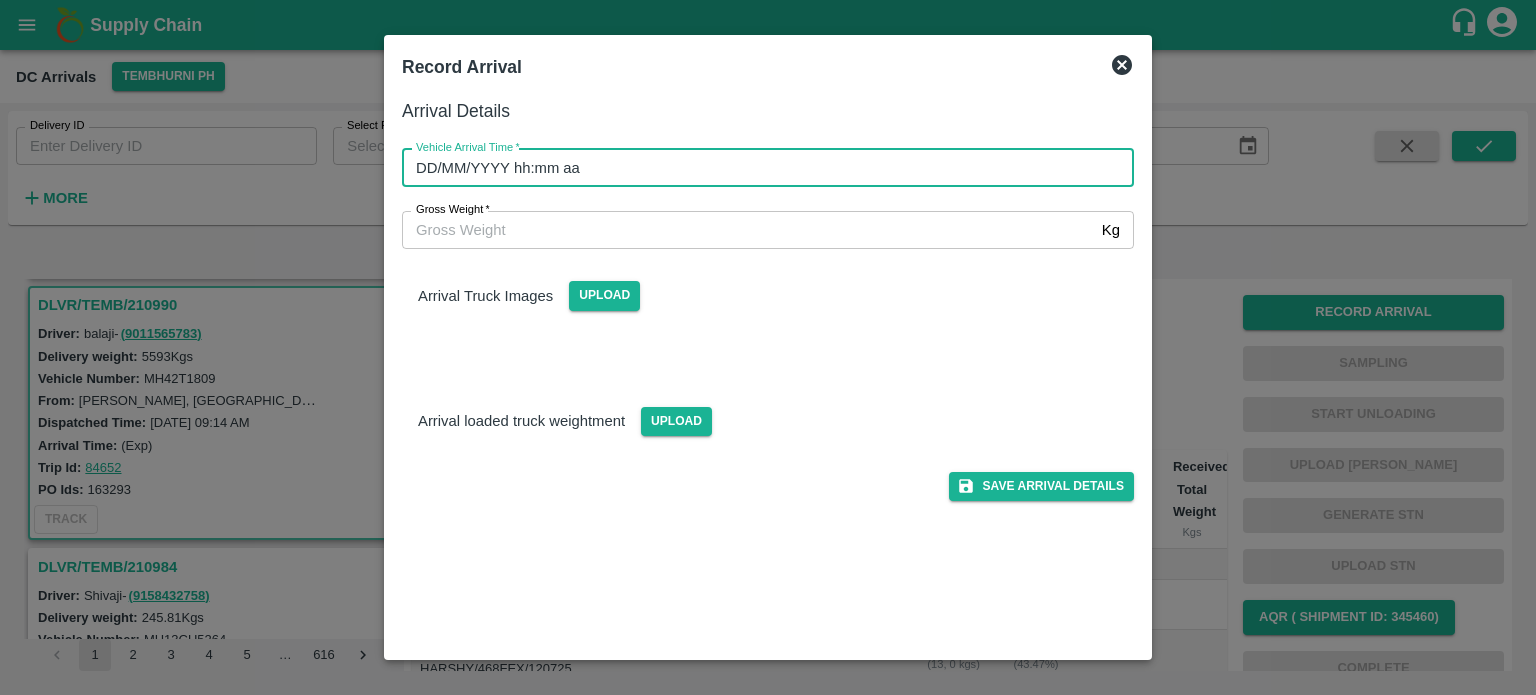 click on "DD/MM/YYYY hh:mm aa" at bounding box center (761, 168) 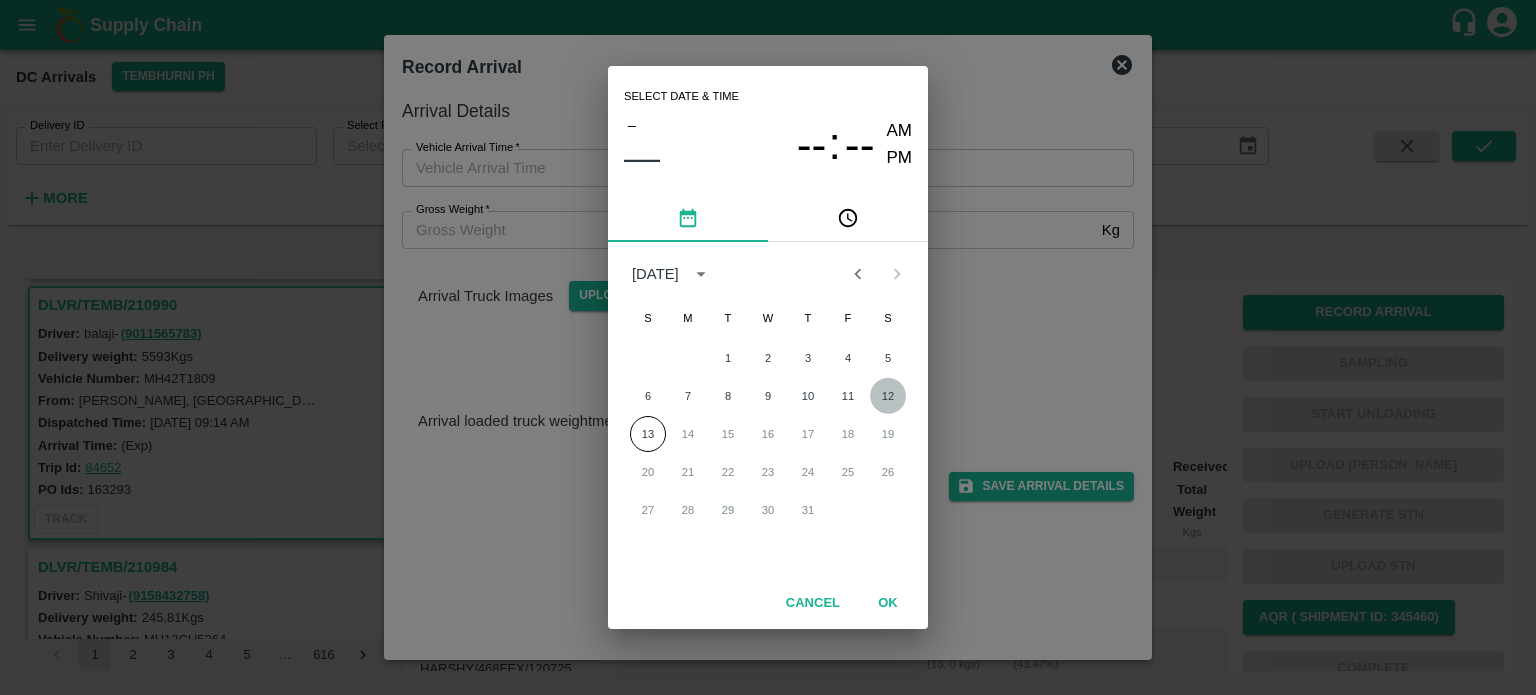 click on "12" at bounding box center [888, 396] 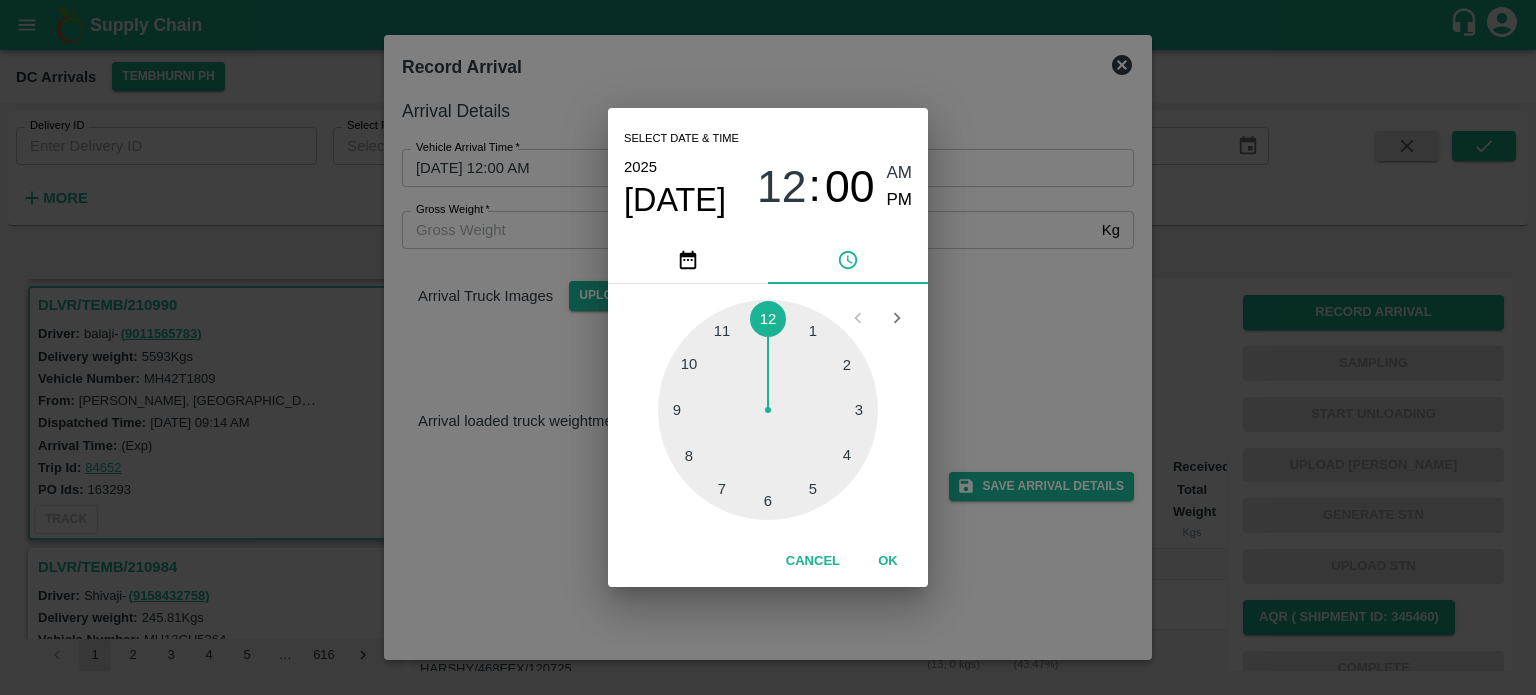 click at bounding box center [768, 410] 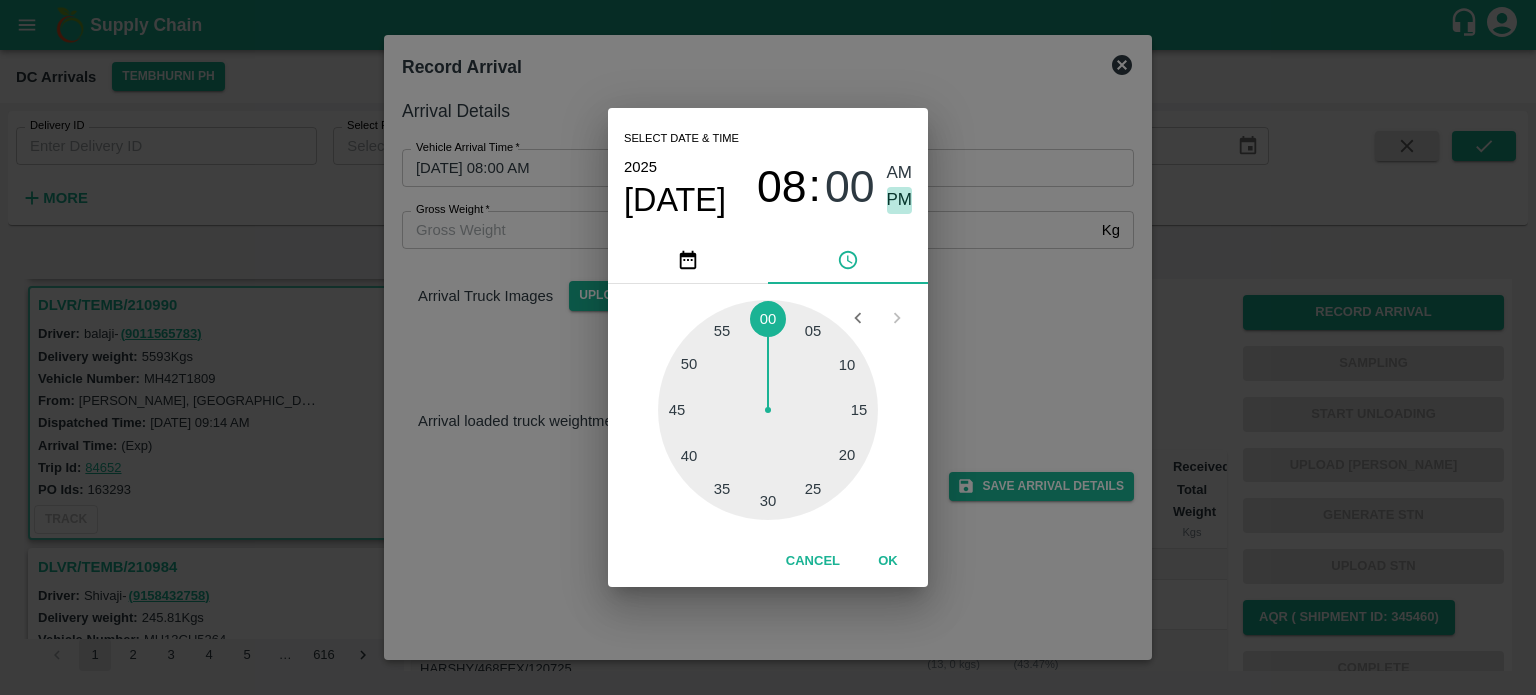 click on "PM" at bounding box center [900, 200] 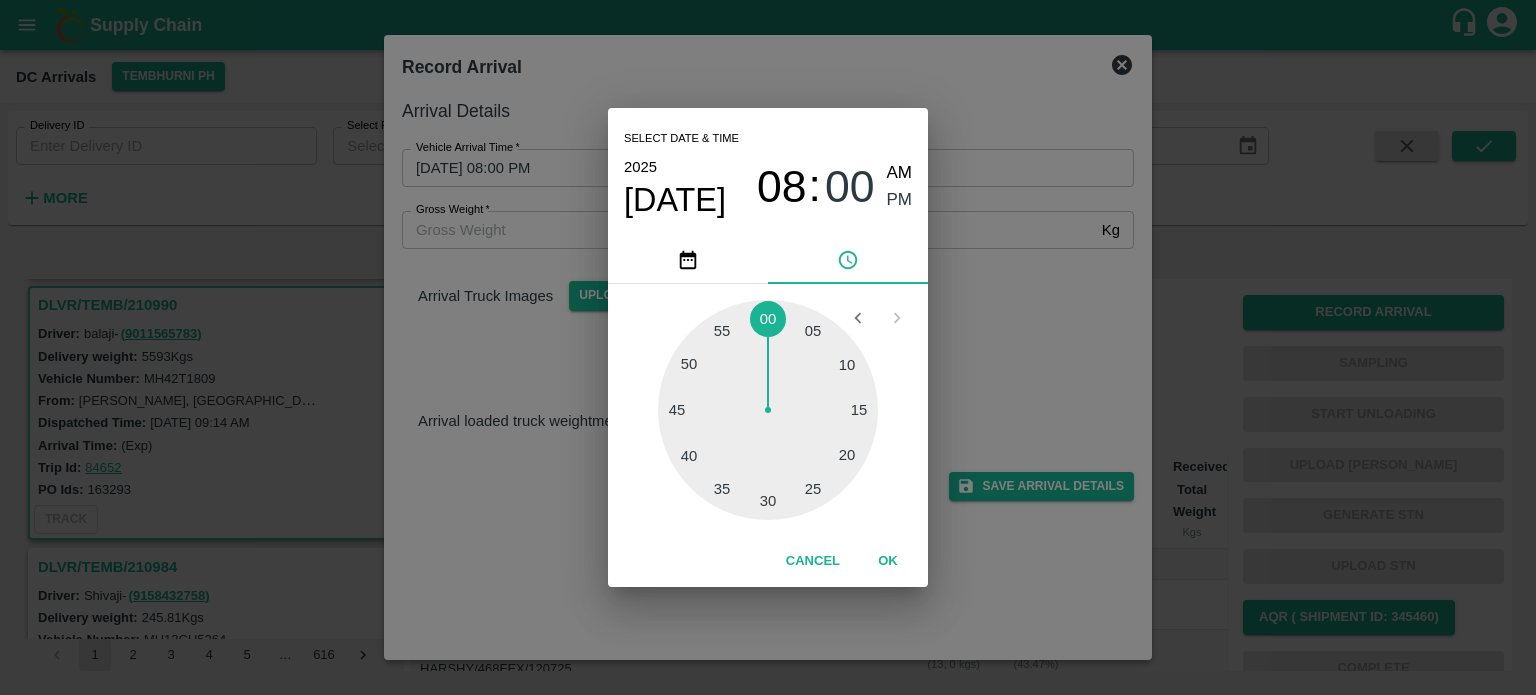click on "Select date & time [DATE] 08 : 00 AM PM 05 10 15 20 25 30 35 40 45 50 55 00 Cancel OK" at bounding box center [768, 347] 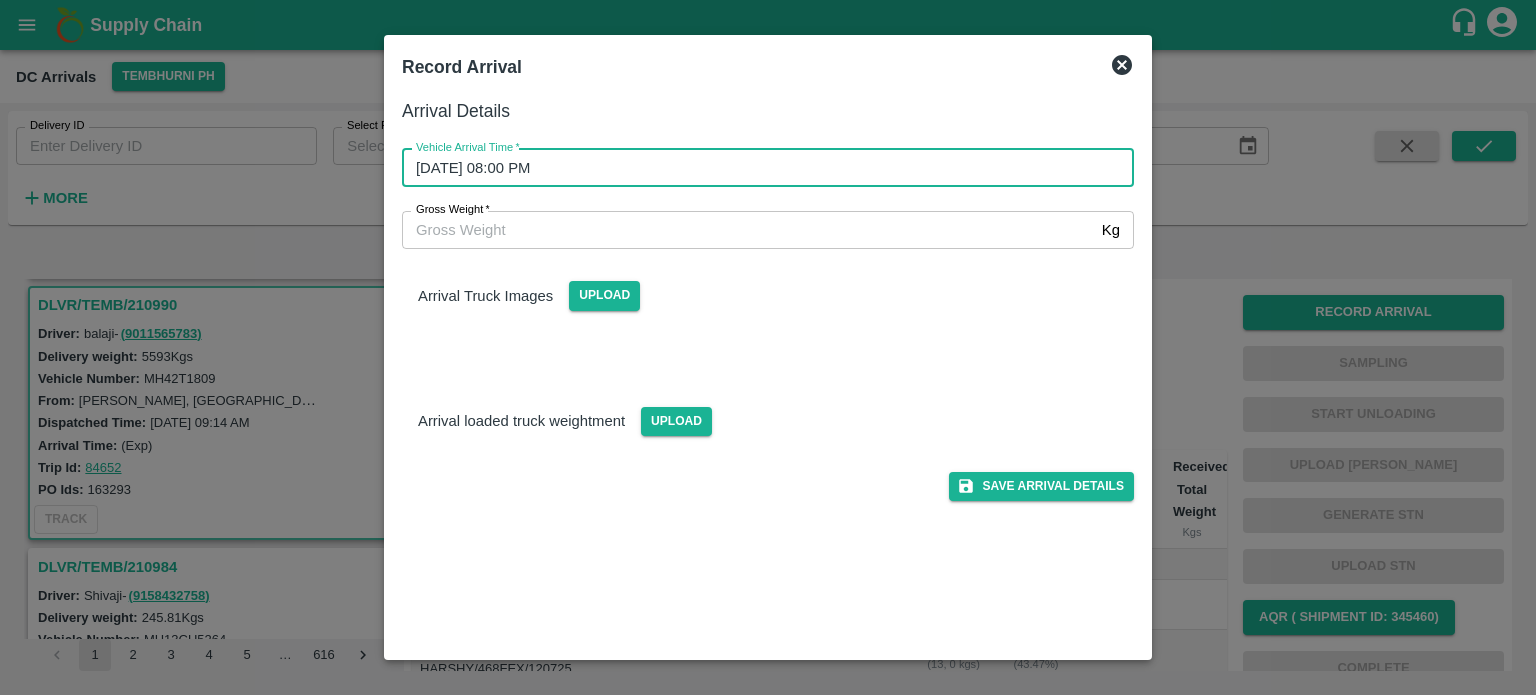 click on "Gross Weight   *" at bounding box center (748, 230) 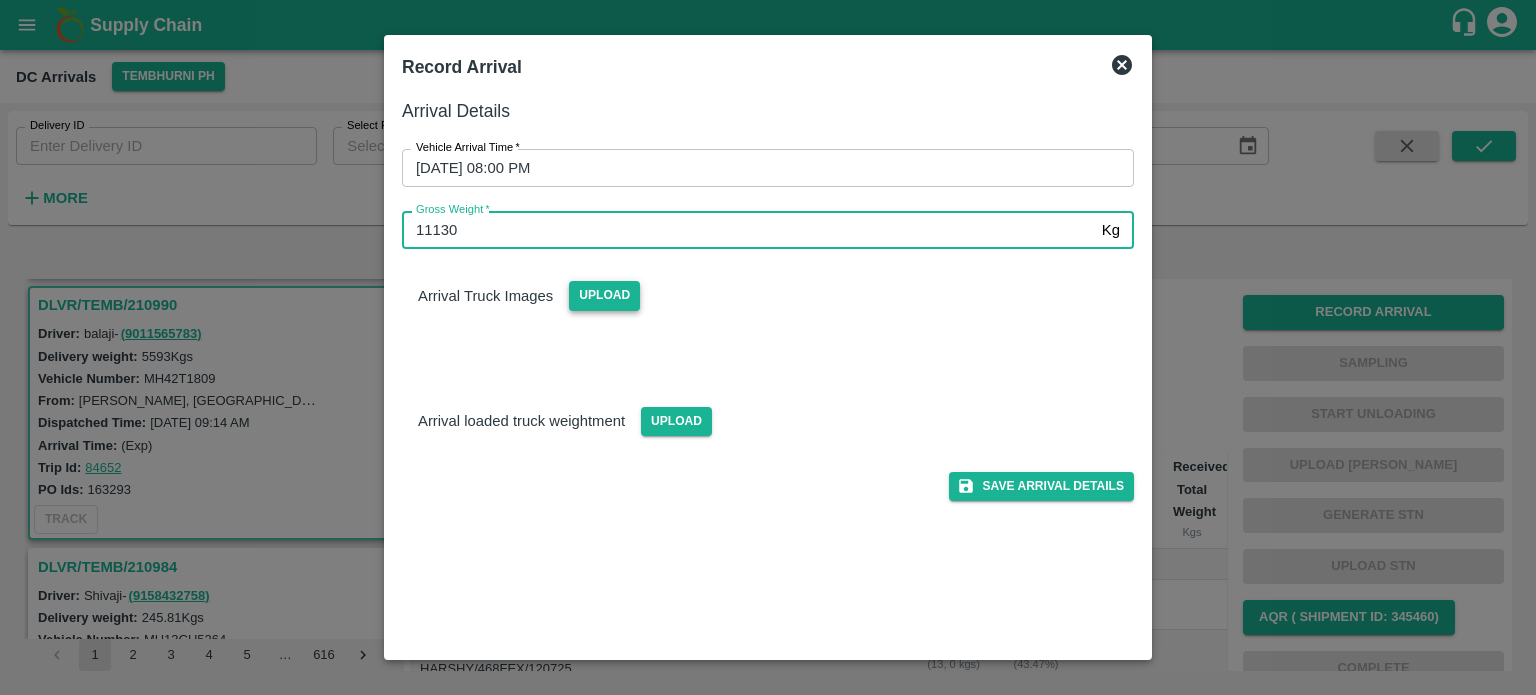 type on "11130" 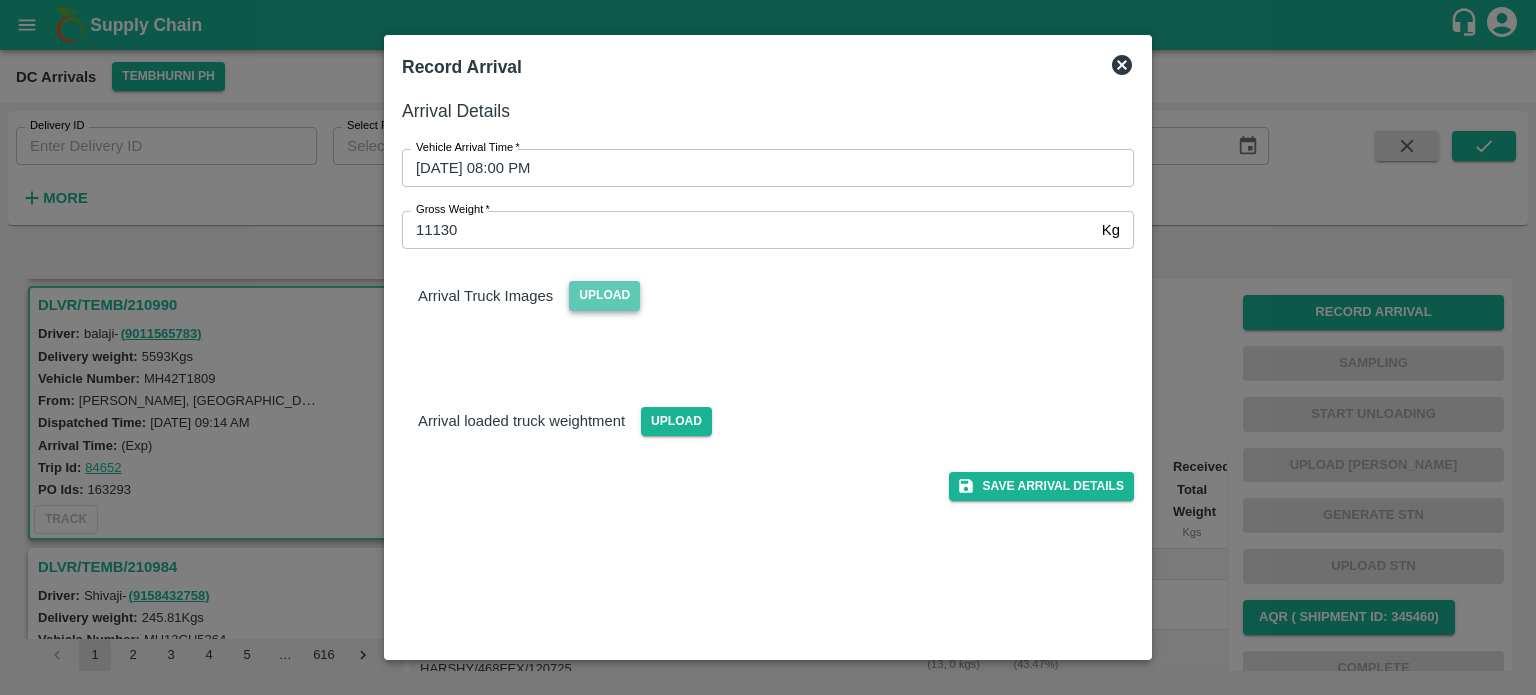 click on "Upload" at bounding box center [604, 295] 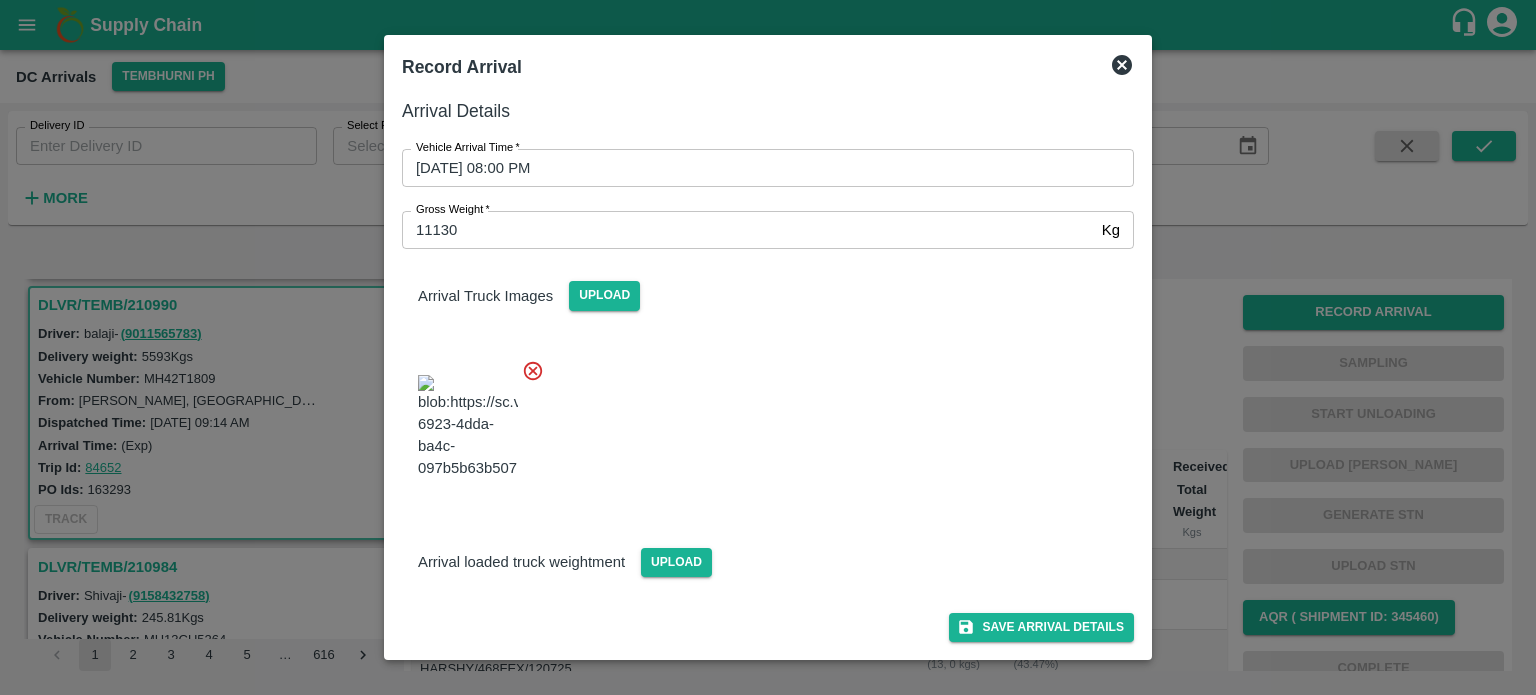 scroll, scrollTop: 116, scrollLeft: 0, axis: vertical 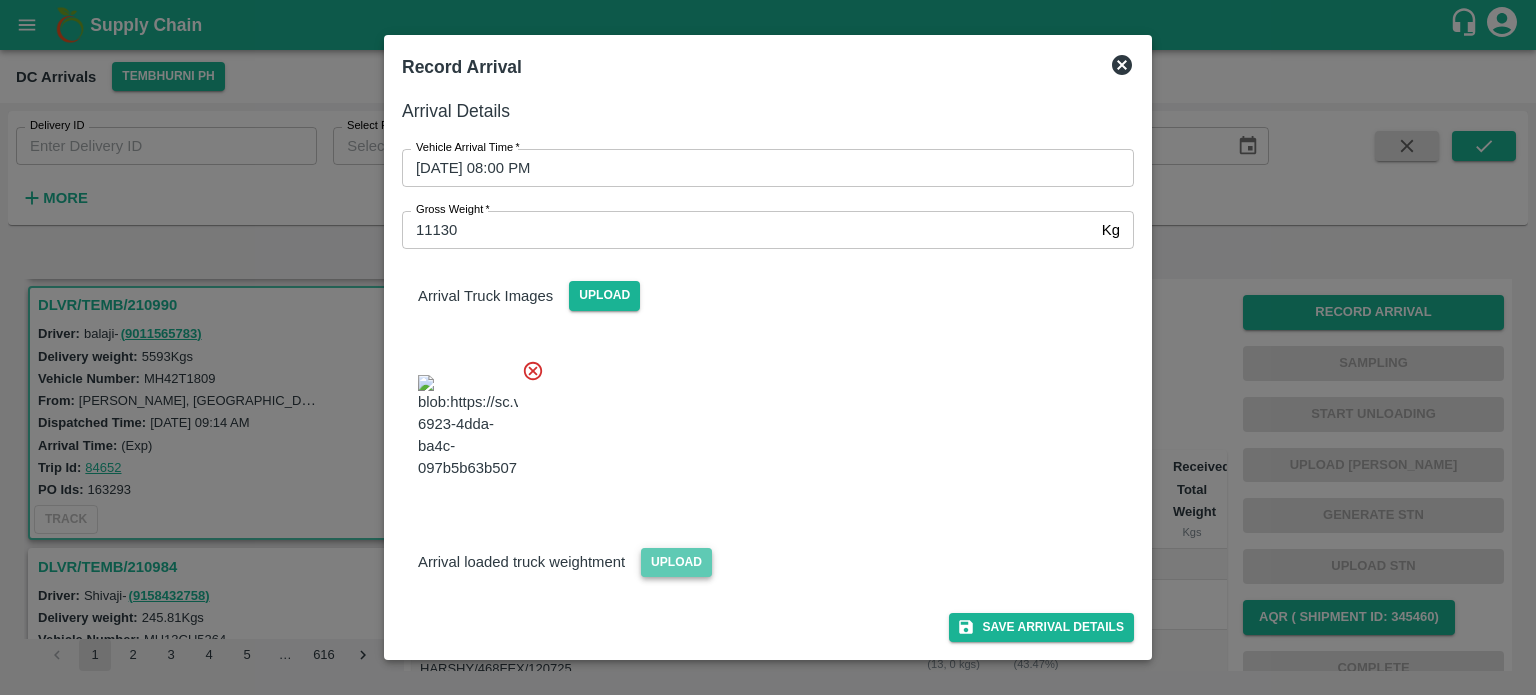 click on "Upload" at bounding box center [676, 562] 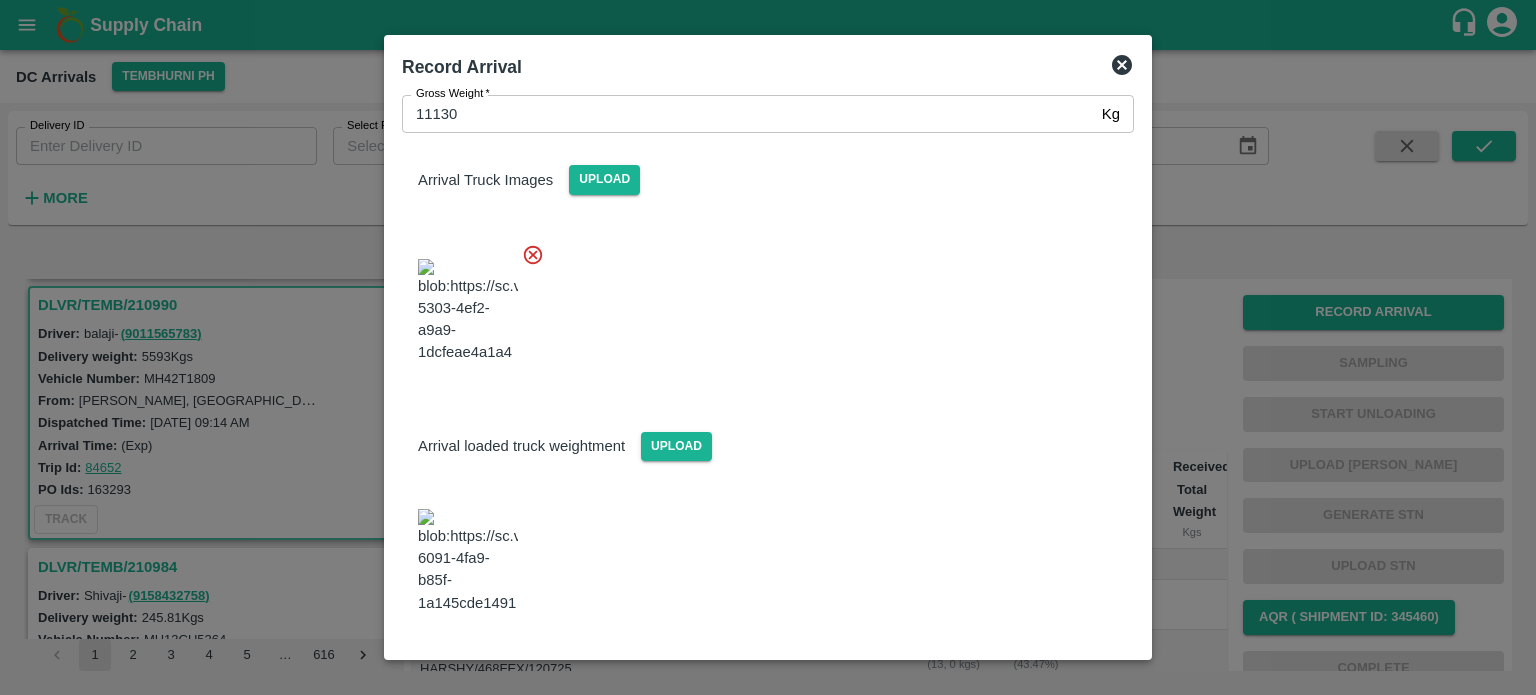 scroll, scrollTop: 244, scrollLeft: 0, axis: vertical 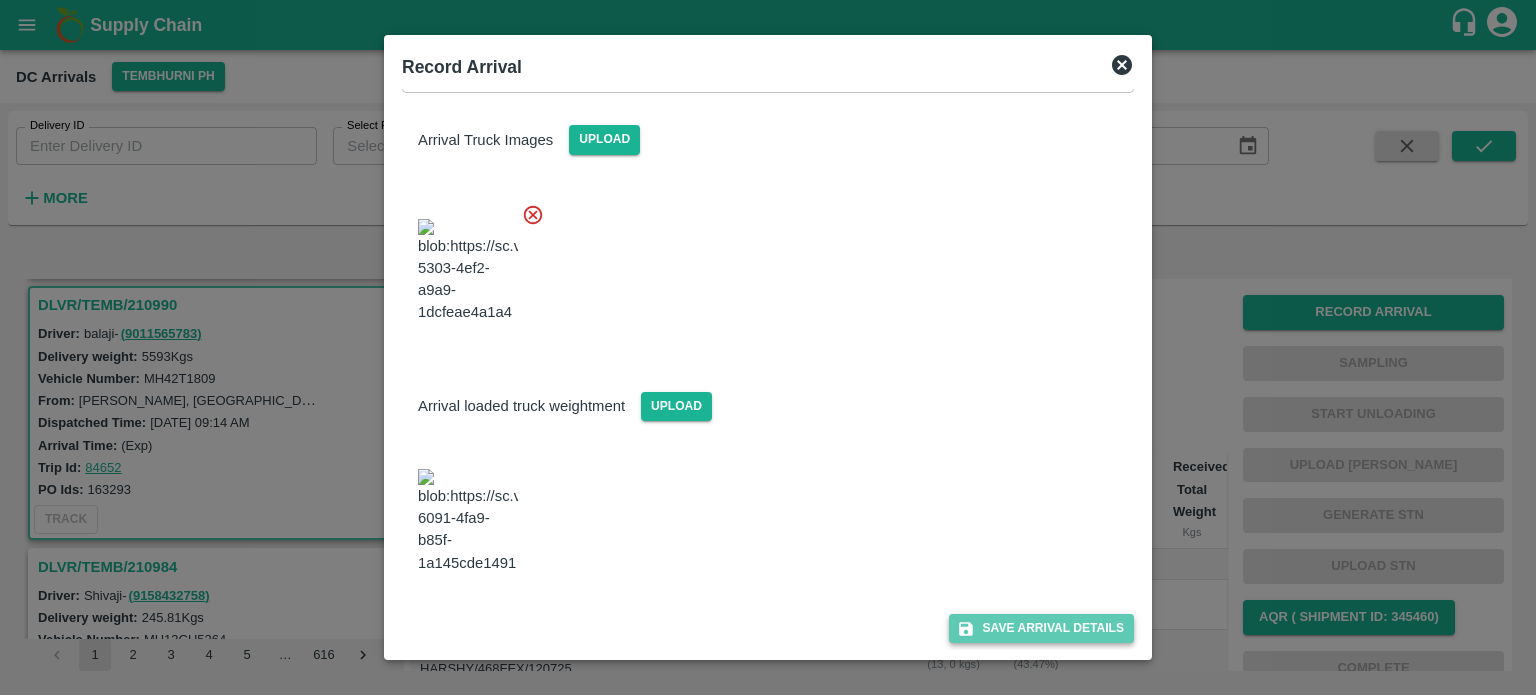click on "Save Arrival Details" at bounding box center (1041, 628) 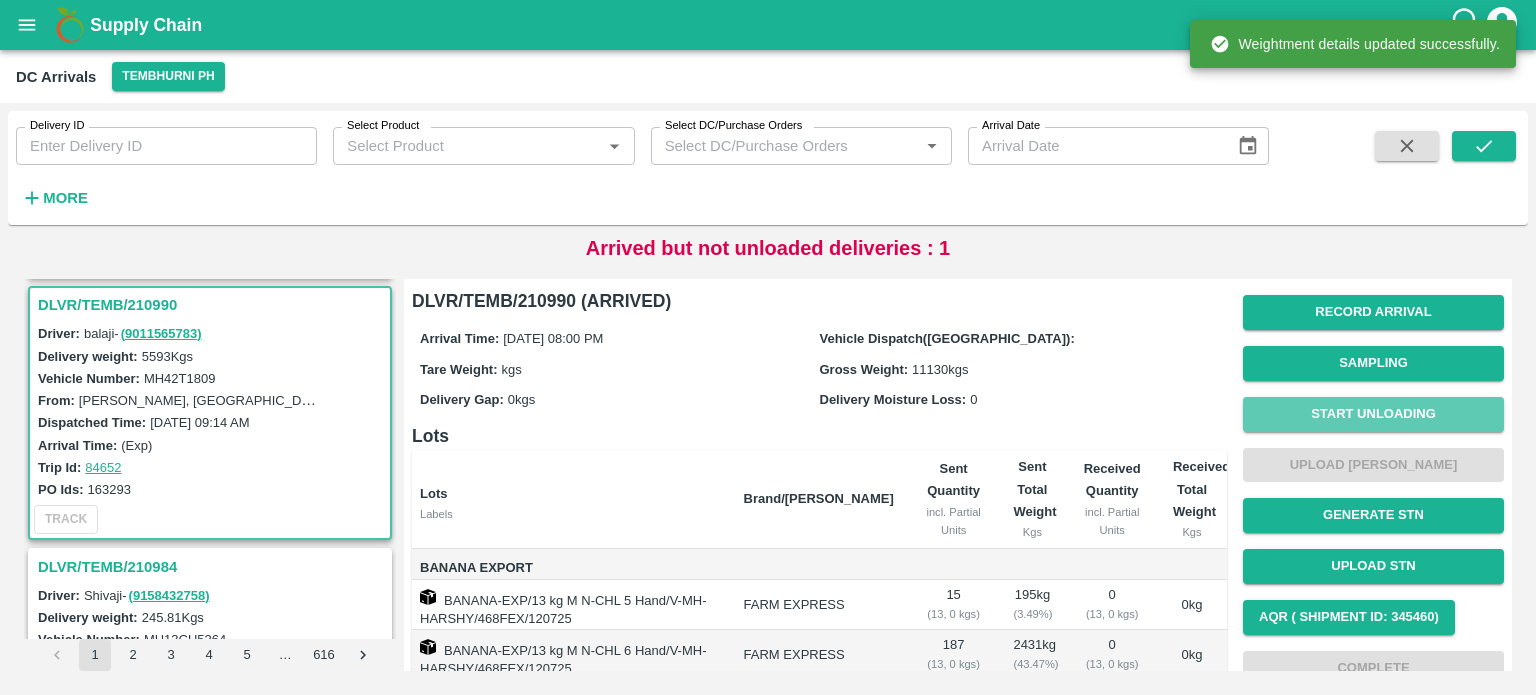 click on "Start Unloading" at bounding box center (1373, 414) 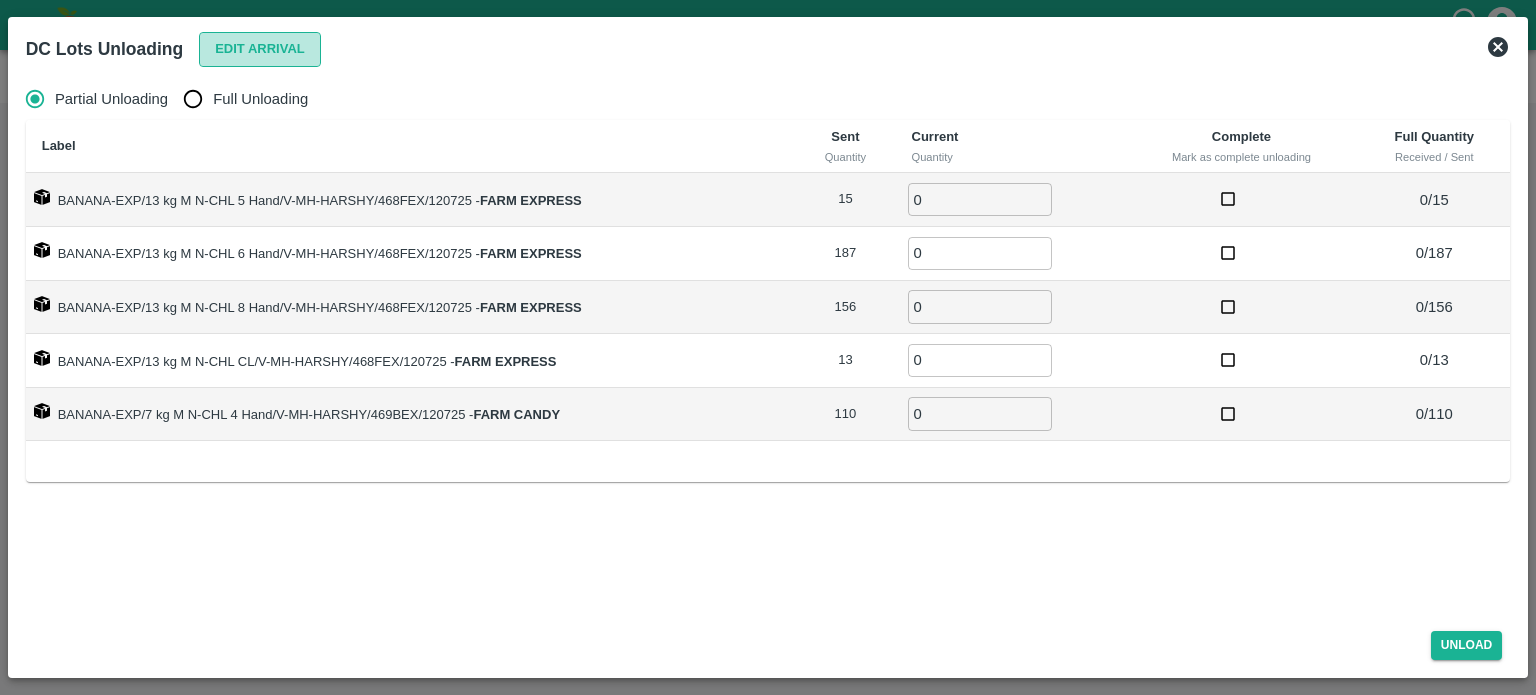 click on "Edit Arrival" at bounding box center (260, 49) 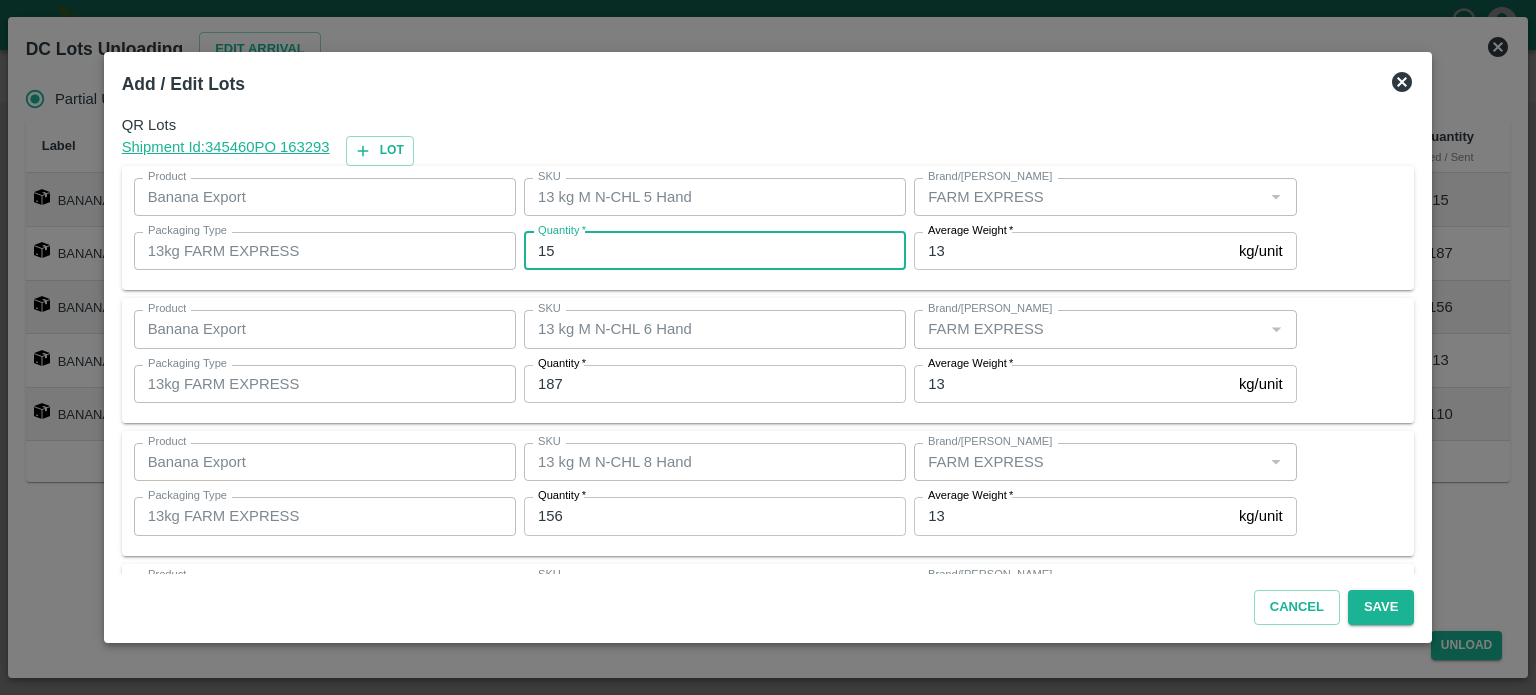 click on "15" at bounding box center [715, 251] 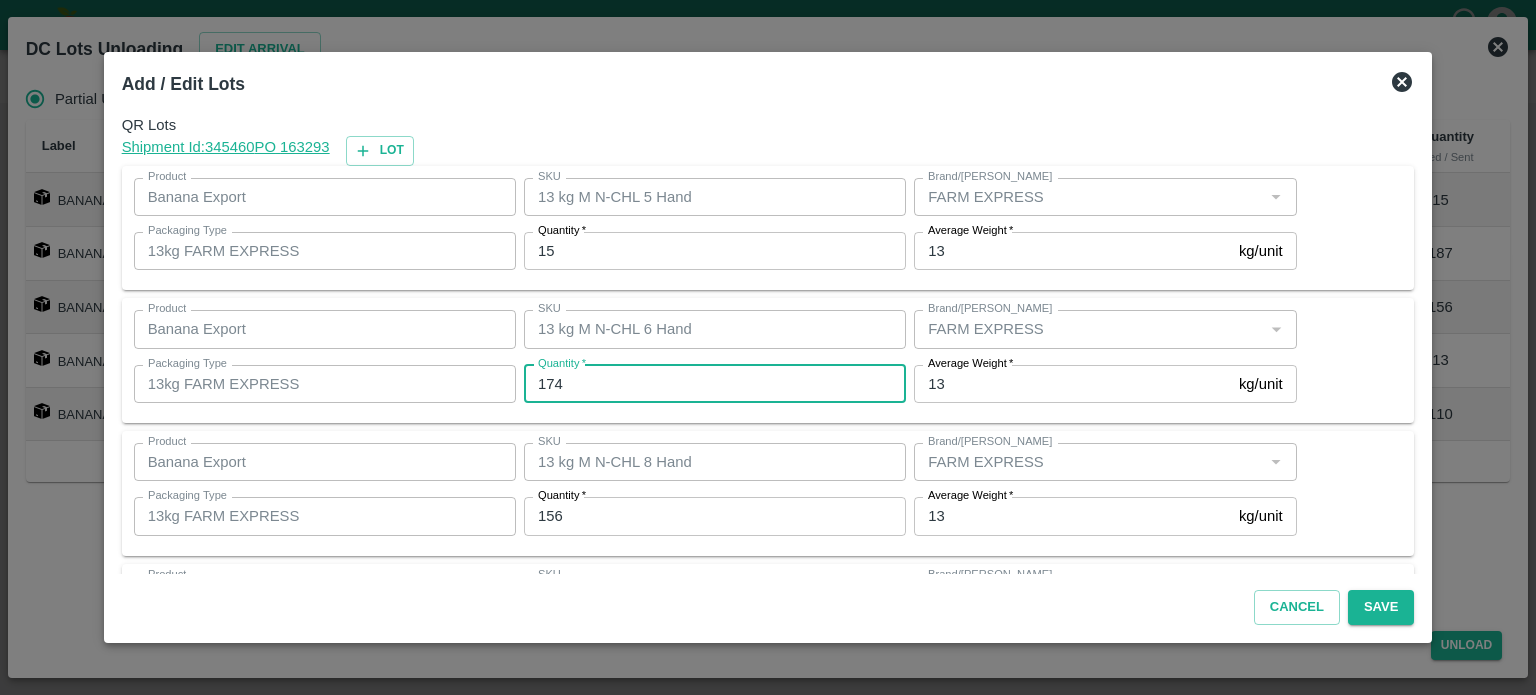 type on "174" 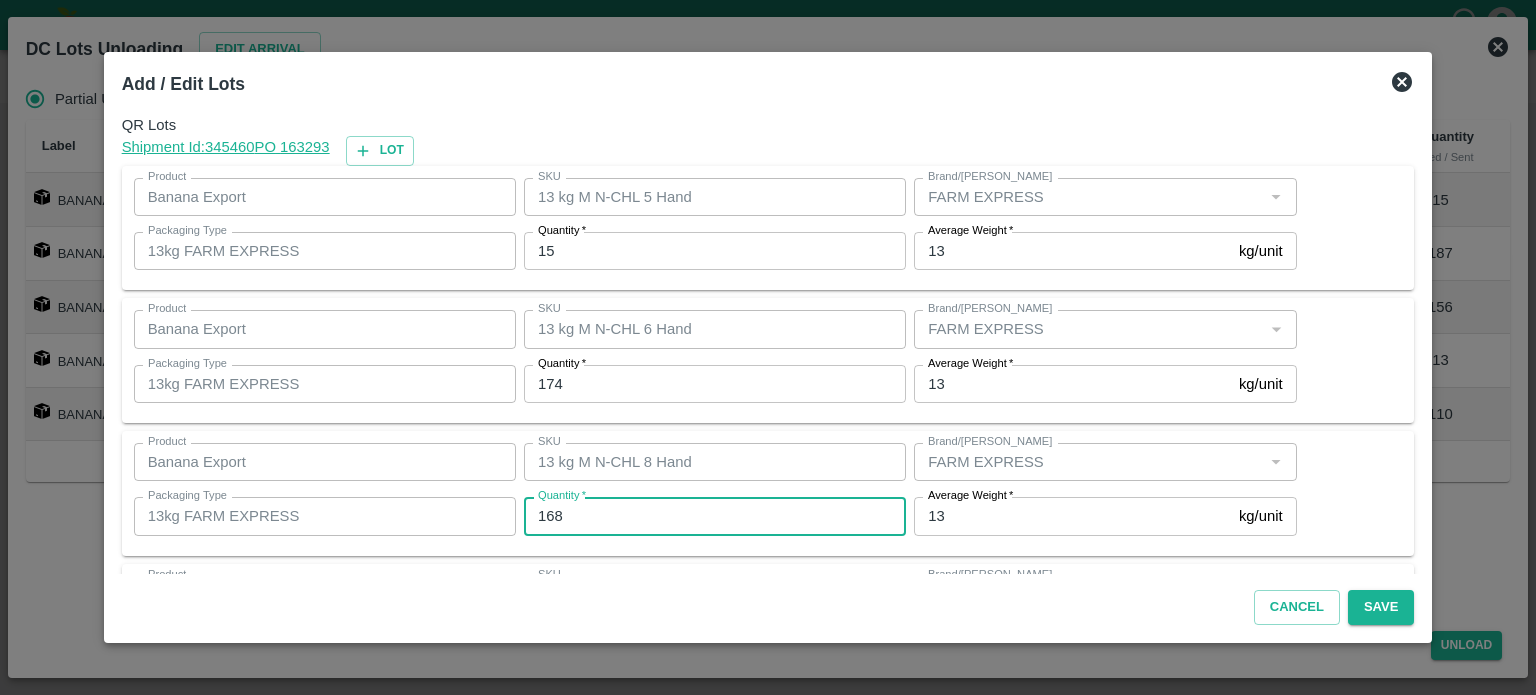 type on "168" 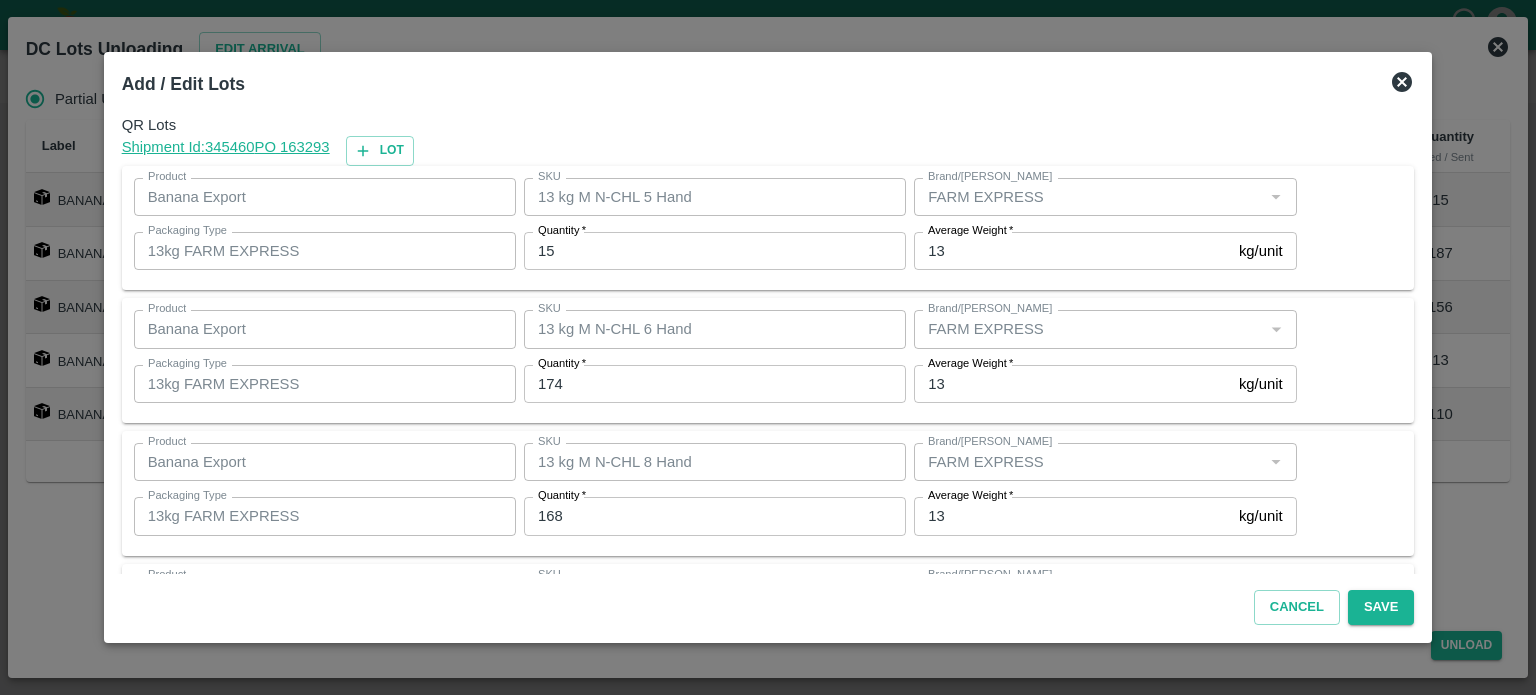 scroll, scrollTop: 262, scrollLeft: 0, axis: vertical 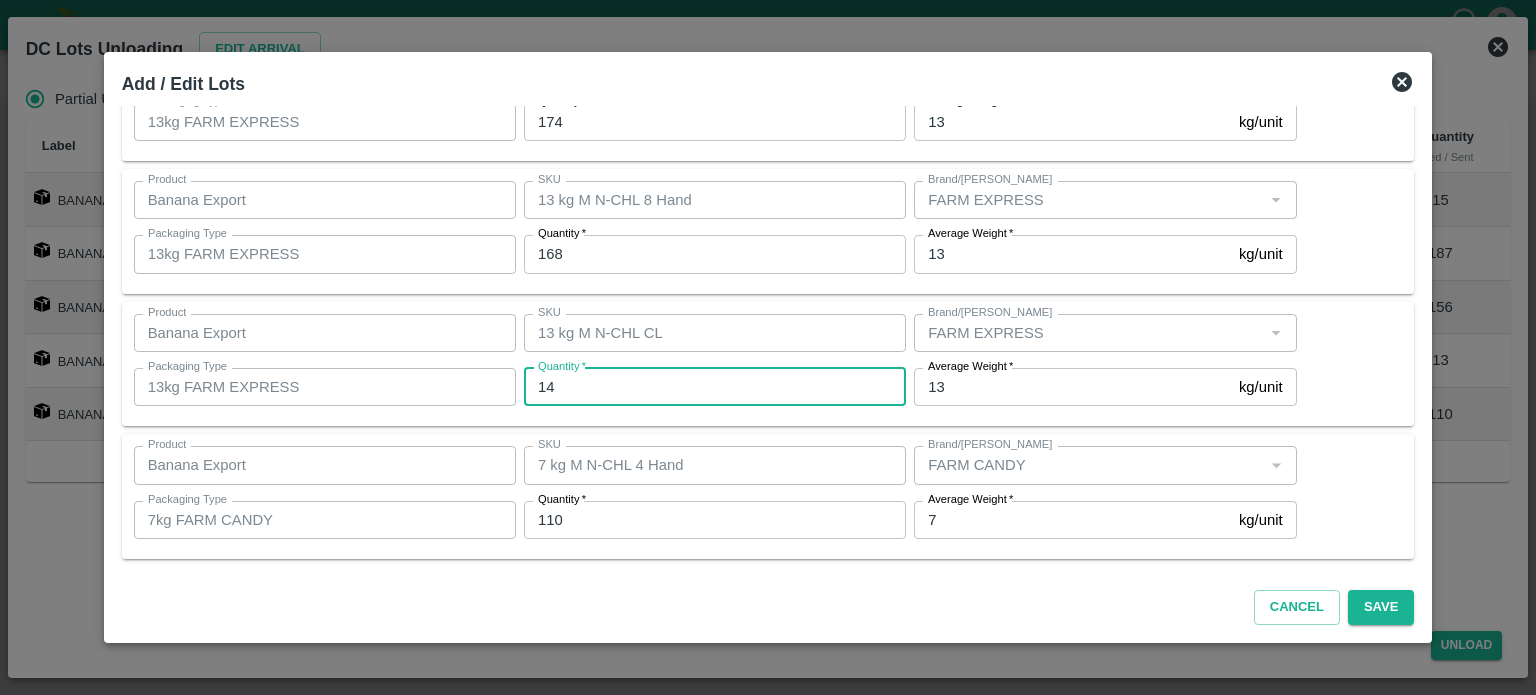 type on "14" 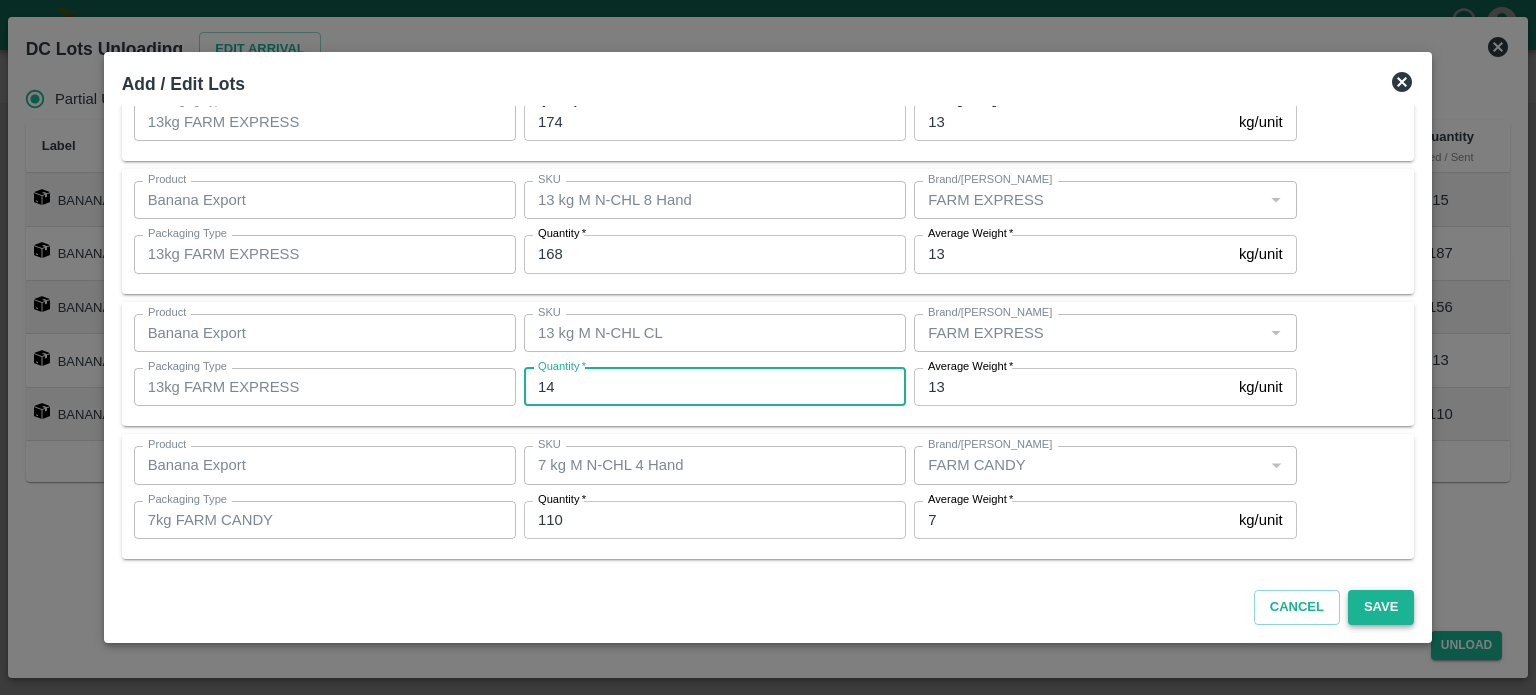 click on "Save" at bounding box center (1381, 607) 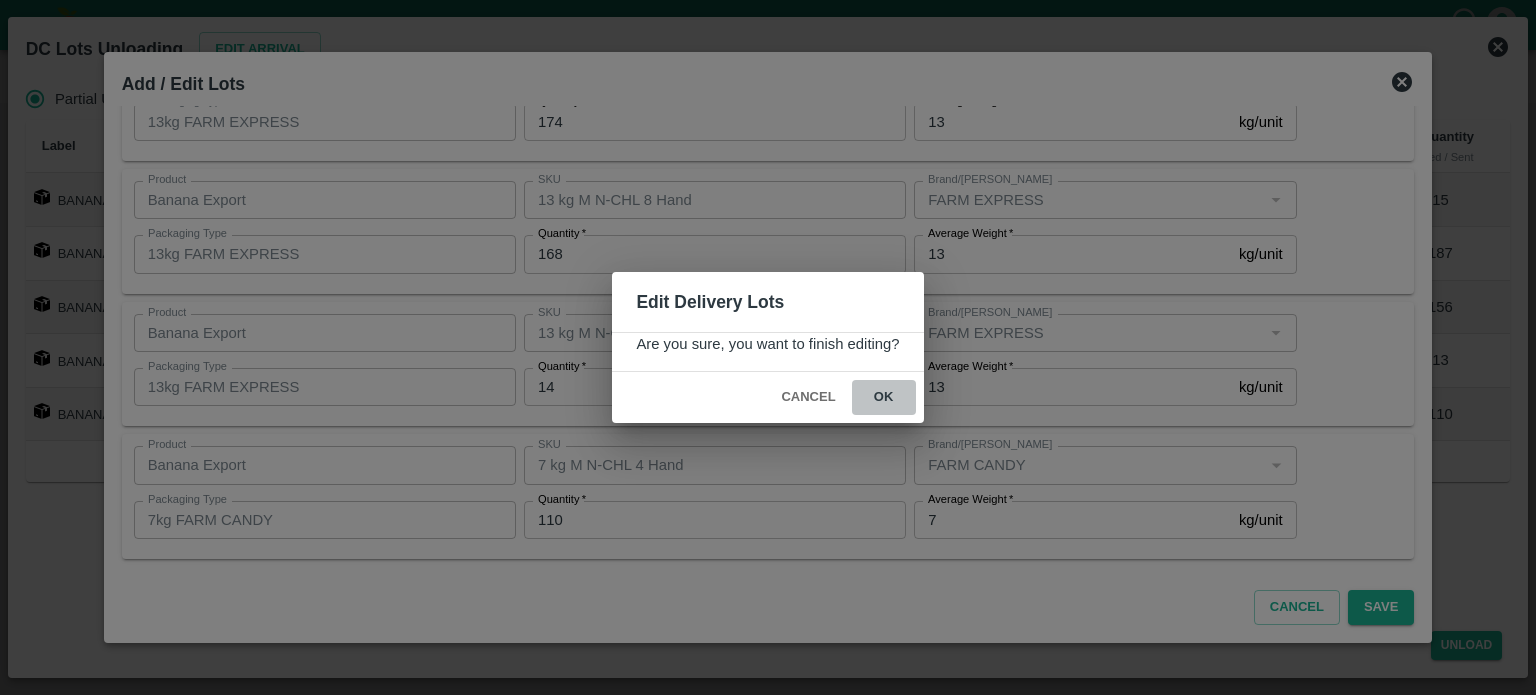 click on "ok" at bounding box center (884, 397) 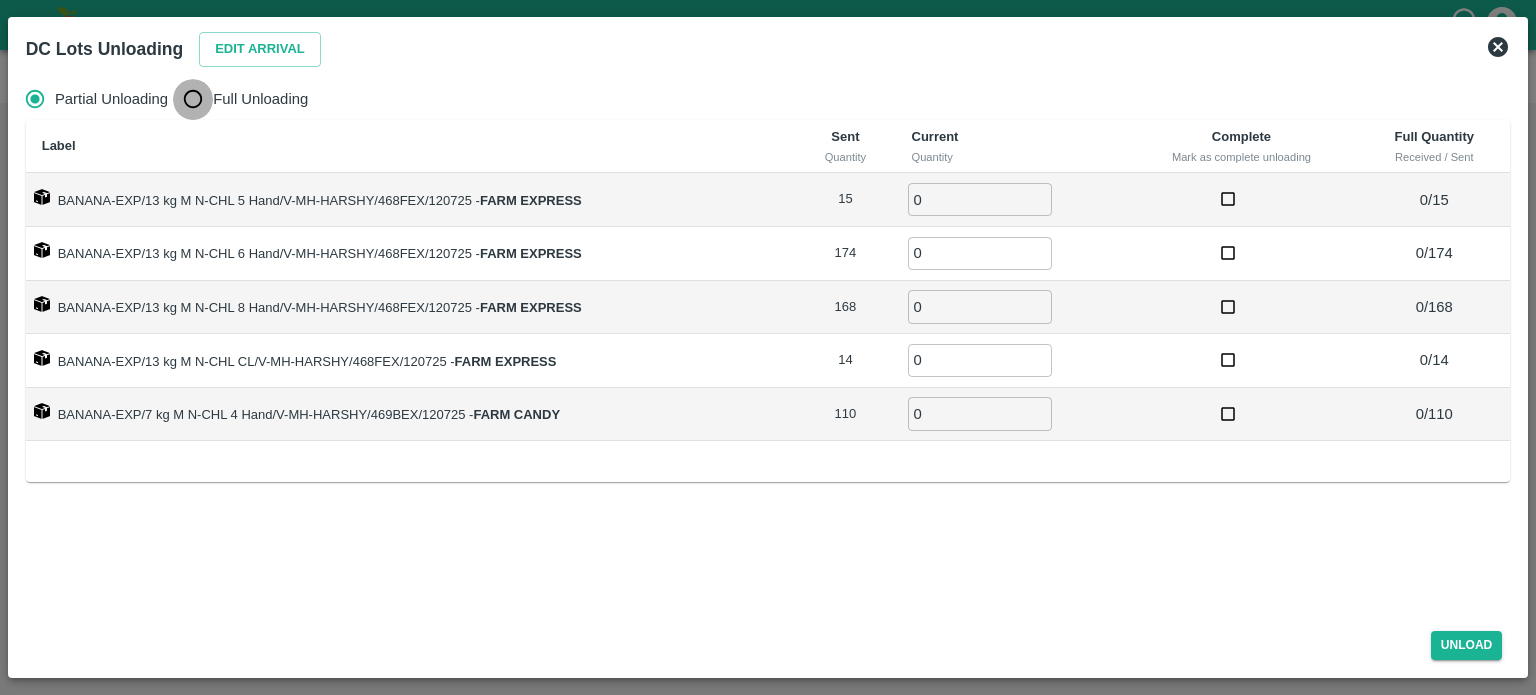 click on "Full Unloading" at bounding box center (193, 99) 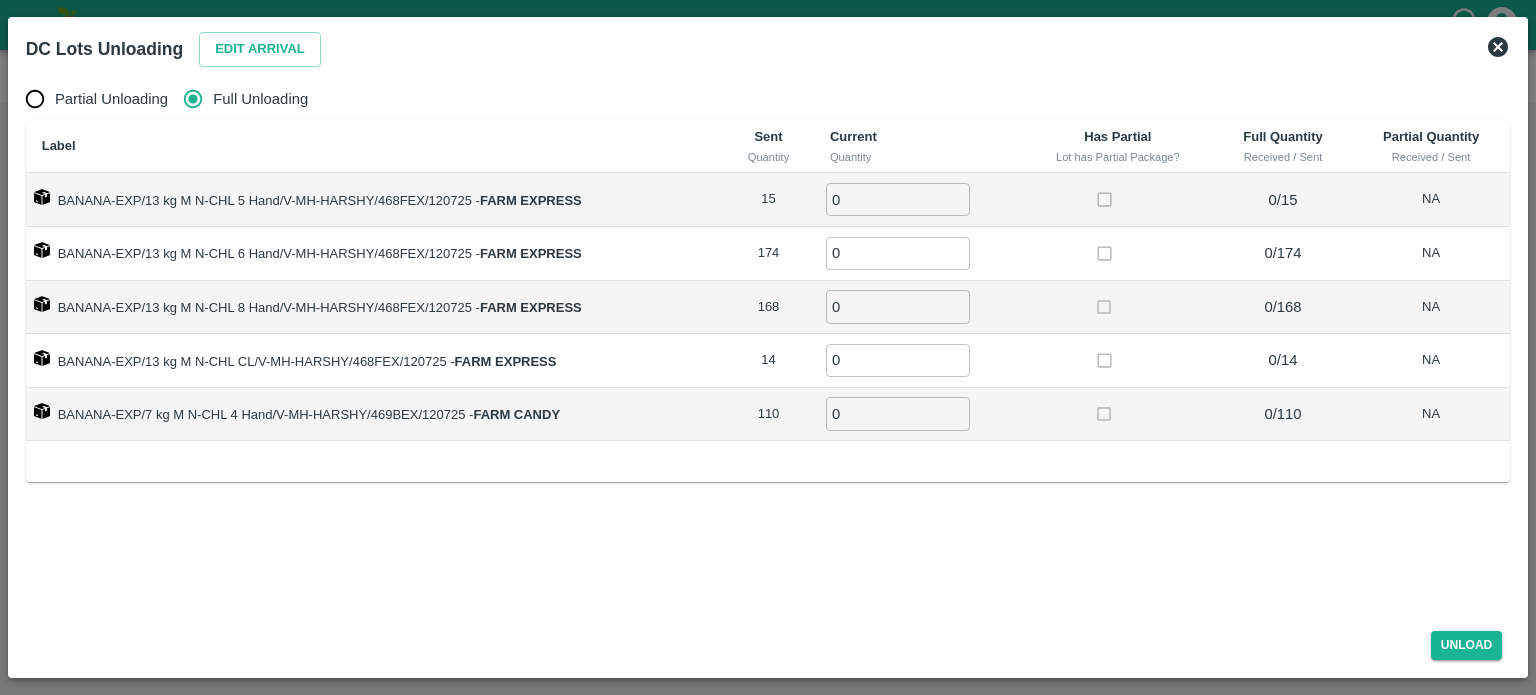 click on "0" at bounding box center (898, 199) 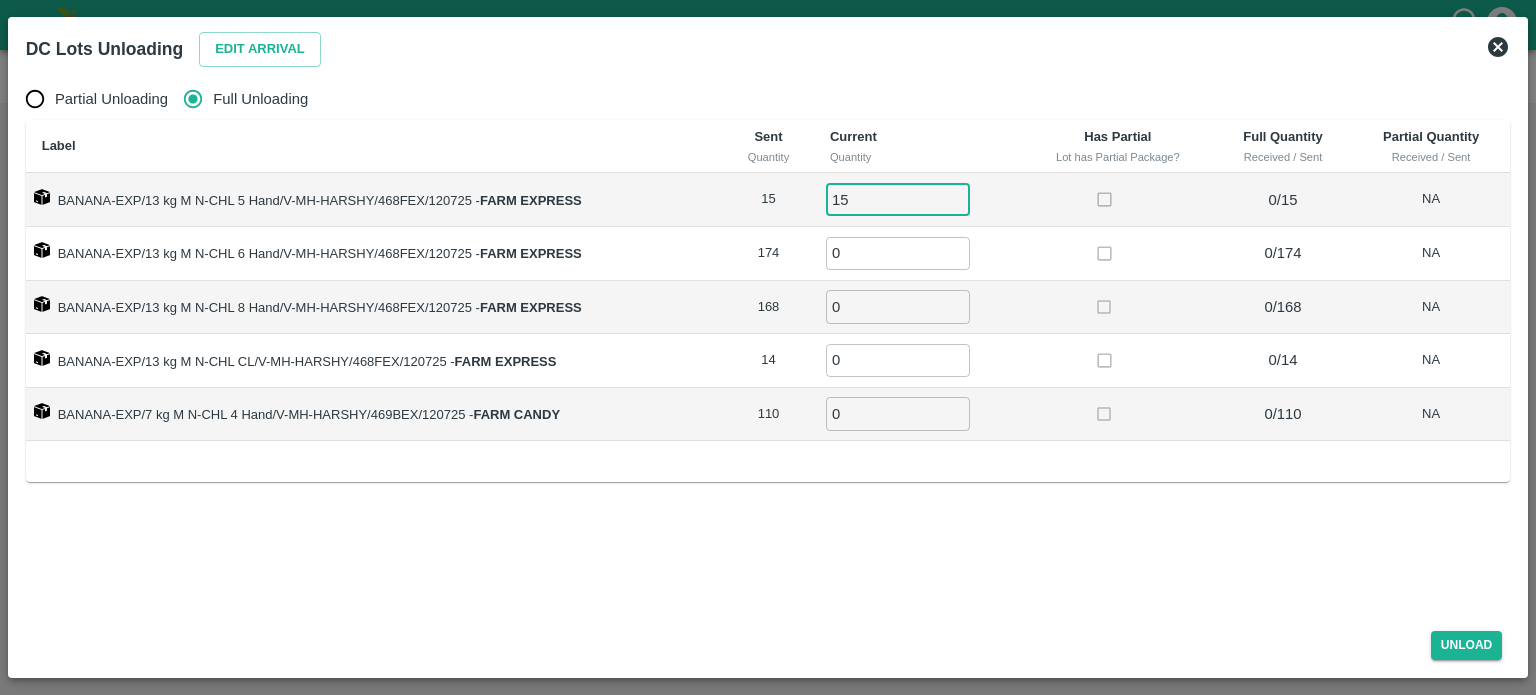 type on "15" 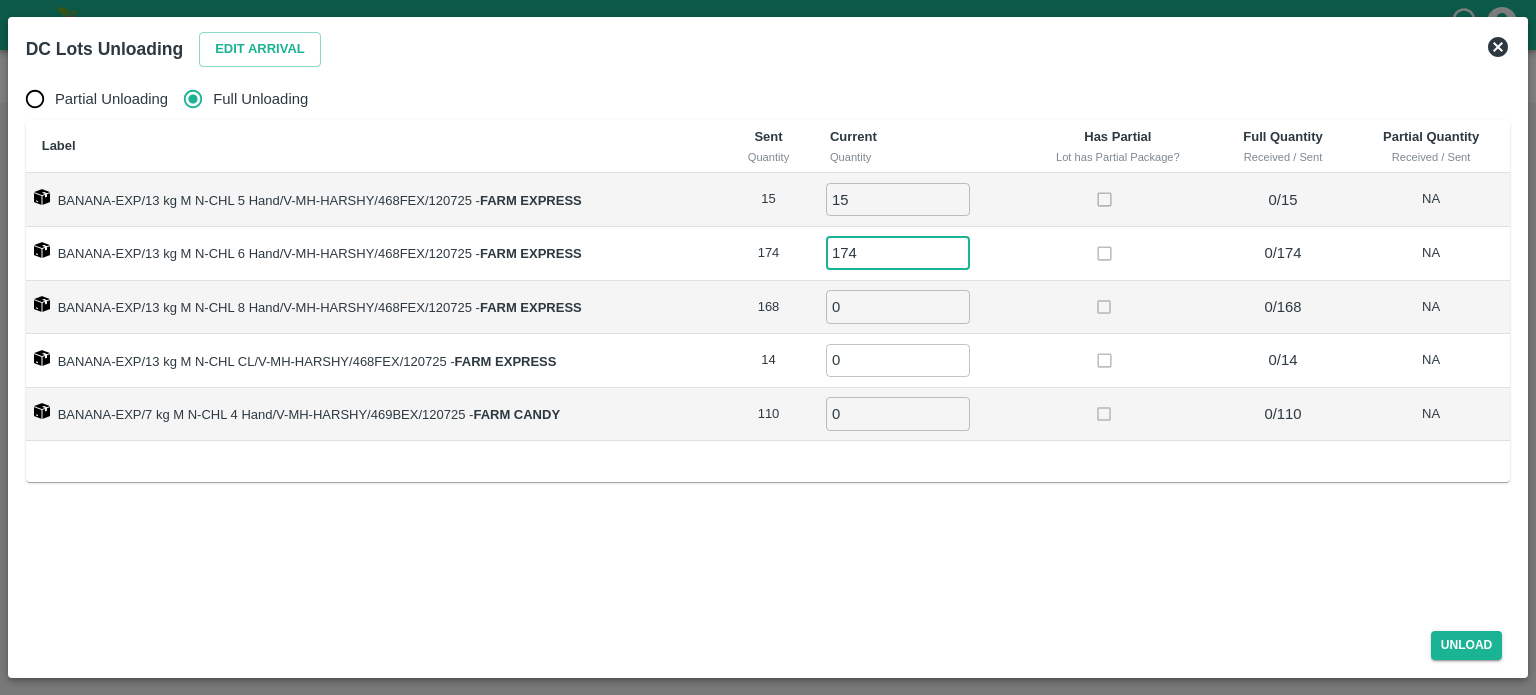 type on "174" 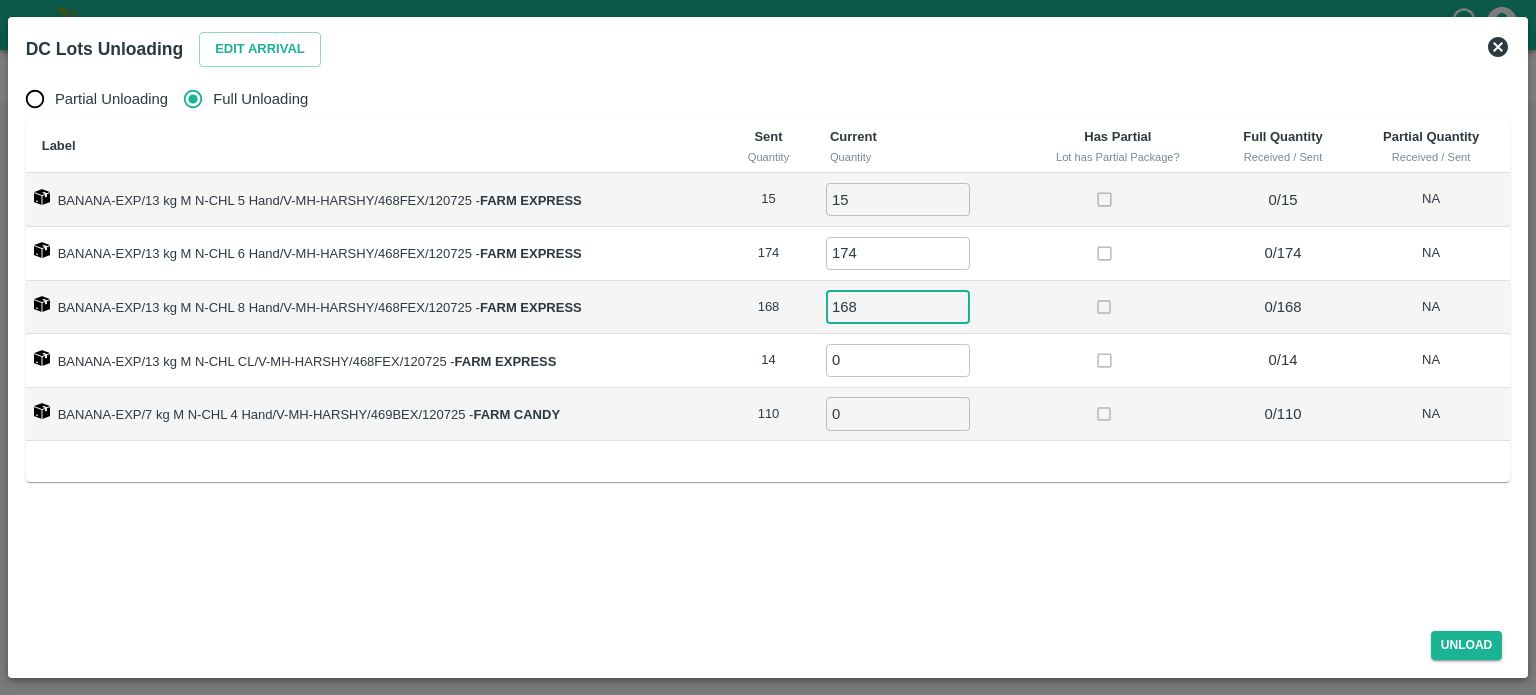 type on "168" 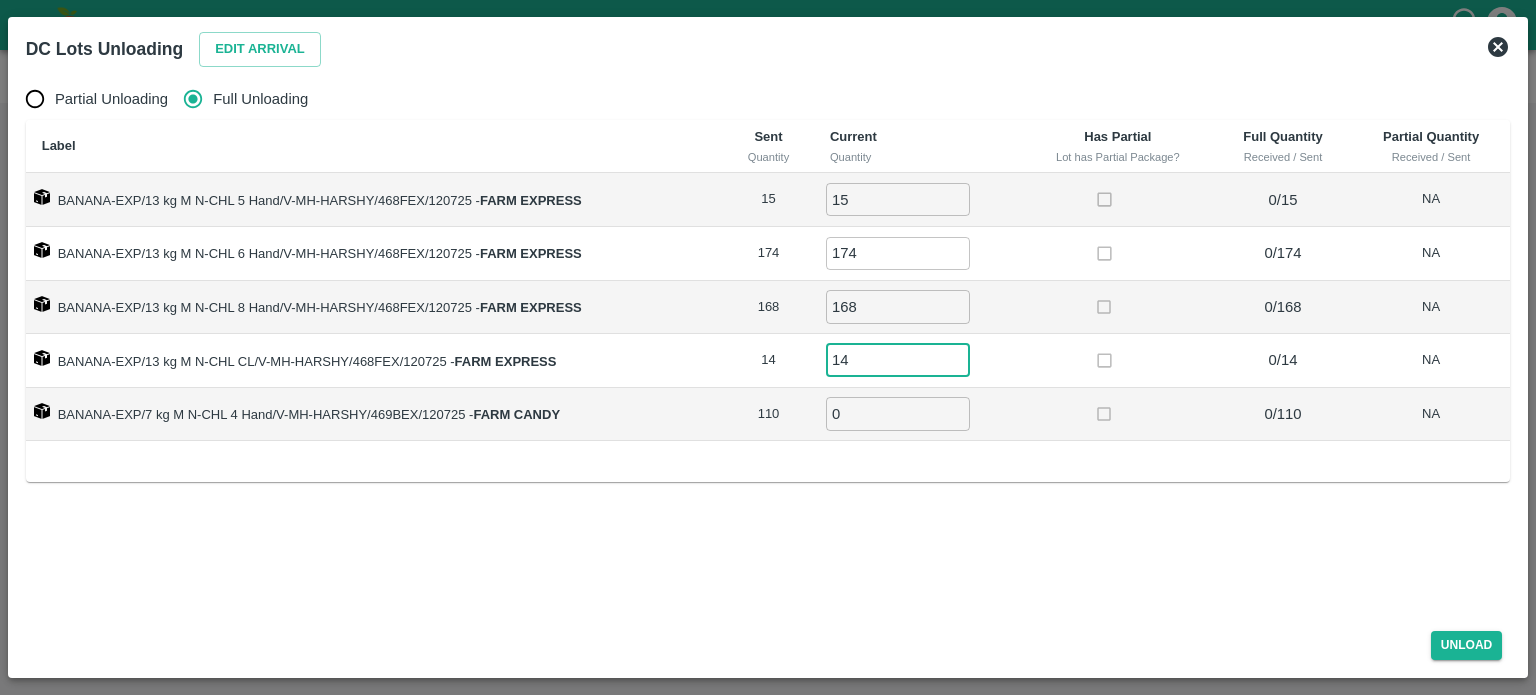 type on "14" 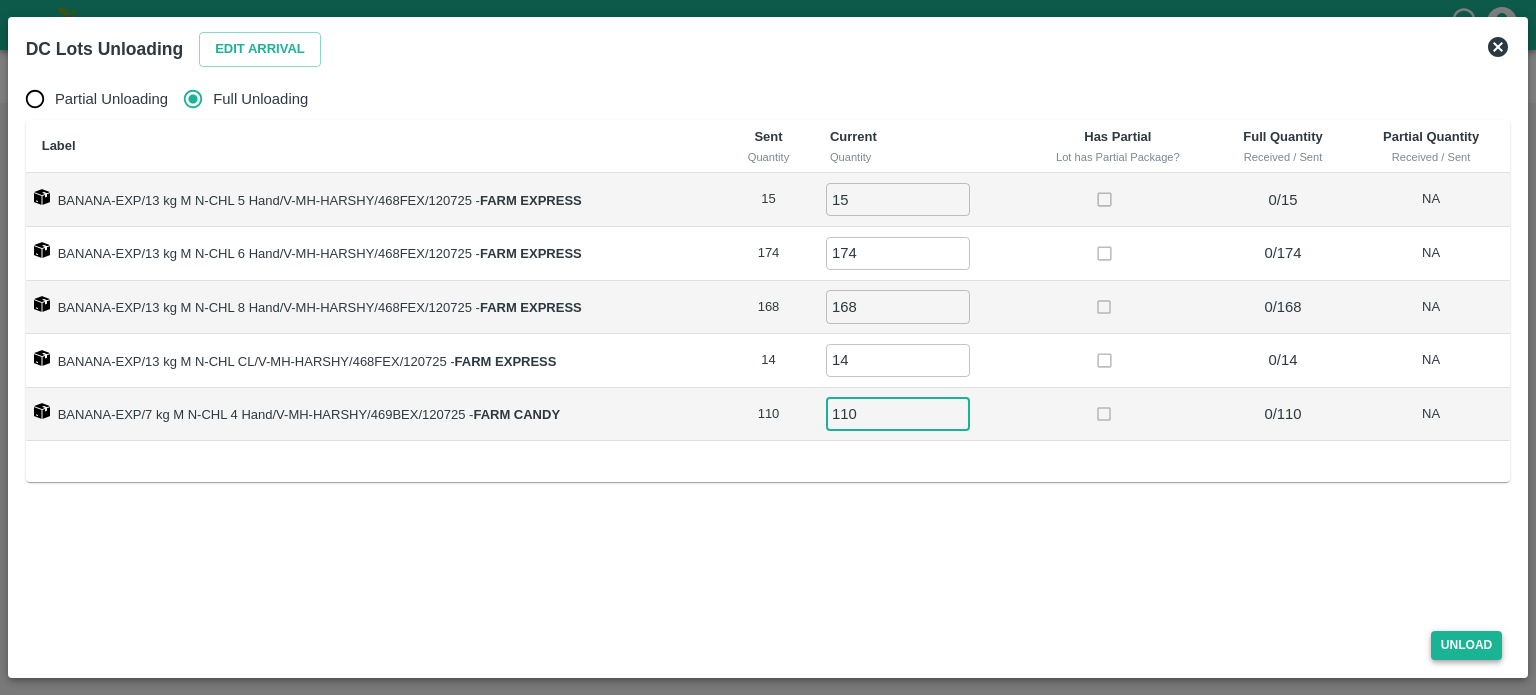 type on "110" 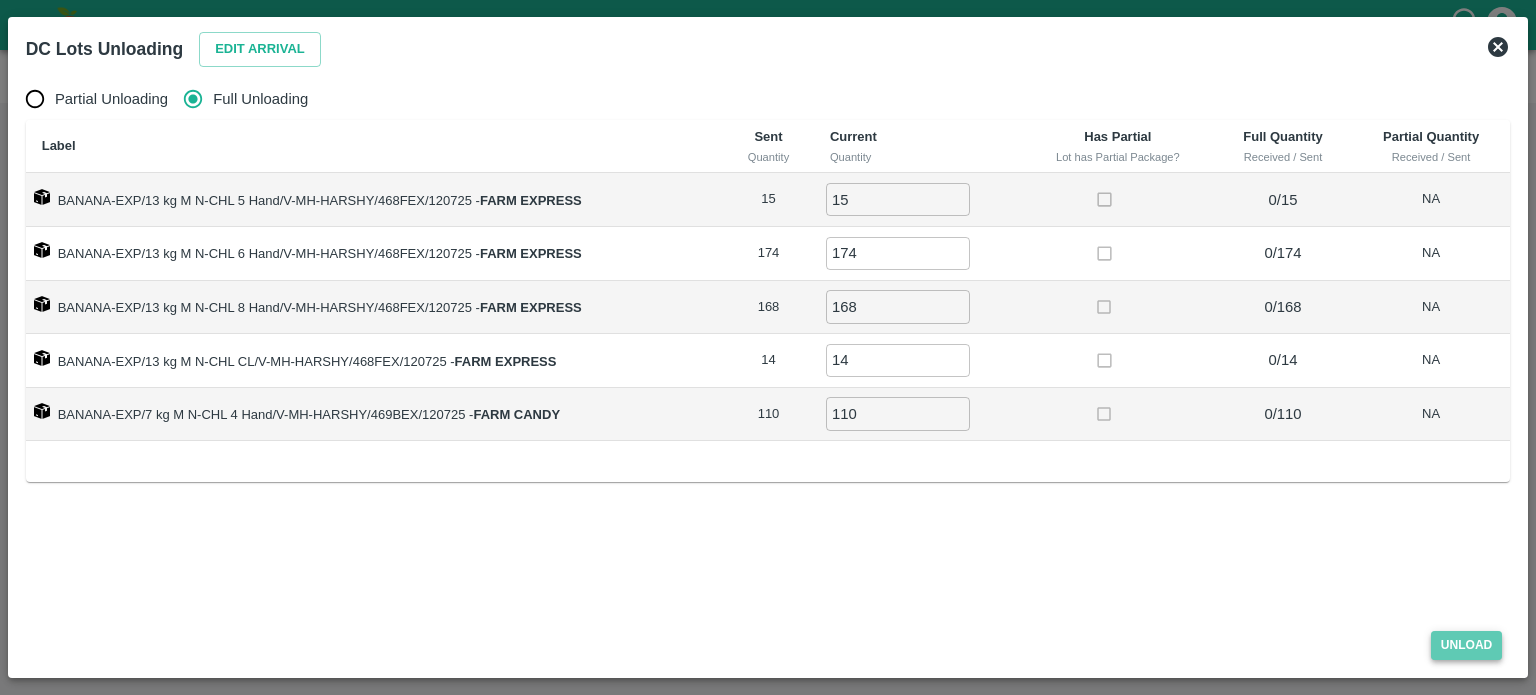 click on "Unload" at bounding box center (1467, 645) 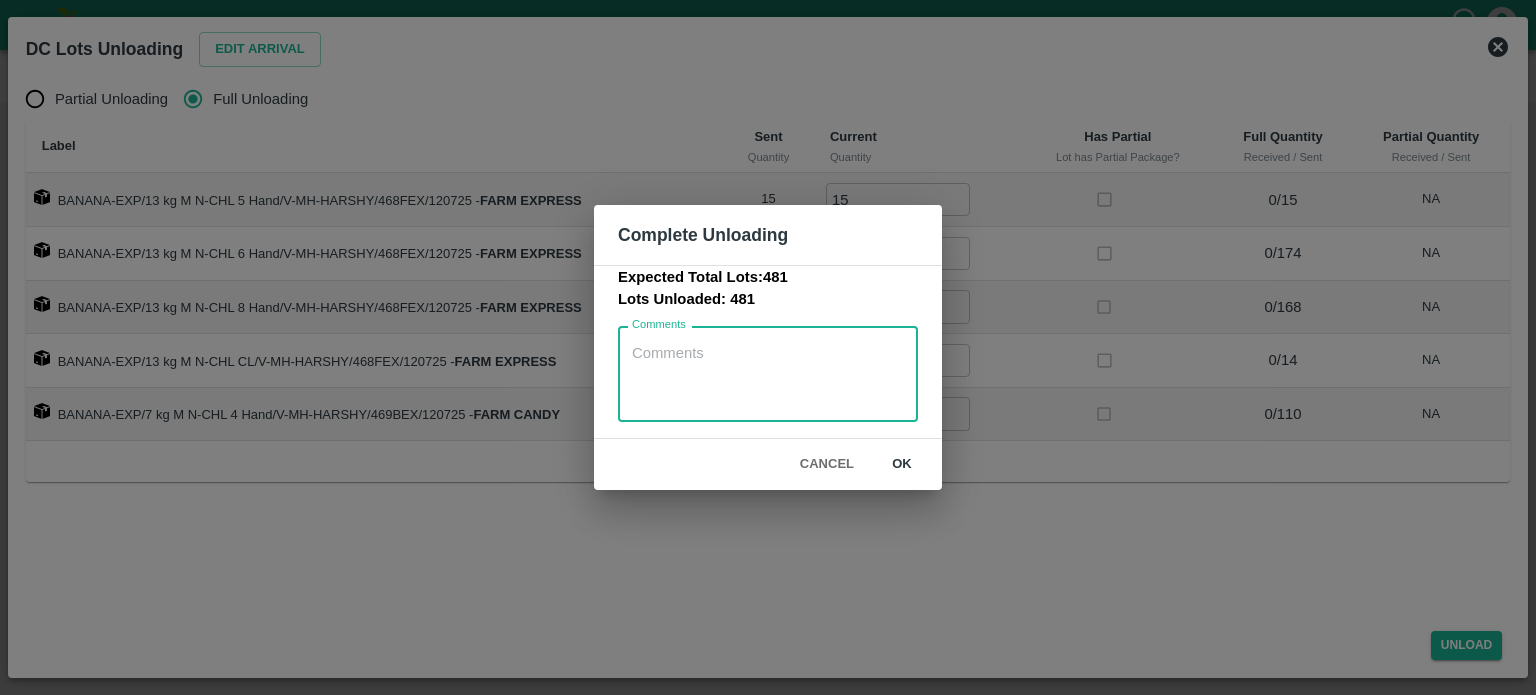 click on "Comments" at bounding box center [768, 374] 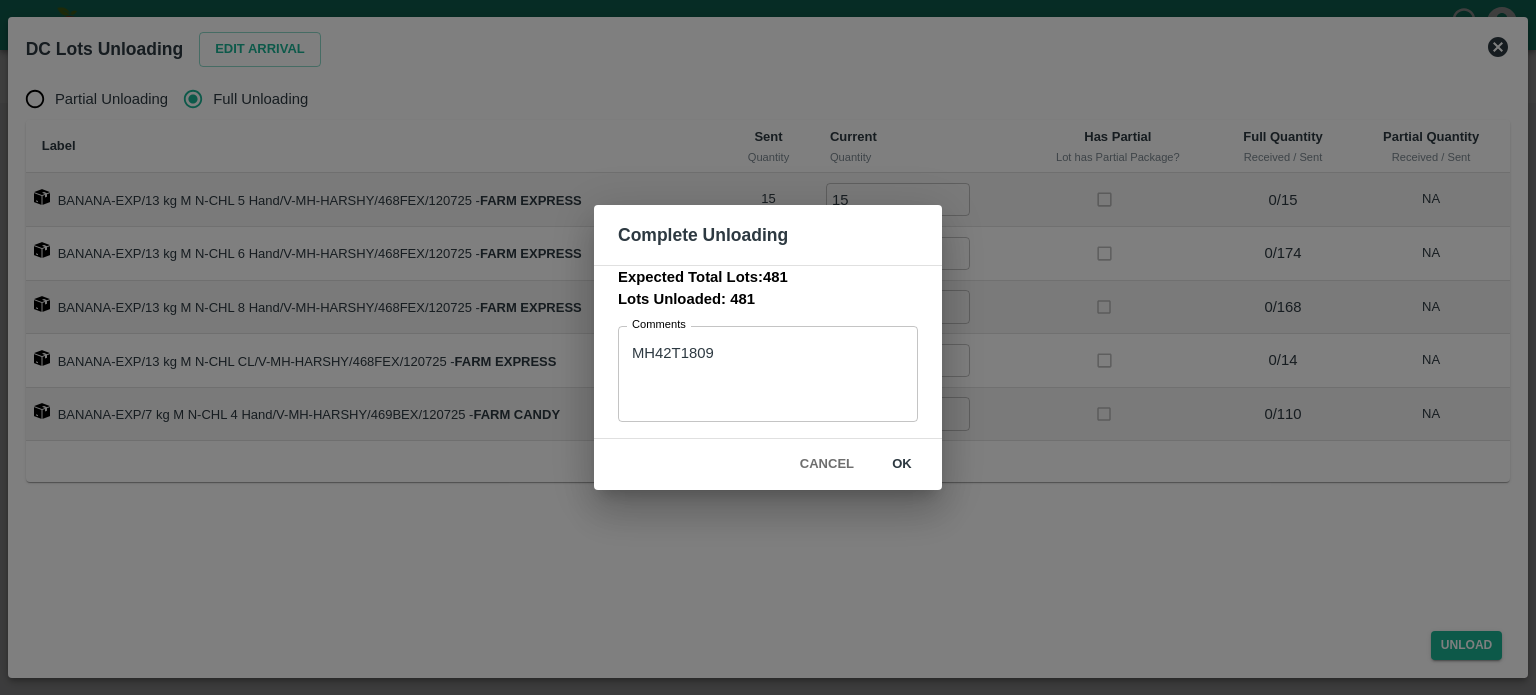 click on "MH42T1809 x Comments" at bounding box center (768, 374) 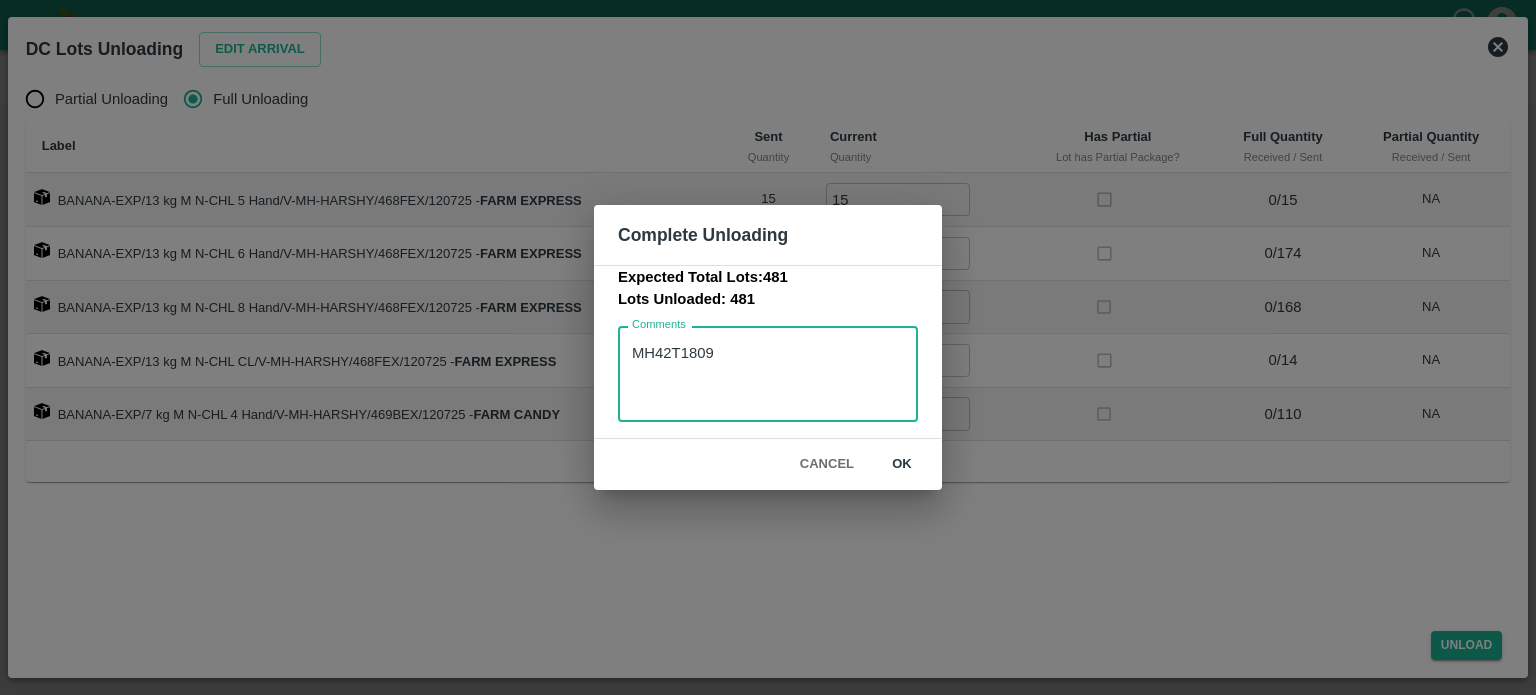 click on "MH42T1809" at bounding box center (768, 374) 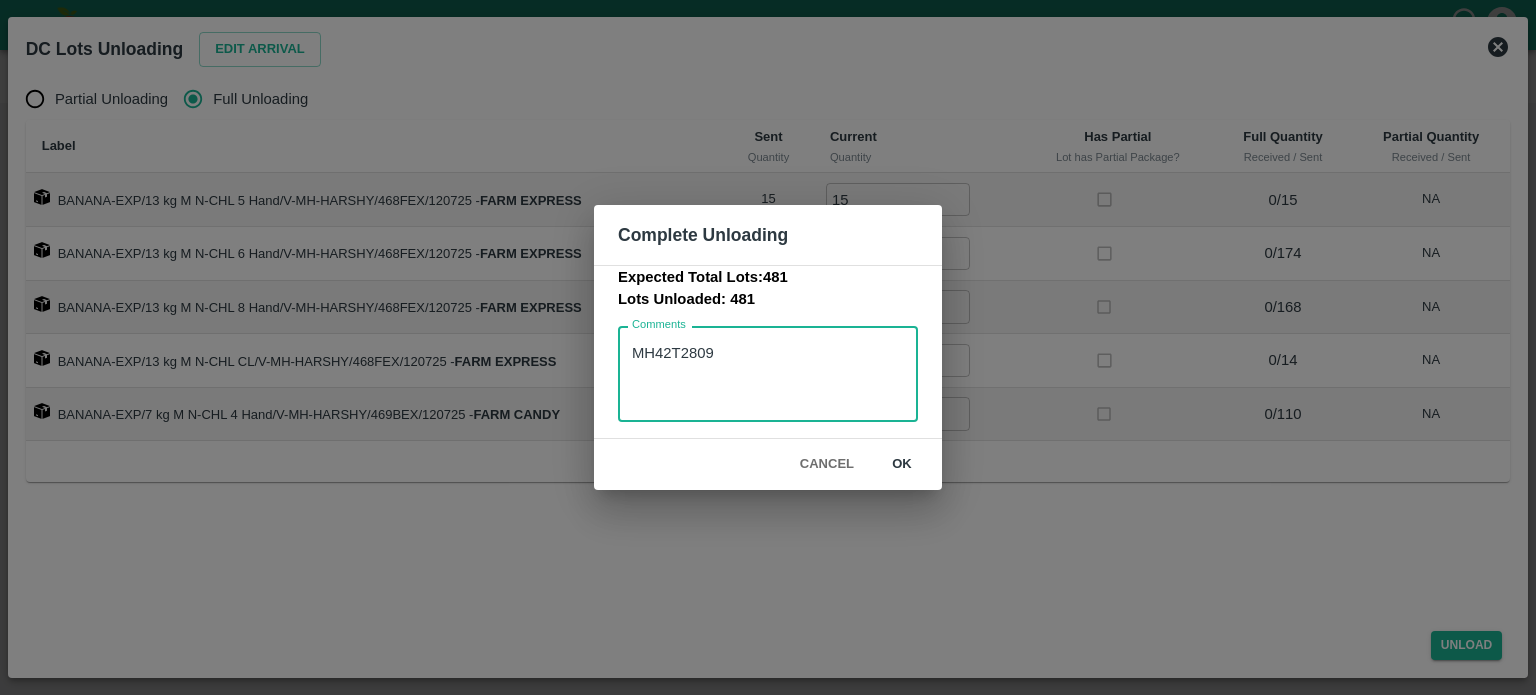 click on "MH42T2809" at bounding box center [768, 374] 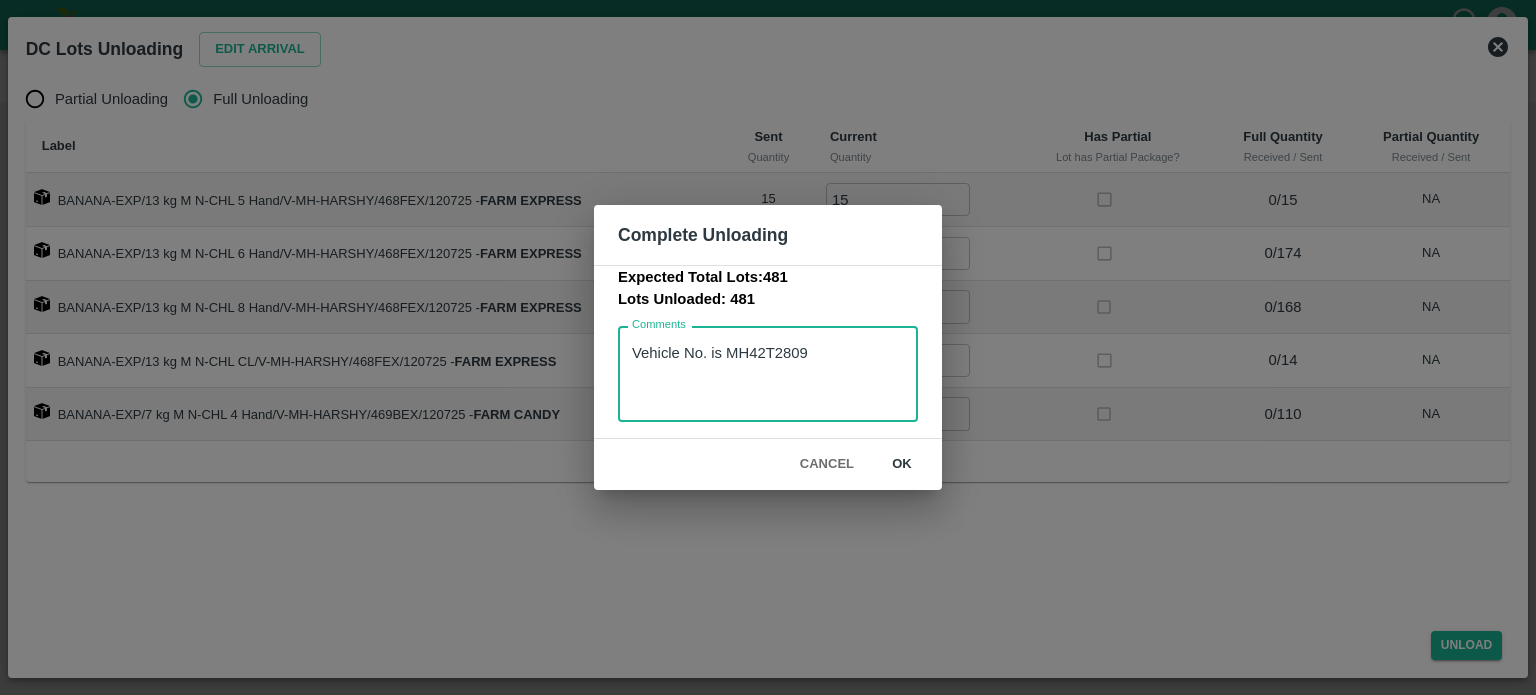 type on "Vehicle No. is MH42T2809" 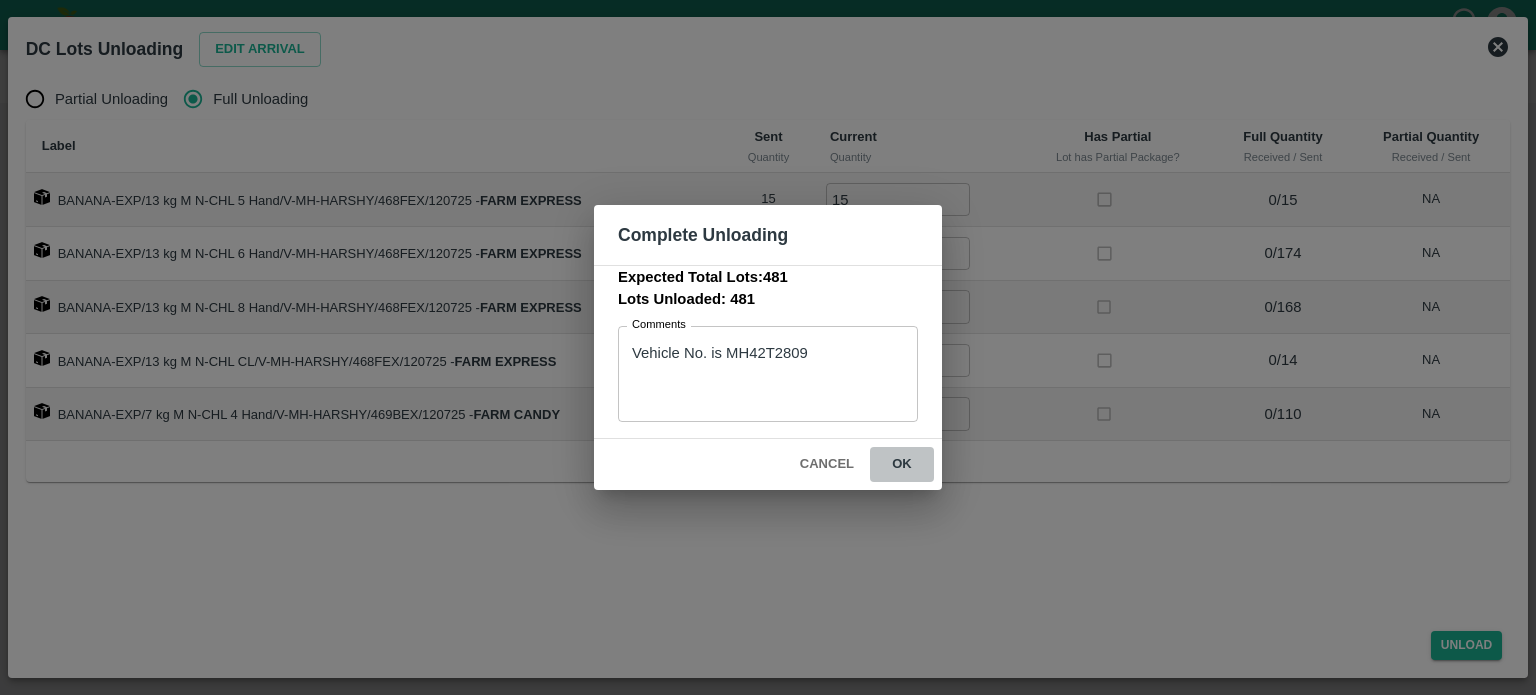 click on "ok" at bounding box center (902, 464) 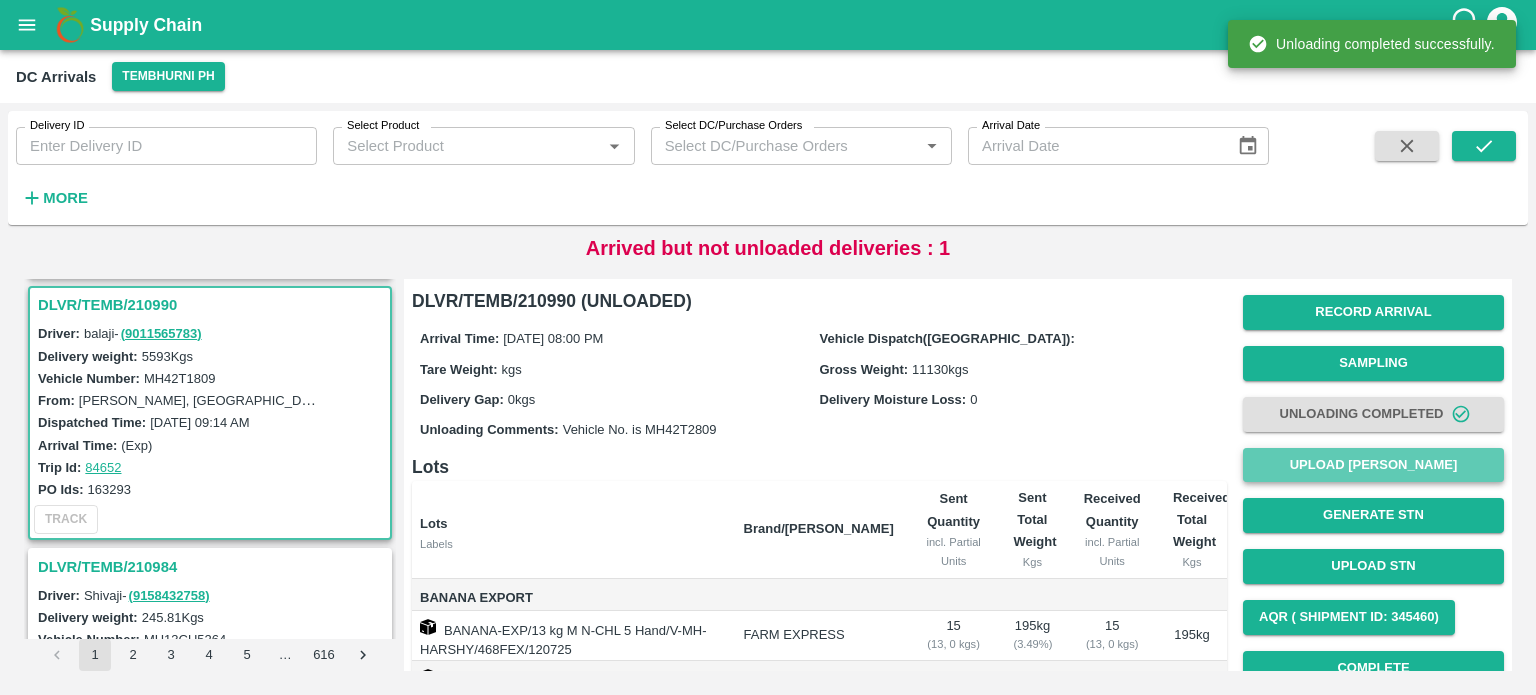 click on "Upload [PERSON_NAME]" at bounding box center [1373, 465] 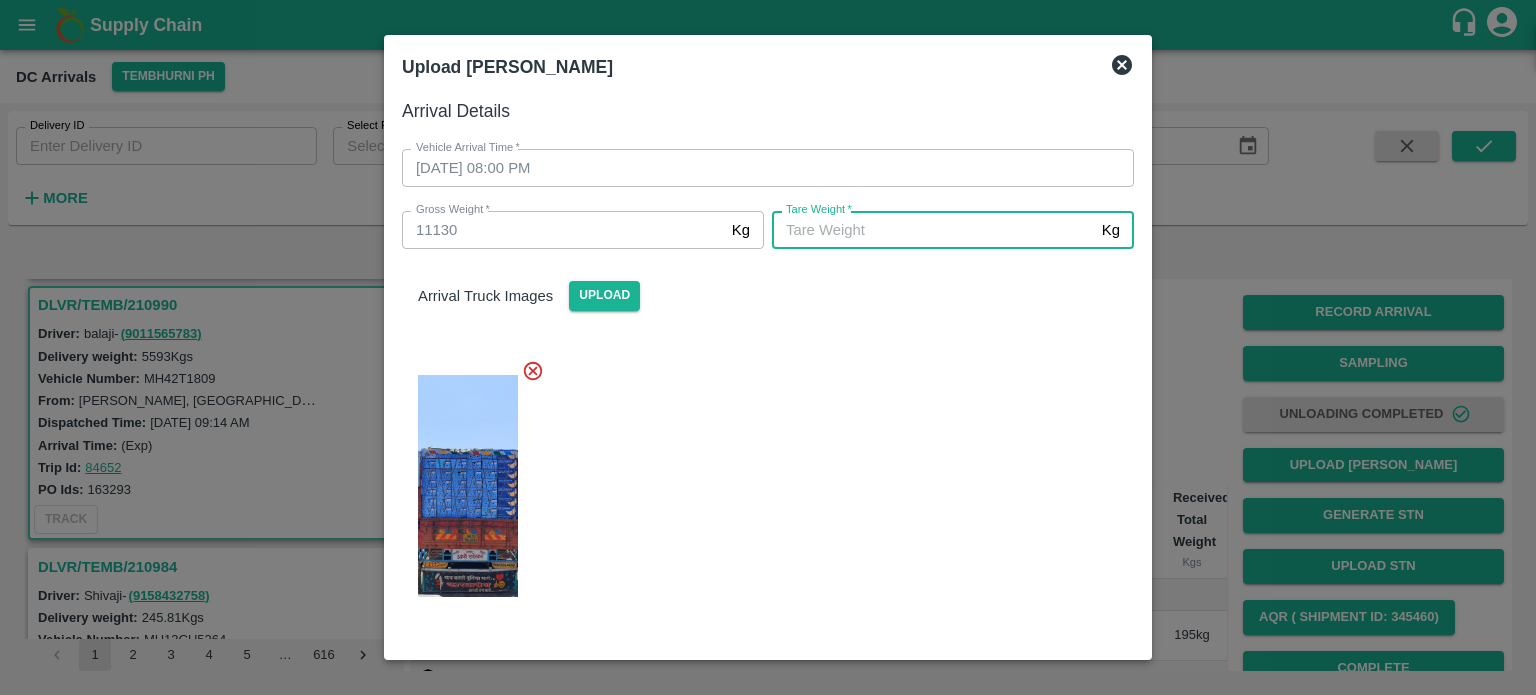 click on "[PERSON_NAME]   *" at bounding box center [933, 230] 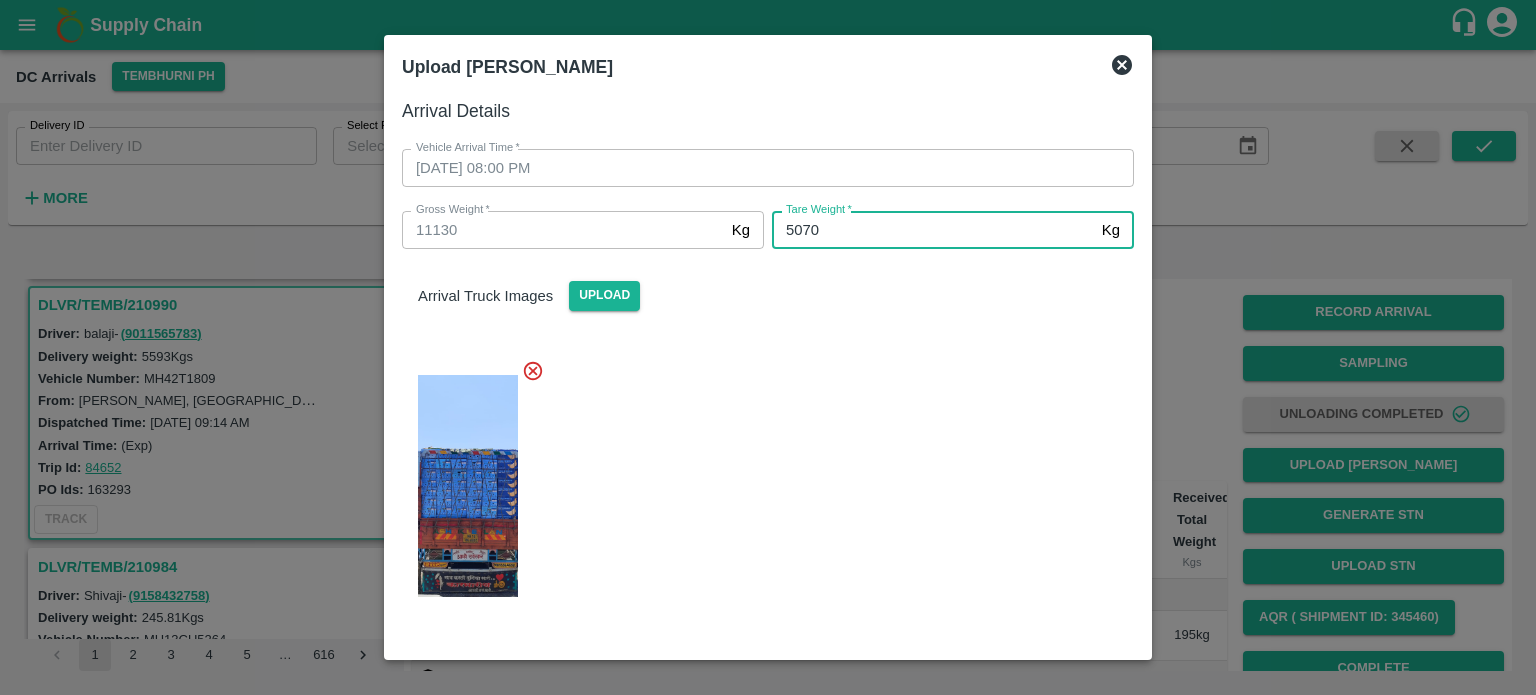 type on "5070" 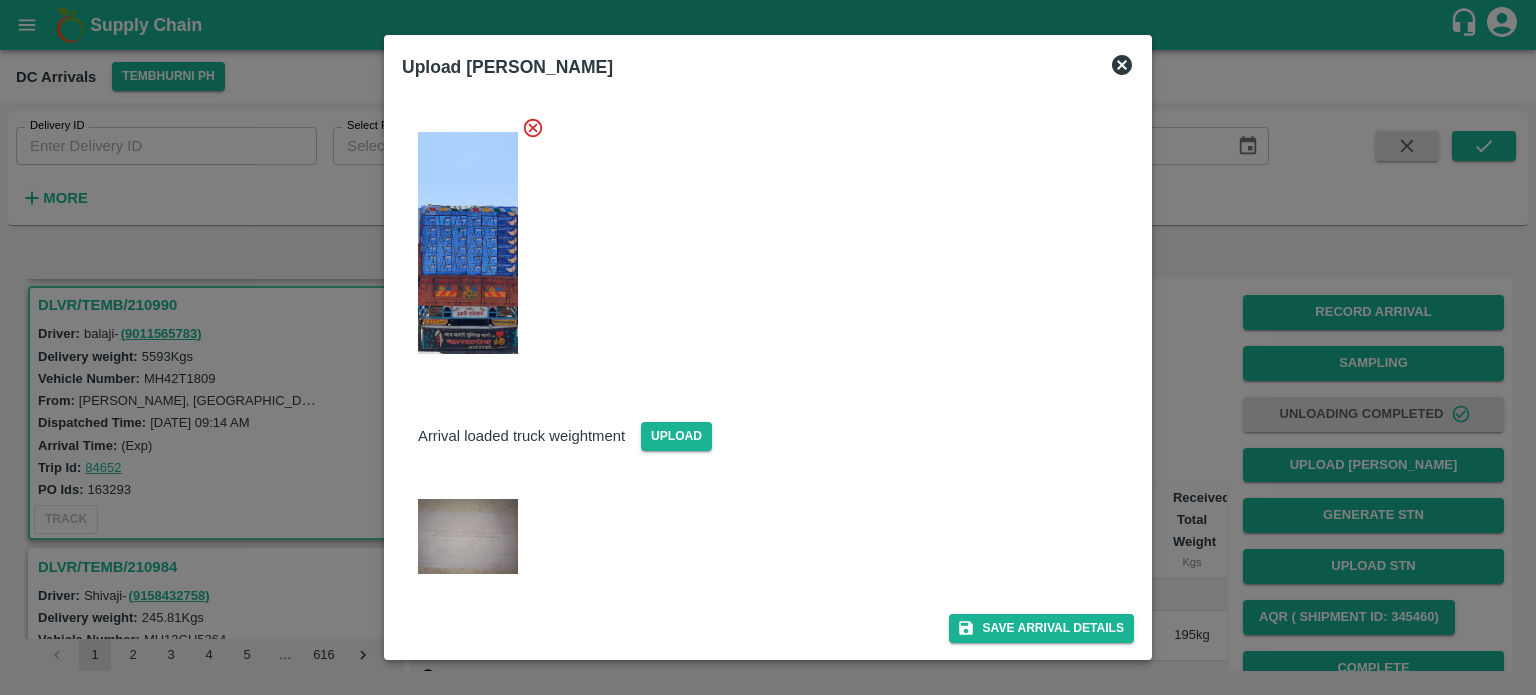 scroll, scrollTop: 243, scrollLeft: 0, axis: vertical 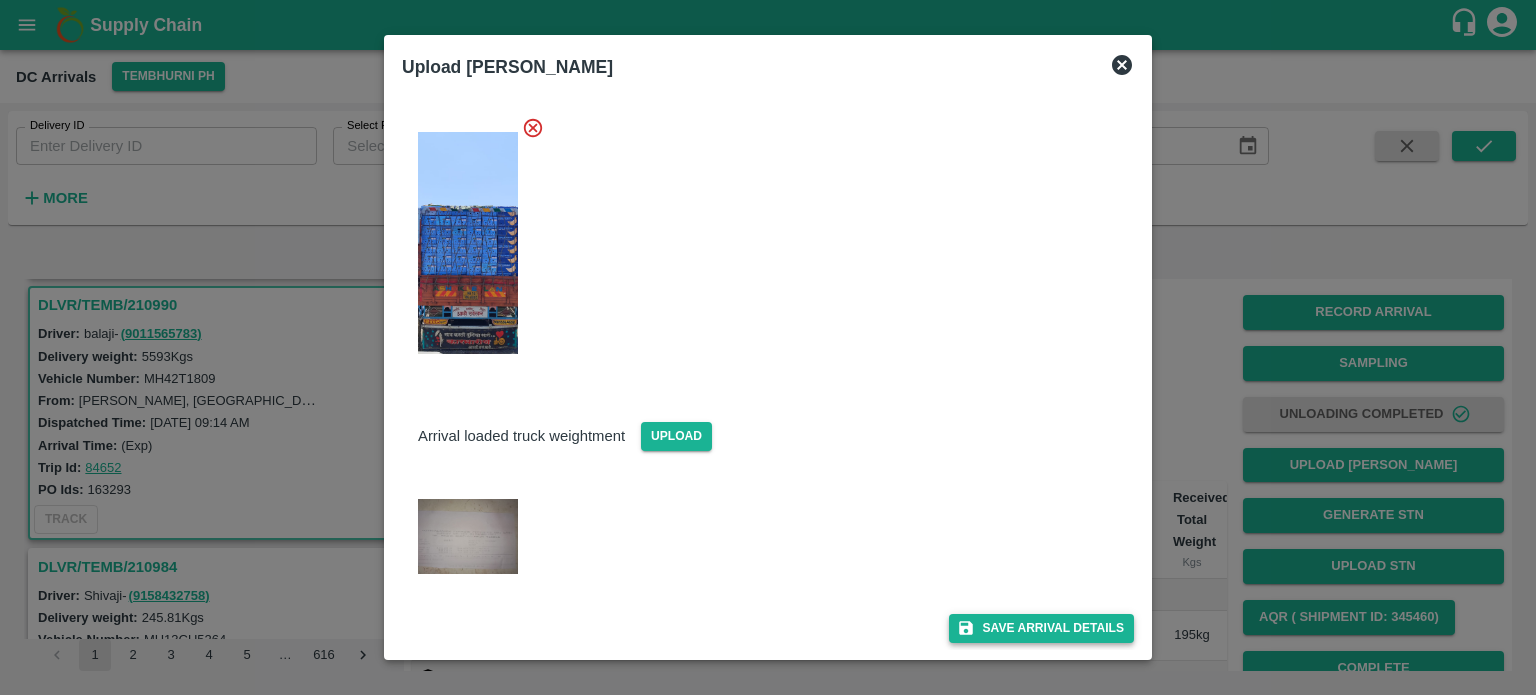 click on "Save Arrival Details" at bounding box center [1041, 628] 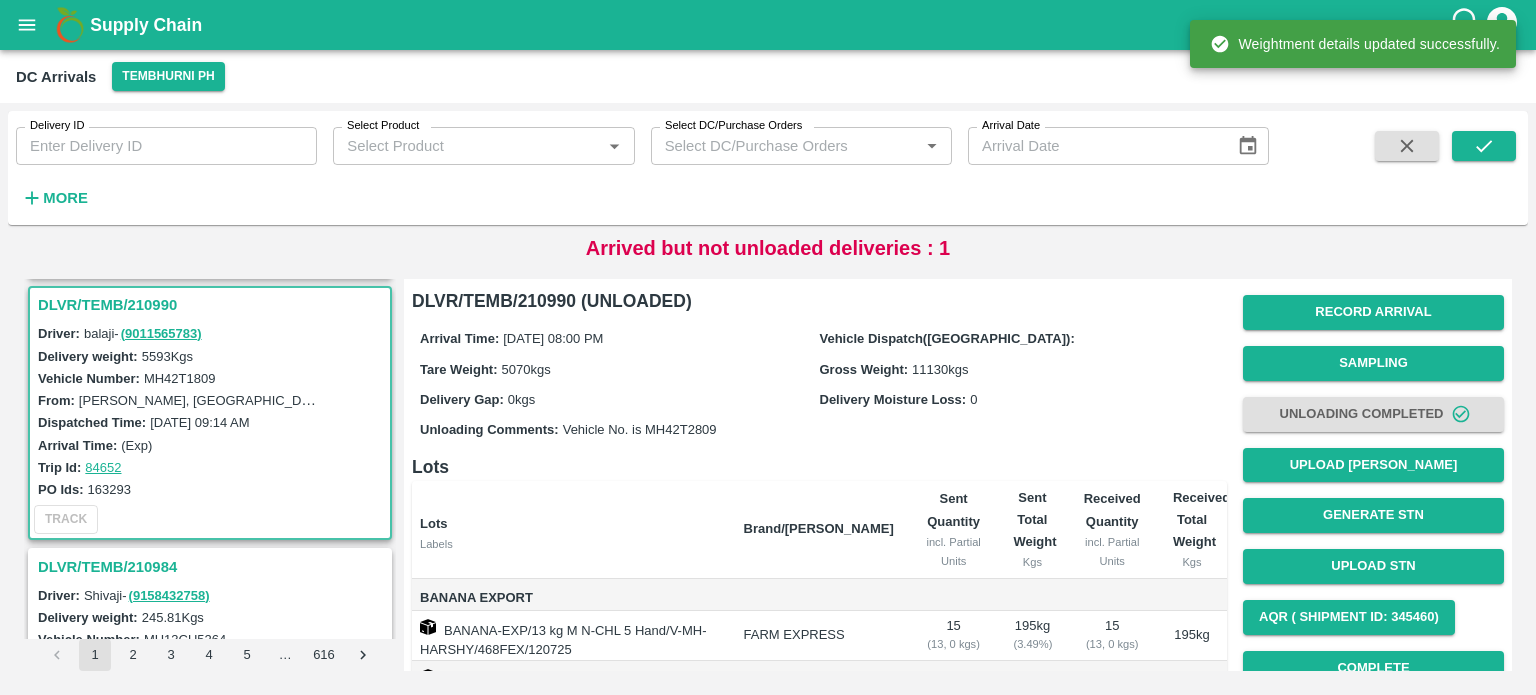 scroll, scrollTop: 355, scrollLeft: 0, axis: vertical 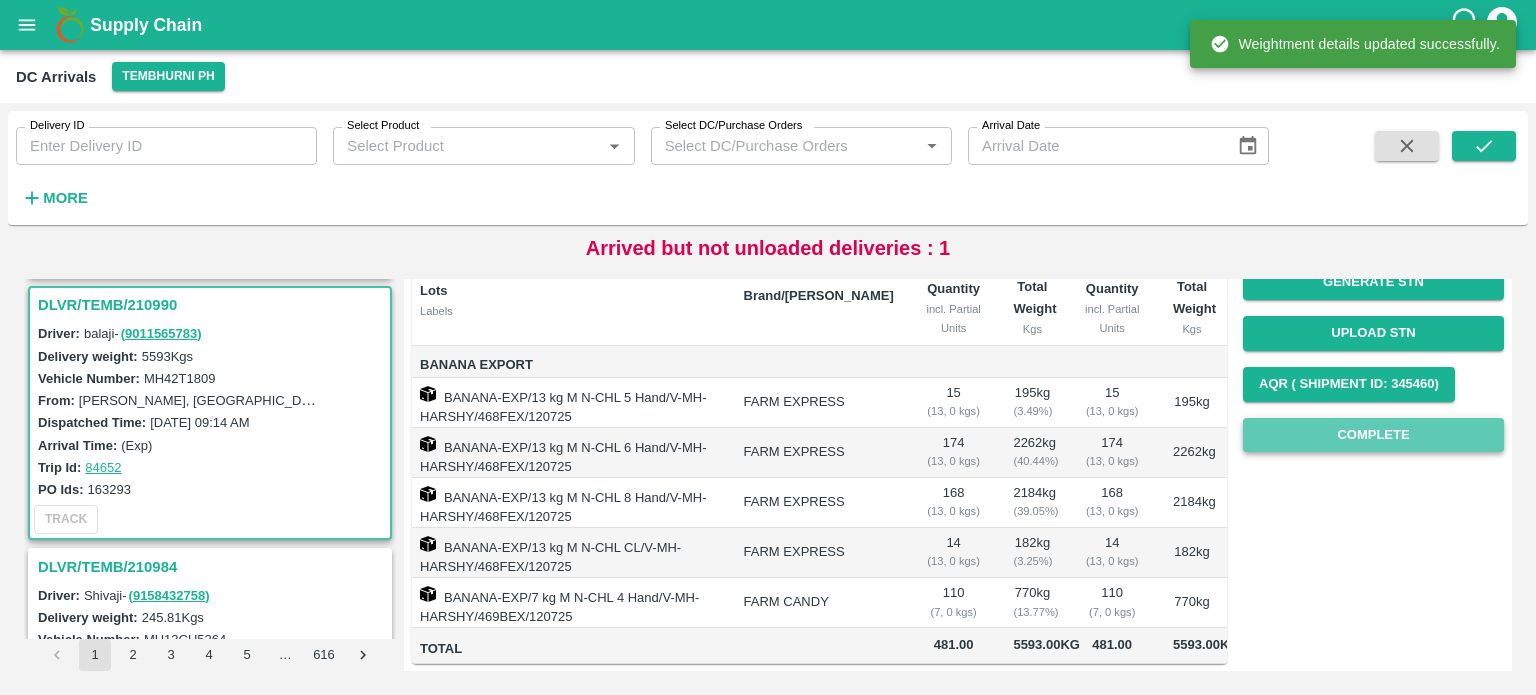 click on "Complete" at bounding box center (1373, 435) 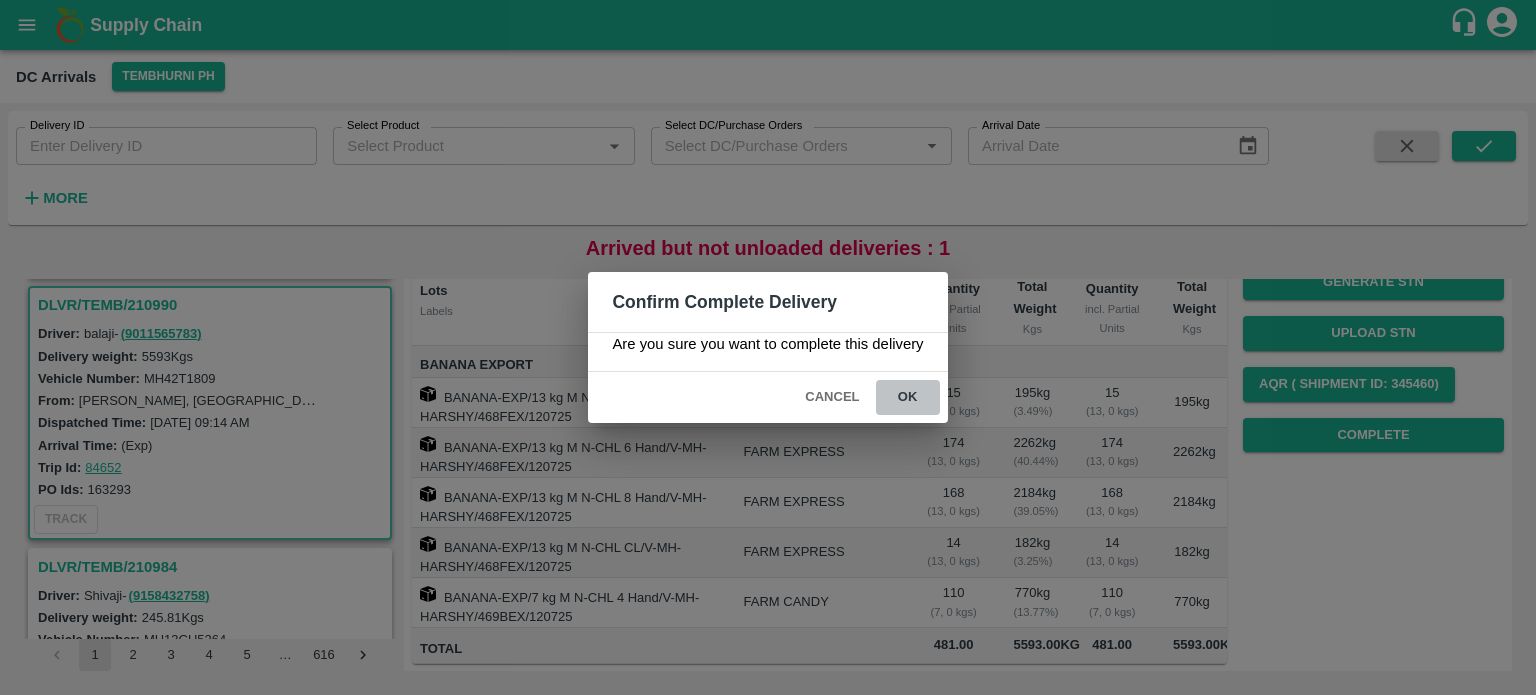 click on "ok" at bounding box center [908, 397] 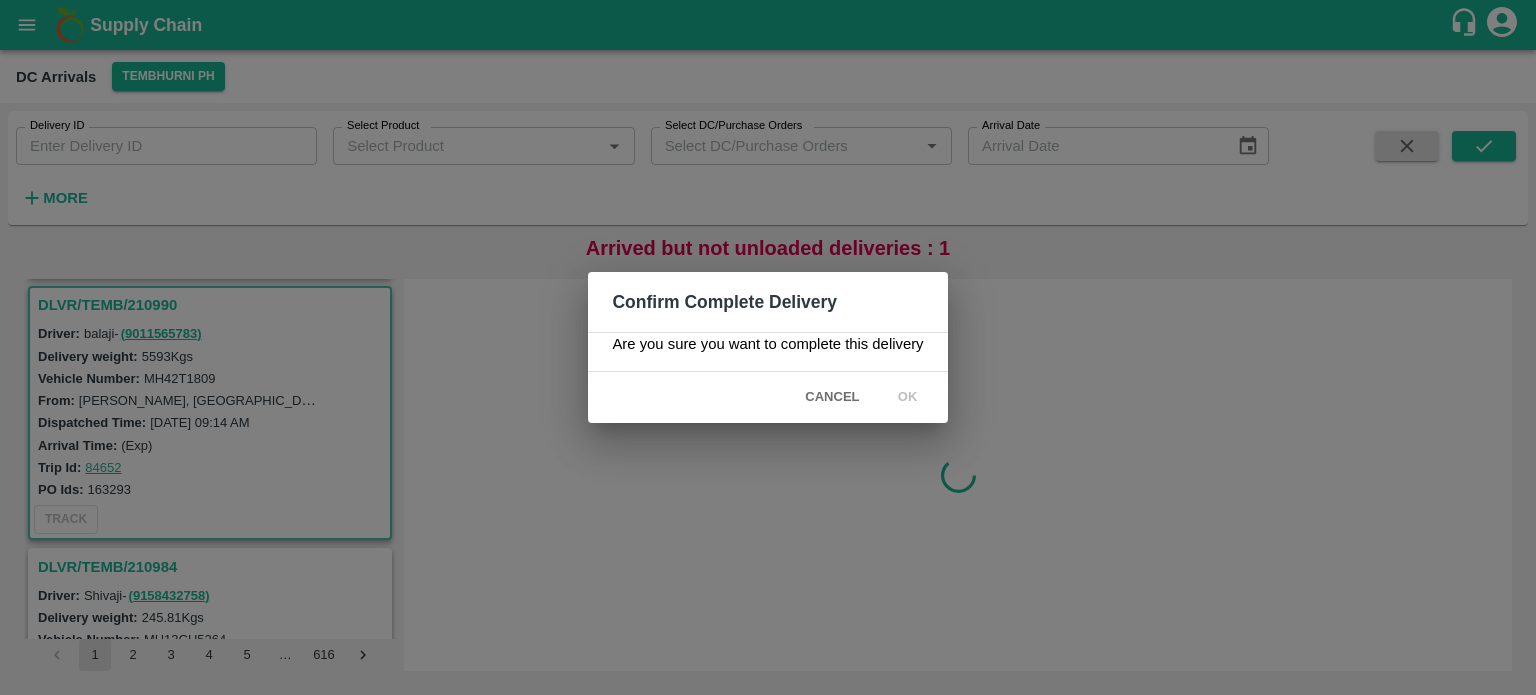 scroll, scrollTop: 0, scrollLeft: 0, axis: both 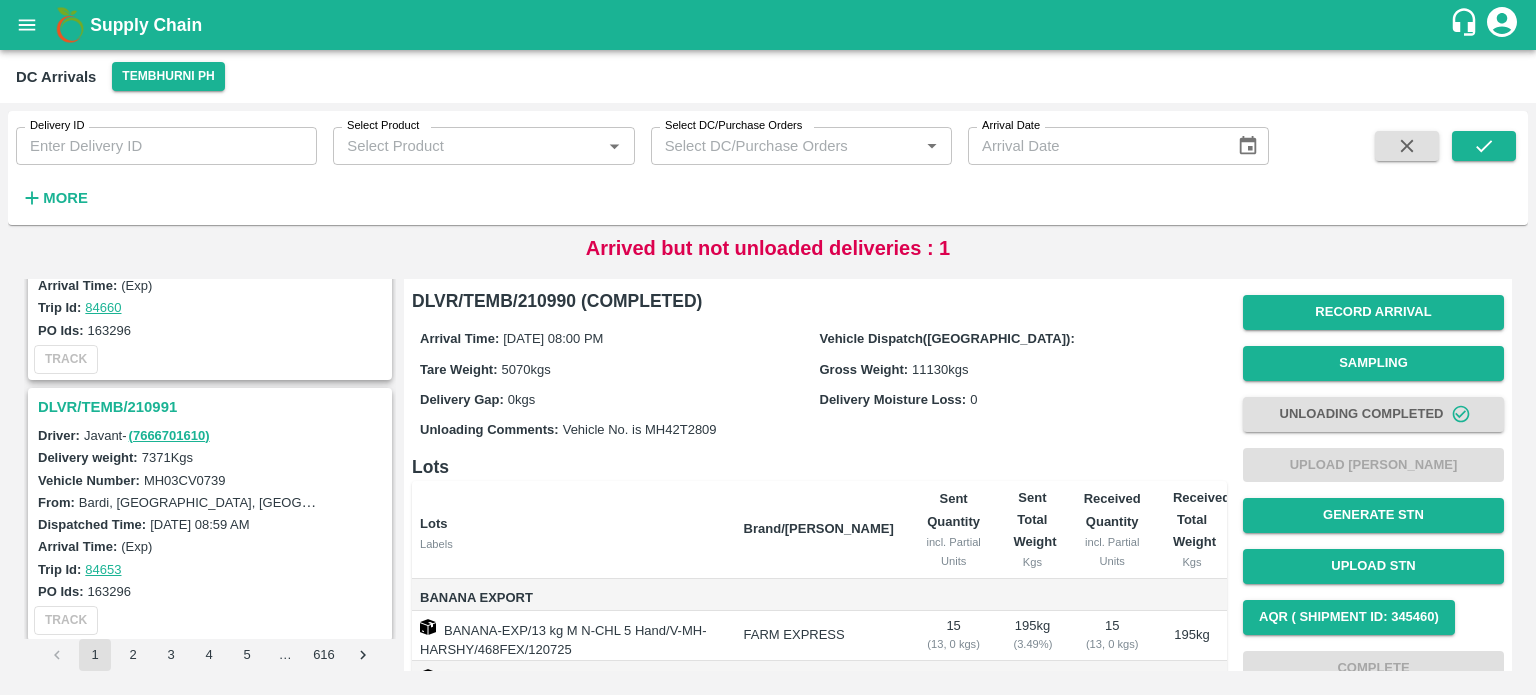 click on "DLVR/TEMB/210991" at bounding box center [213, 407] 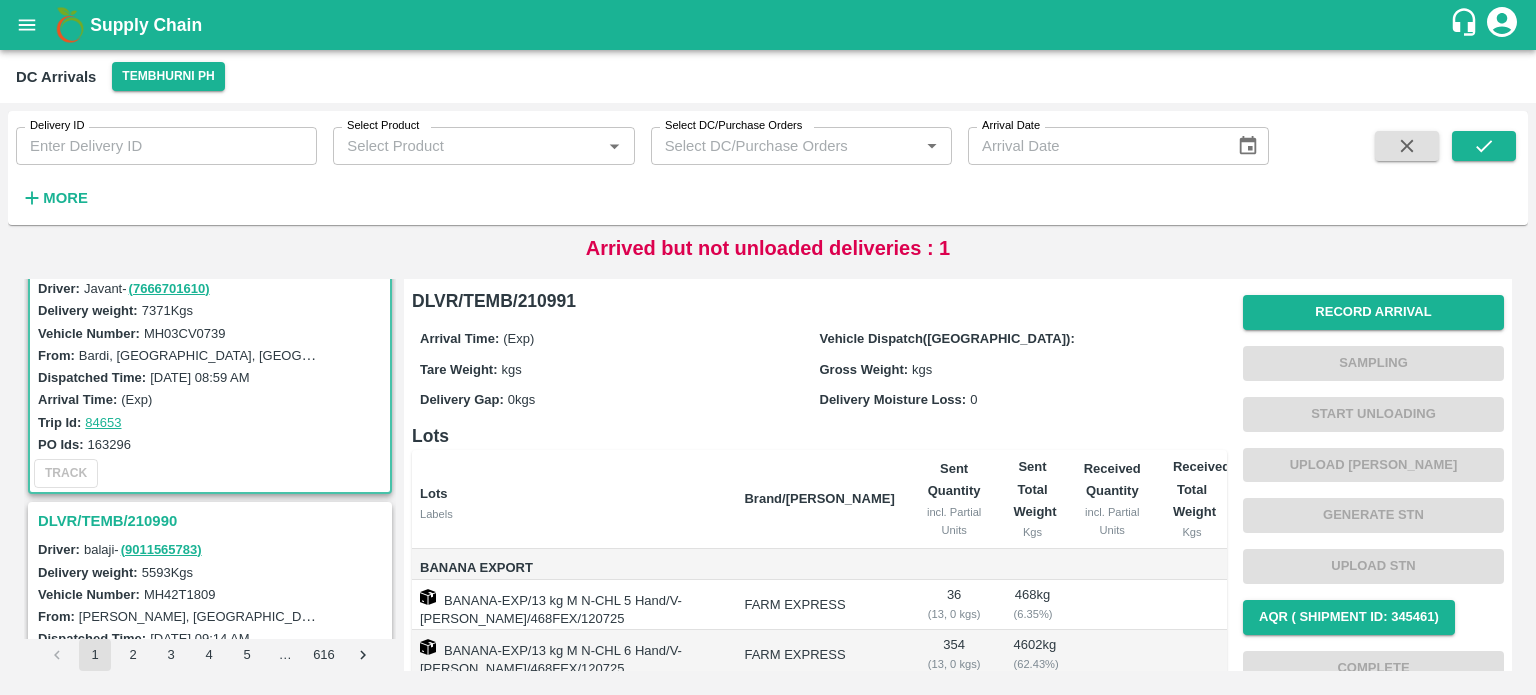 scroll, scrollTop: 1094, scrollLeft: 0, axis: vertical 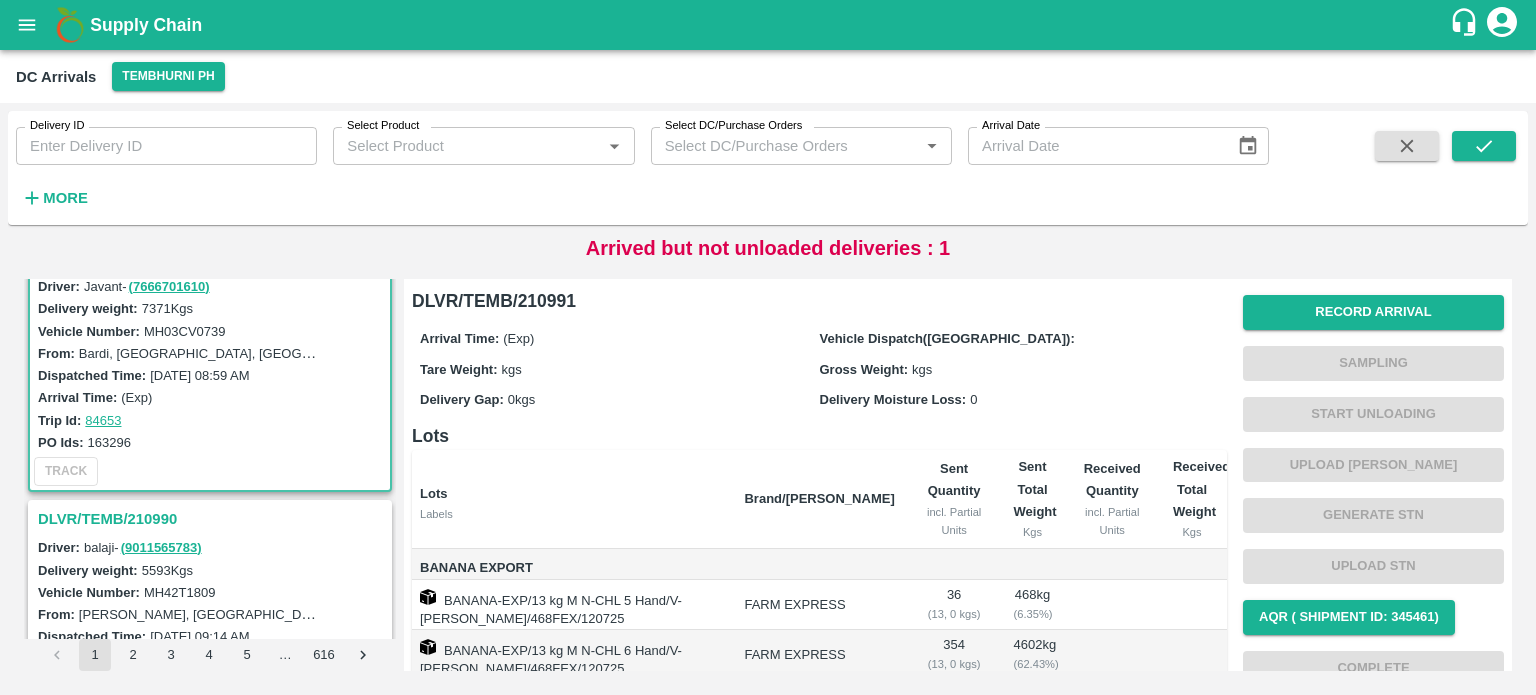 click on "MH03CV0739" at bounding box center [185, 331] 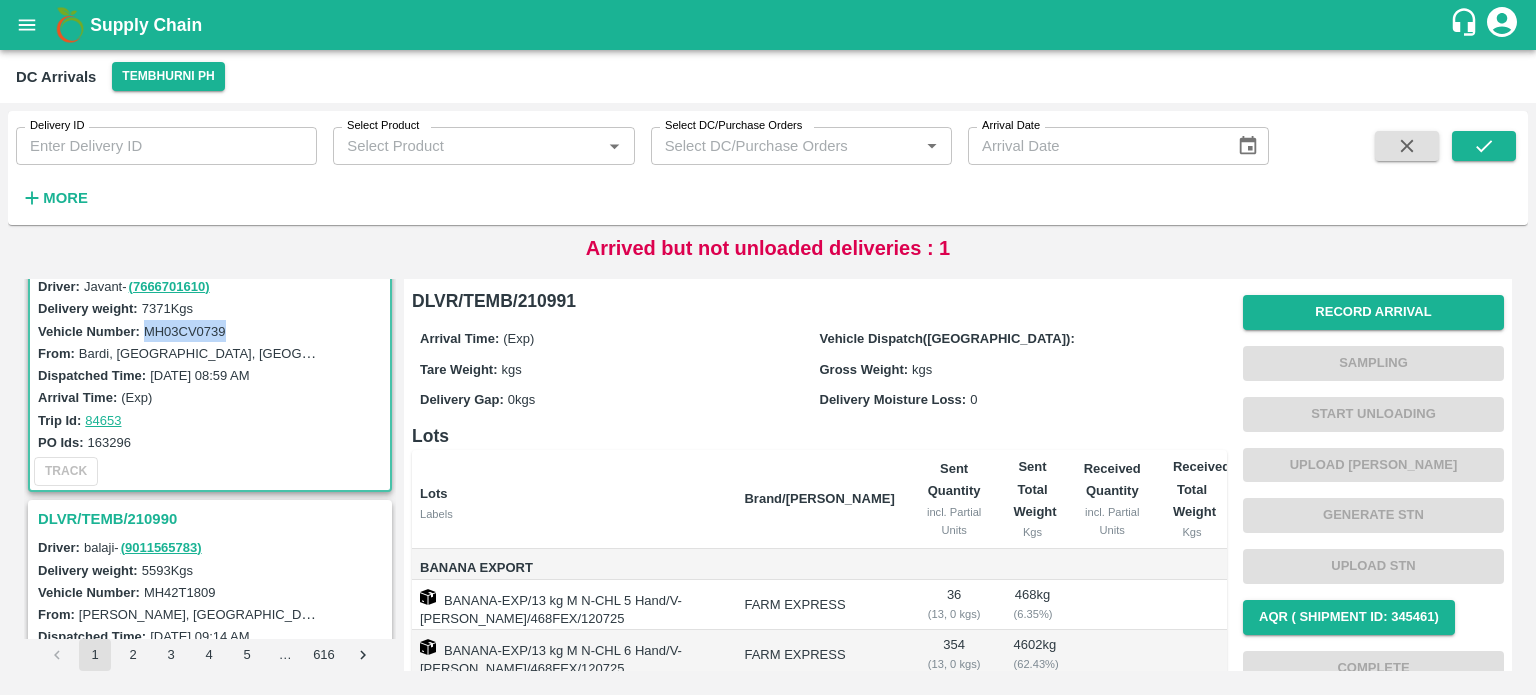 click on "MH03CV0739" at bounding box center [185, 331] 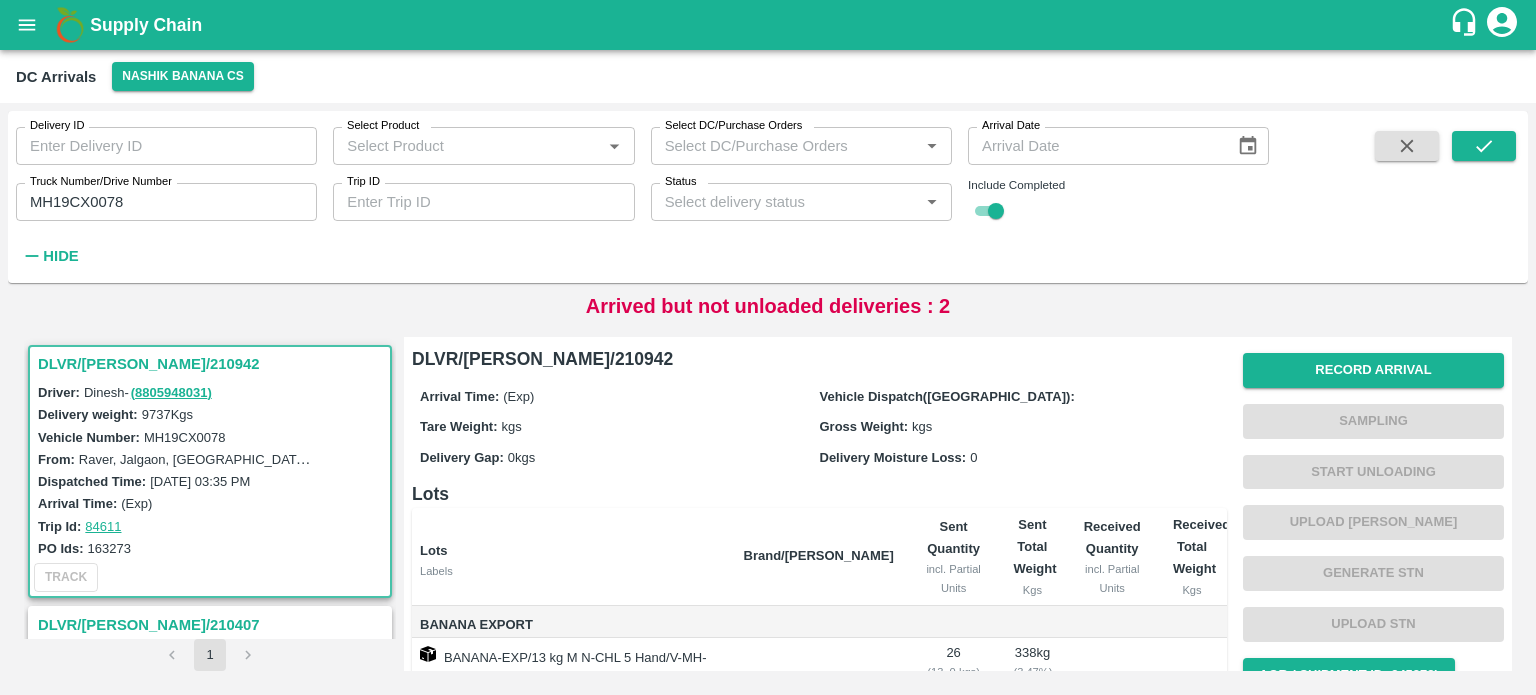scroll, scrollTop: 0, scrollLeft: 0, axis: both 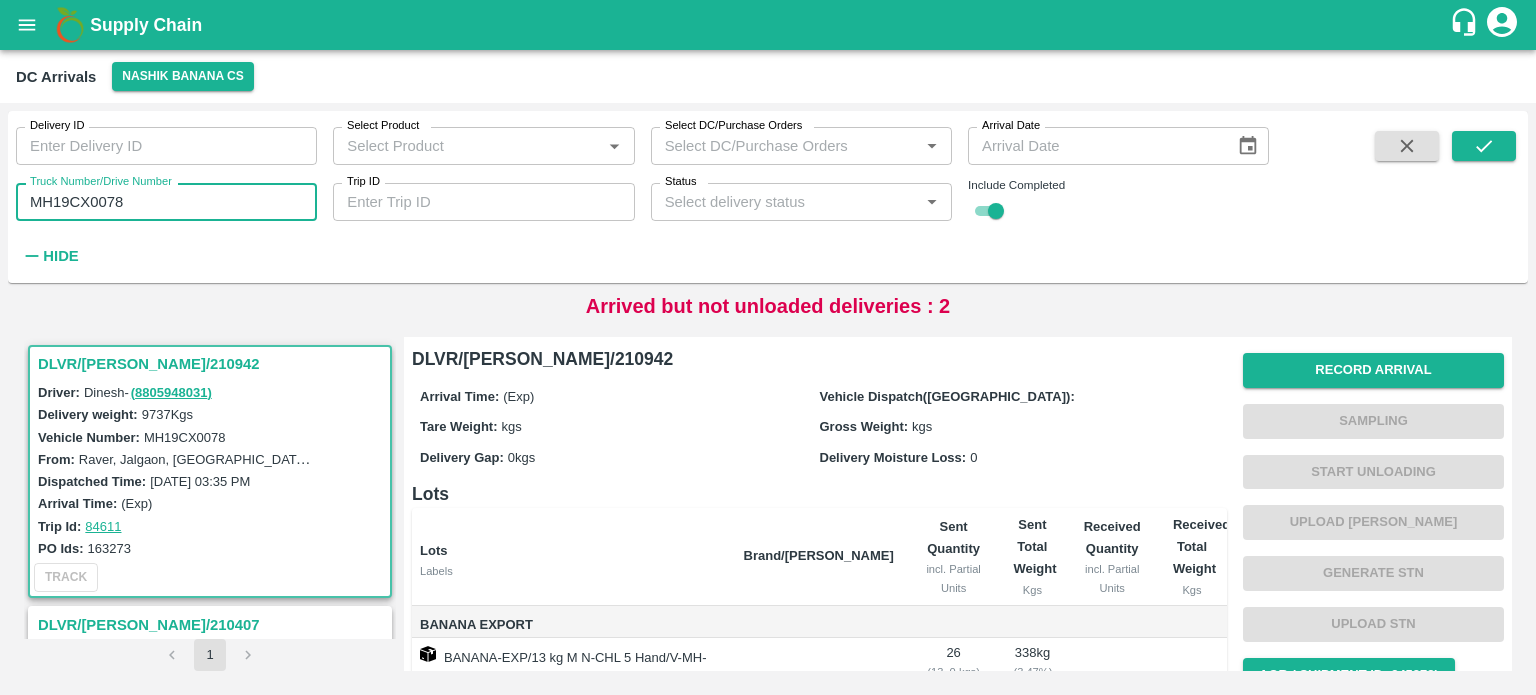 click on "MH19CX0078" at bounding box center (166, 202) 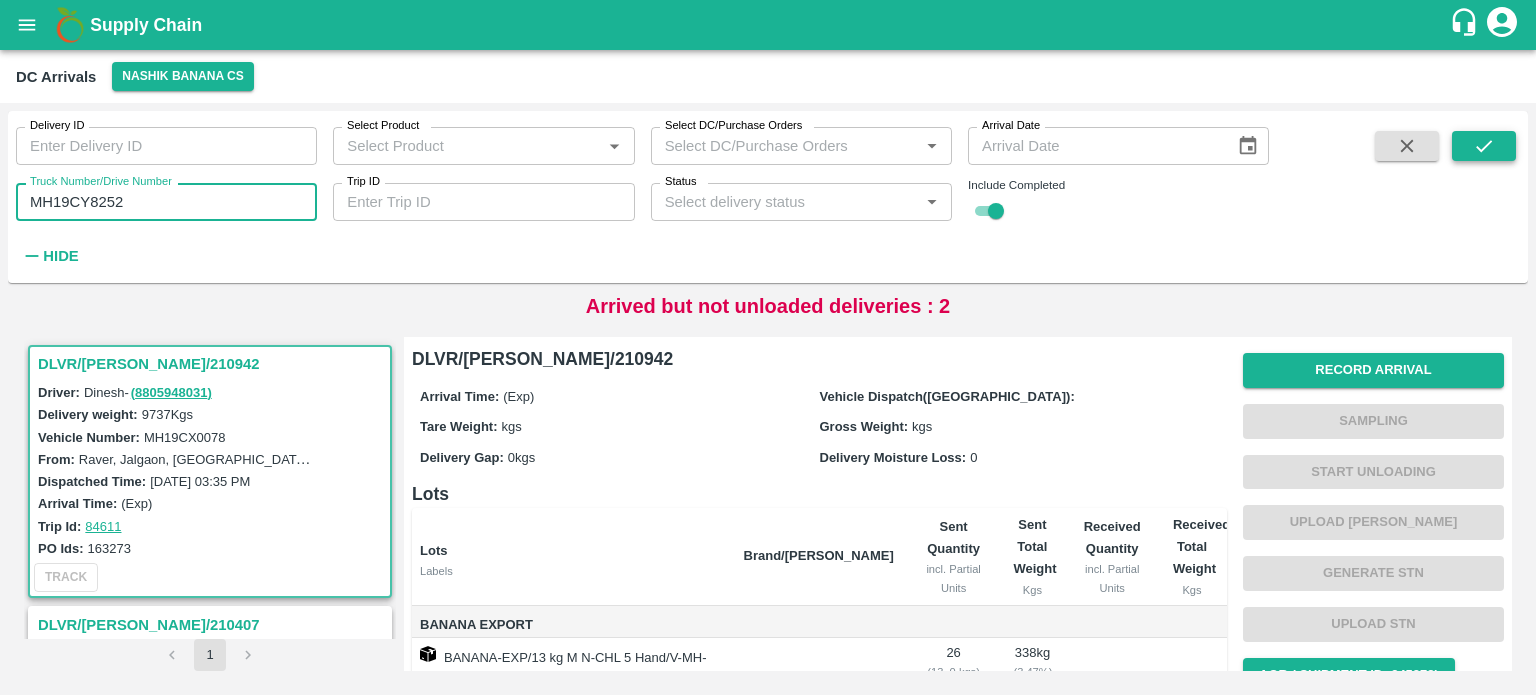 type on "MH19CY8252" 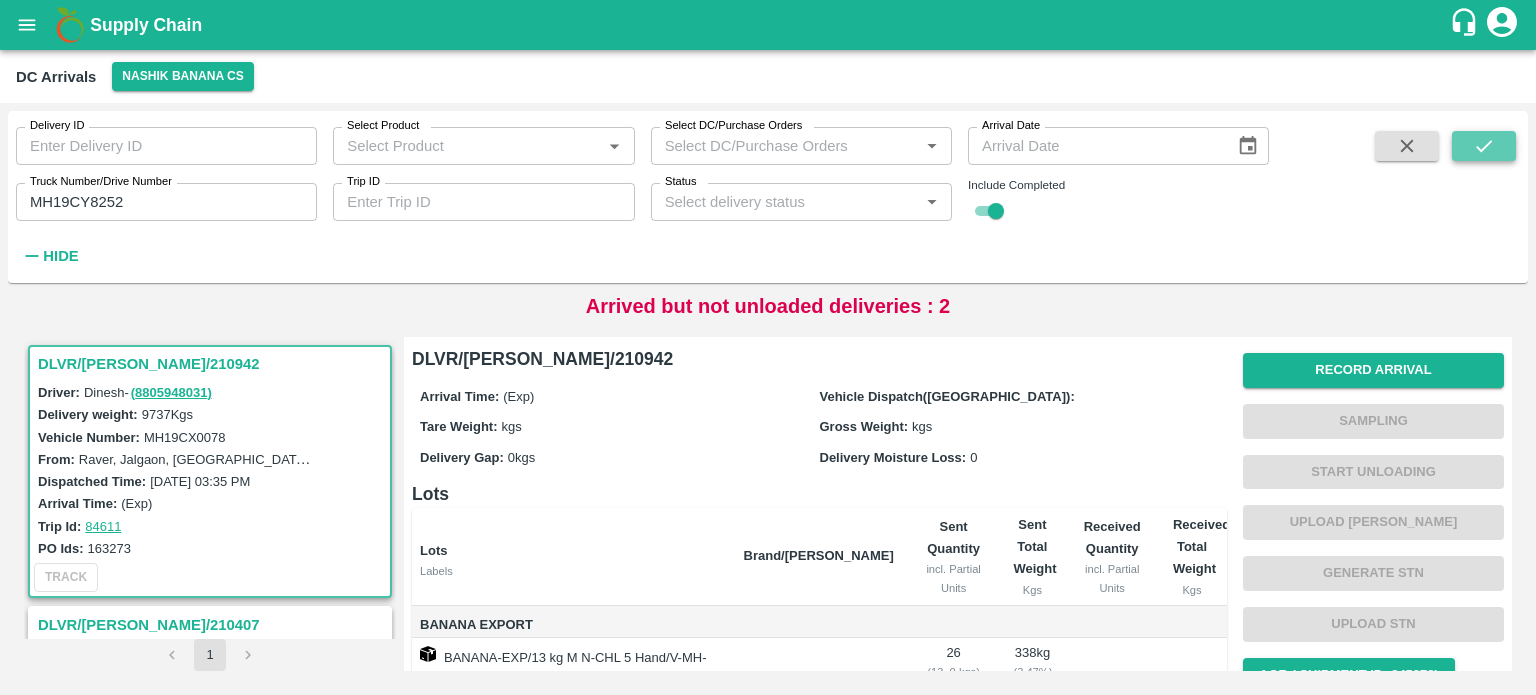 click 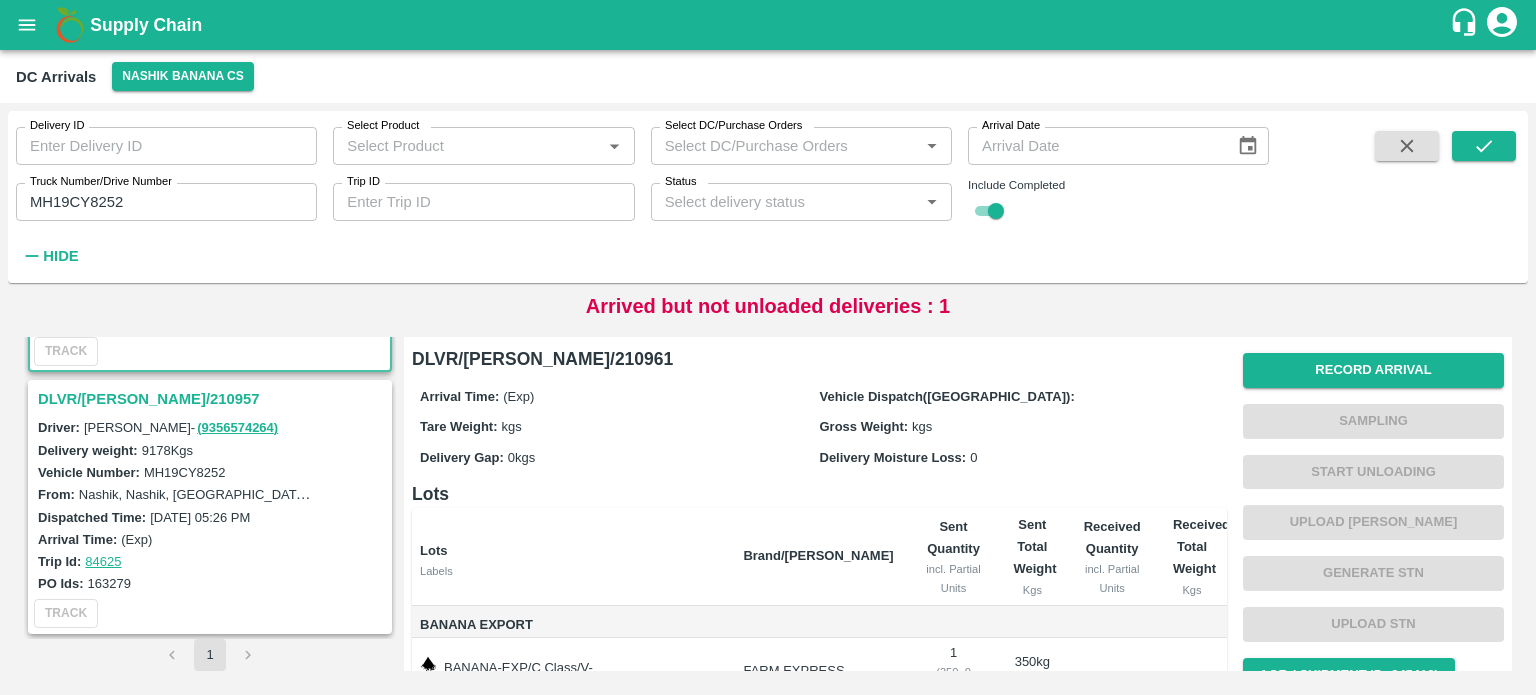 scroll, scrollTop: 0, scrollLeft: 0, axis: both 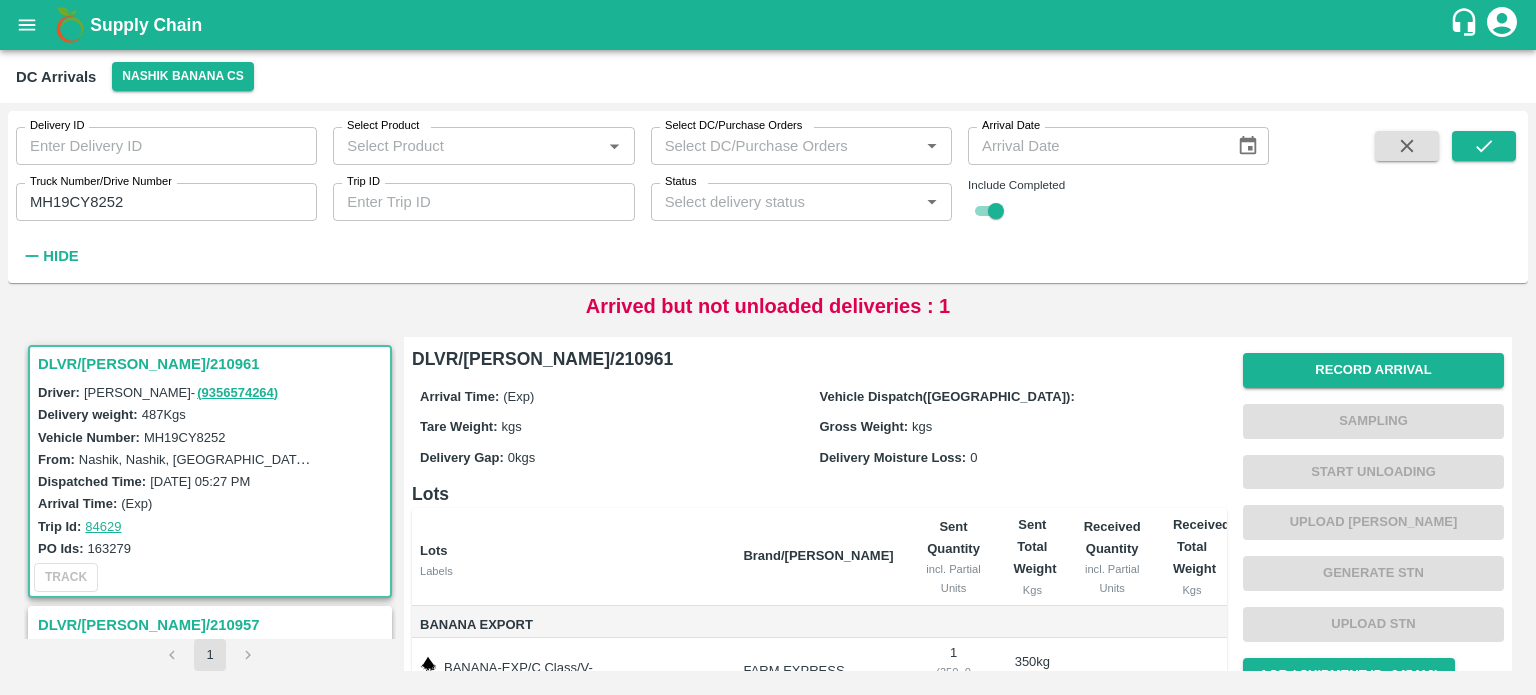 type 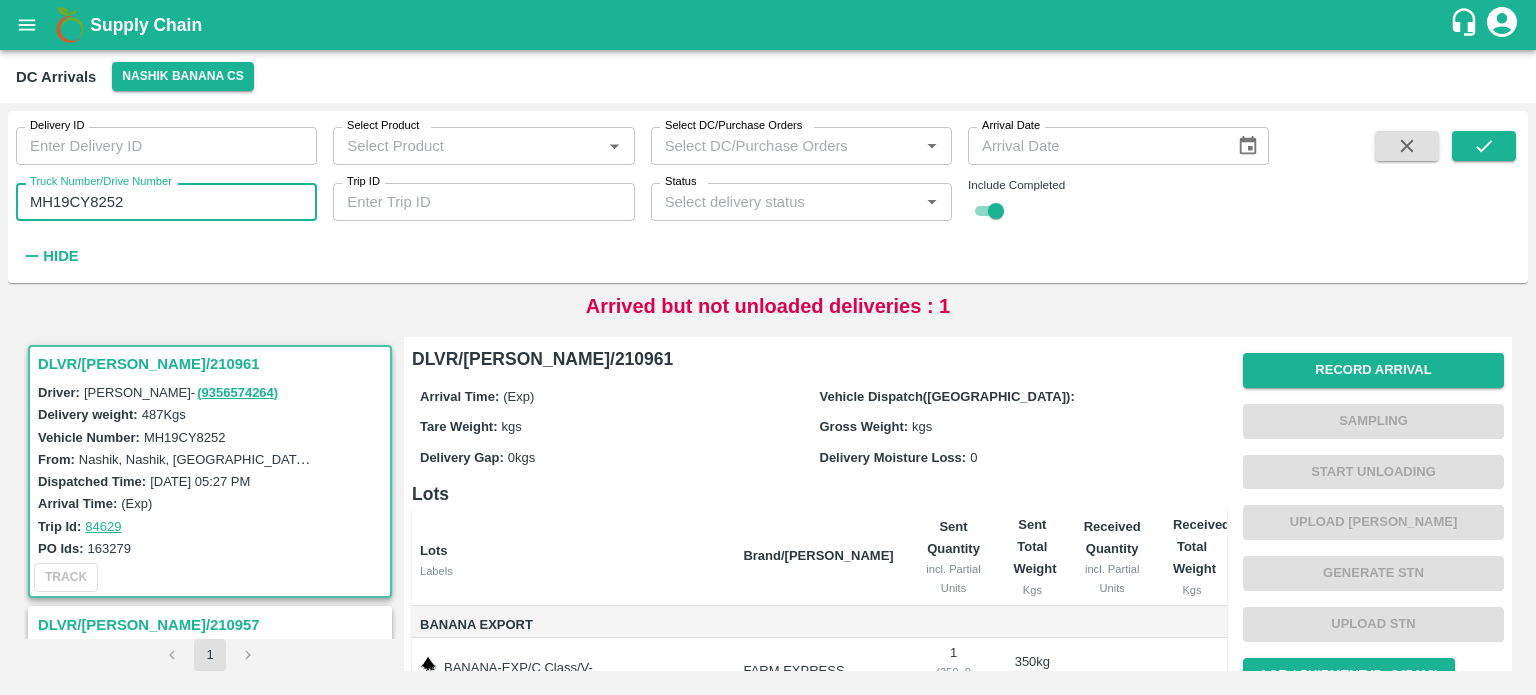 click on "MH19CY8252" at bounding box center (166, 202) 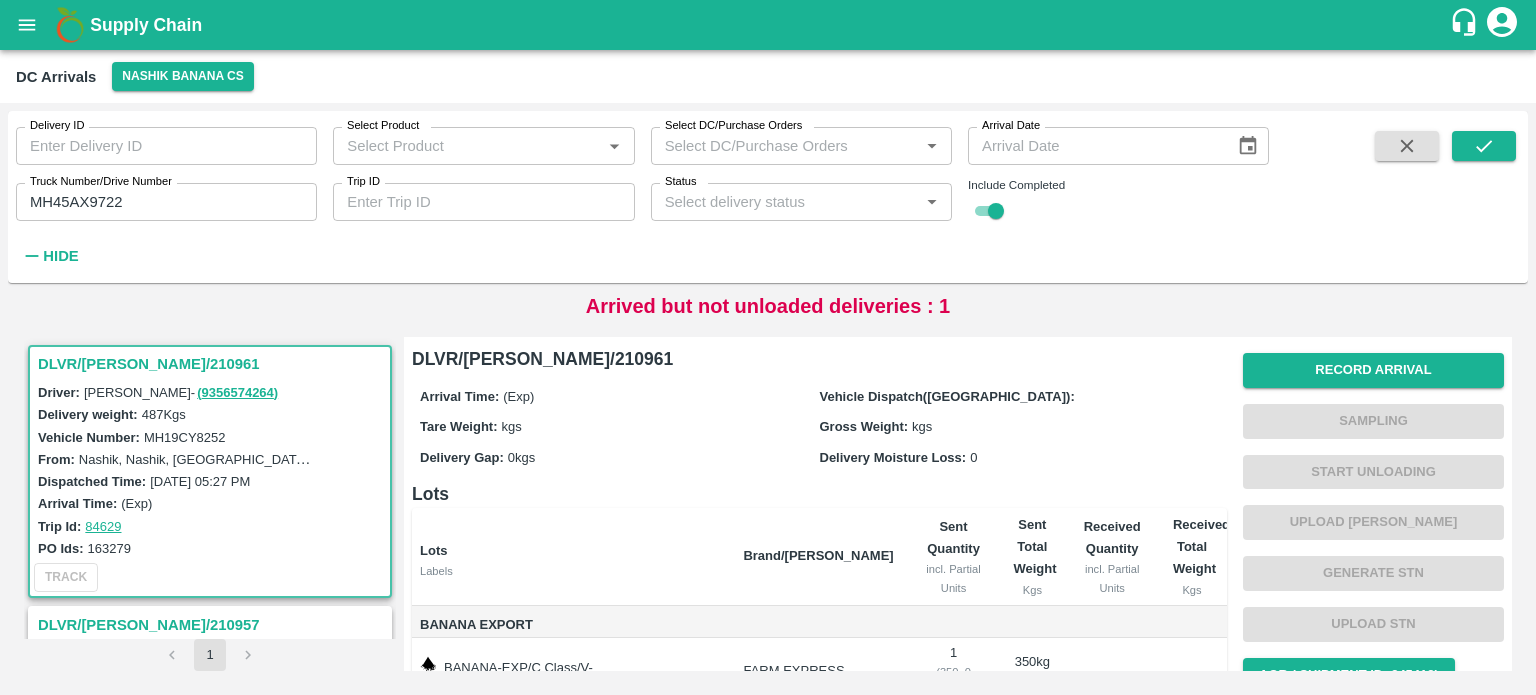 click at bounding box center [1484, 201] 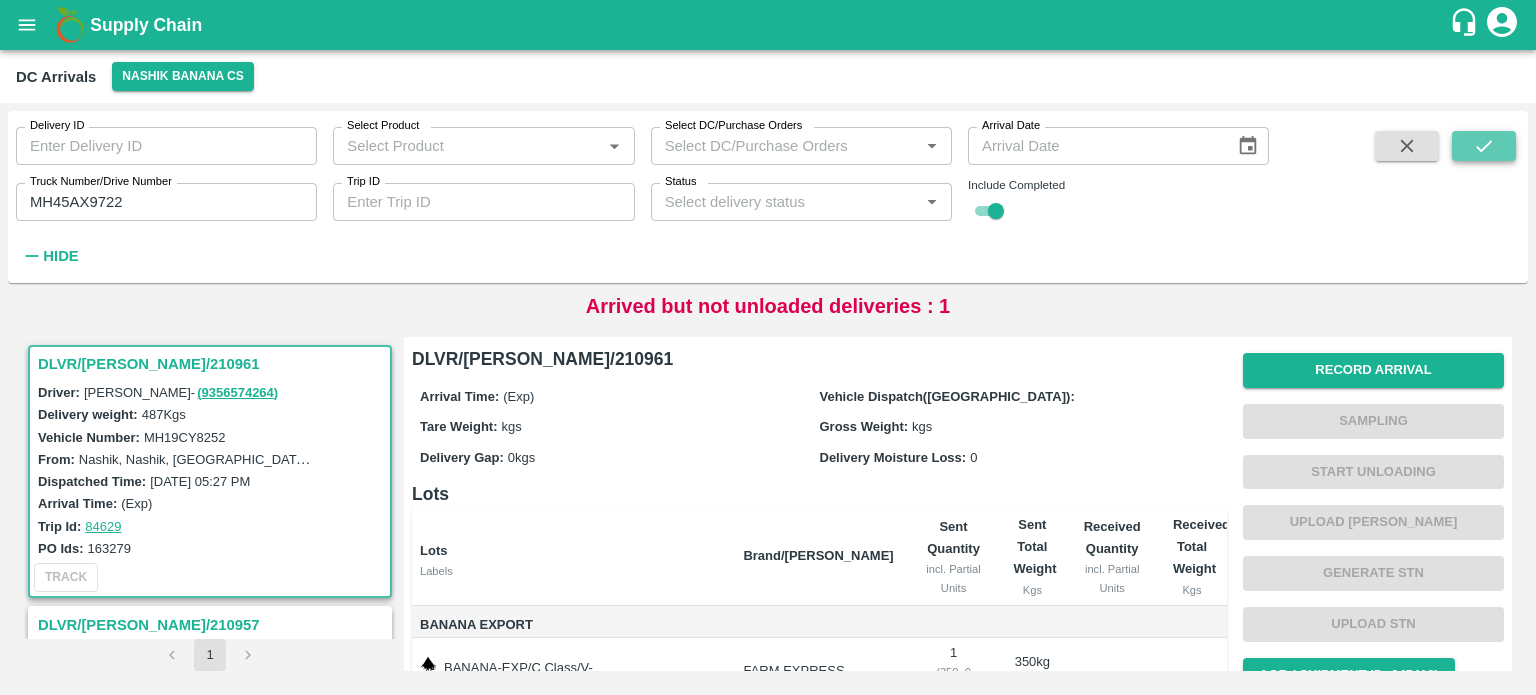 click 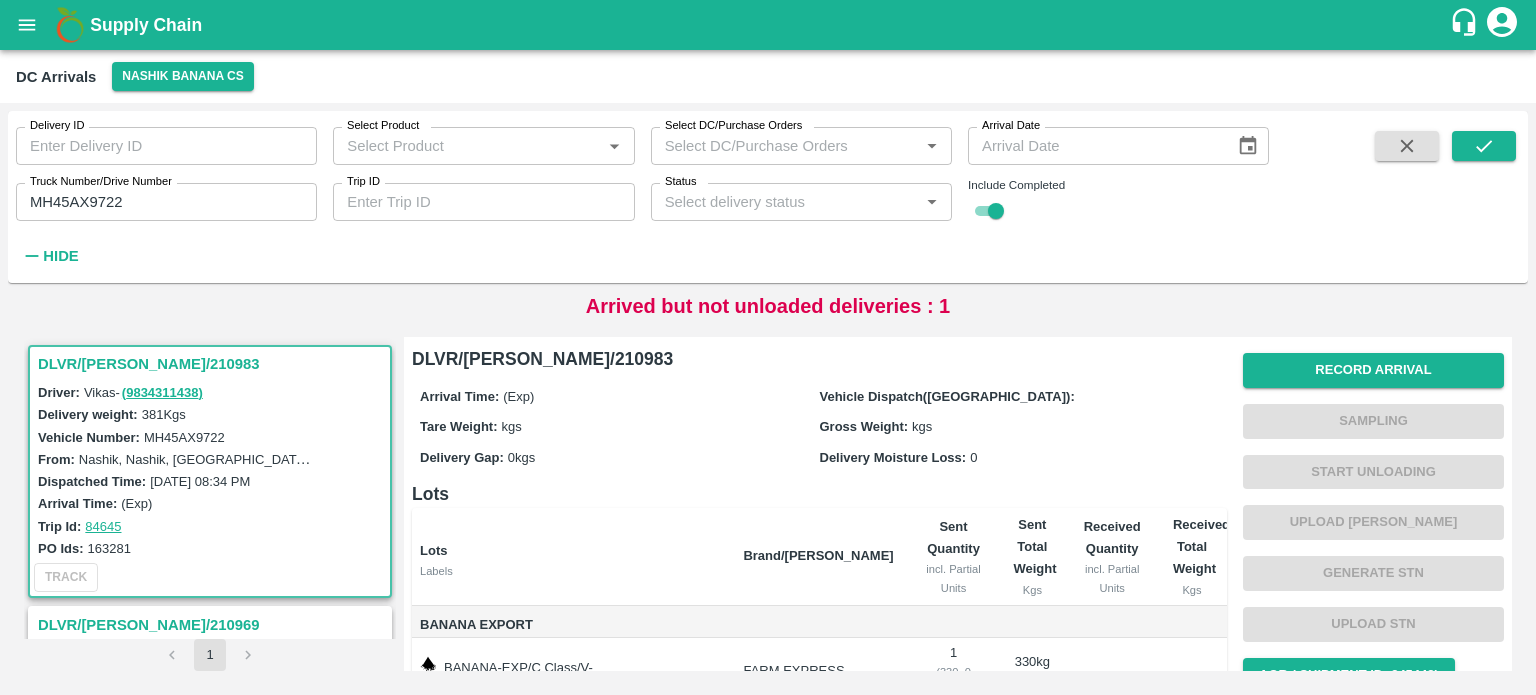 scroll, scrollTop: 226, scrollLeft: 0, axis: vertical 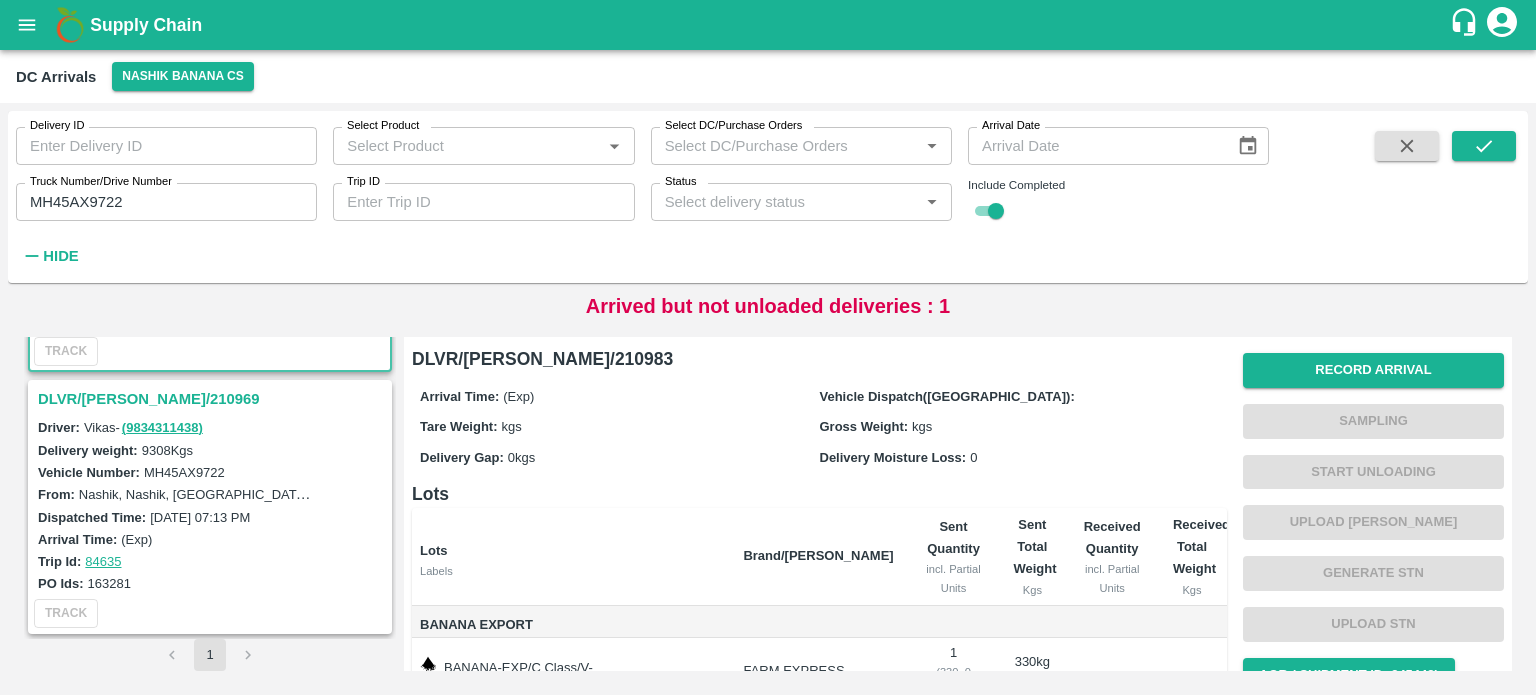 click on "MH45AX9722" at bounding box center [166, 202] 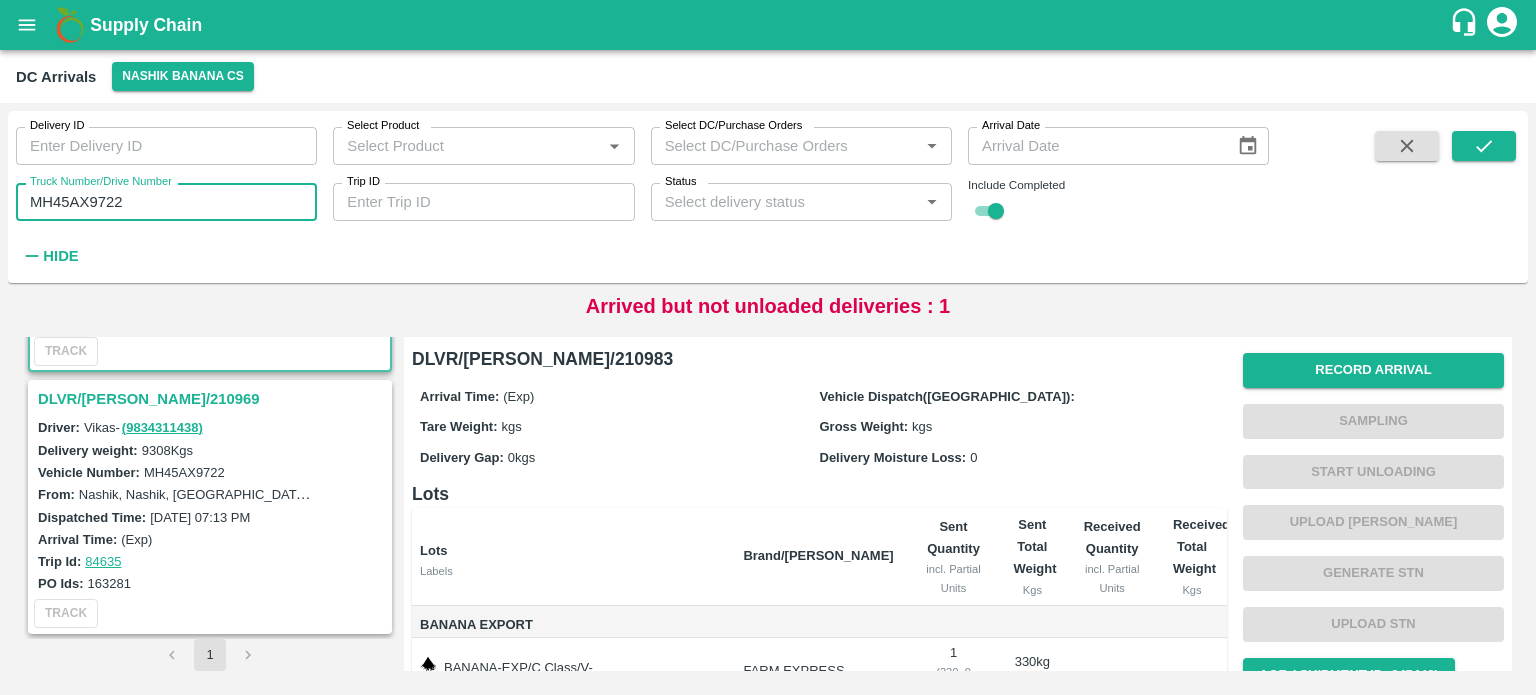 click on "MH45AX9722" at bounding box center (166, 202) 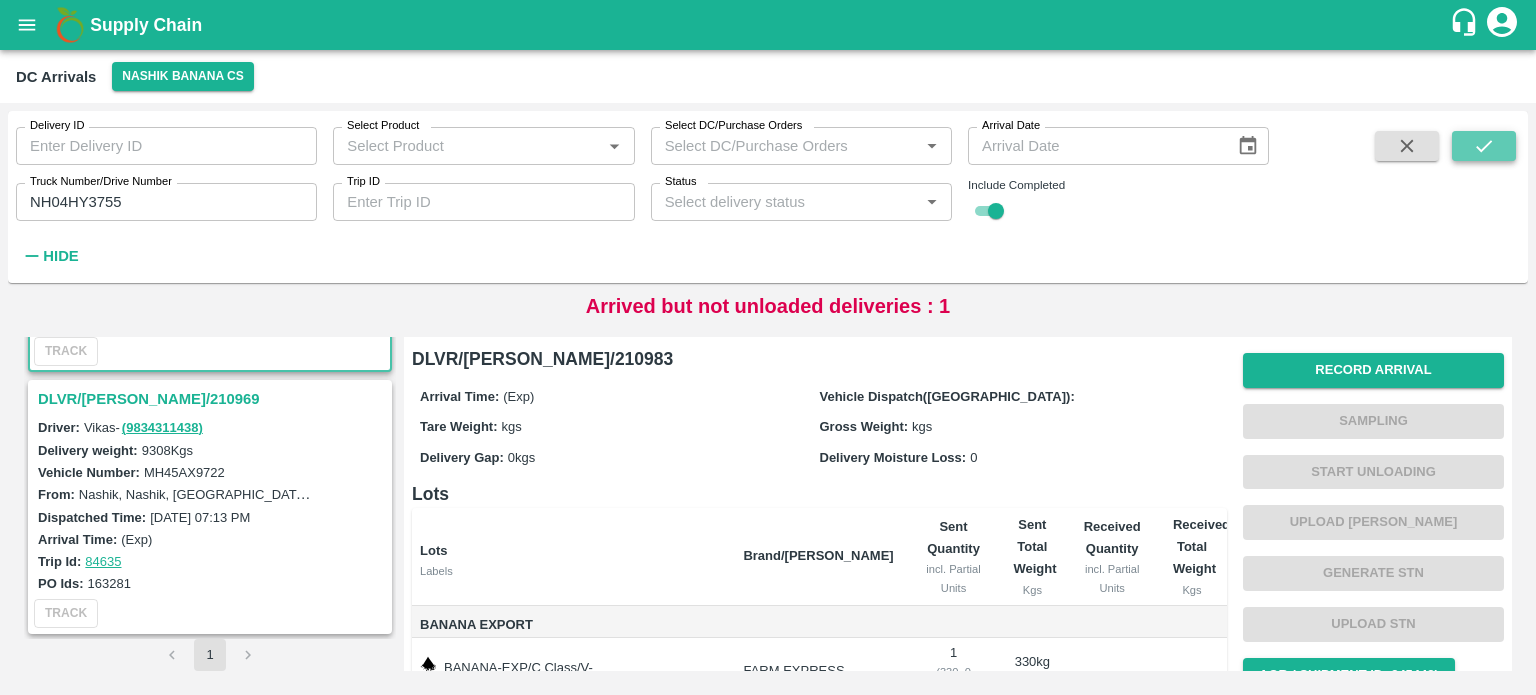 click at bounding box center [1484, 146] 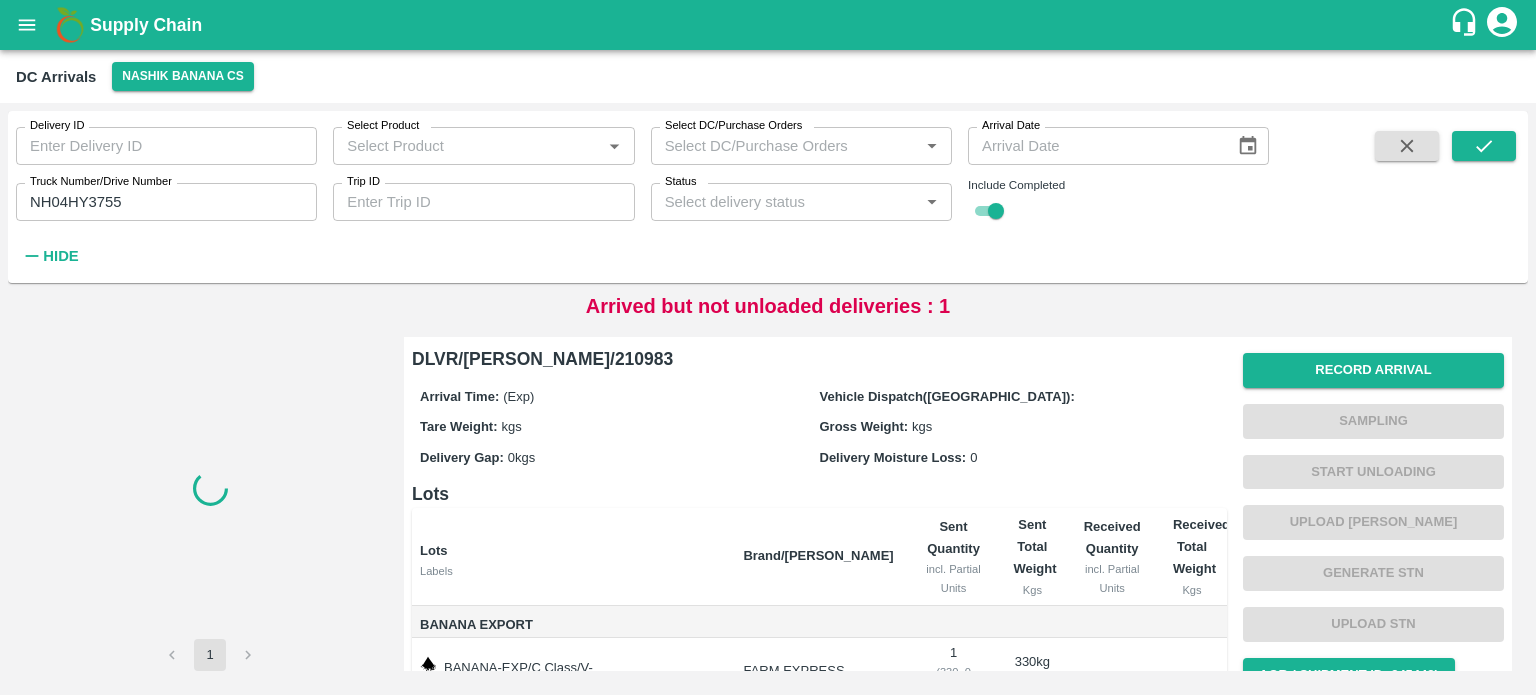 scroll, scrollTop: 0, scrollLeft: 0, axis: both 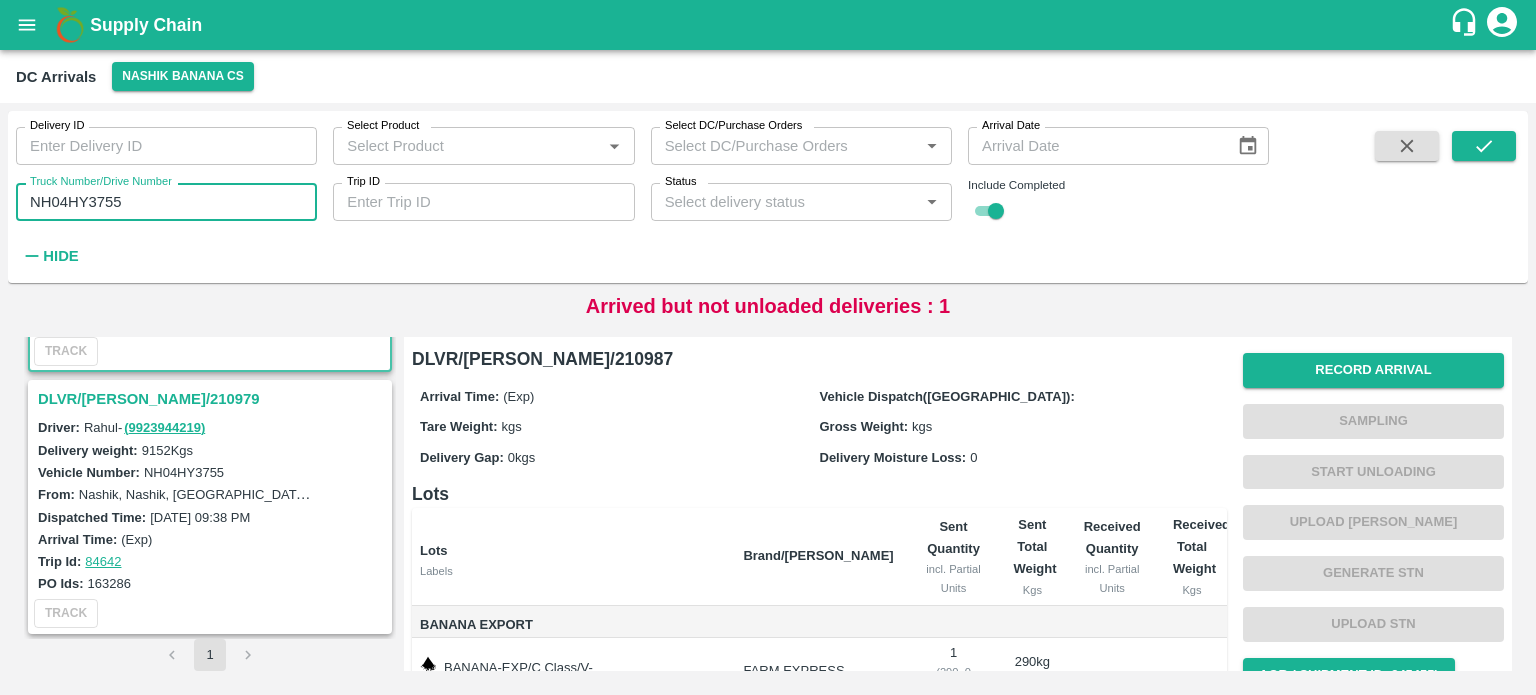 click on "NH04HY3755" at bounding box center (166, 202) 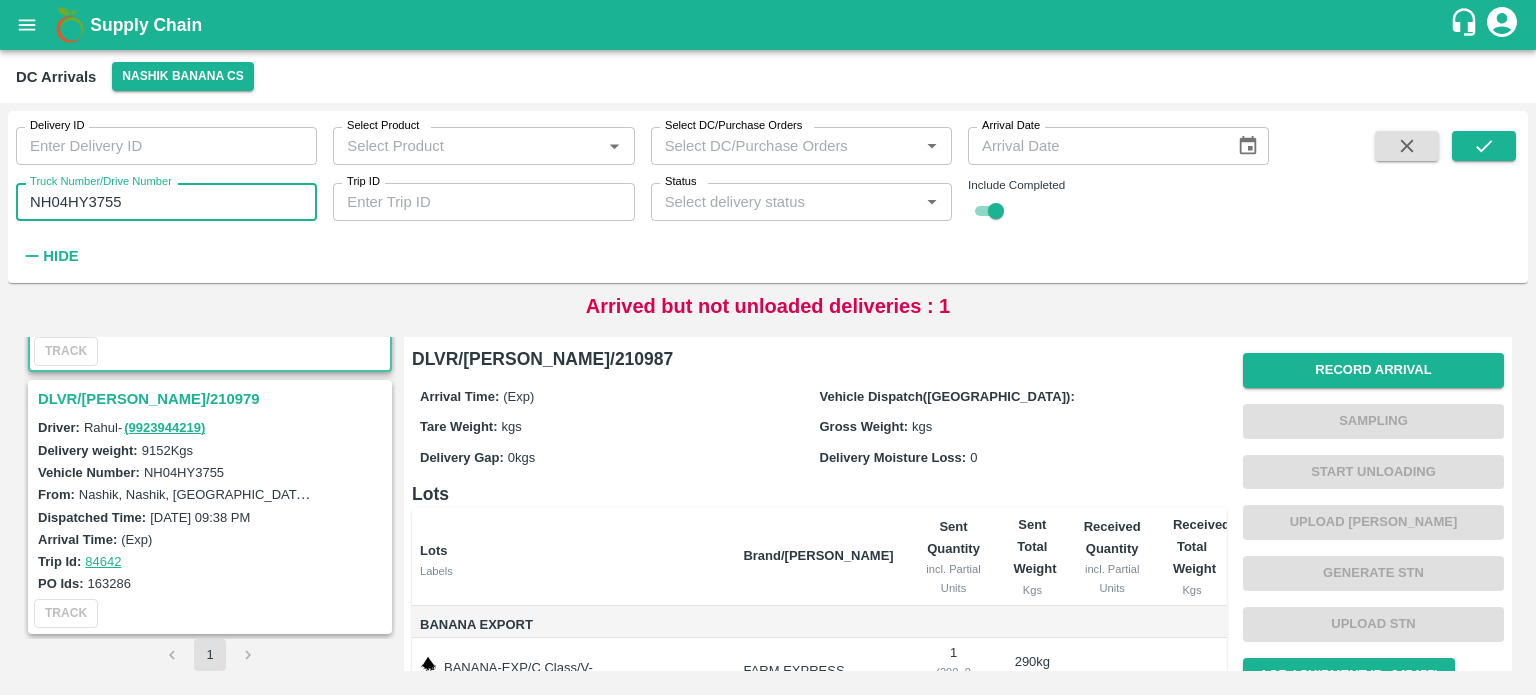 paste 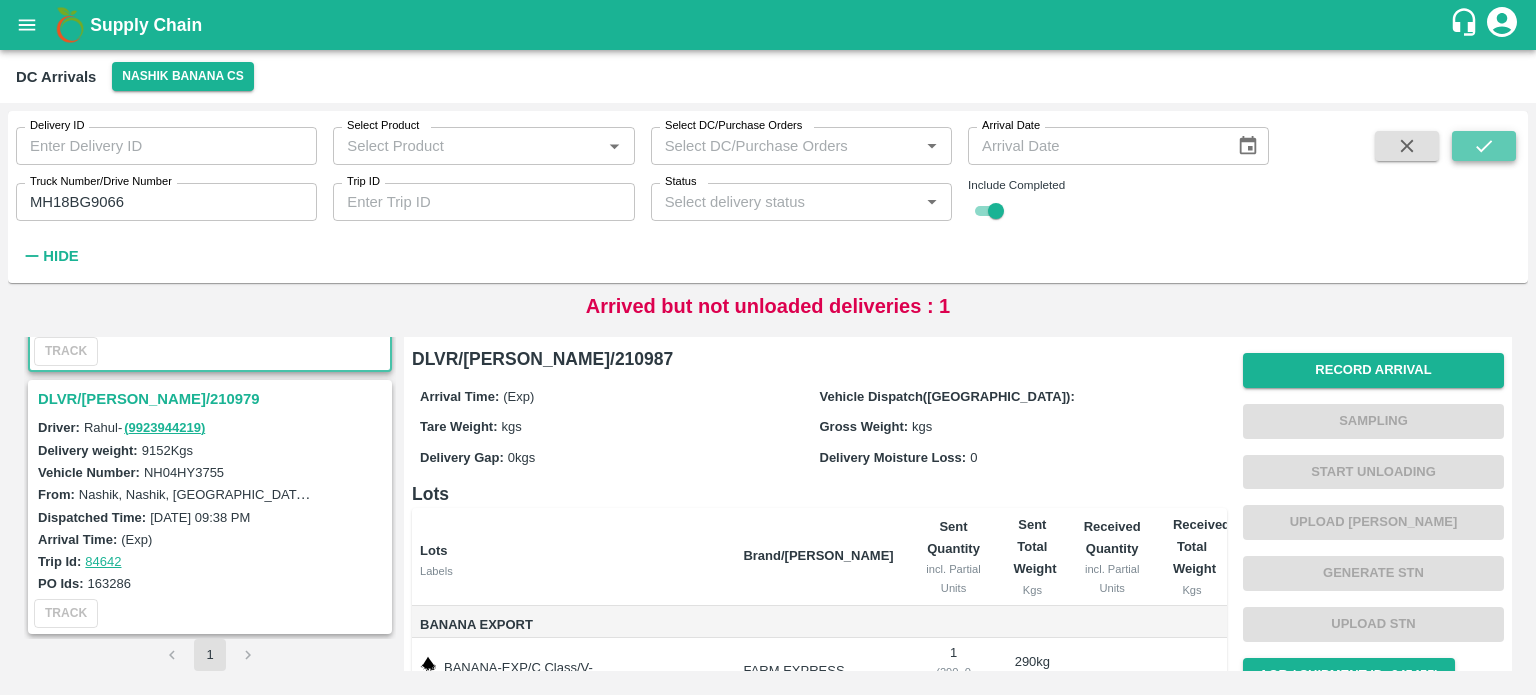 click 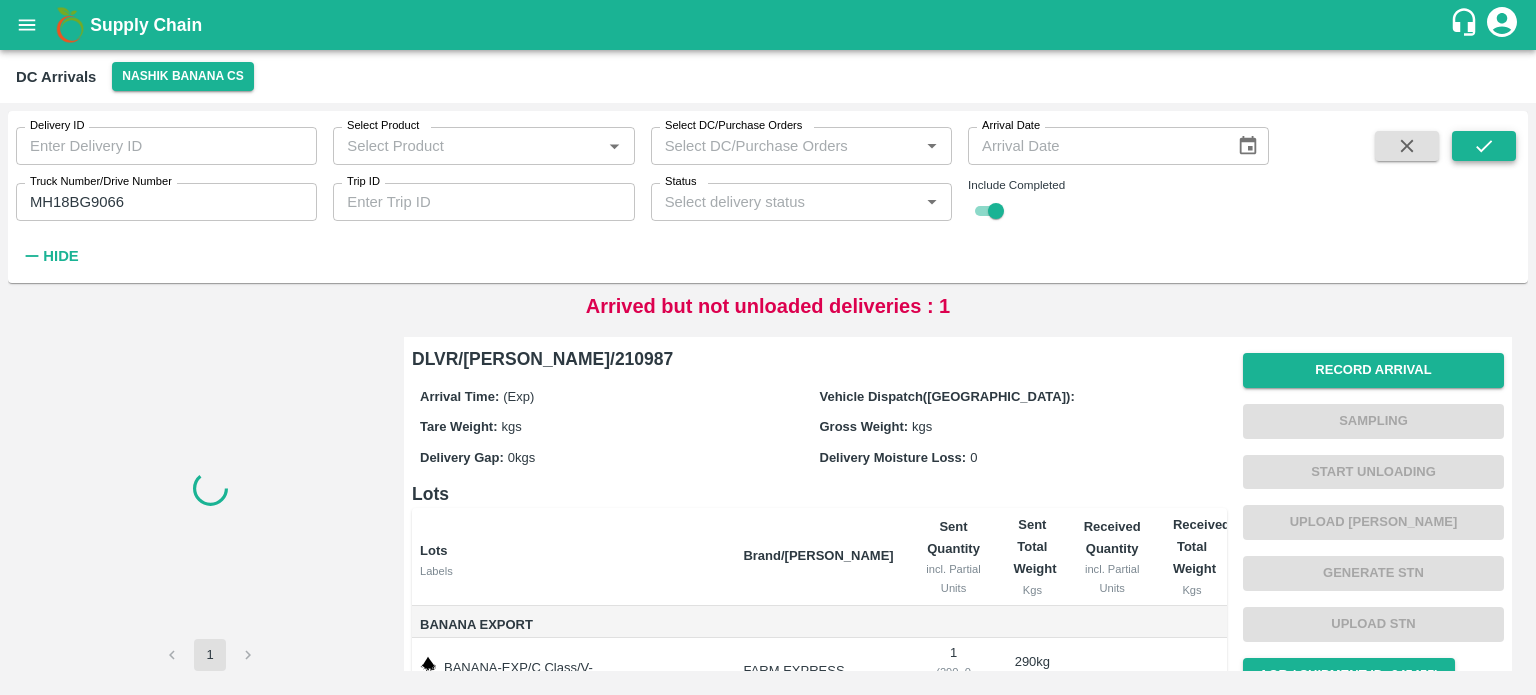 scroll, scrollTop: 0, scrollLeft: 0, axis: both 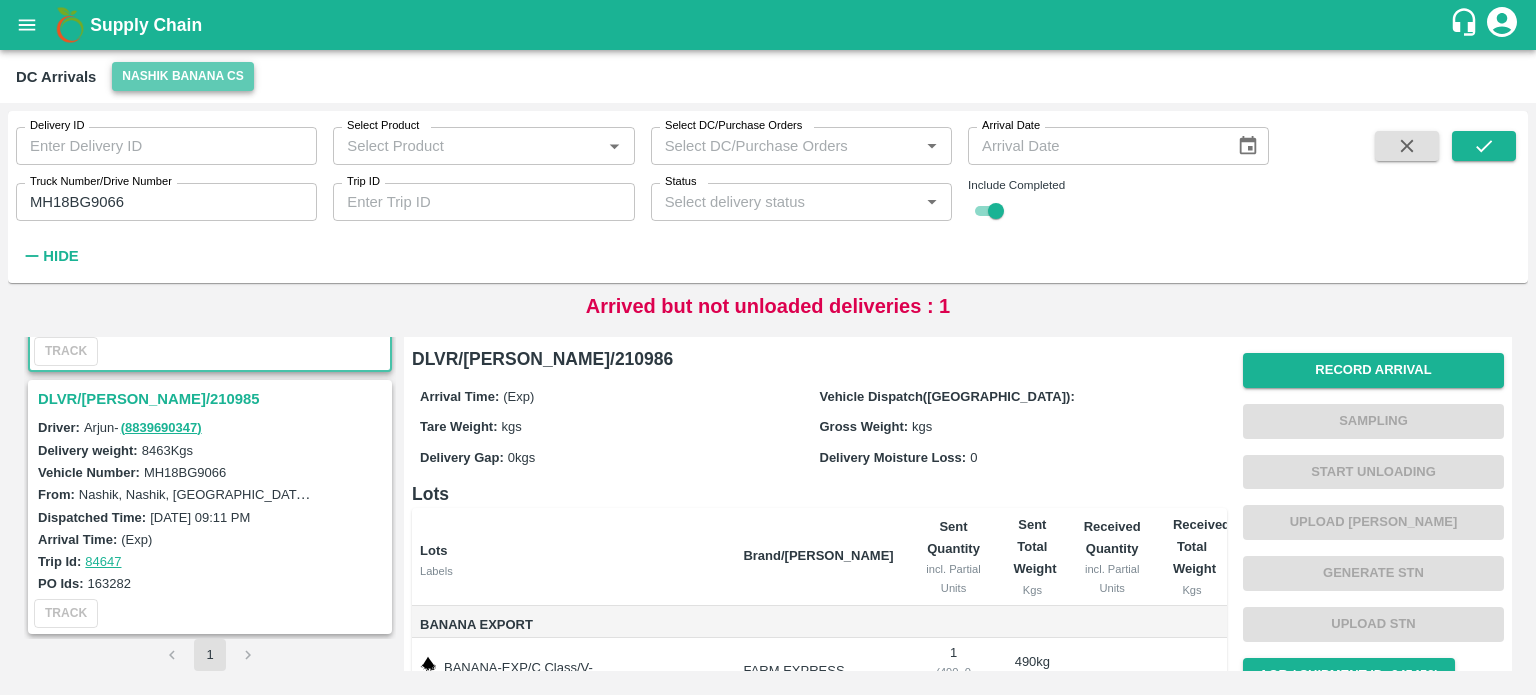 click on "Nashik Banana CS" at bounding box center [183, 76] 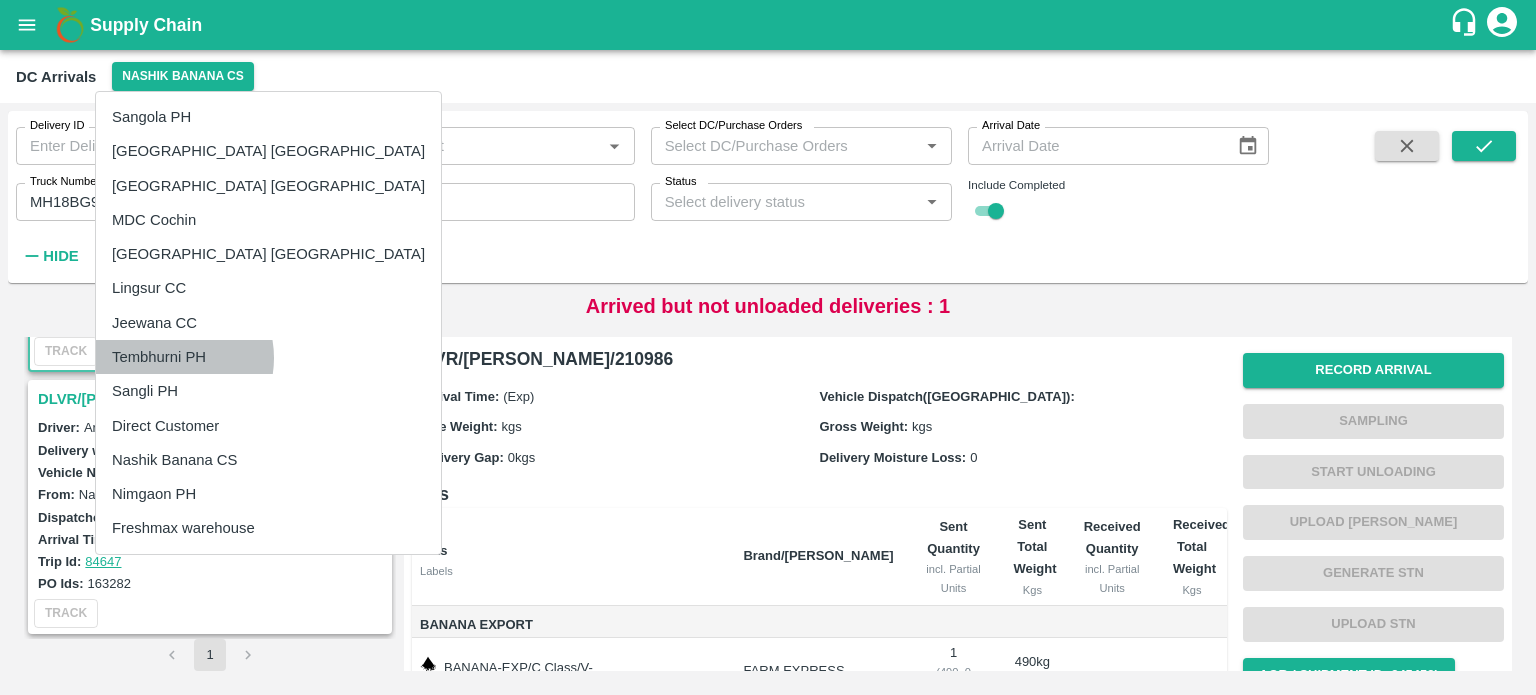 click on "Tembhurni PH" at bounding box center (268, 357) 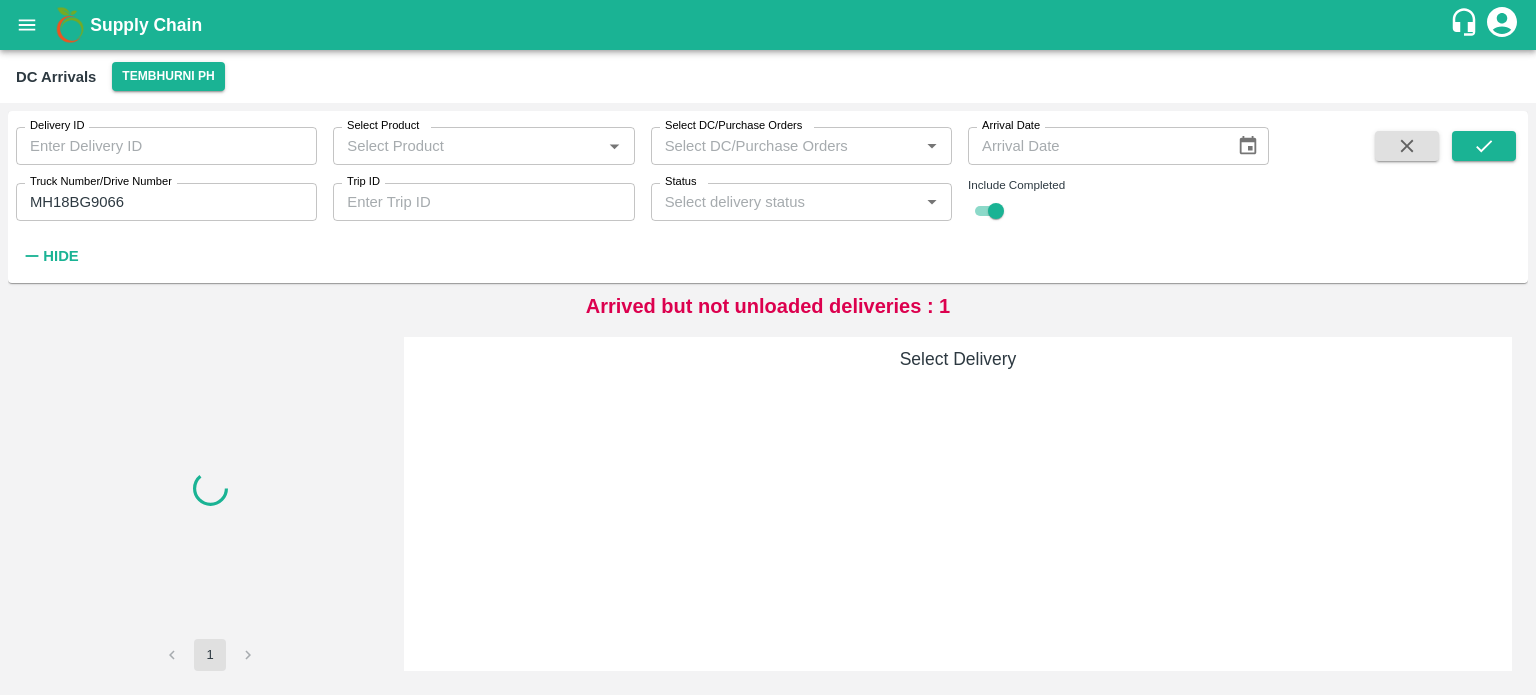 scroll, scrollTop: 0, scrollLeft: 0, axis: both 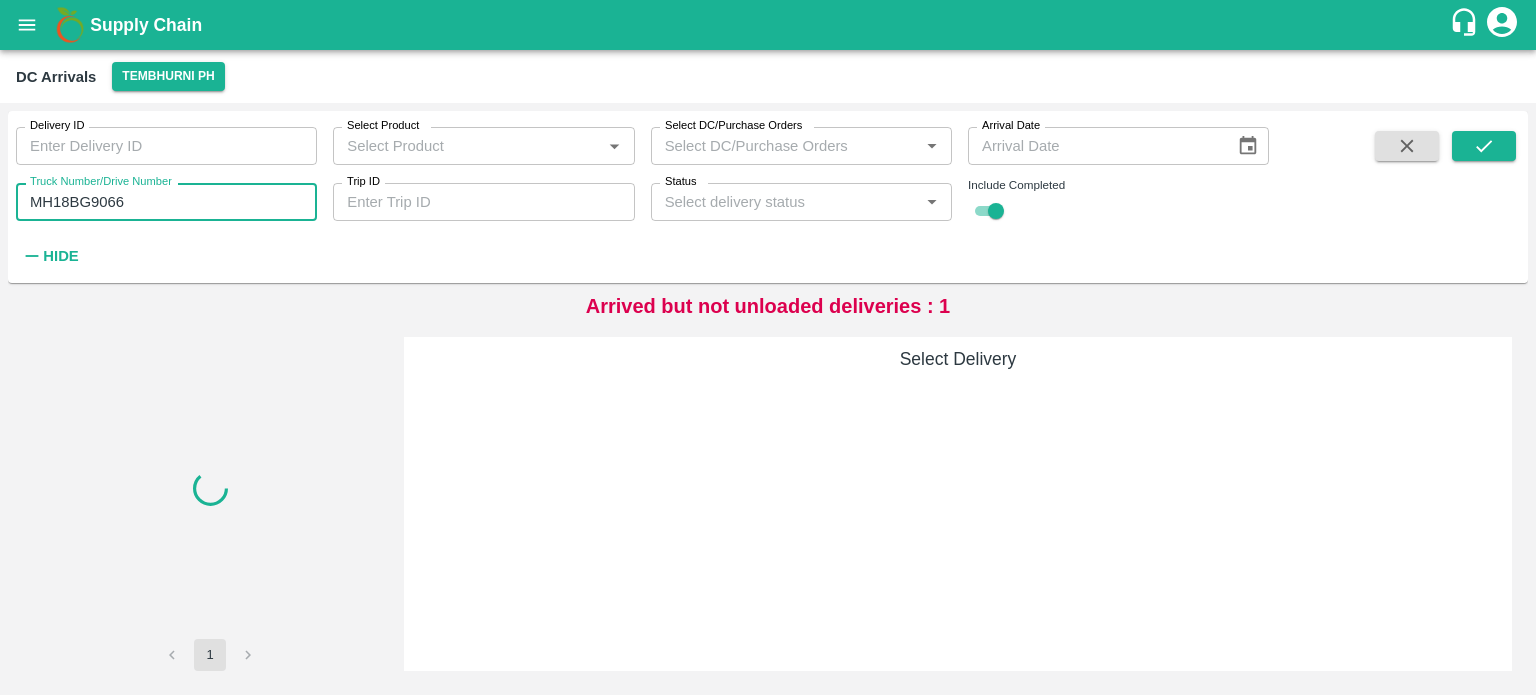 click on "MH18BG9066" at bounding box center [166, 202] 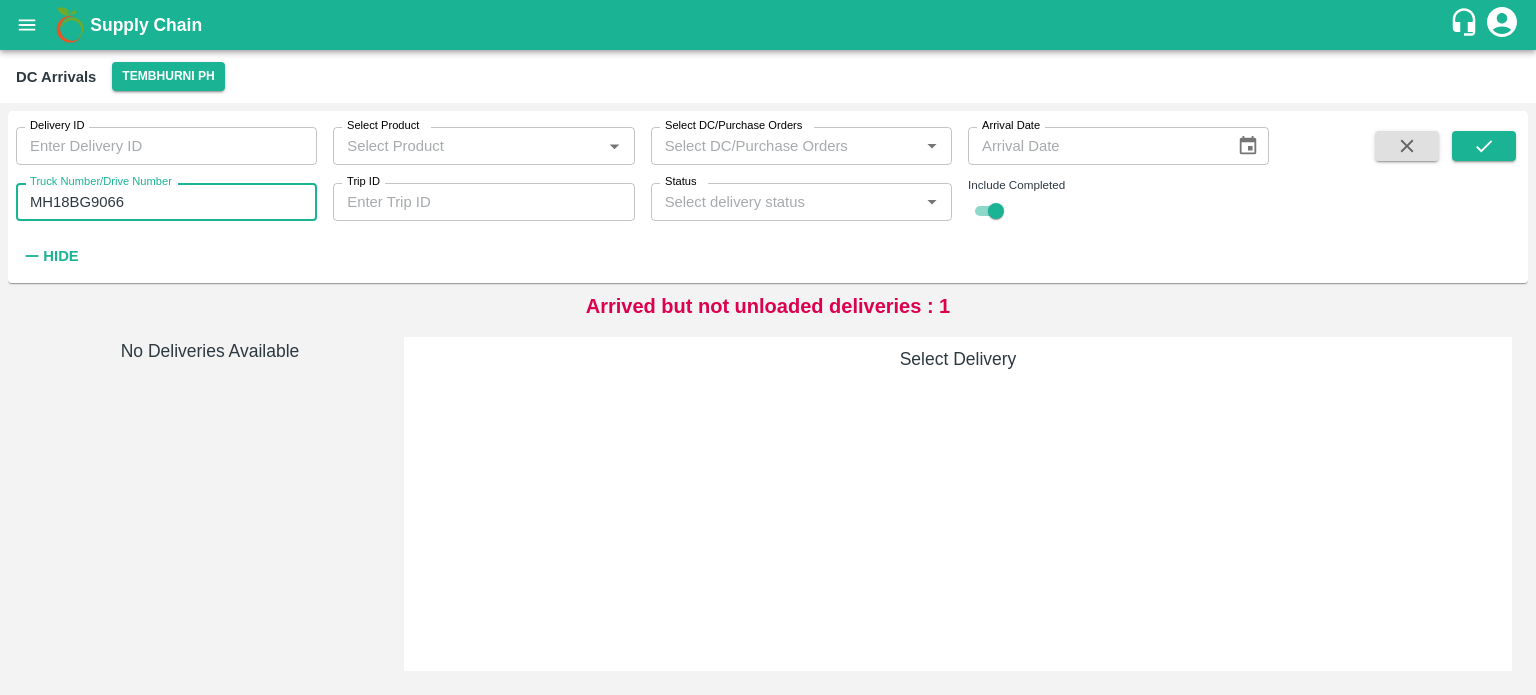 type on "MH18BG9066" 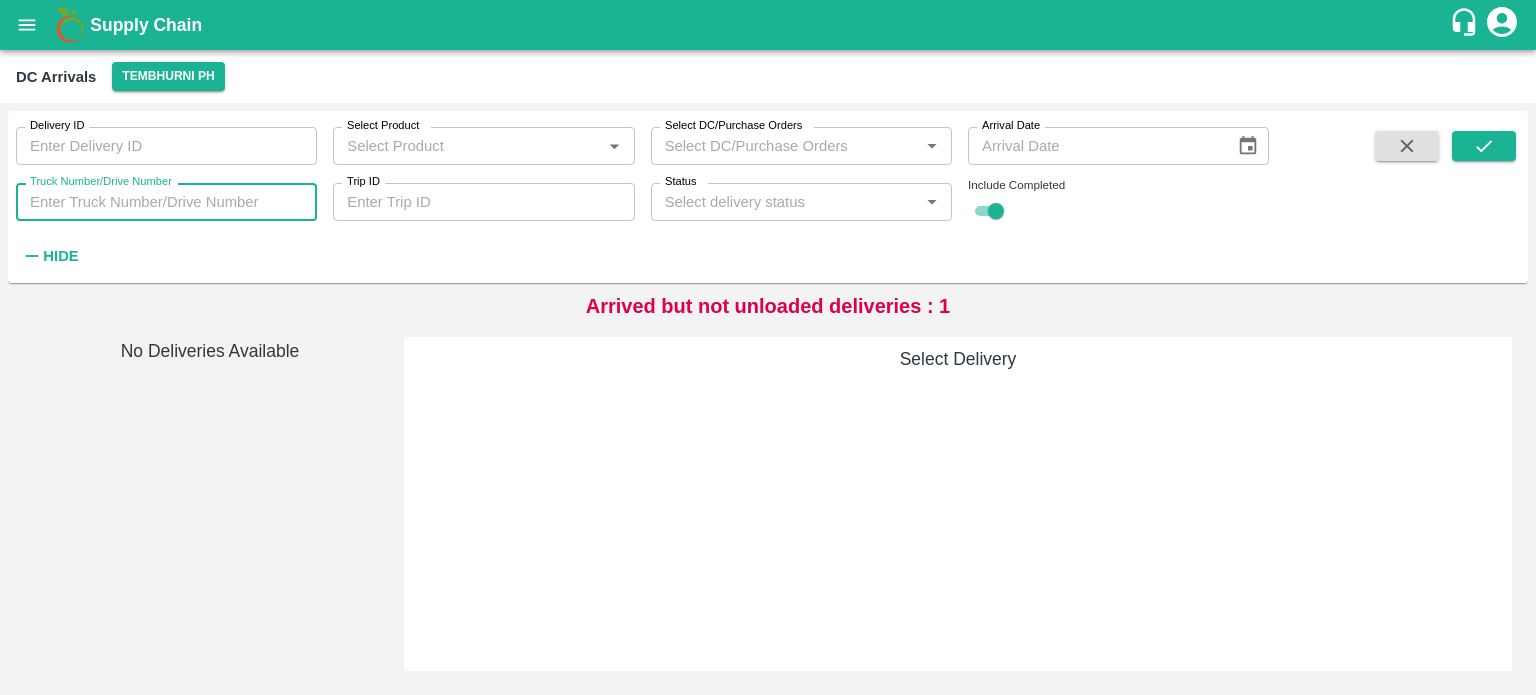 paste 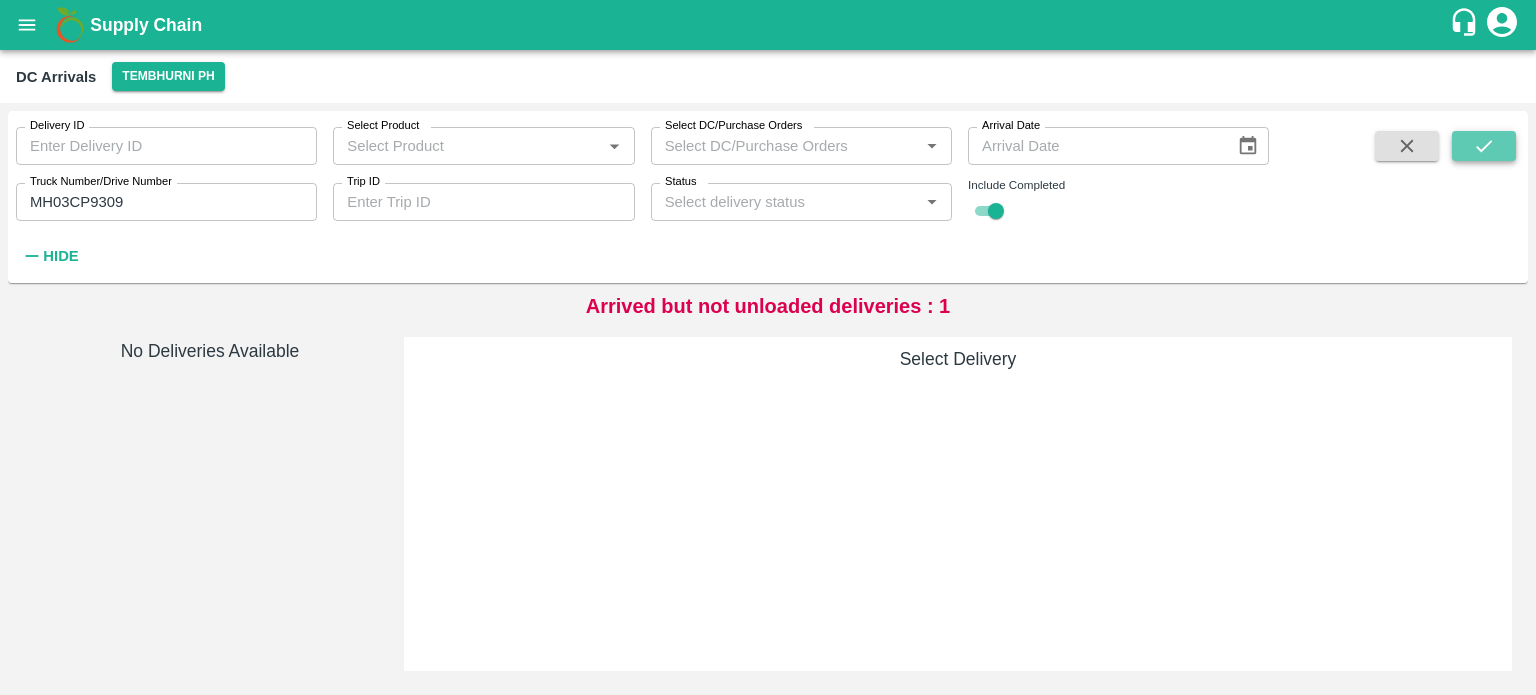 click at bounding box center (1484, 146) 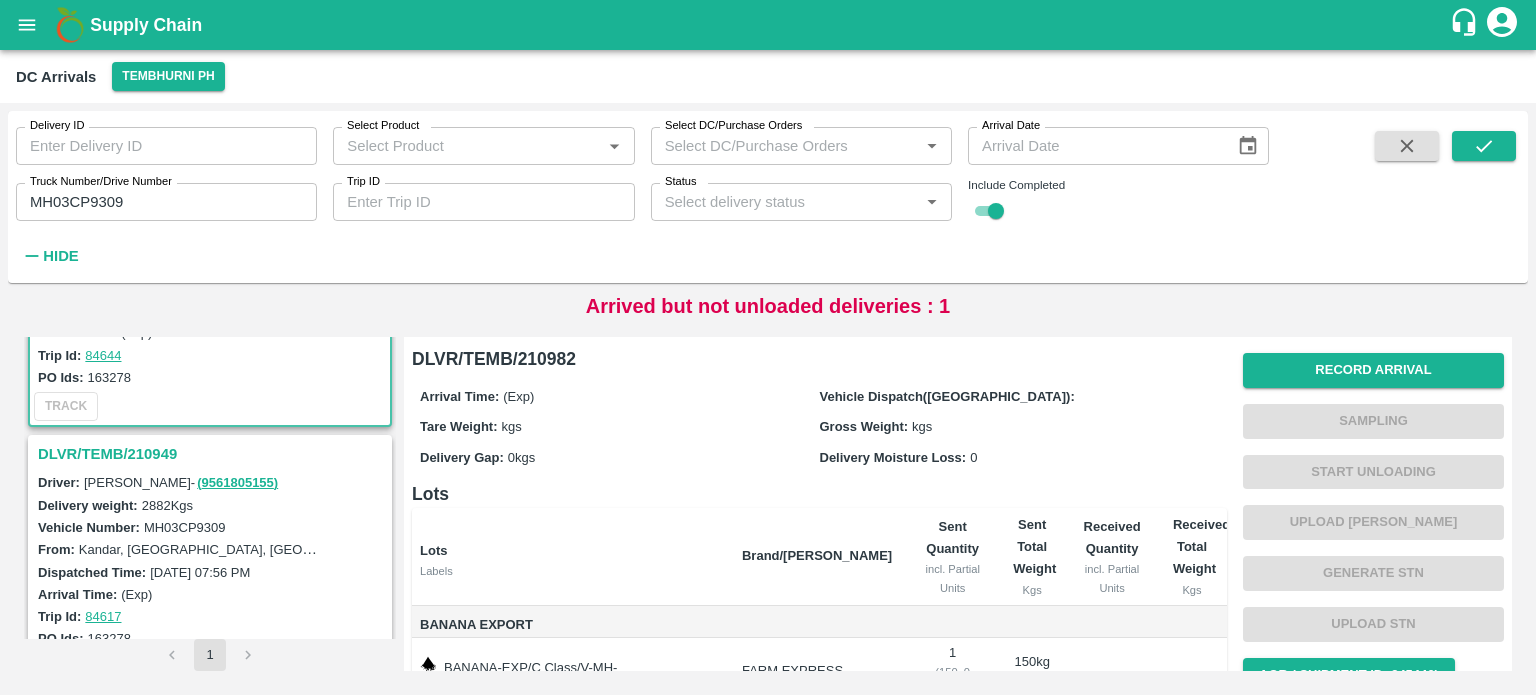 scroll, scrollTop: 146, scrollLeft: 0, axis: vertical 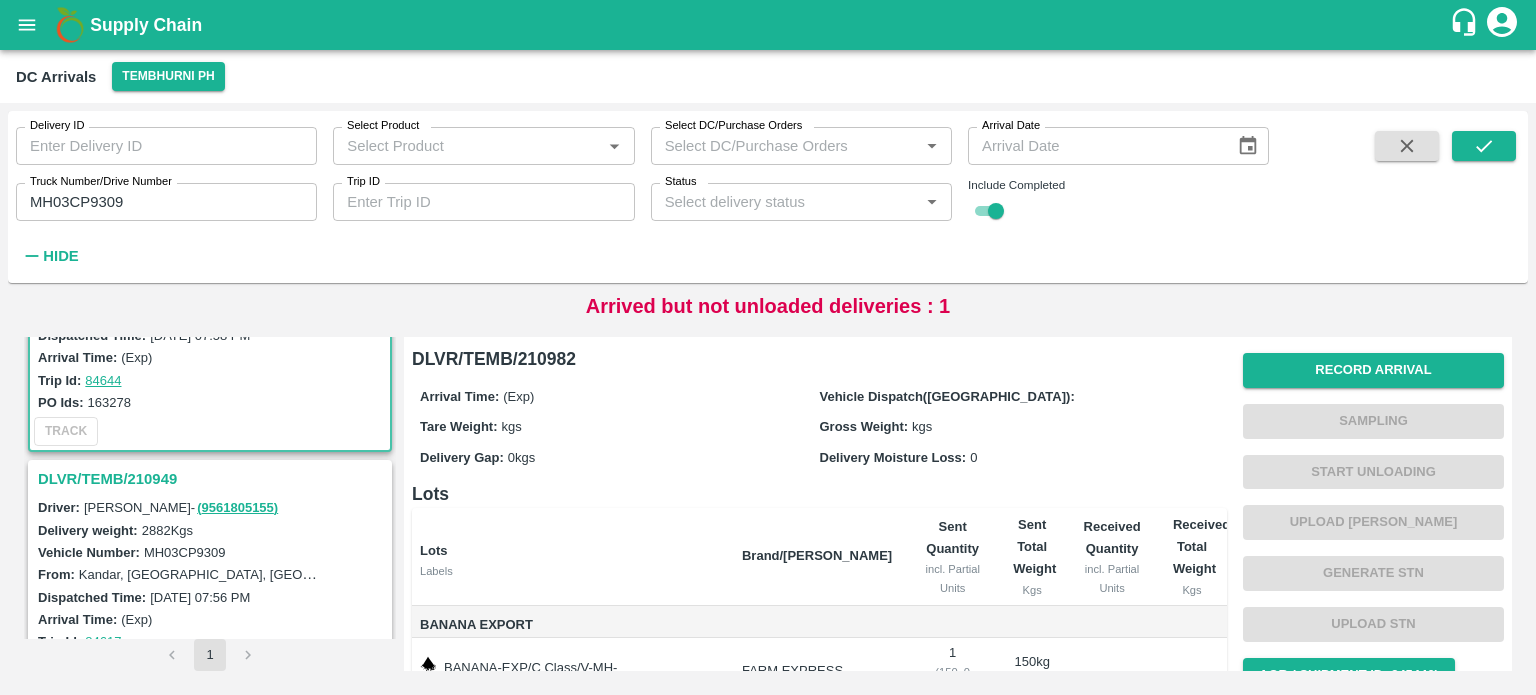click on "DLVR/TEMB/210949" at bounding box center [213, 479] 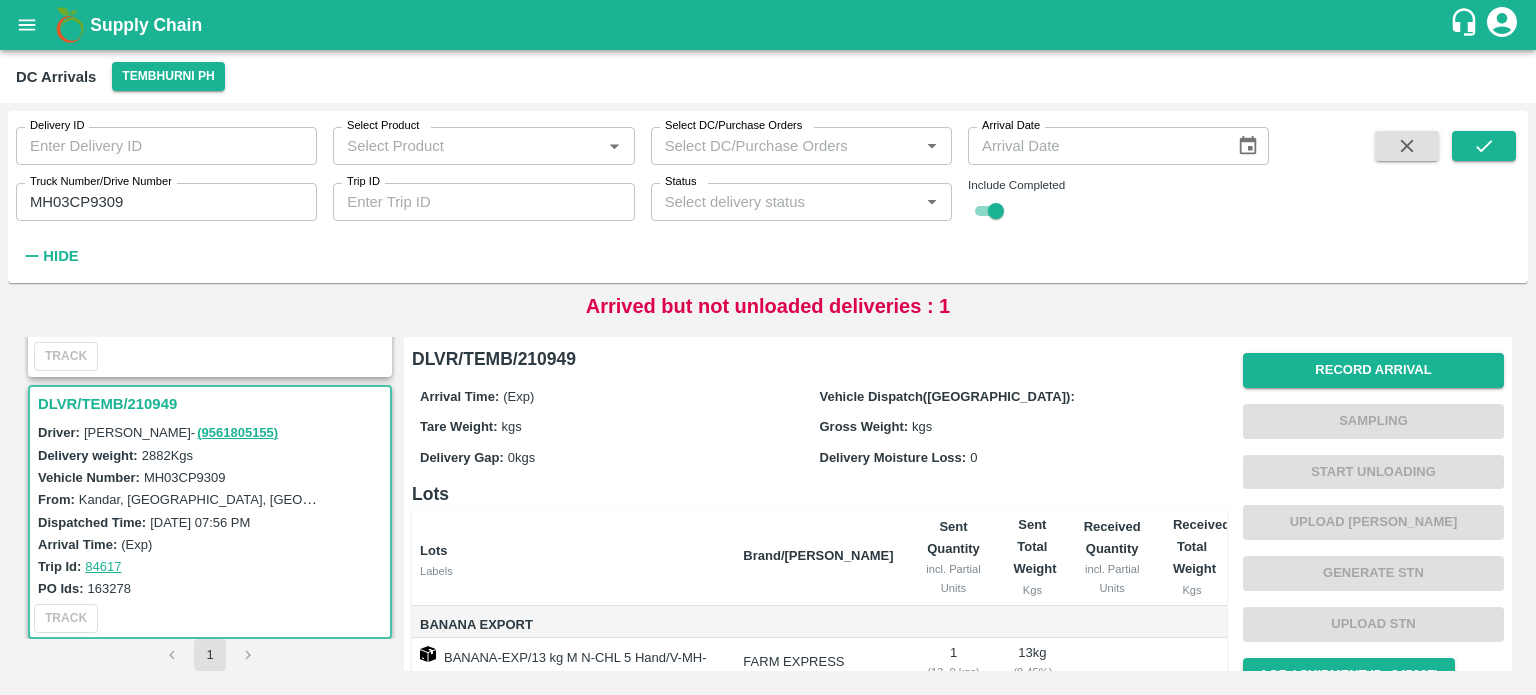 scroll, scrollTop: 268, scrollLeft: 0, axis: vertical 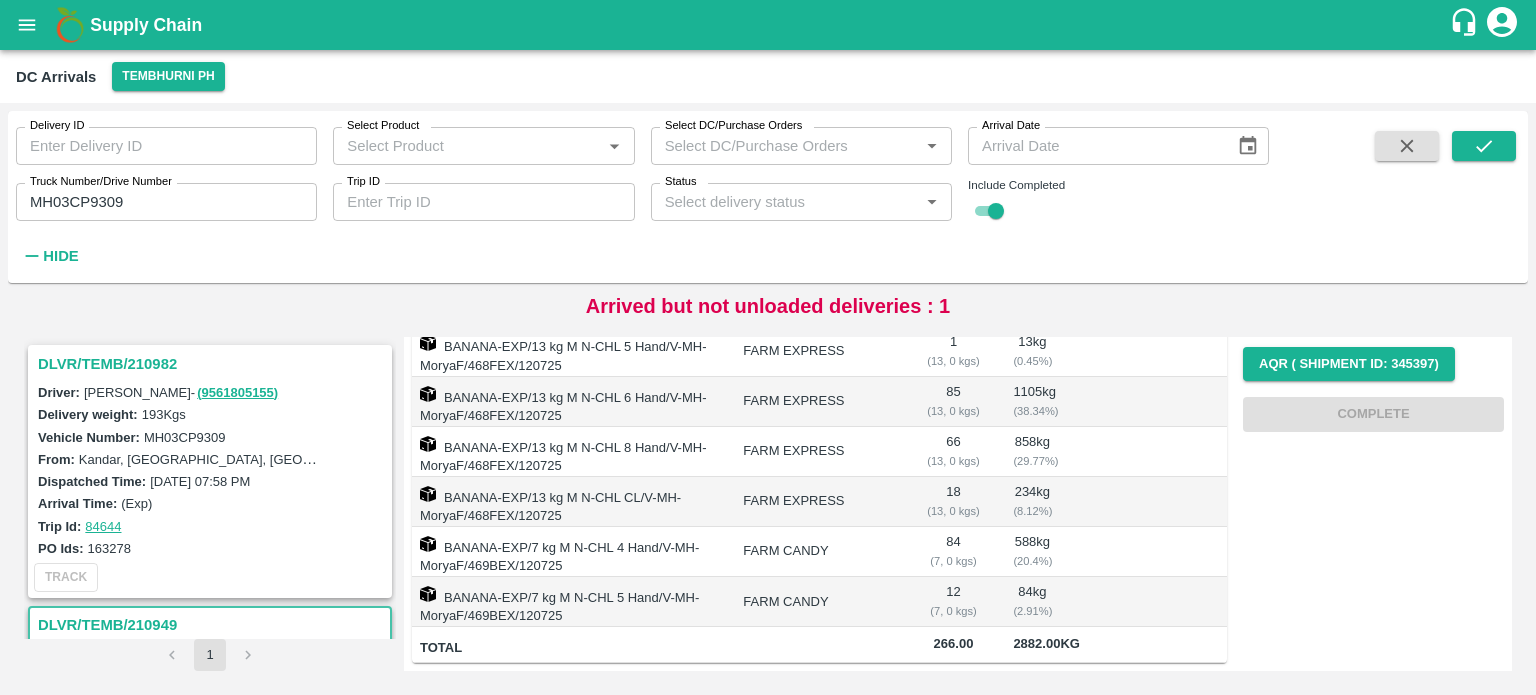 click on "MH03CP9309" at bounding box center (166, 202) 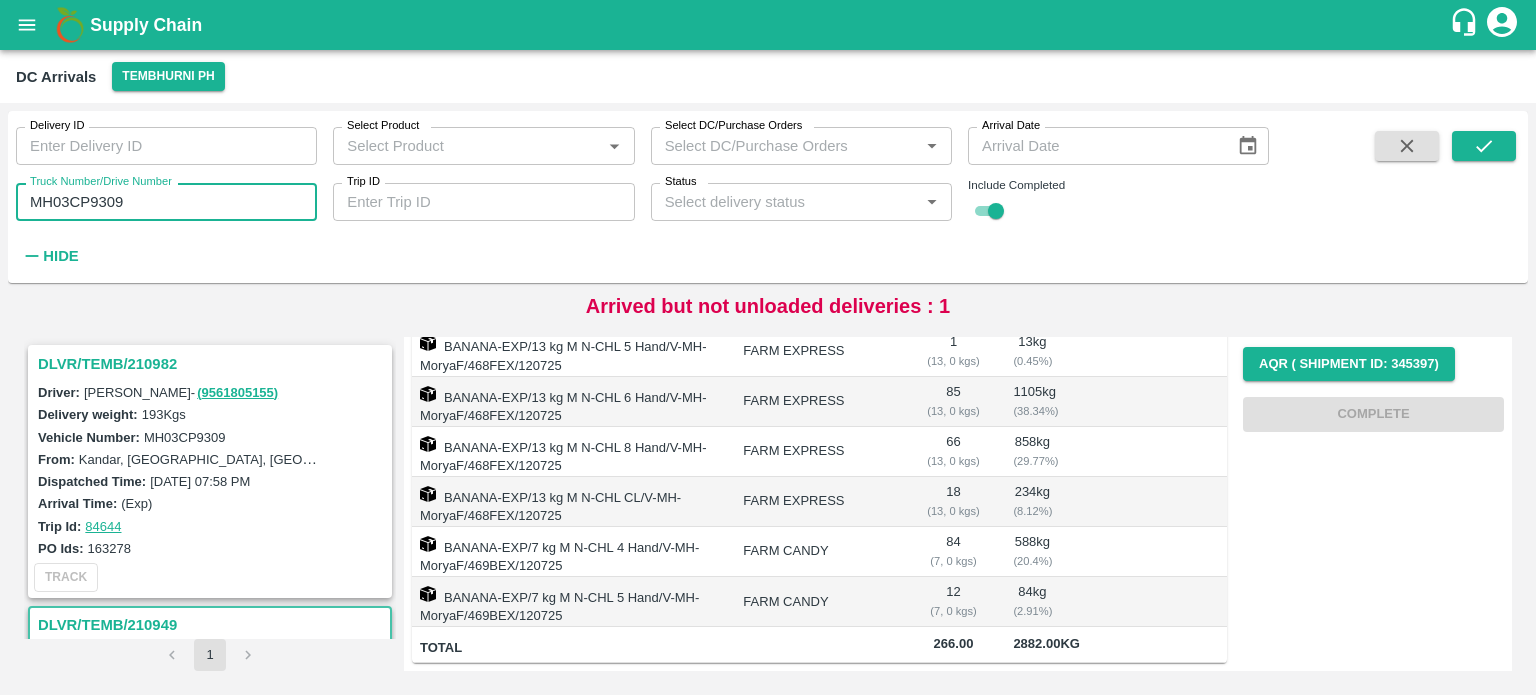 click on "MH03CP9309" at bounding box center [166, 202] 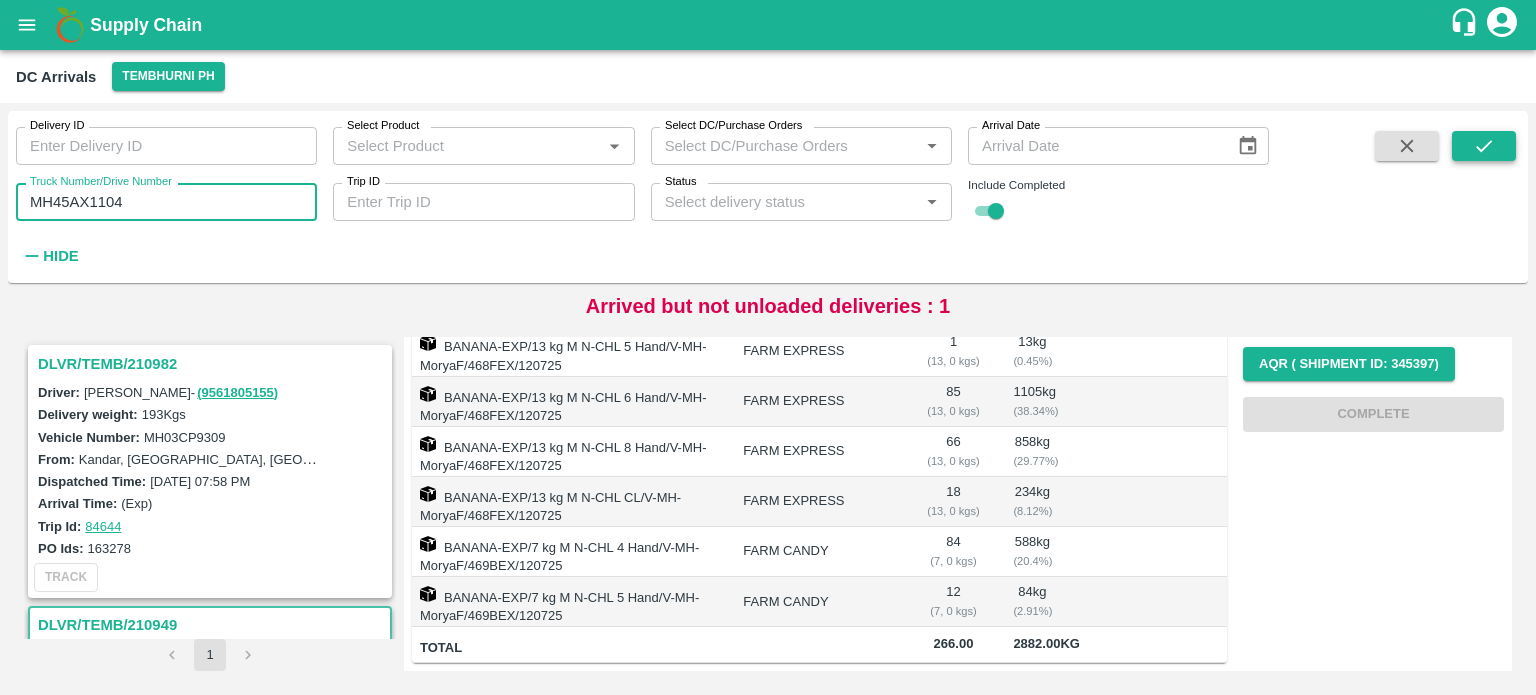 click 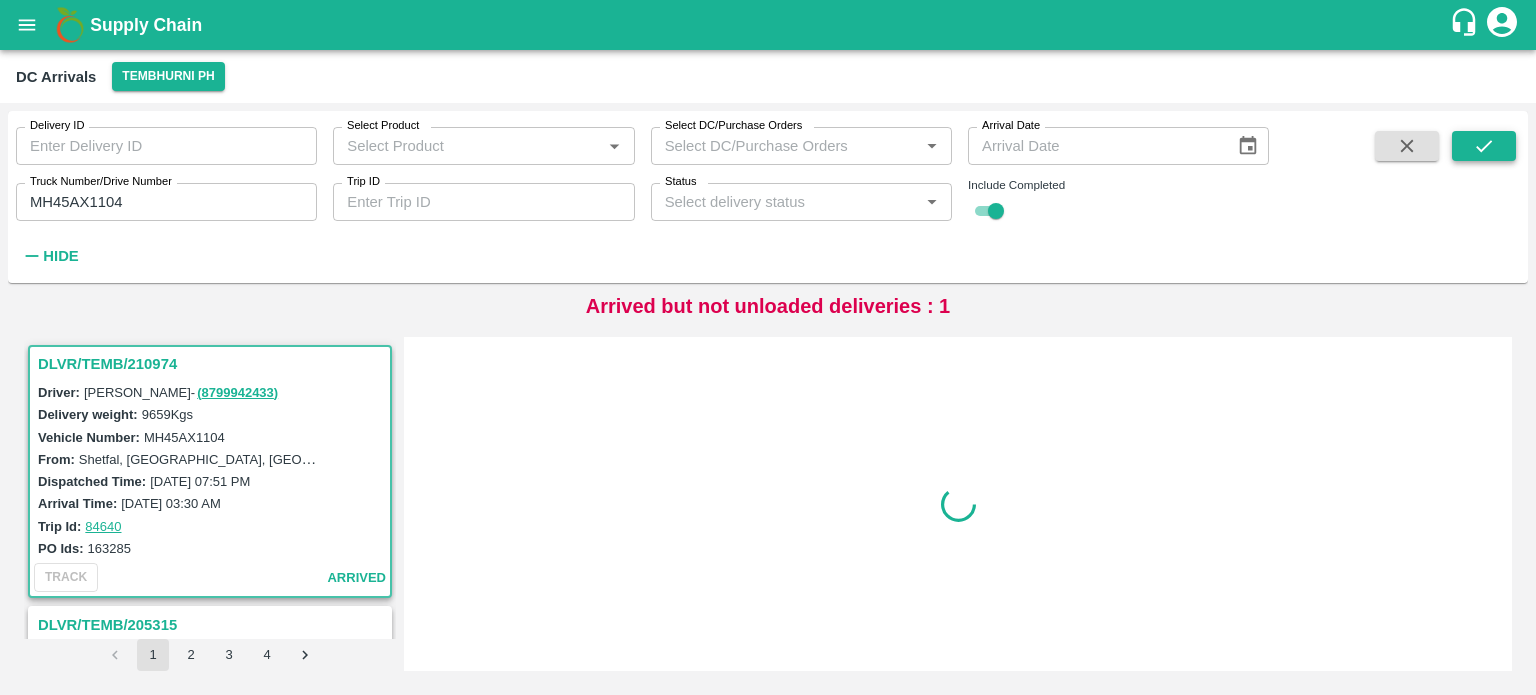 scroll, scrollTop: 0, scrollLeft: 0, axis: both 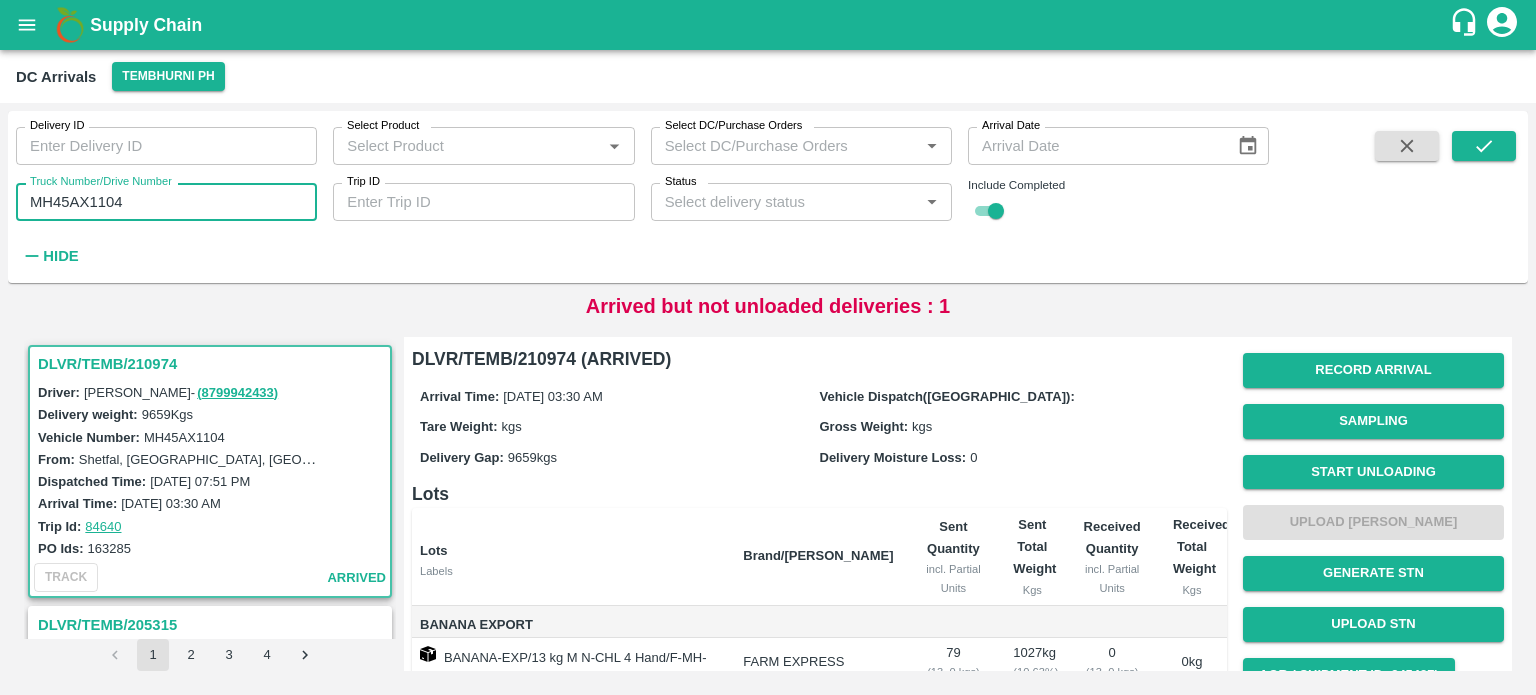 click on "MH45AX1104" at bounding box center (166, 202) 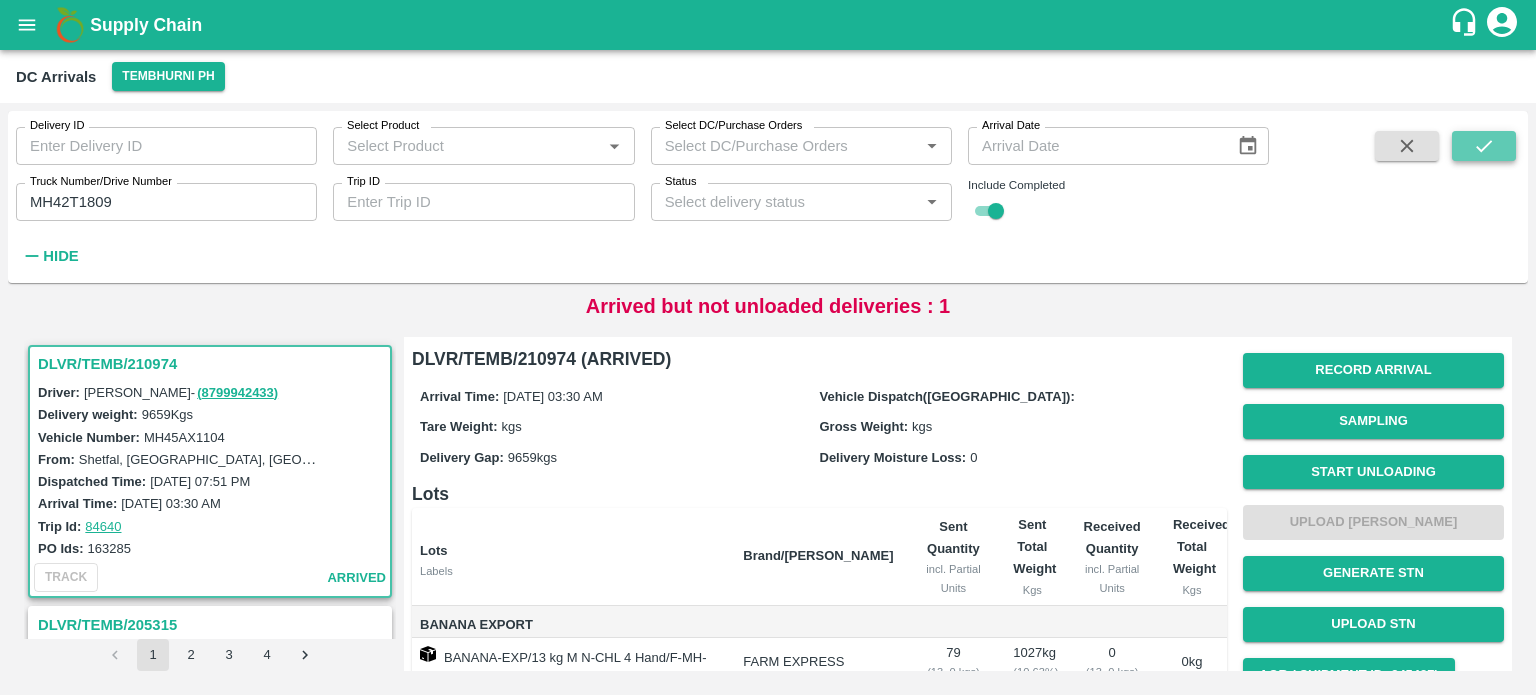 click 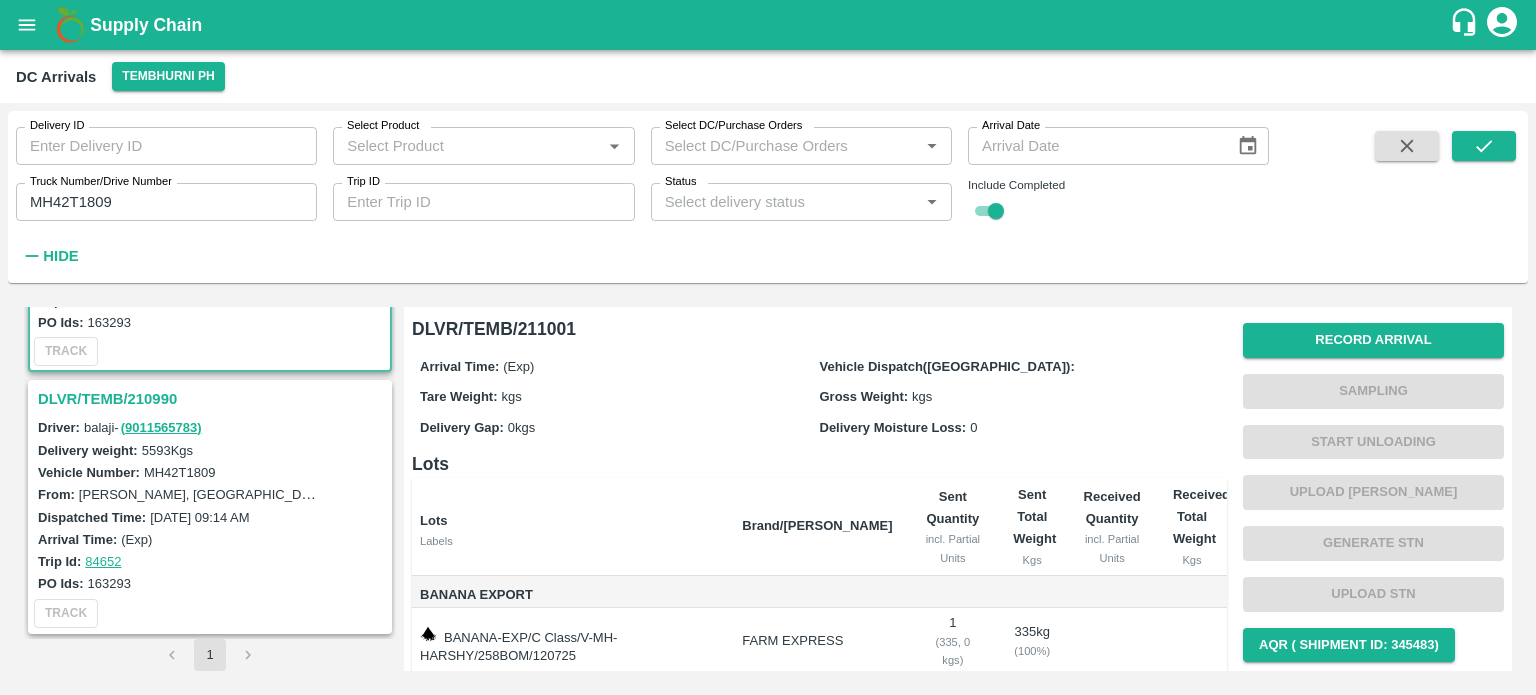 scroll, scrollTop: 0, scrollLeft: 0, axis: both 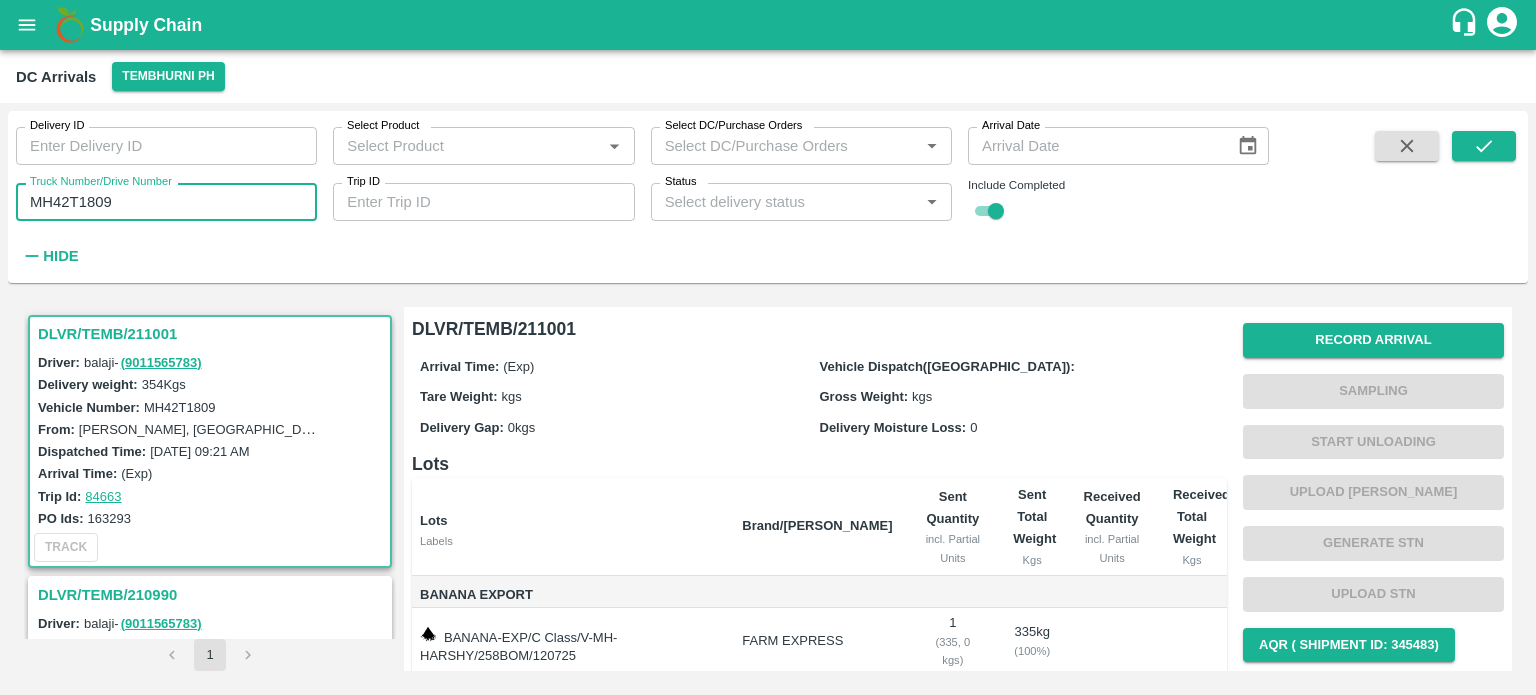 click on "MH42T1809" at bounding box center [166, 202] 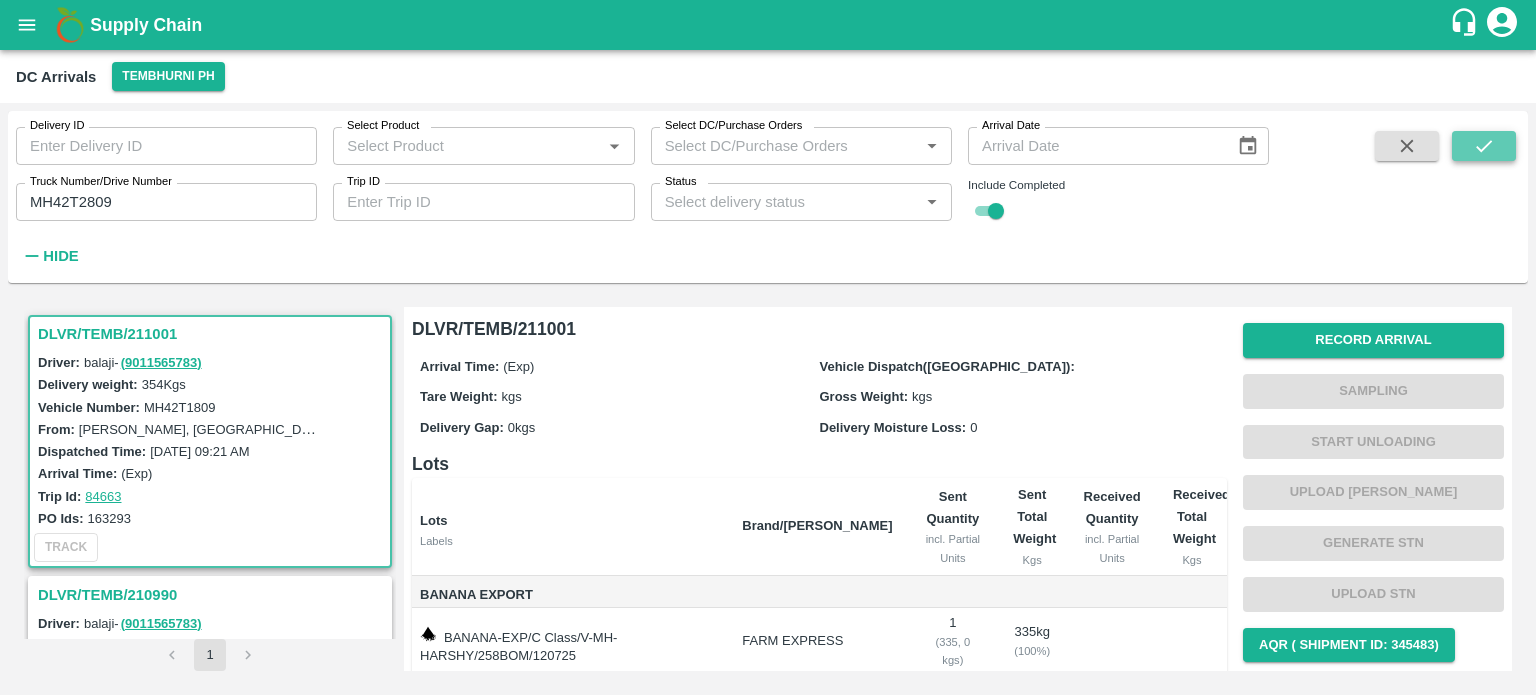click 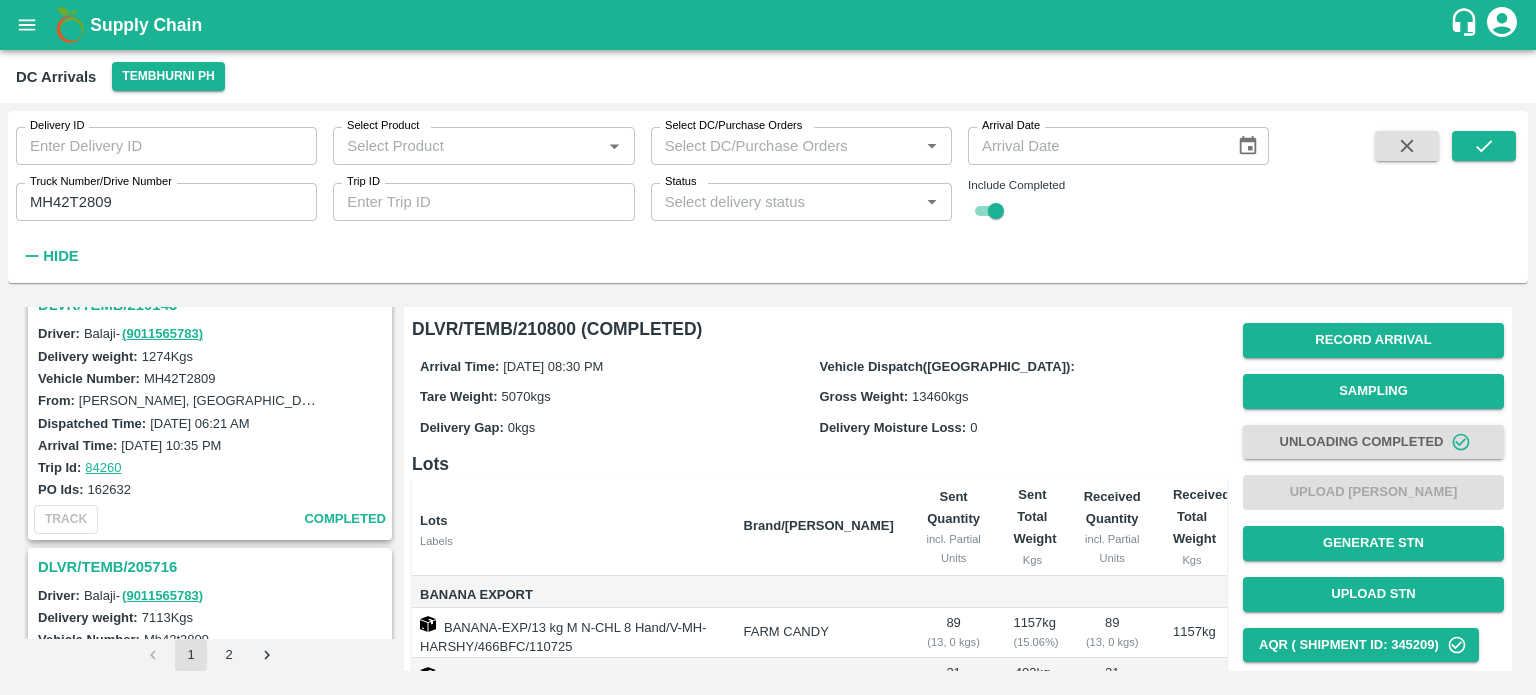 scroll, scrollTop: 0, scrollLeft: 0, axis: both 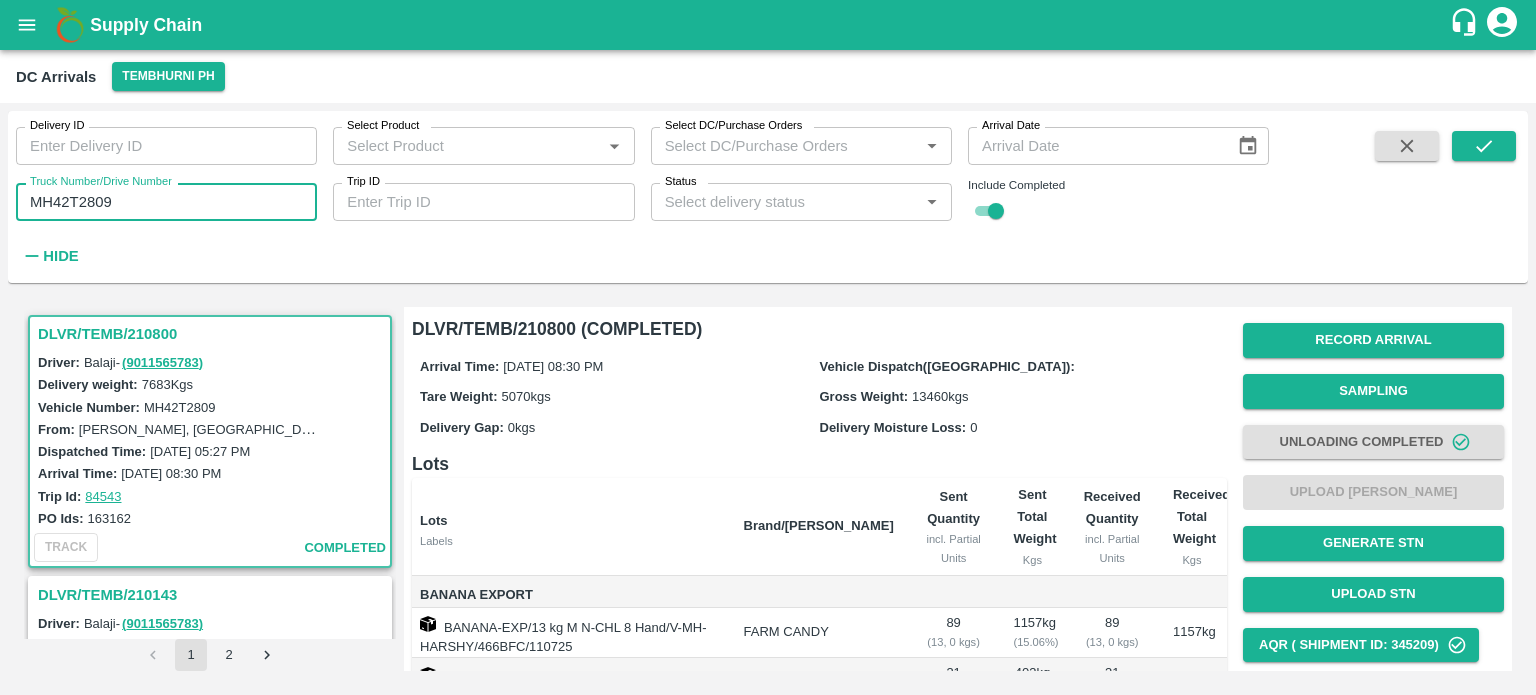 click on "MH42T2809" at bounding box center [166, 202] 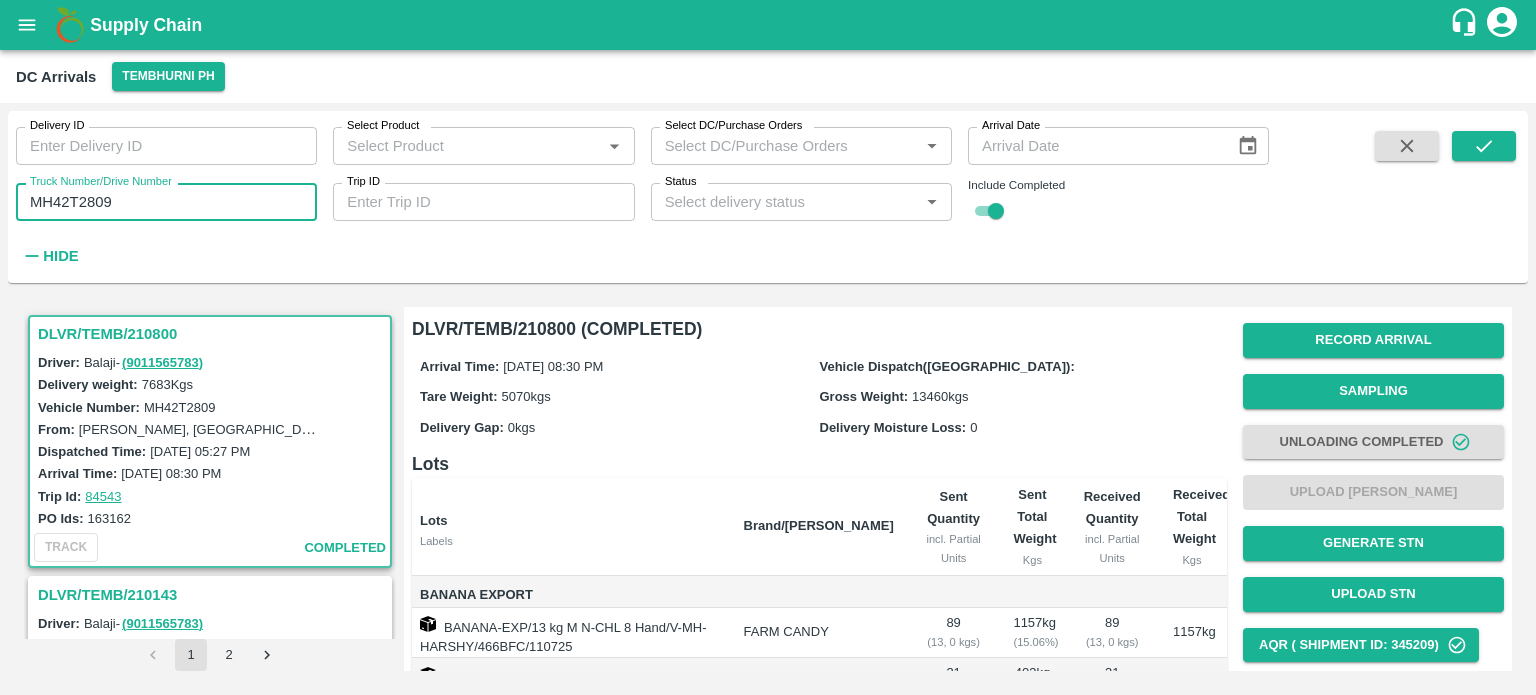 paste 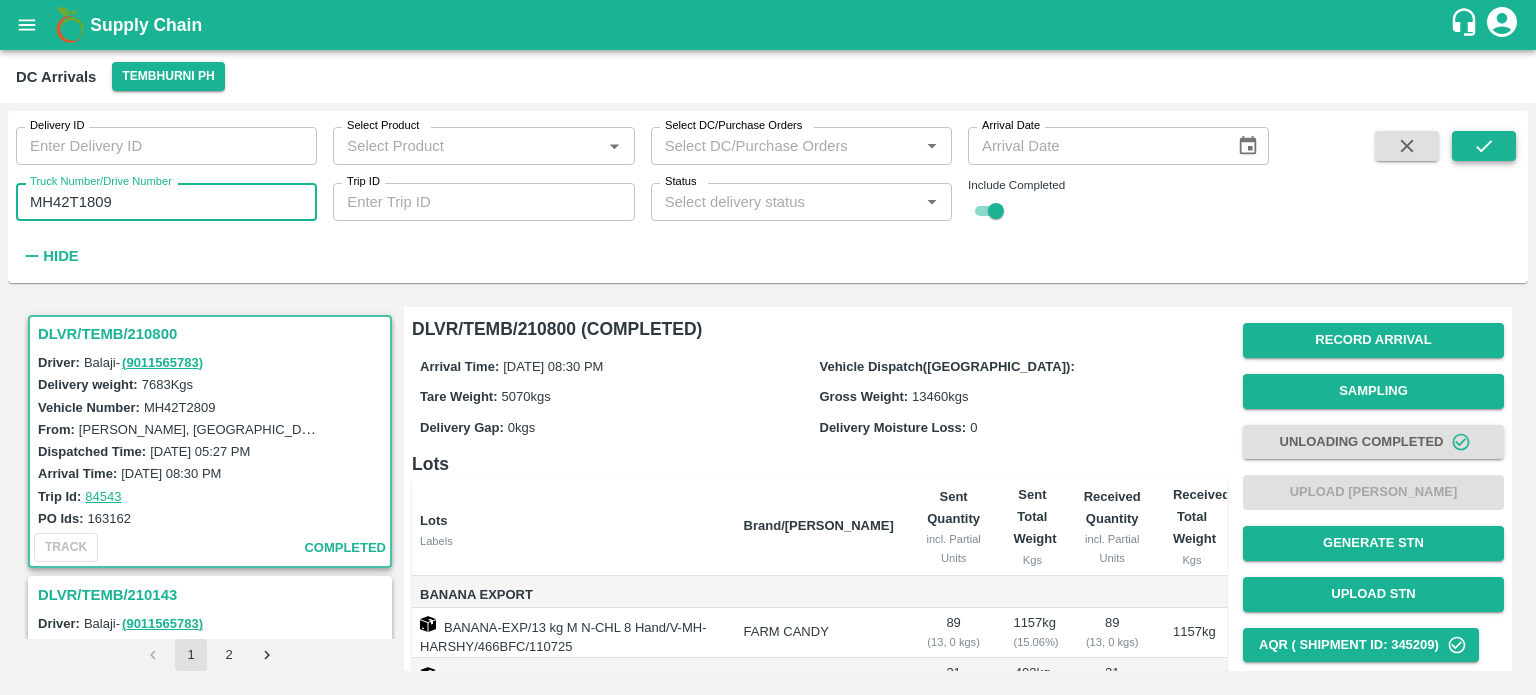 type on "MH42T1809" 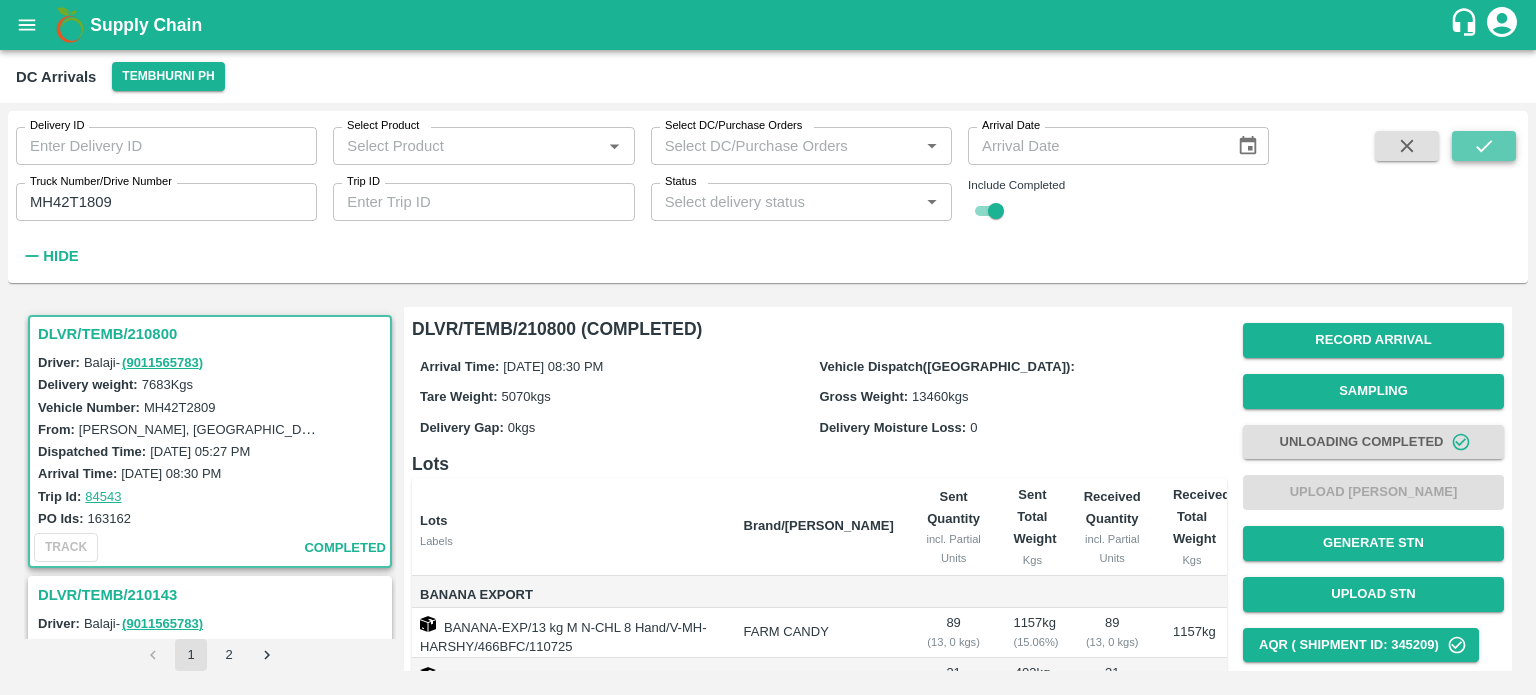 click 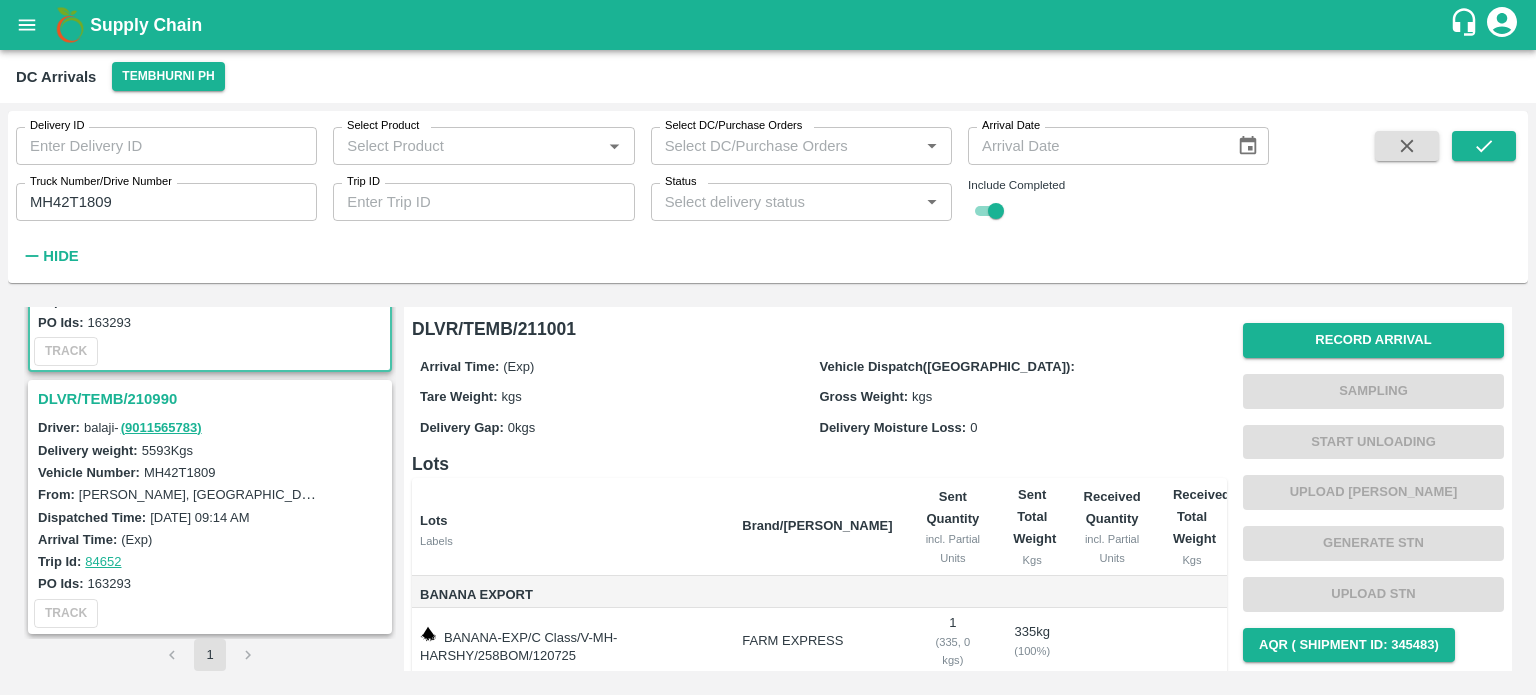 scroll, scrollTop: 195, scrollLeft: 0, axis: vertical 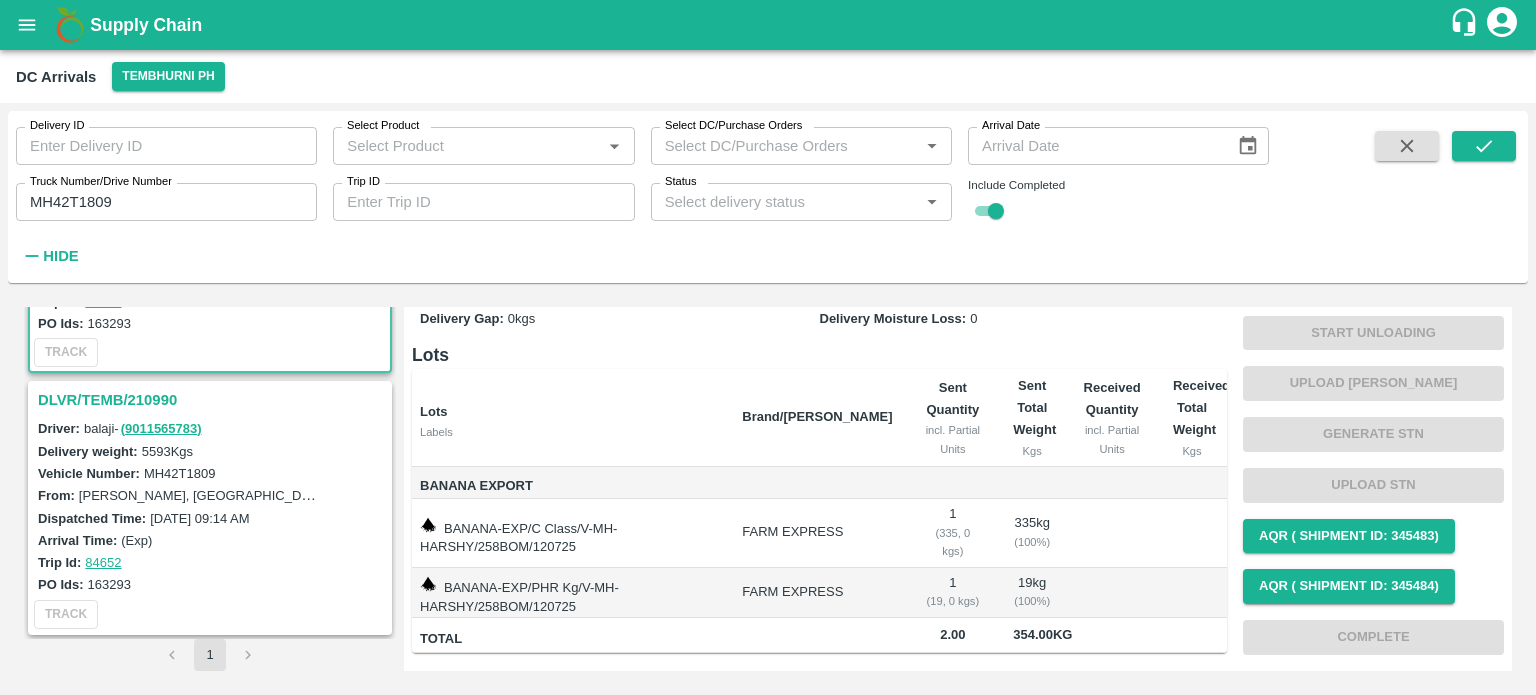 click on "DLVR/TEMB/210990" at bounding box center (213, 400) 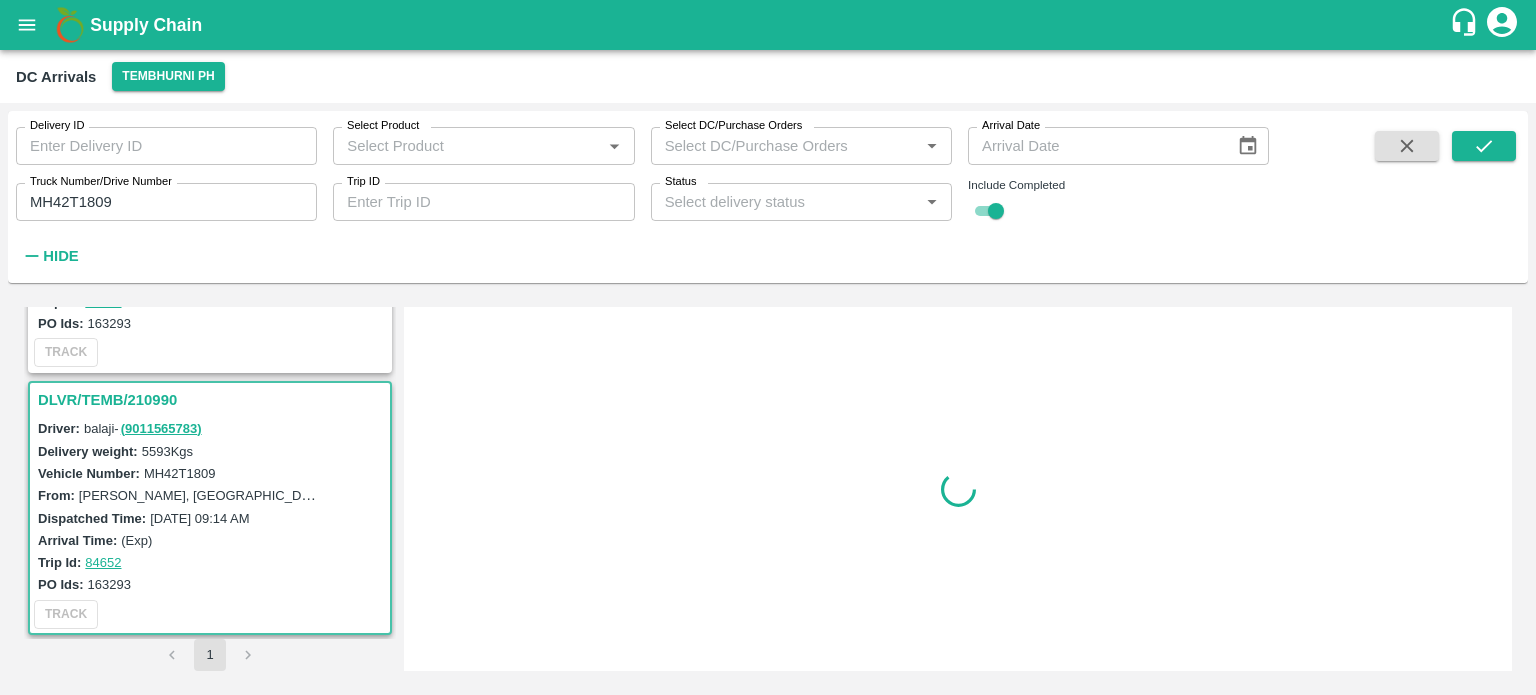 scroll, scrollTop: 0, scrollLeft: 0, axis: both 